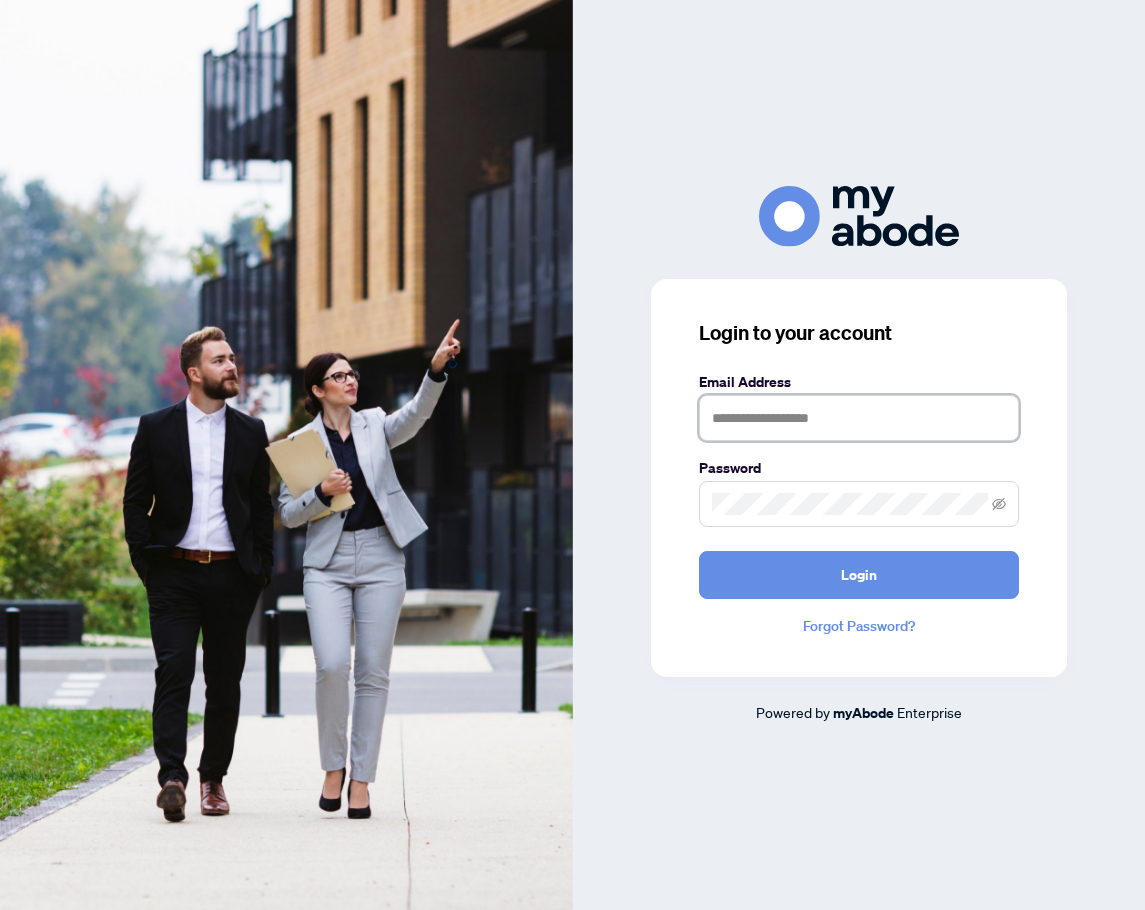 type on "**********" 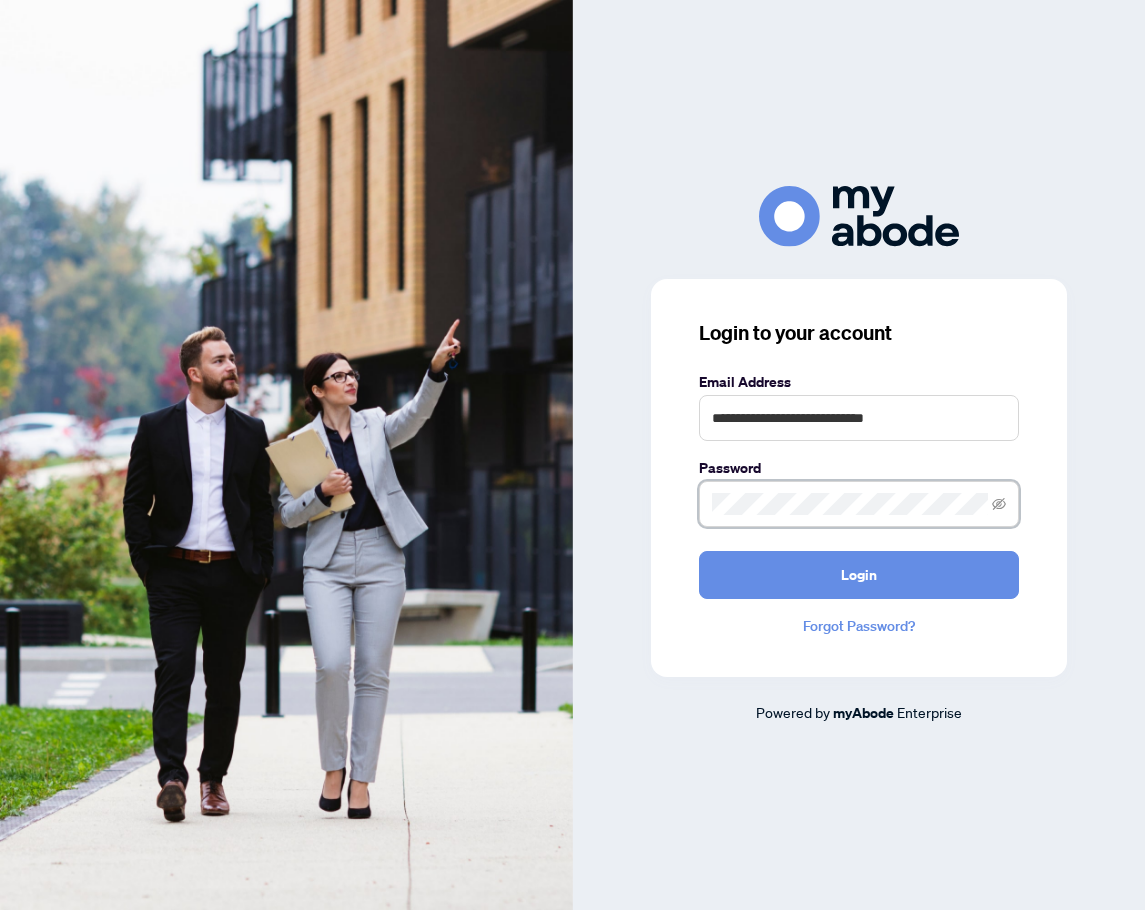 scroll, scrollTop: 0, scrollLeft: 0, axis: both 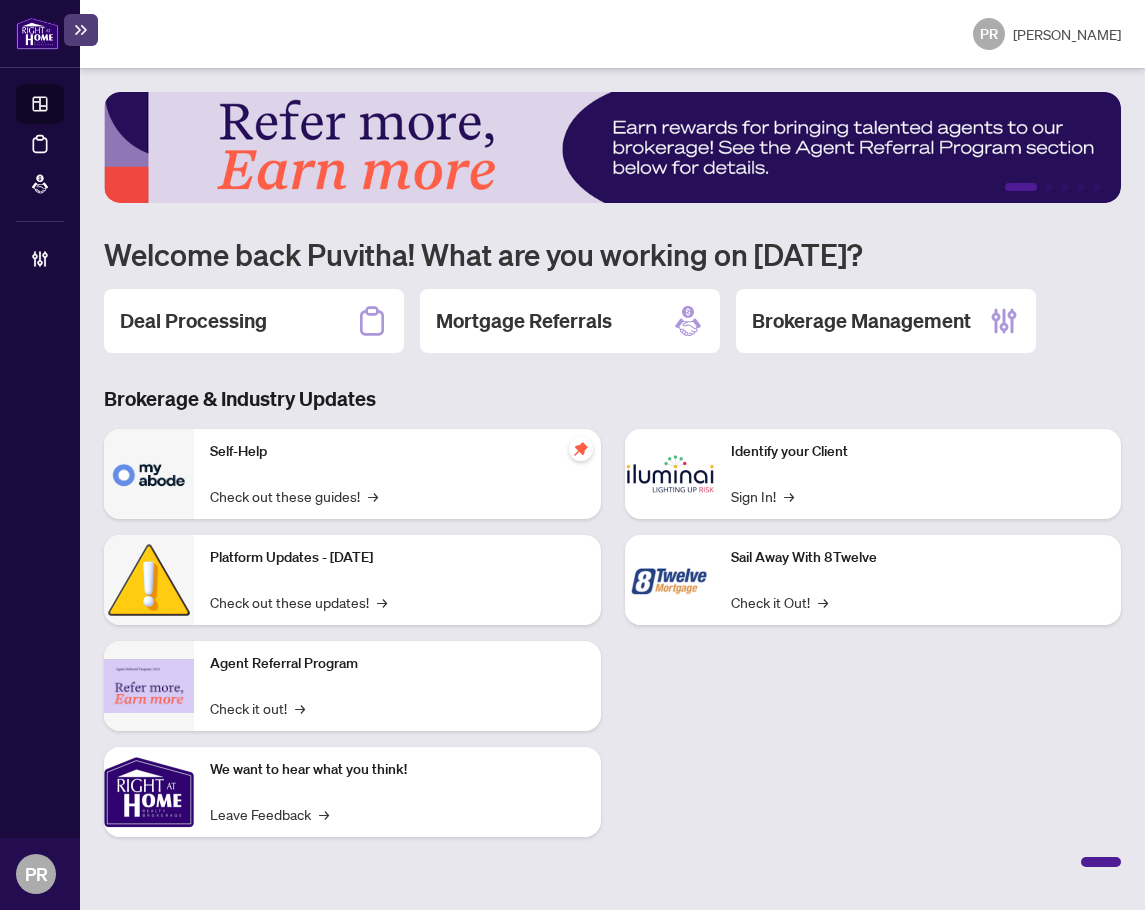 click on "Deal Processing" at bounding box center (193, 321) 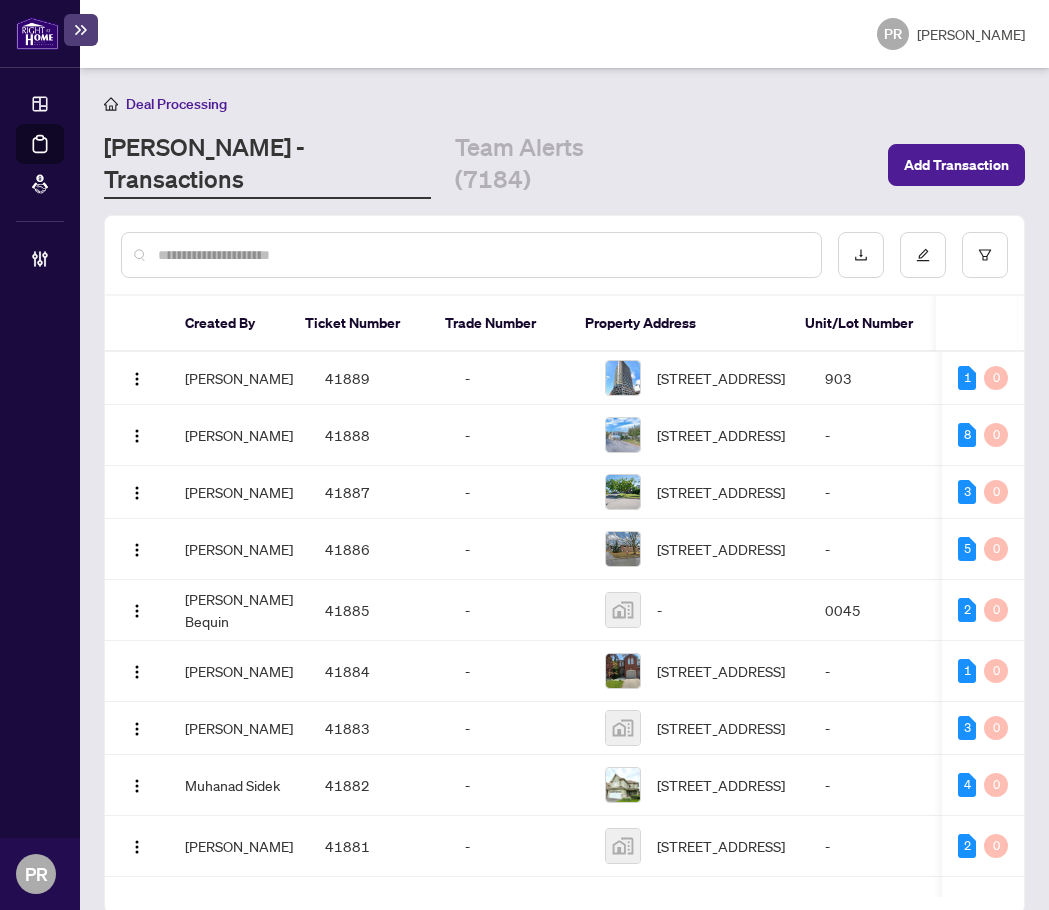 paste on "**********" 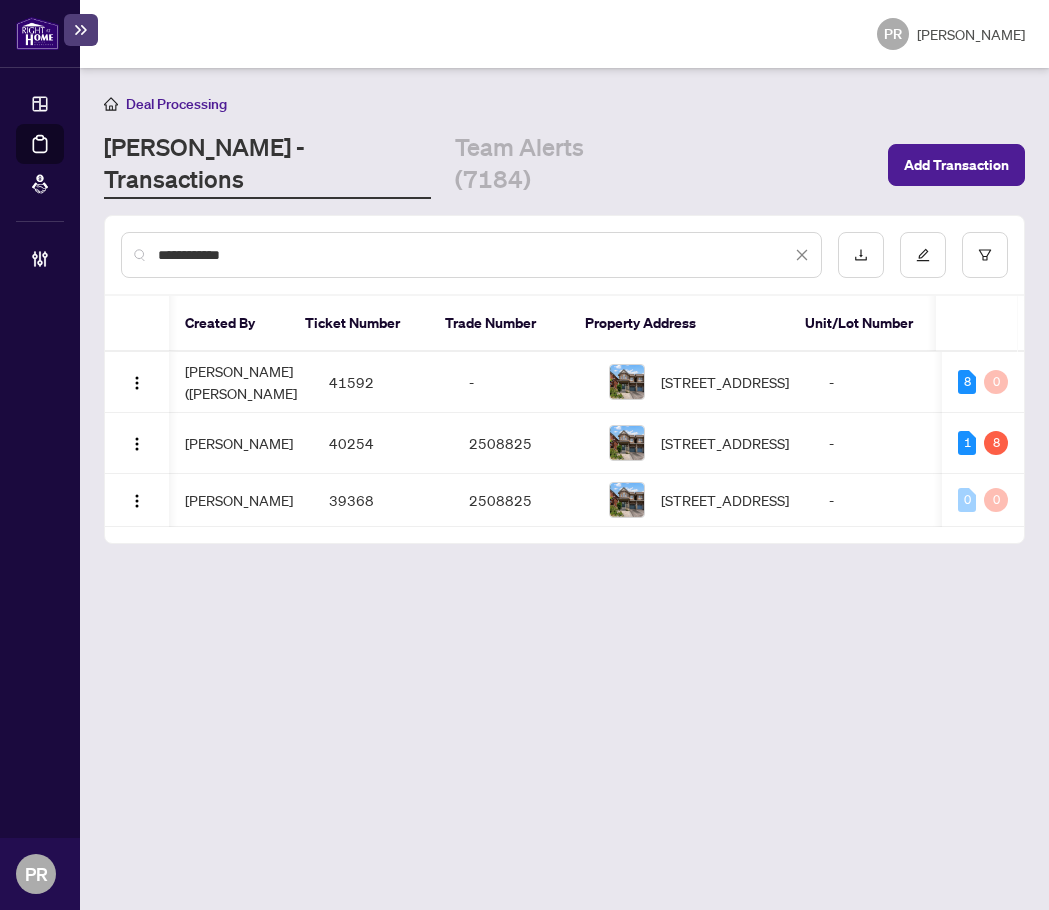 scroll, scrollTop: 0, scrollLeft: 399, axis: horizontal 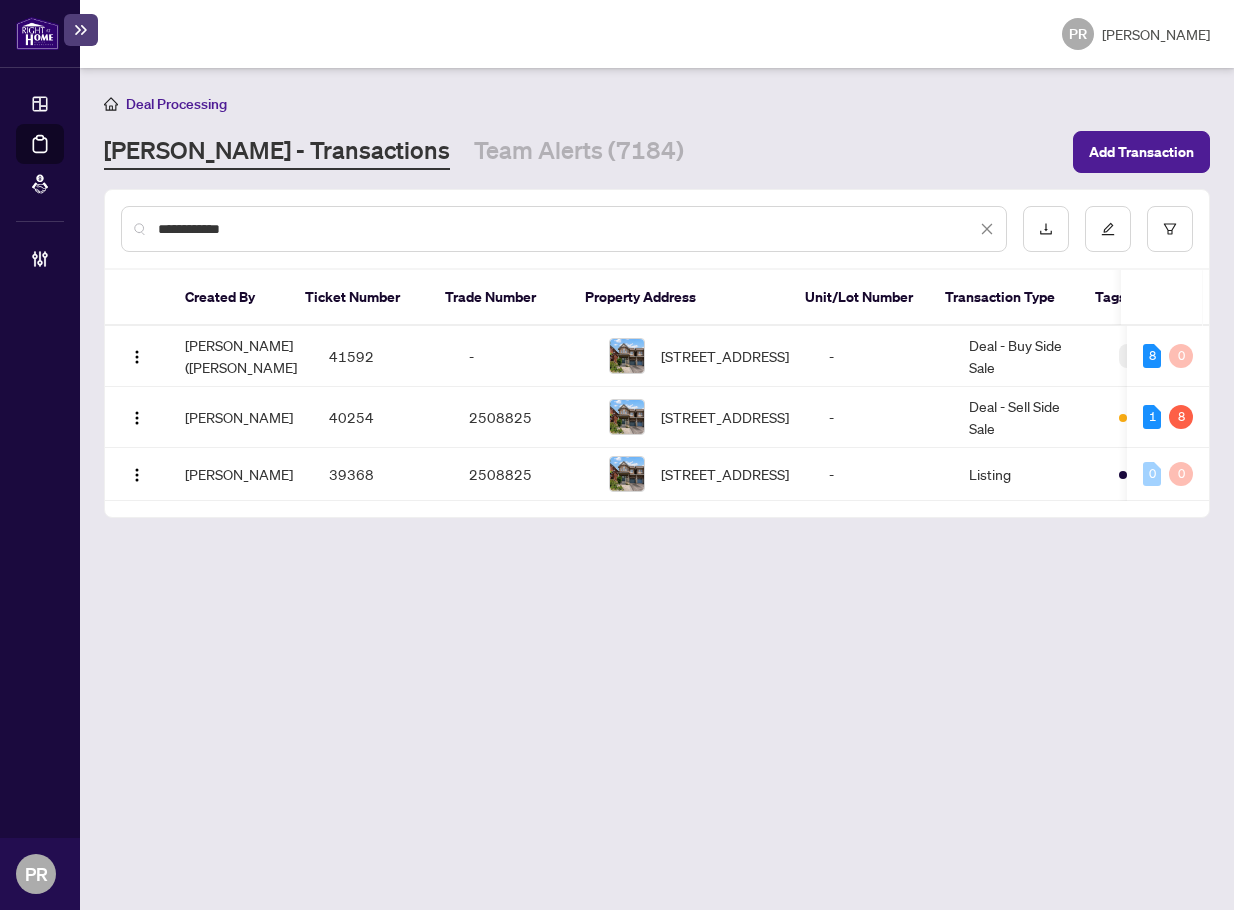 drag, startPoint x: 241, startPoint y: 224, endPoint x: 10, endPoint y: 229, distance: 231.05411 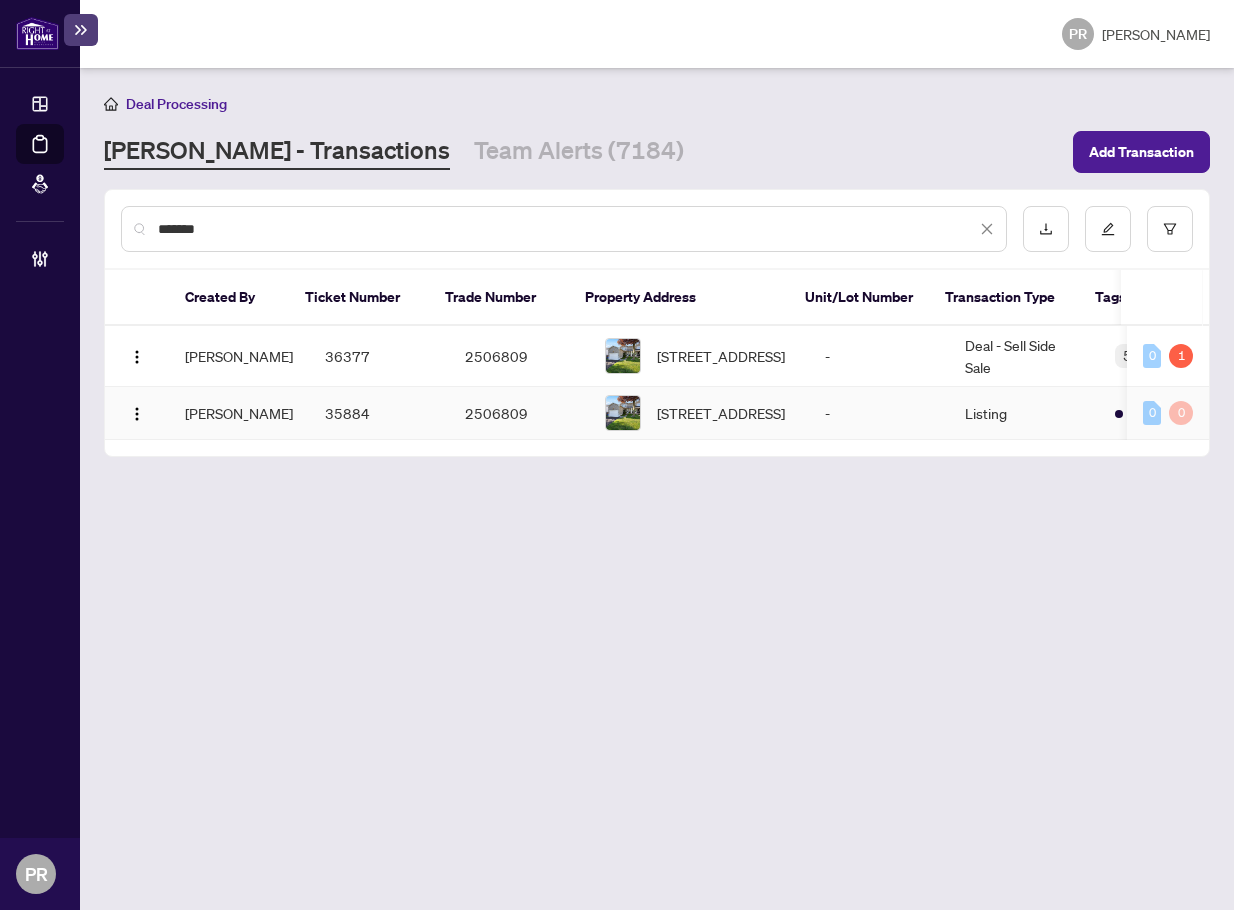 type on "*******" 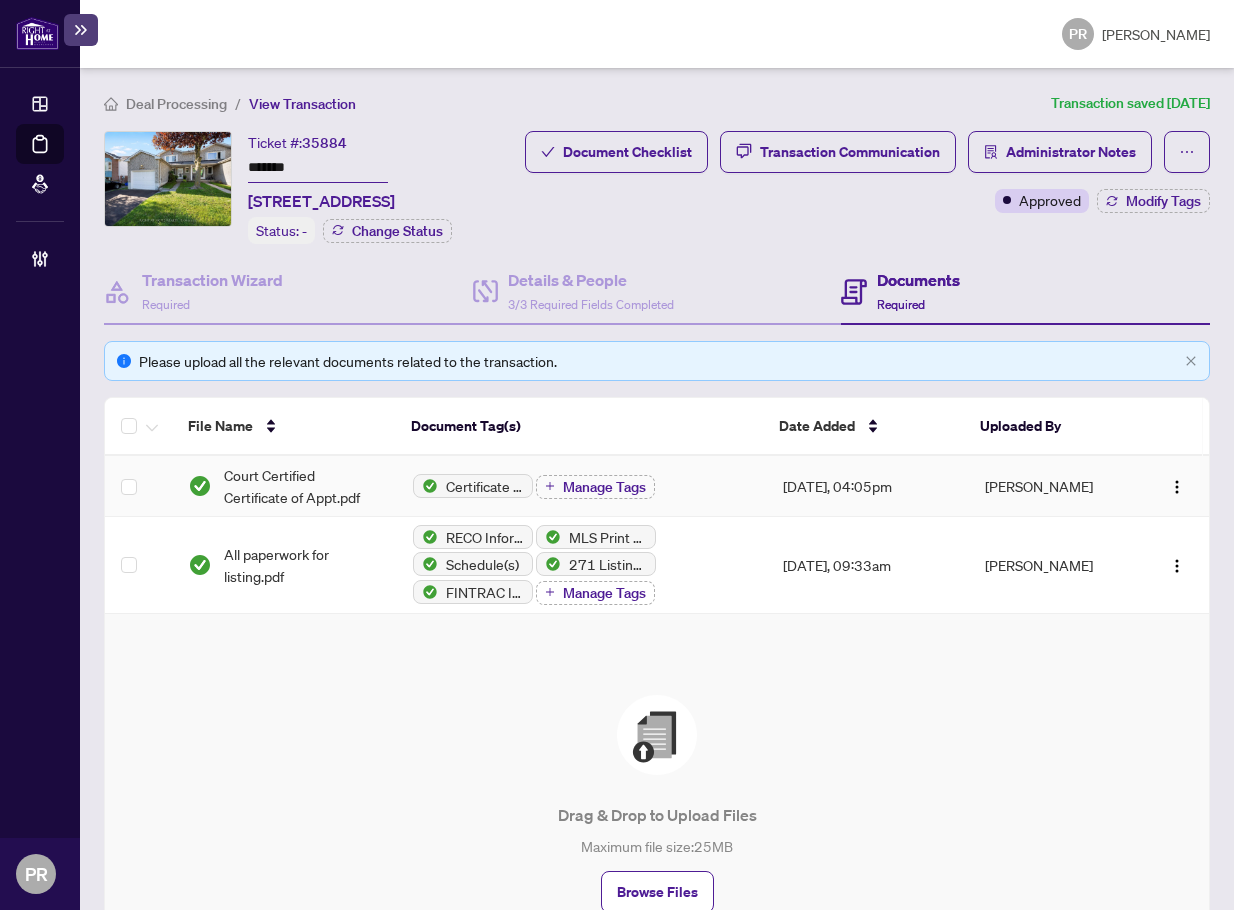 click on "Court Certified Certificate of Appt.pdf" at bounding box center [302, 486] 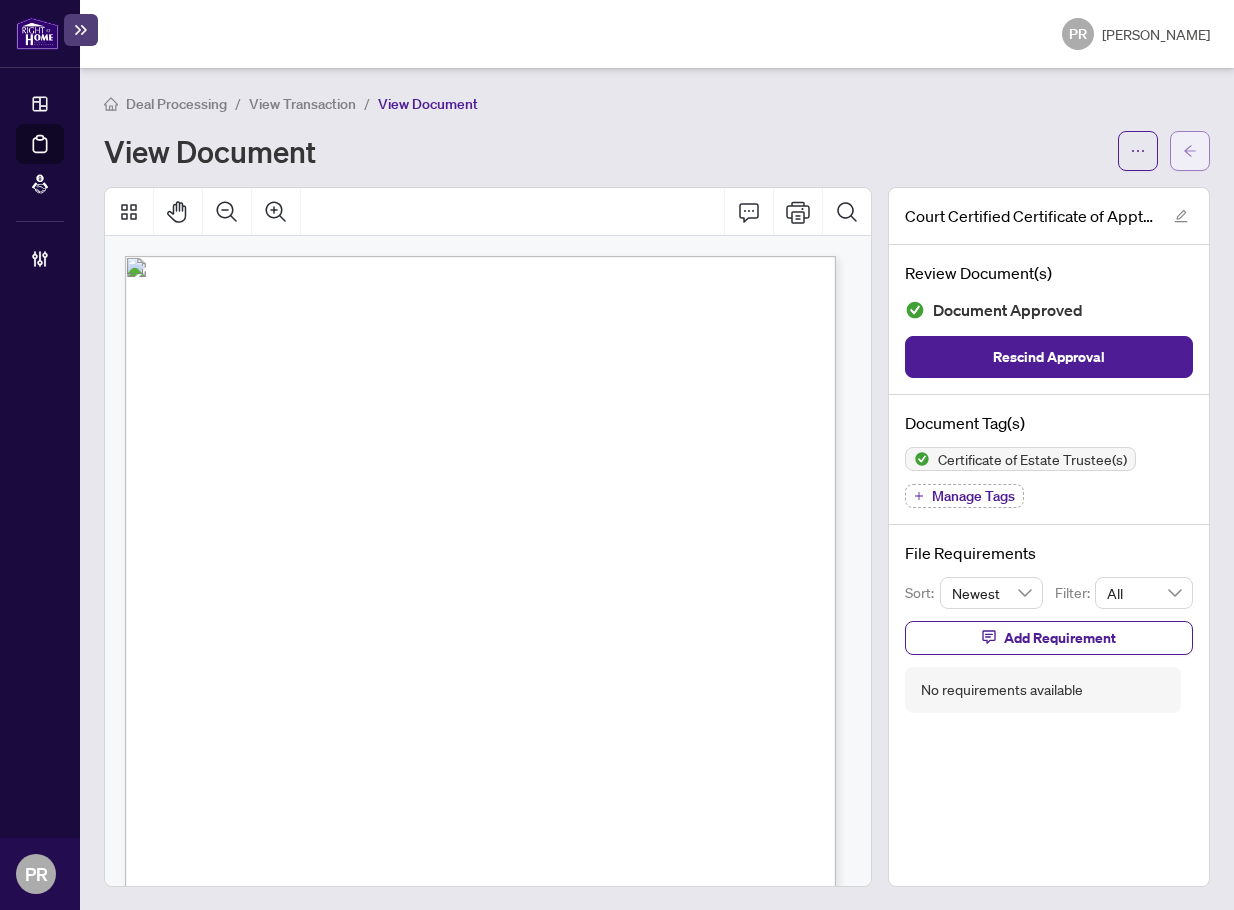 click 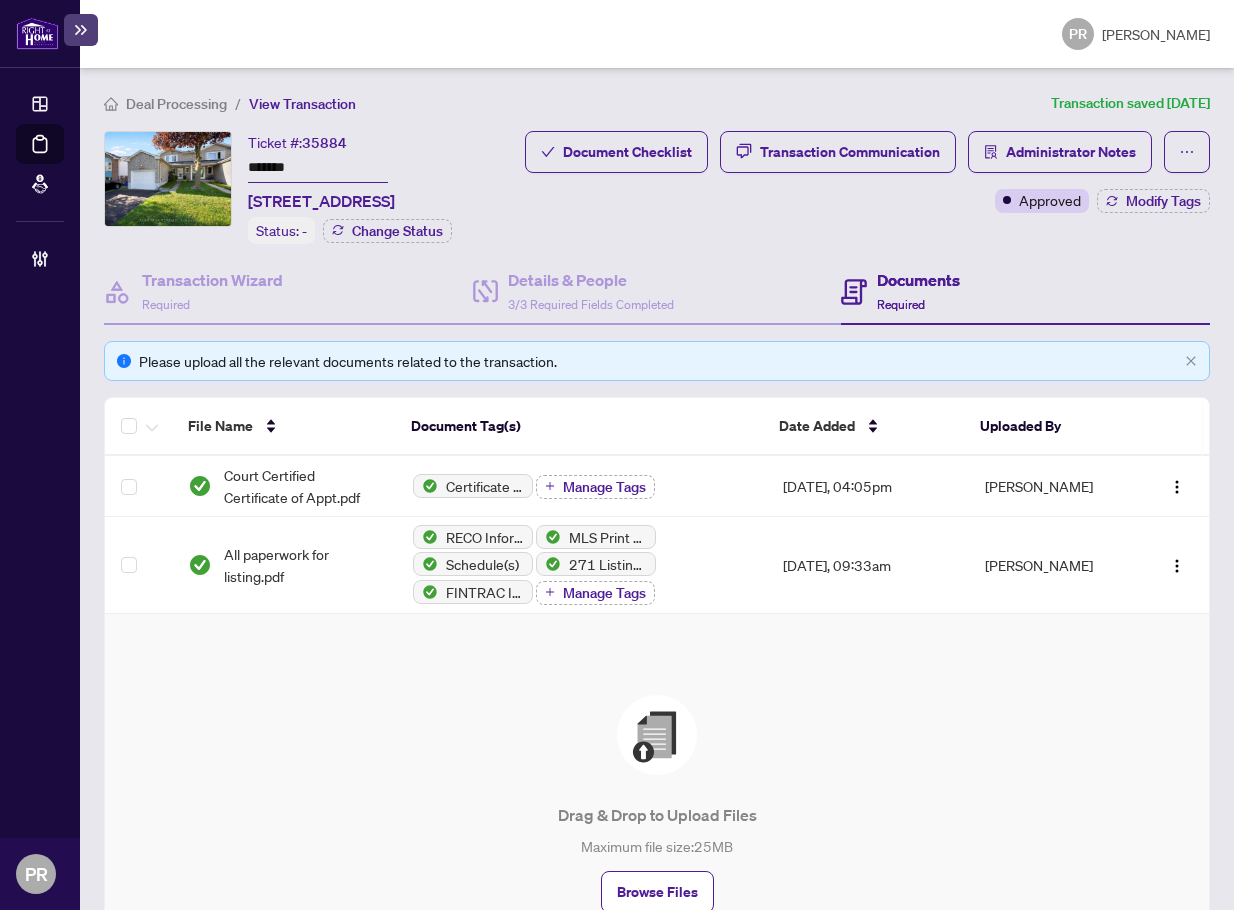 click on "Deal Processing" at bounding box center (176, 104) 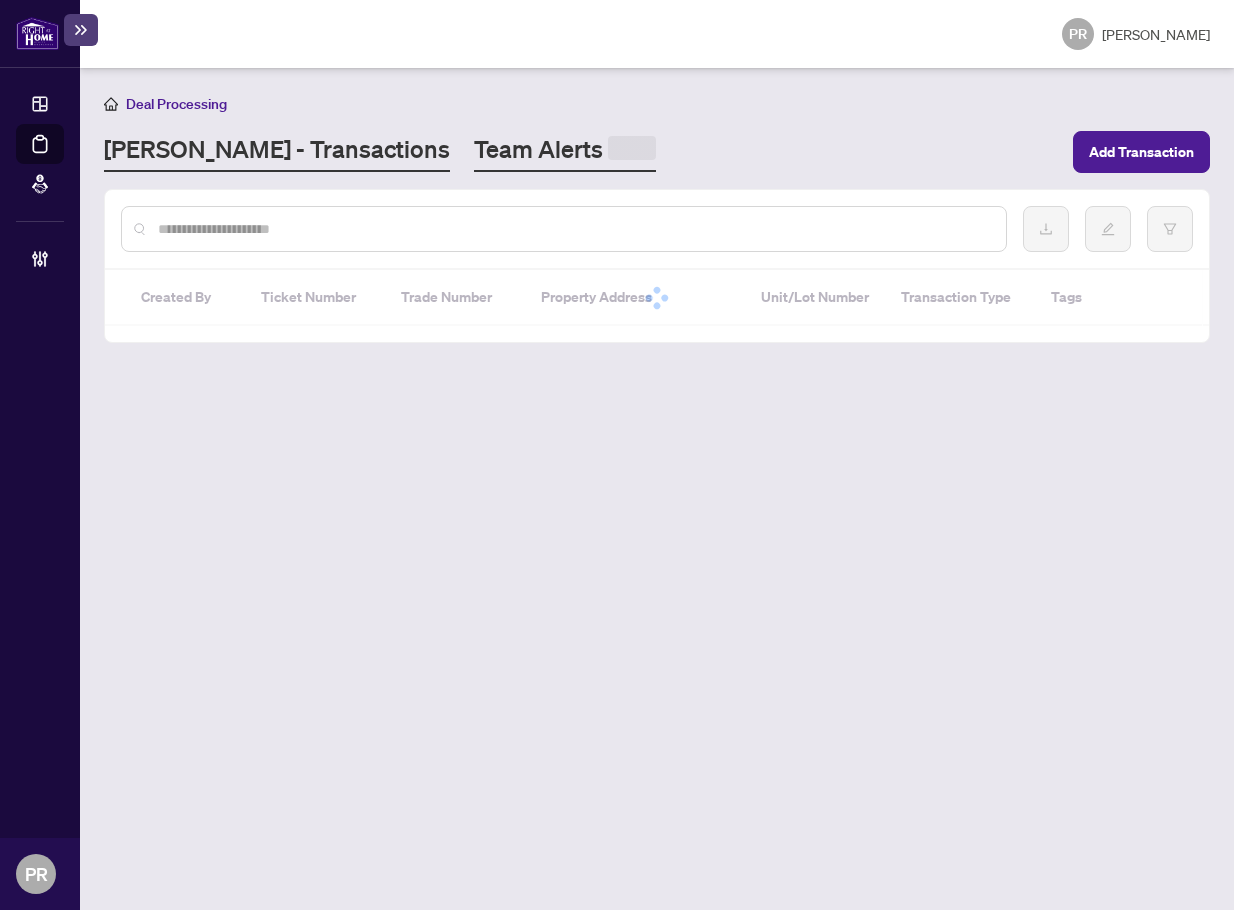 click on "Team Alerts" at bounding box center [565, 152] 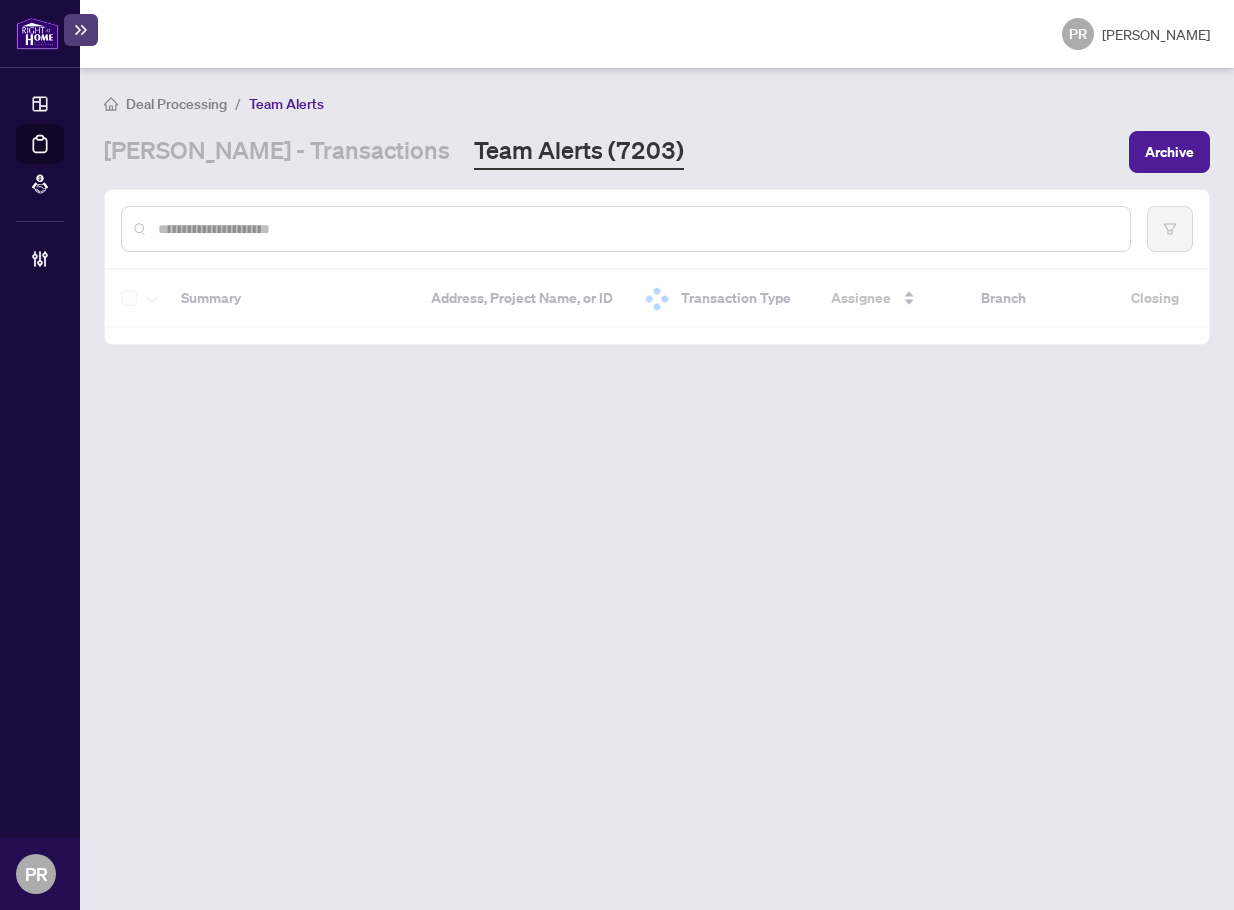 click at bounding box center (636, 229) 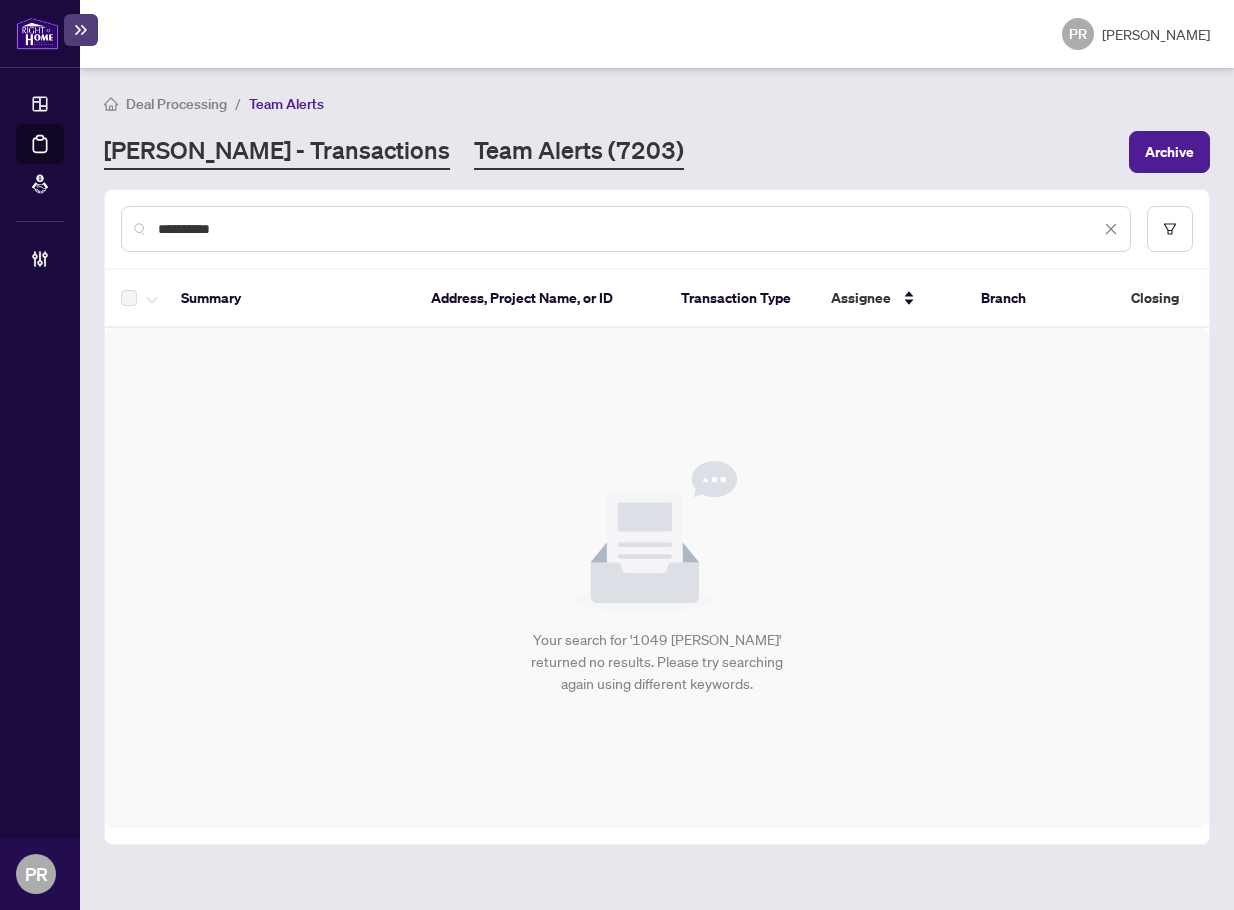 type on "**********" 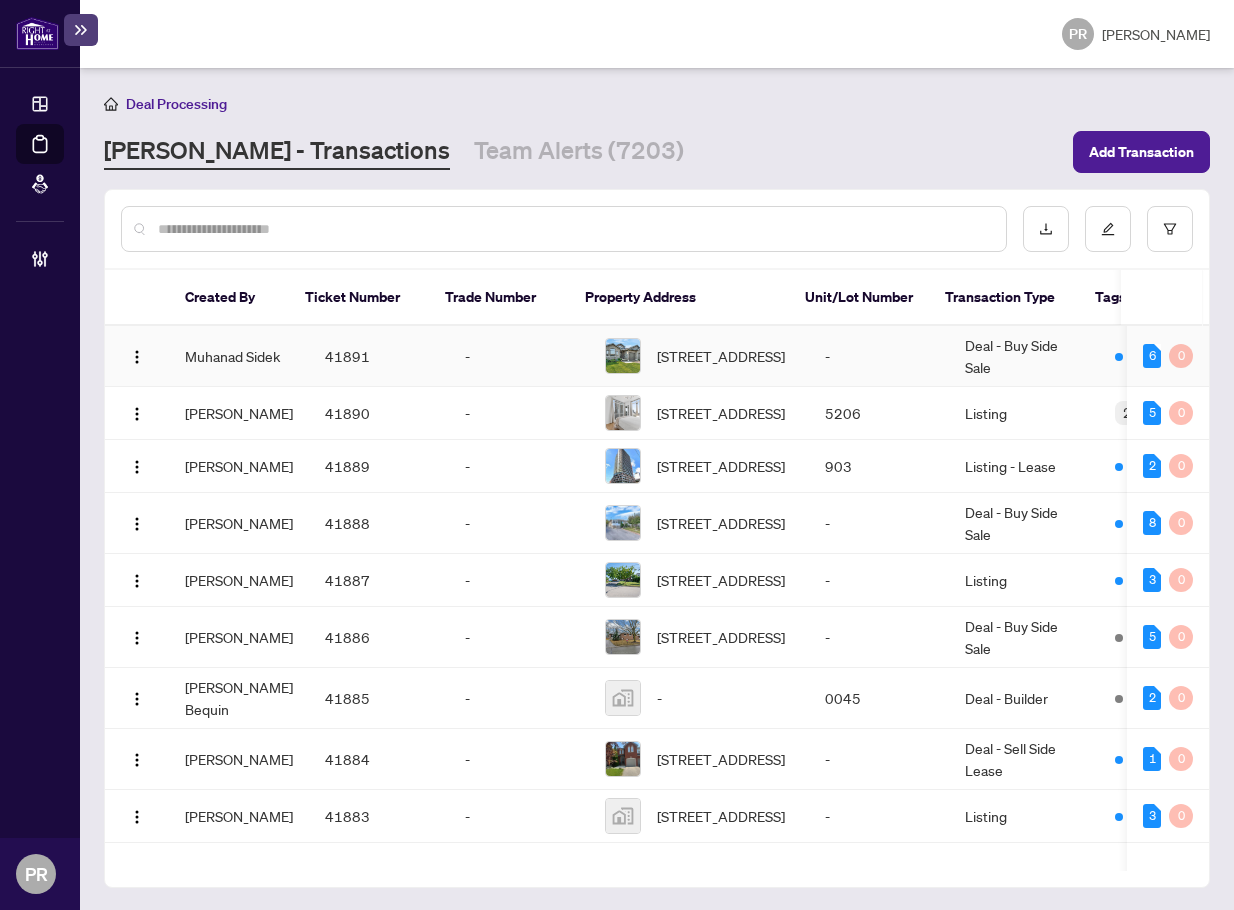 click on "Muhanad Sidek" at bounding box center [239, 356] 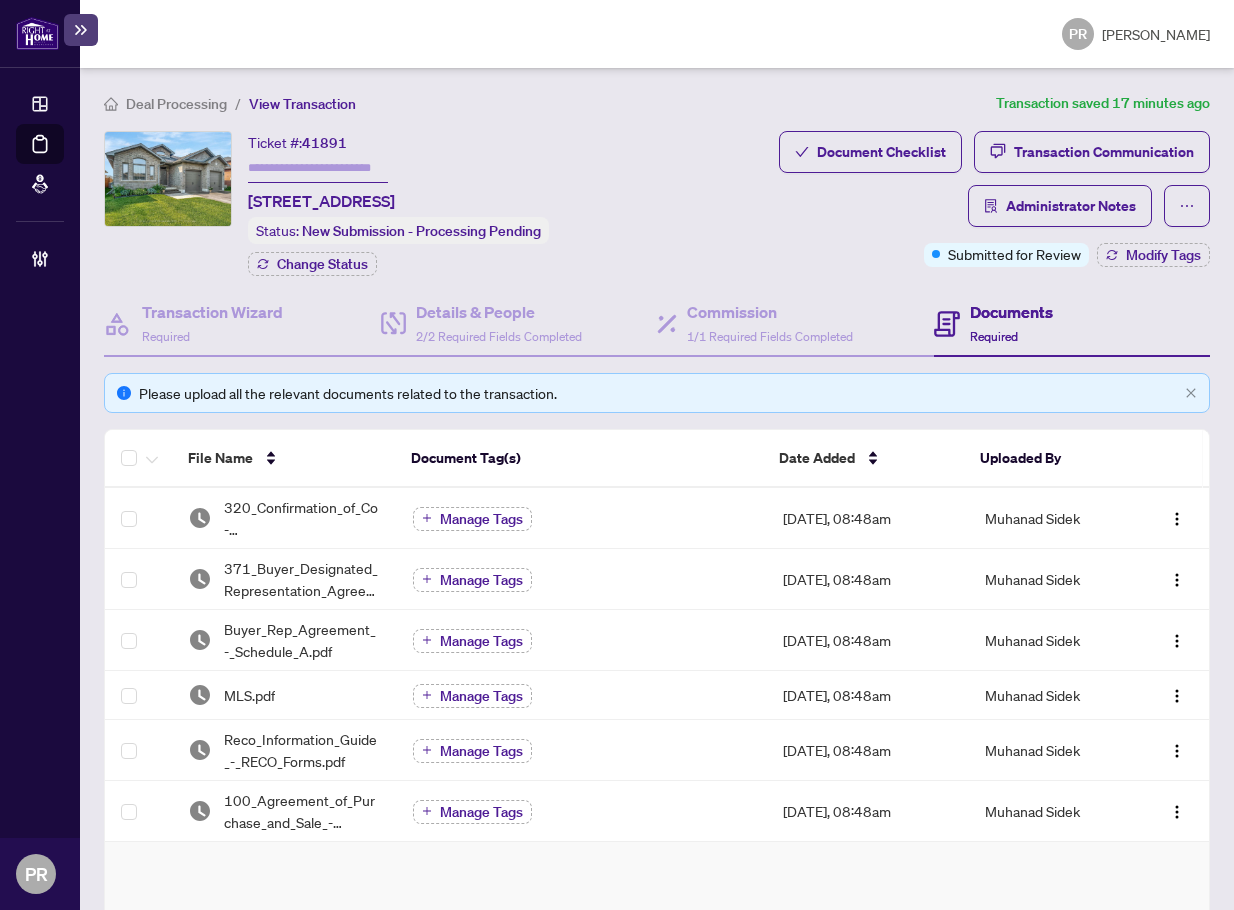 click on "Deal Processing" at bounding box center [176, 104] 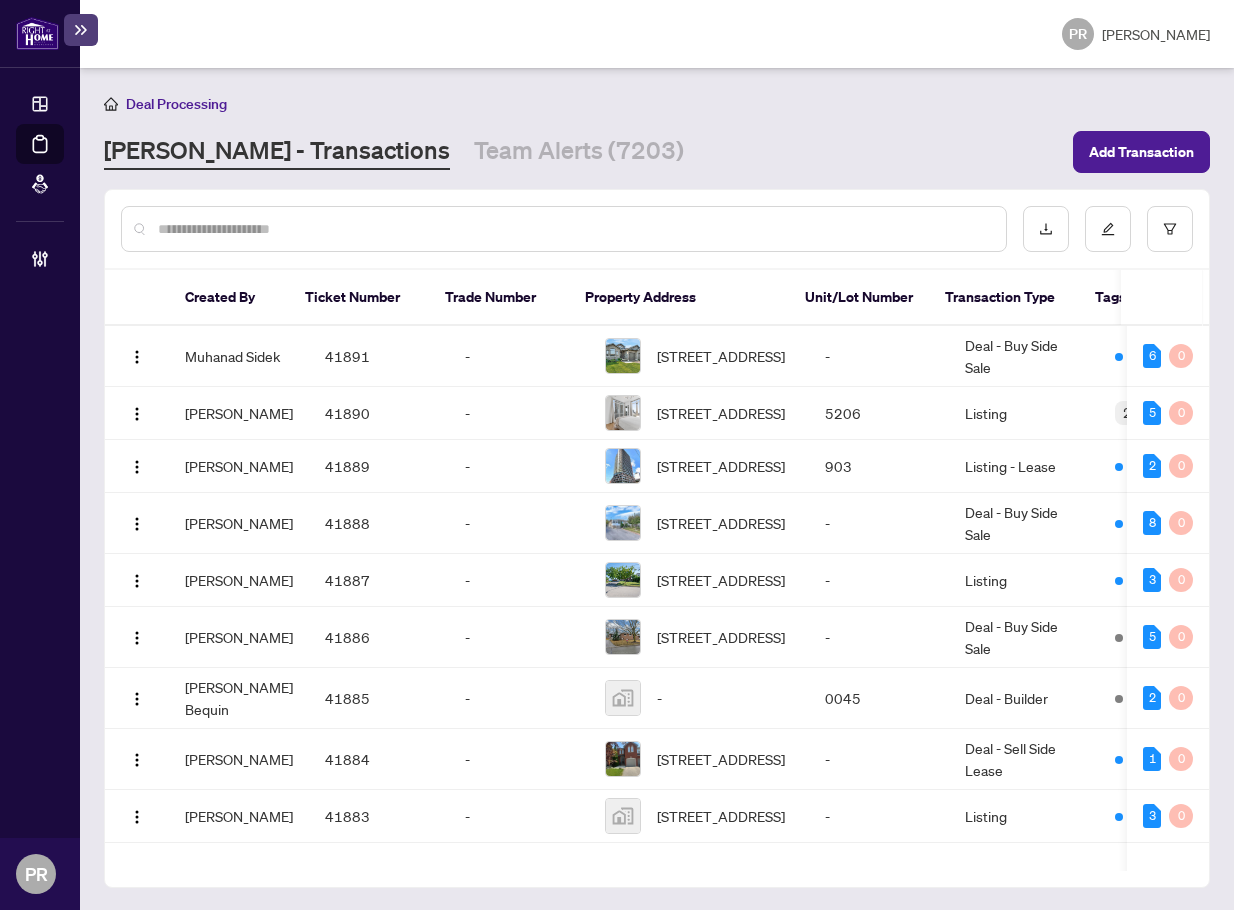 click at bounding box center [574, 229] 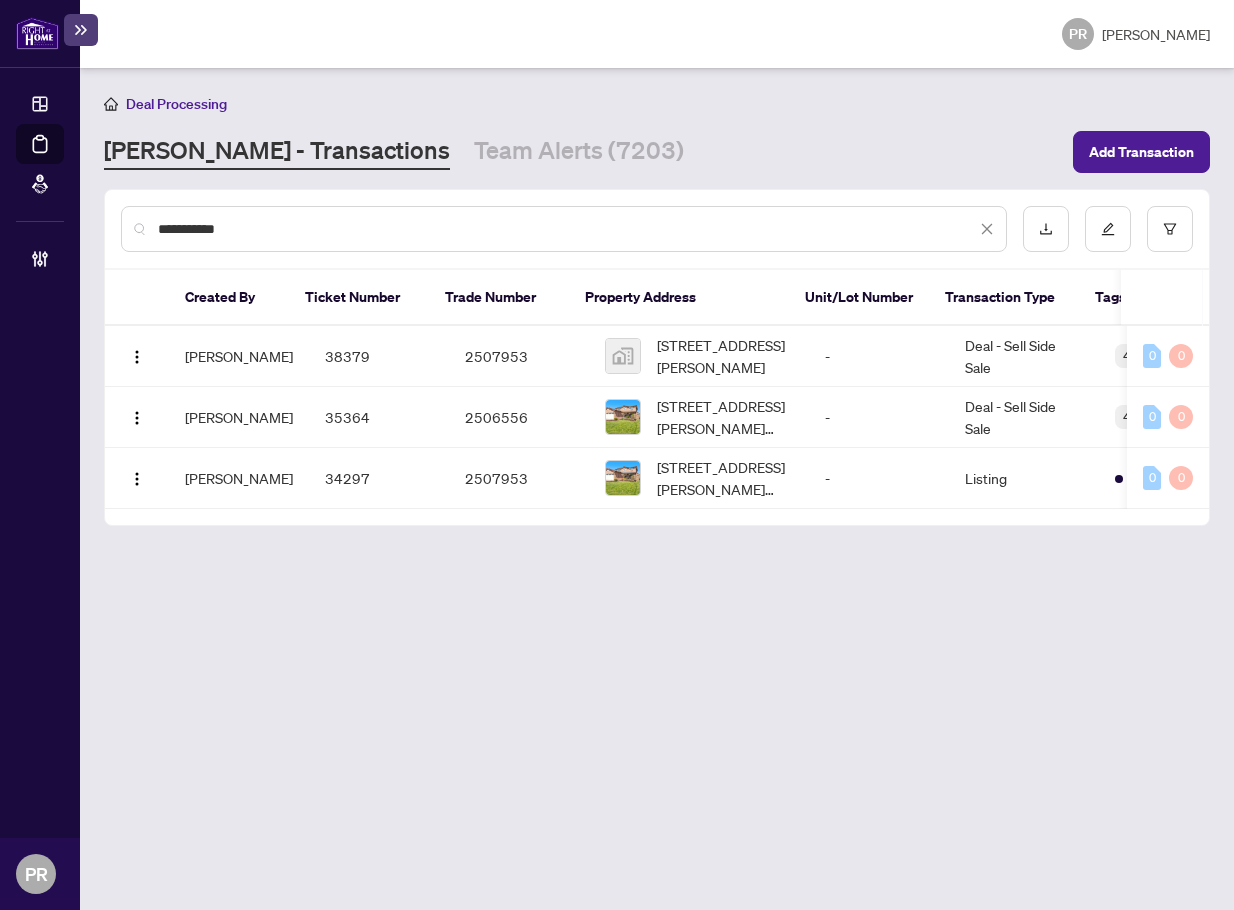 scroll, scrollTop: 0, scrollLeft: 359, axis: horizontal 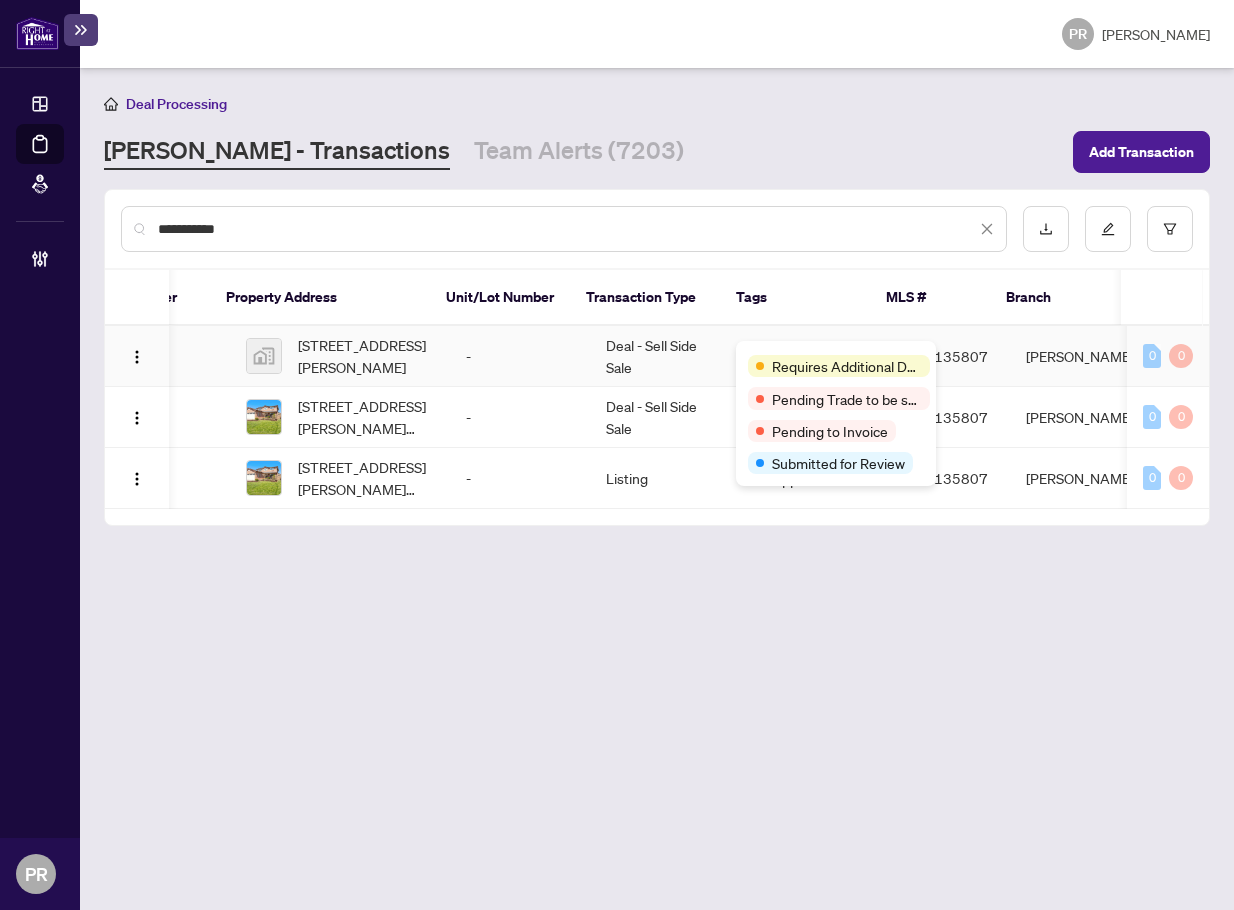 type on "**********" 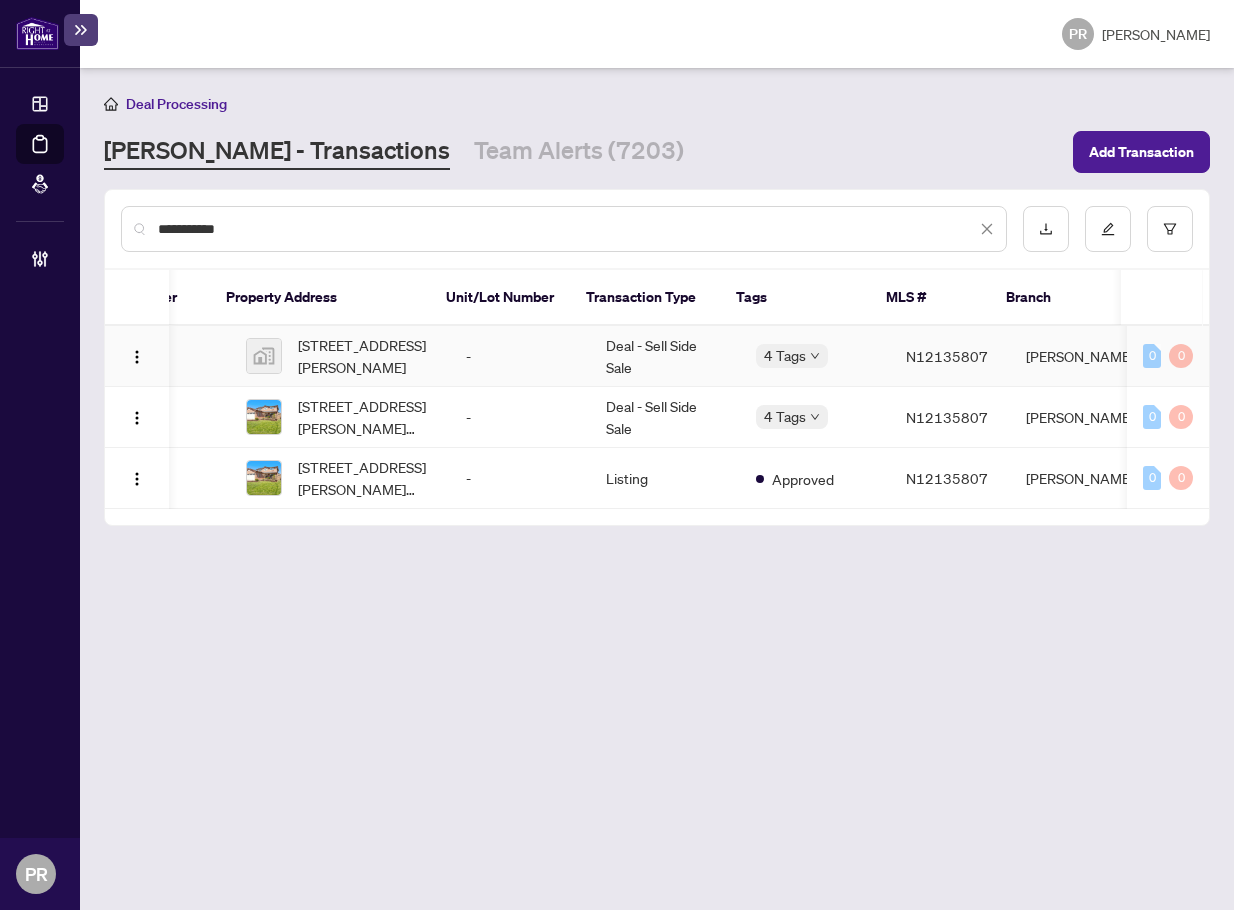 click on "Deal - Sell Side Sale" at bounding box center [665, 356] 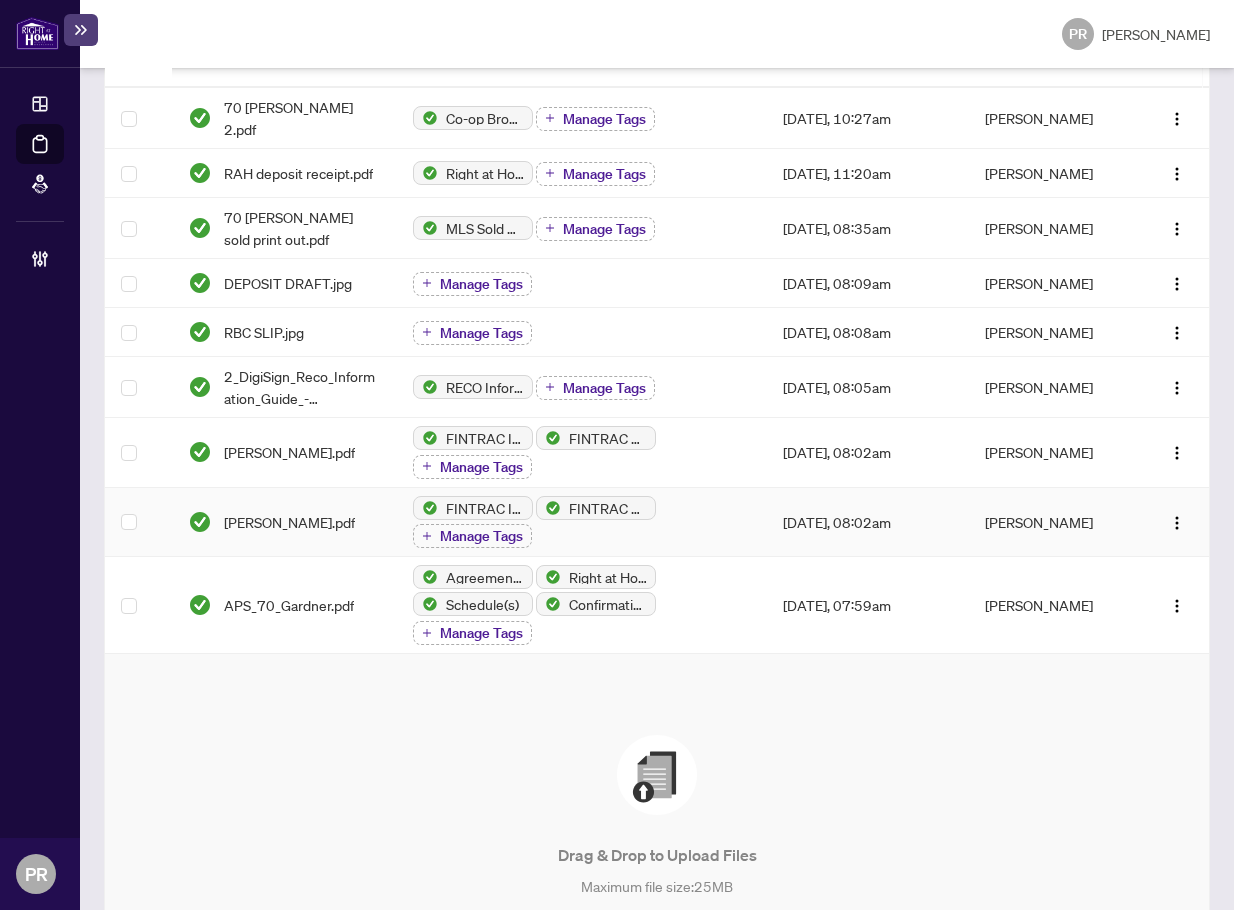 scroll, scrollTop: 0, scrollLeft: 0, axis: both 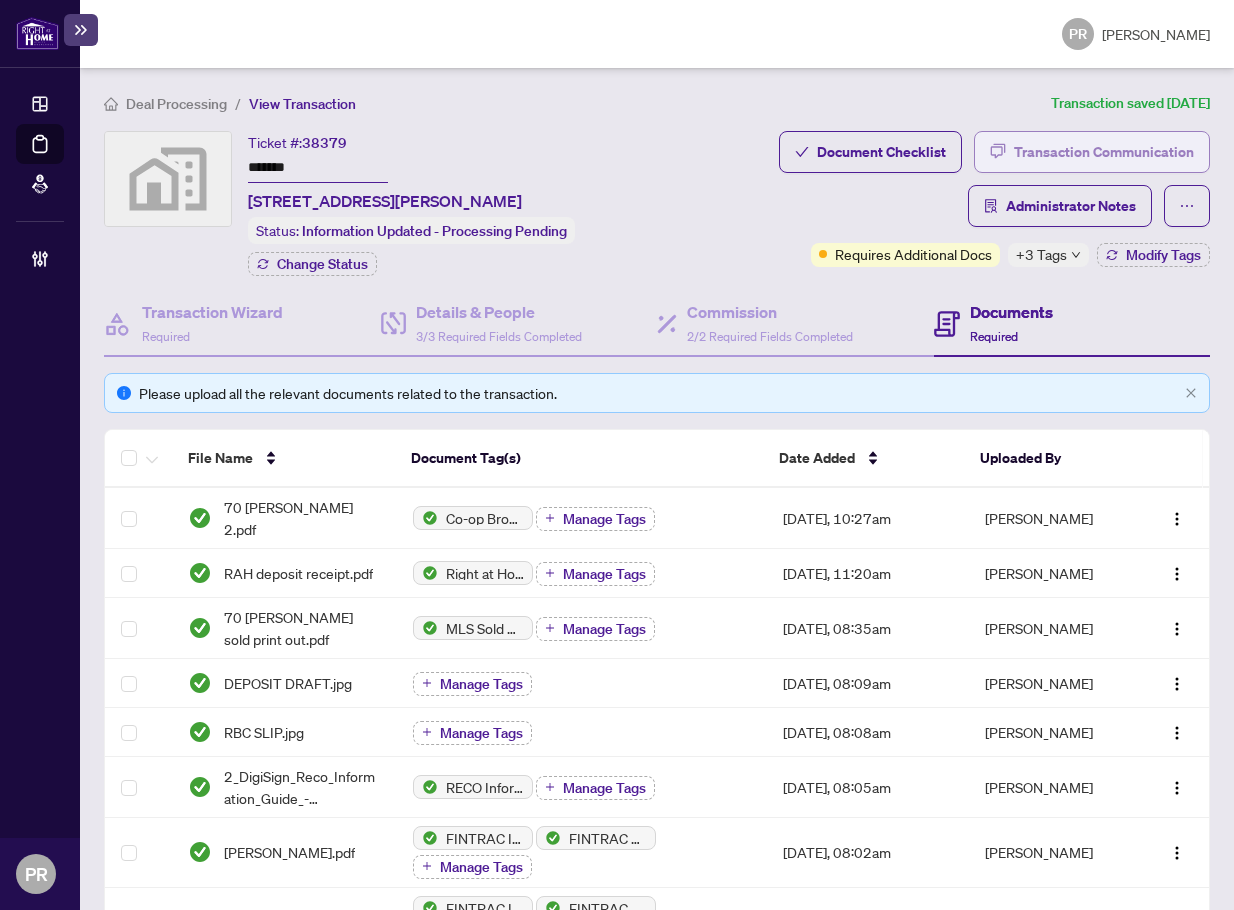 click on "Transaction Communication" at bounding box center [1104, 152] 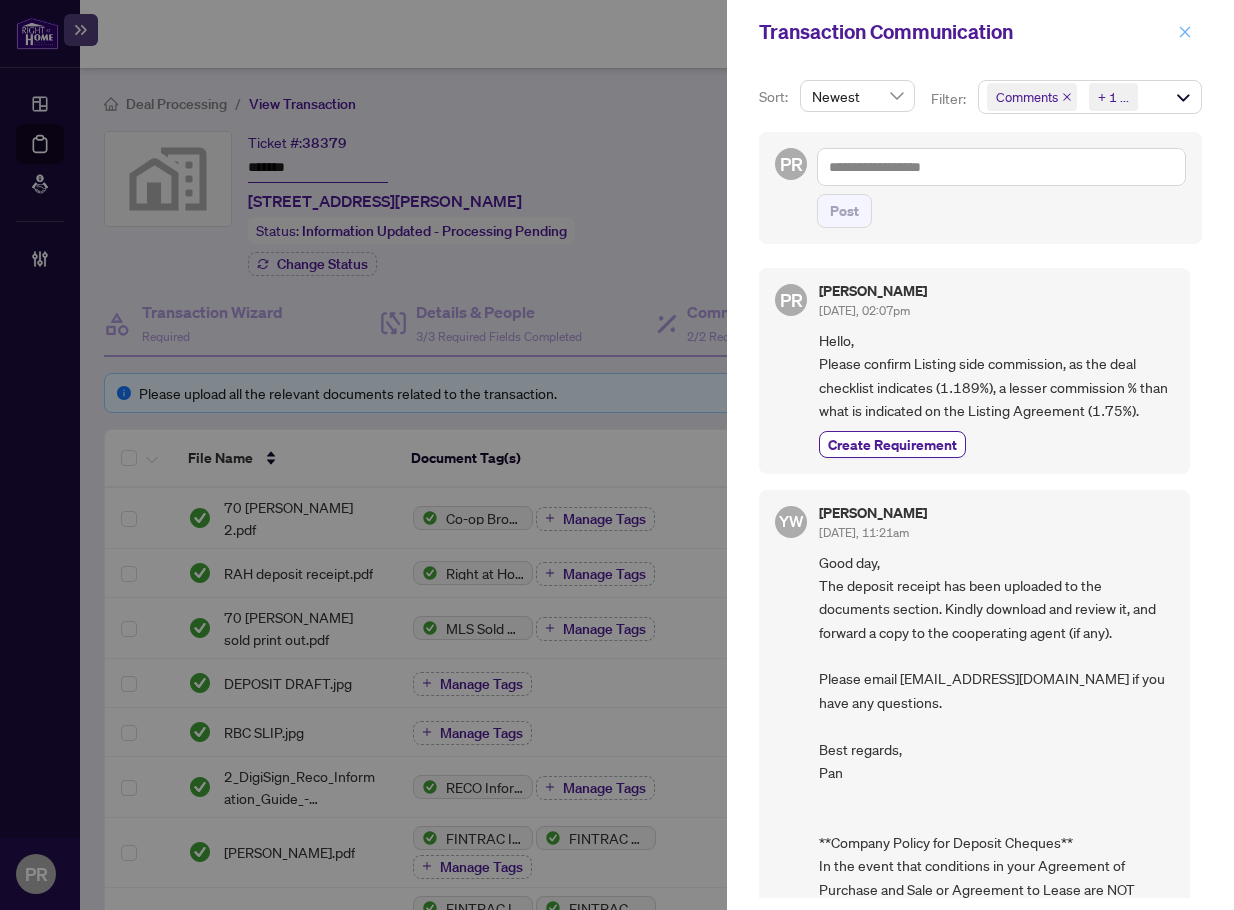 click 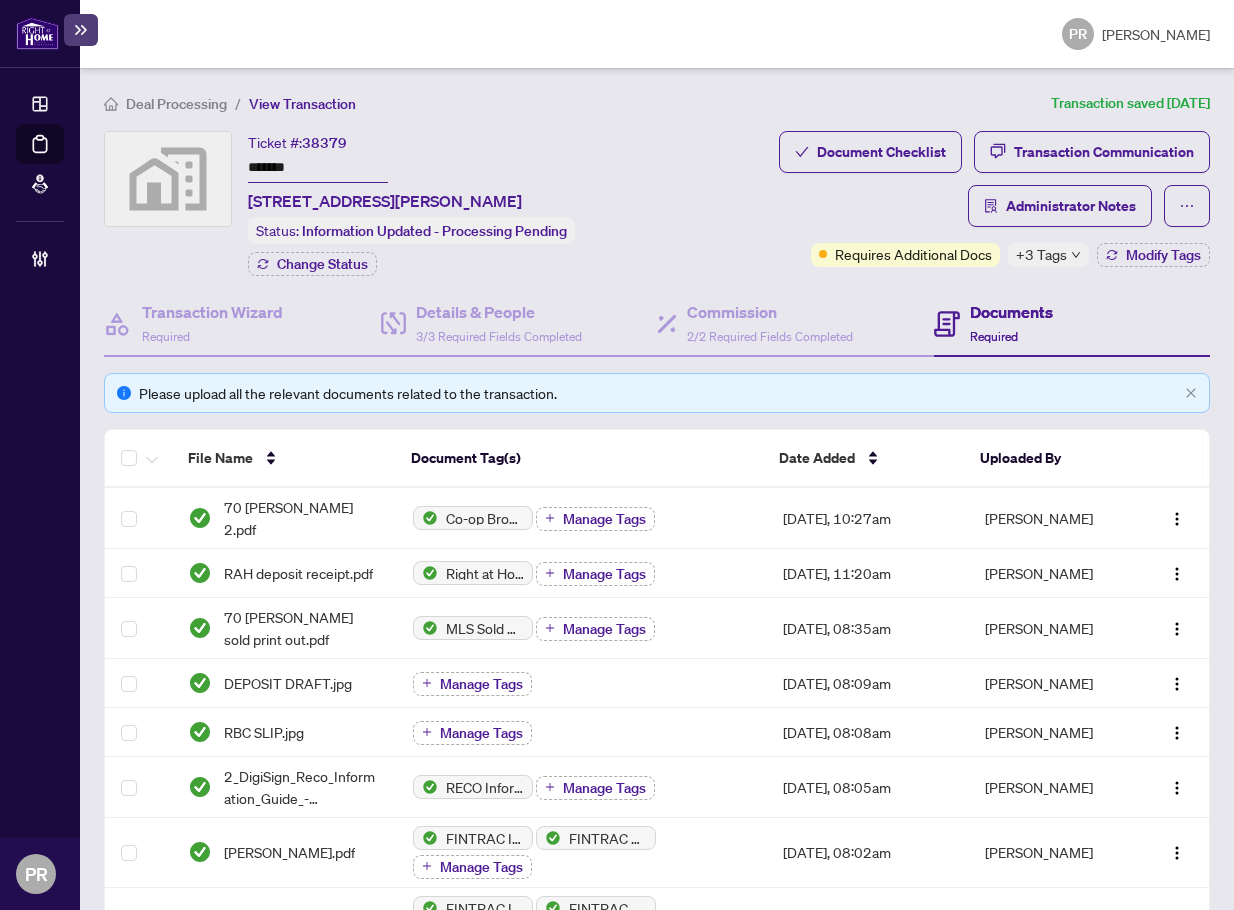click on "Deal Processing" at bounding box center [176, 104] 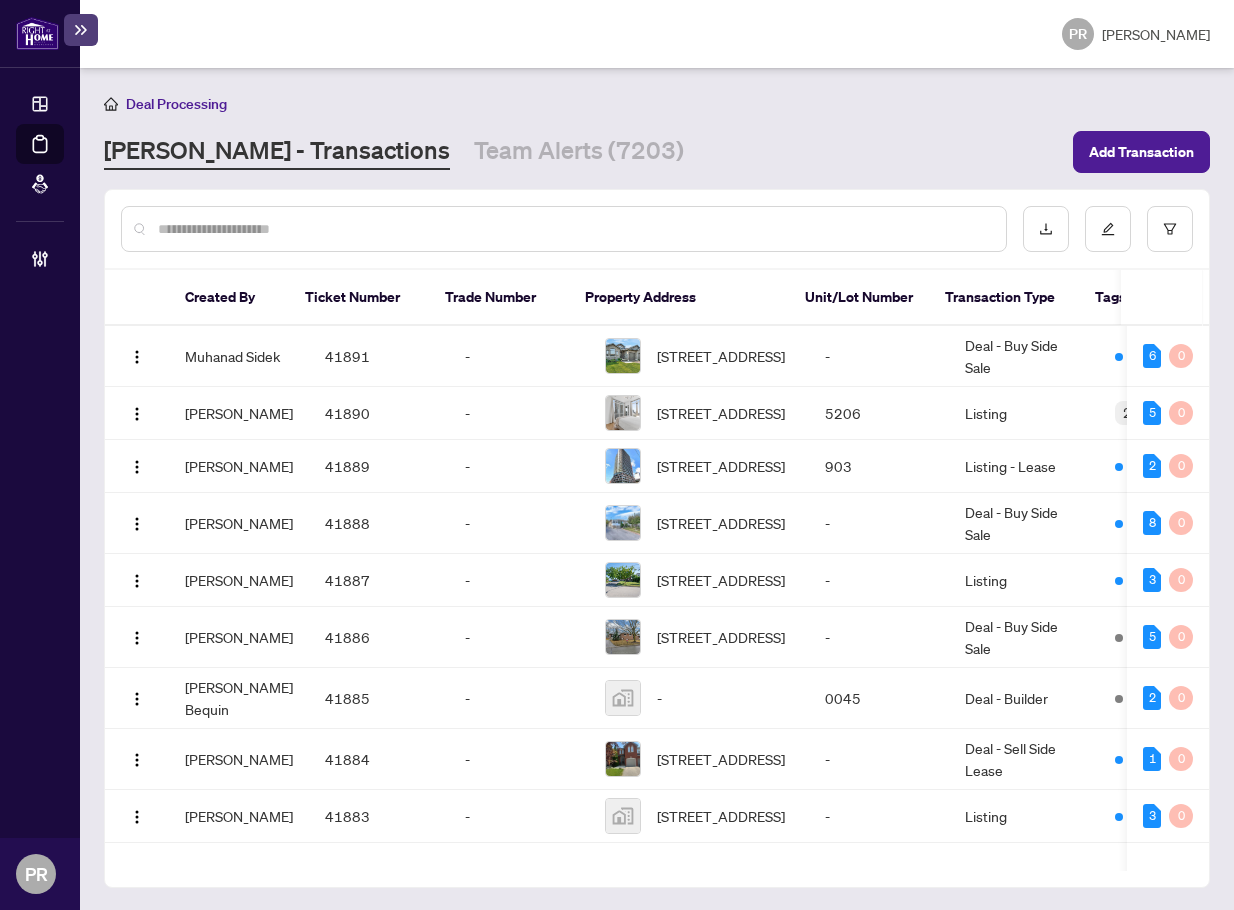 click at bounding box center (574, 229) 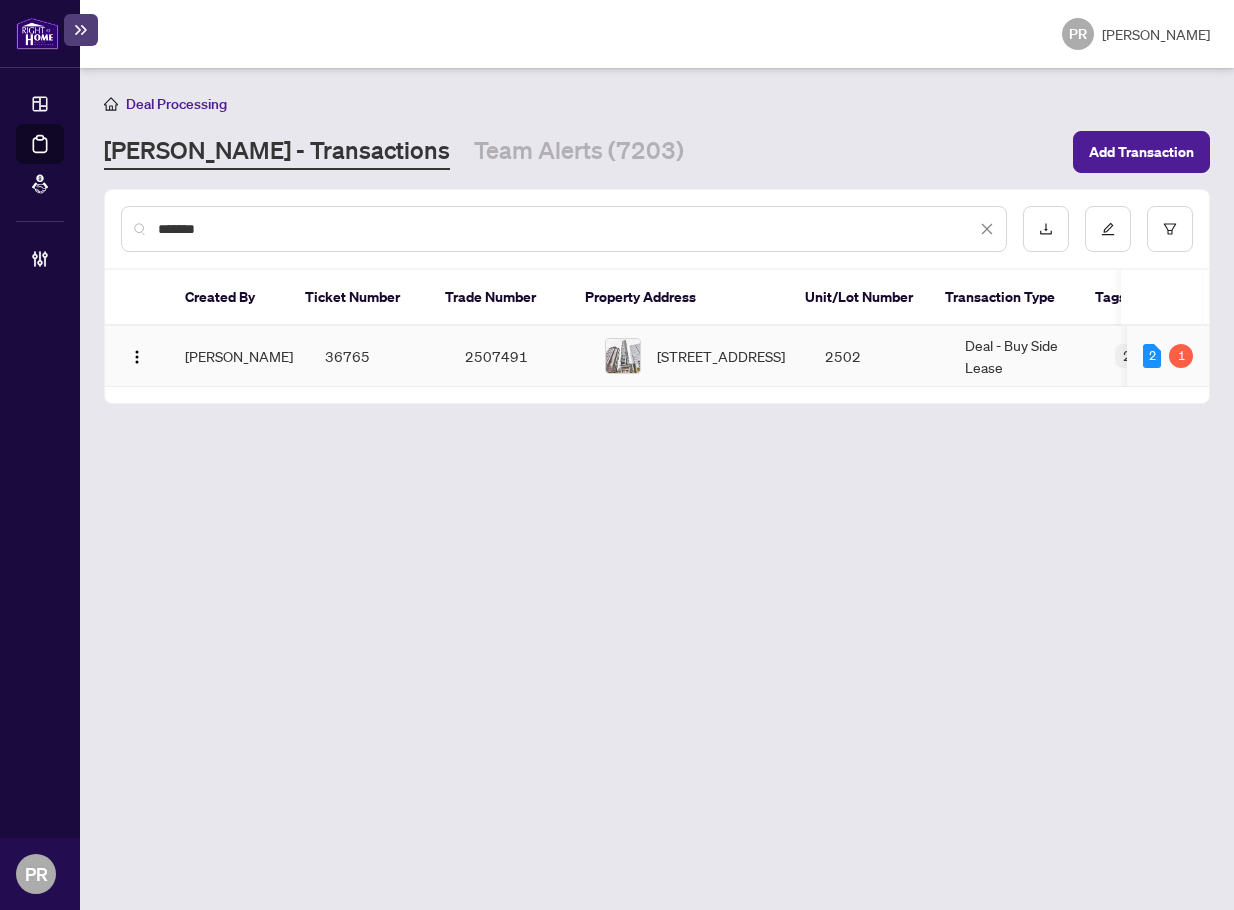 type on "*******" 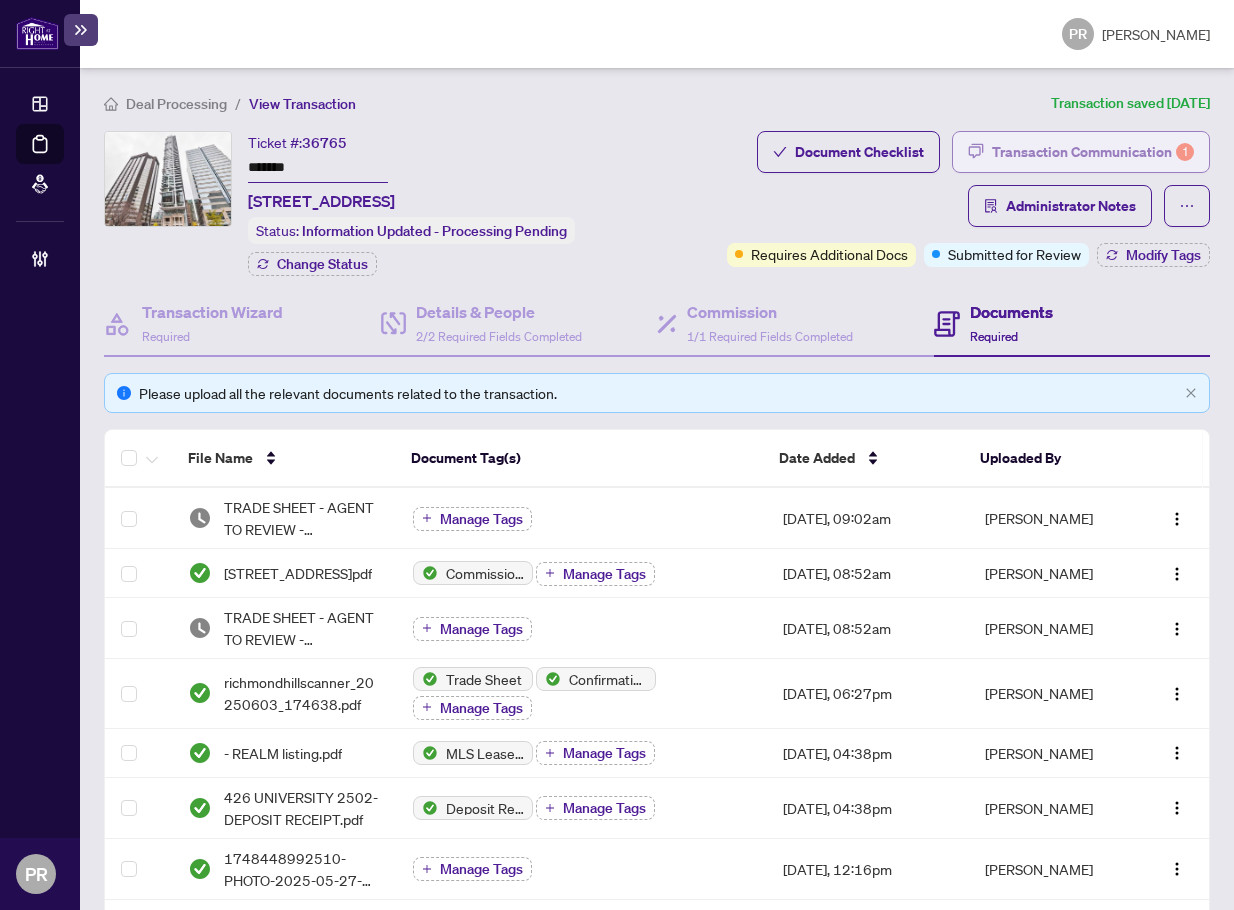 click on "Transaction Communication 1" at bounding box center (1093, 152) 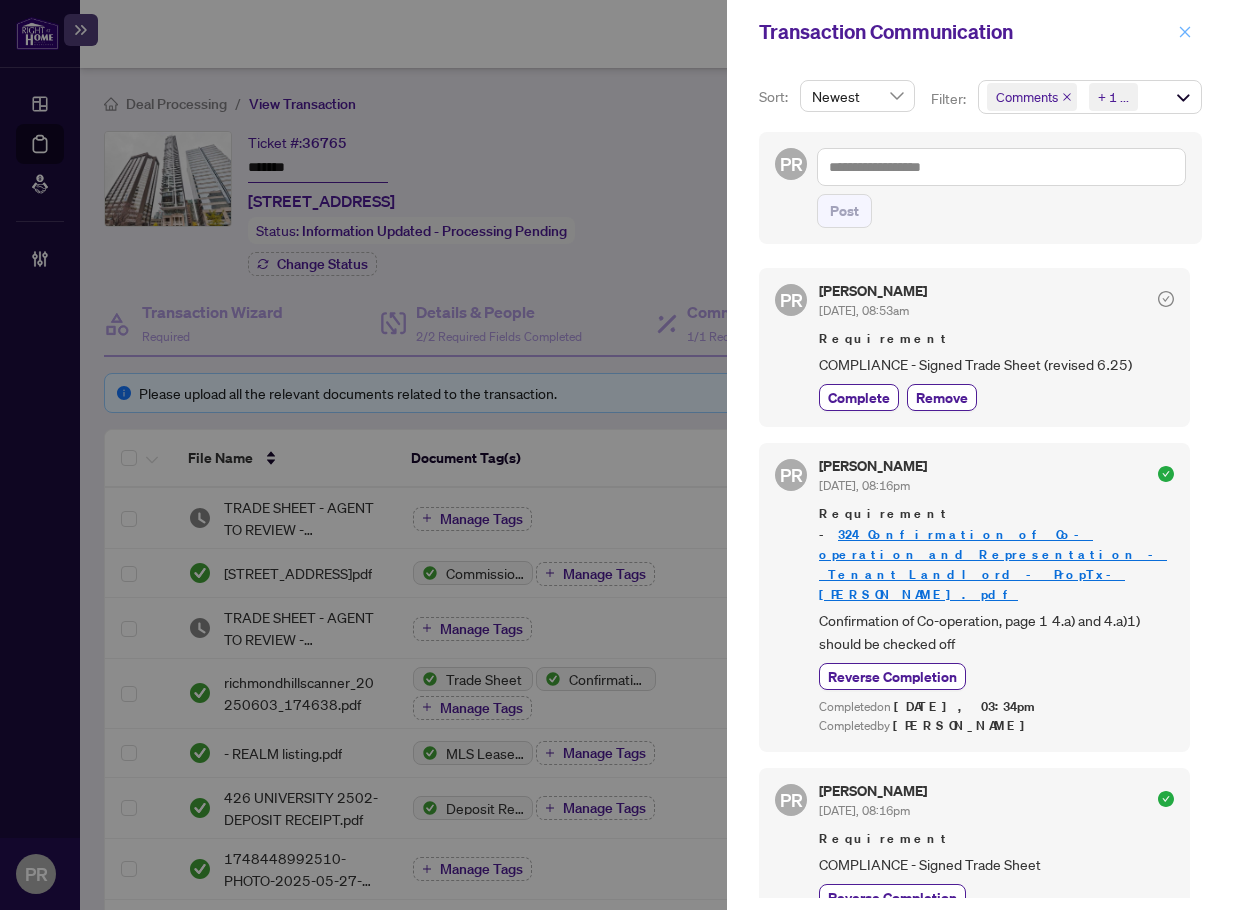 click at bounding box center (1185, 32) 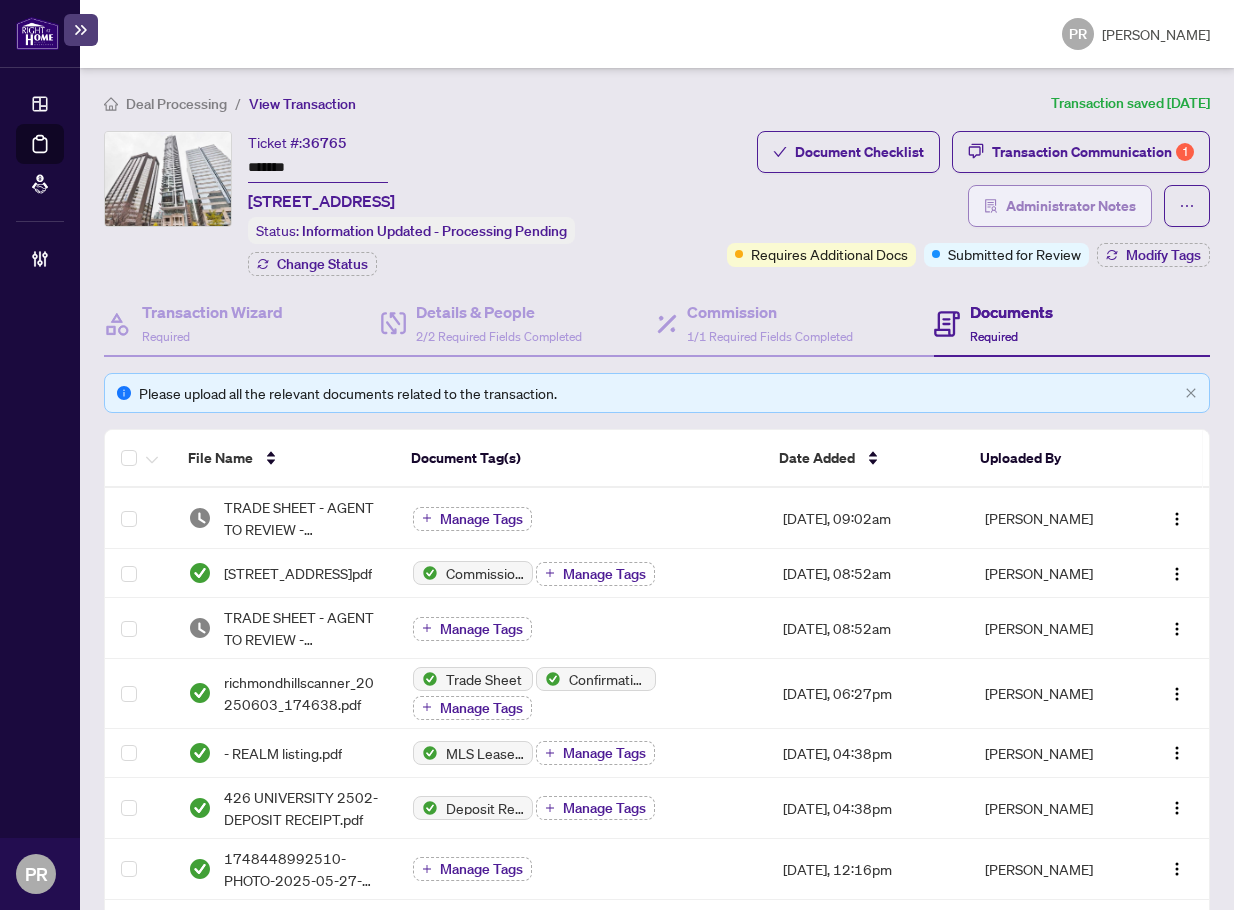 click on "Administrator Notes" at bounding box center (1071, 206) 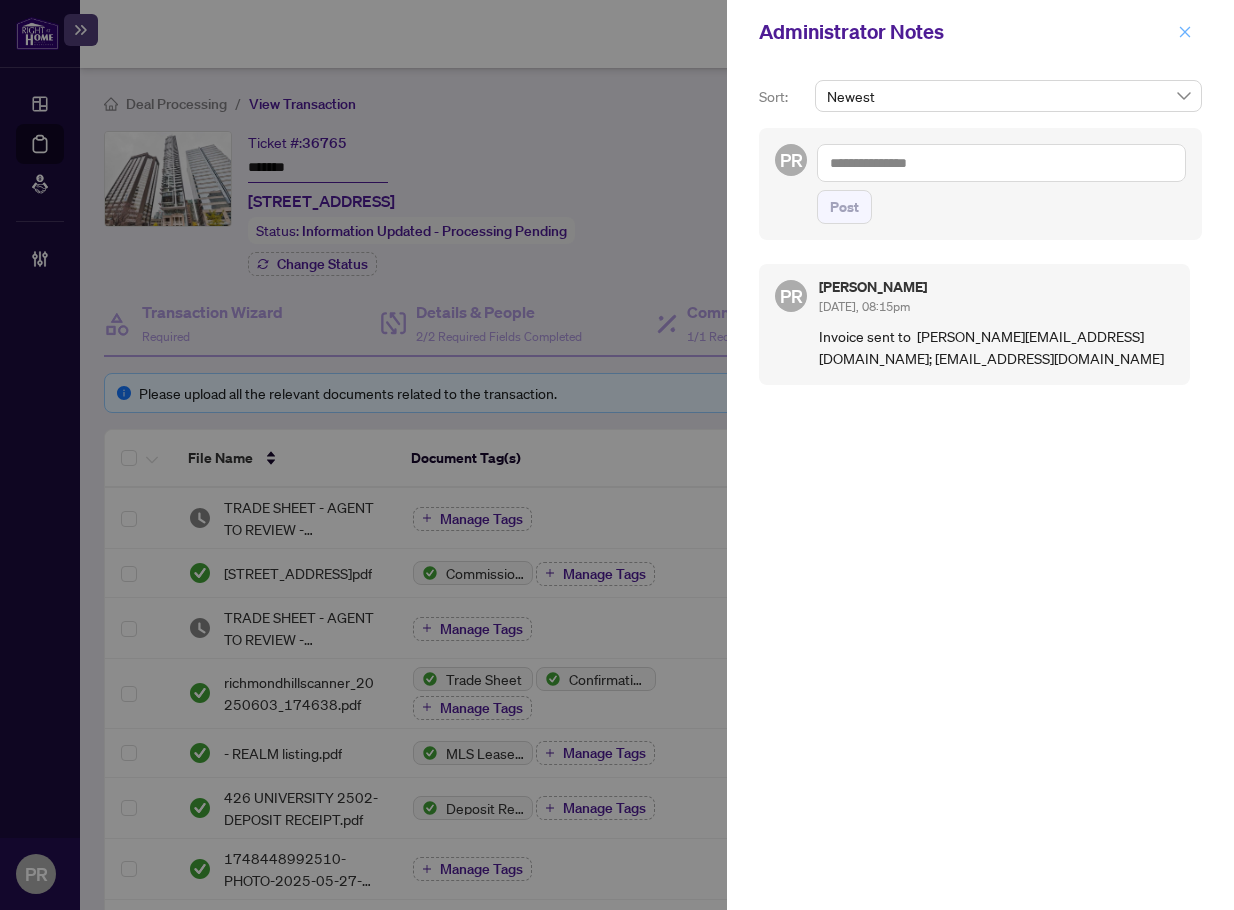 click 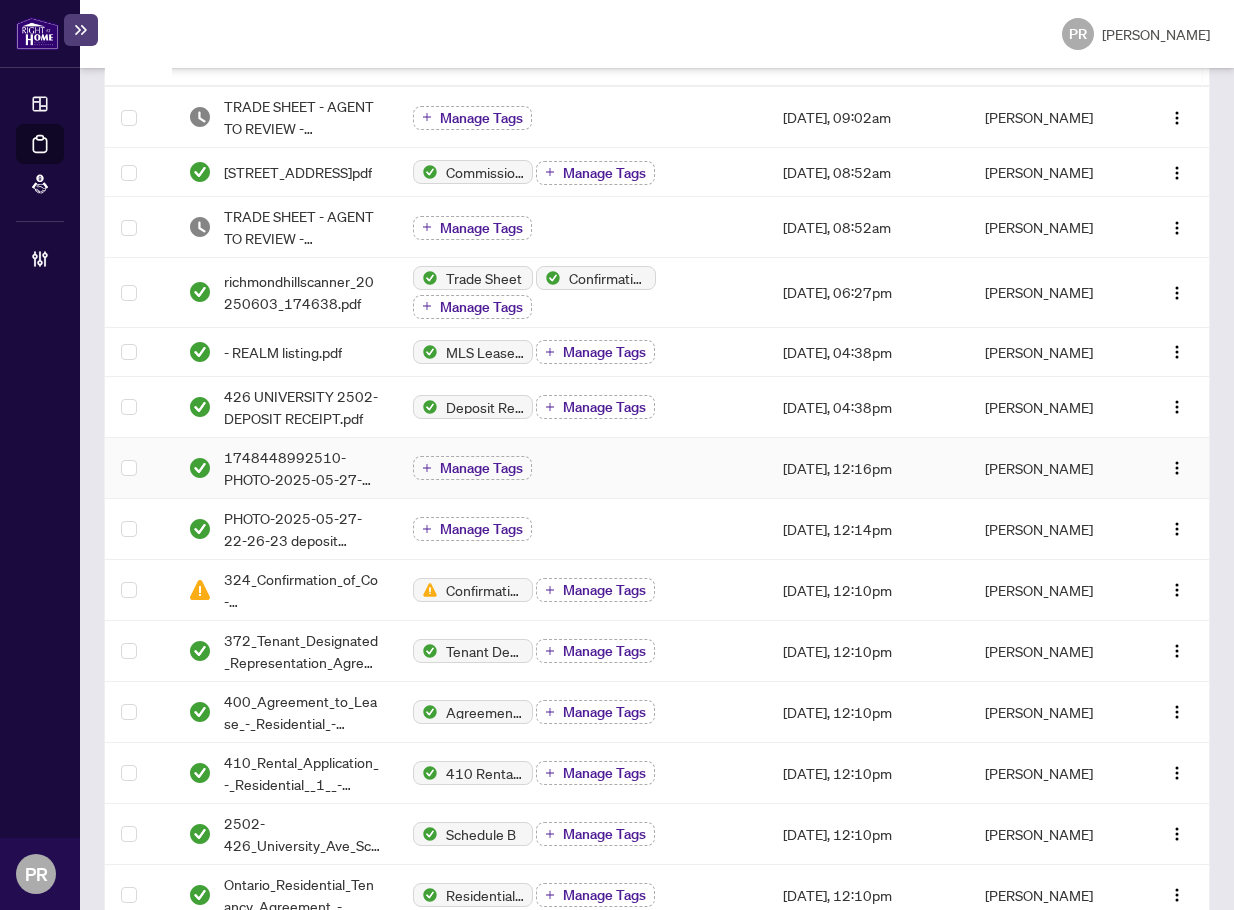 scroll, scrollTop: 400, scrollLeft: 0, axis: vertical 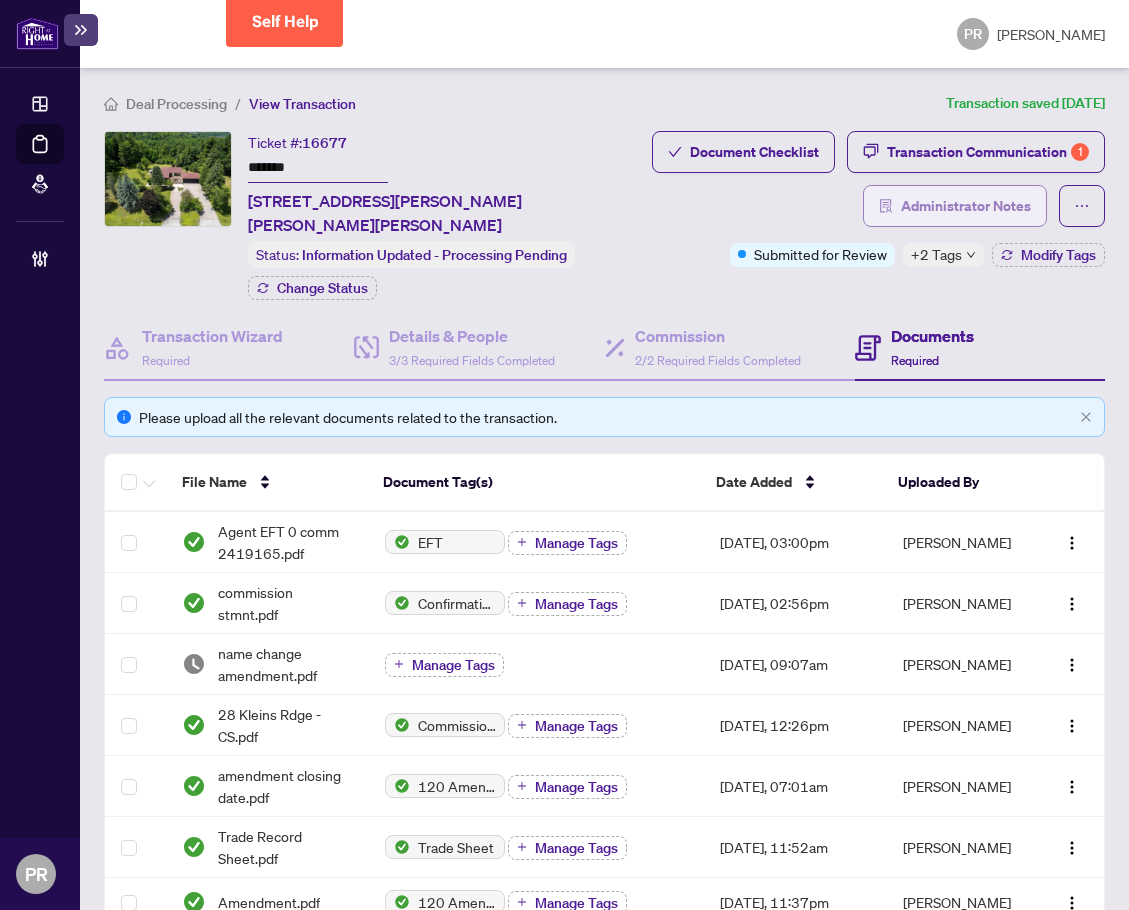 click on "Administrator Notes" at bounding box center (955, 206) 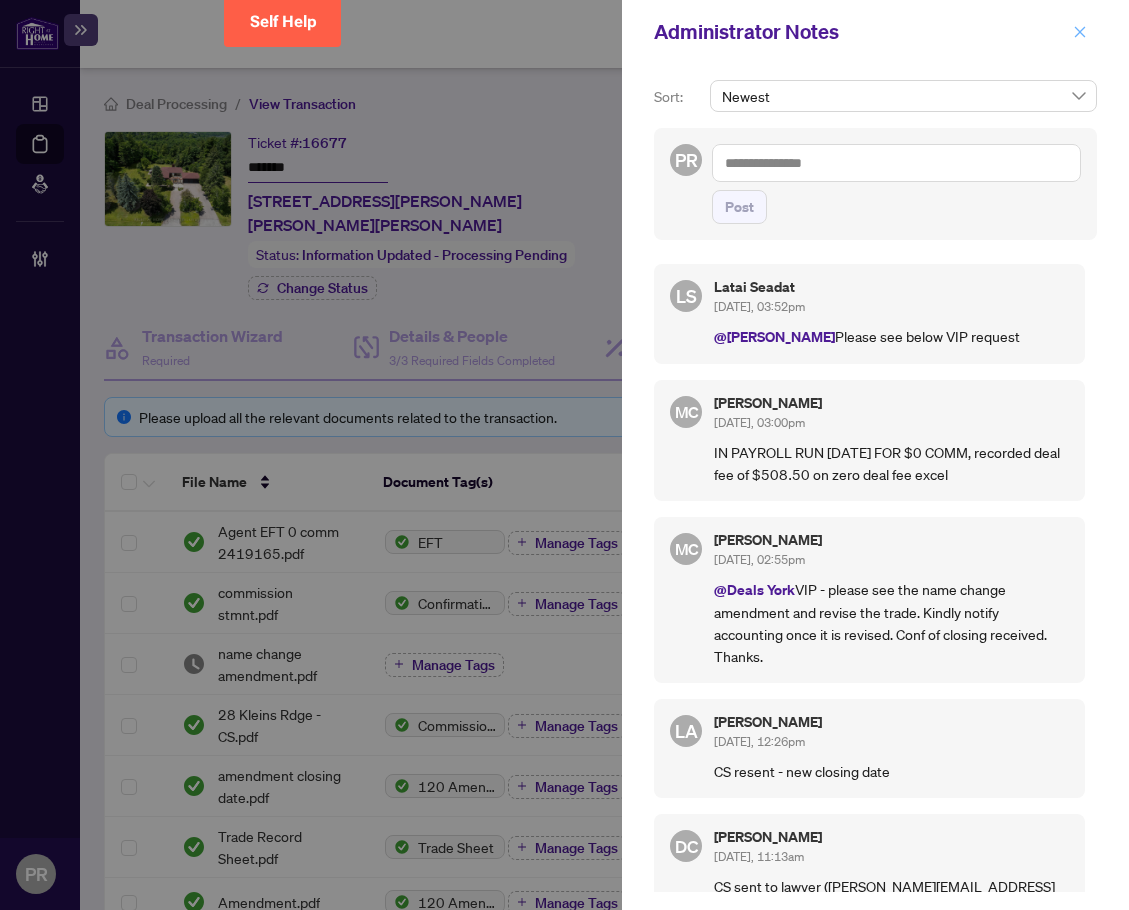 click at bounding box center [1080, 32] 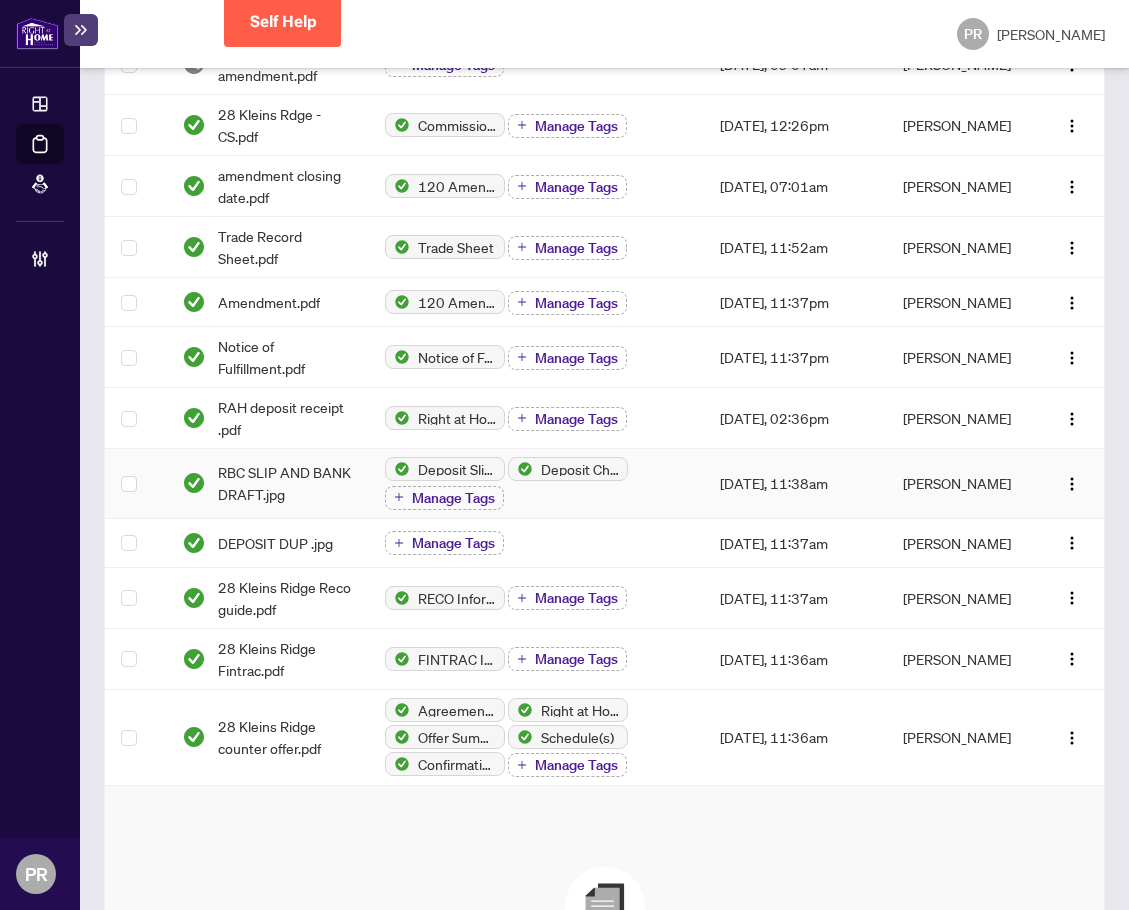 scroll, scrollTop: 300, scrollLeft: 0, axis: vertical 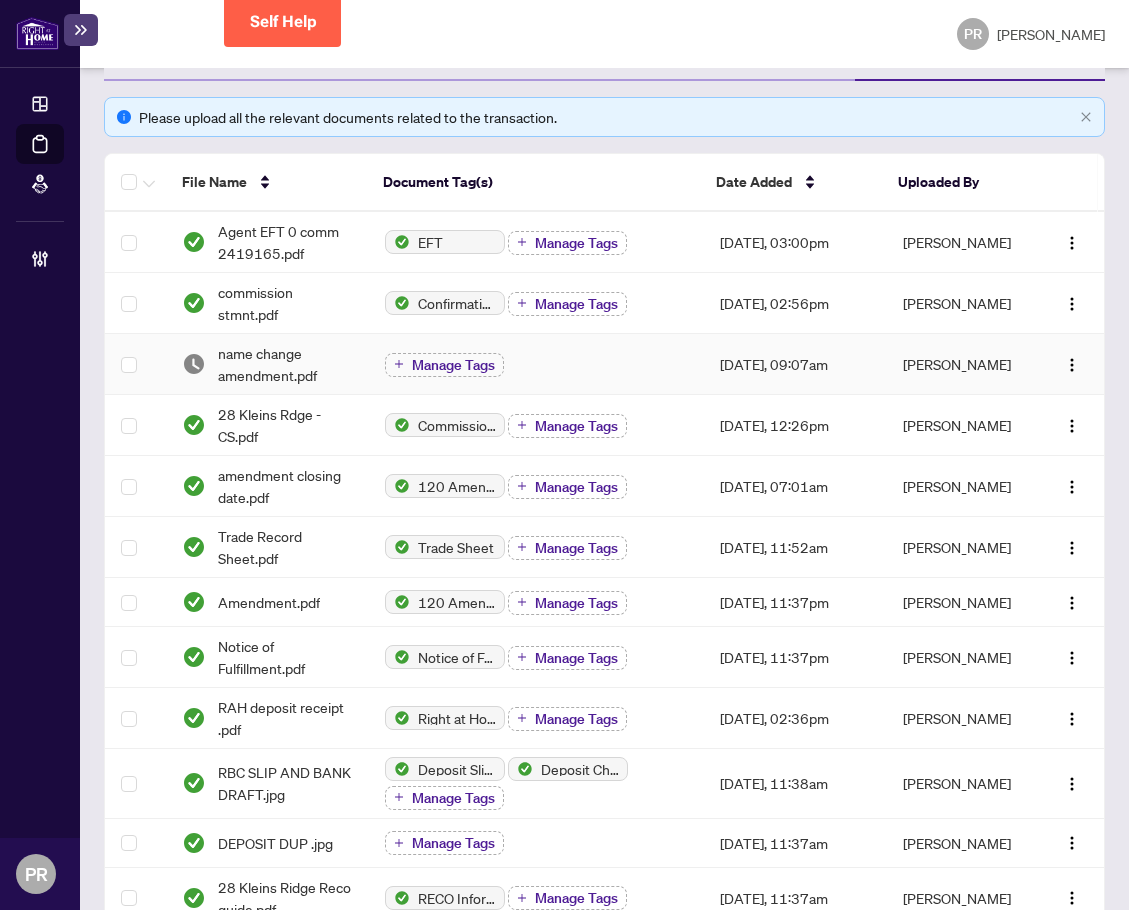 click on "Manage Tags" at bounding box center [536, 364] 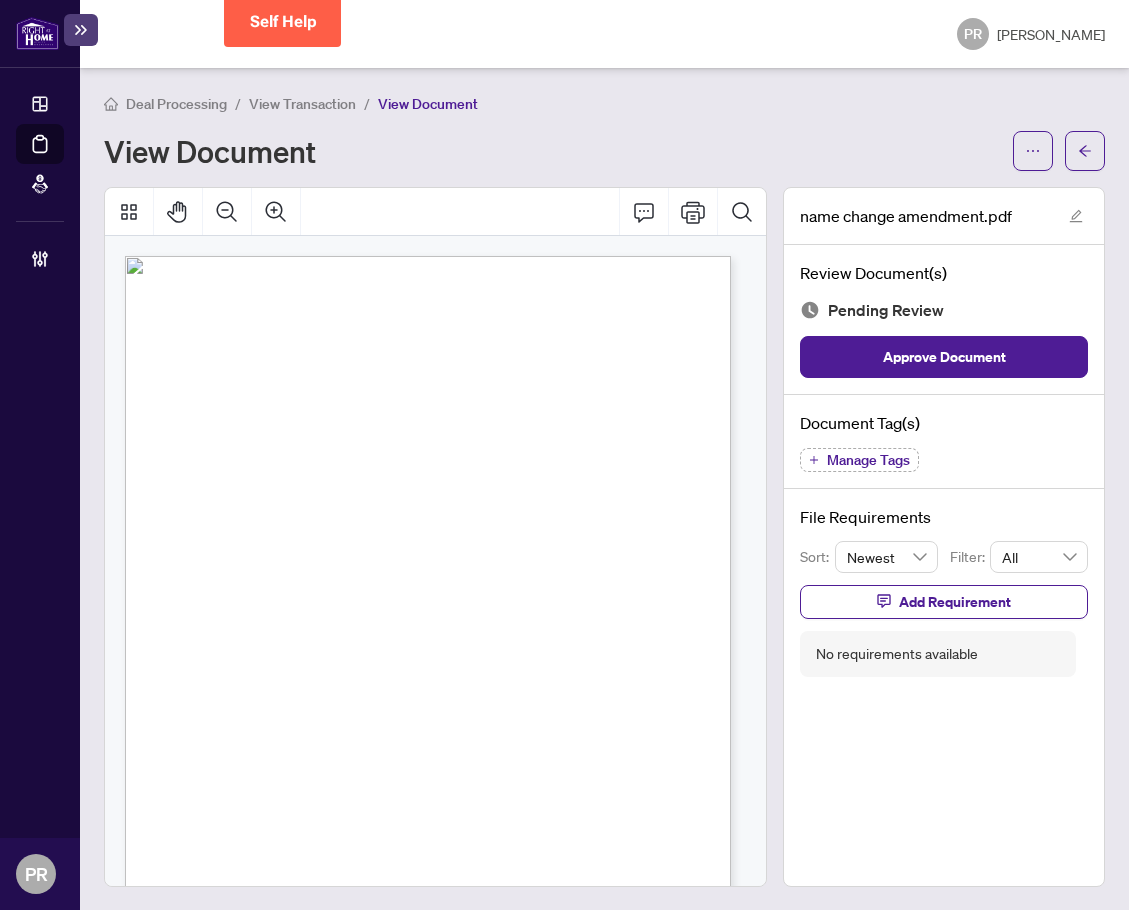 click on "Manage Tags" at bounding box center (868, 460) 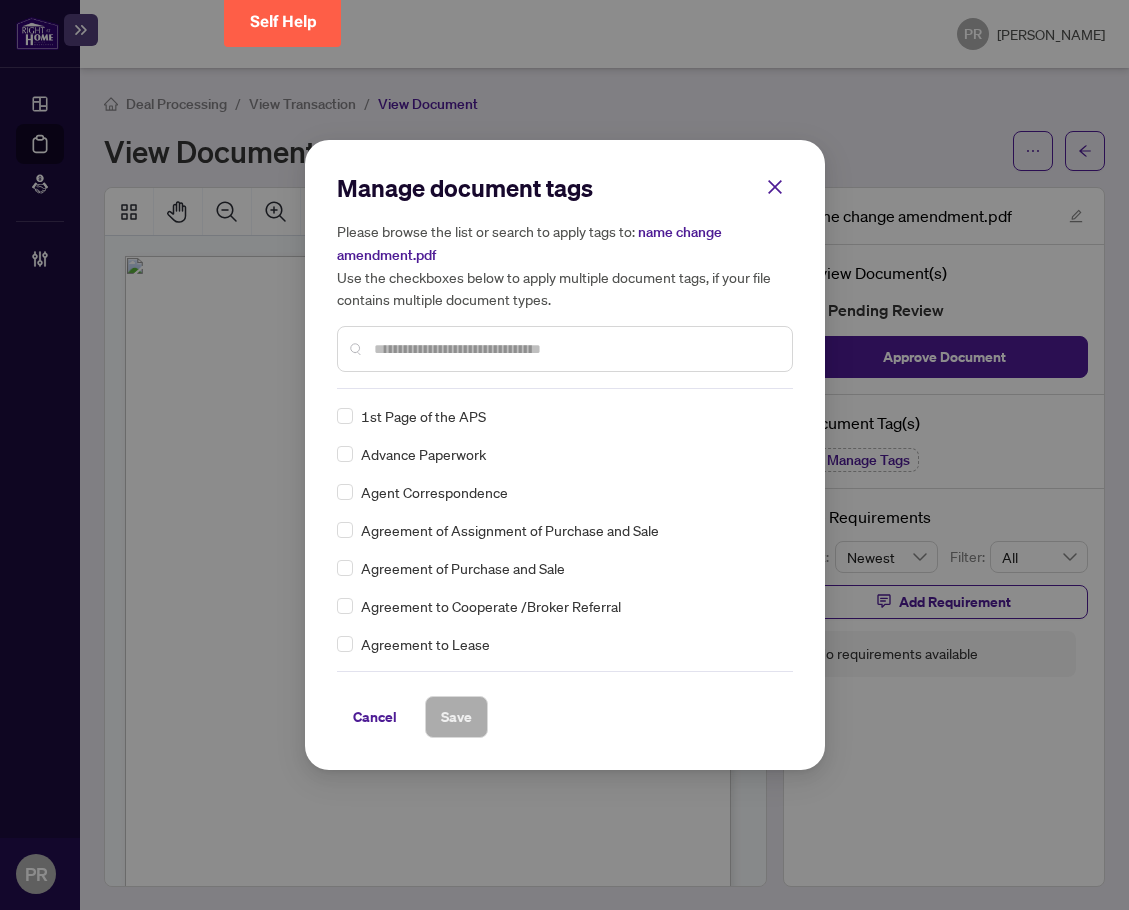 click at bounding box center [575, 349] 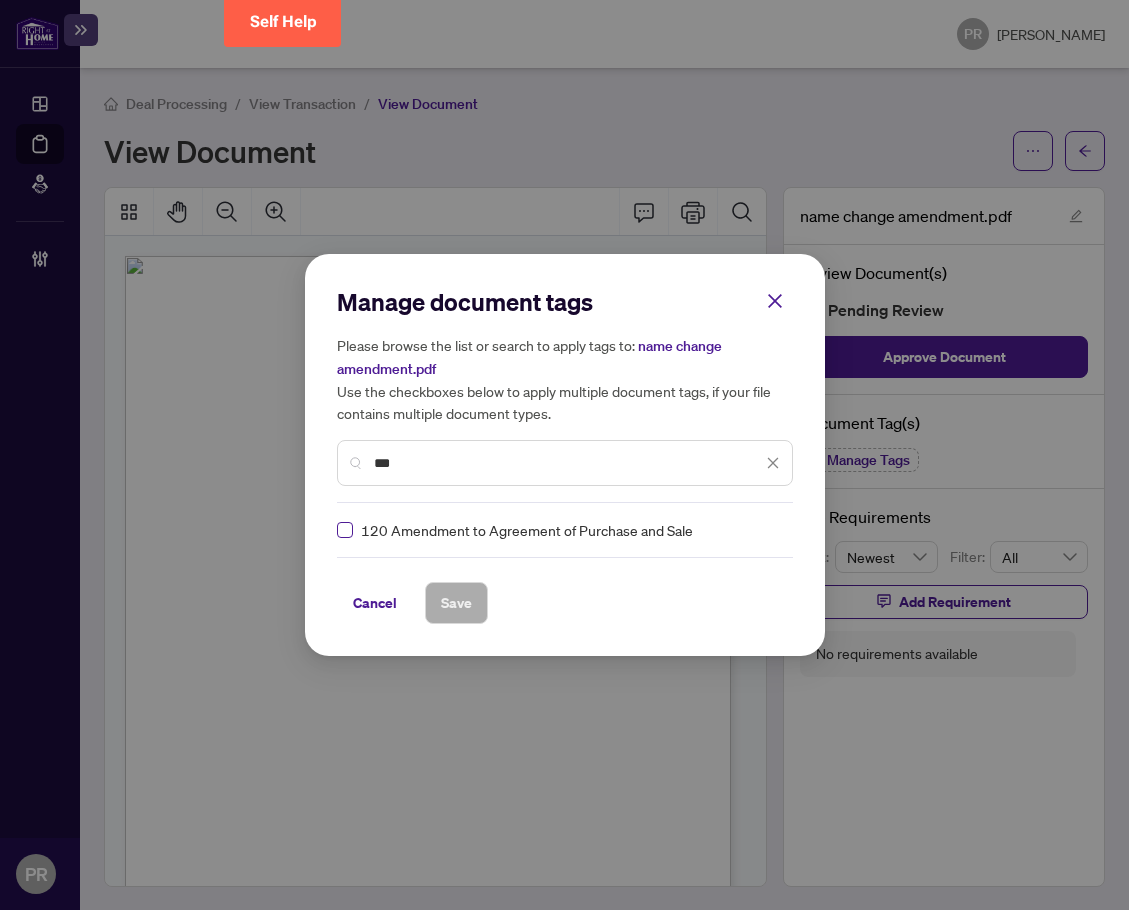 click at bounding box center (345, 530) 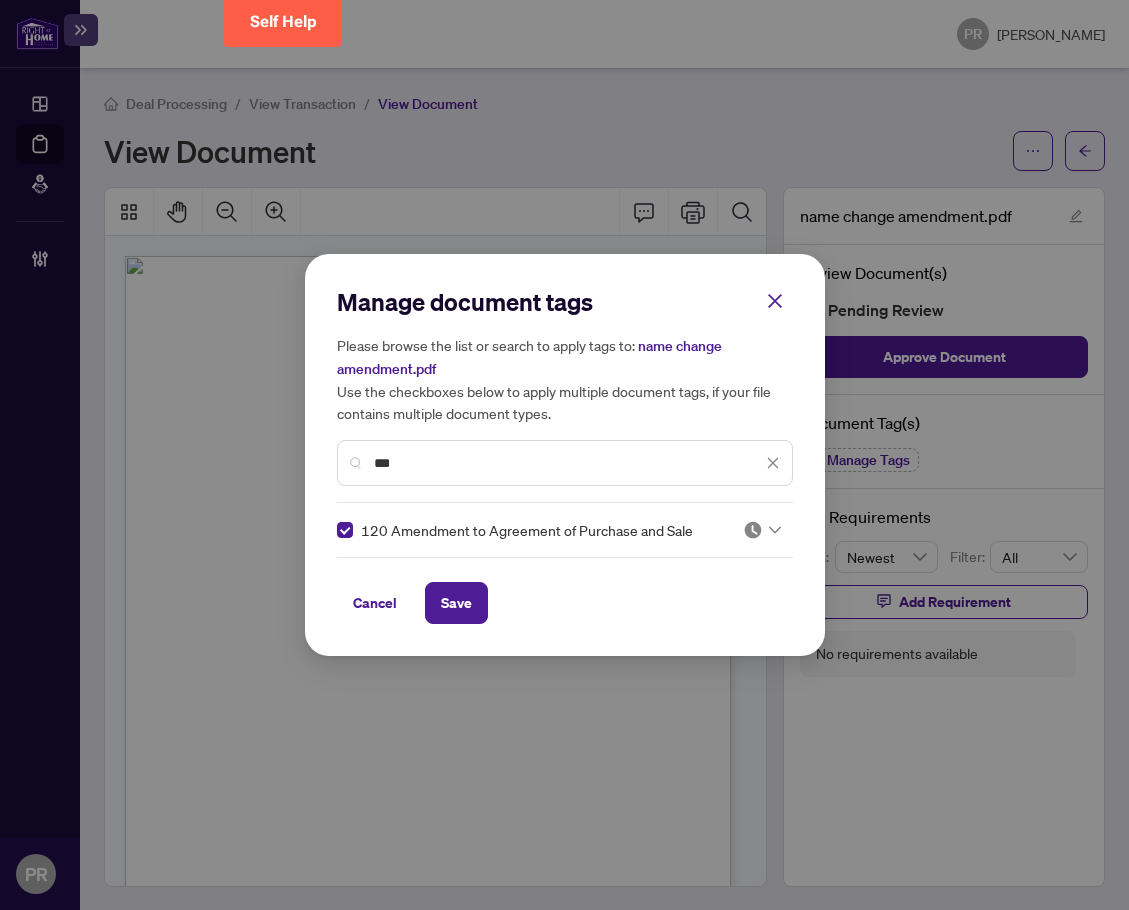 click on "Manage document tags Please browse the list or search to apply tags to:   name change amendment.pdf   Use the checkboxes below to apply multiple document tags, if your file contains multiple document types.   *** 120 Amendment to Agreement of Purchase and Sale Cancel Save" at bounding box center [565, 455] 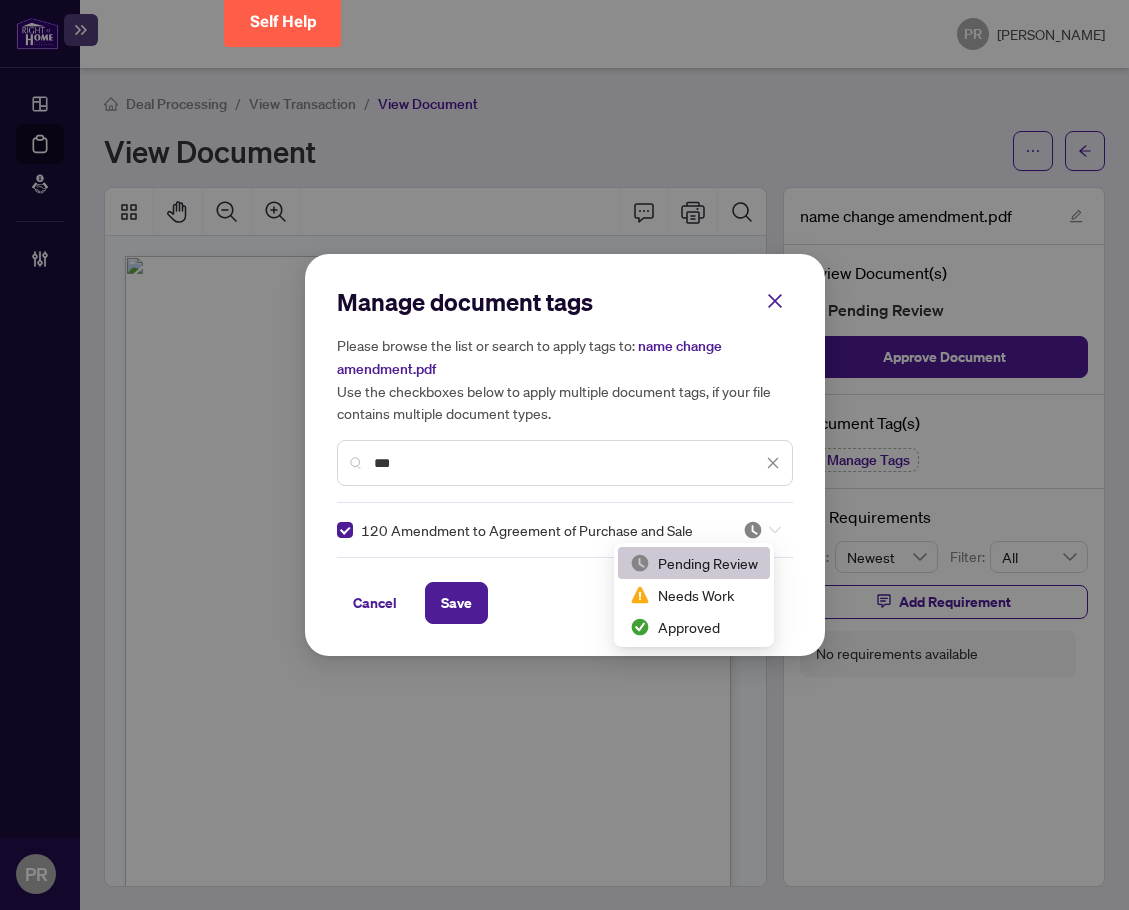 click at bounding box center [762, 530] 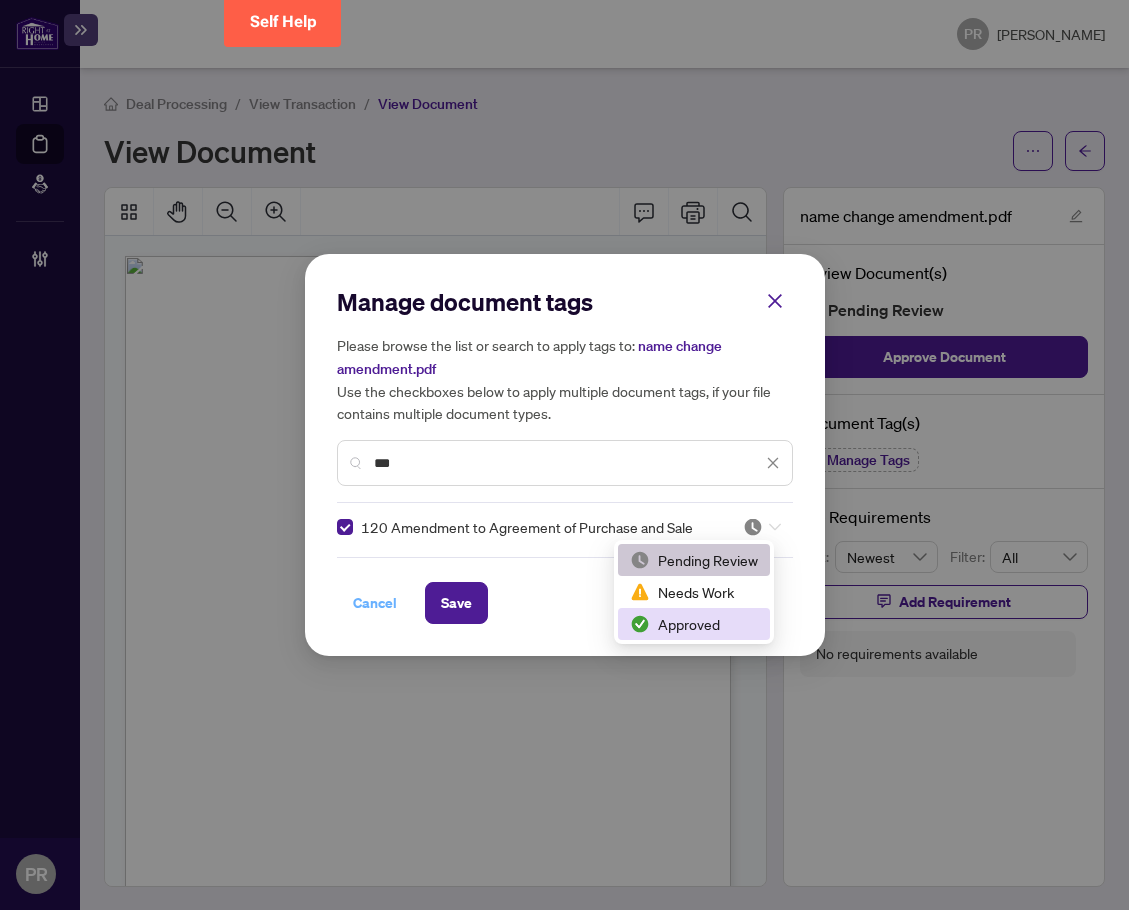 drag, startPoint x: 669, startPoint y: 613, endPoint x: 408, endPoint y: 595, distance: 261.61996 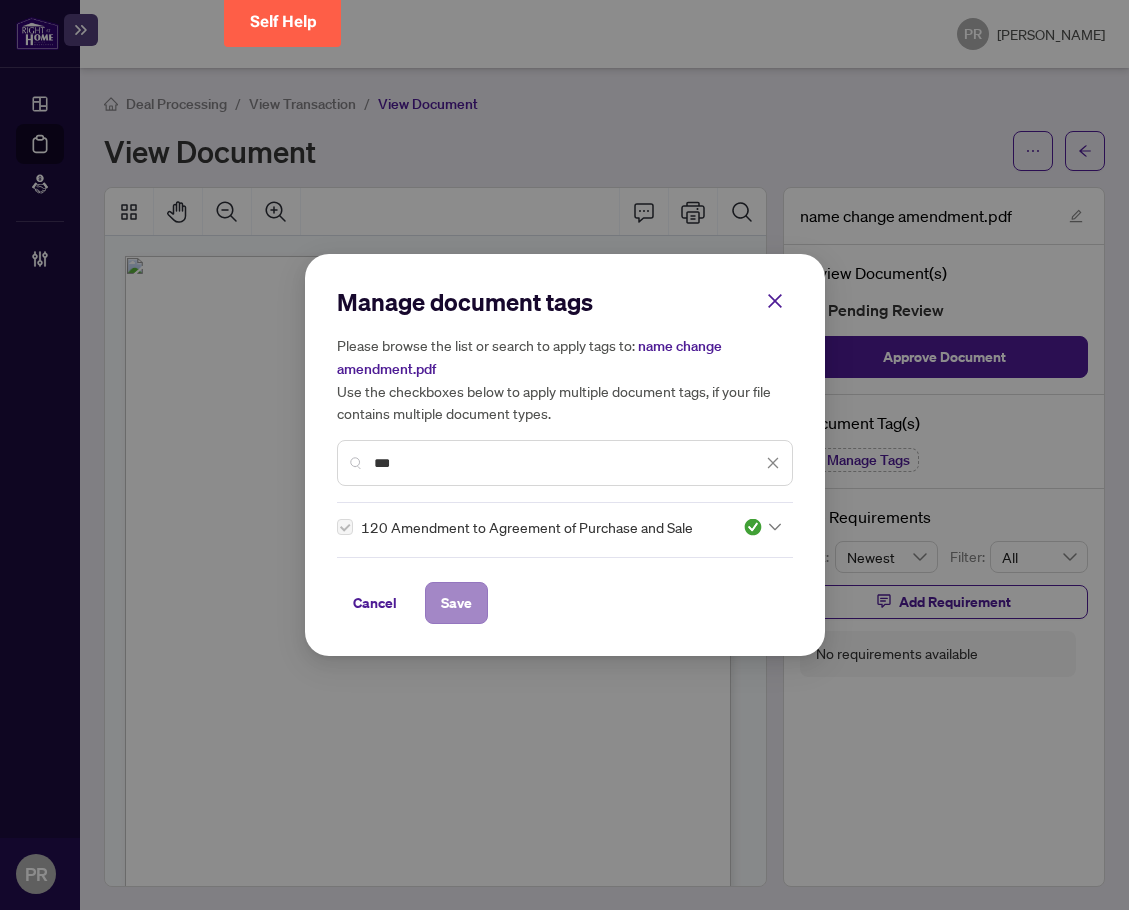 drag, startPoint x: 494, startPoint y: 612, endPoint x: 485, endPoint y: 620, distance: 12.0415945 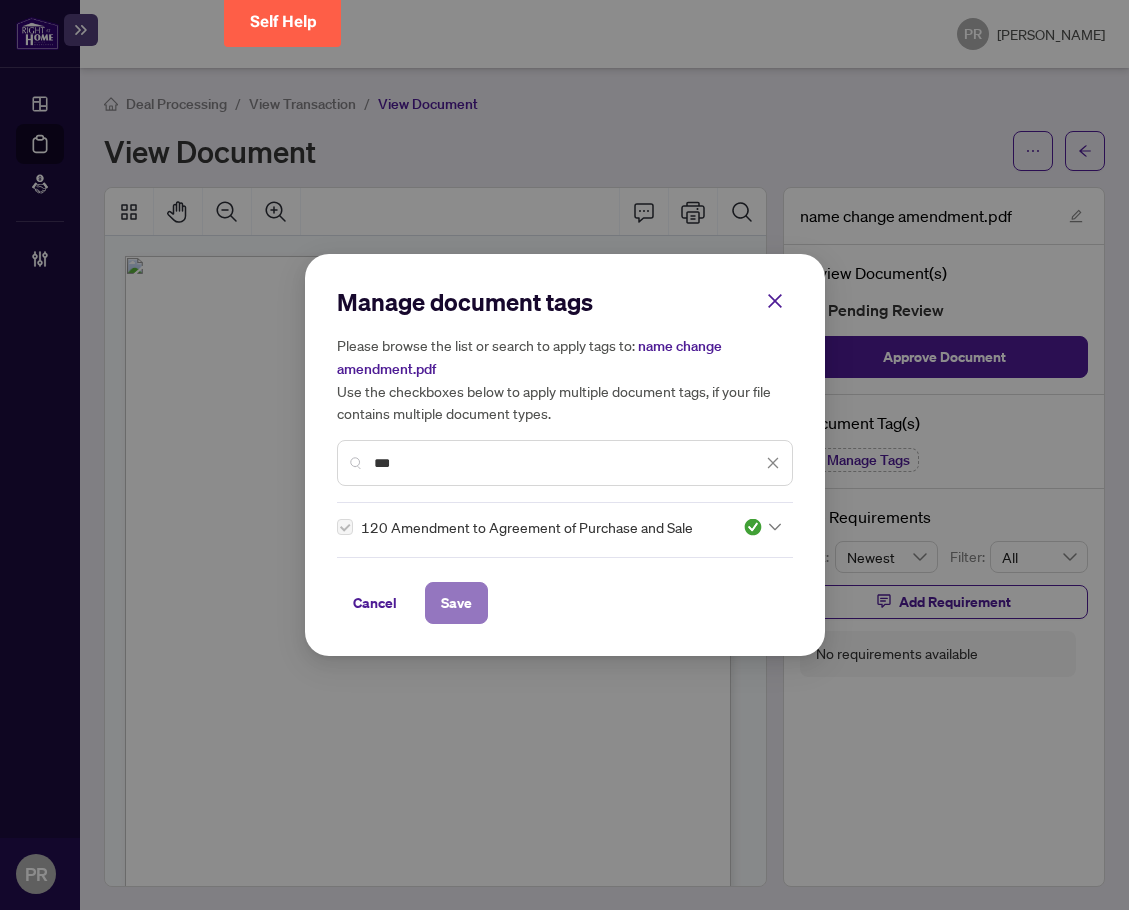 click on "Save" at bounding box center (456, 603) 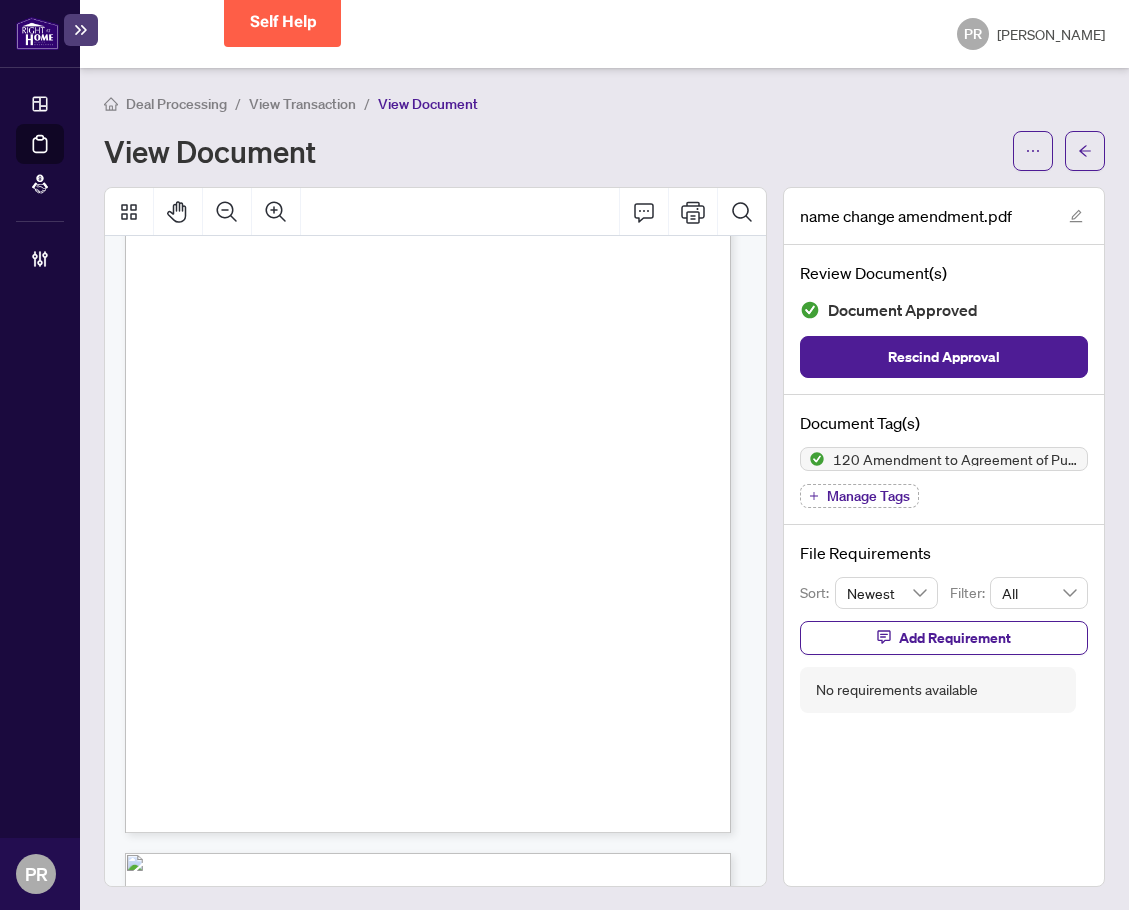 scroll, scrollTop: 0, scrollLeft: 0, axis: both 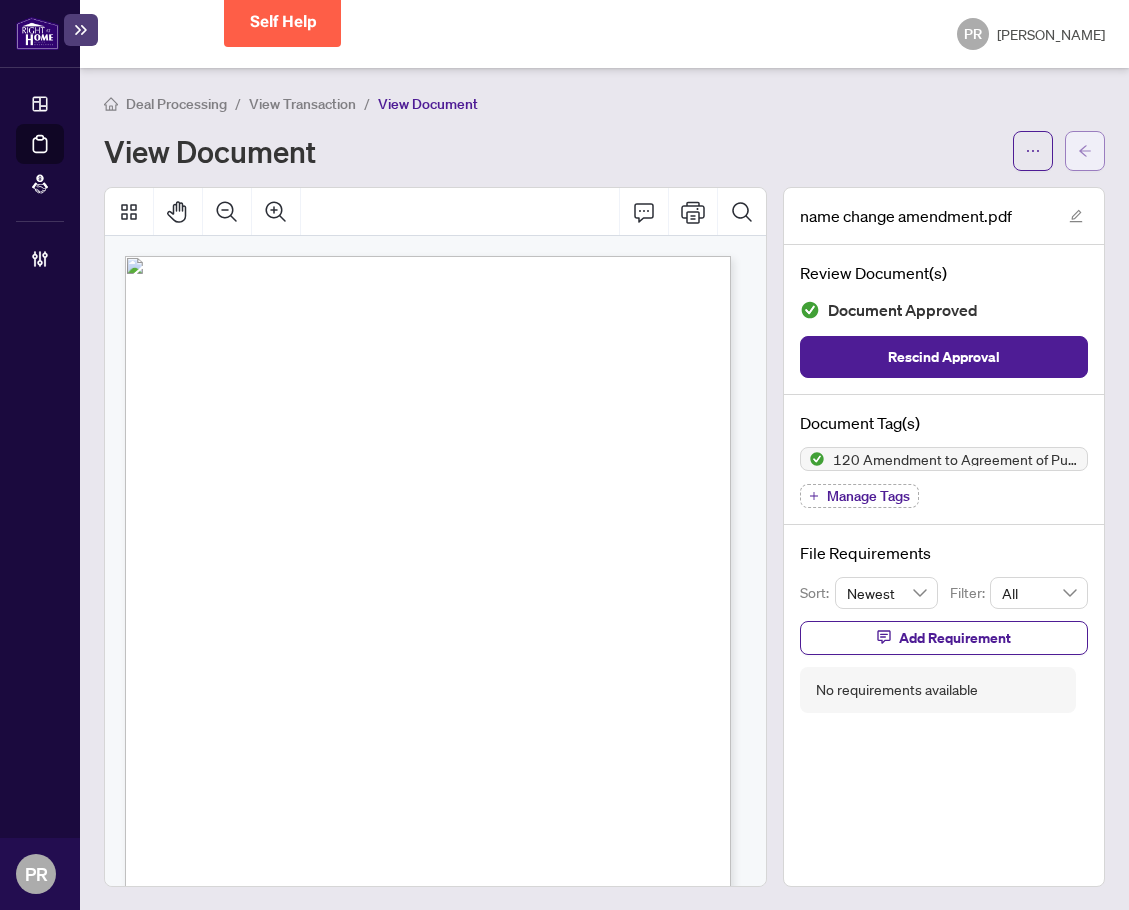 click at bounding box center (1085, 151) 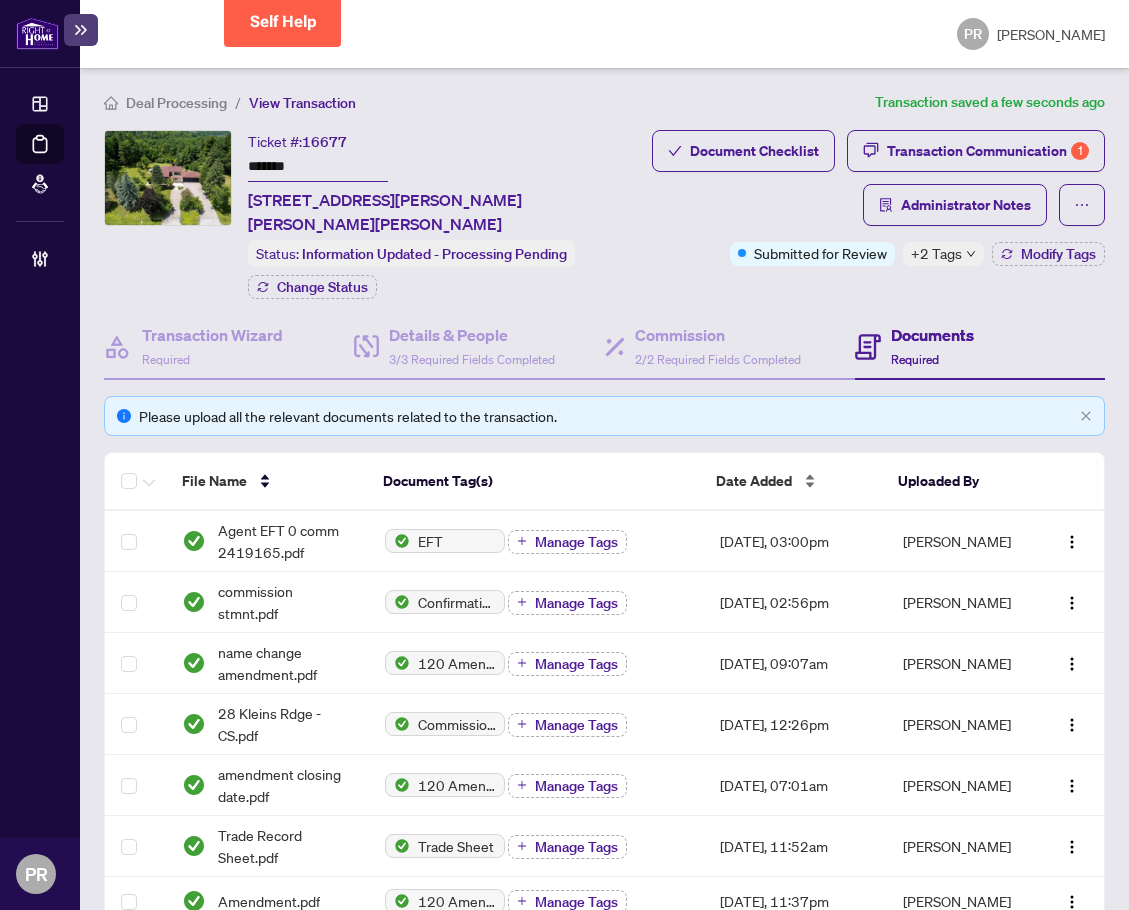 scroll, scrollTop: 0, scrollLeft: 0, axis: both 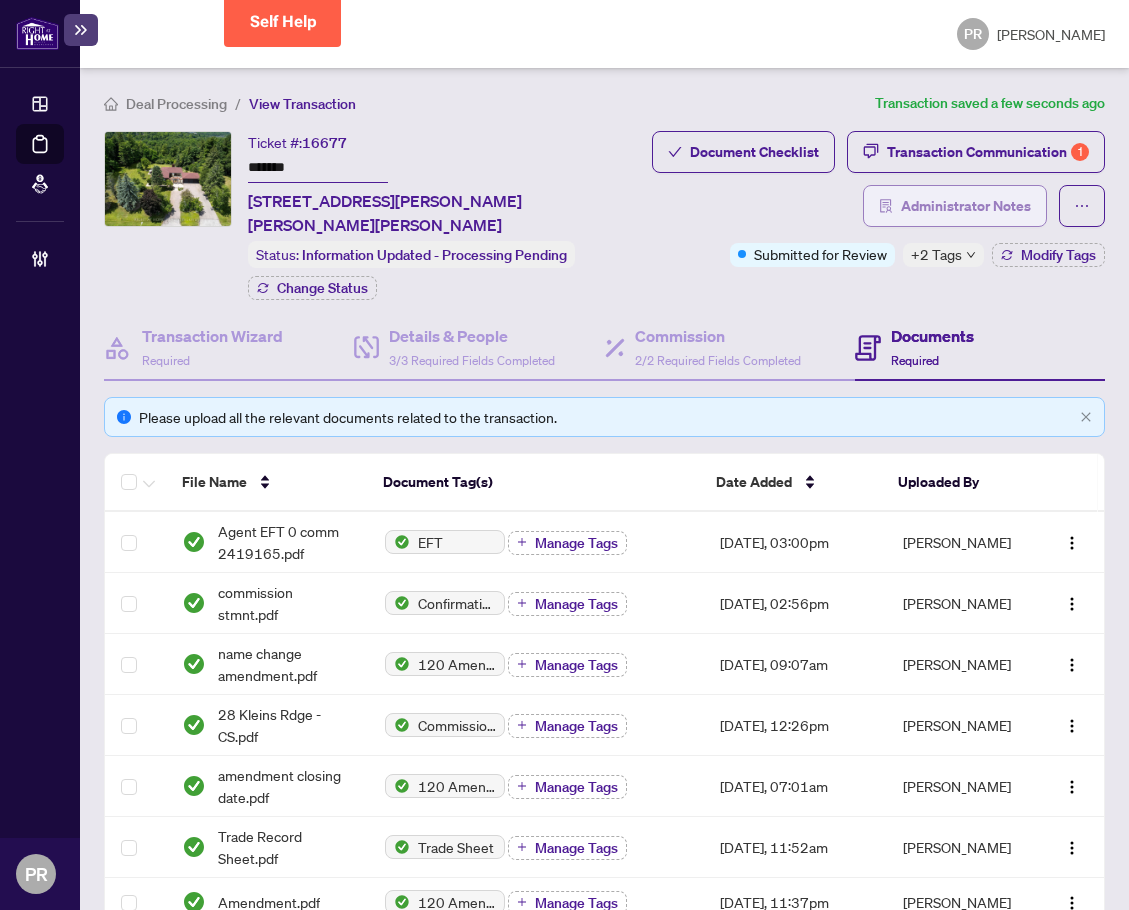 click on "Administrator Notes" at bounding box center (966, 206) 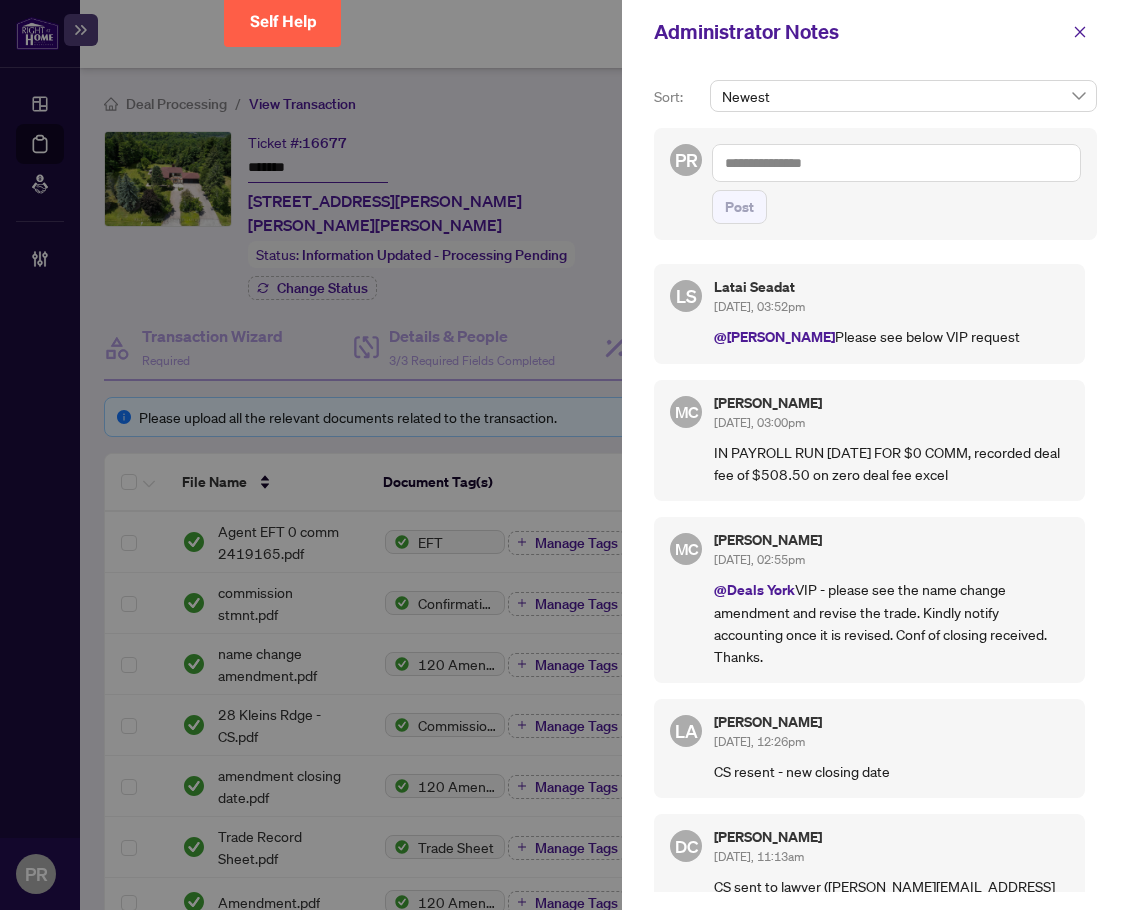 click at bounding box center (896, 163) 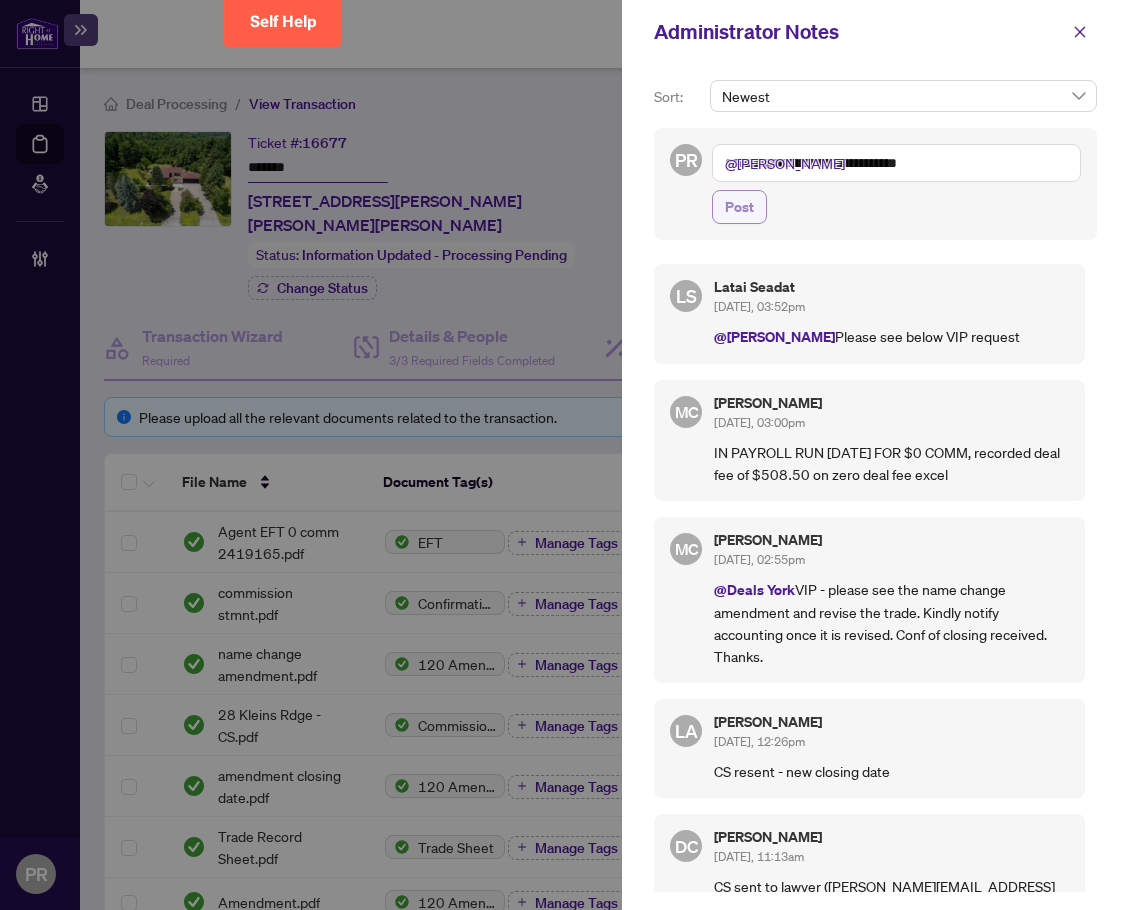 type on "**********" 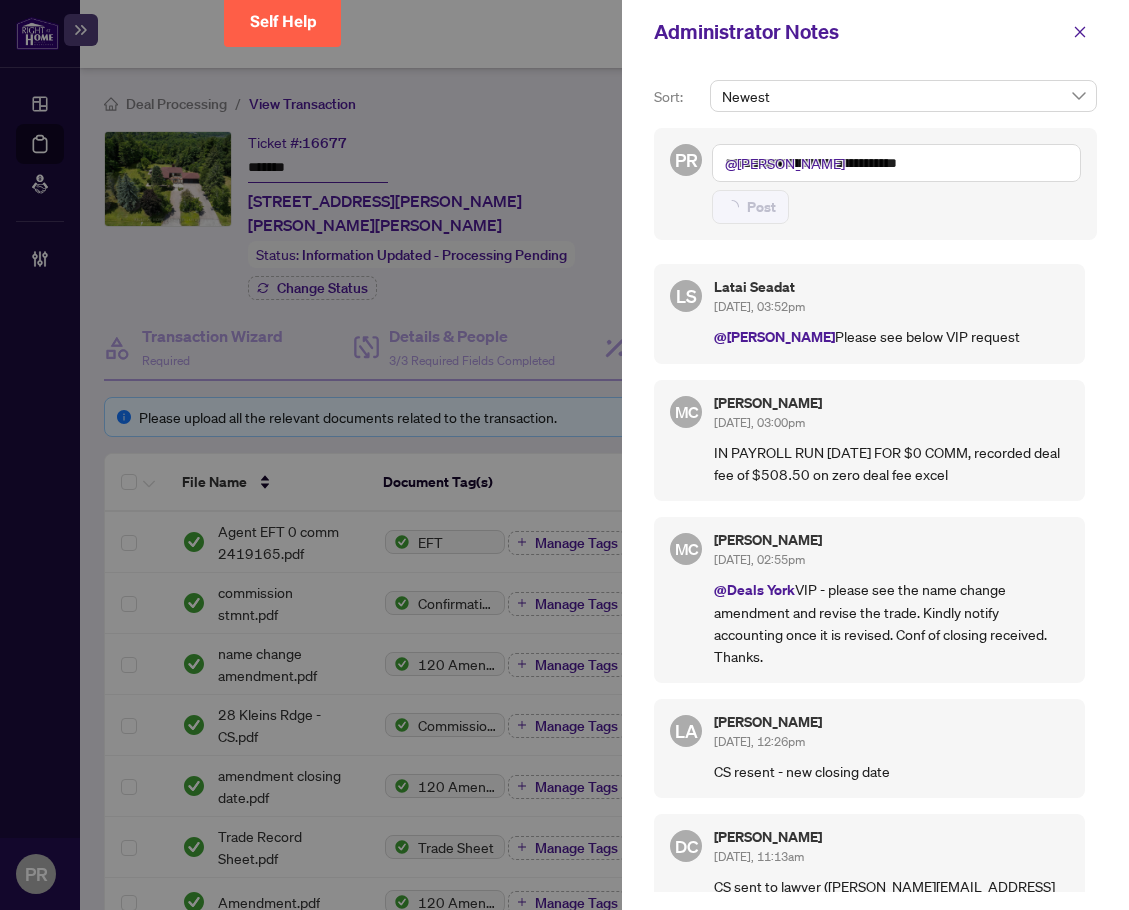 type 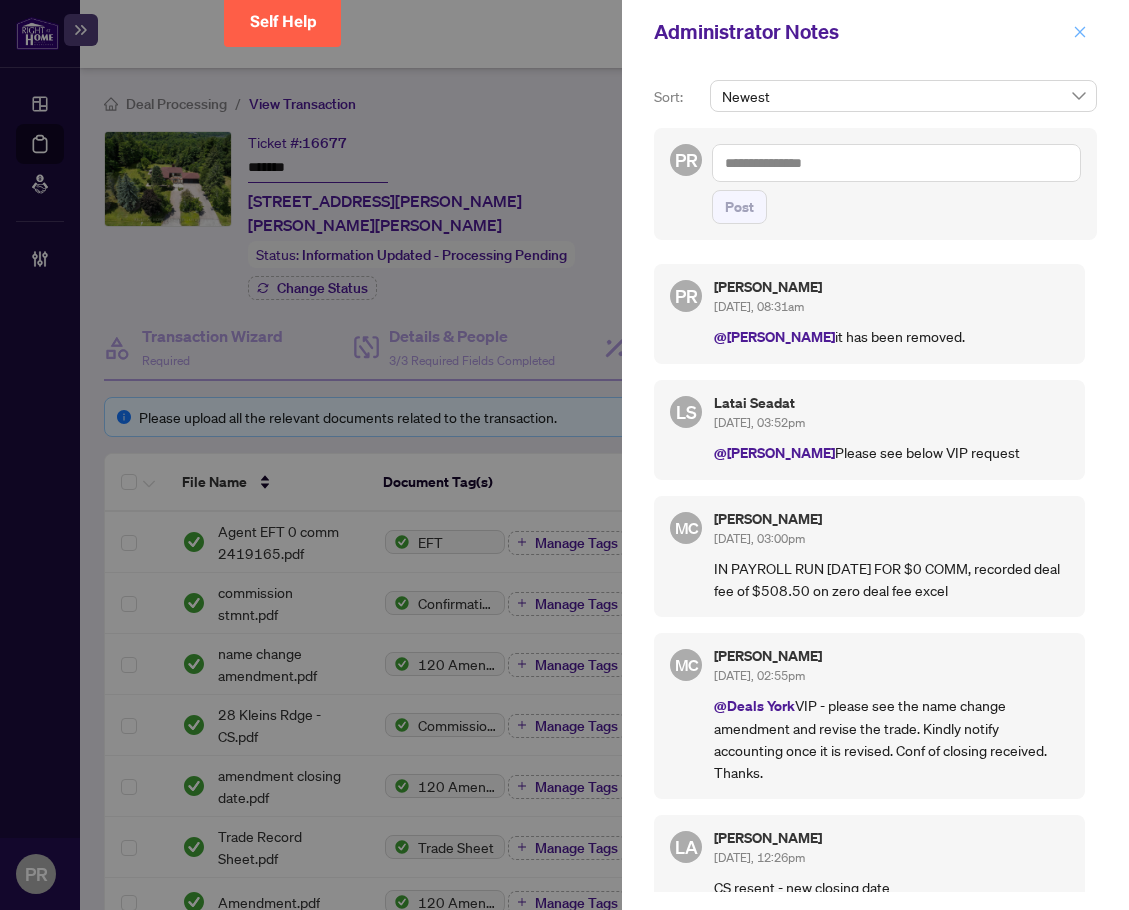 click 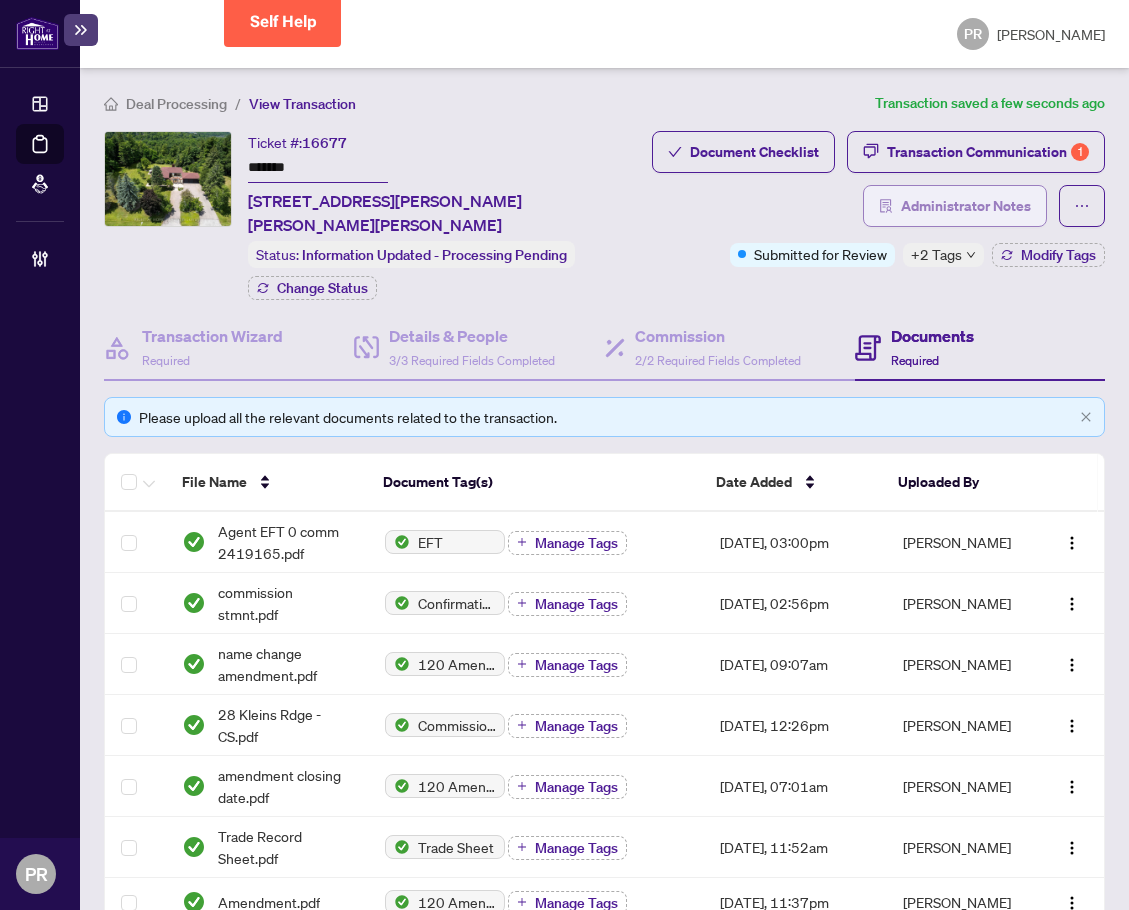 click on "Administrator Notes" at bounding box center [966, 206] 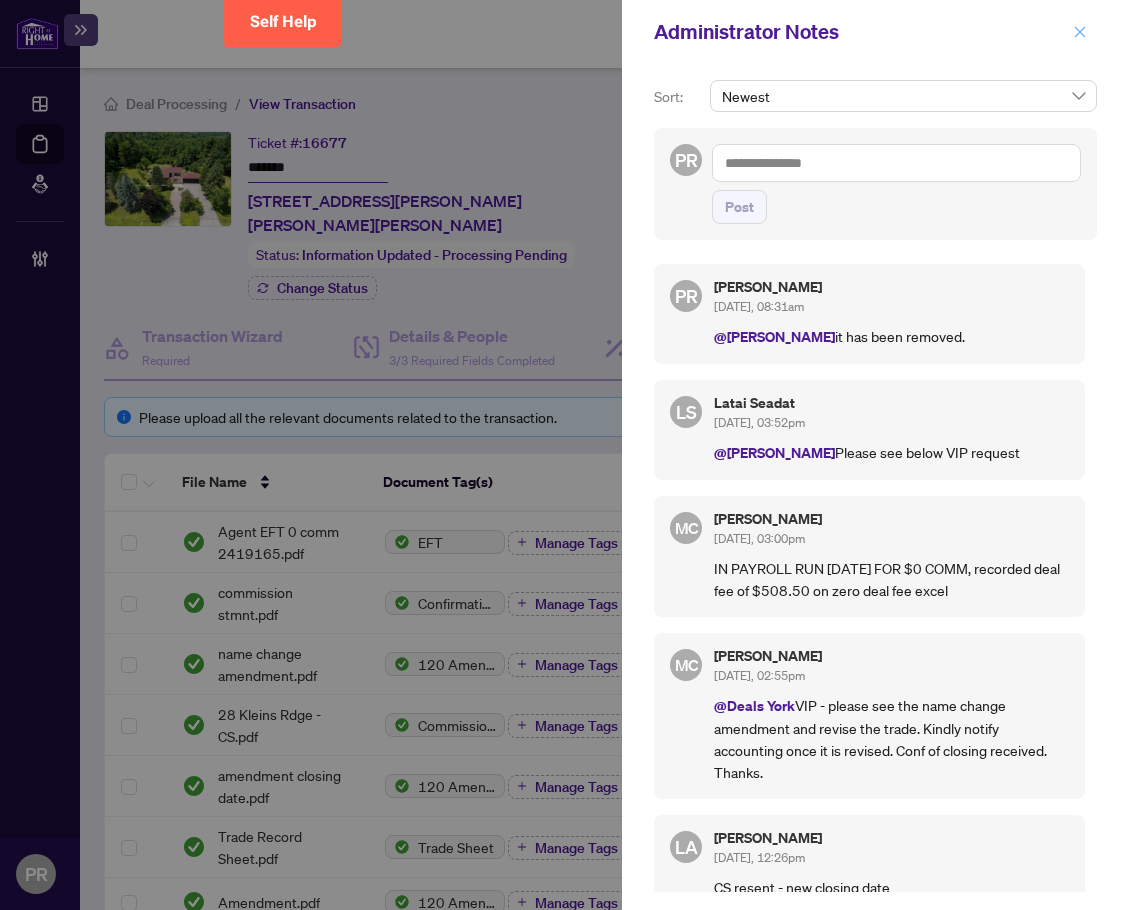 click 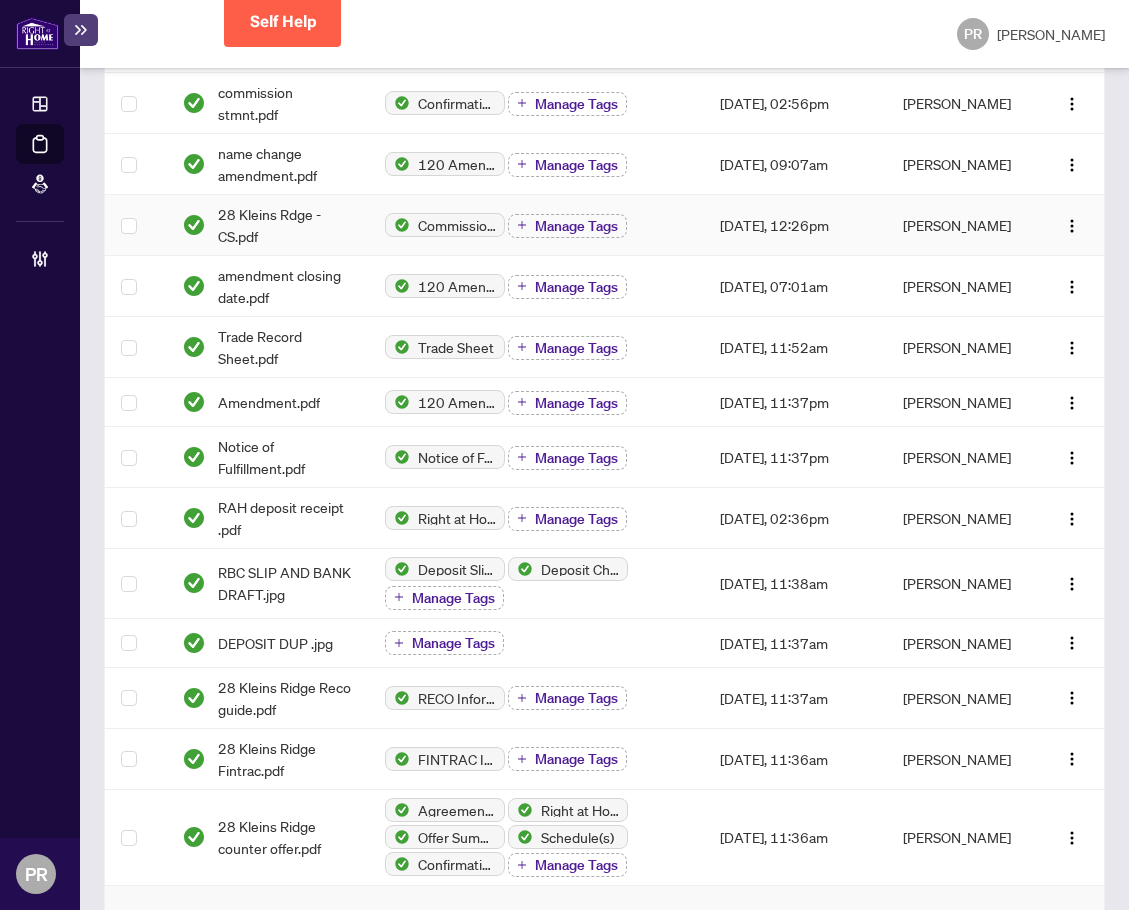scroll, scrollTop: 900, scrollLeft: 0, axis: vertical 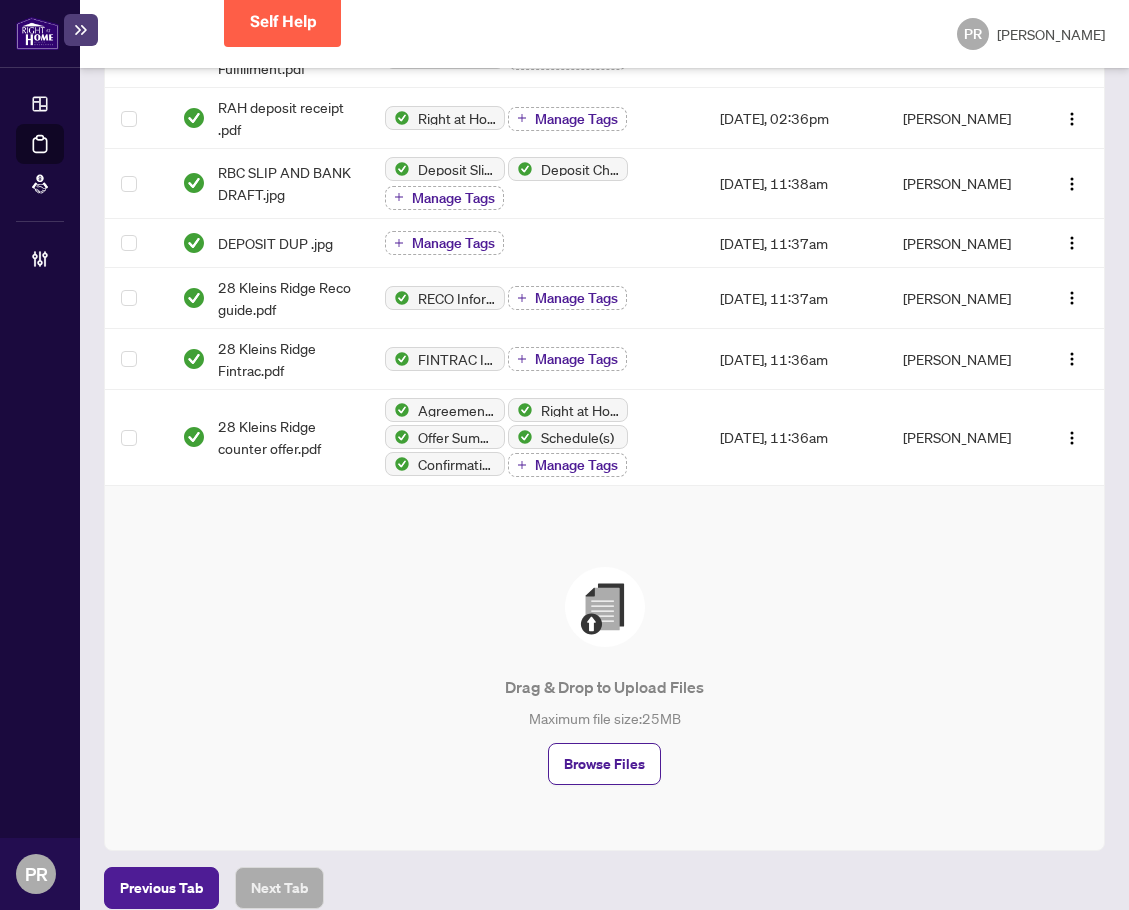 click on "Drag & Drop to Upload Files Maximum file size:  25  MB Browse Files" at bounding box center [604, 676] 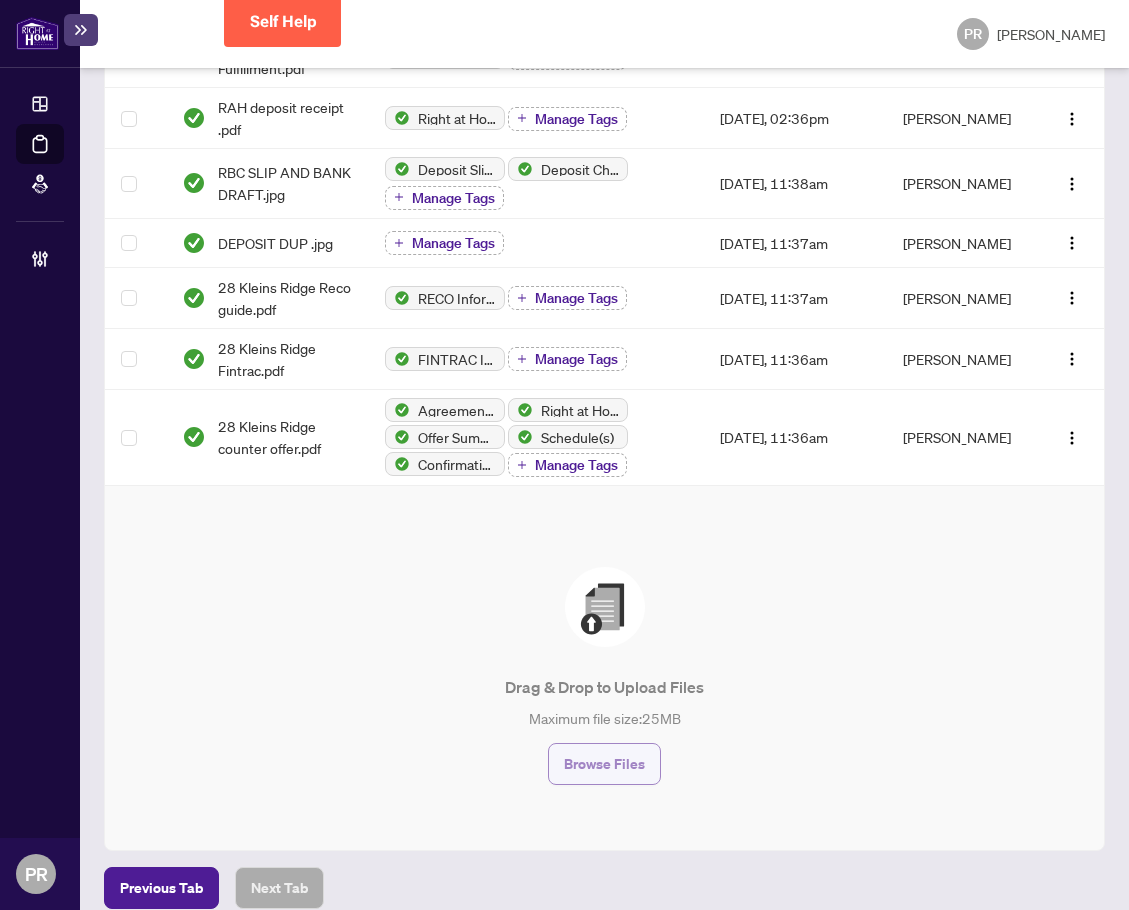click on "Browse Files" at bounding box center (604, 764) 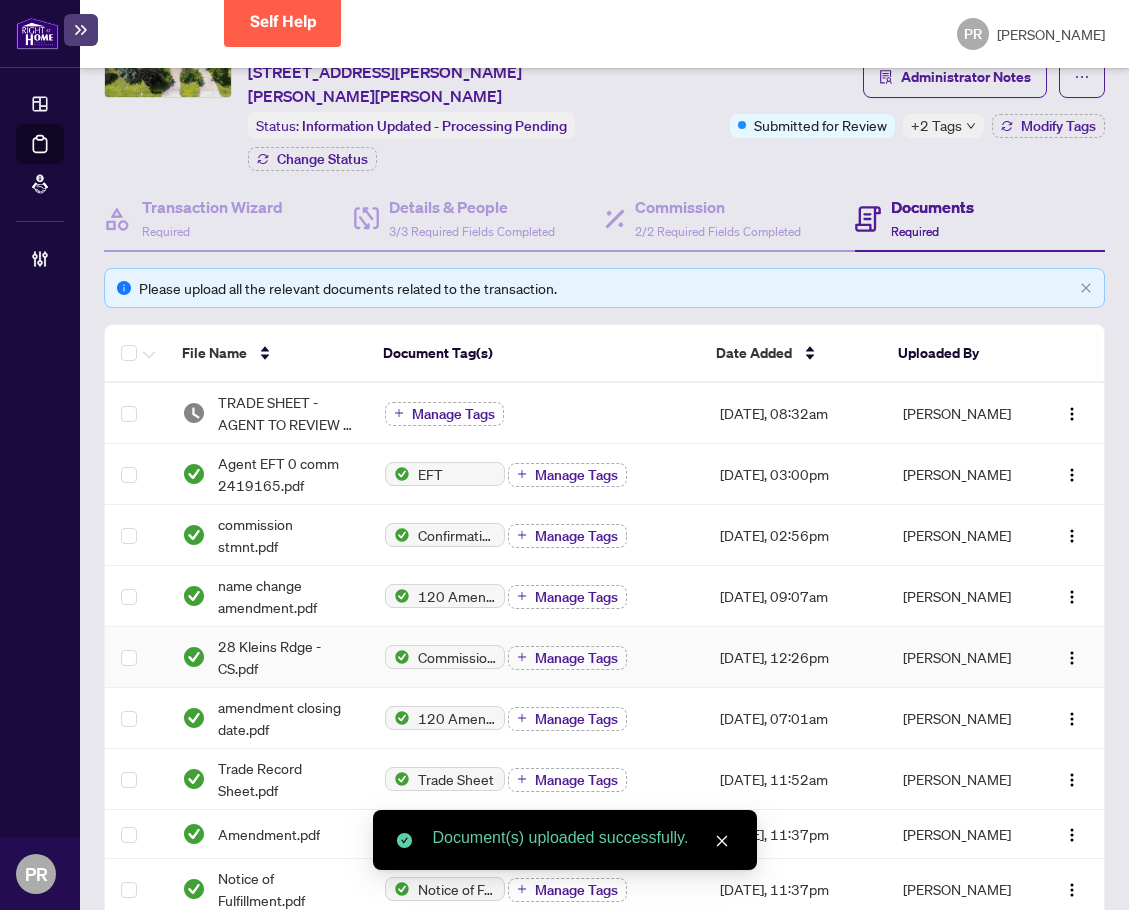 scroll, scrollTop: 100, scrollLeft: 0, axis: vertical 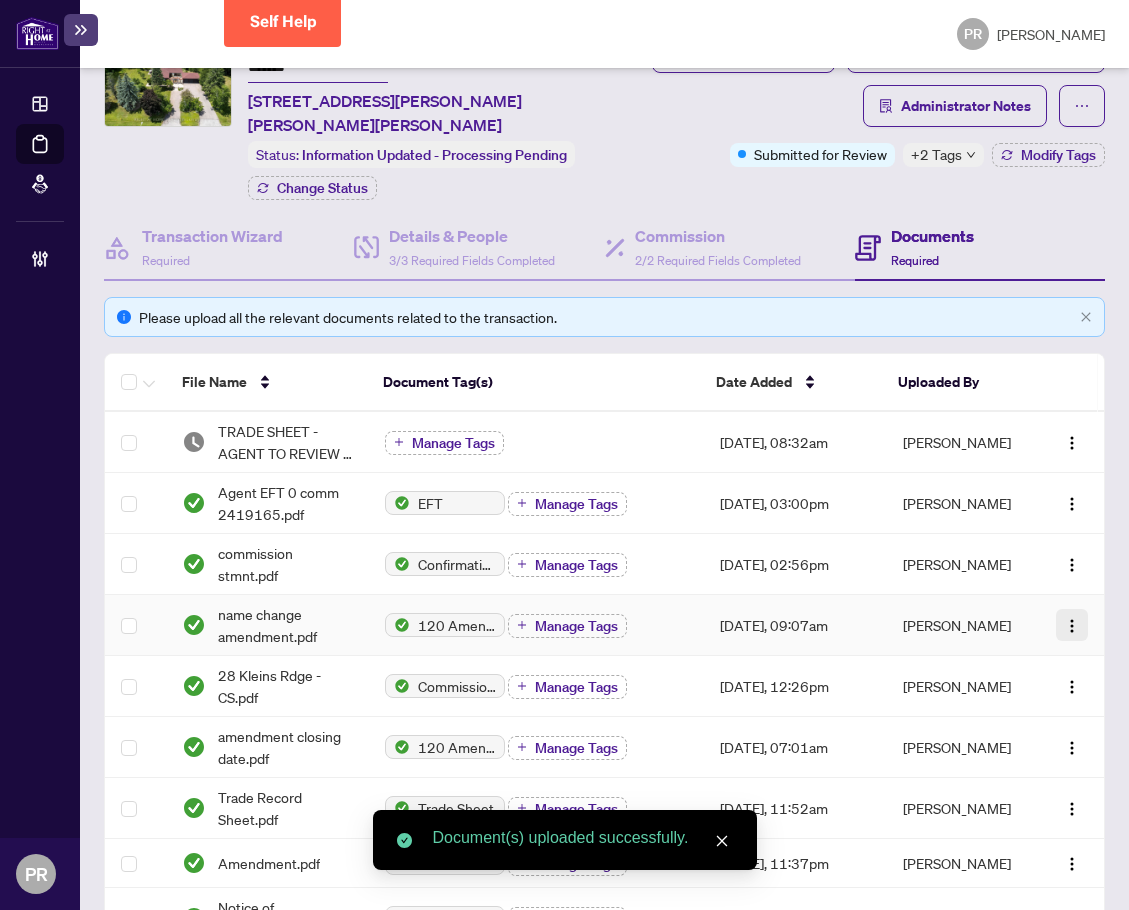 click at bounding box center [1072, 625] 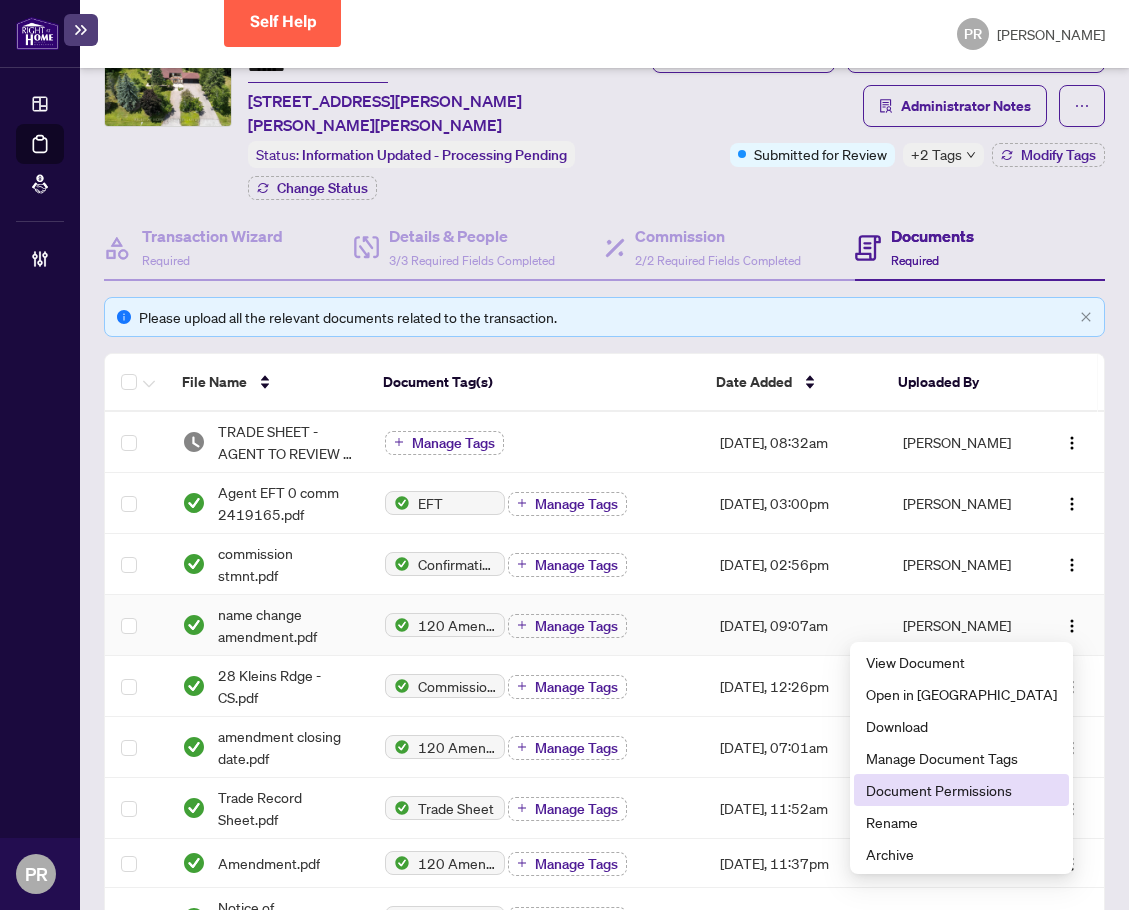 click on "Document Permissions" at bounding box center [961, 790] 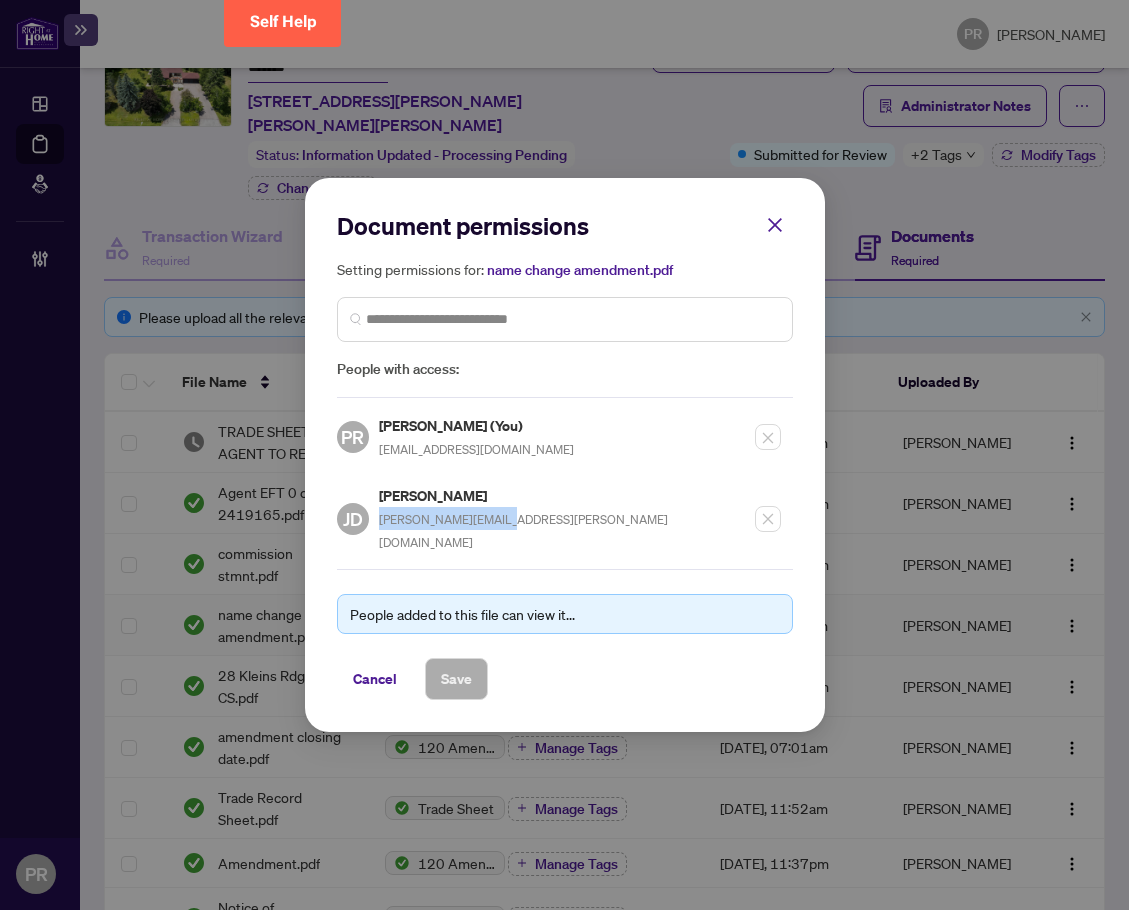 drag, startPoint x: 513, startPoint y: 533, endPoint x: 381, endPoint y: 535, distance: 132.01515 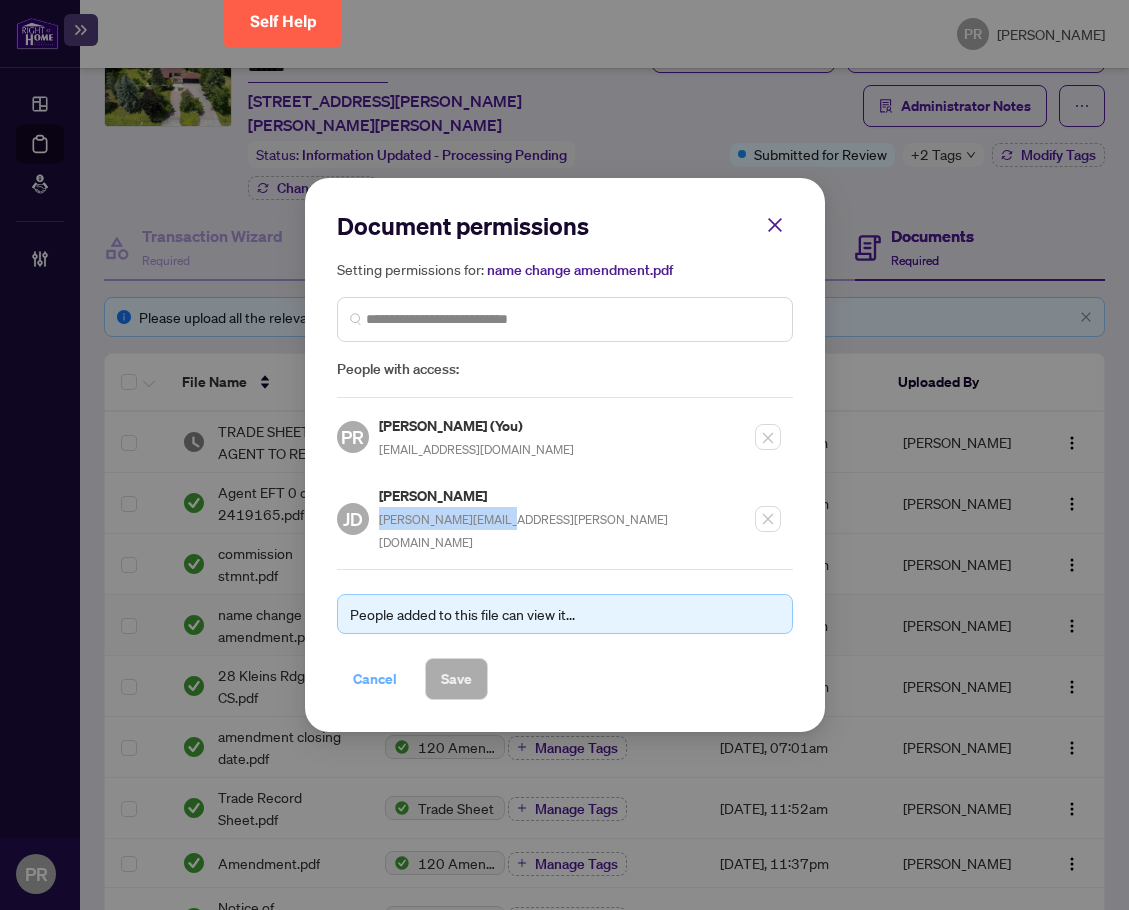 click on "Cancel" at bounding box center [375, 679] 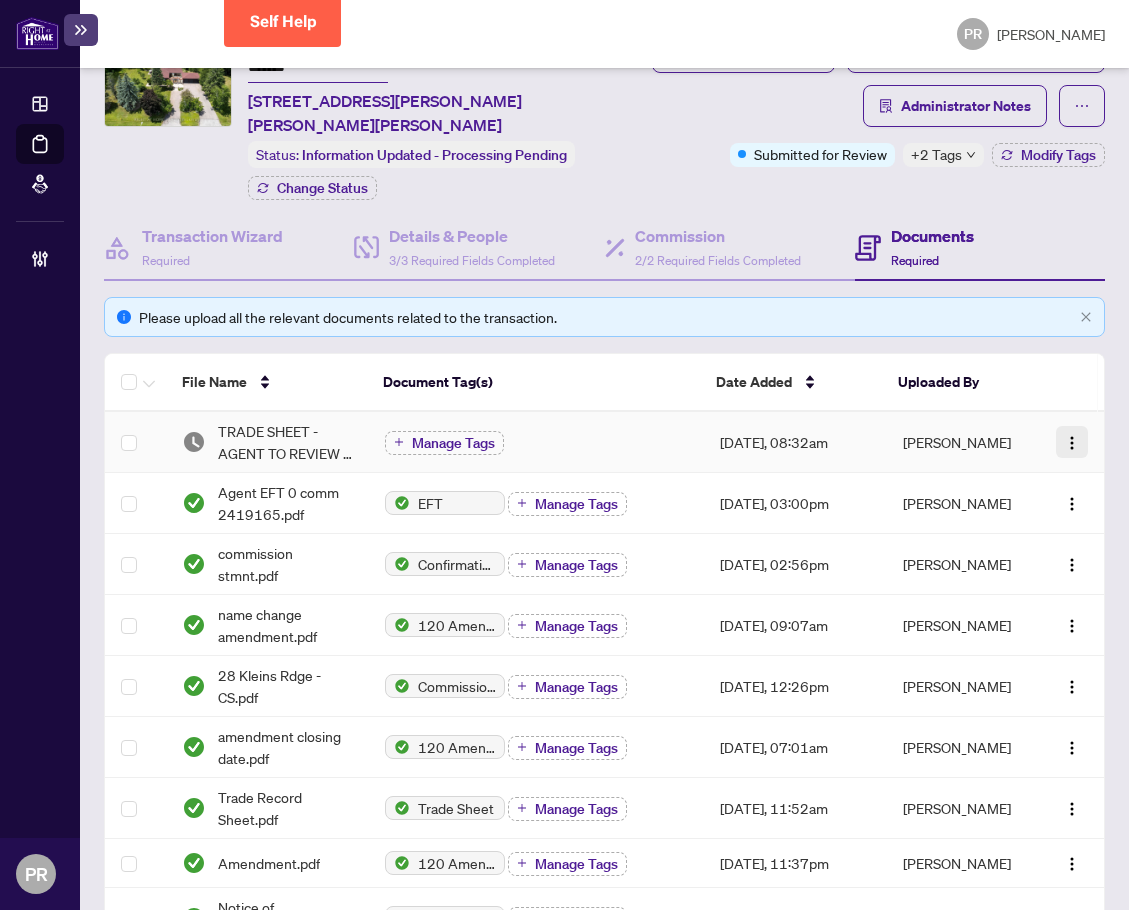 click at bounding box center [1072, 443] 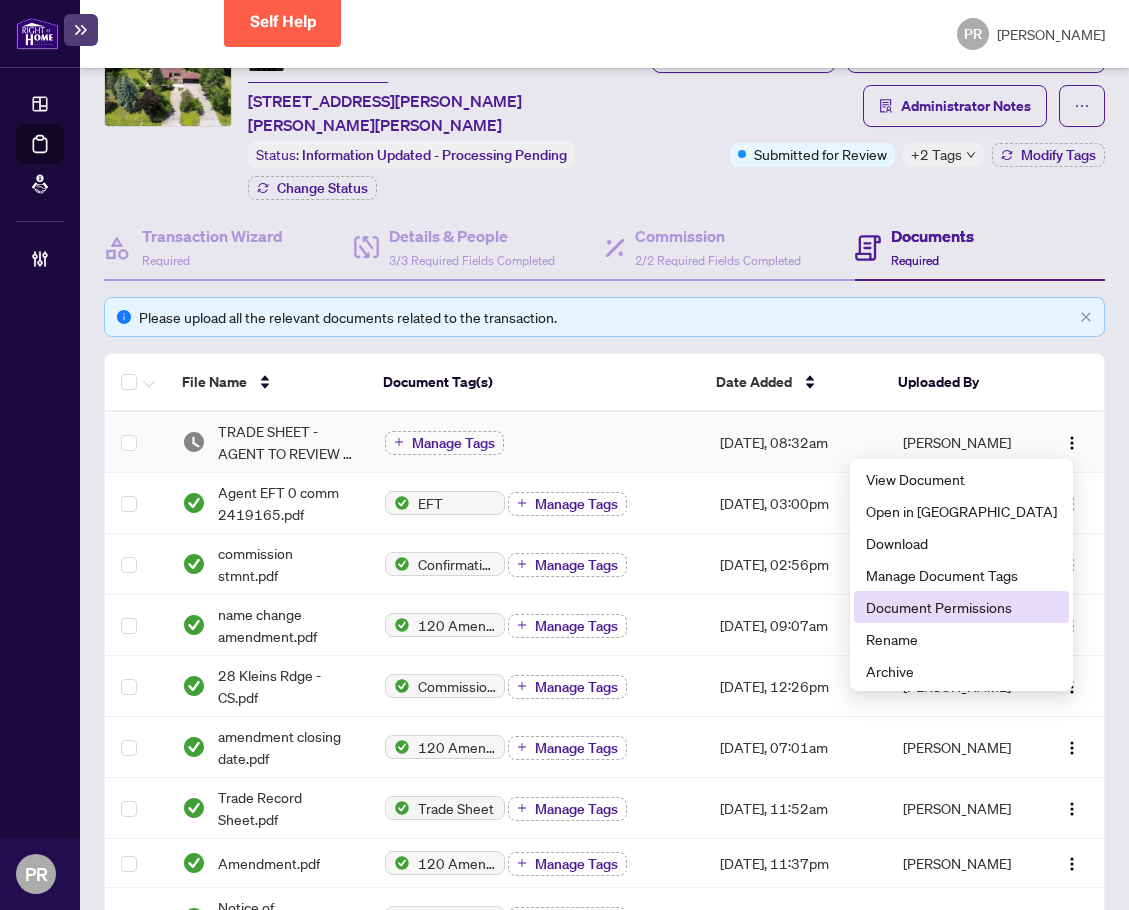 click on "Document Permissions" at bounding box center [961, 607] 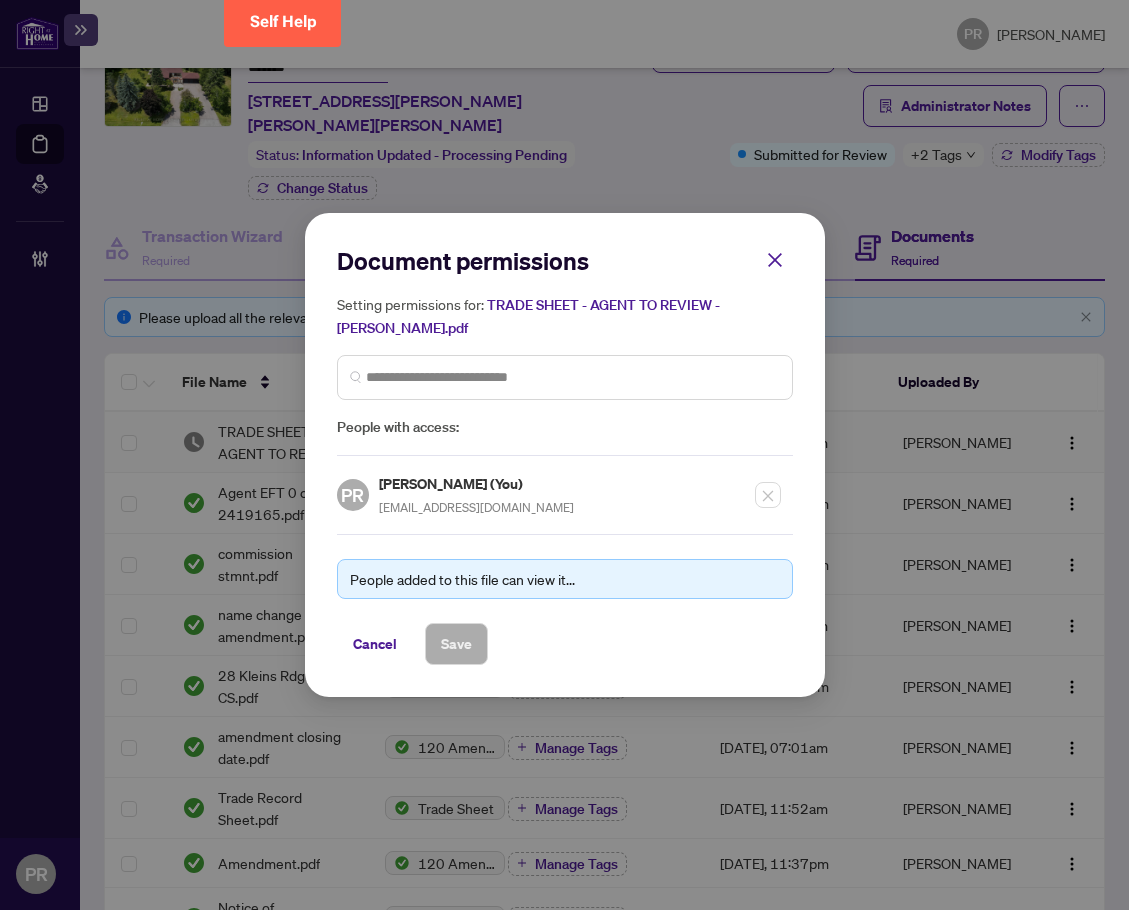 click at bounding box center (565, 377) 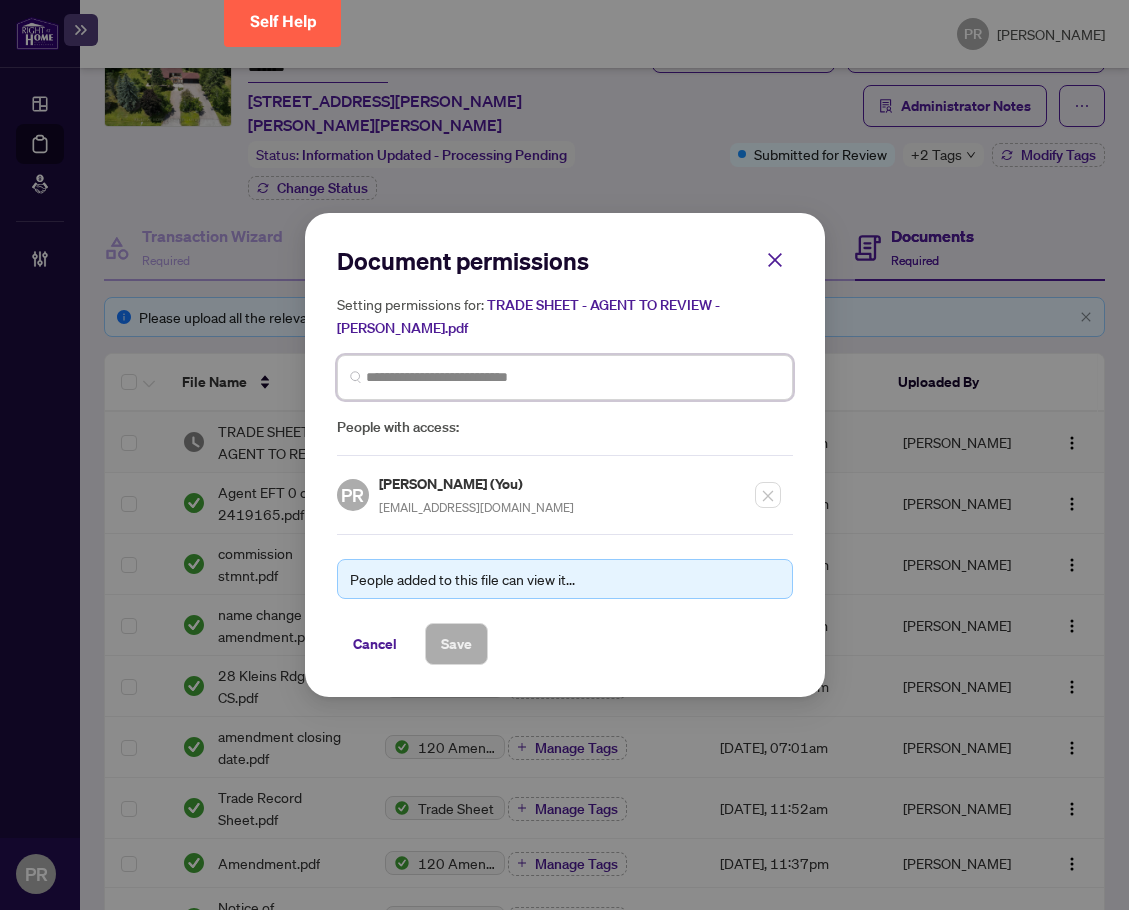 paste on "**********" 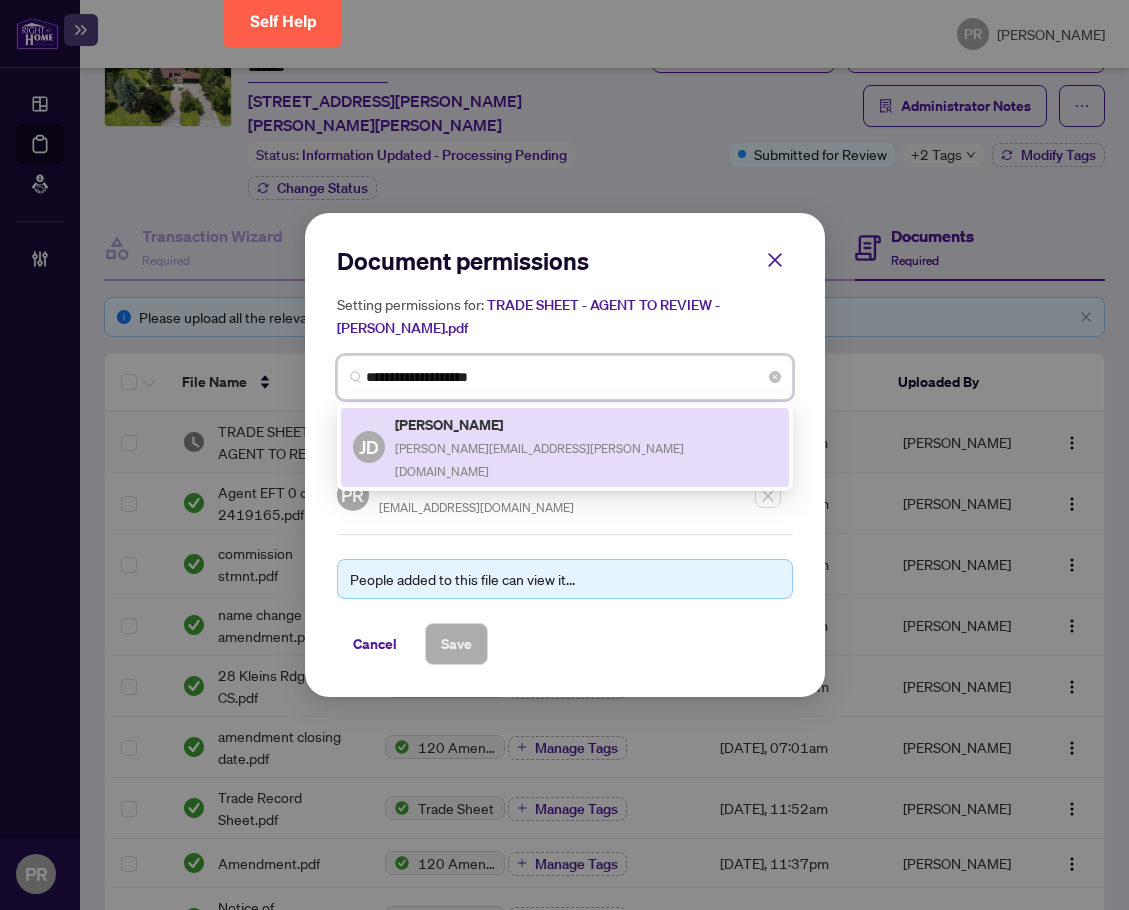 click on "[PERSON_NAME]" at bounding box center [586, 424] 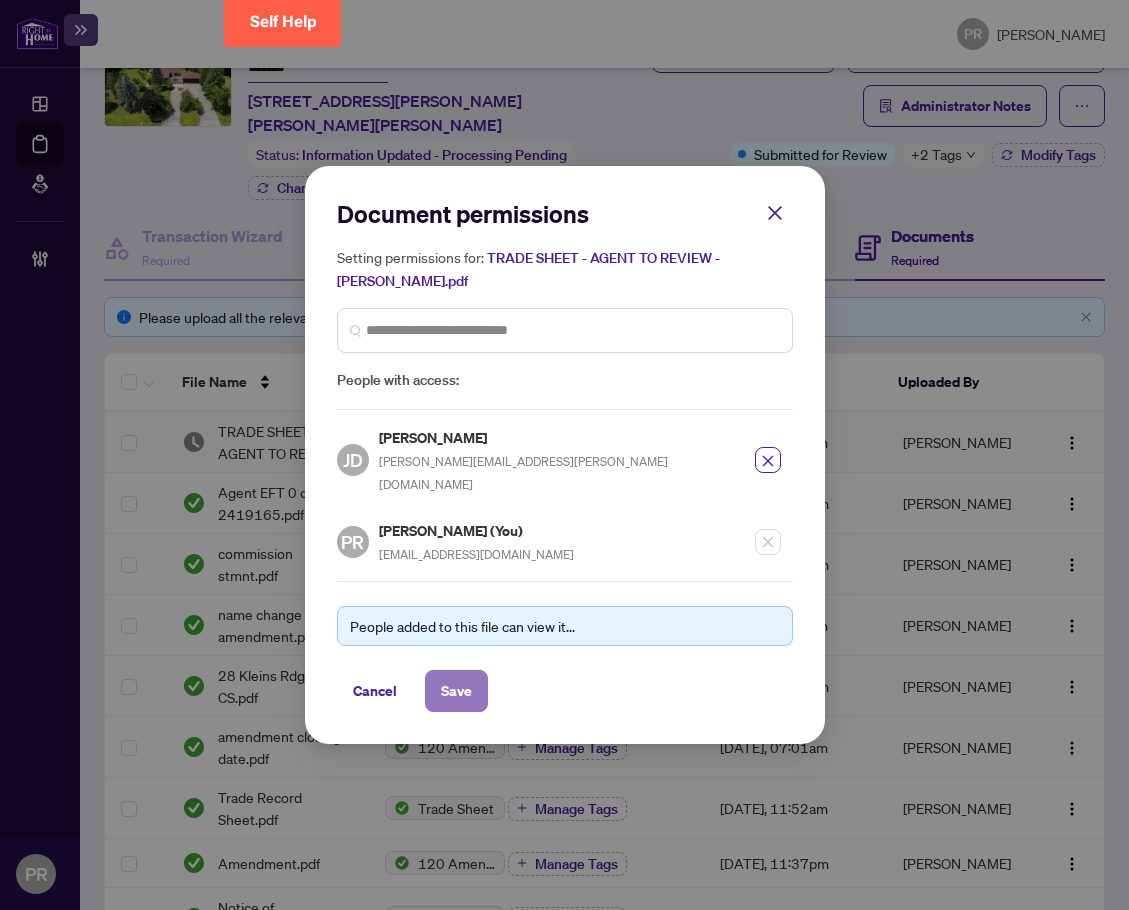 click on "Save" at bounding box center (456, 691) 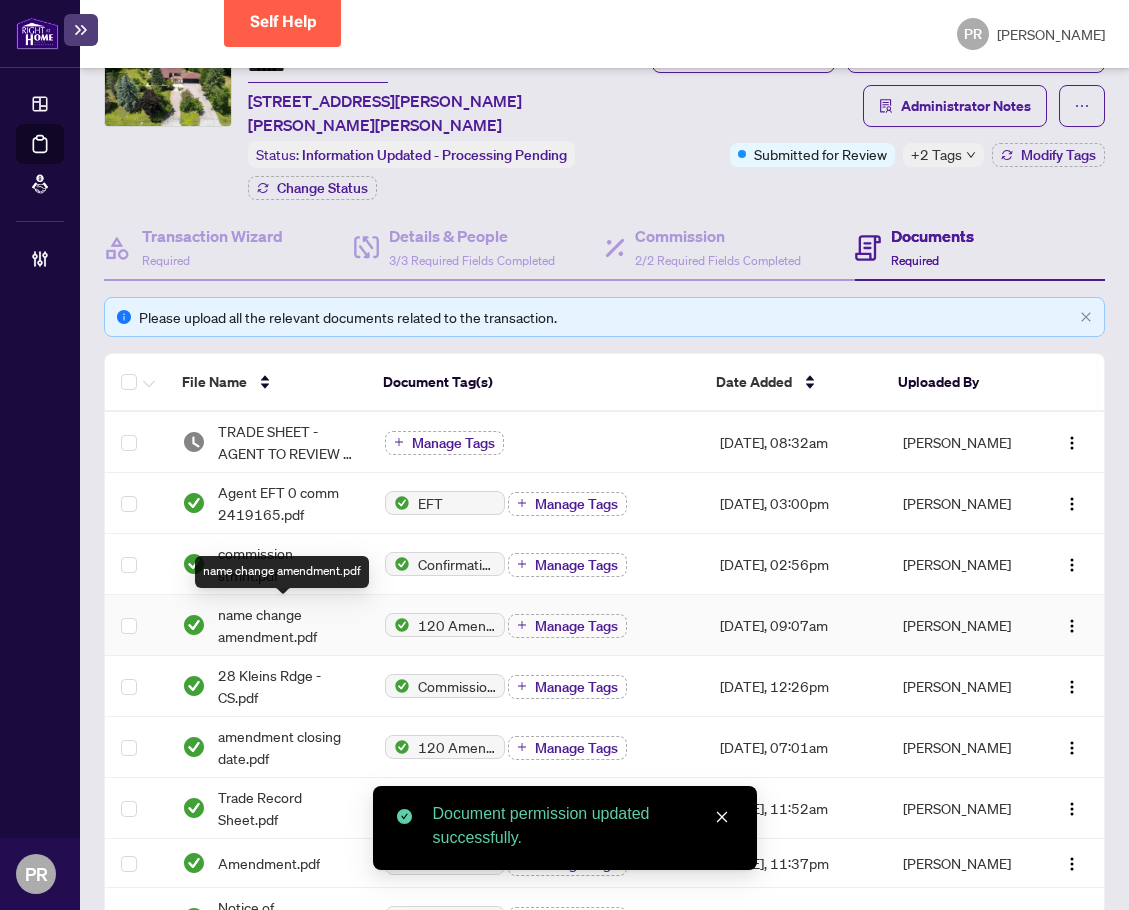 click on "name change amendment.pdf" at bounding box center [285, 625] 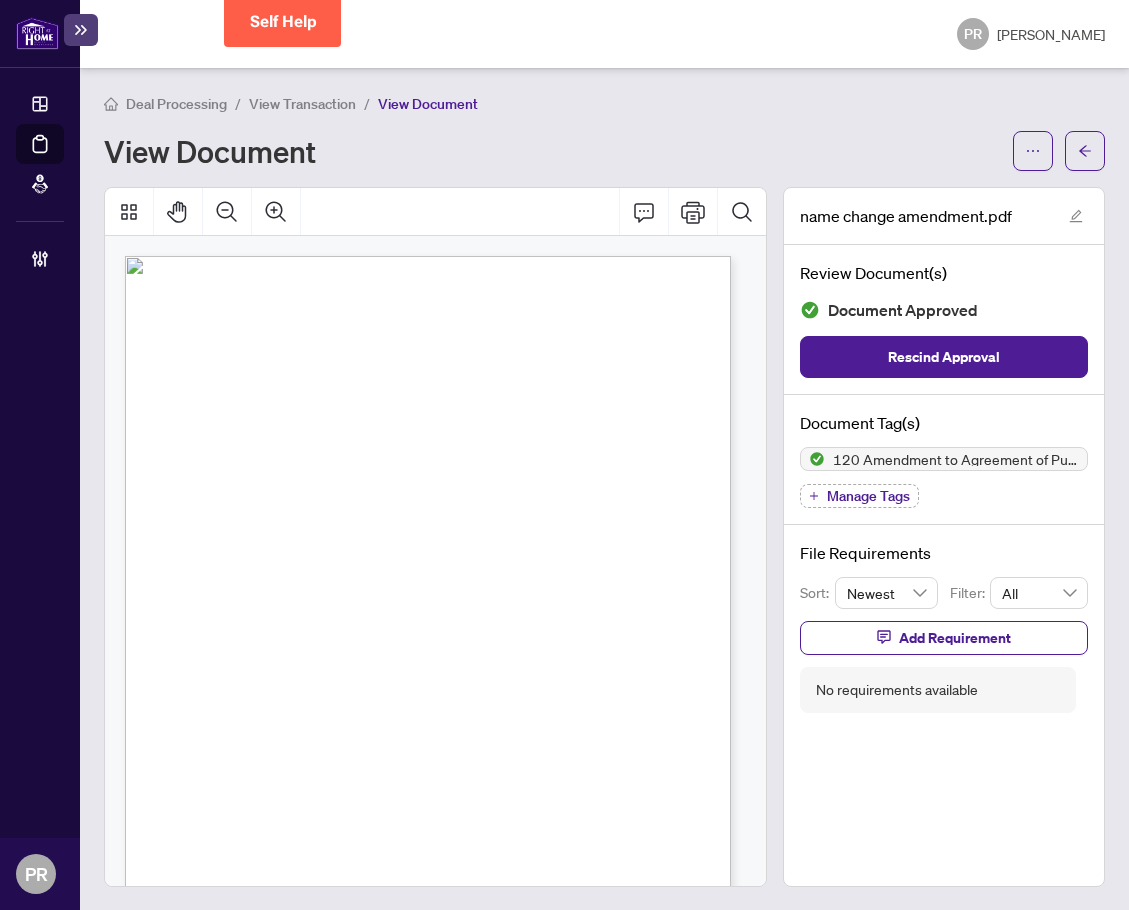 click on "Manage Tags" at bounding box center (868, 496) 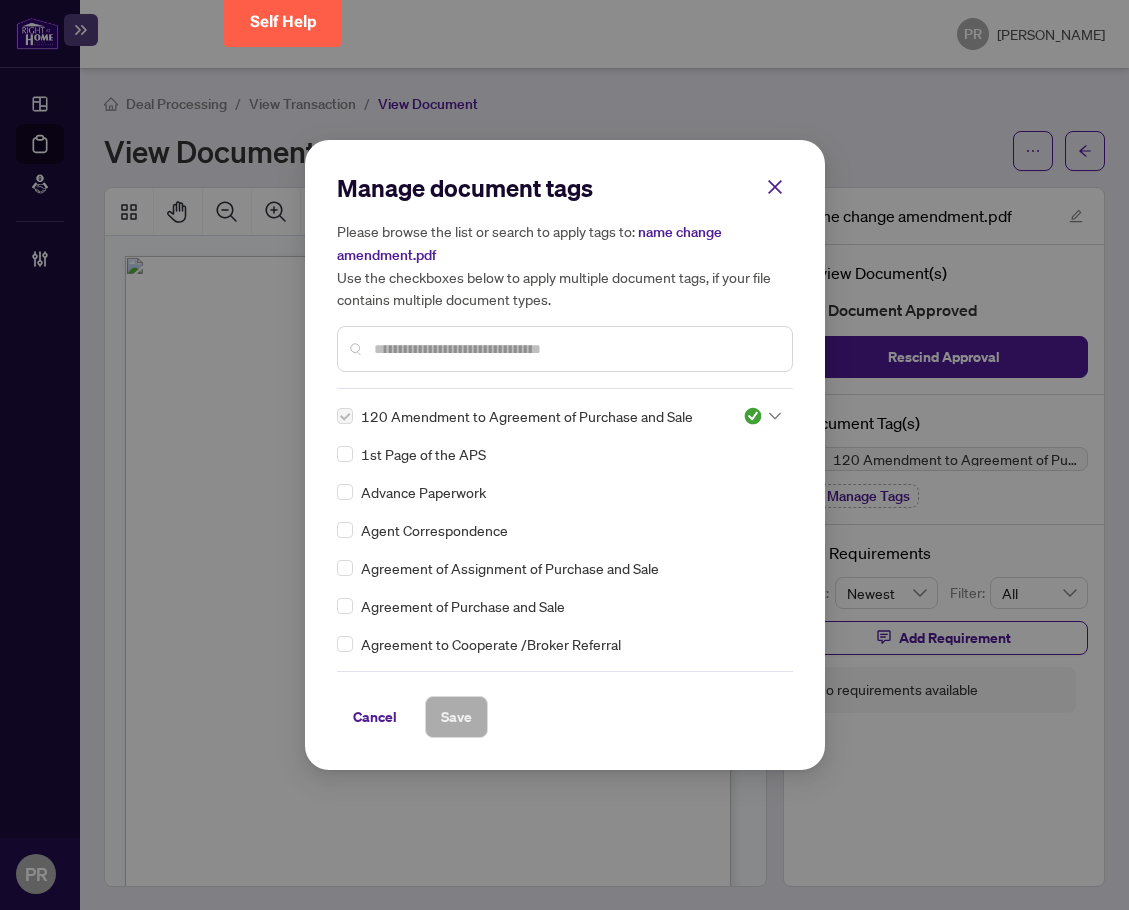 click at bounding box center [762, 416] 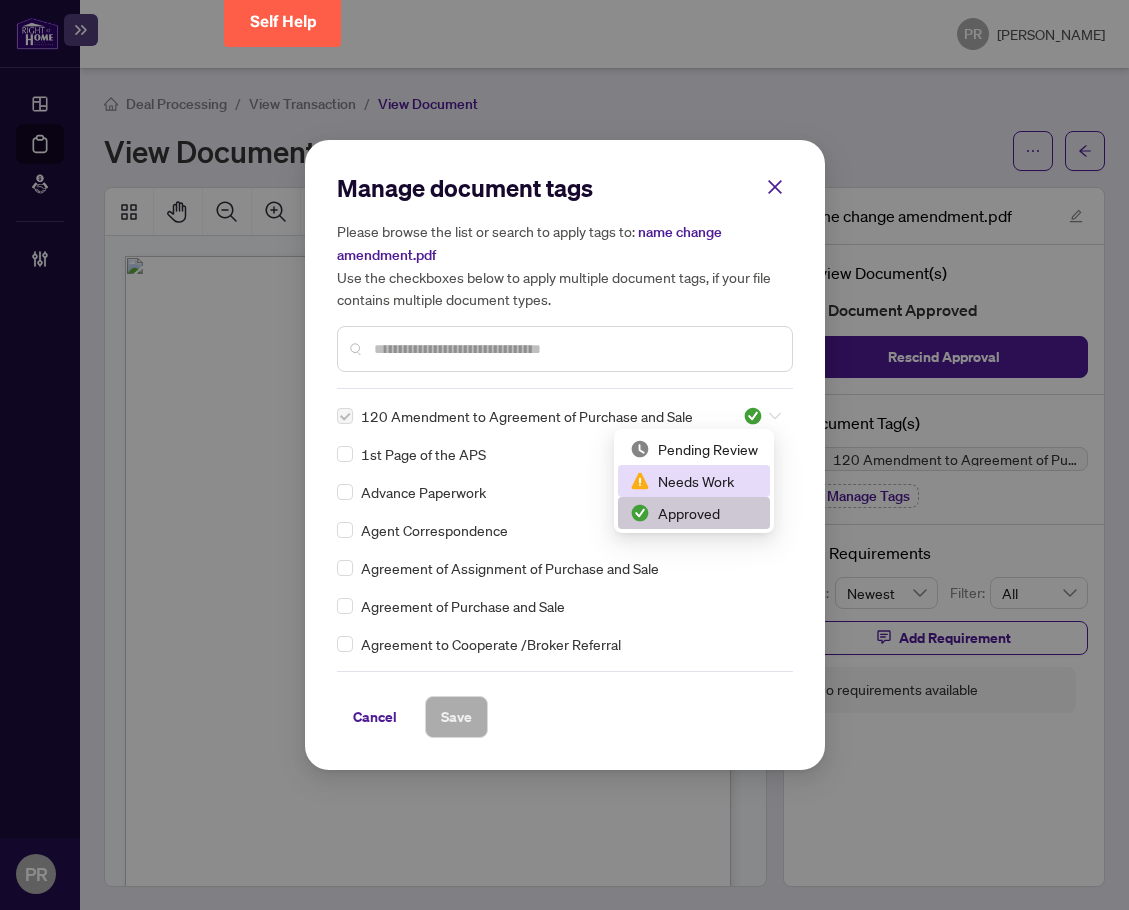 click on "Needs Work" at bounding box center (694, 481) 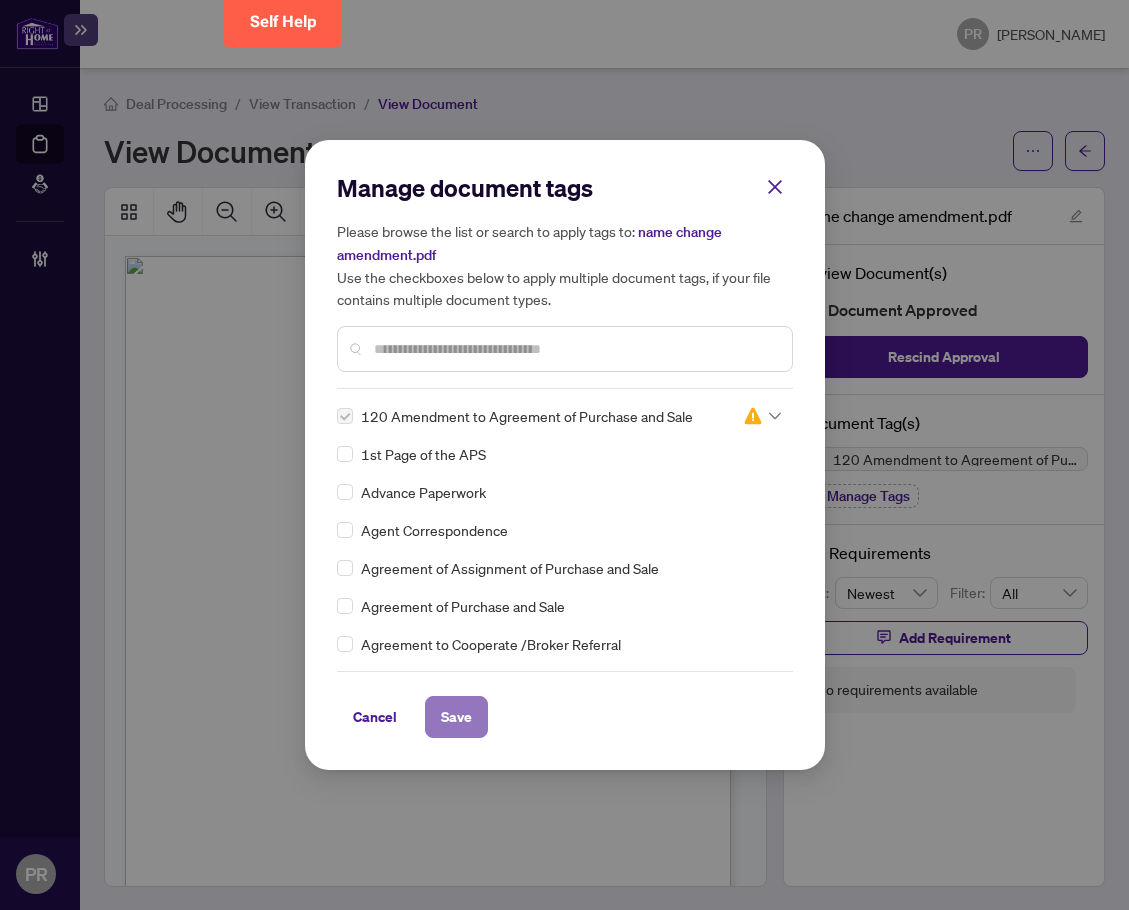 click on "Save" at bounding box center (456, 717) 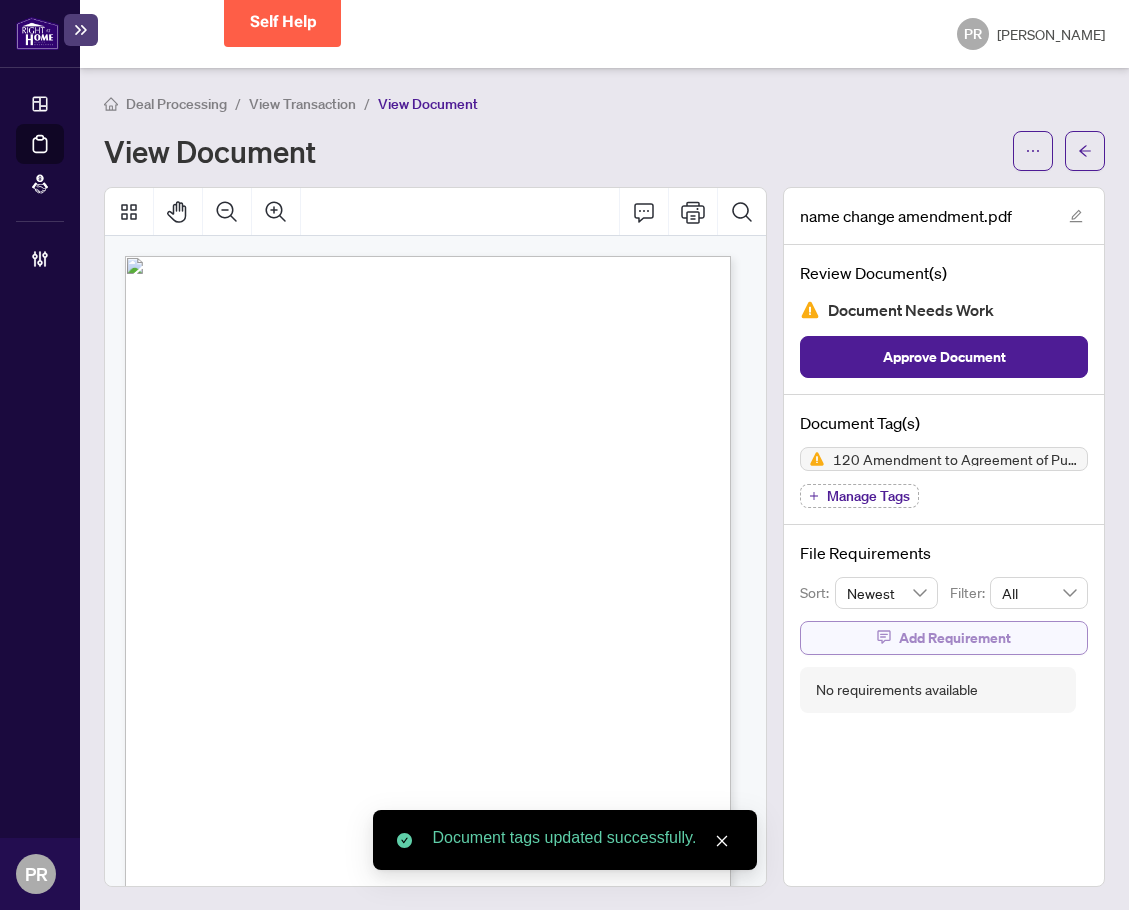 click on "Add Requirement" at bounding box center [955, 638] 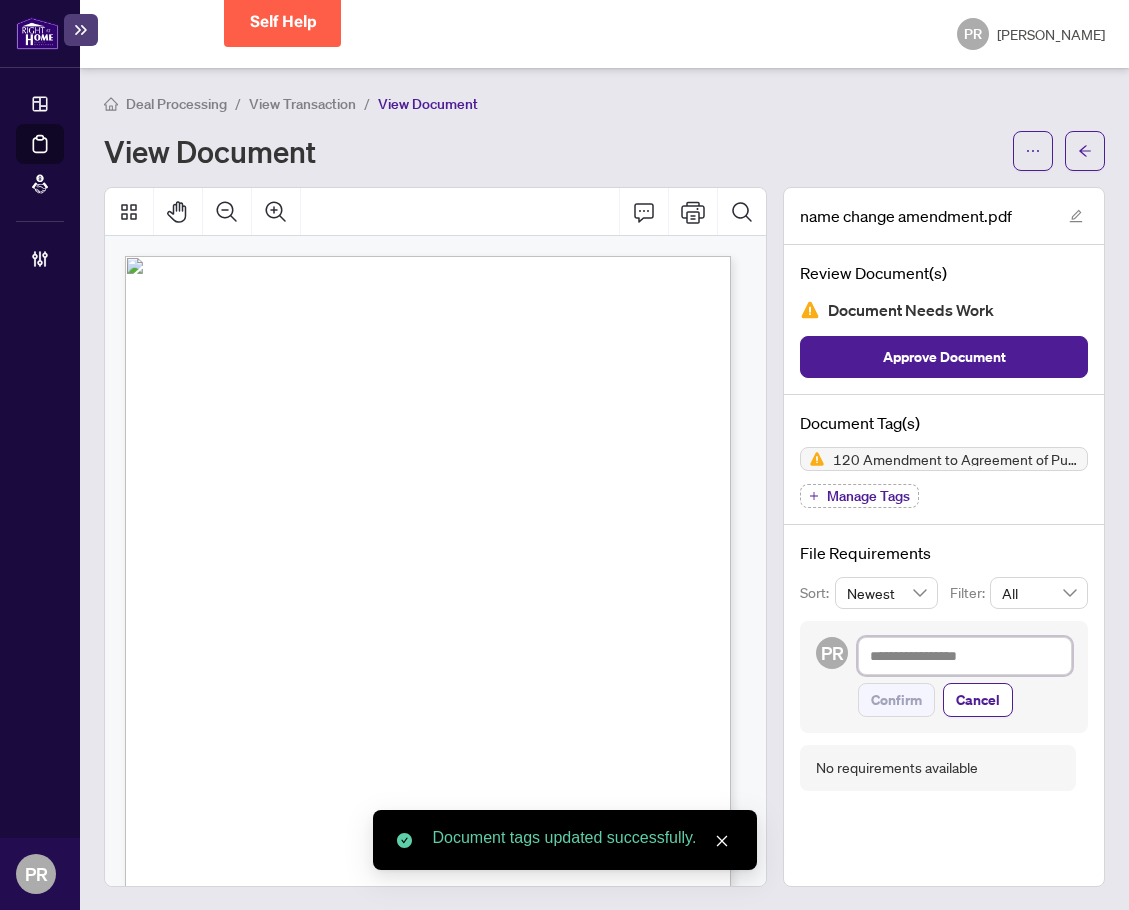 click at bounding box center [965, 656] 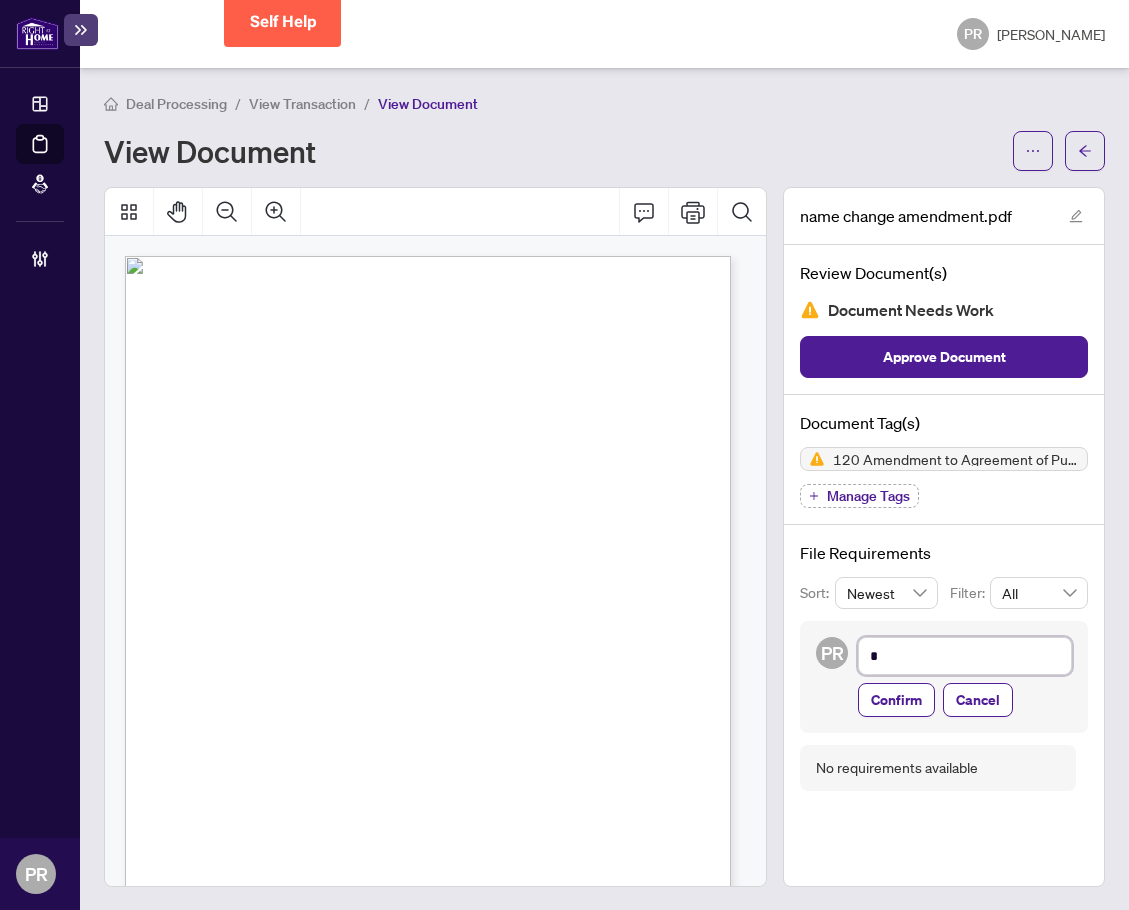 type on "*" 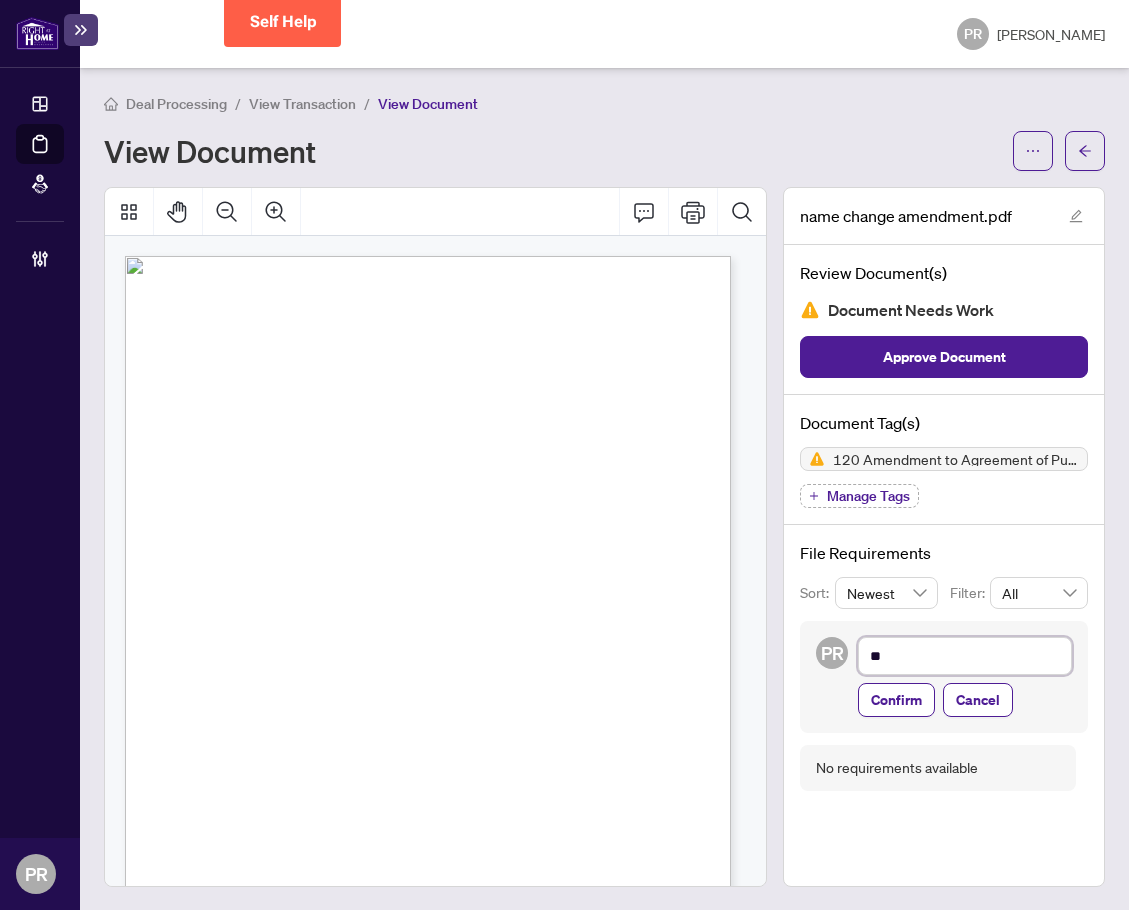 type on "***" 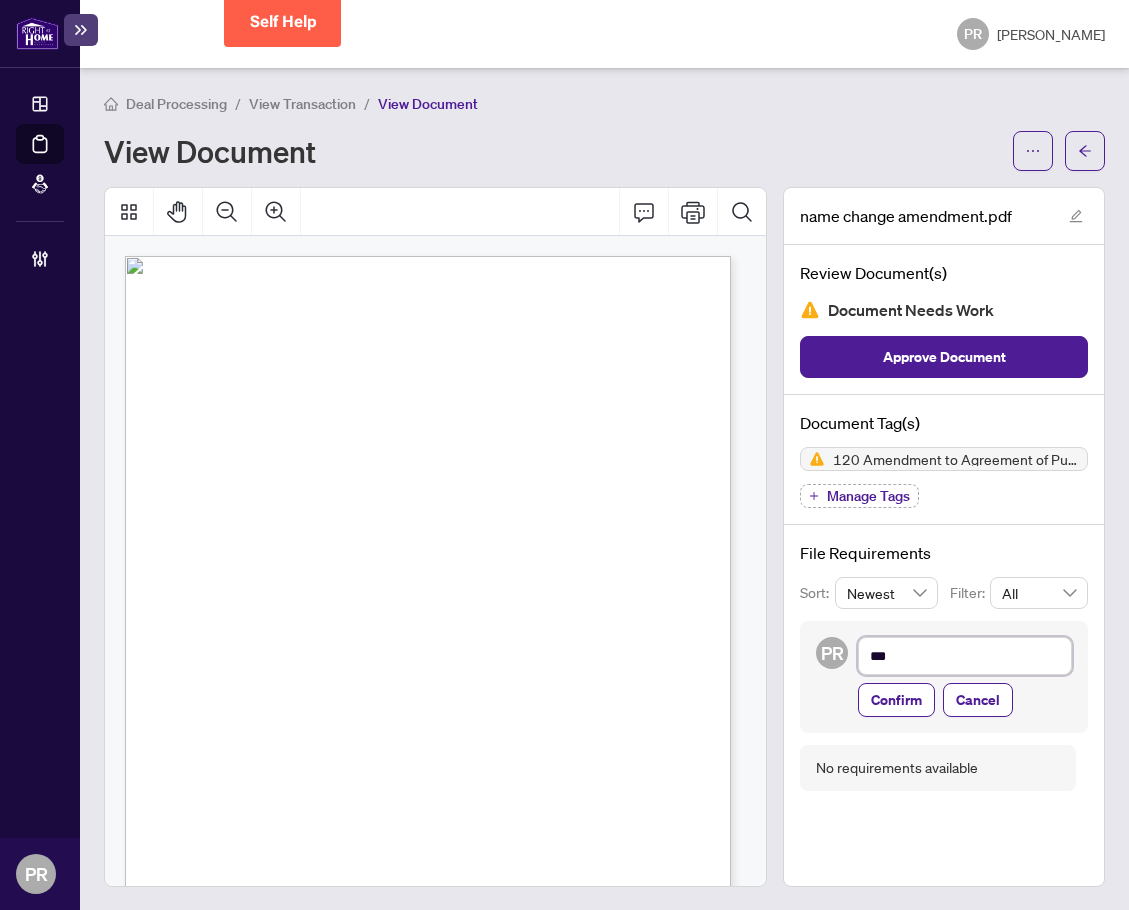type on "****" 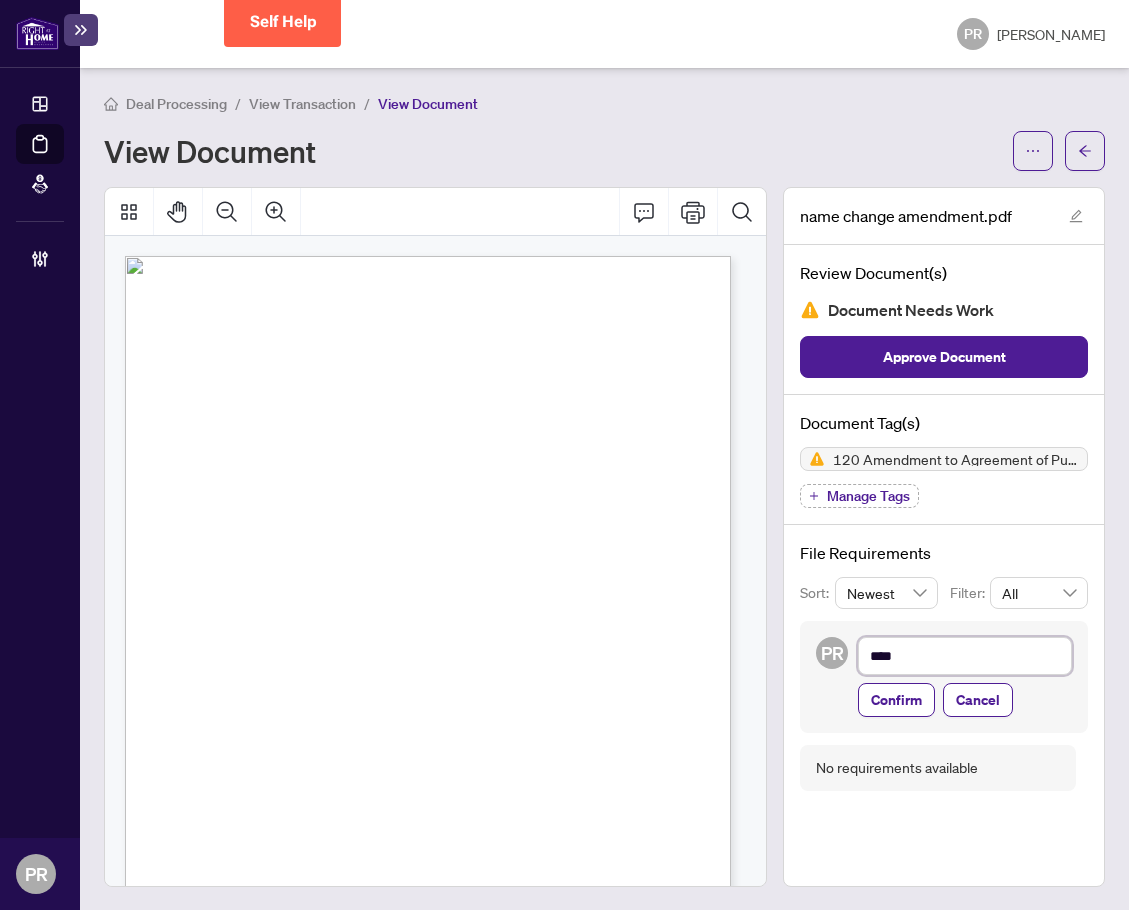type on "*****" 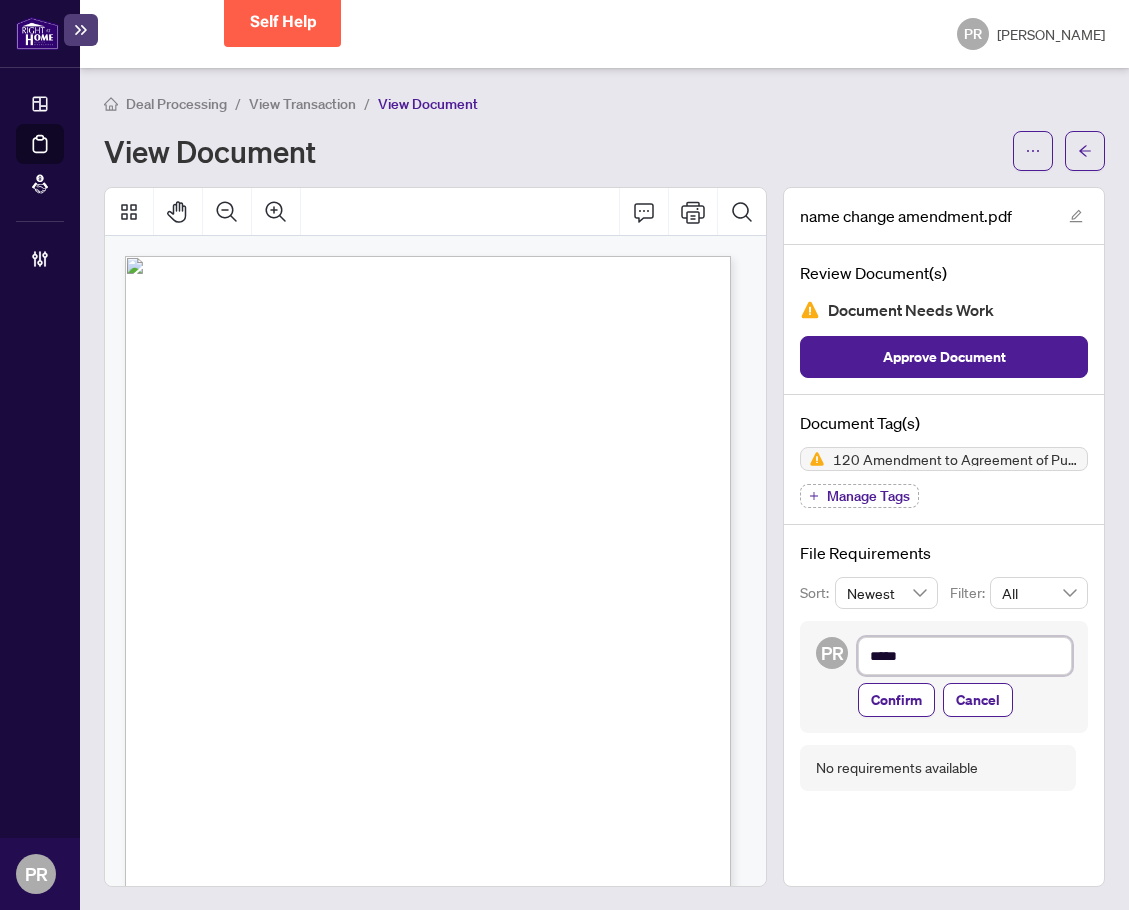 type on "******" 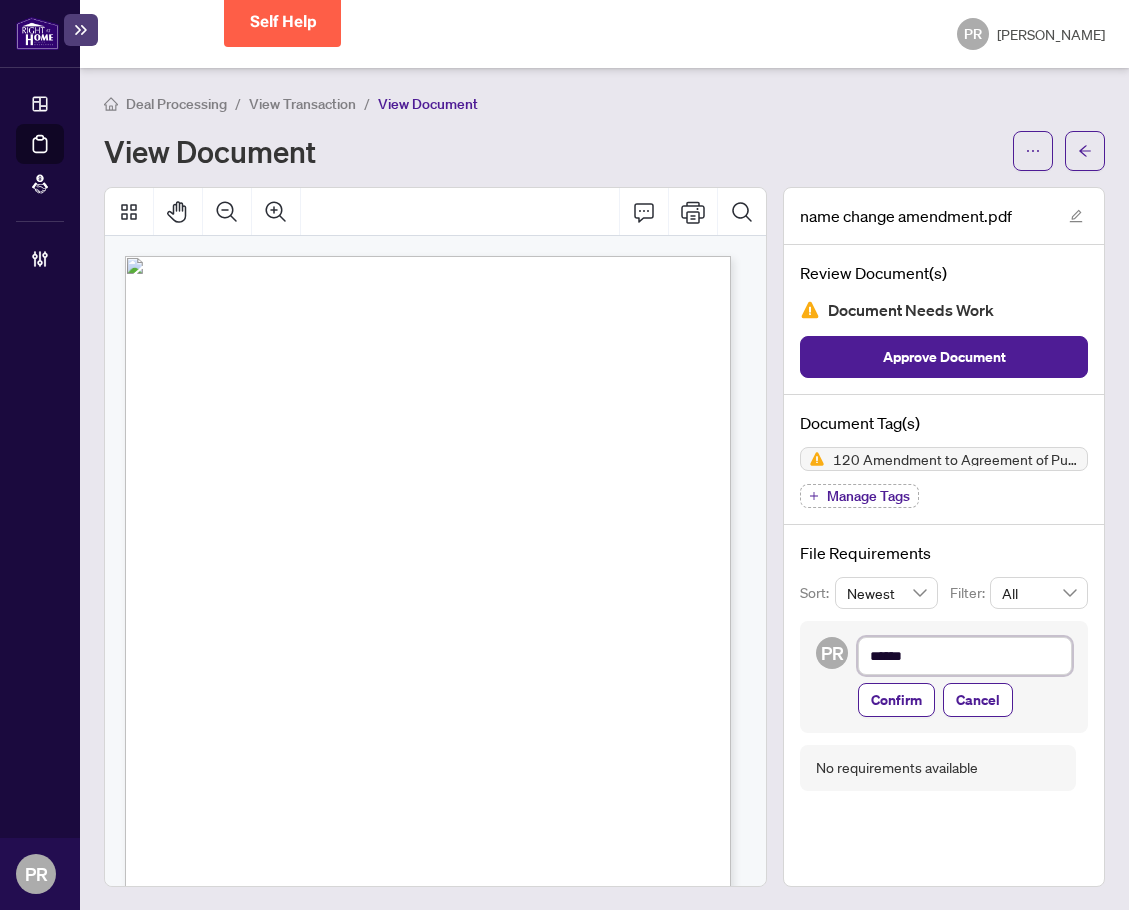 type on "*******" 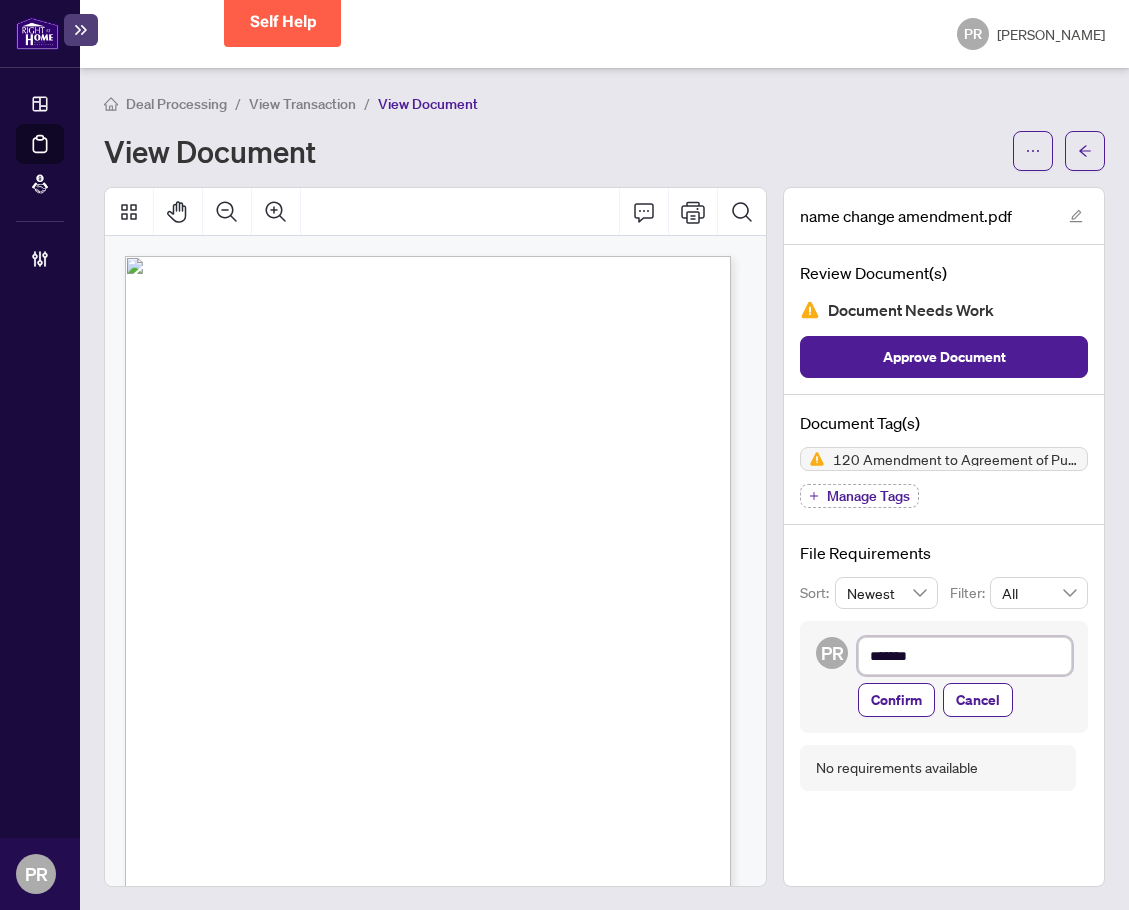 type on "********" 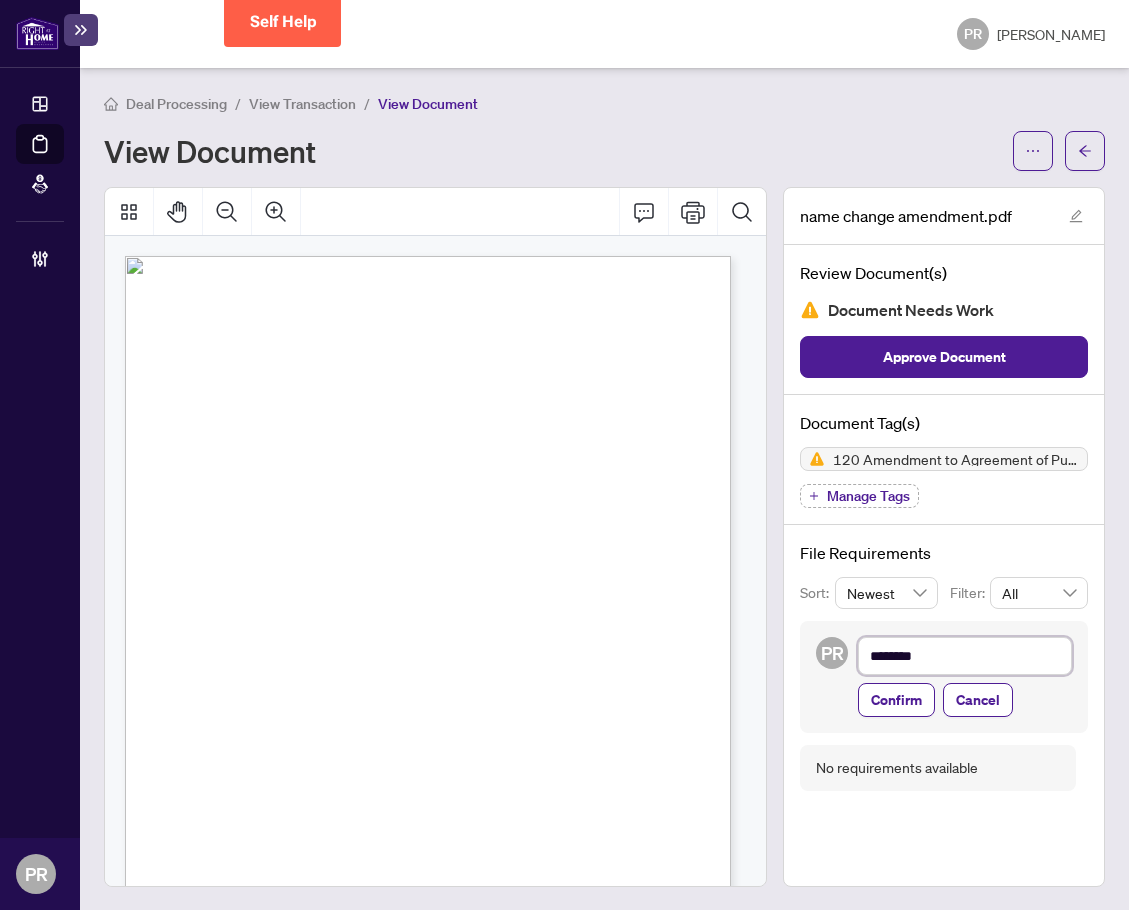 type on "*********" 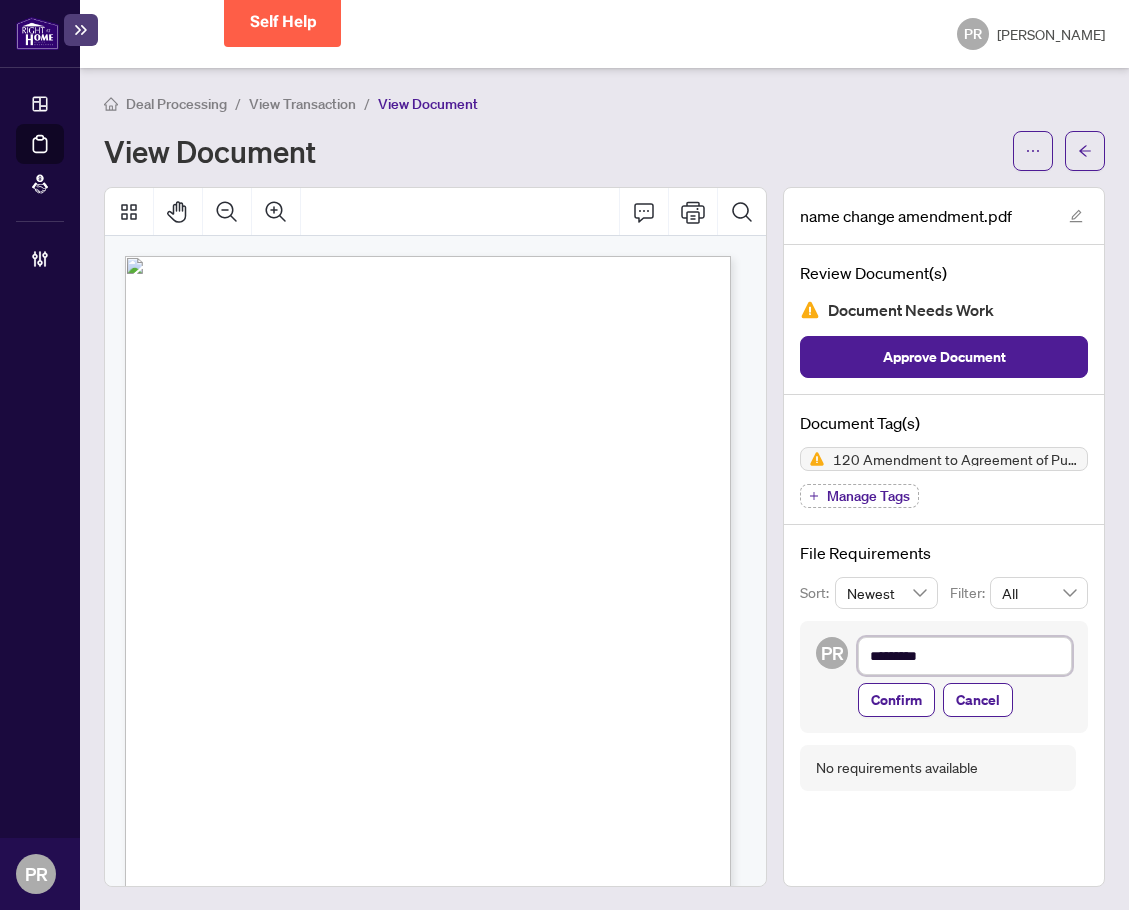 type on "**********" 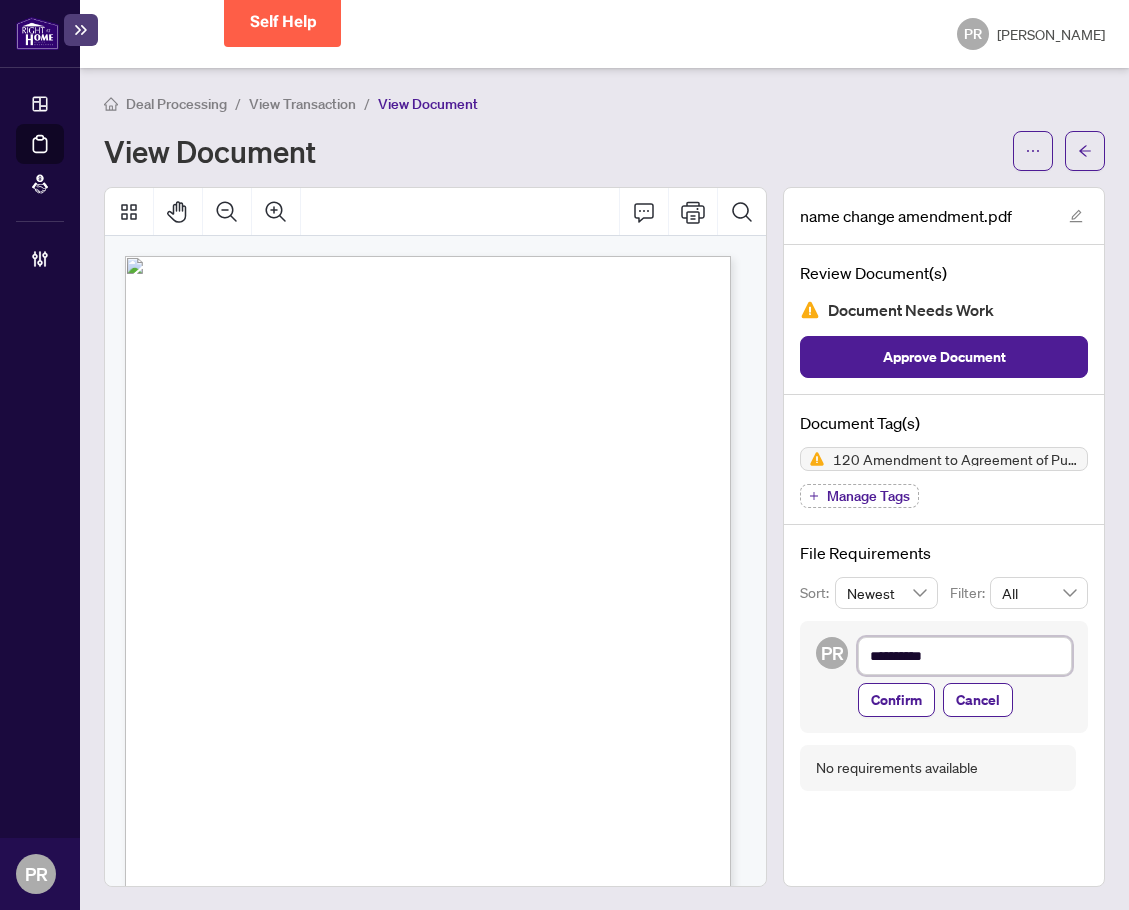 type on "**********" 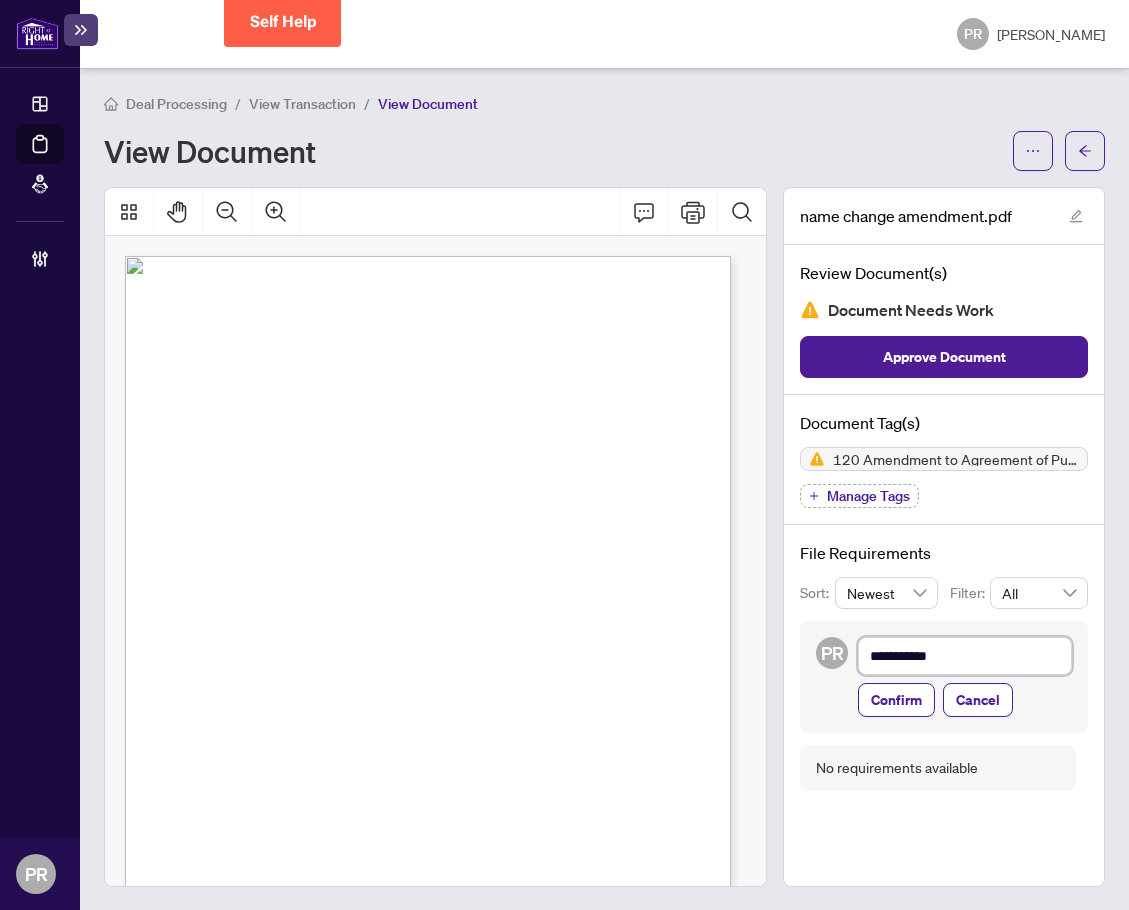 type on "**********" 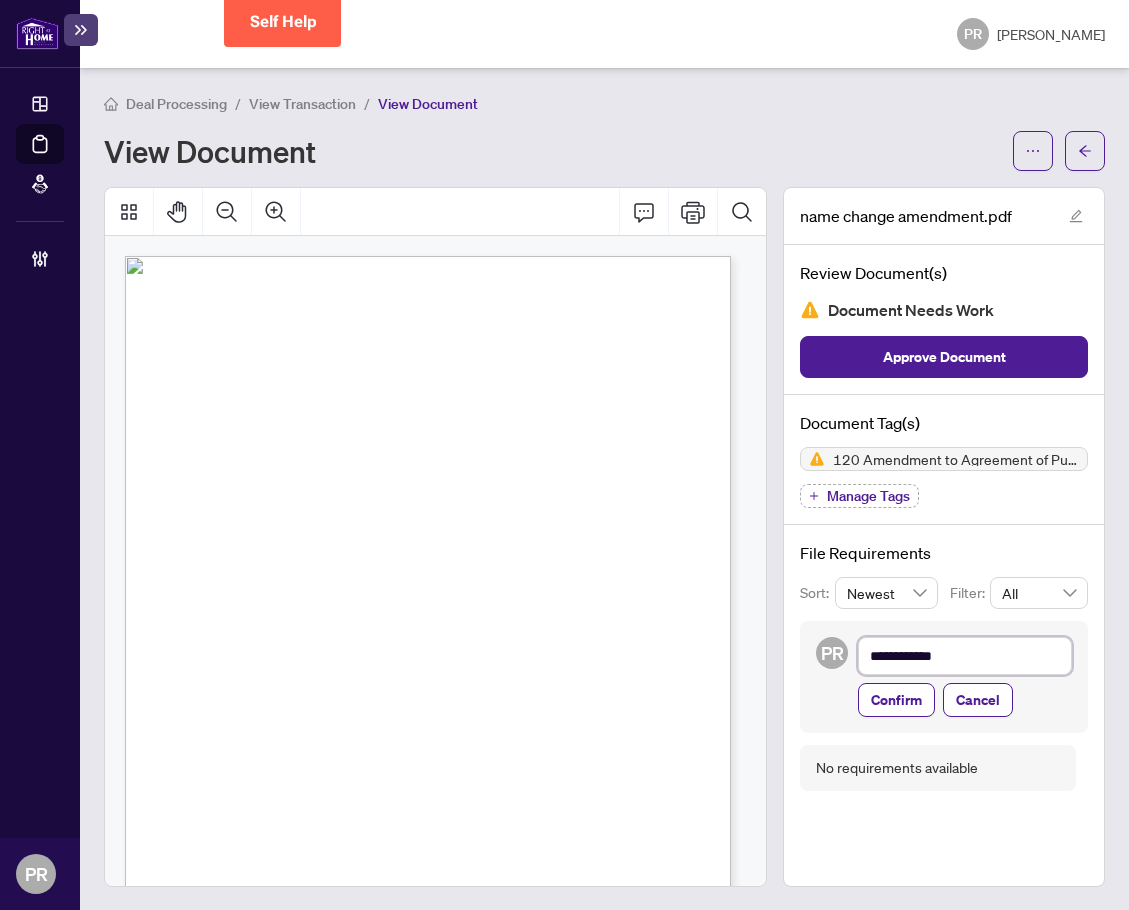 type on "**********" 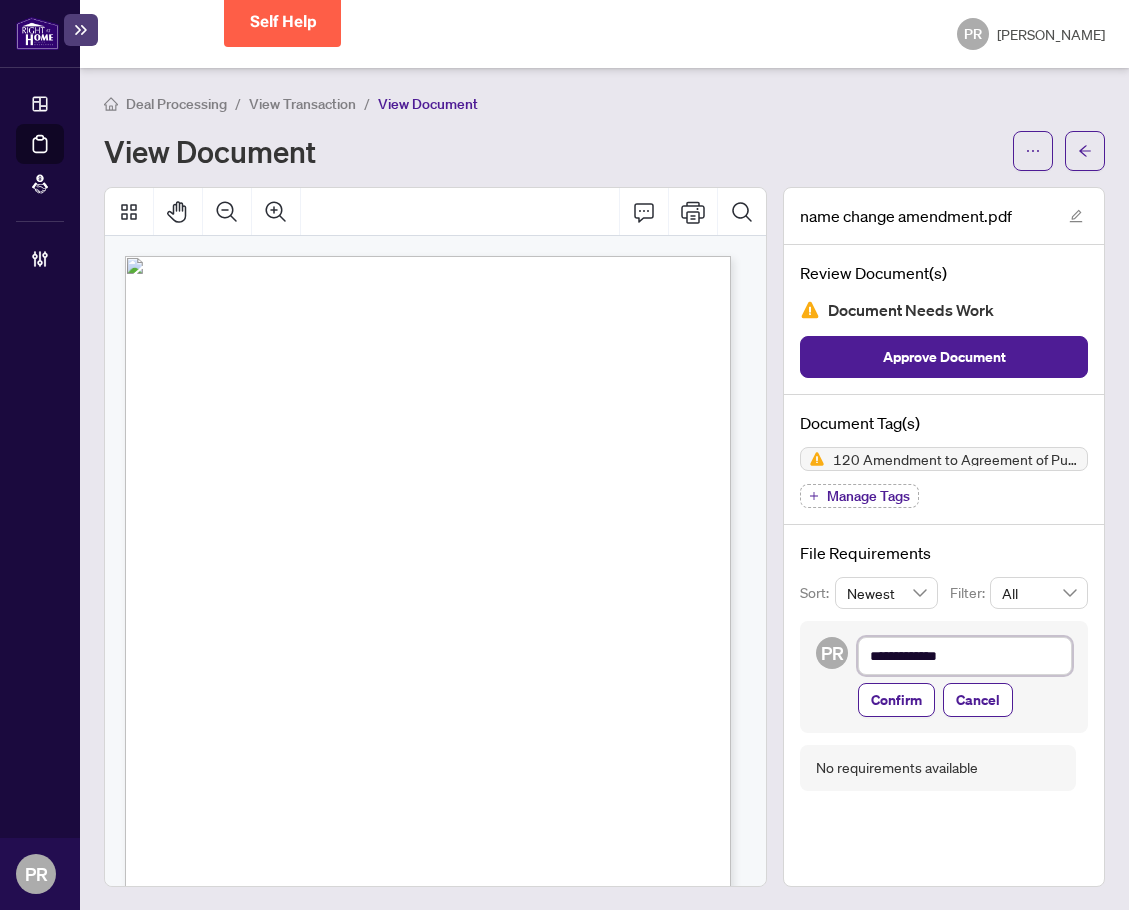 type on "**********" 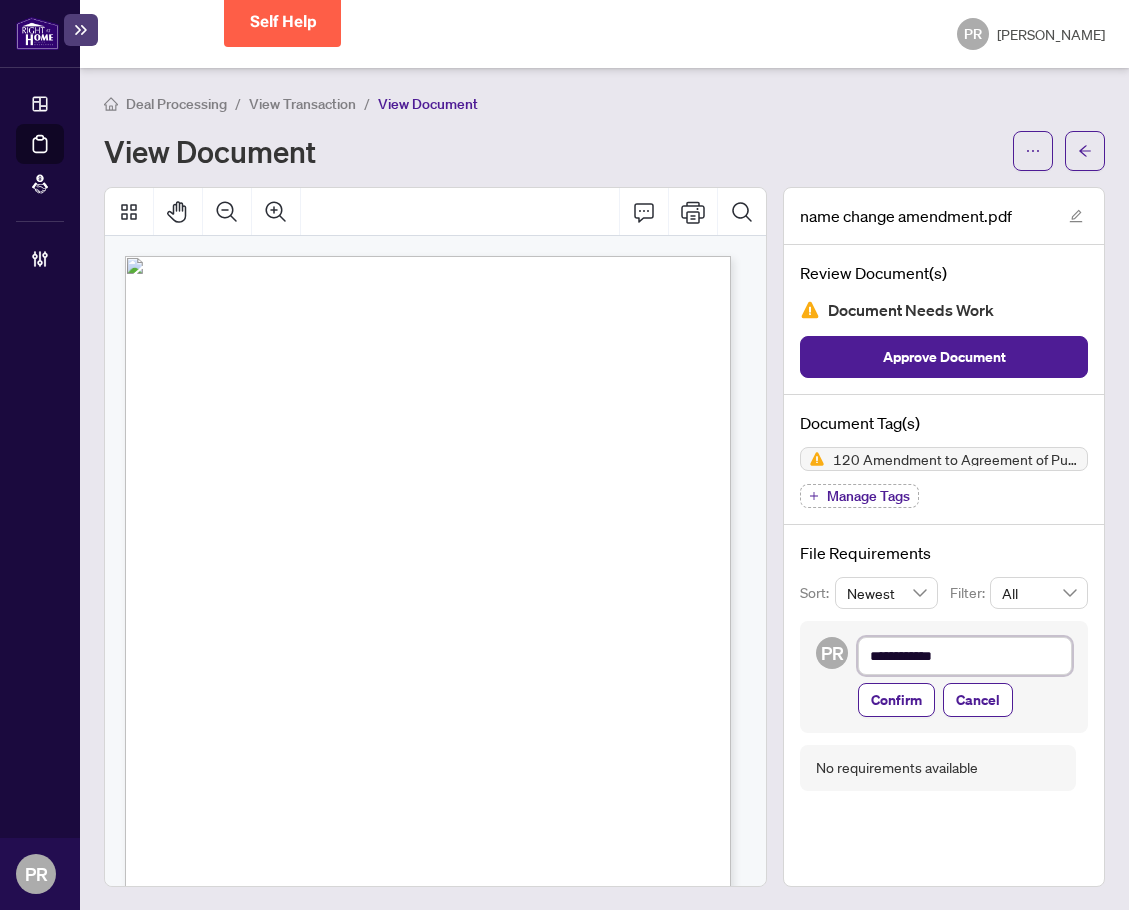 type on "**********" 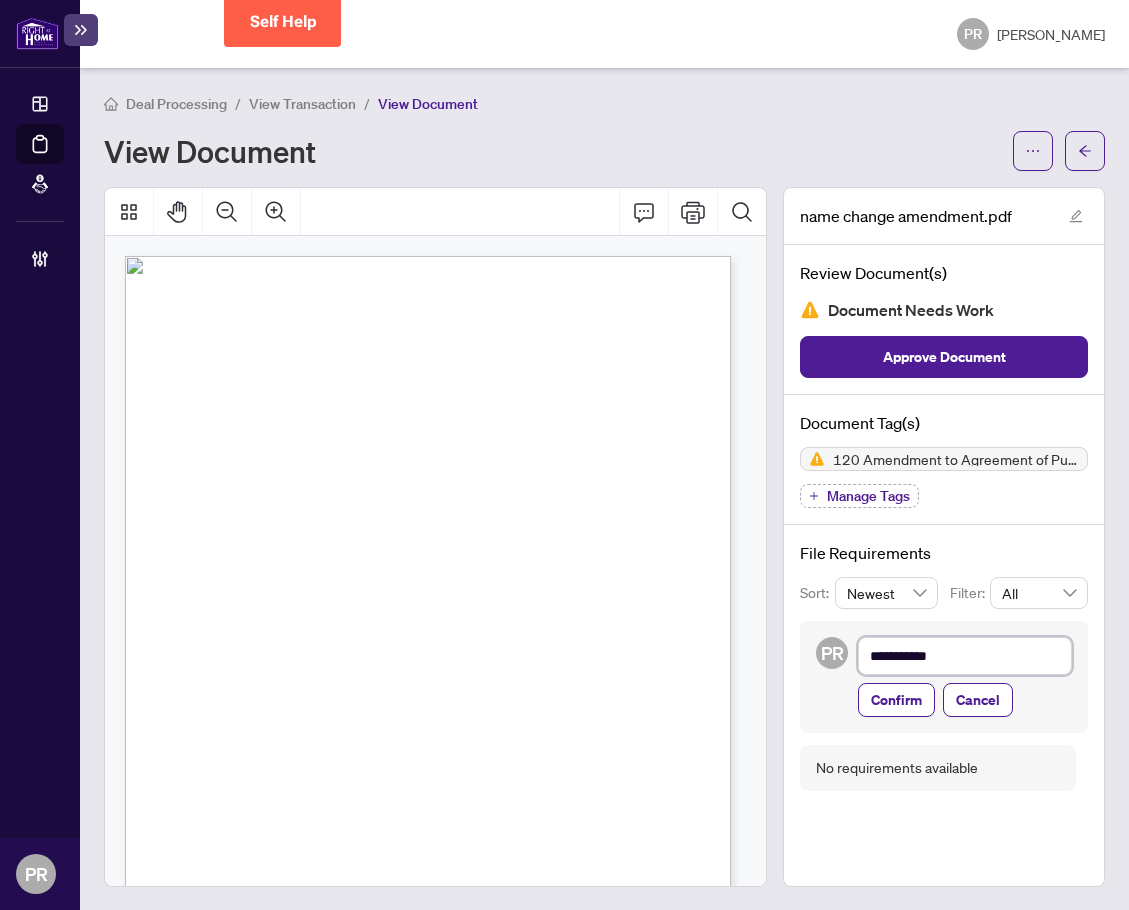 type on "**********" 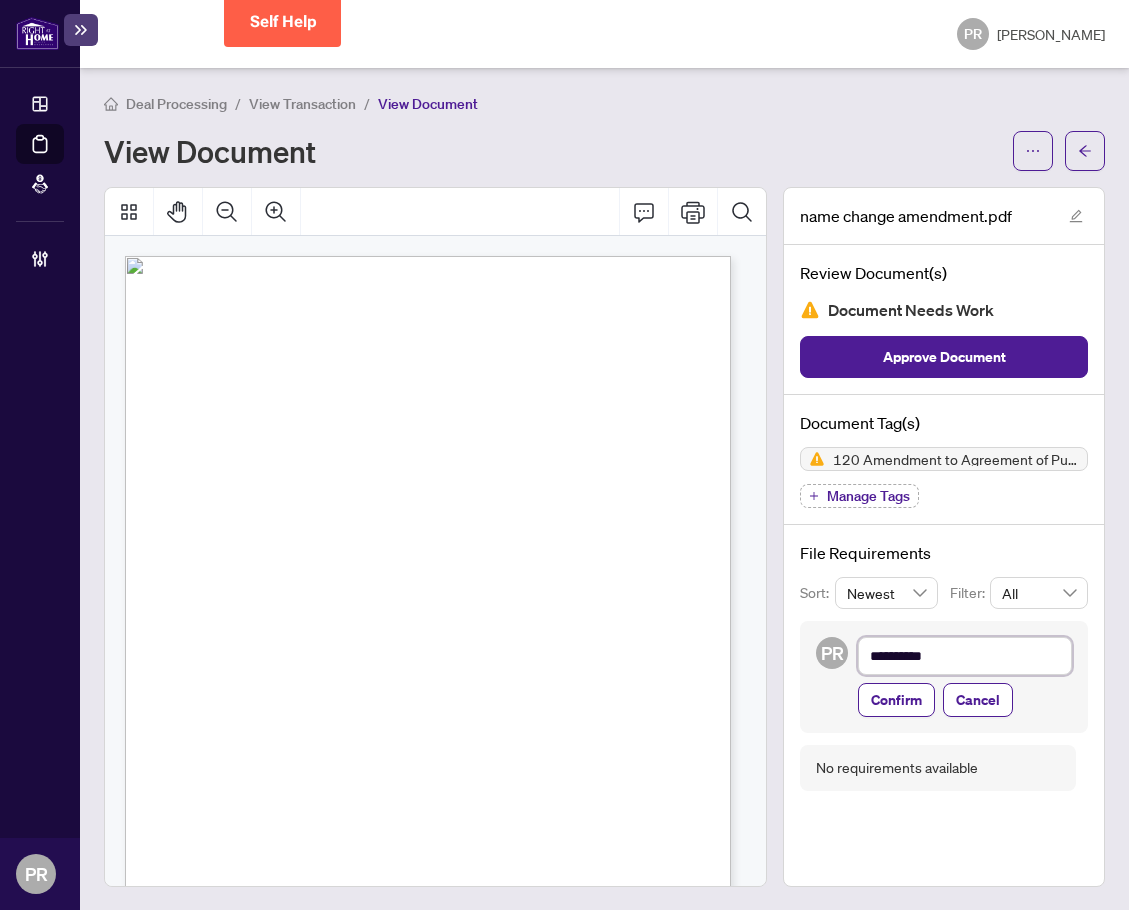 type on "*********" 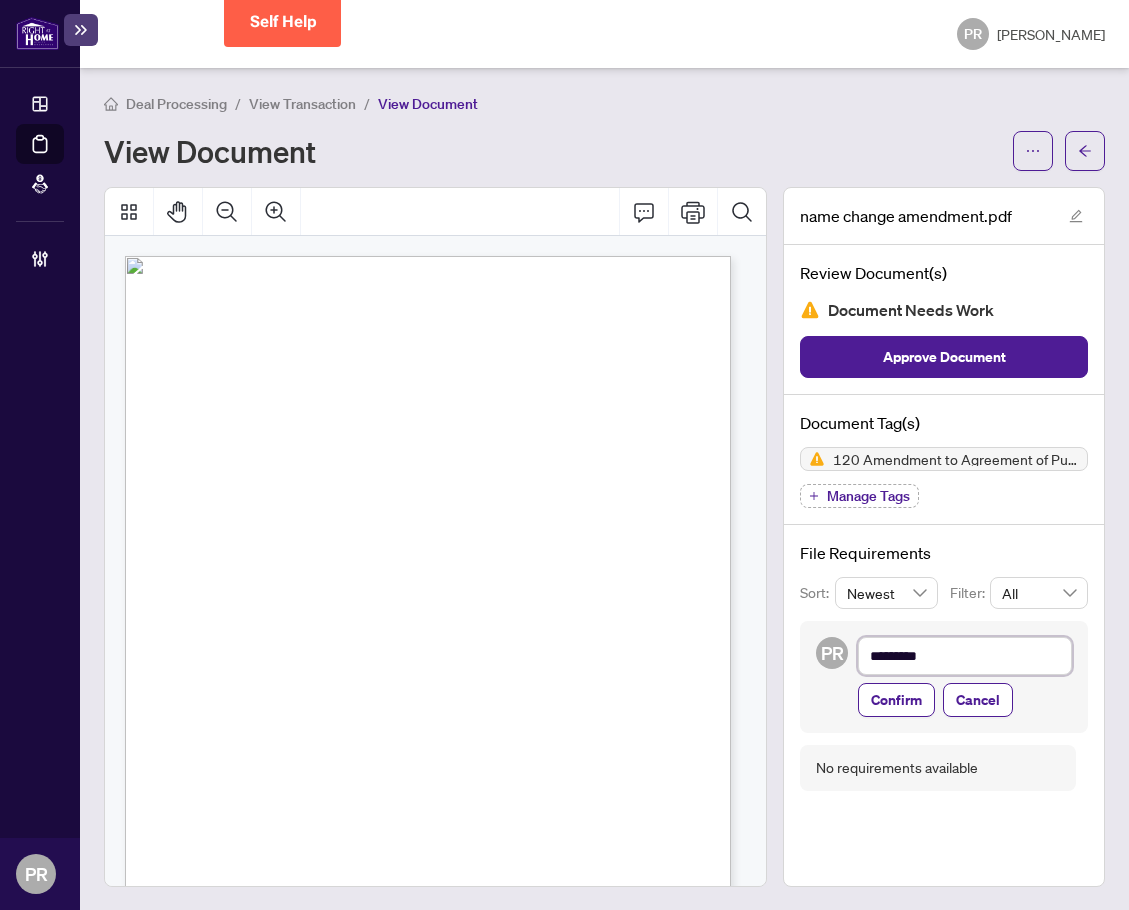 type on "*********" 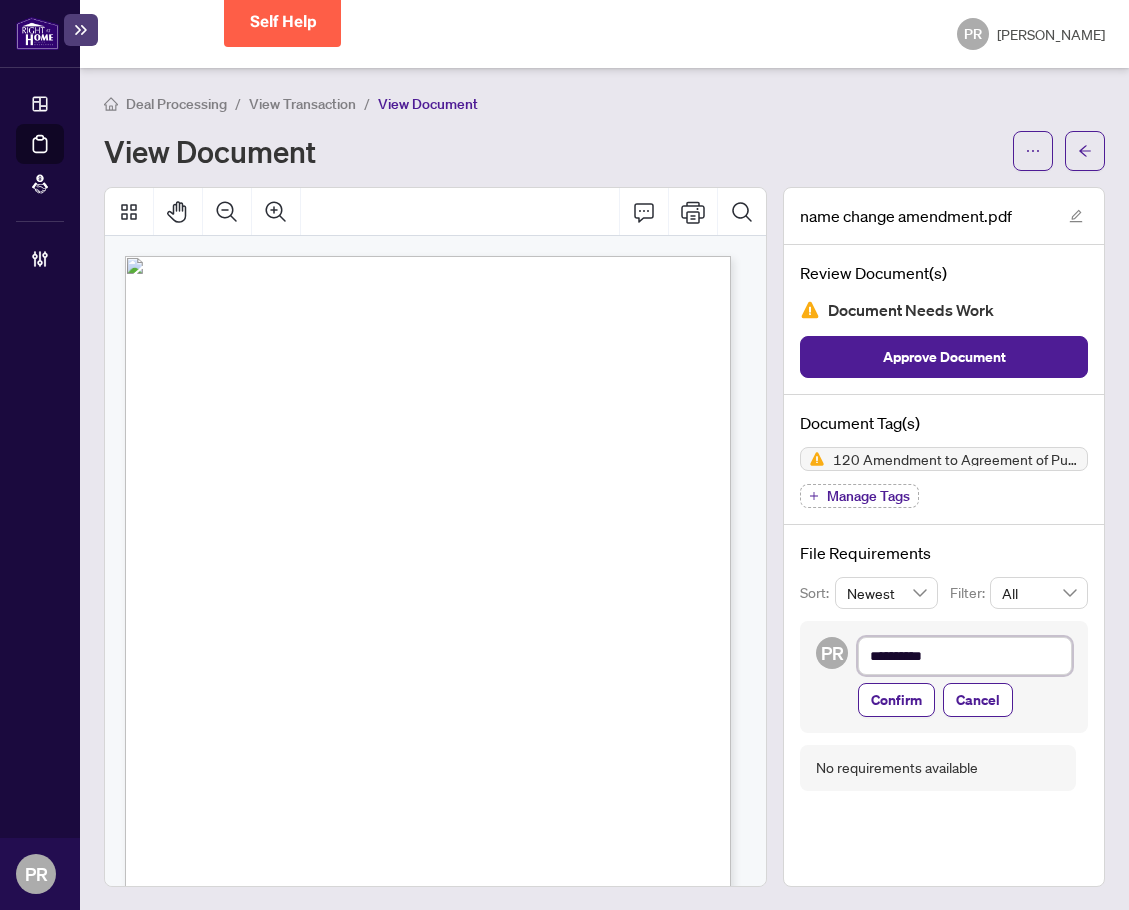 type on "**********" 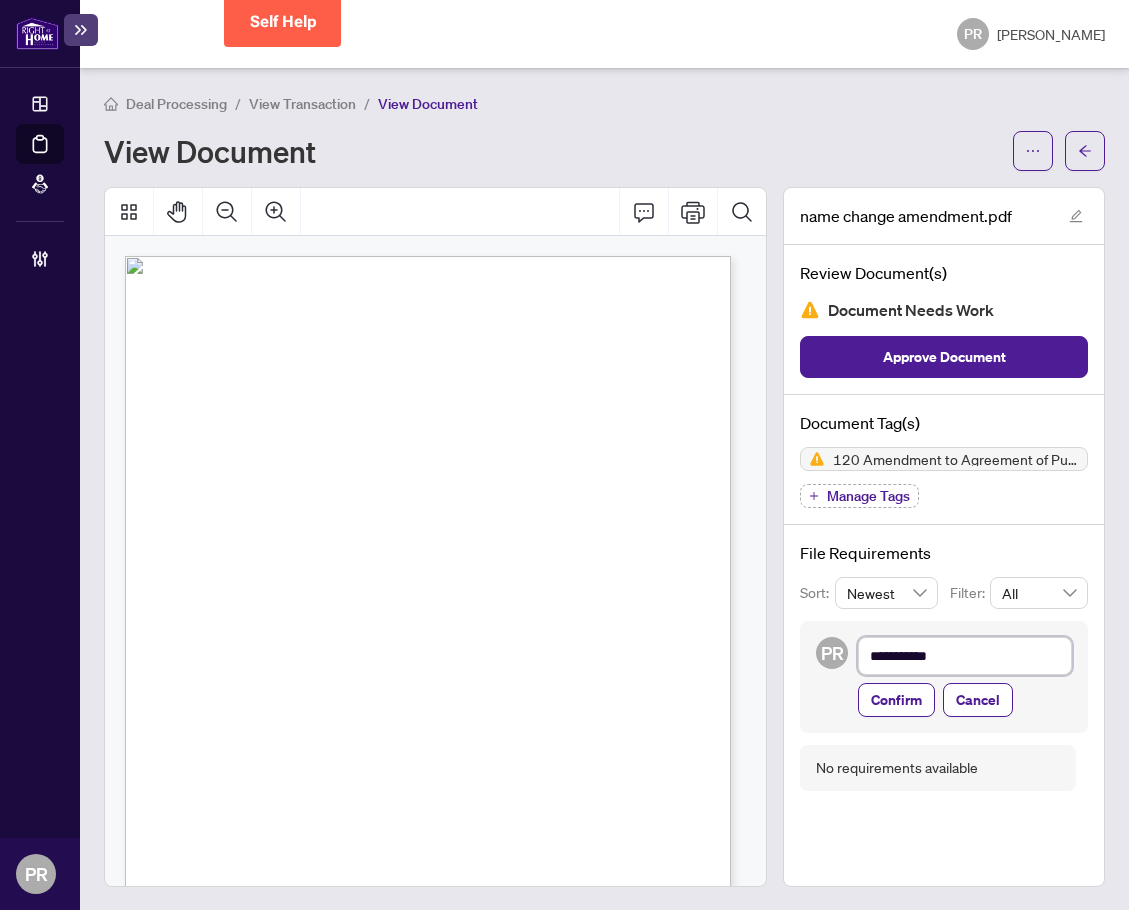 type on "**********" 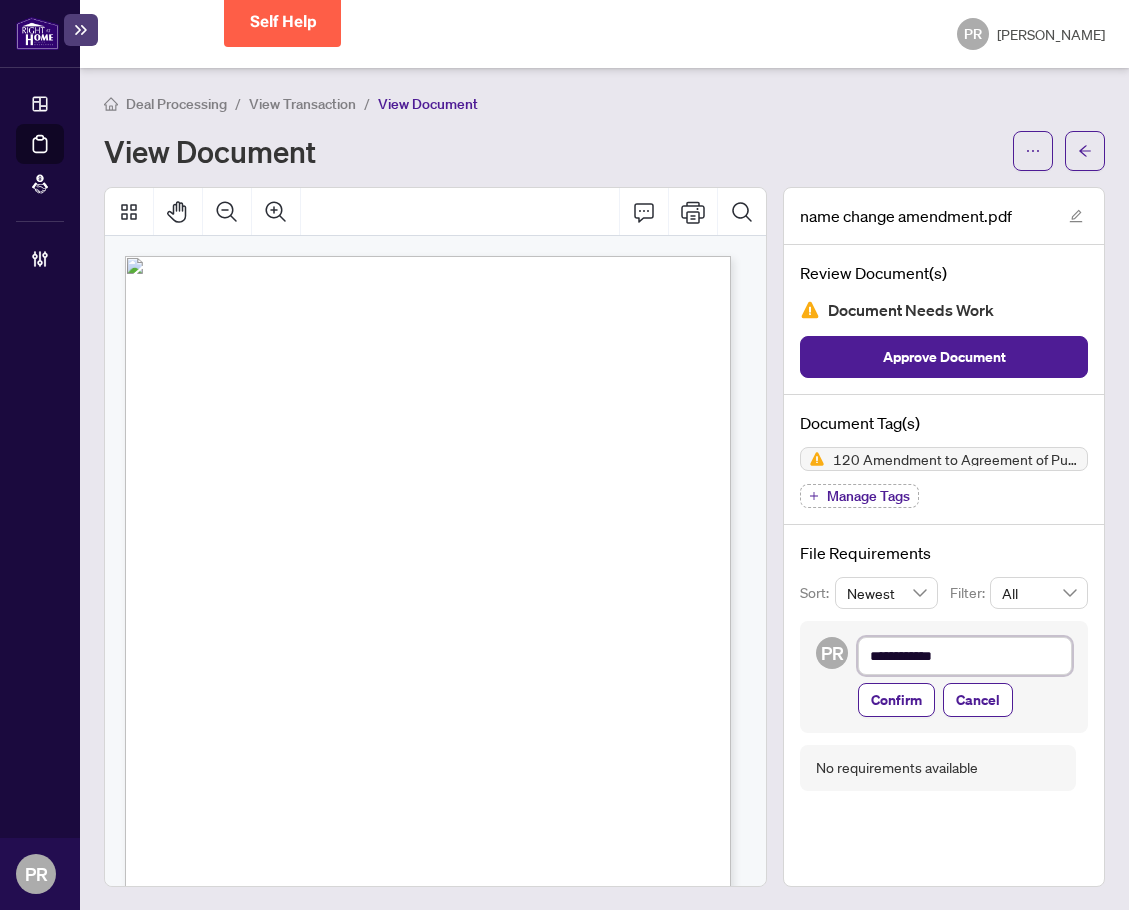 type on "**********" 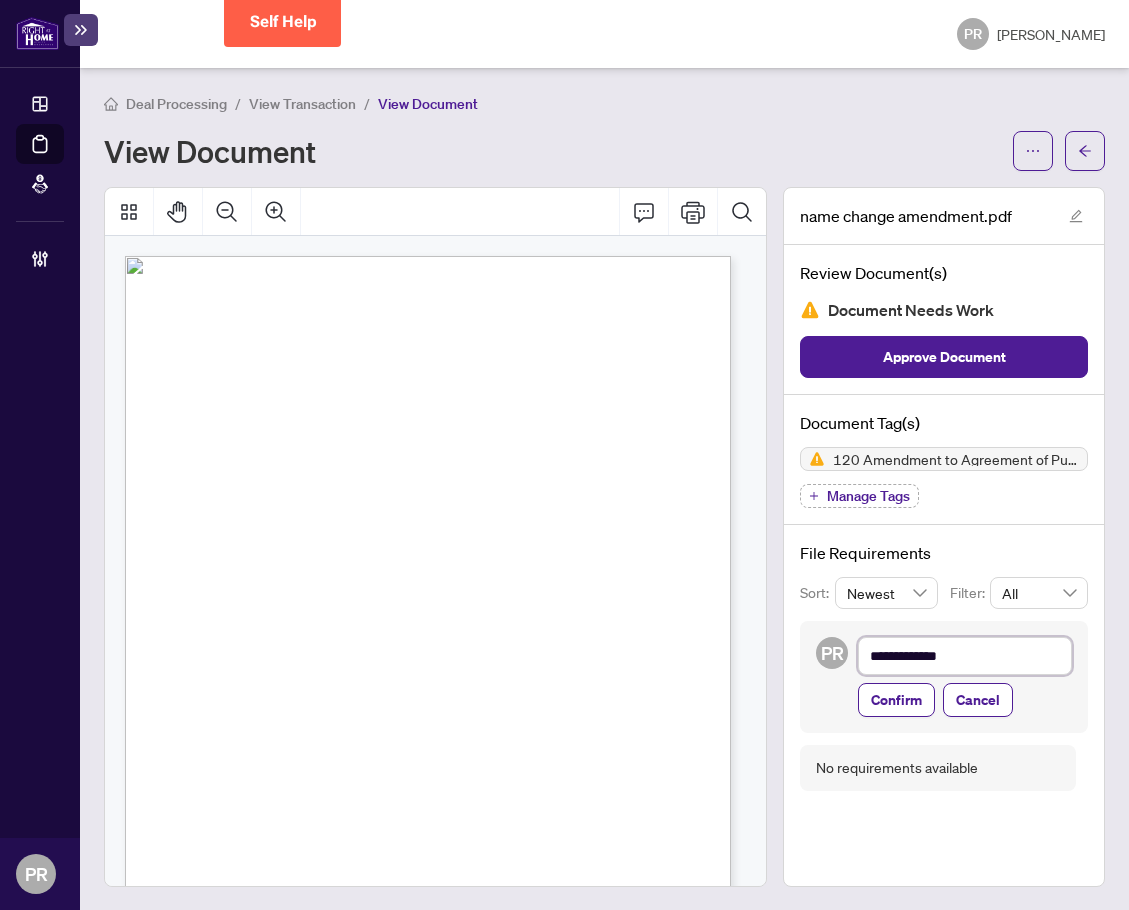type on "**********" 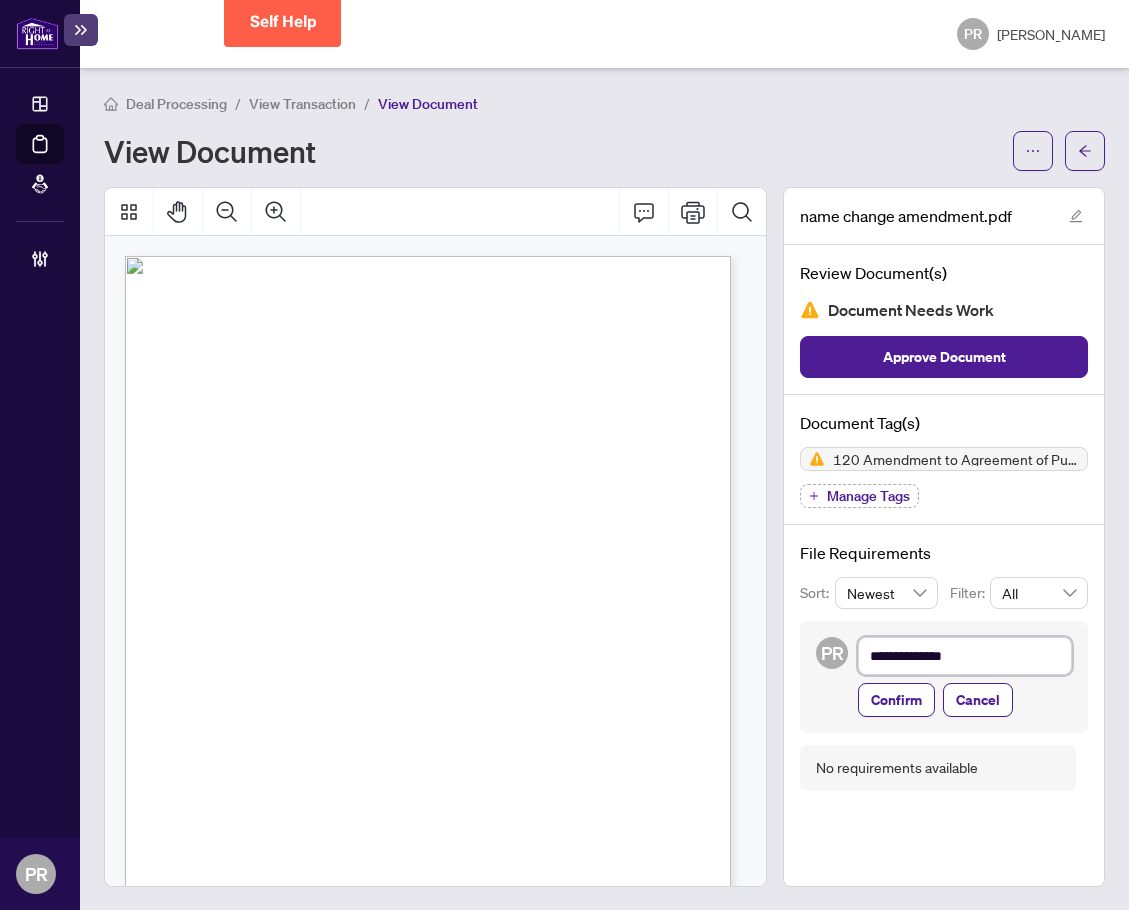 type on "**********" 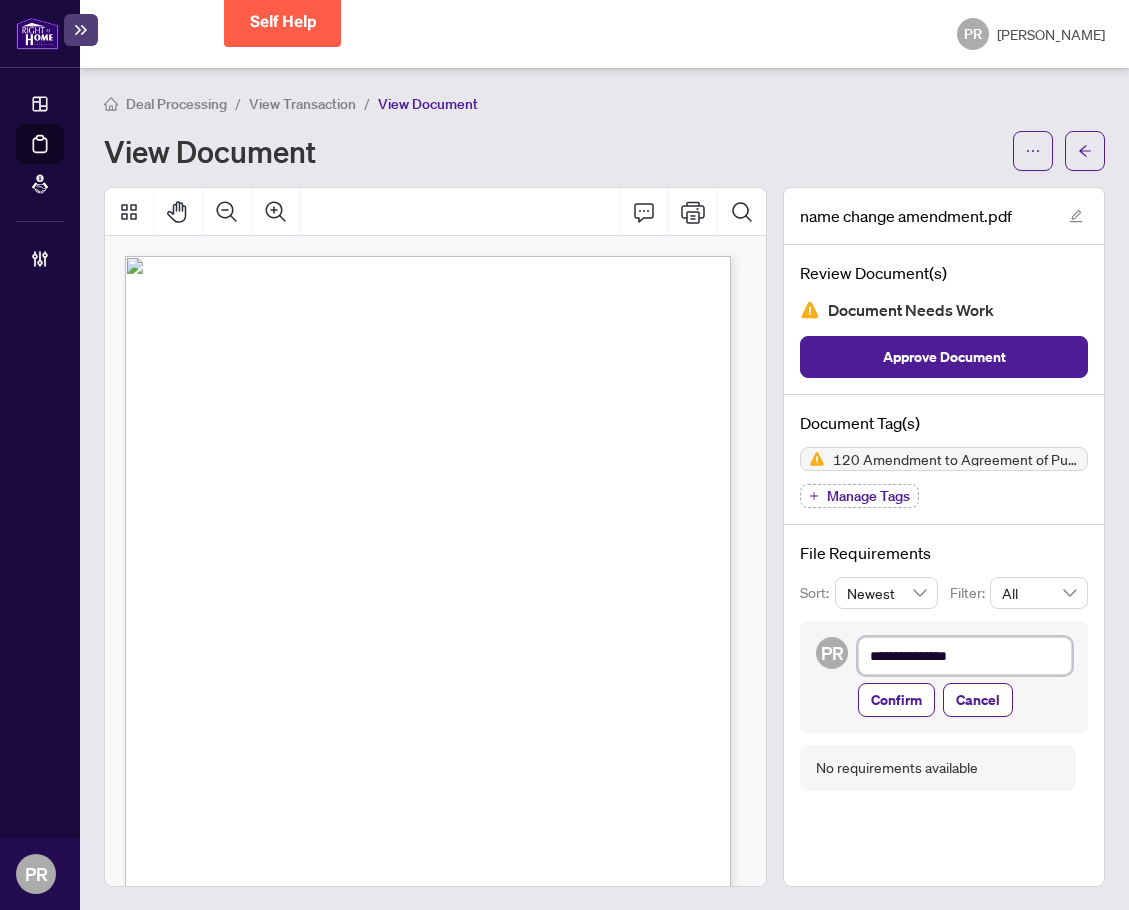 type on "**********" 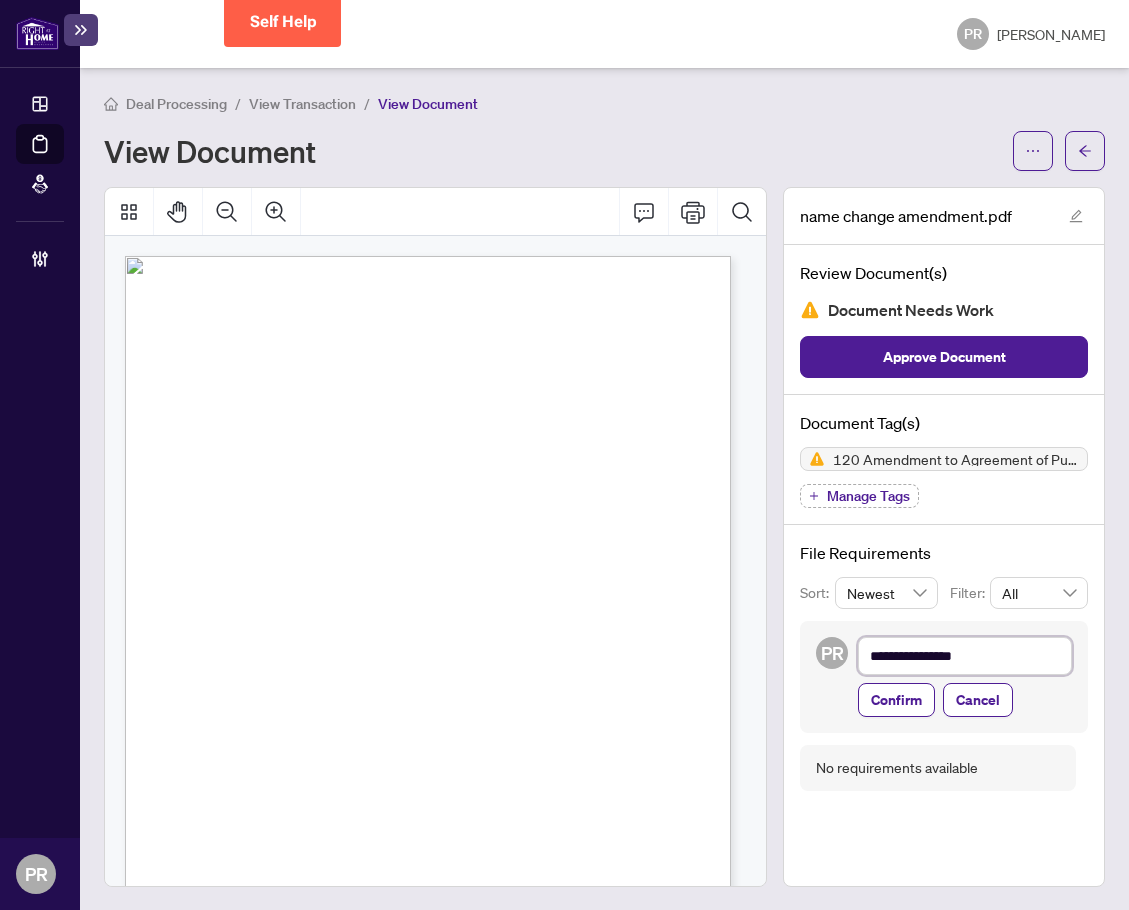type on "**********" 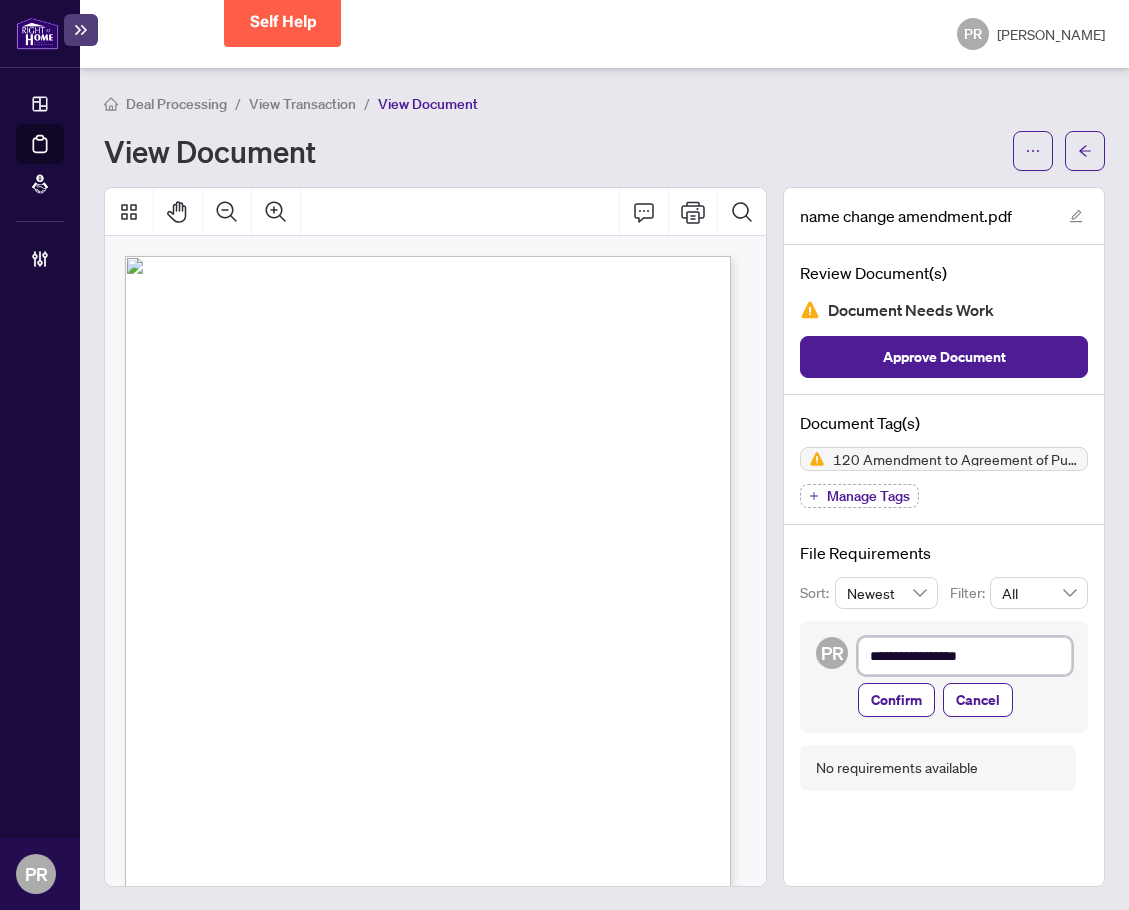 type on "**********" 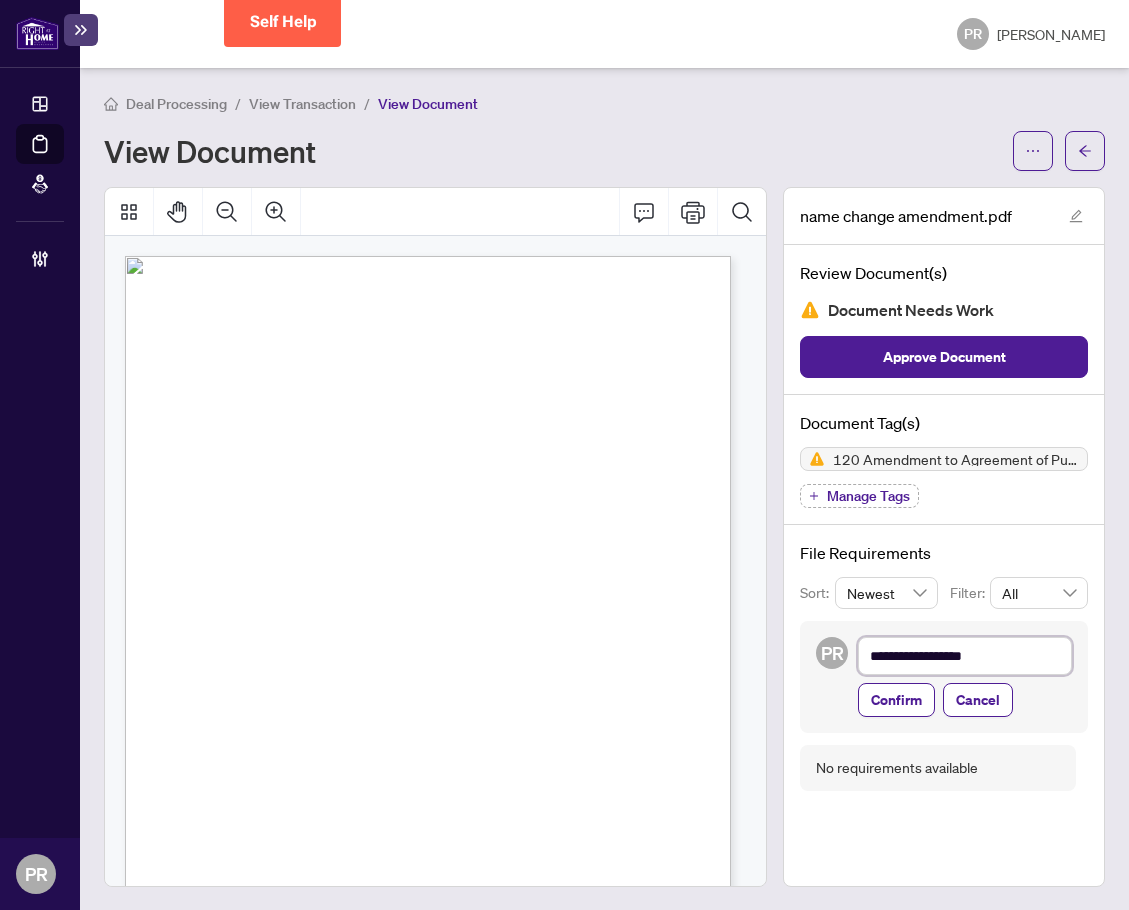 type on "**********" 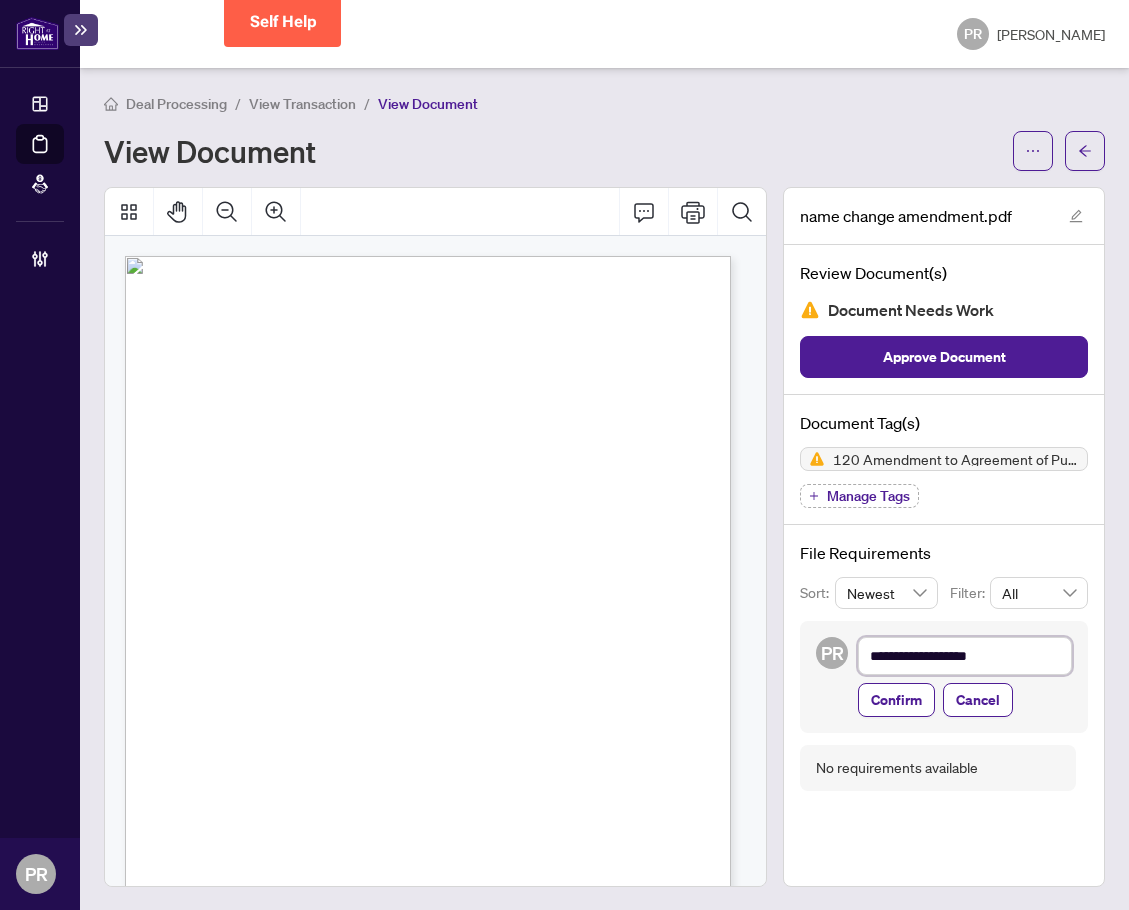 type on "**********" 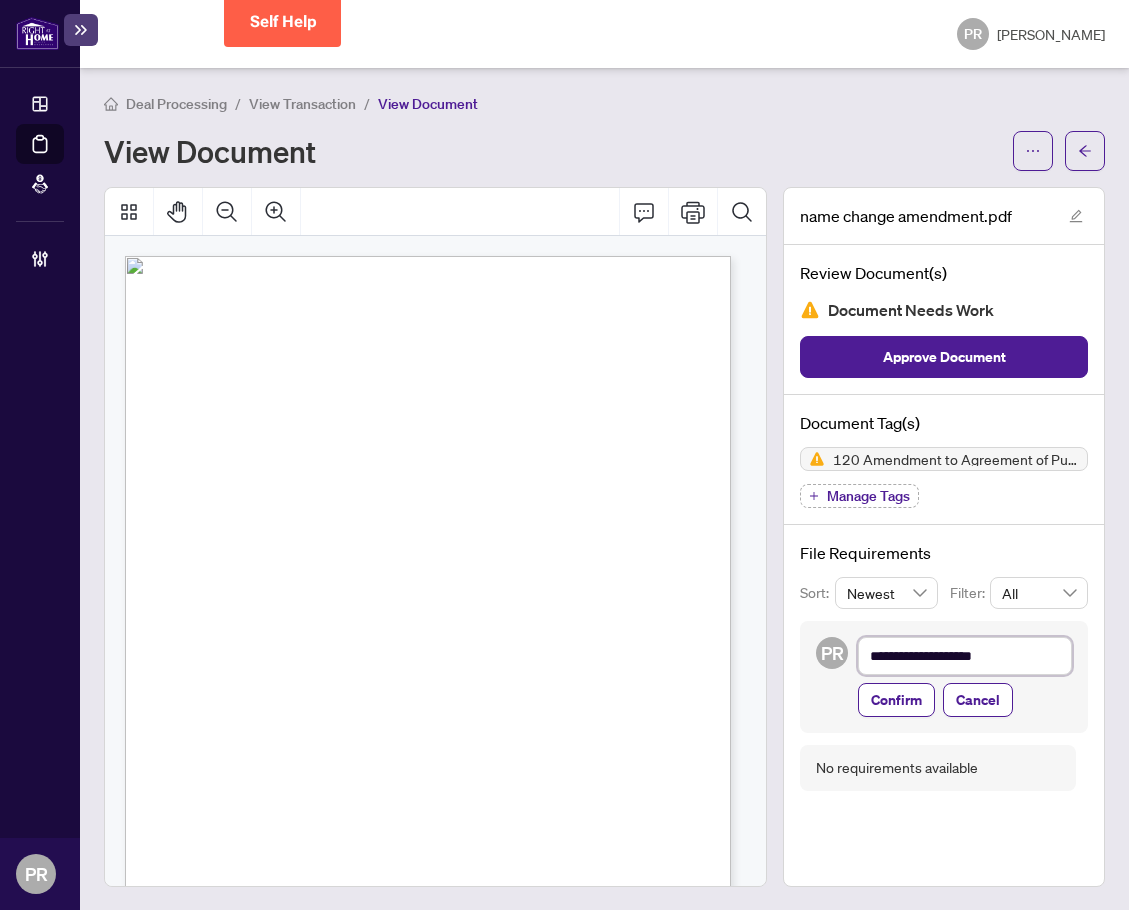 type on "**********" 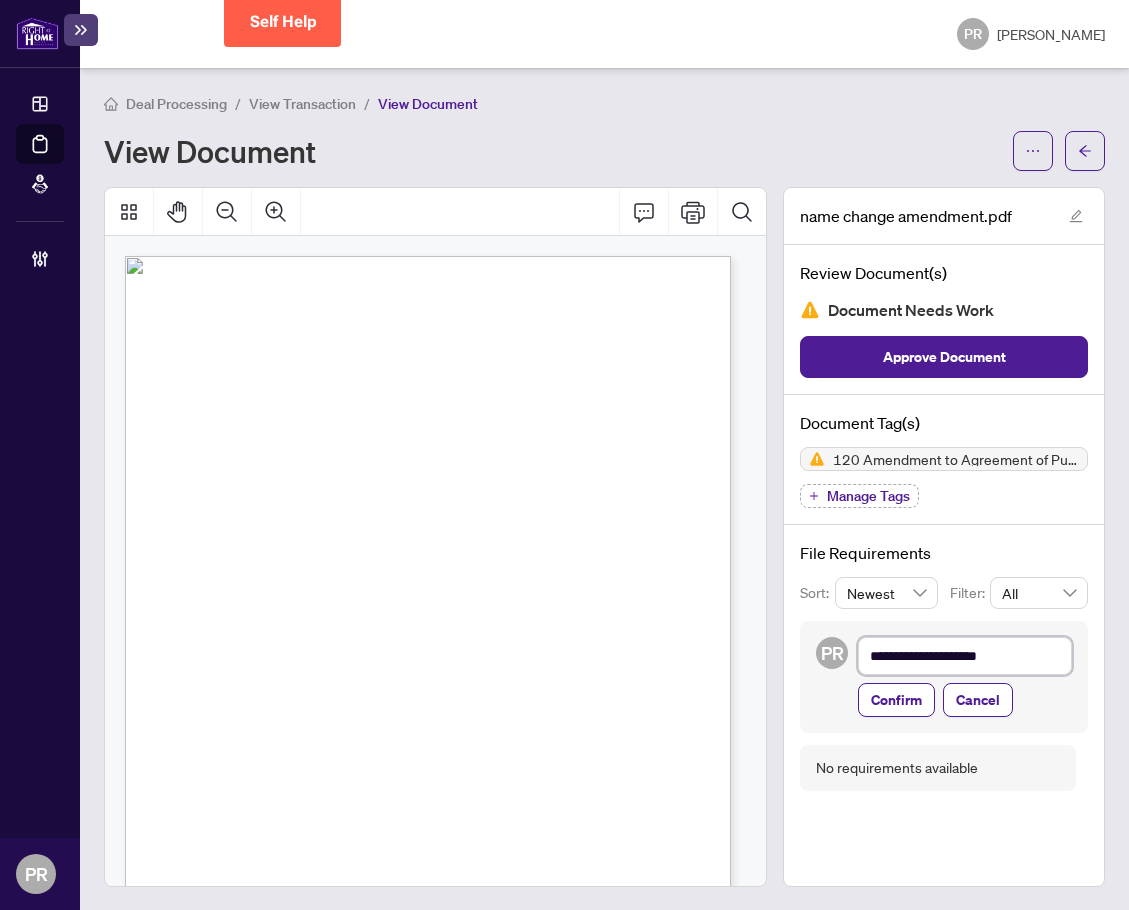 type on "**********" 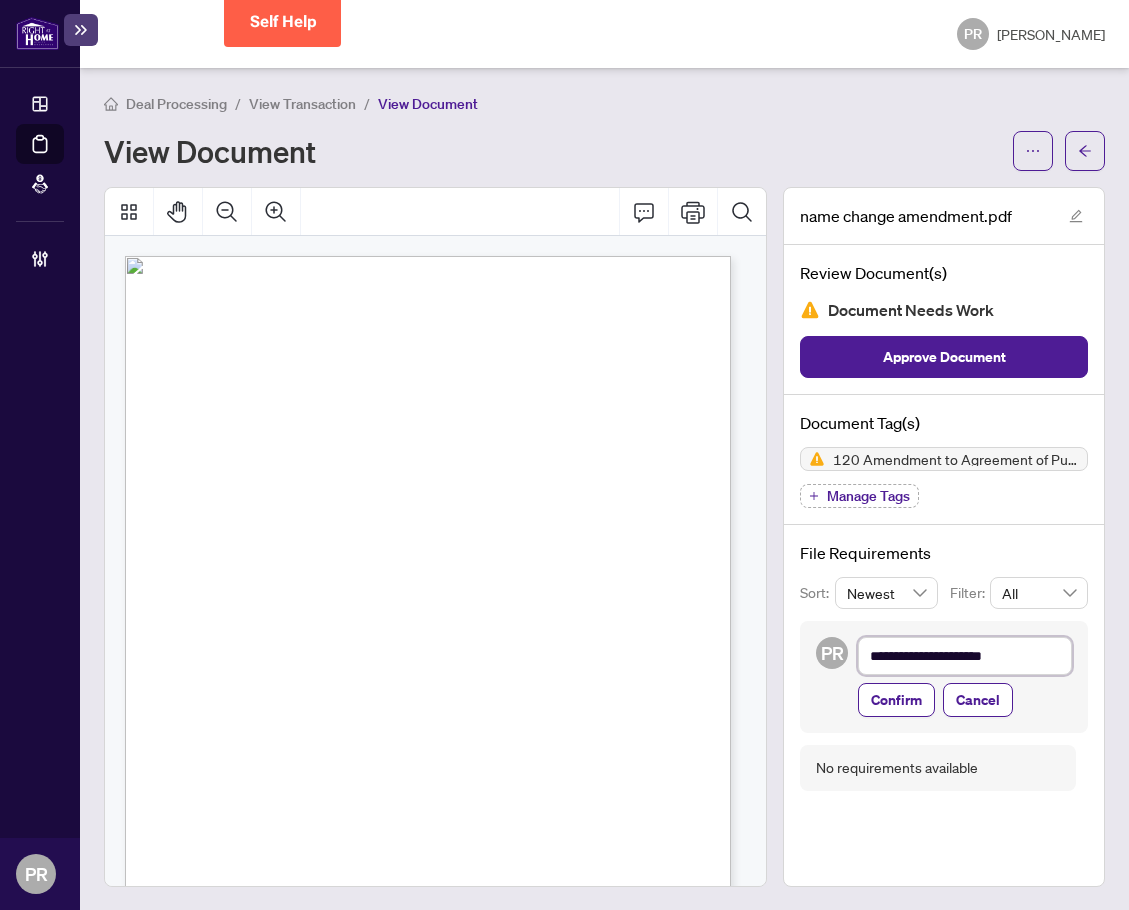 type on "**********" 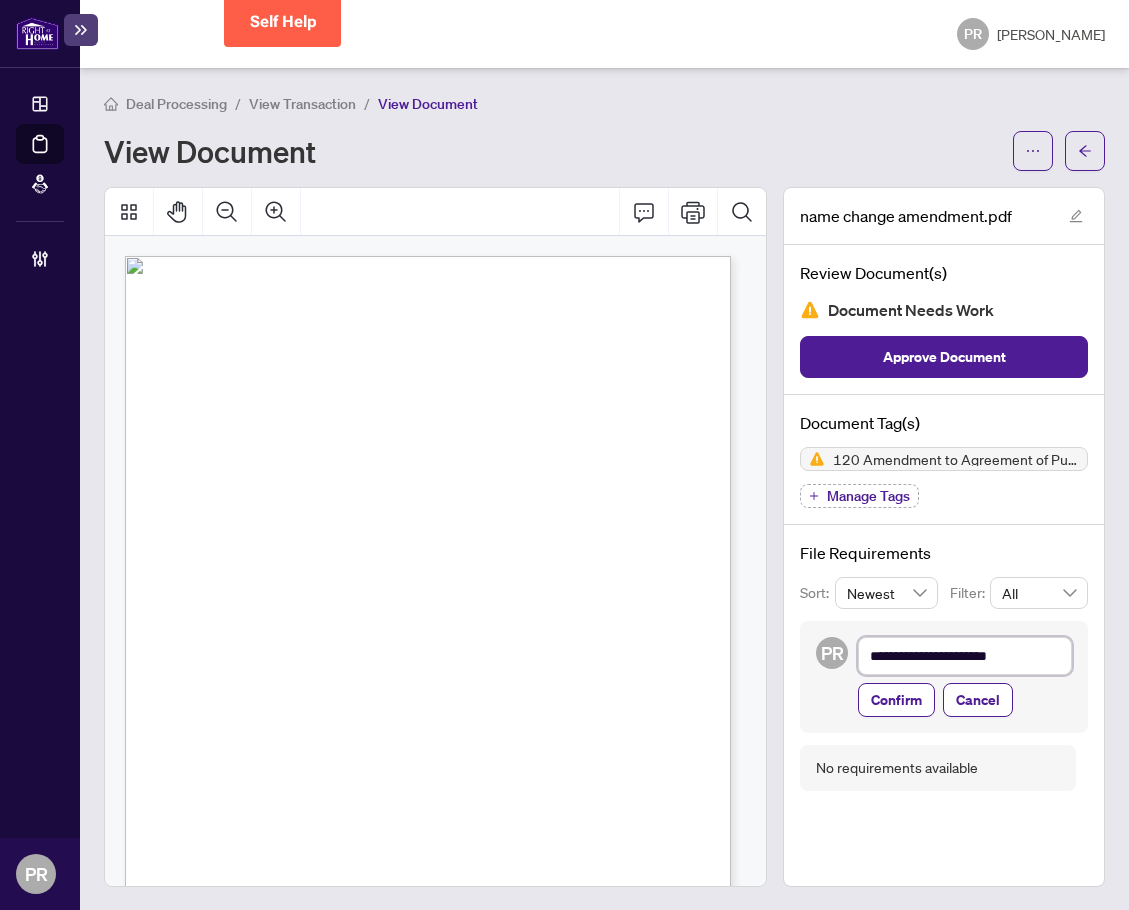 type on "**********" 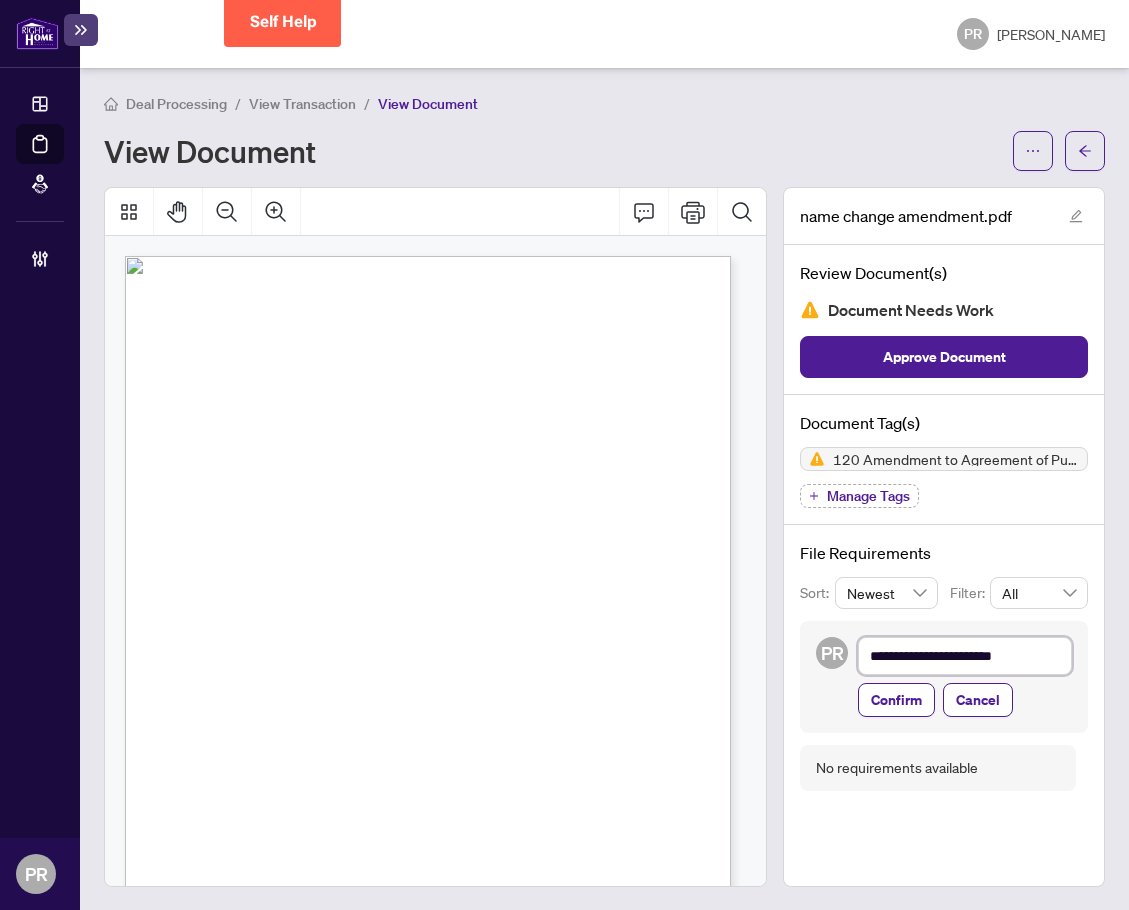 type on "**********" 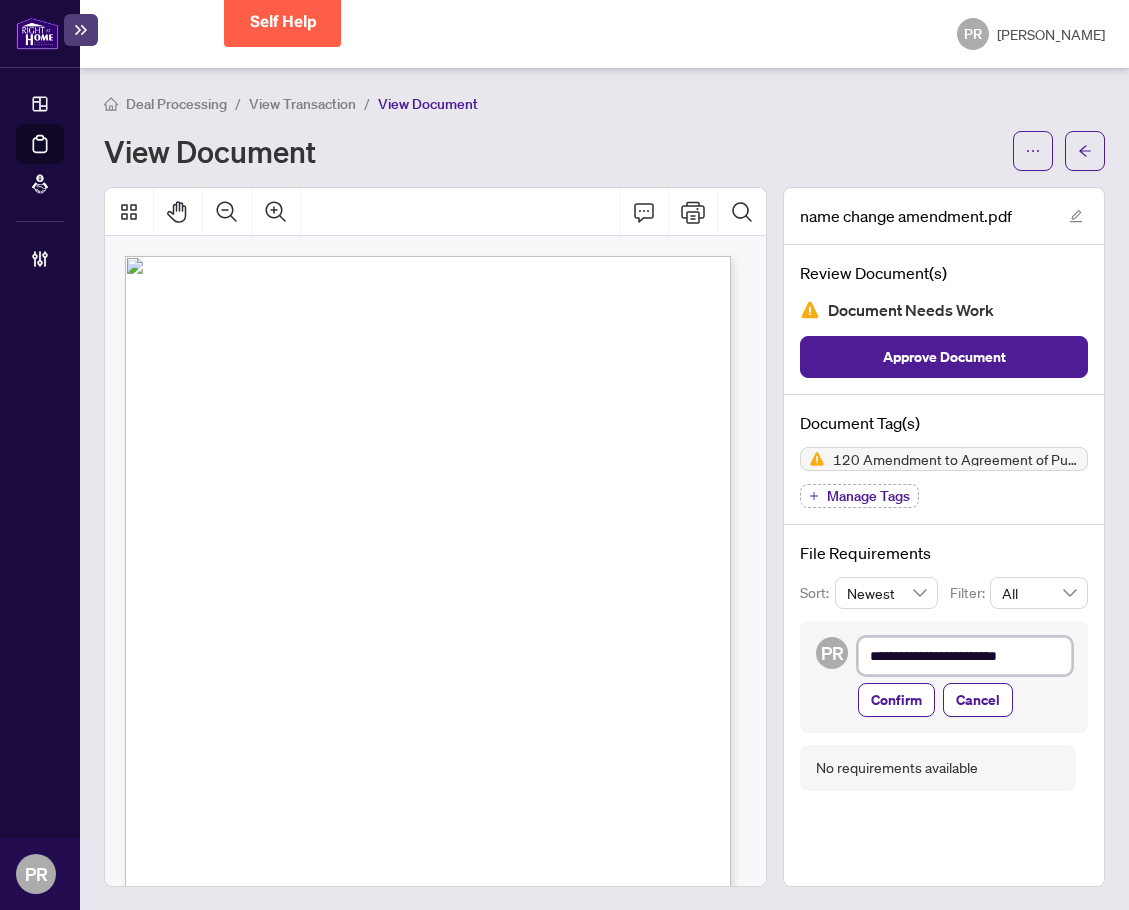 type on "**********" 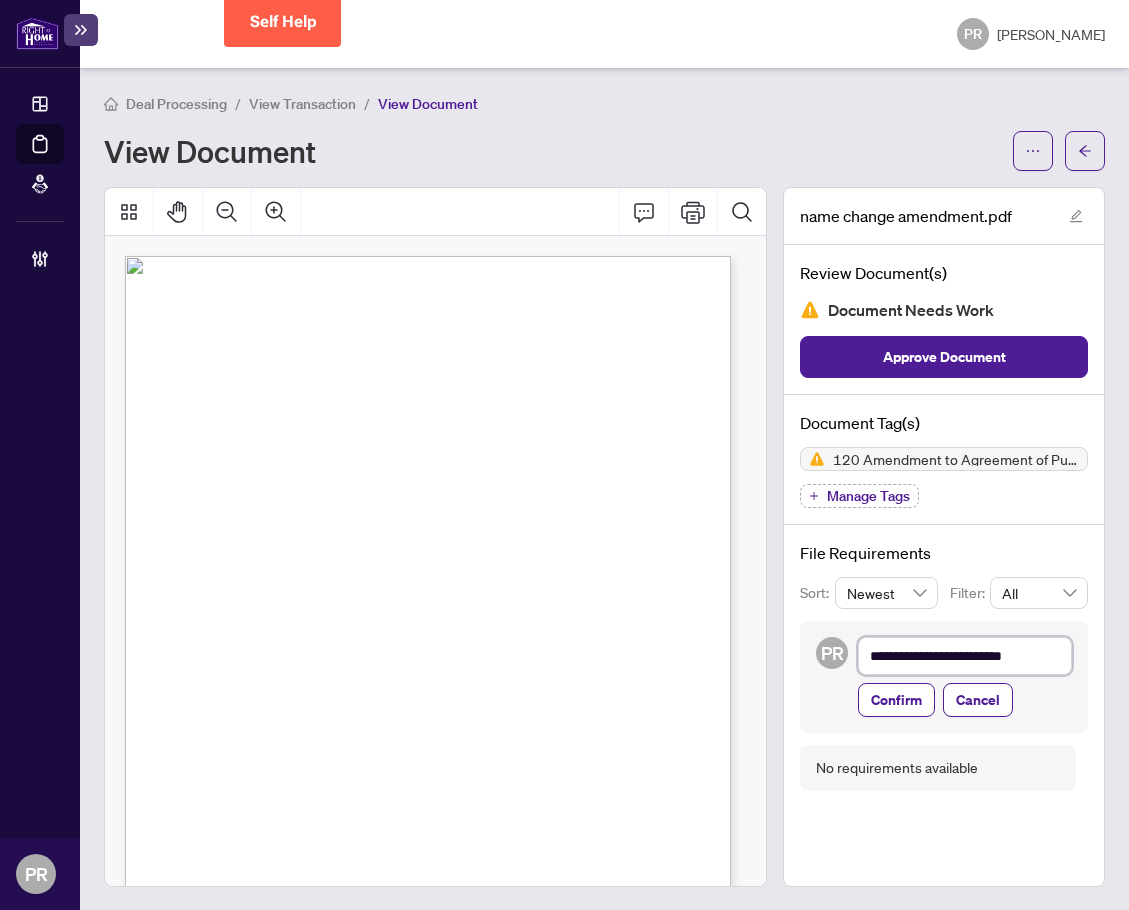 type on "**********" 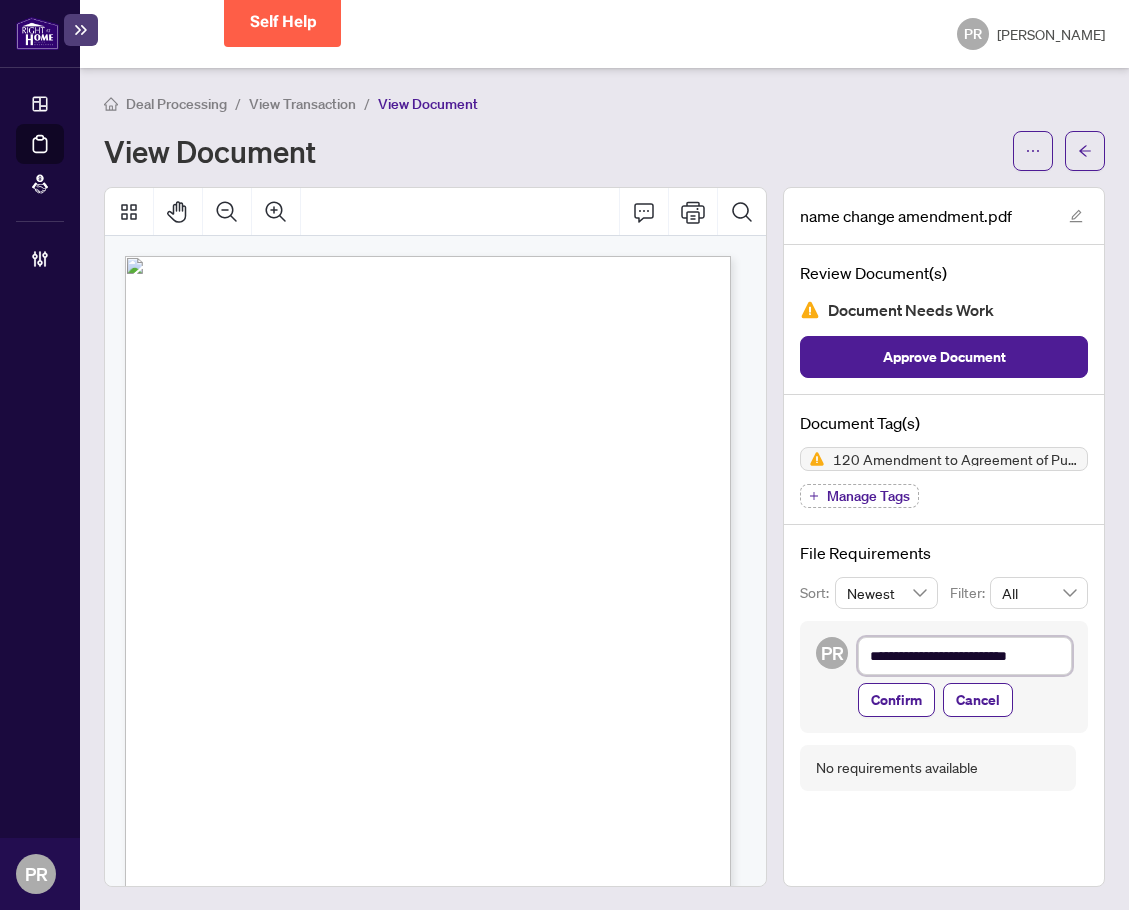 type on "**********" 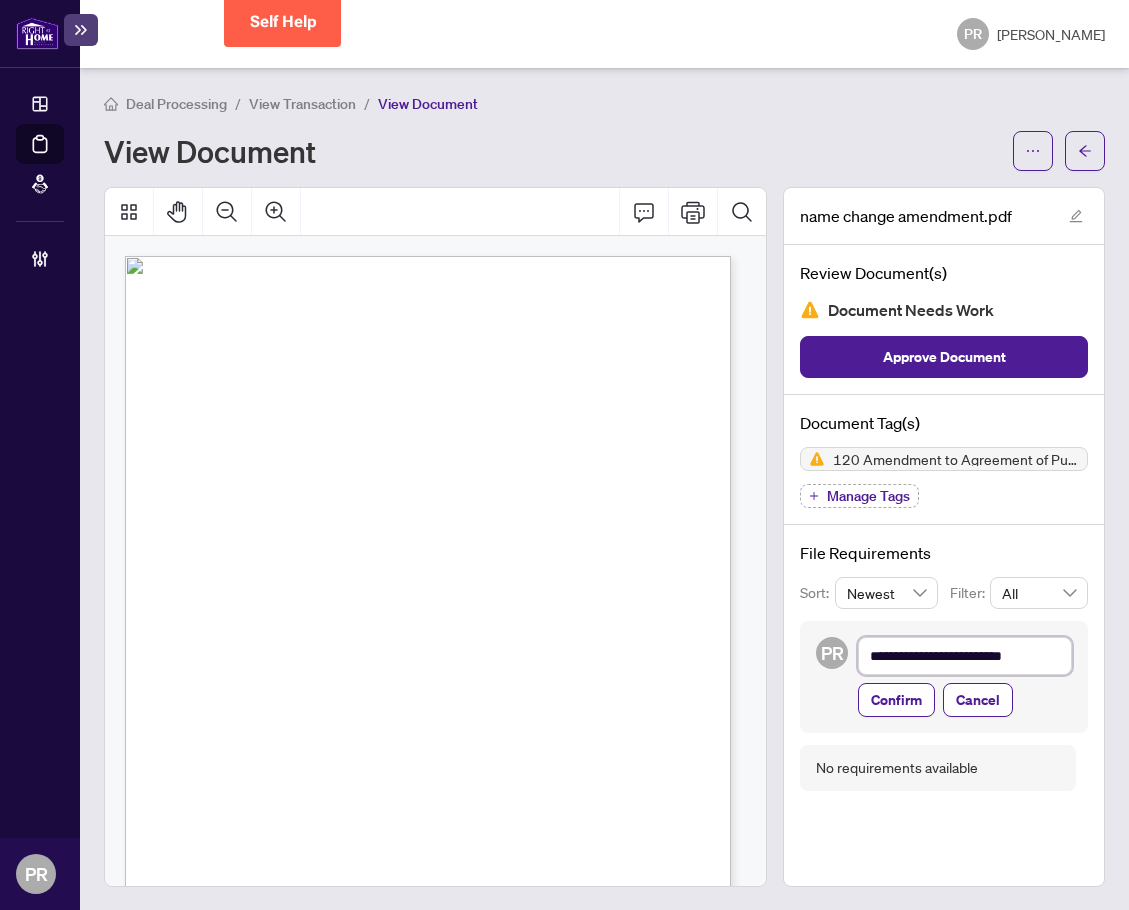 type on "**********" 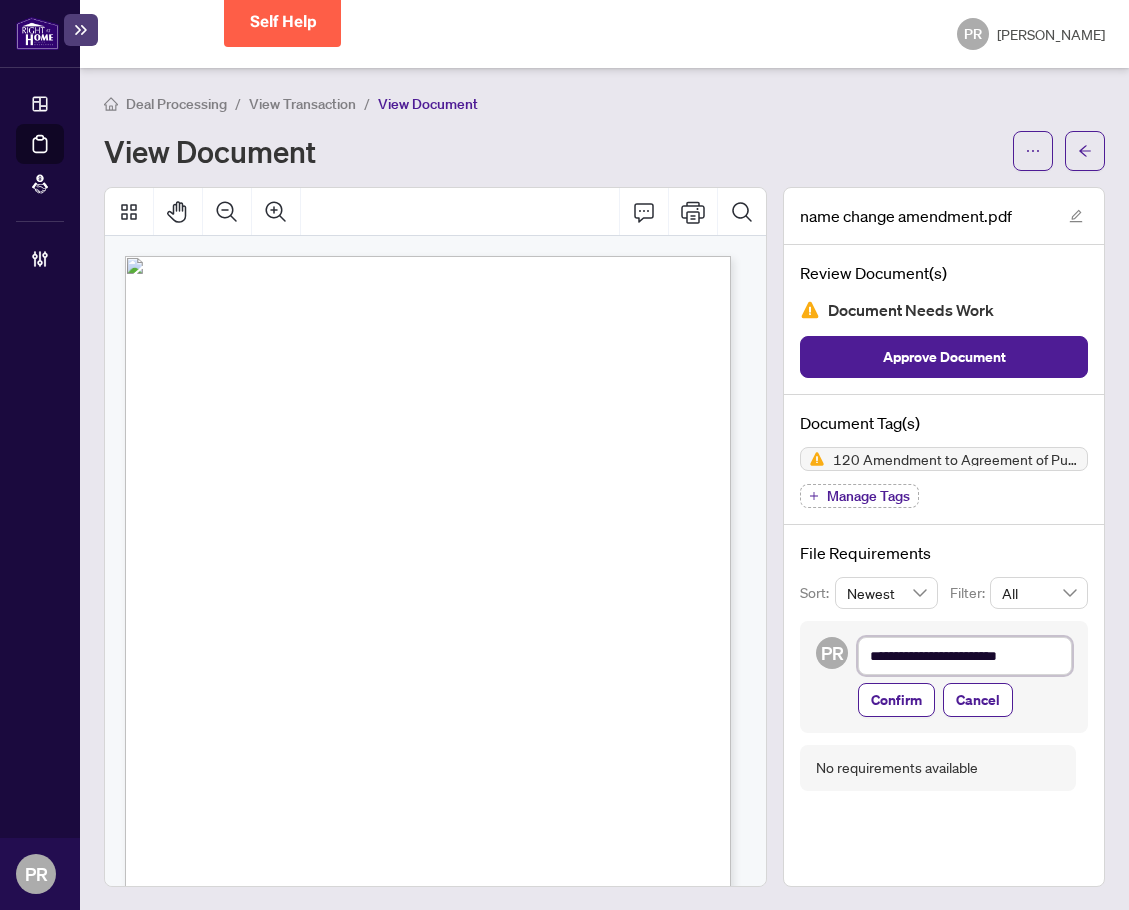 type on "**********" 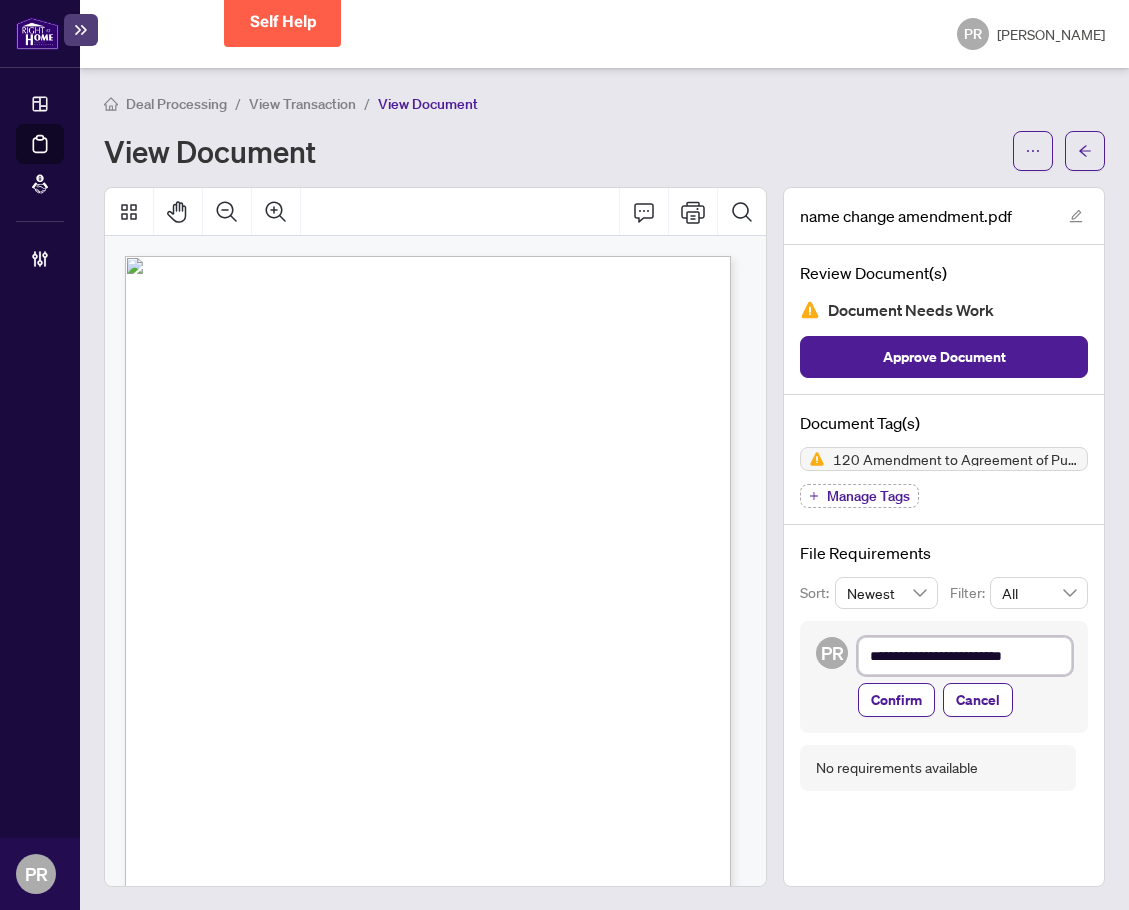 type on "**********" 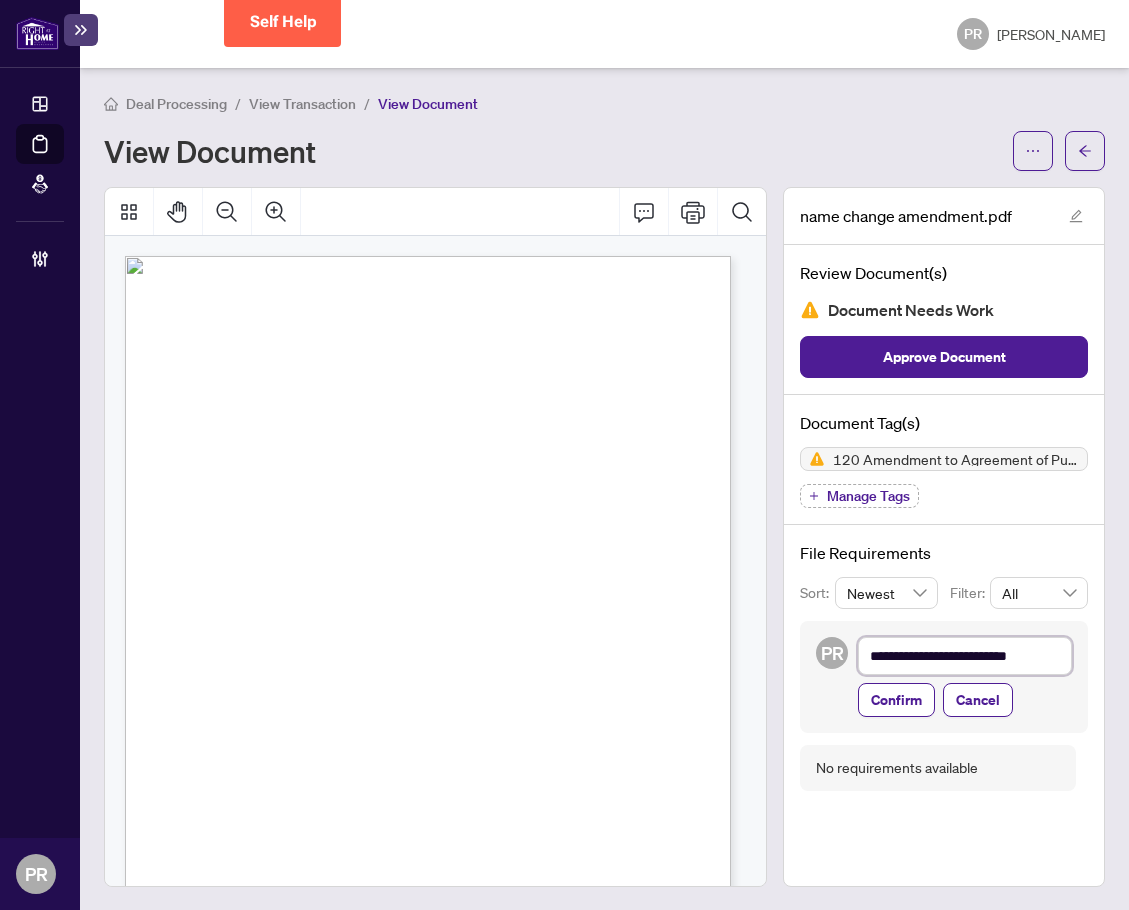 type on "**********" 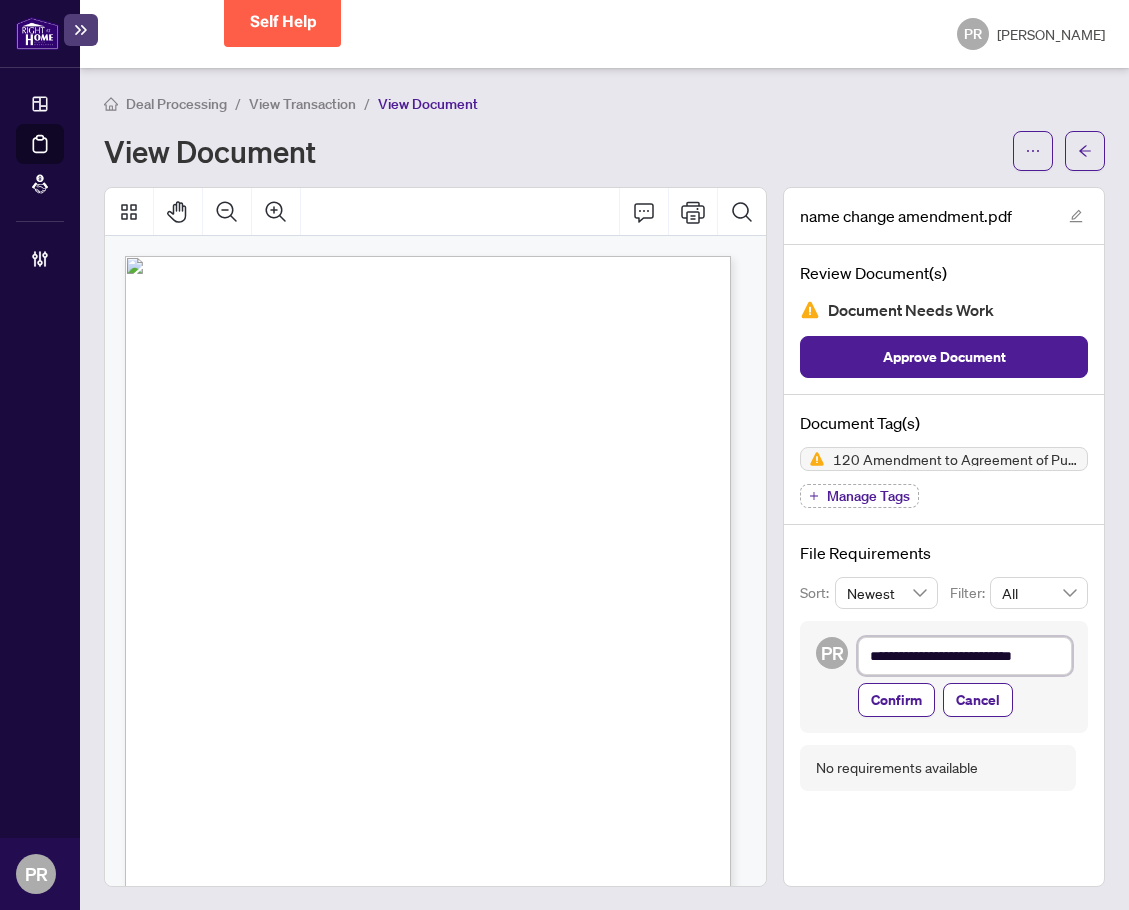 type on "**********" 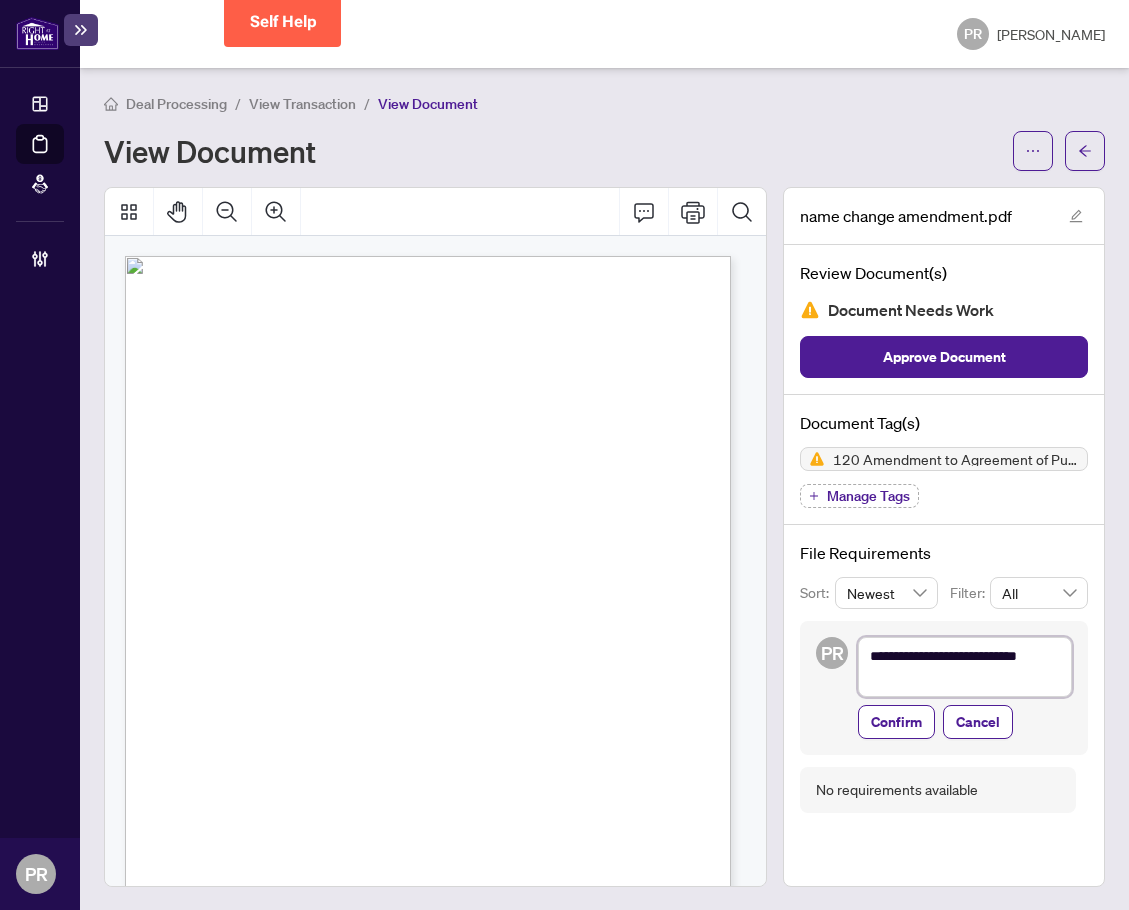 type on "**********" 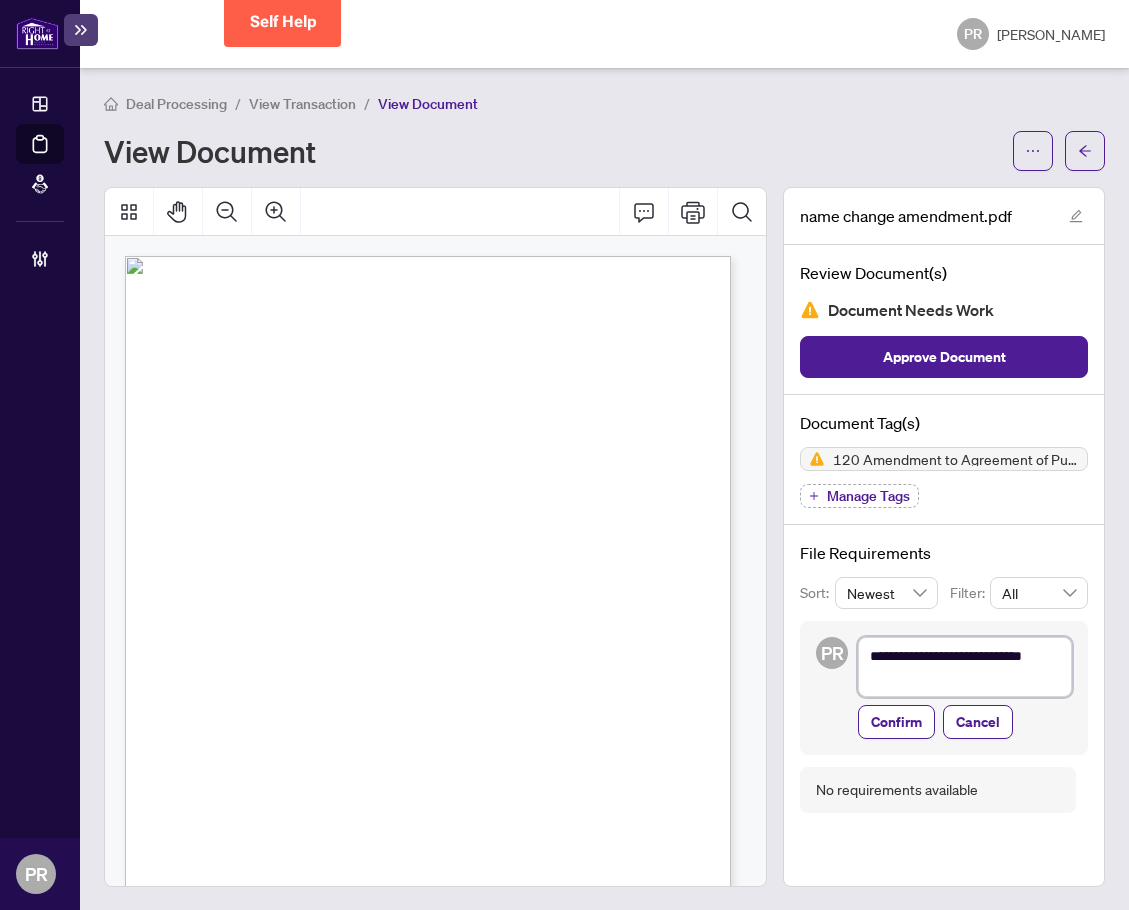 type on "**********" 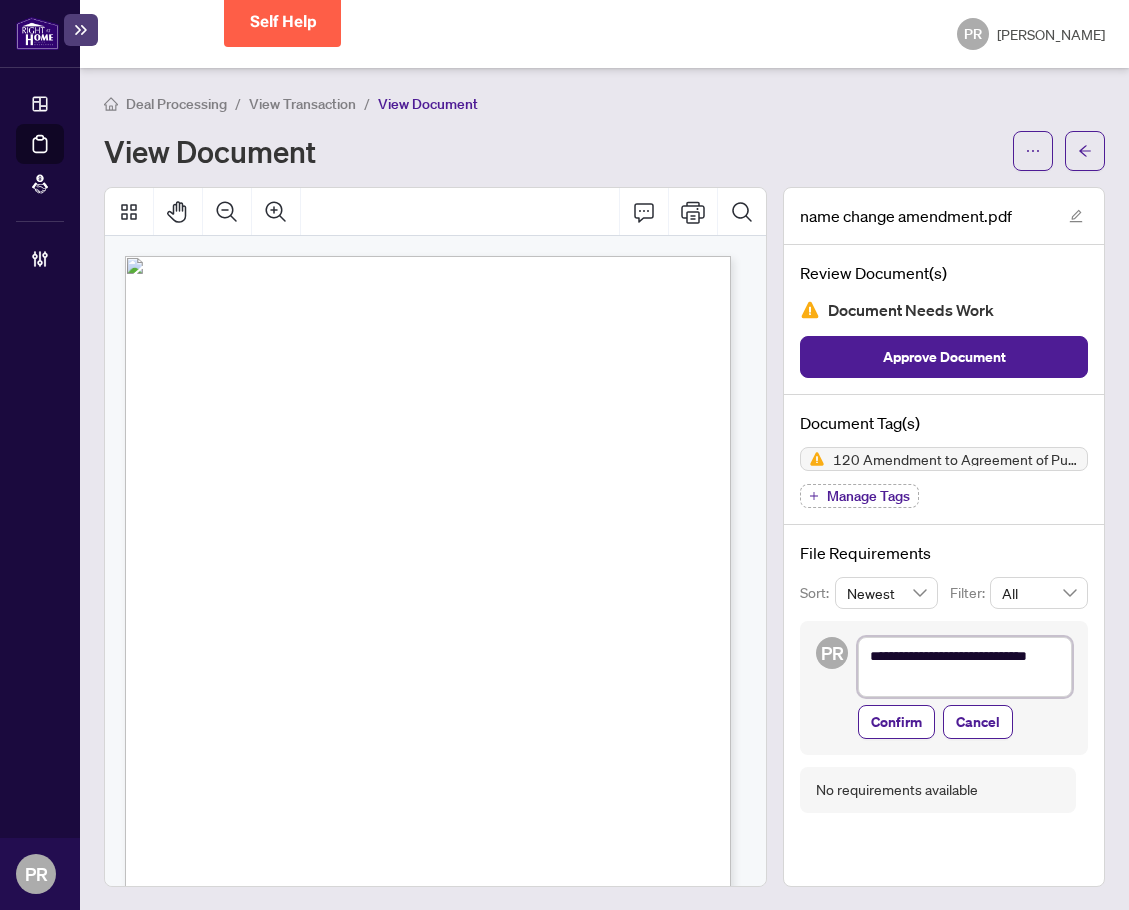 type on "**********" 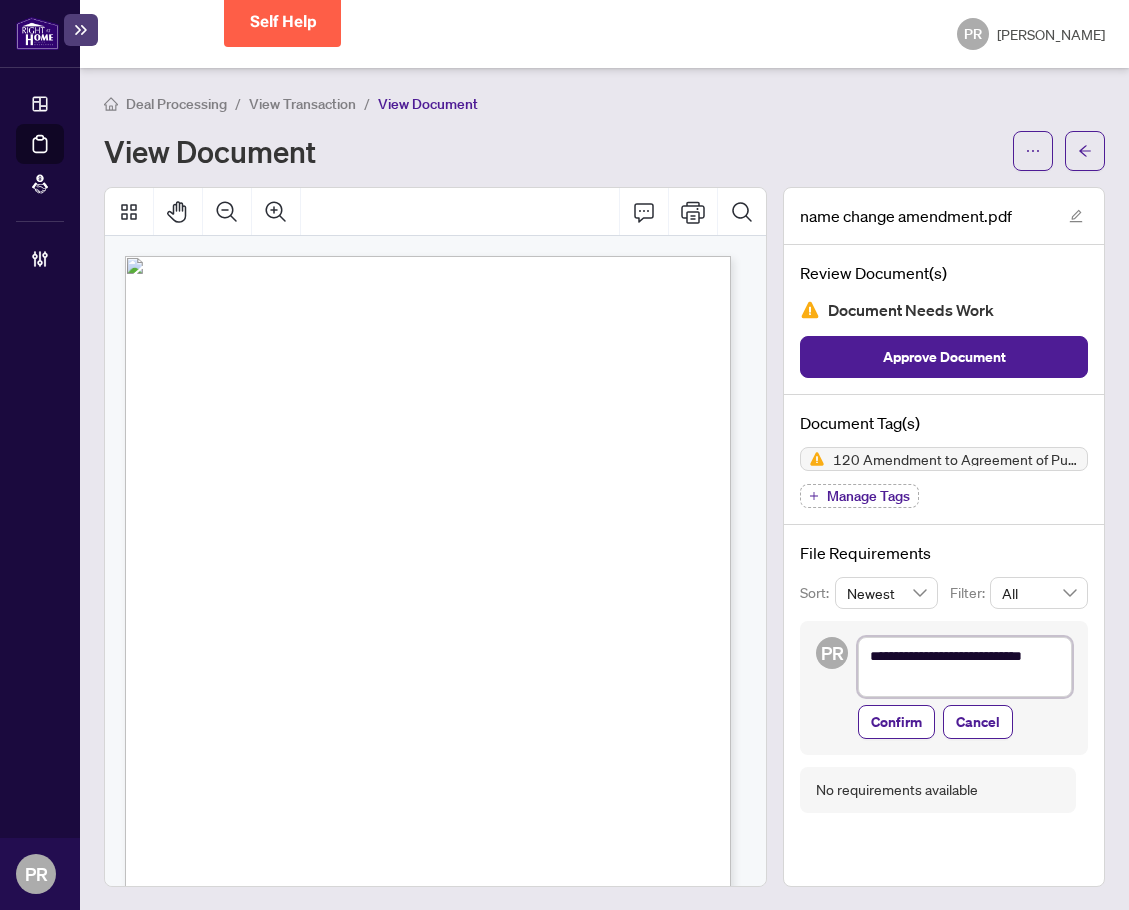 type on "**********" 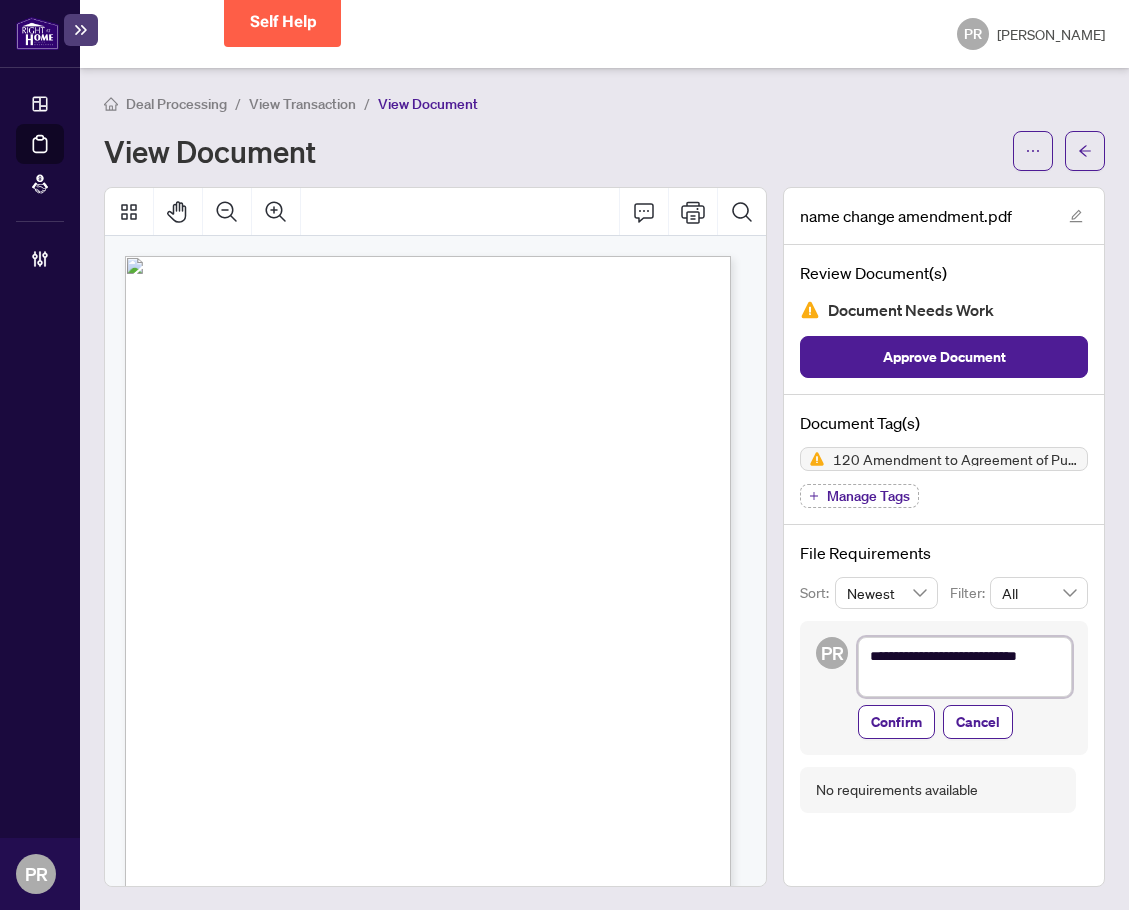 type on "**********" 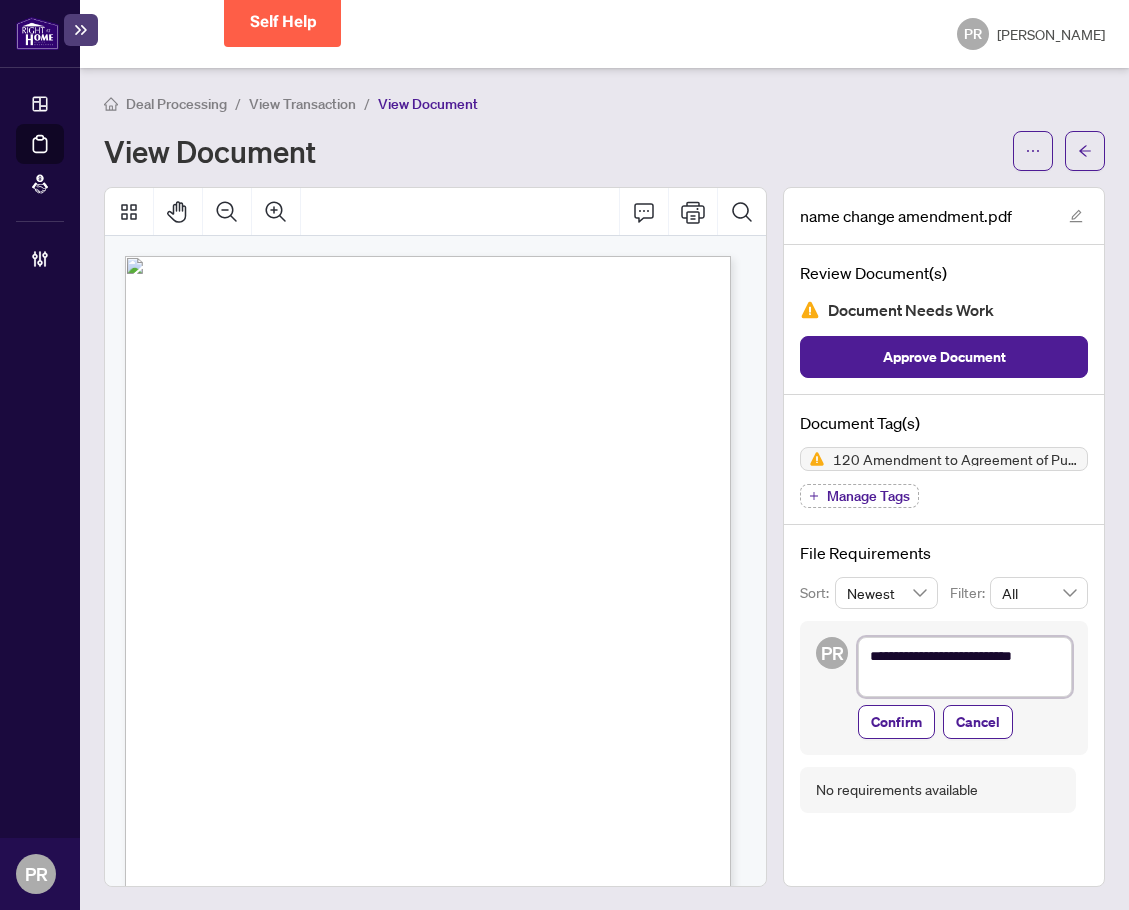 type on "**********" 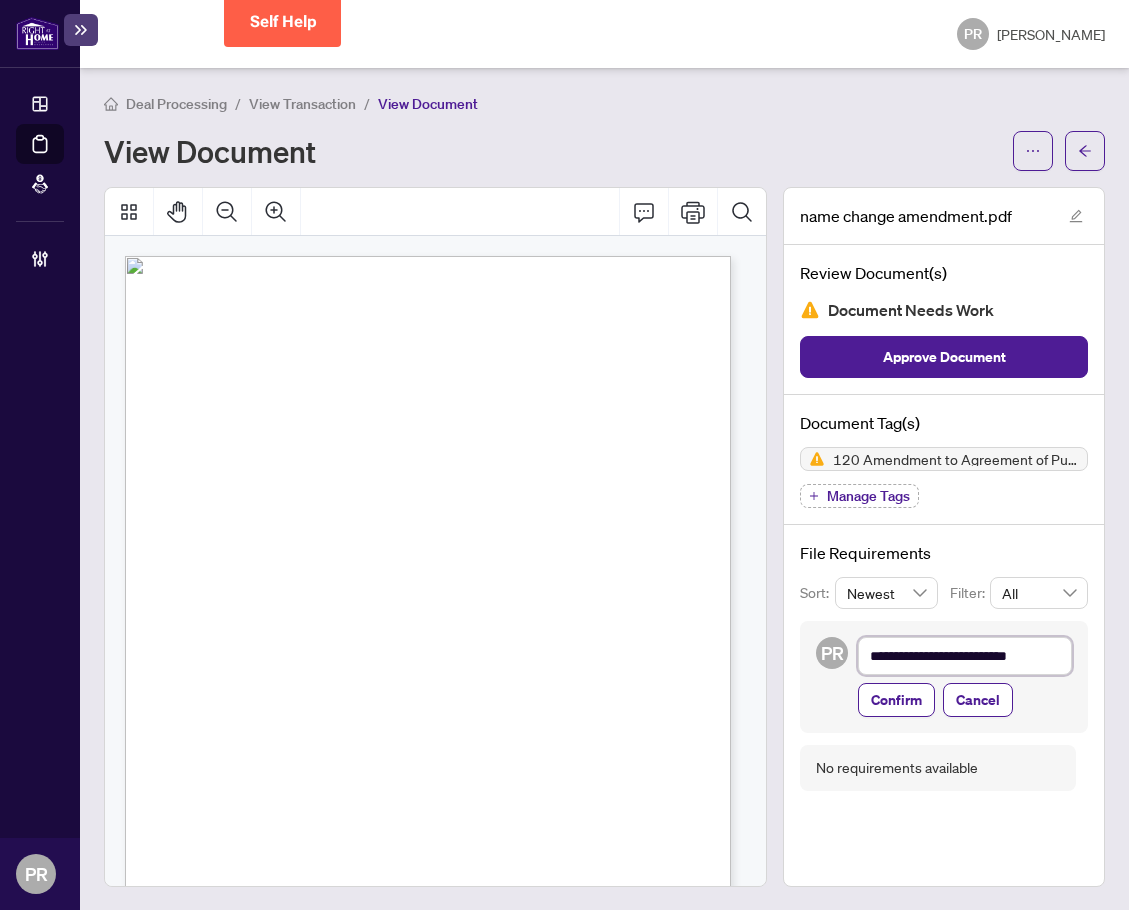 type on "**********" 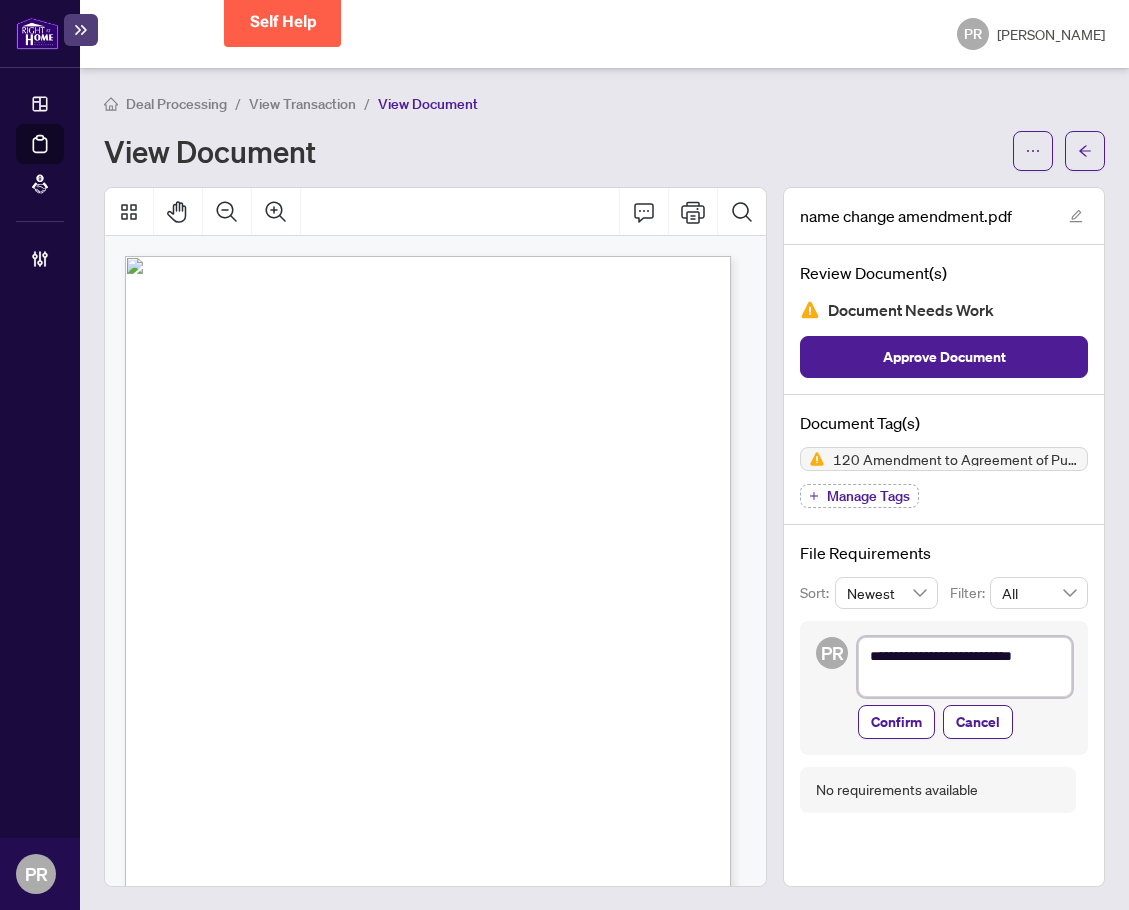 type on "**********" 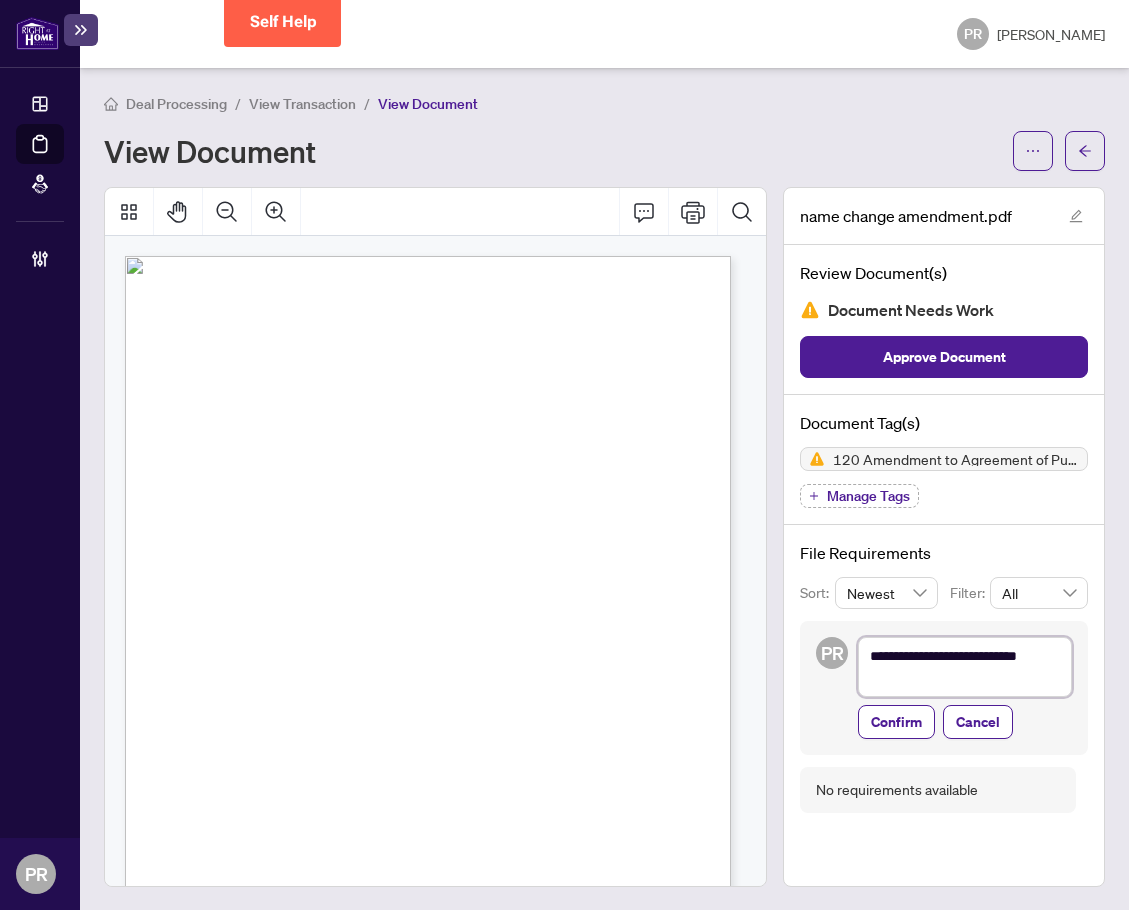 type on "**********" 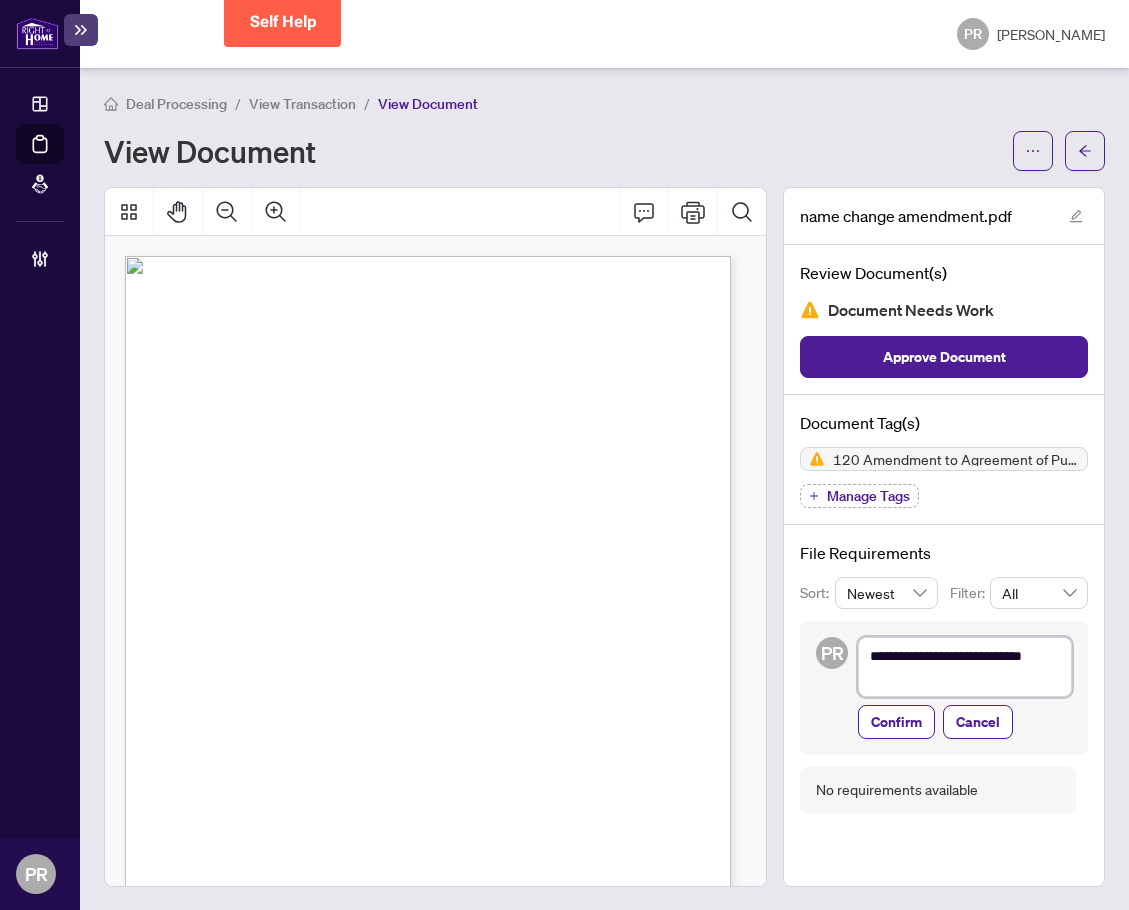 type on "**********" 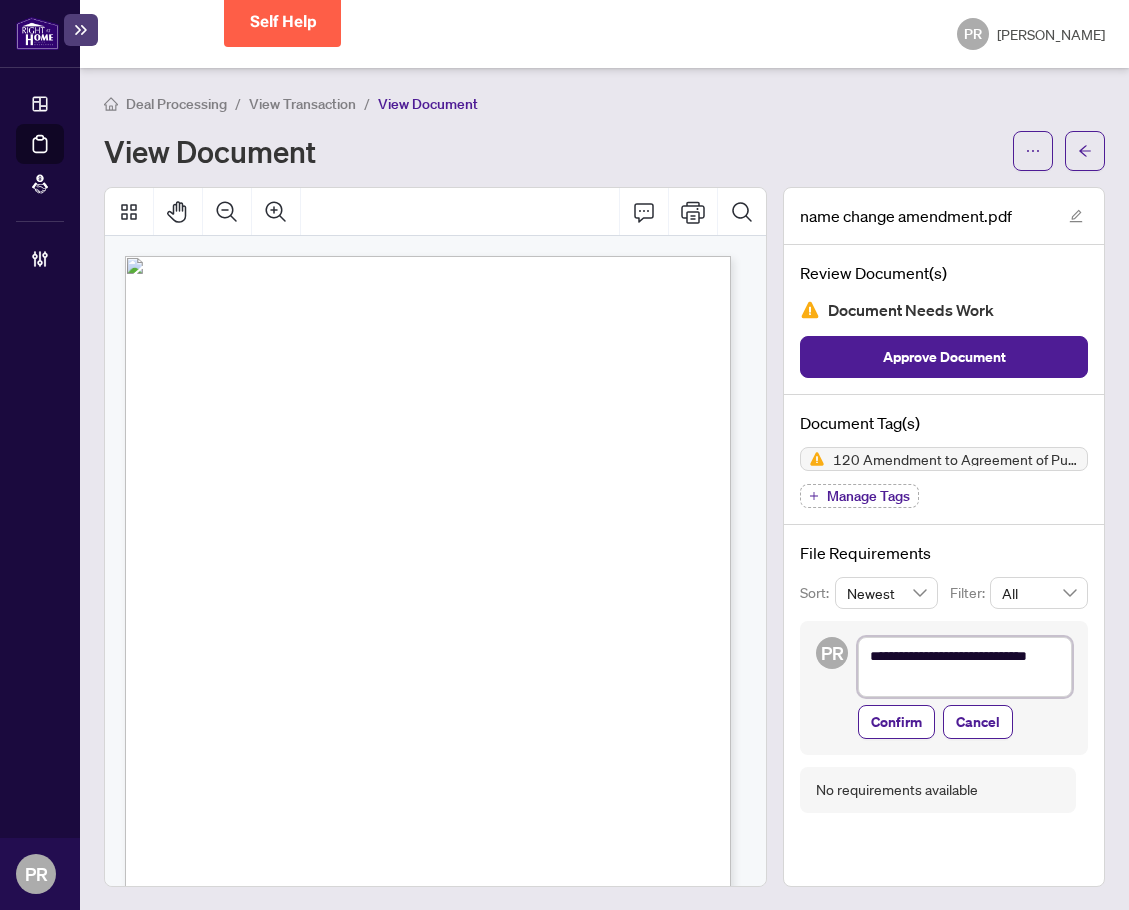 type on "**********" 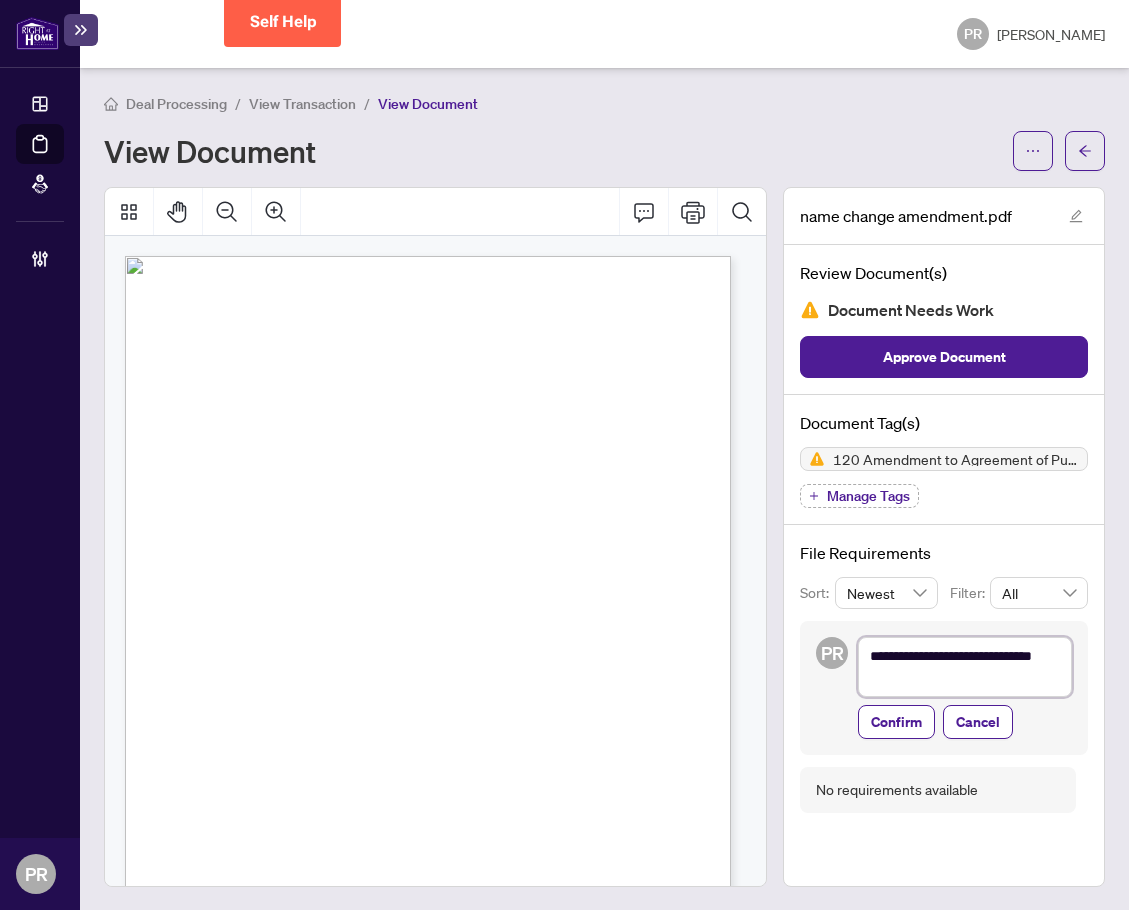 type on "**********" 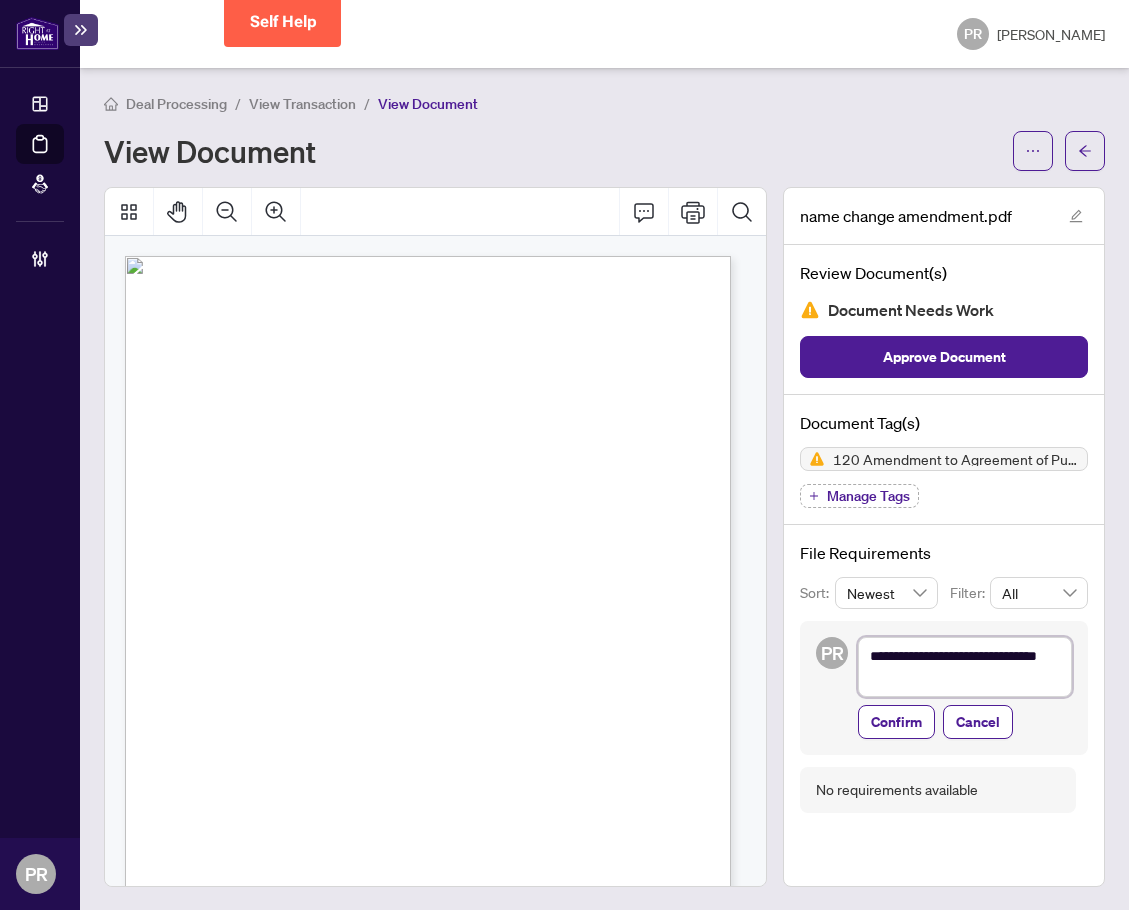 type on "**********" 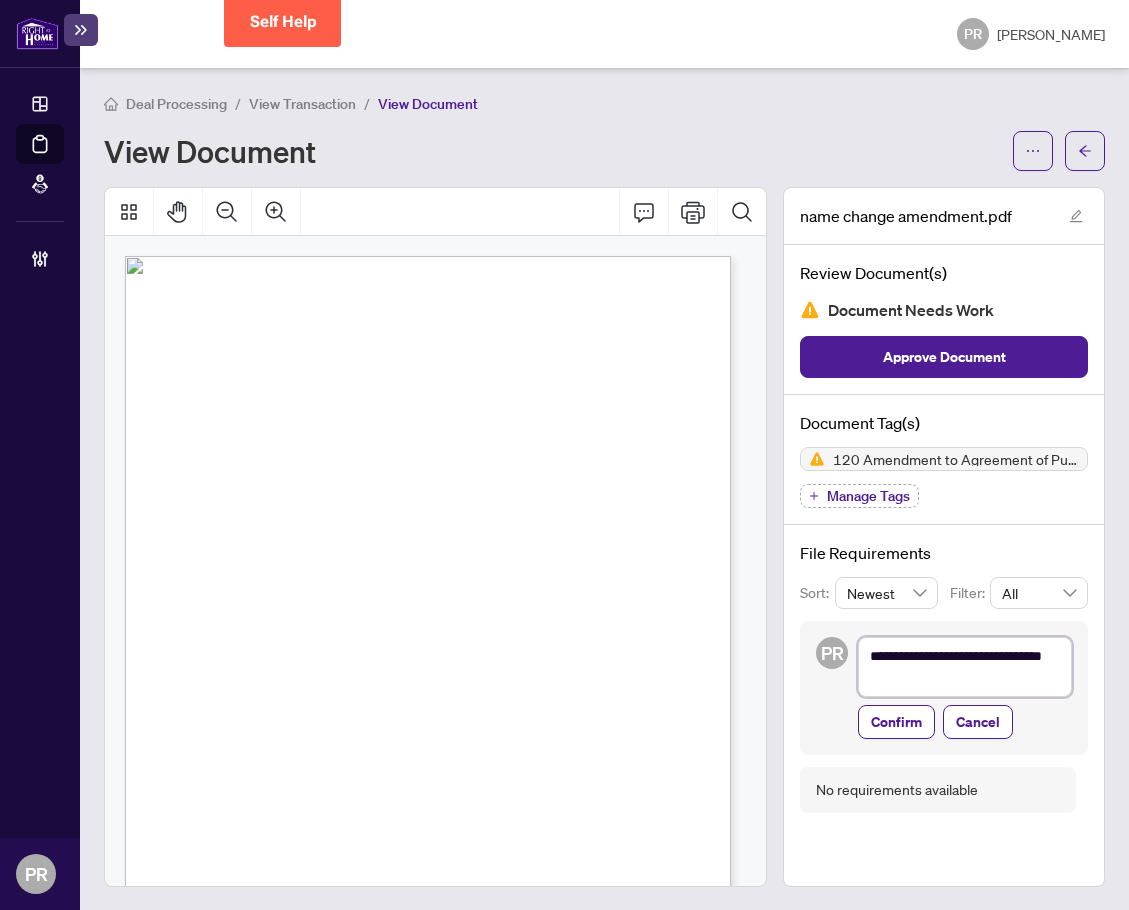 type on "**********" 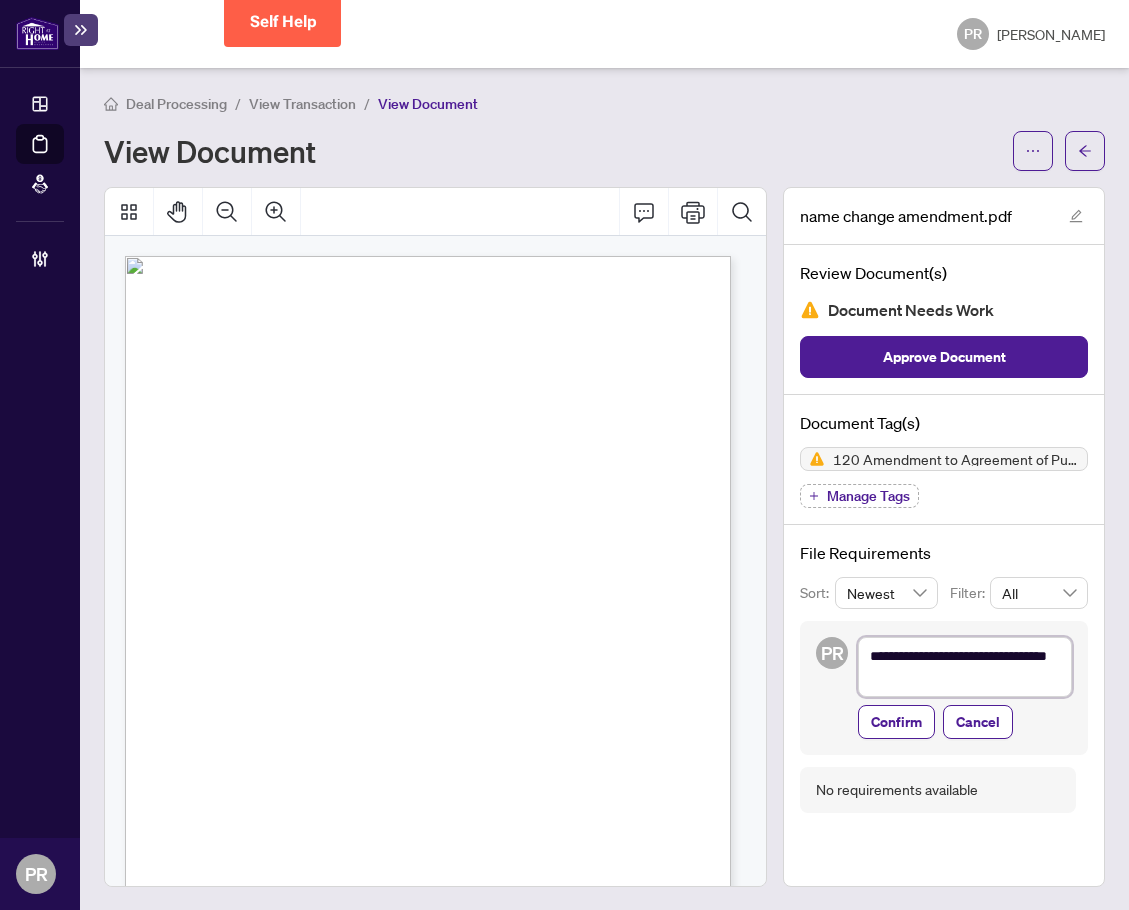 type on "**********" 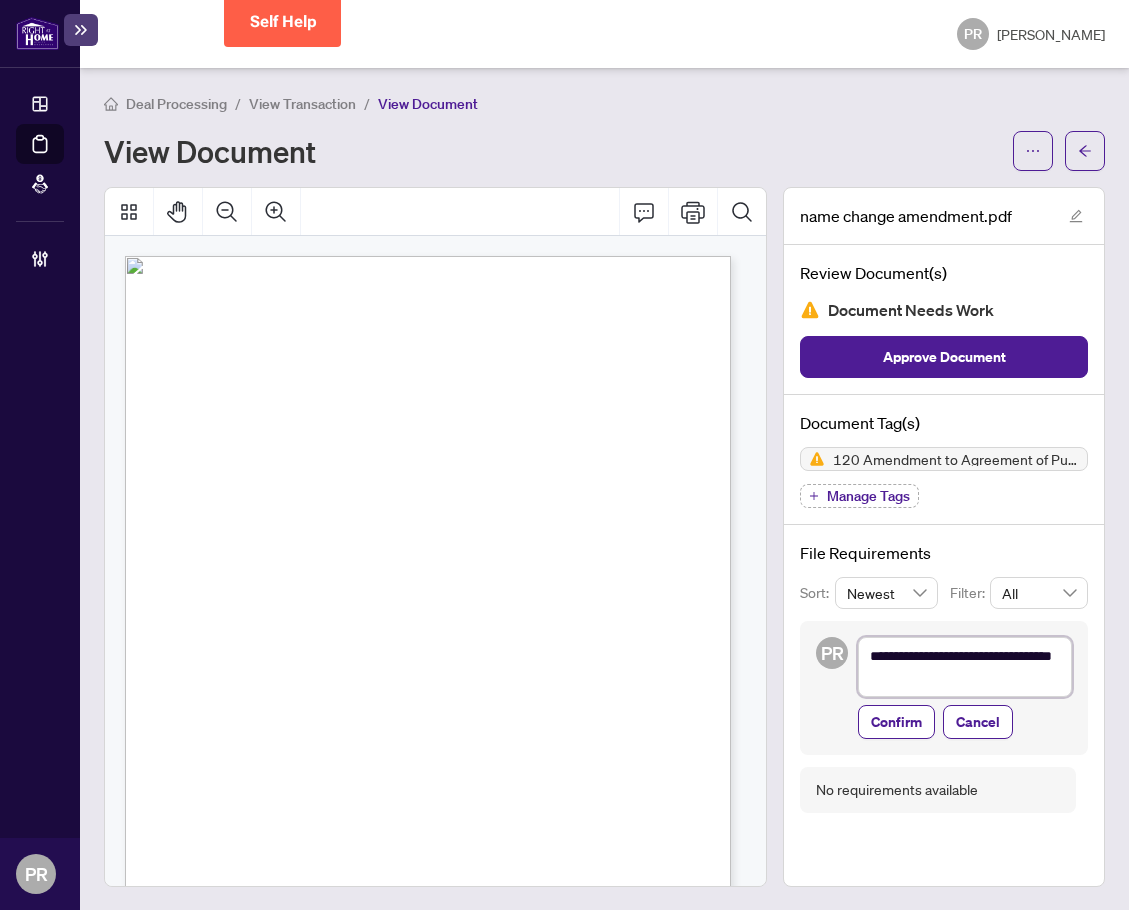 type on "**********" 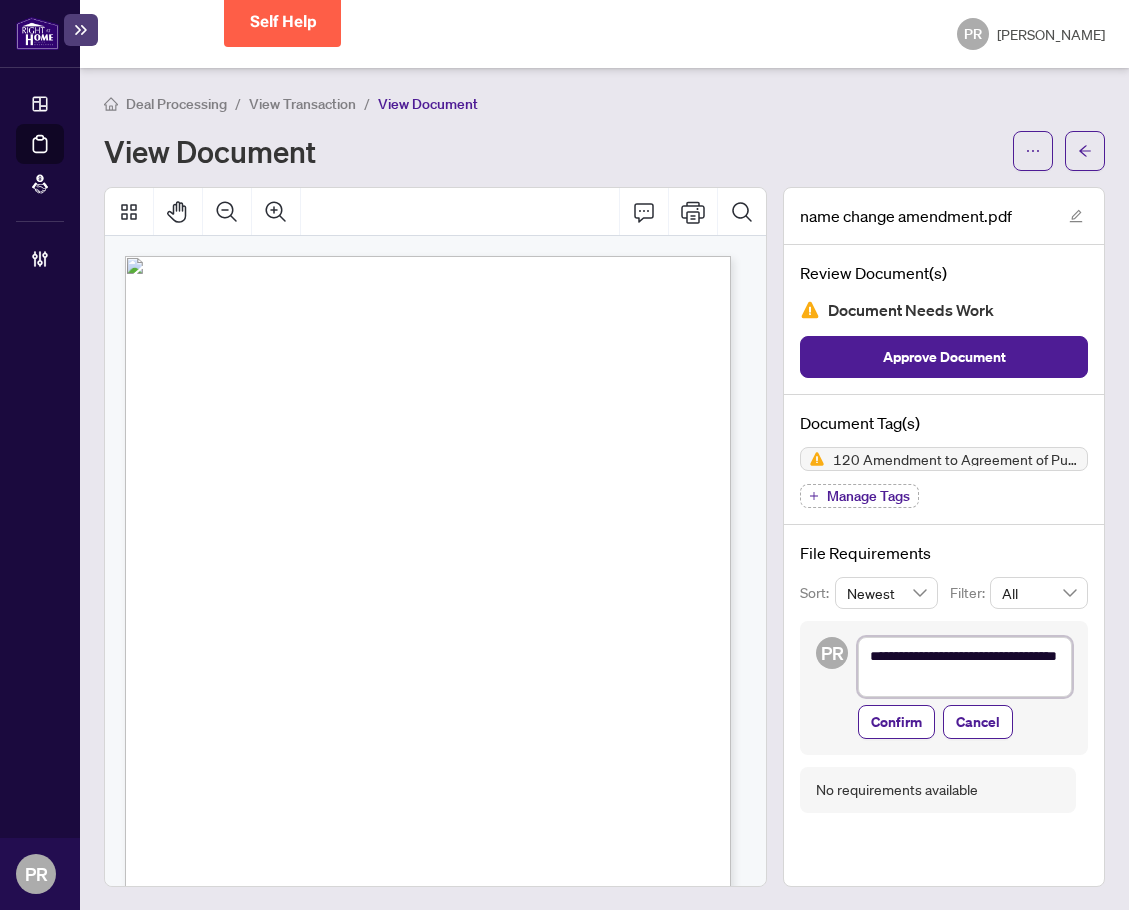 type on "**********" 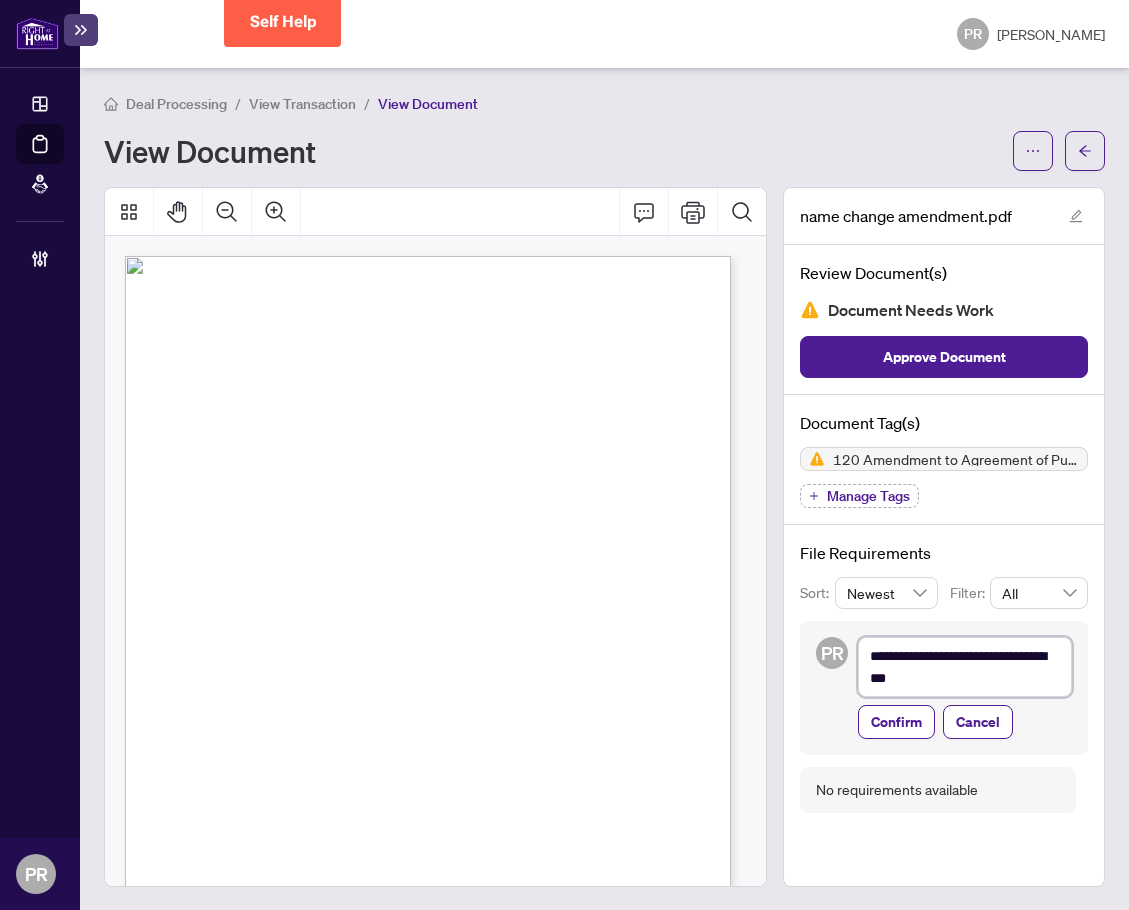 type on "**********" 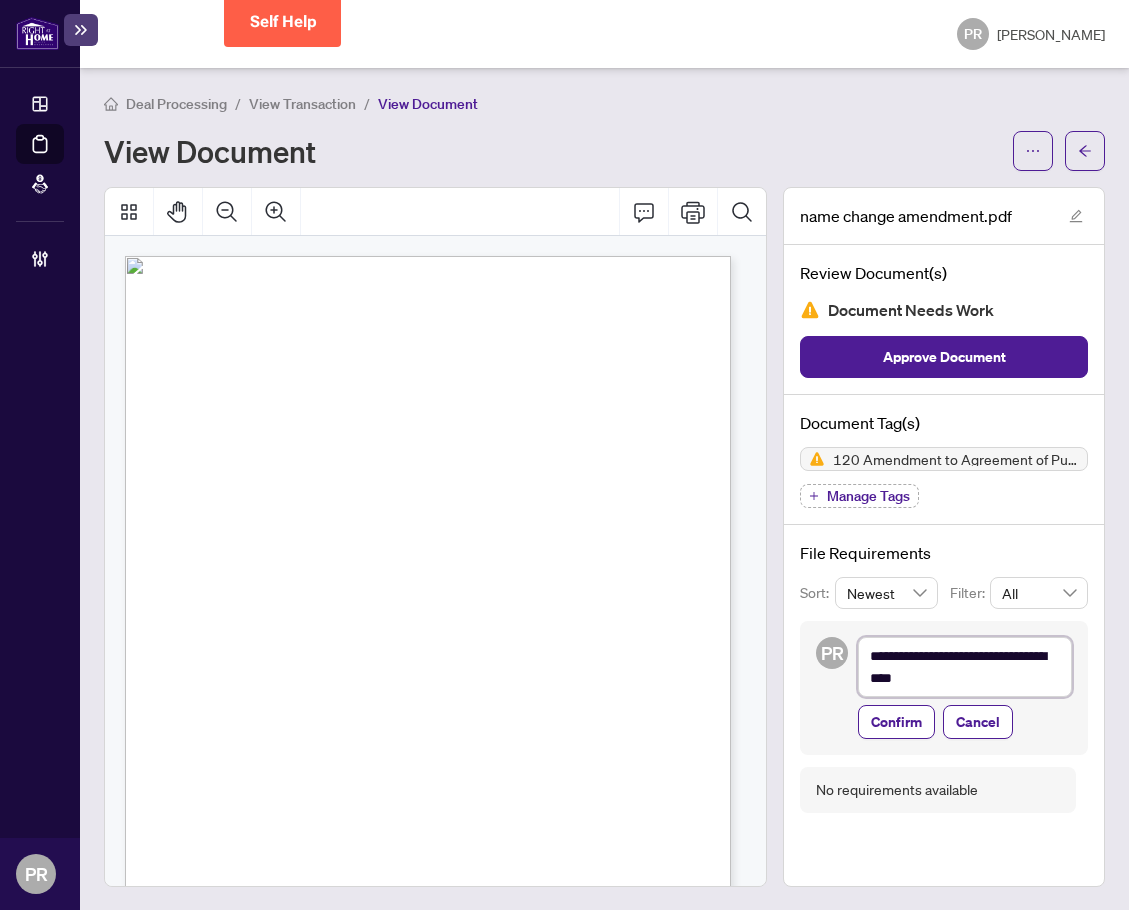 type on "**********" 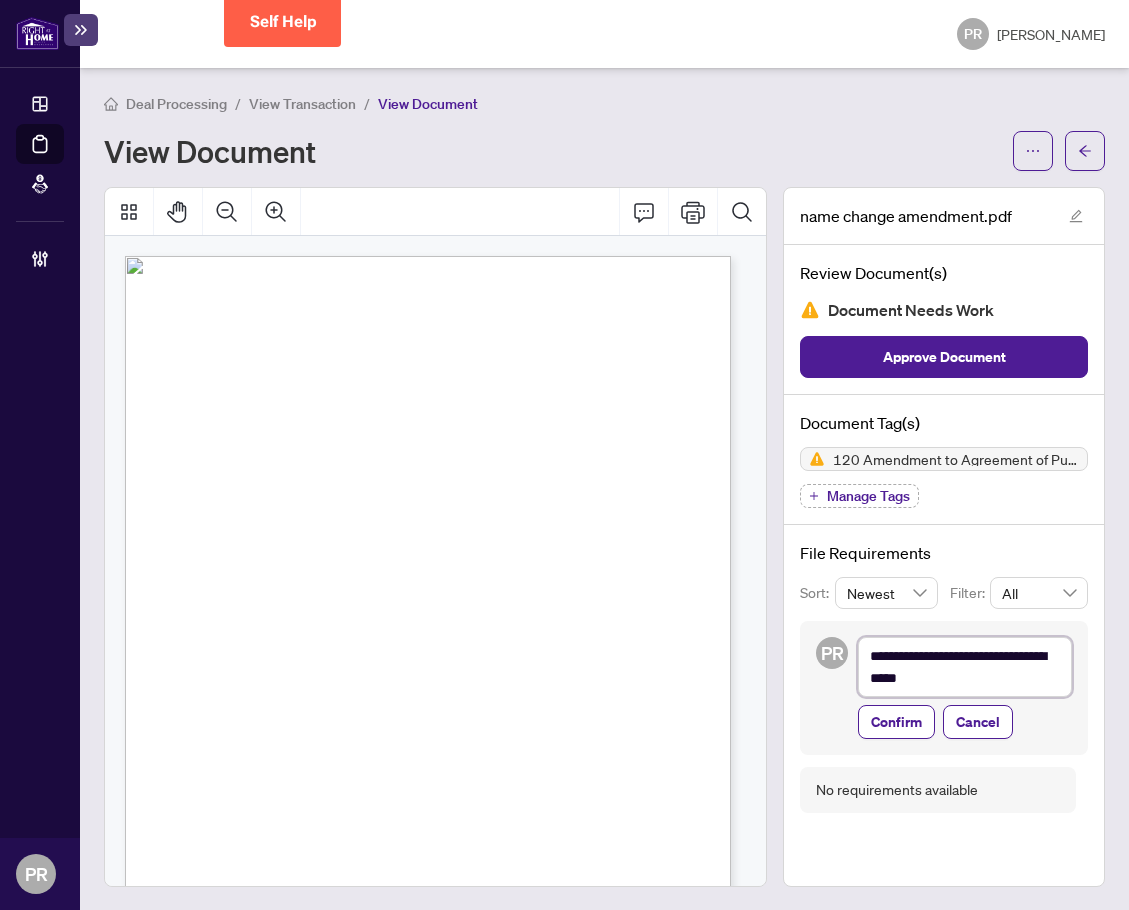 type on "**********" 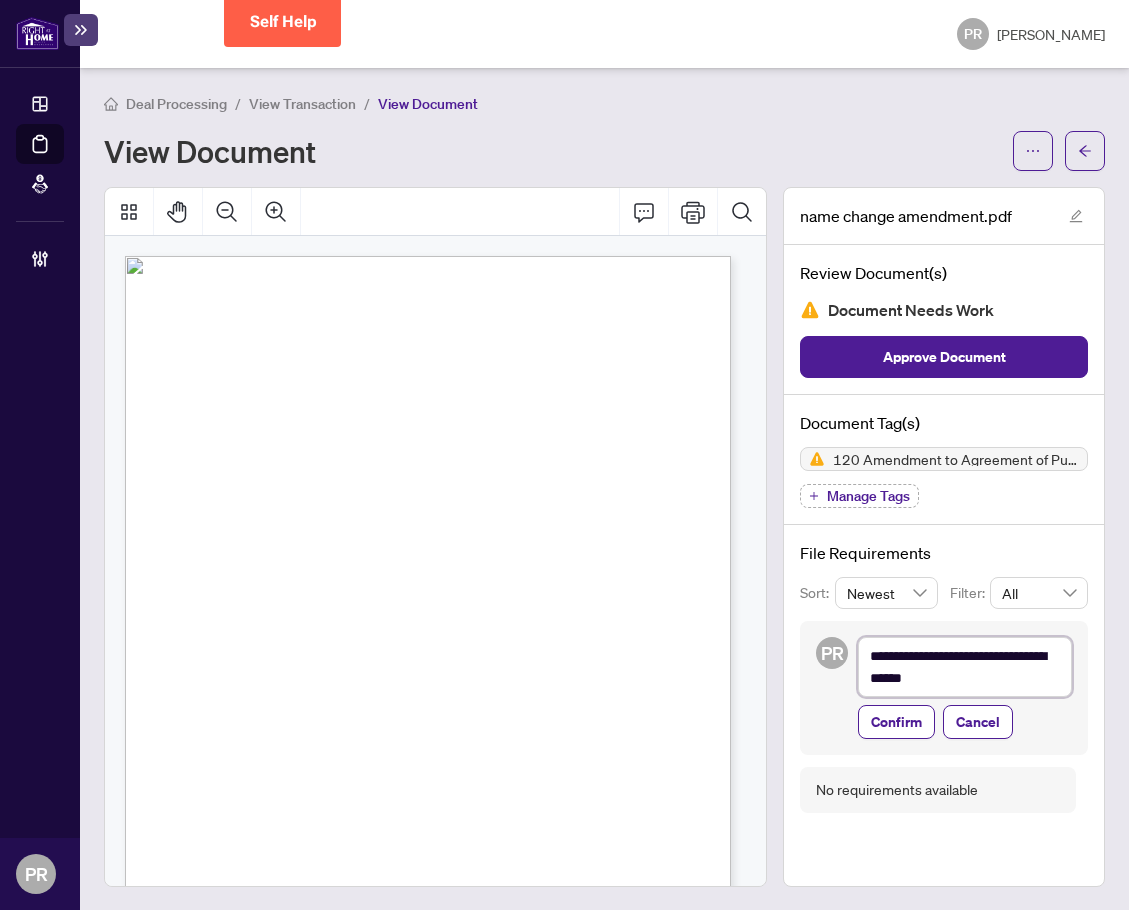 type on "**********" 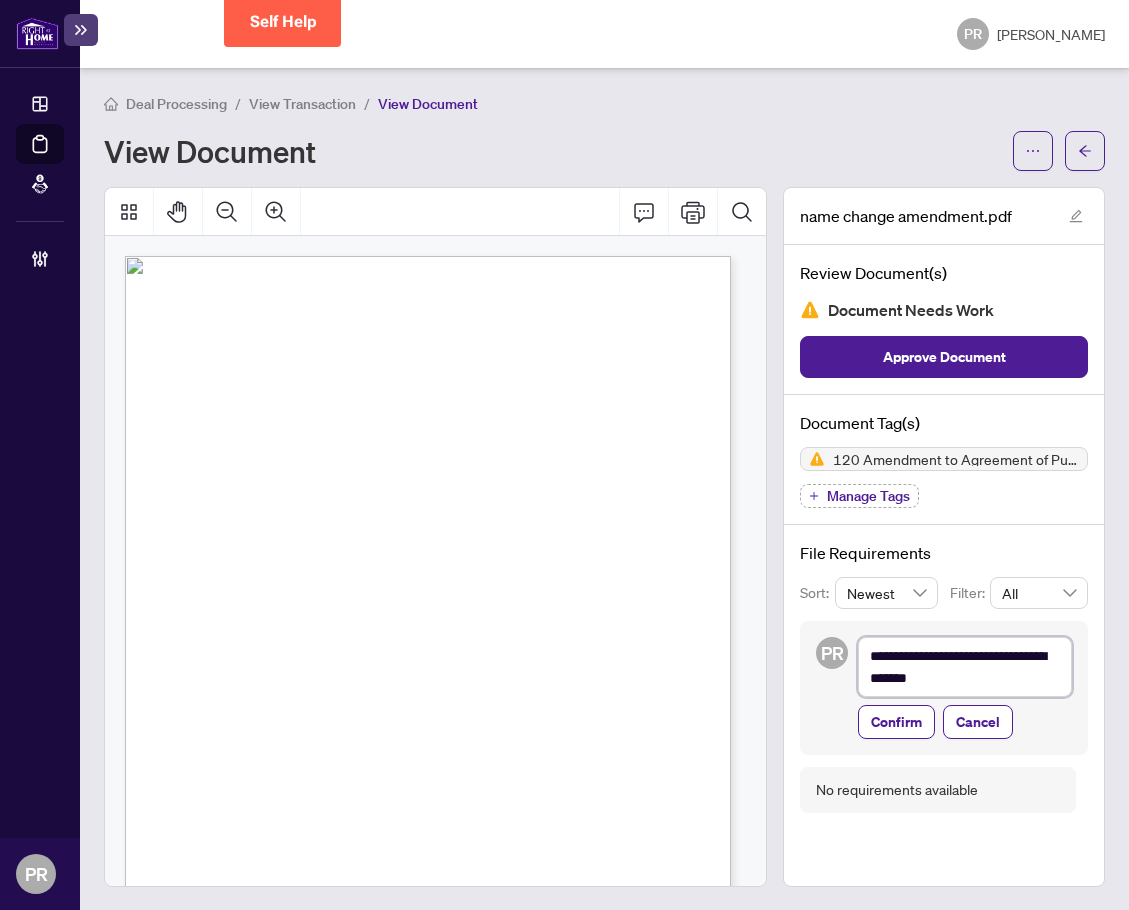 type on "**********" 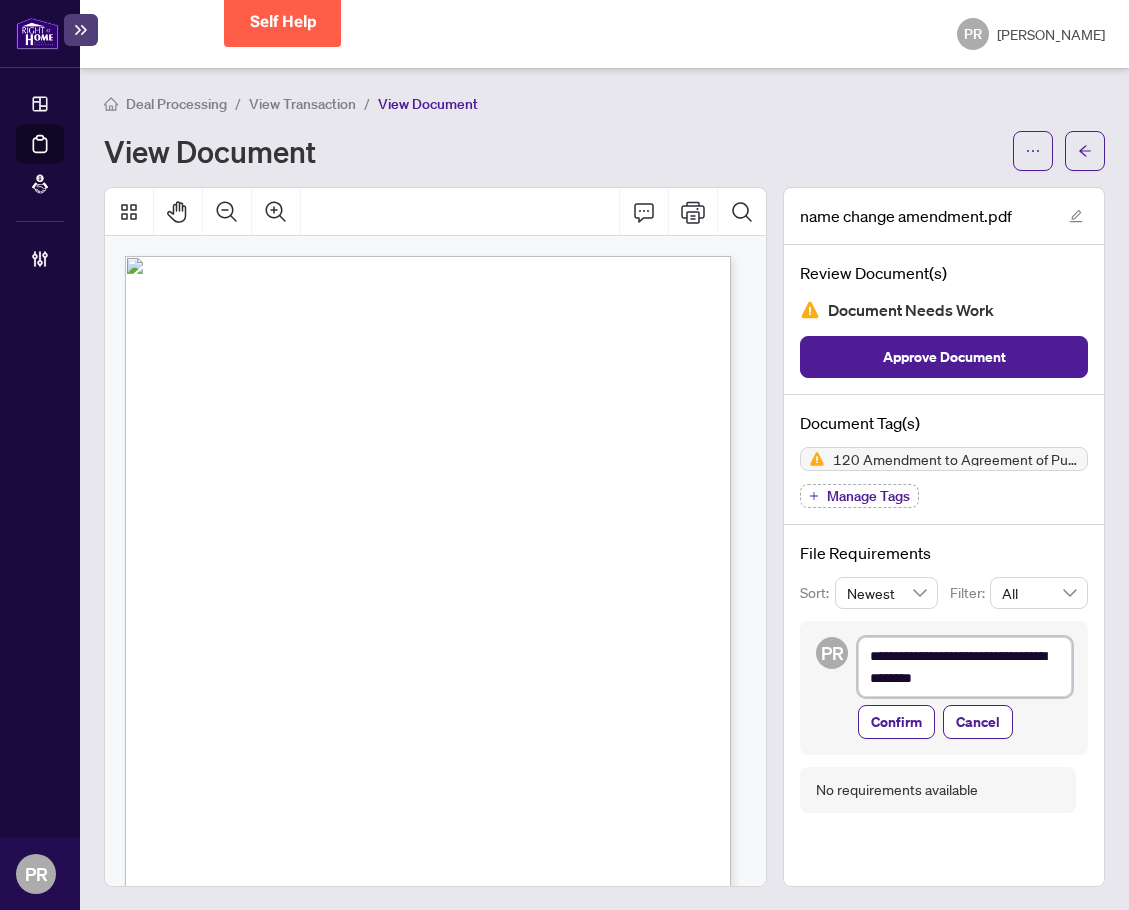 type on "**********" 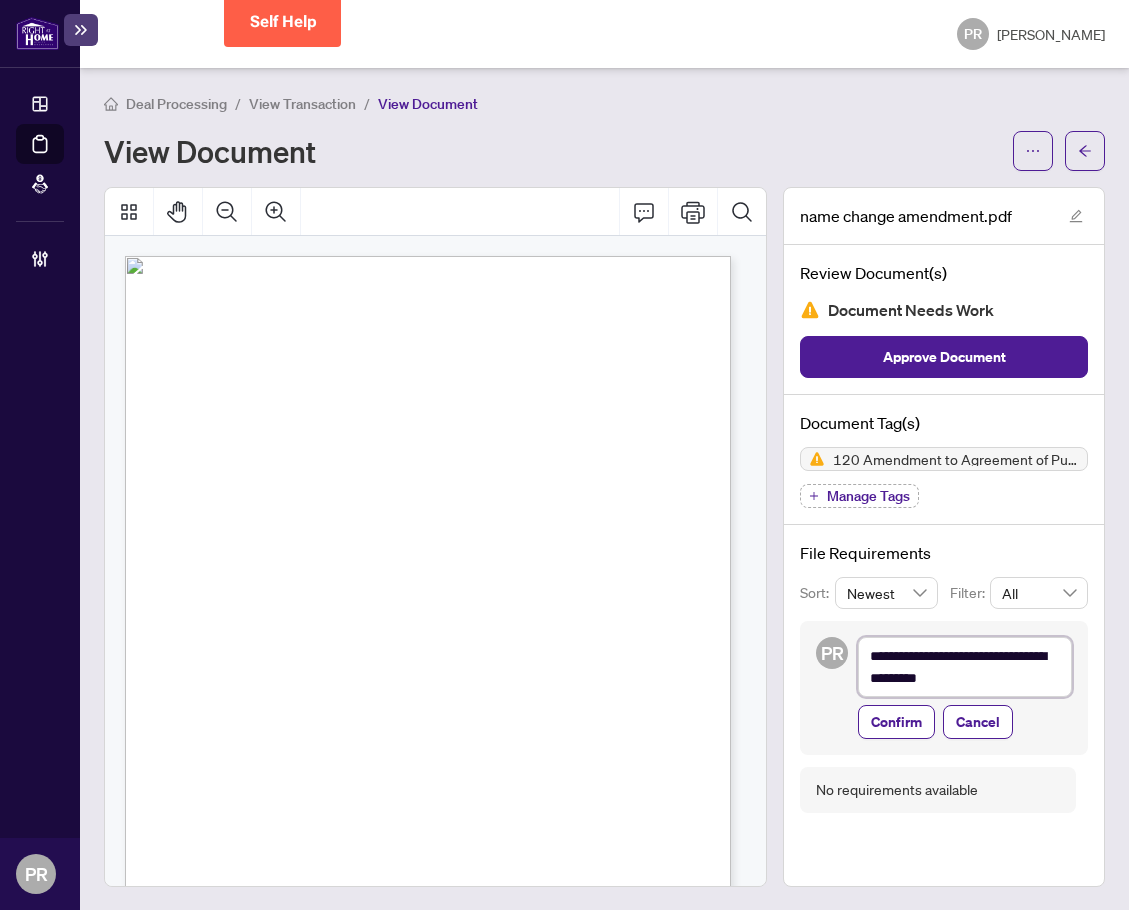 type on "**********" 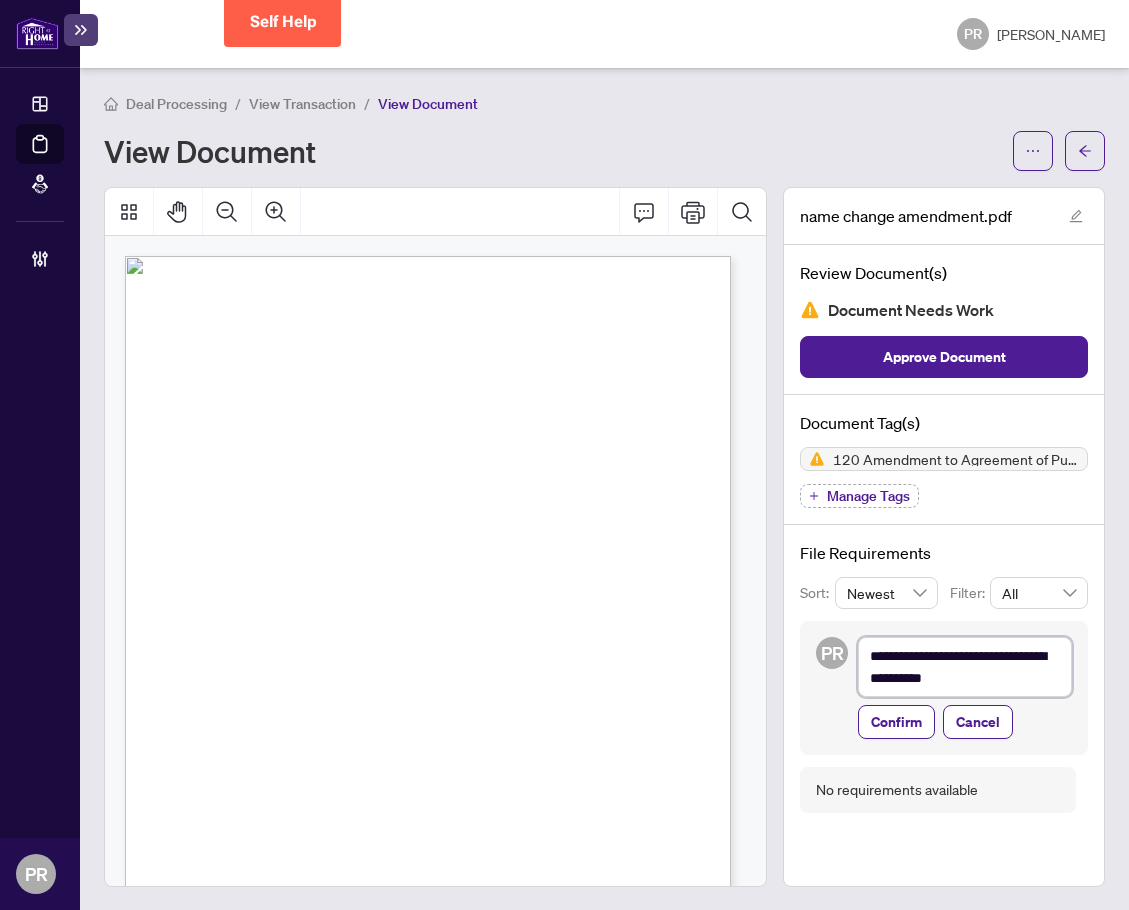 type on "**********" 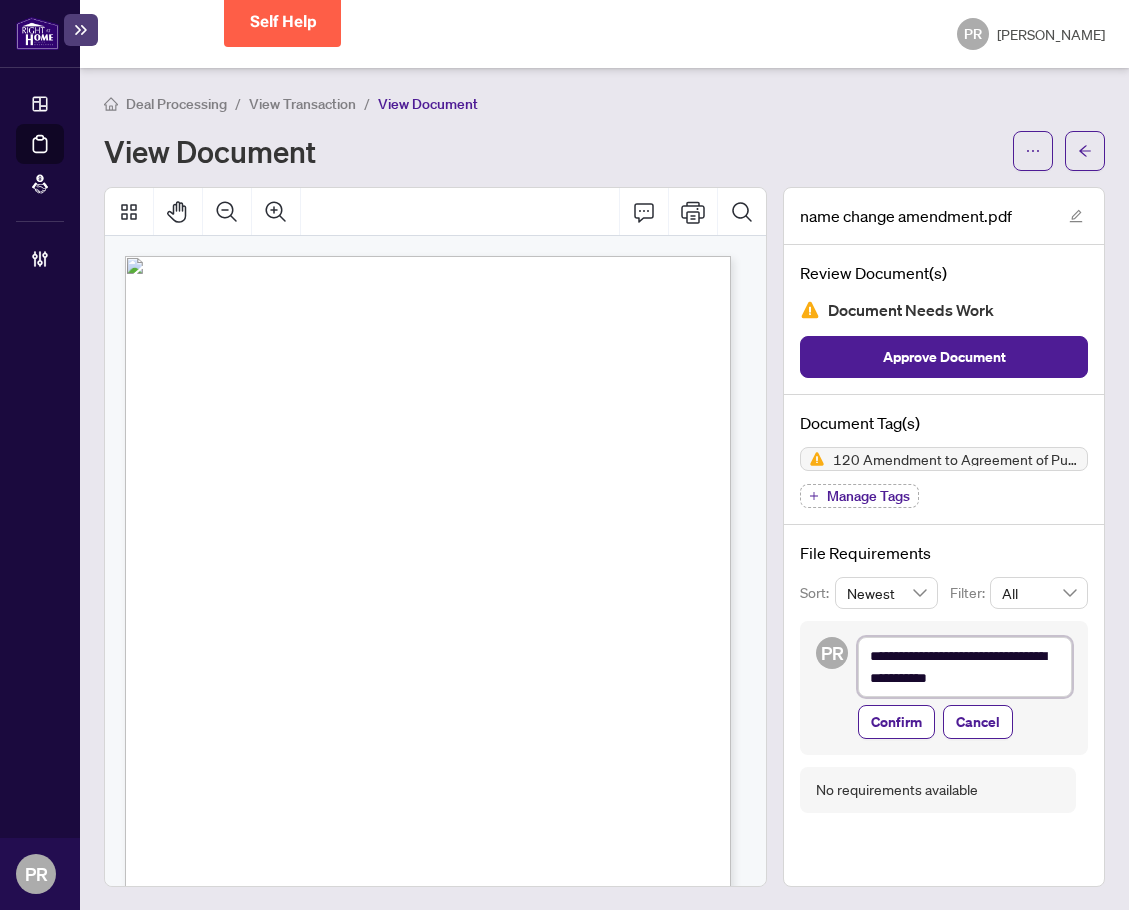 type on "**********" 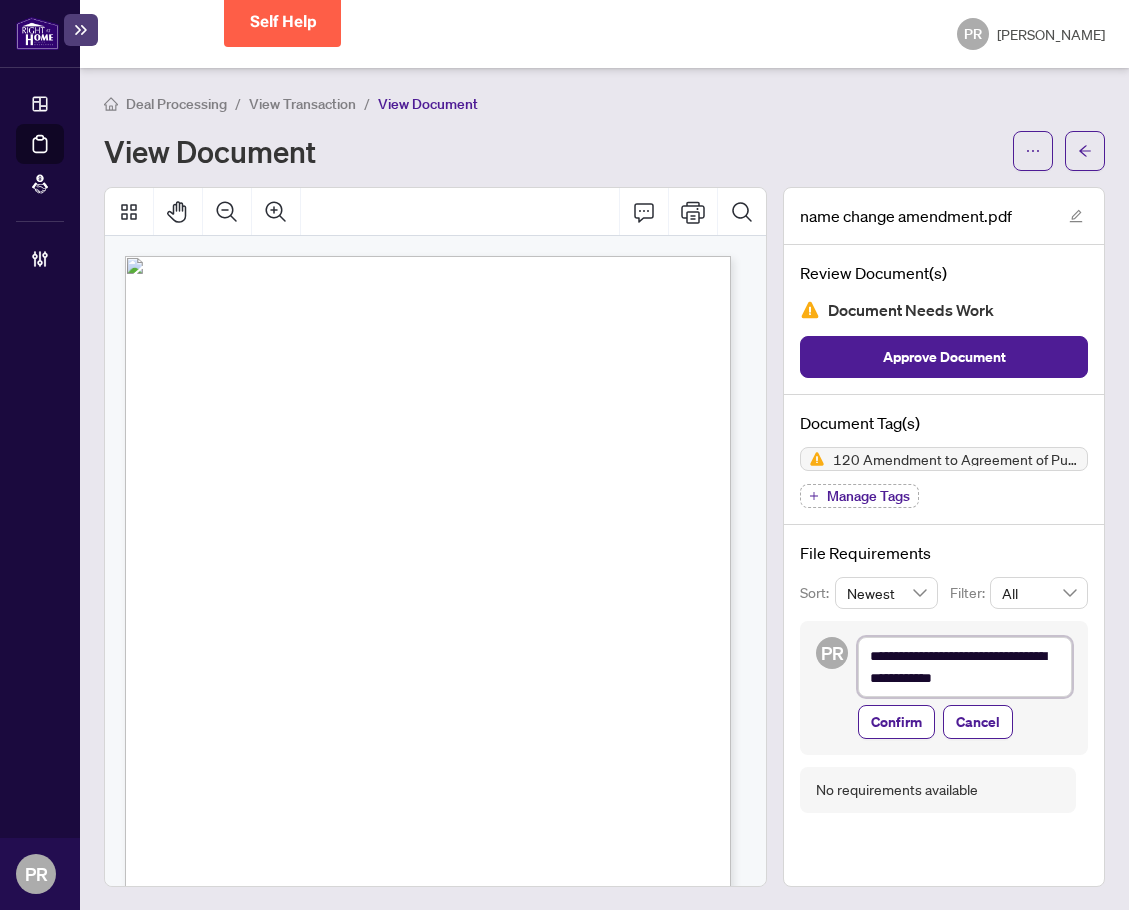 type on "**********" 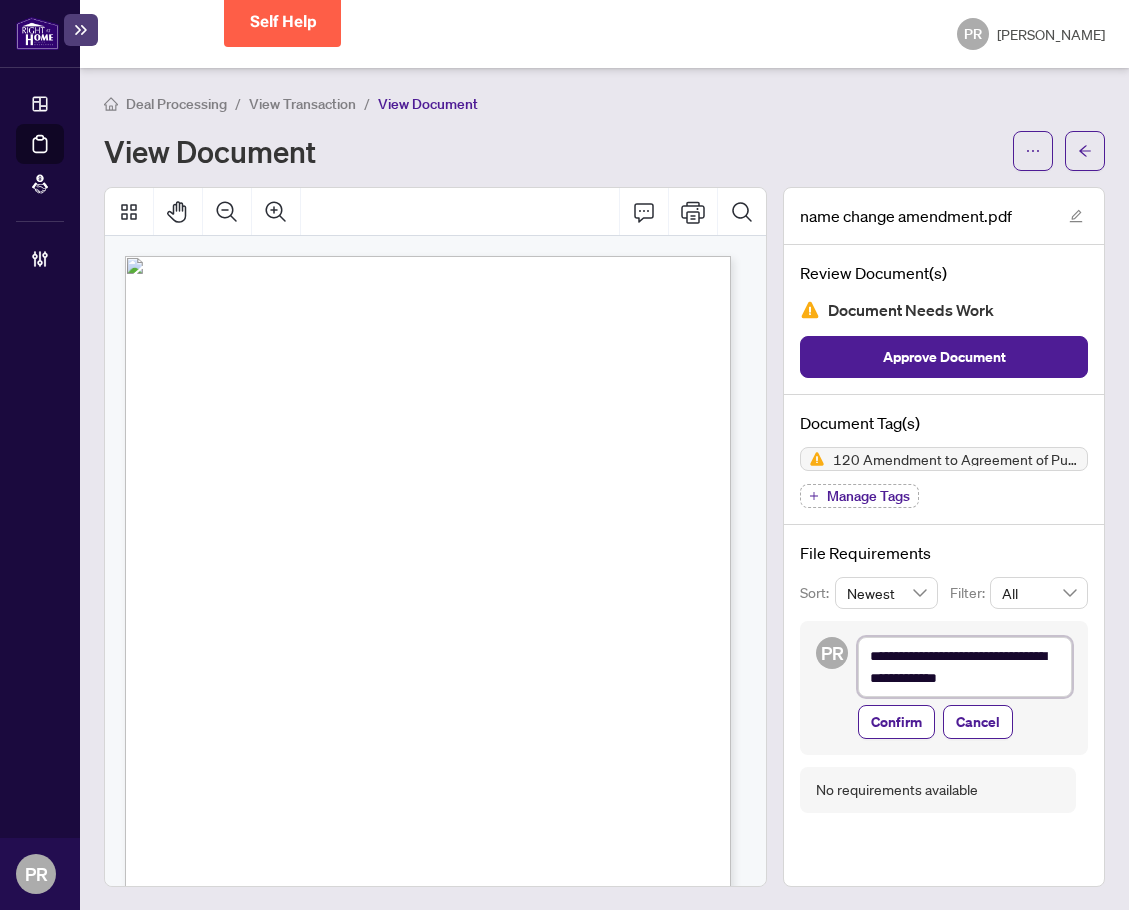 type on "**********" 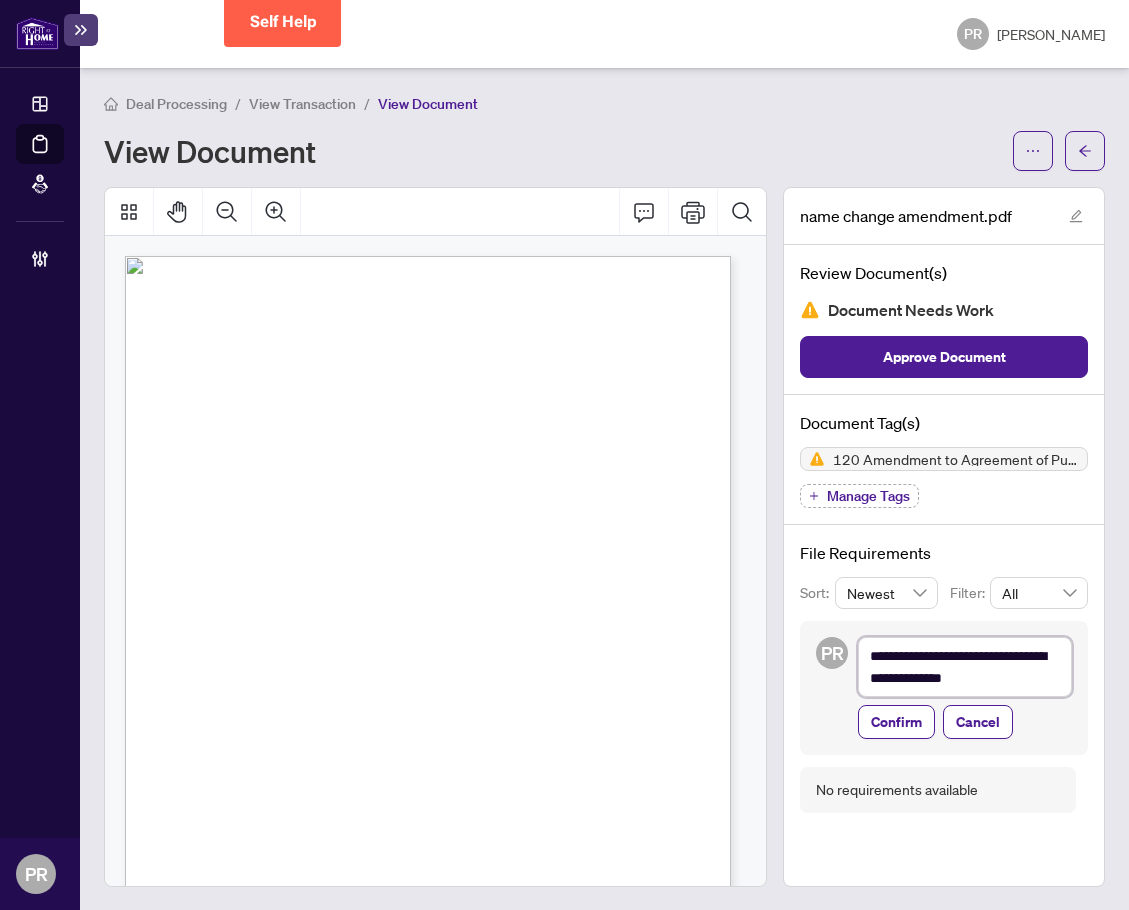 type on "**********" 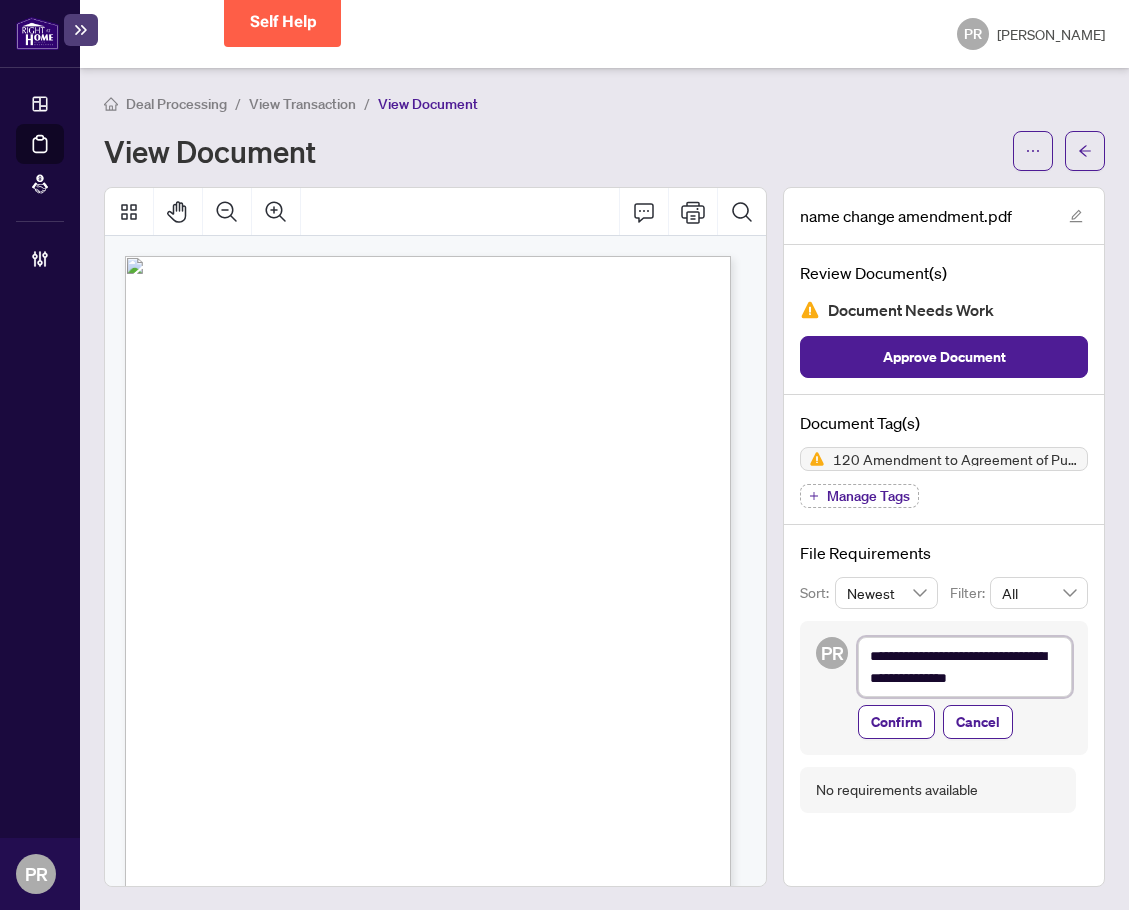 type on "**********" 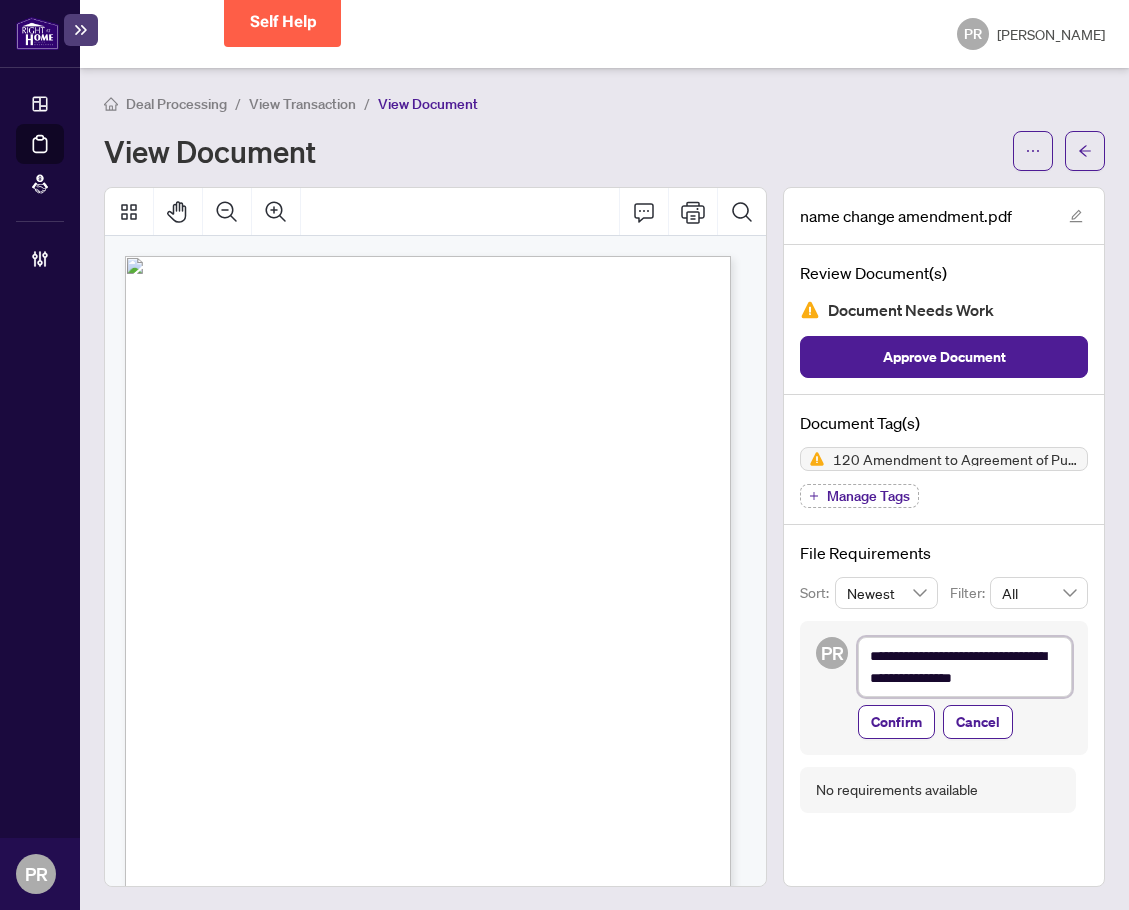 type on "**********" 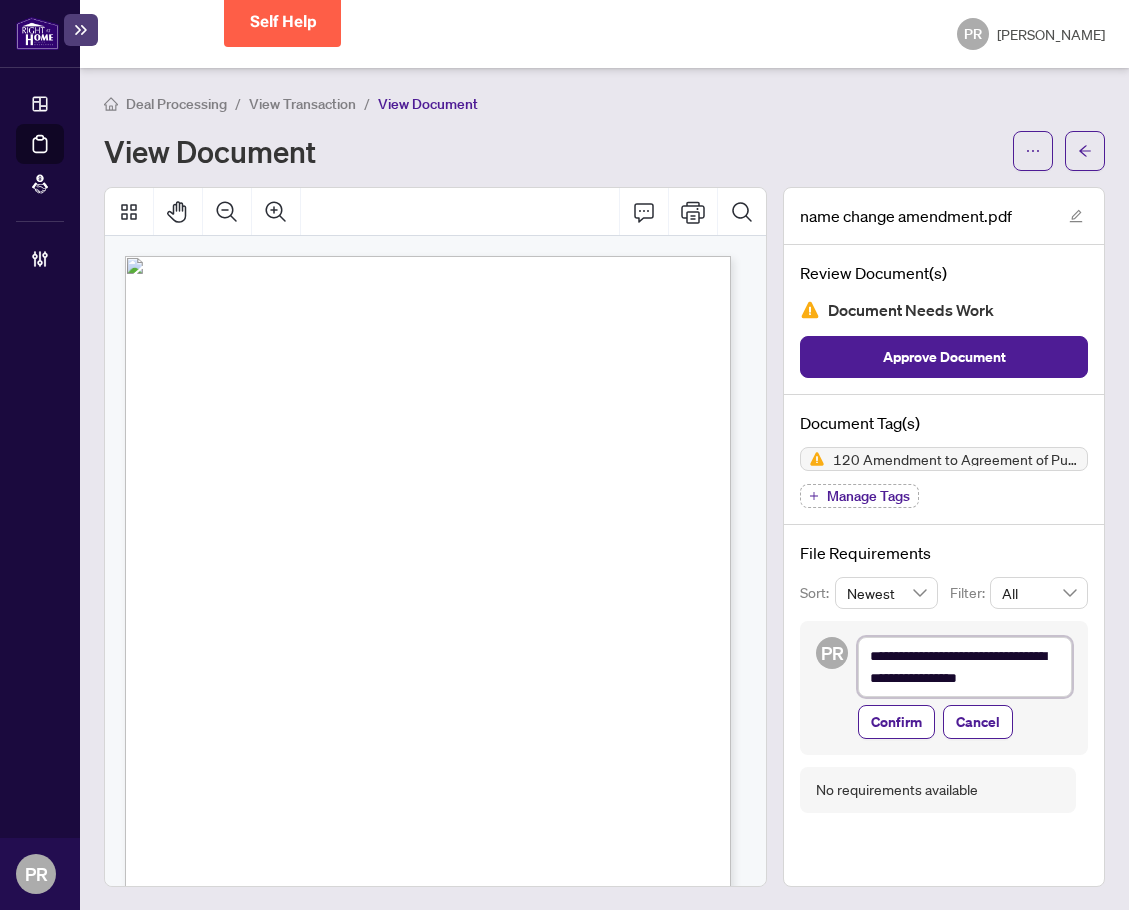 type on "**********" 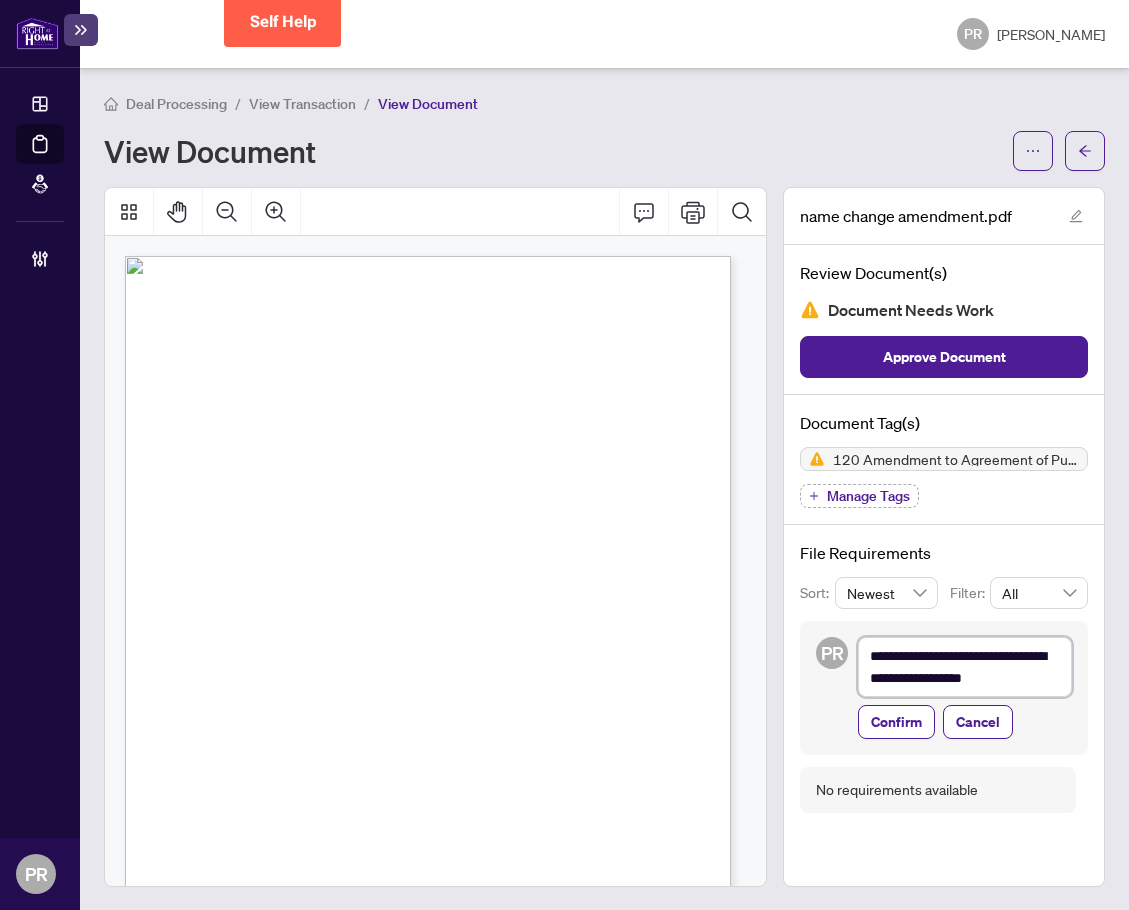 type on "**********" 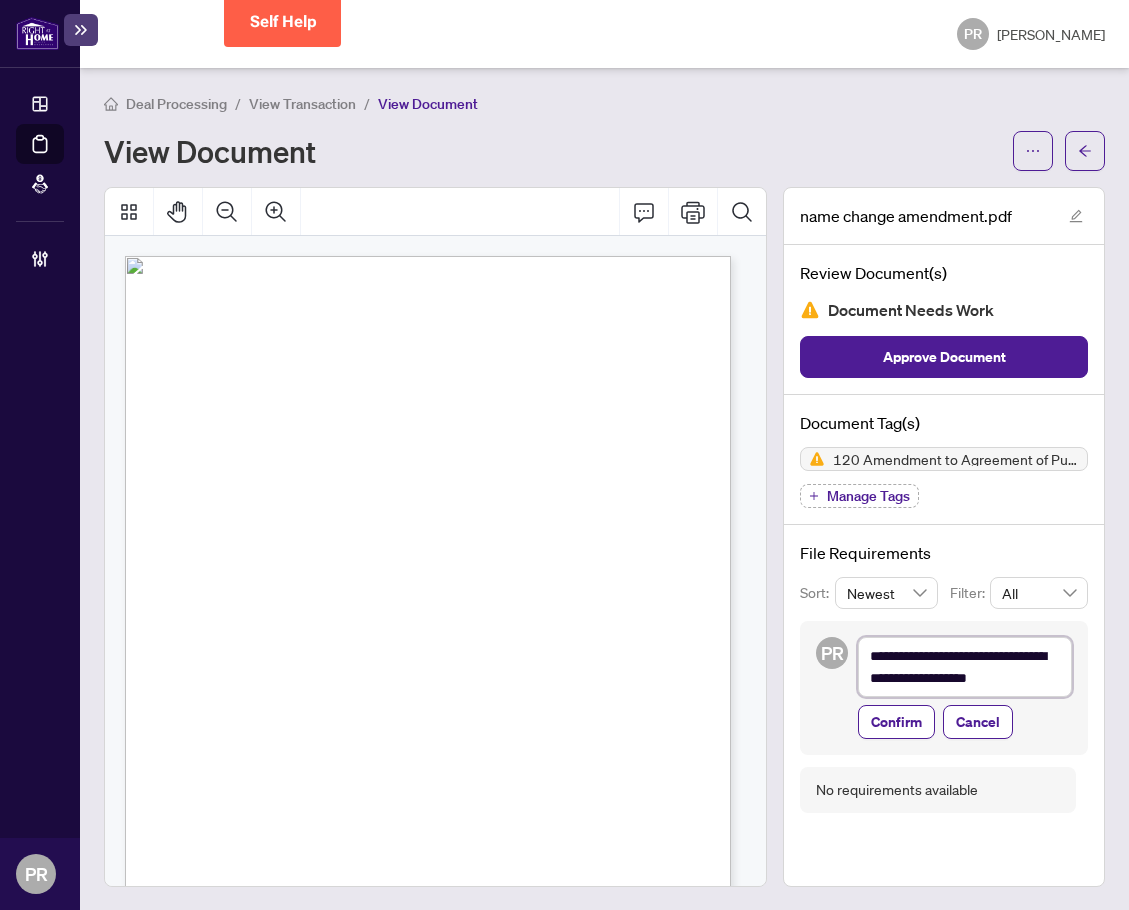 type on "**********" 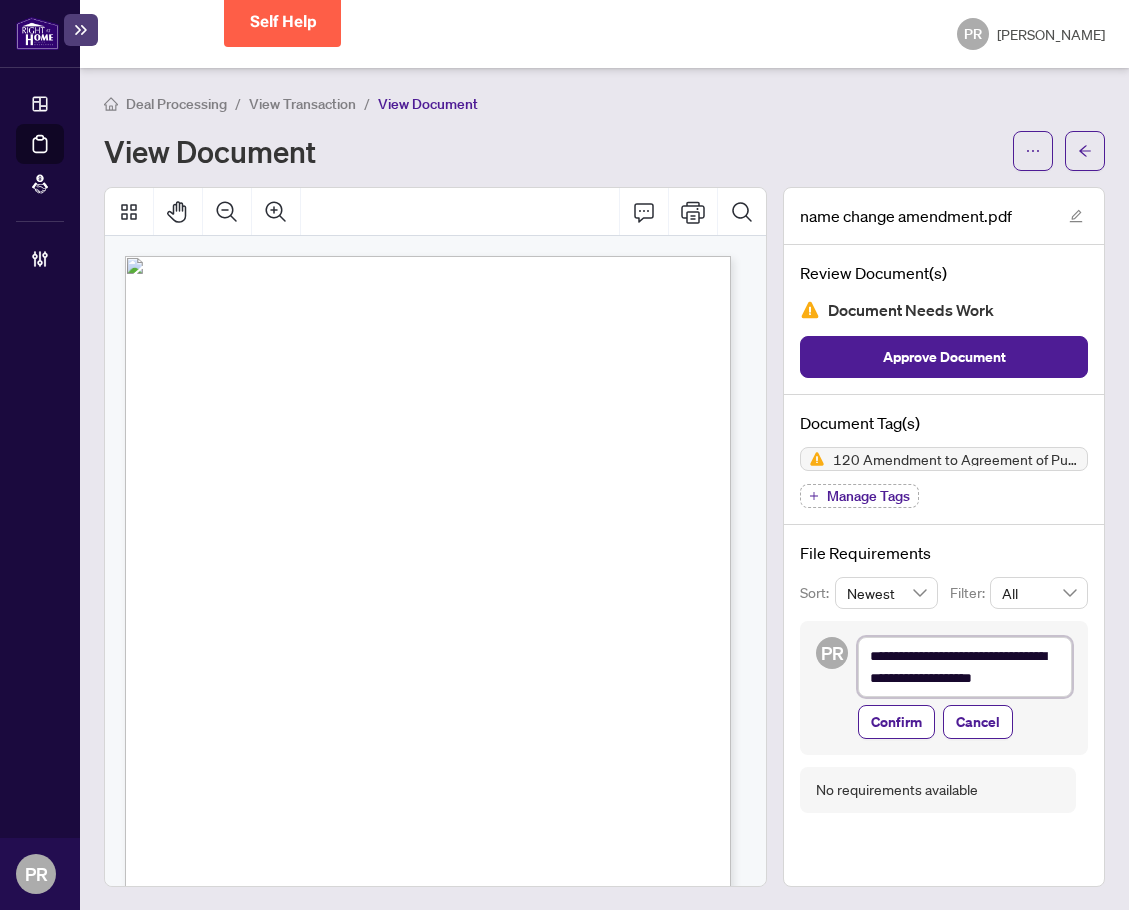 type on "**********" 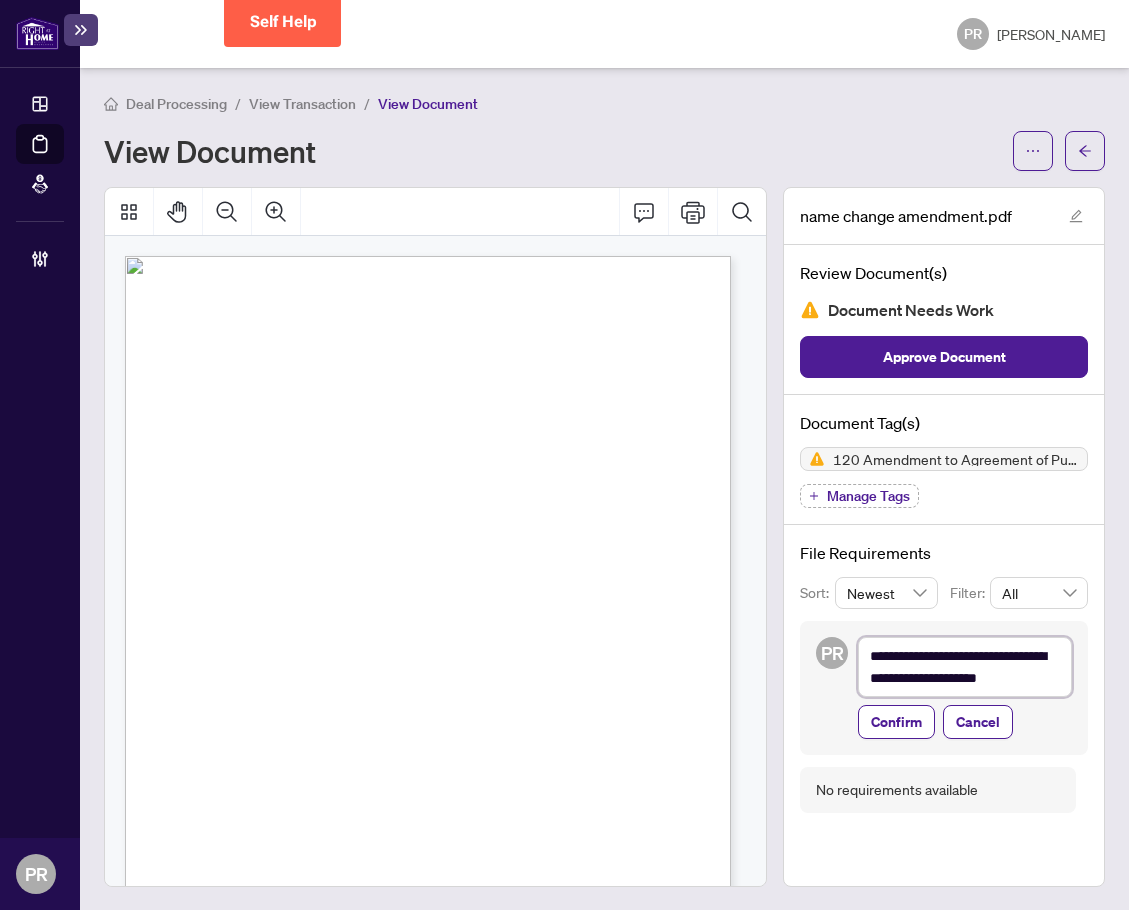 type on "**********" 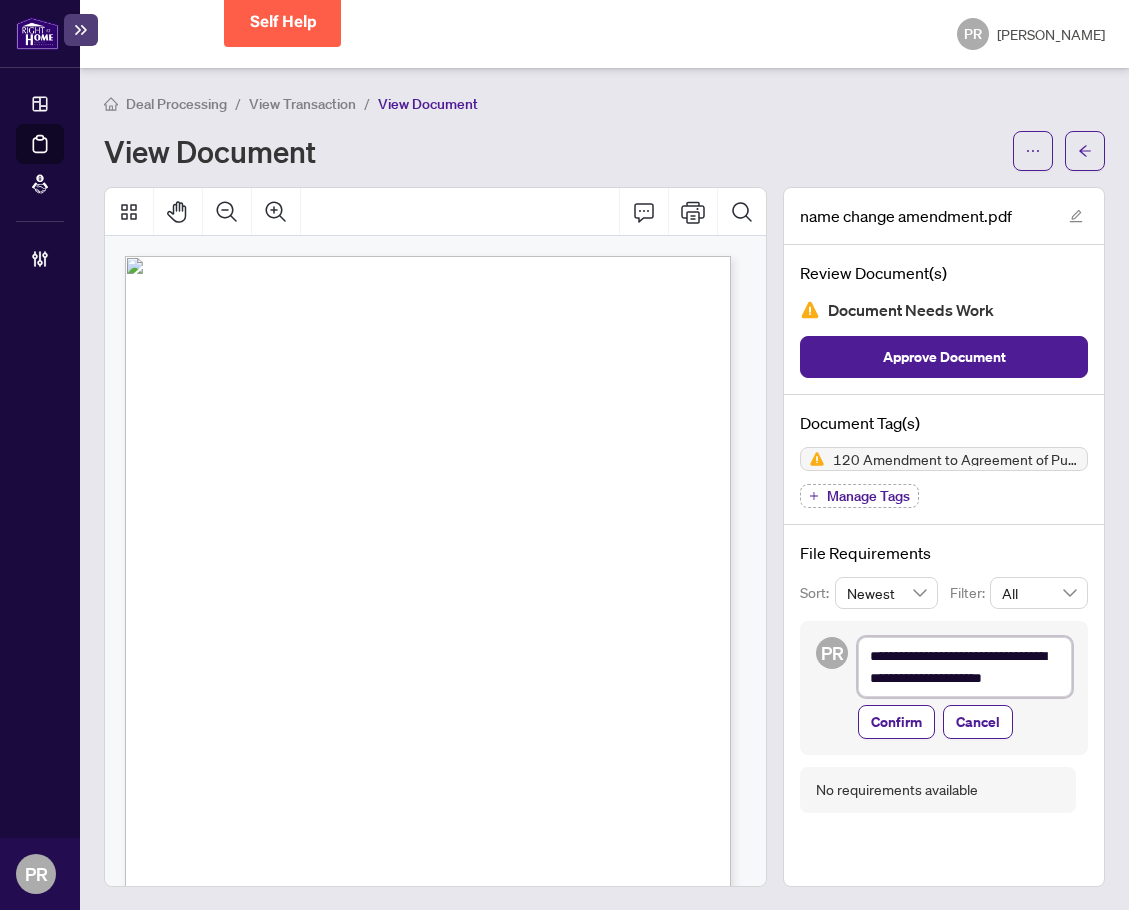 type on "**********" 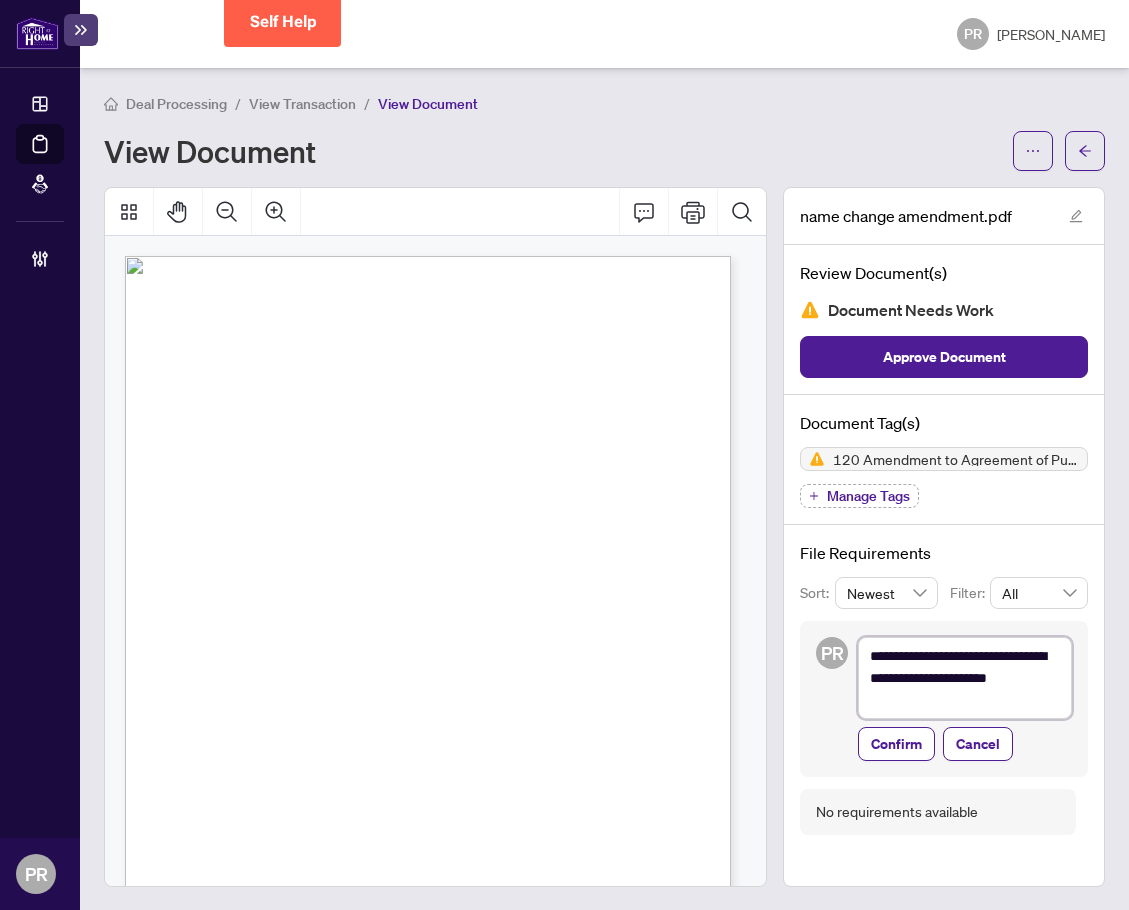 type on "**********" 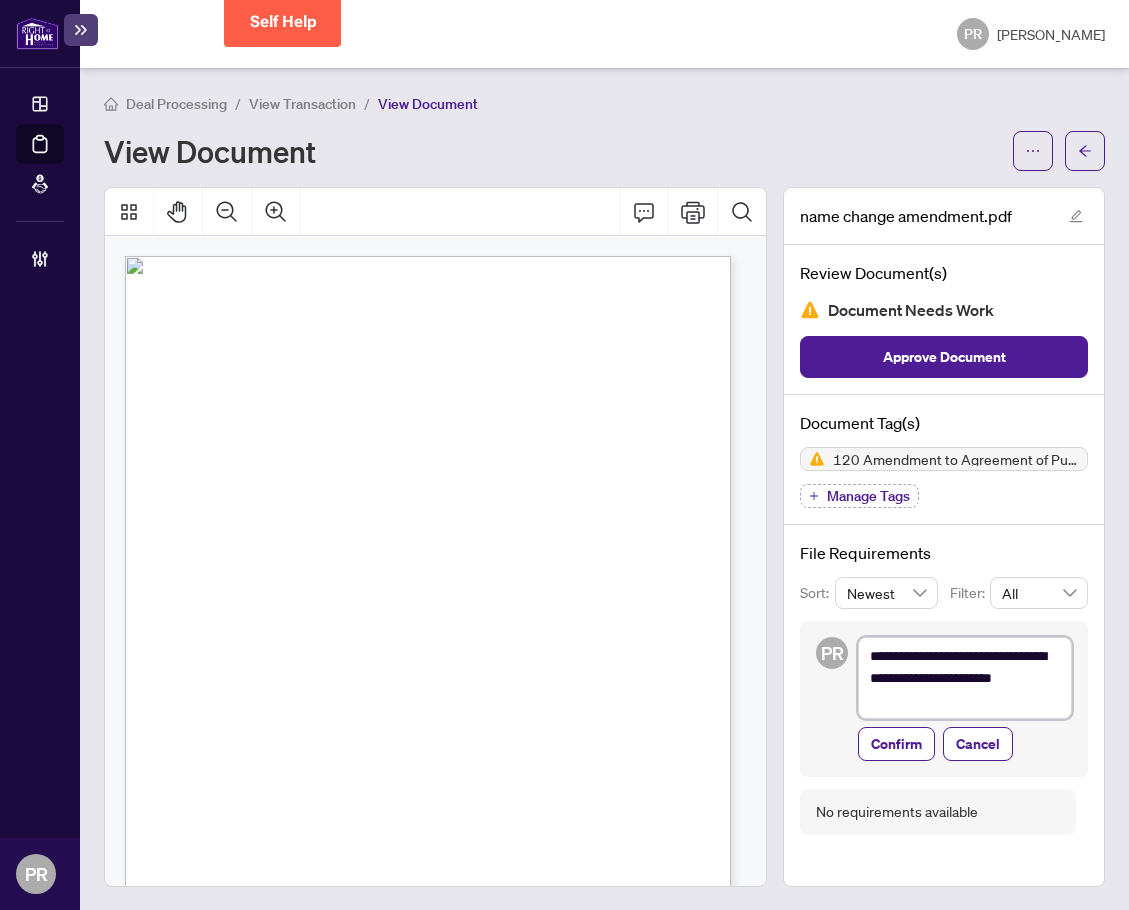 type on "**********" 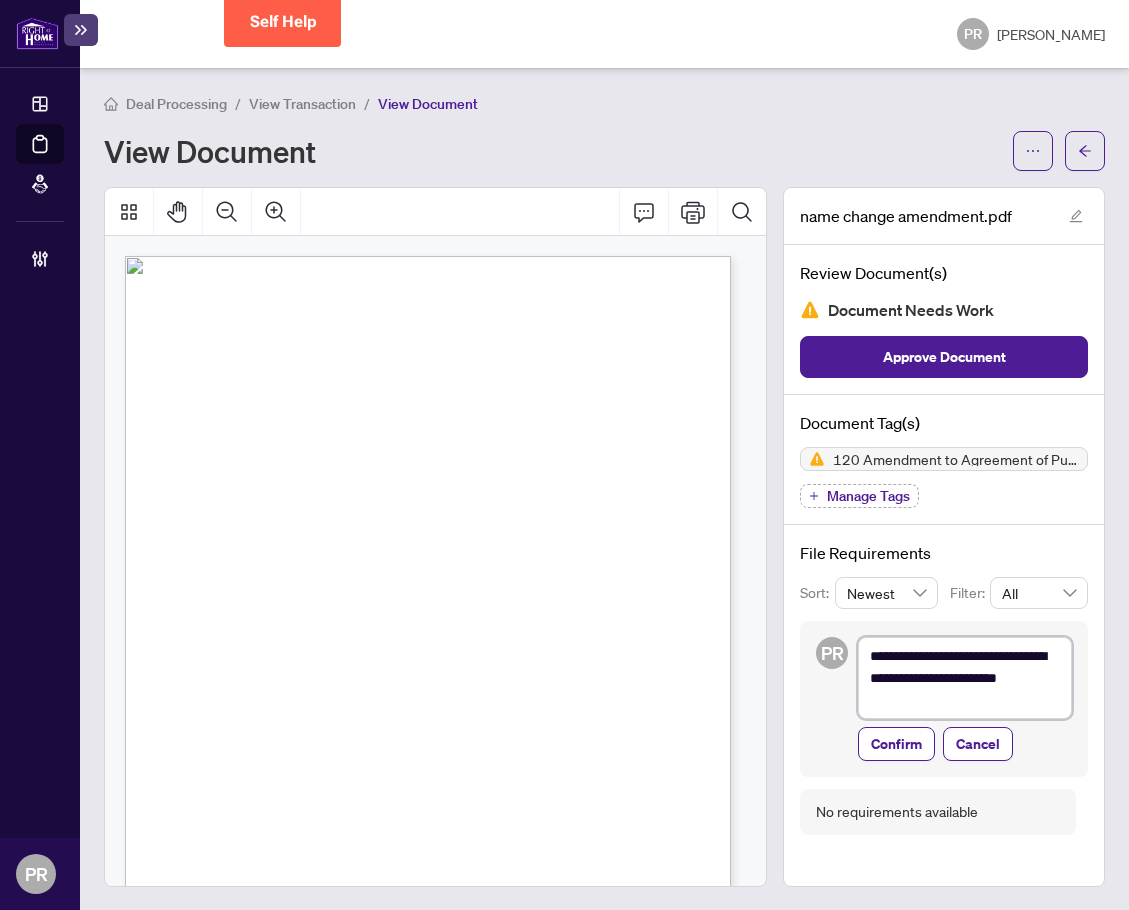 type on "**********" 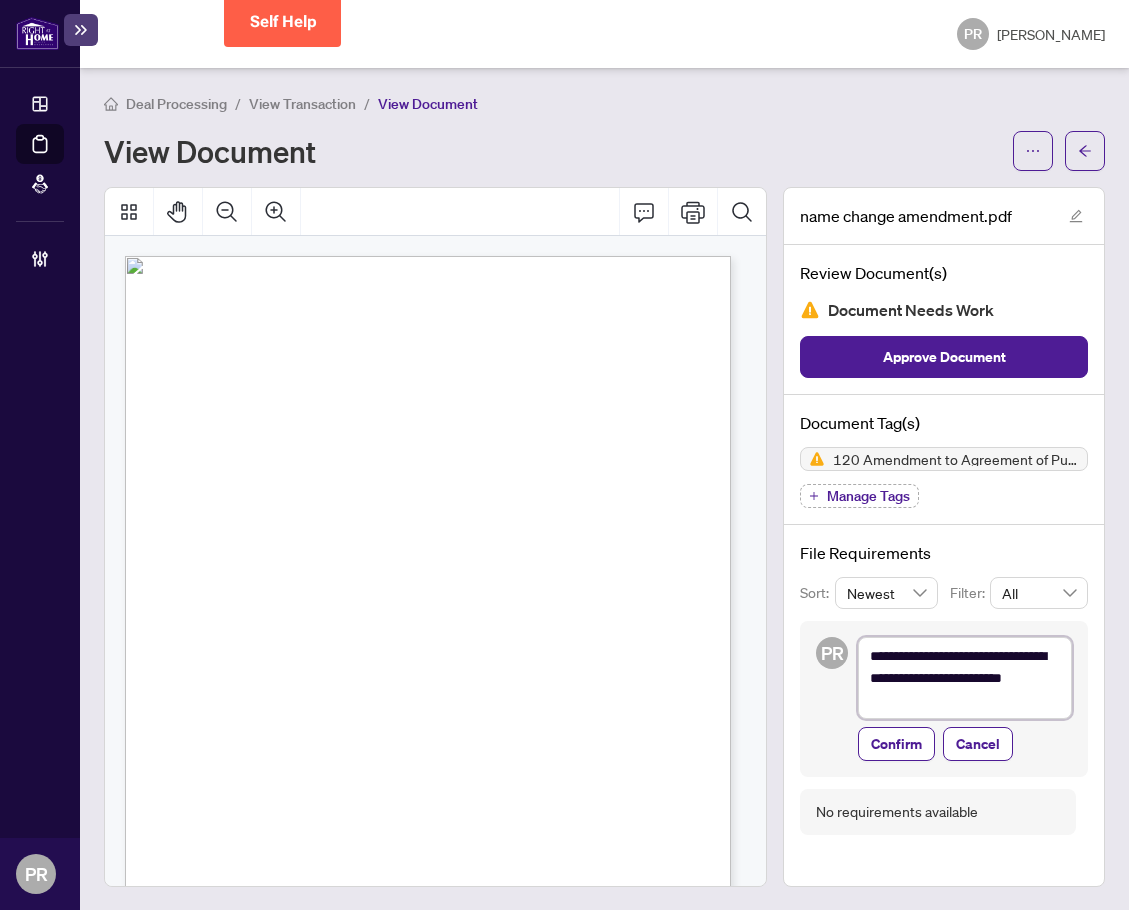 type on "**********" 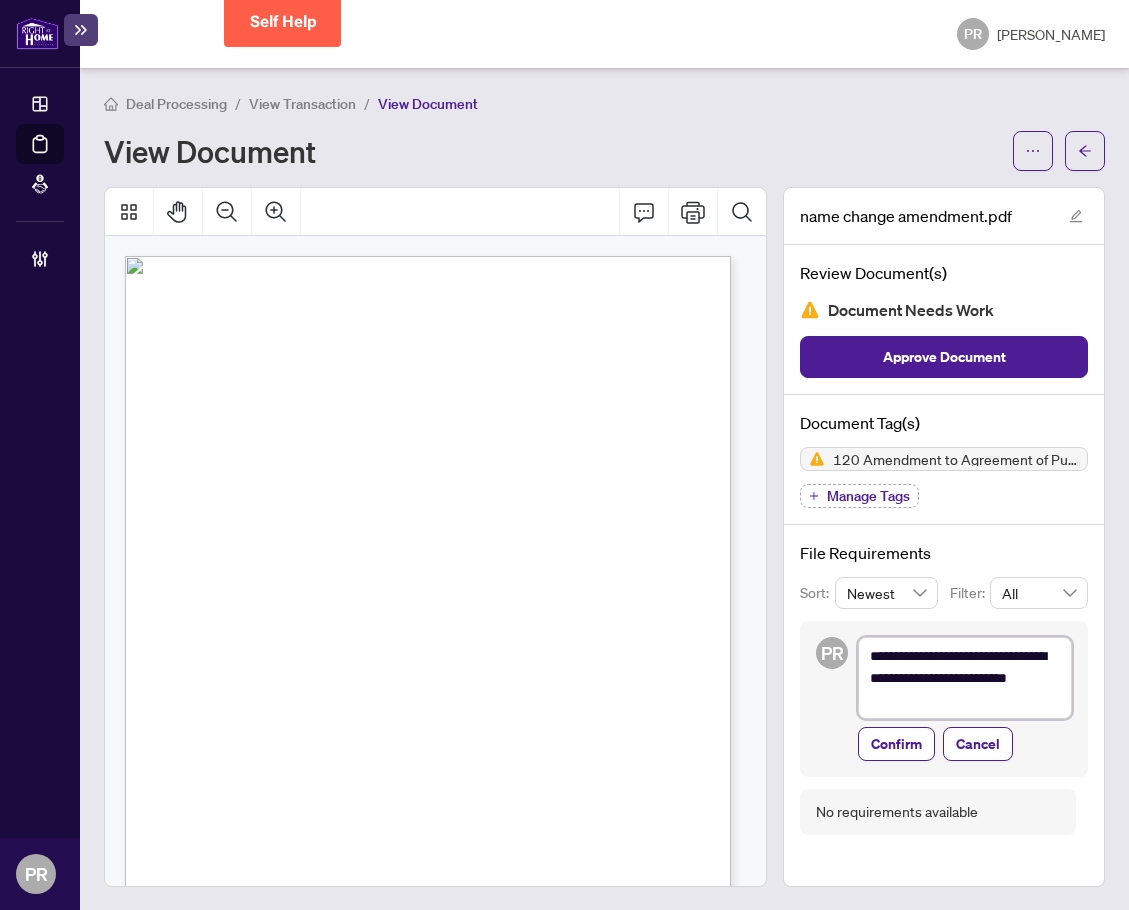 type on "**********" 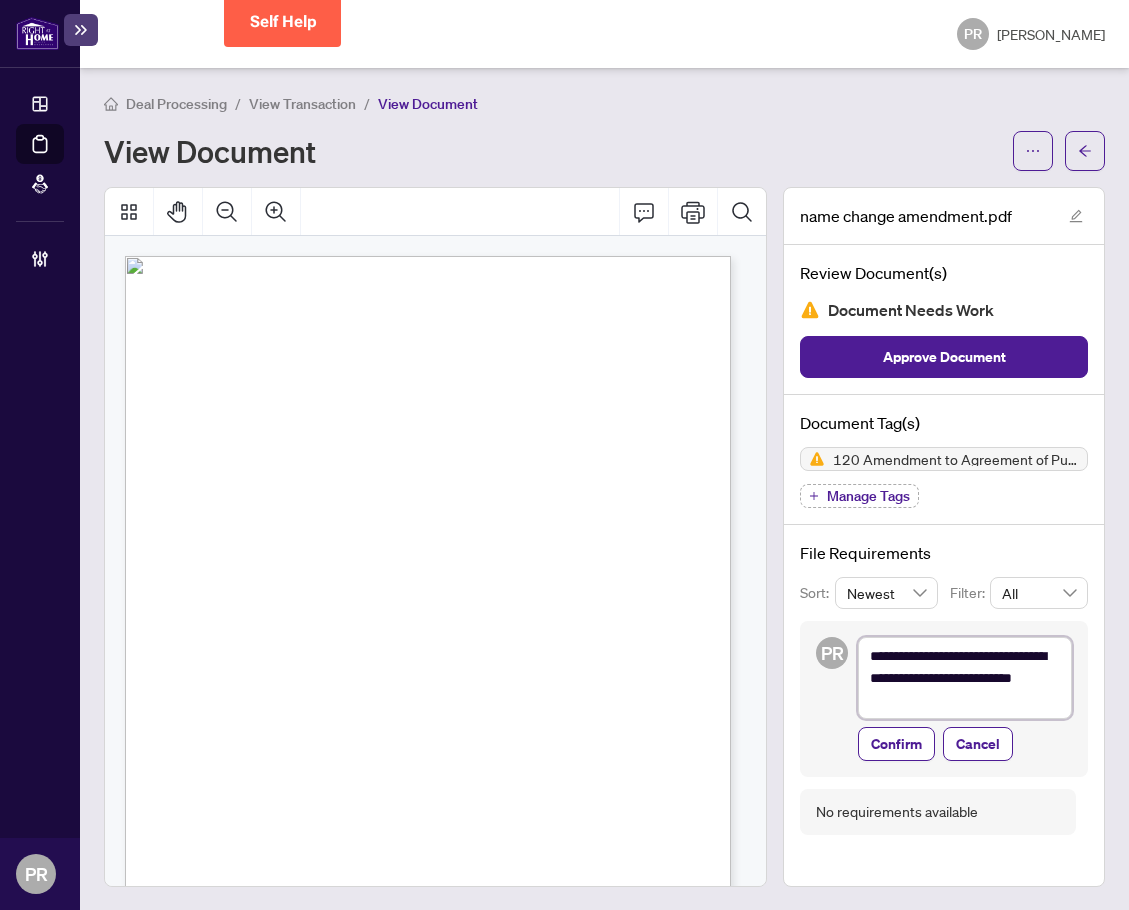type on "**********" 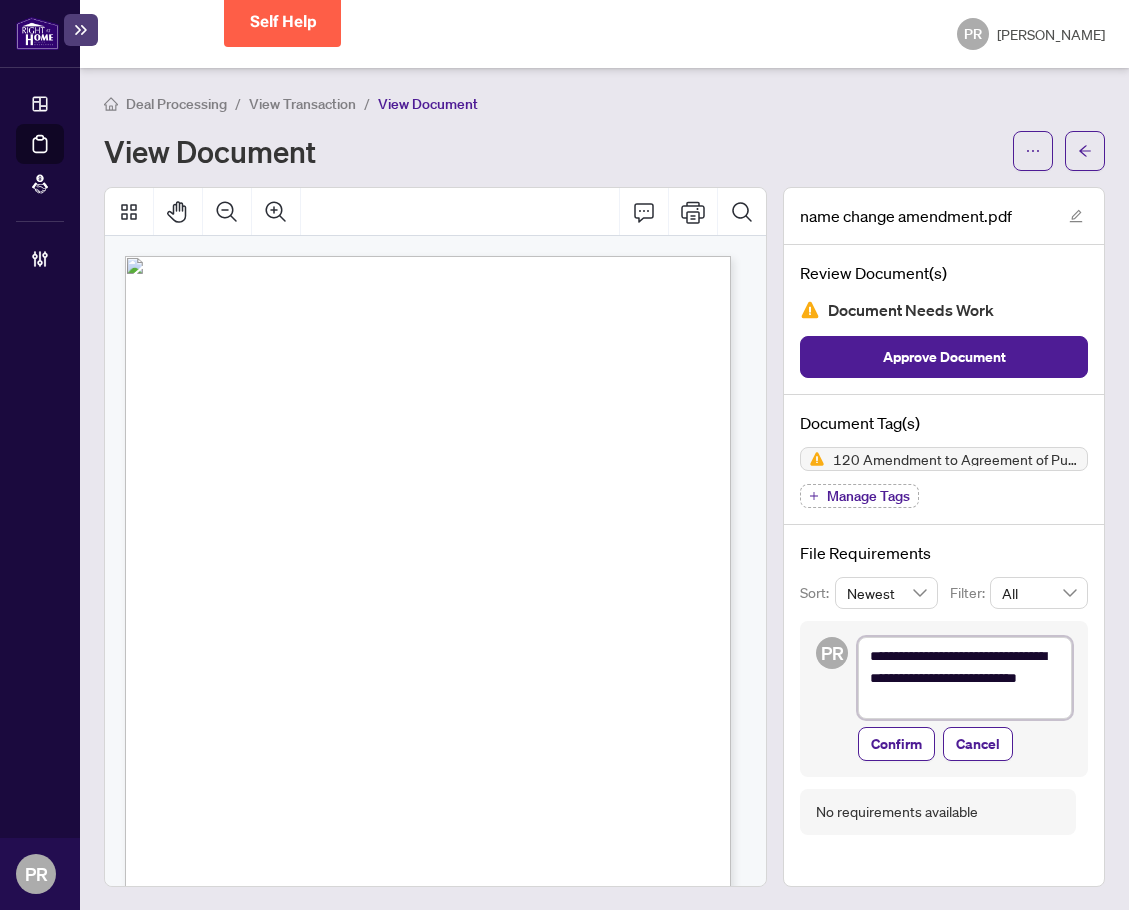 type on "**********" 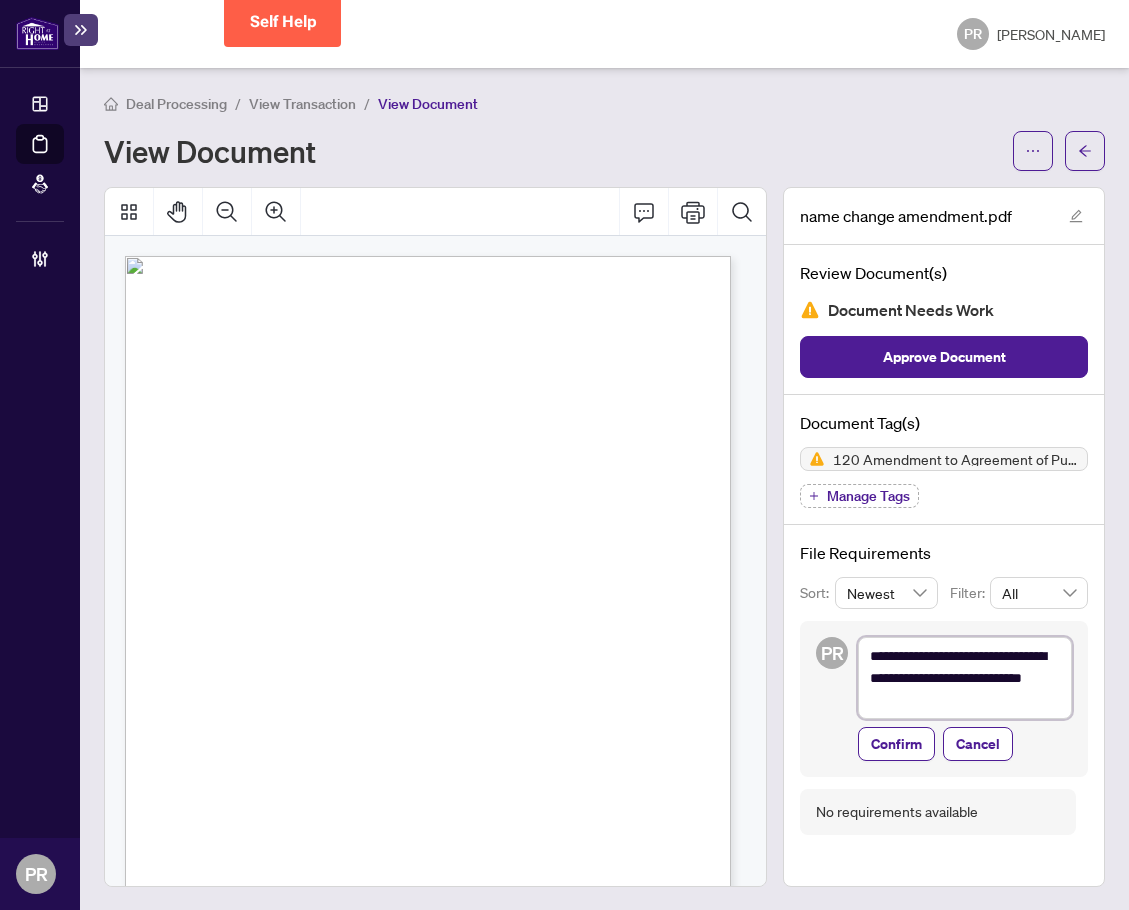 type on "**********" 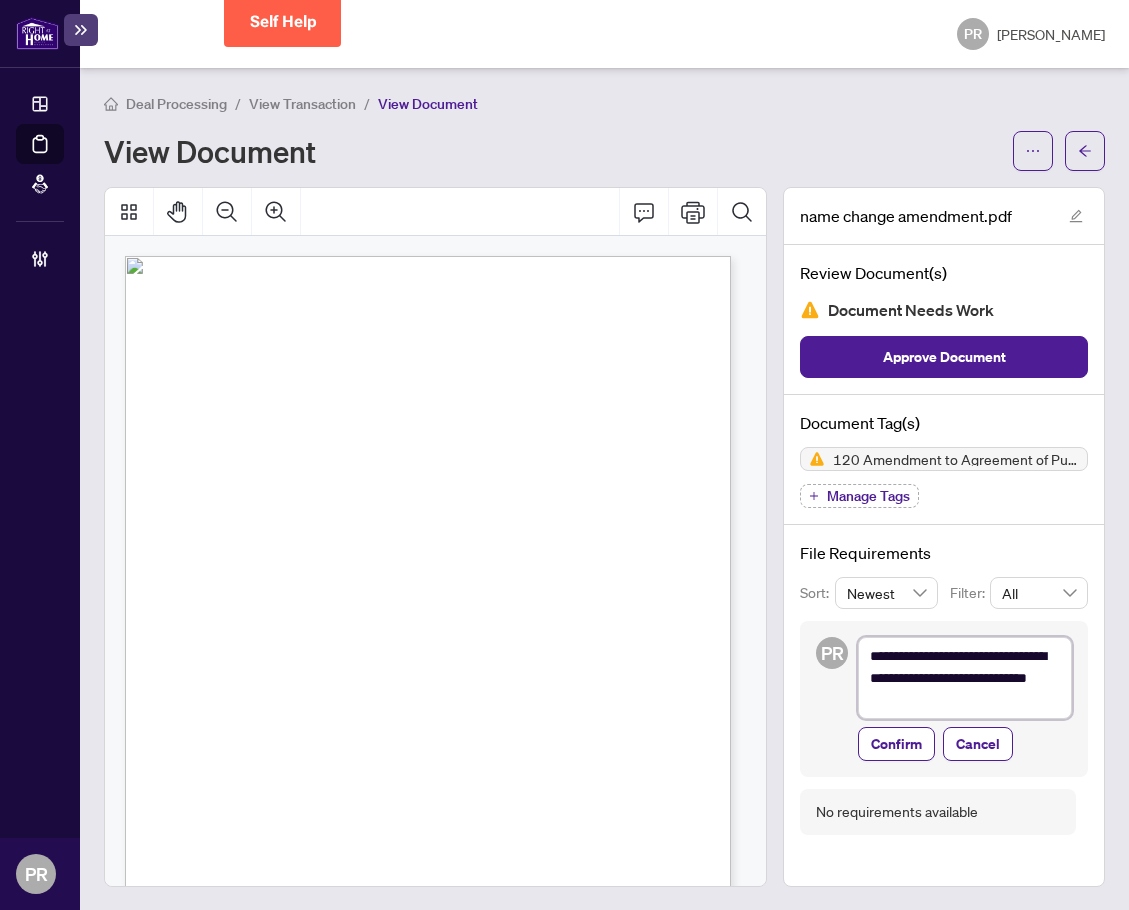 type on "**********" 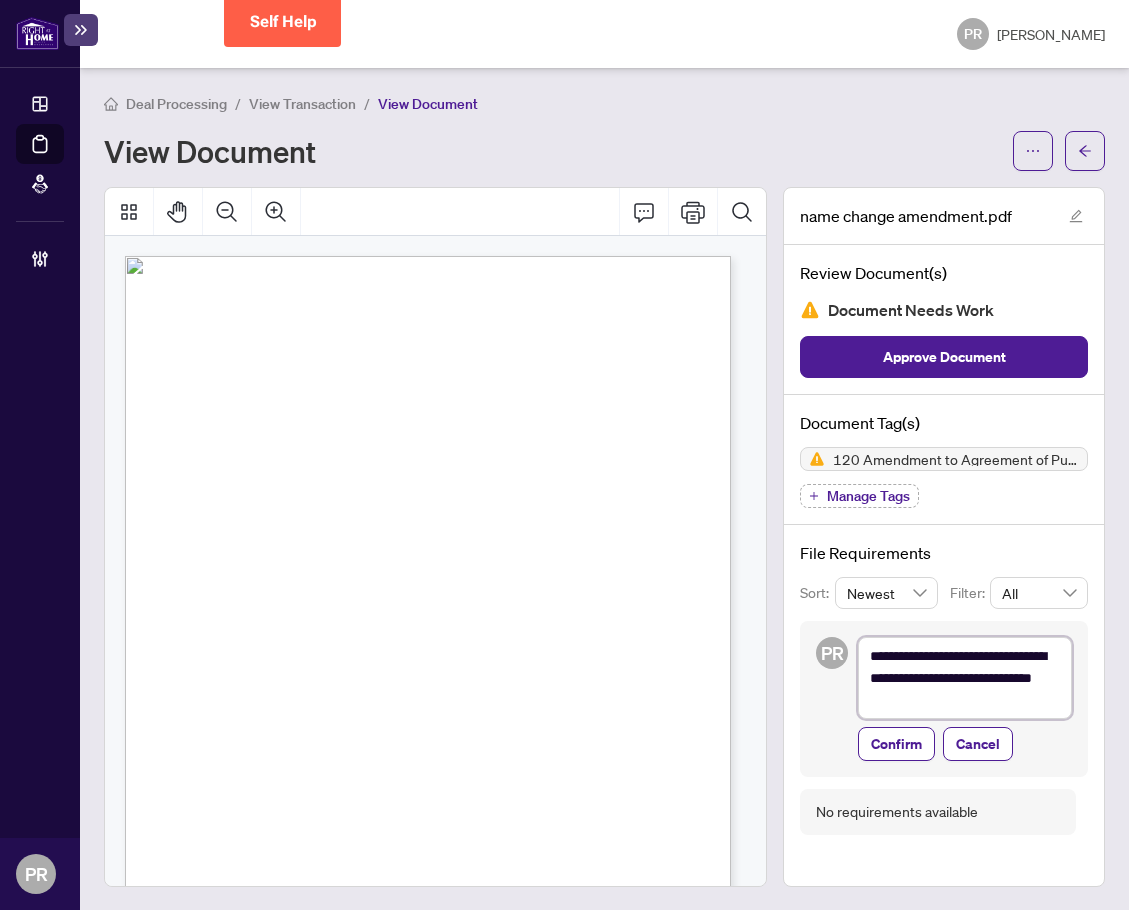 type on "**********" 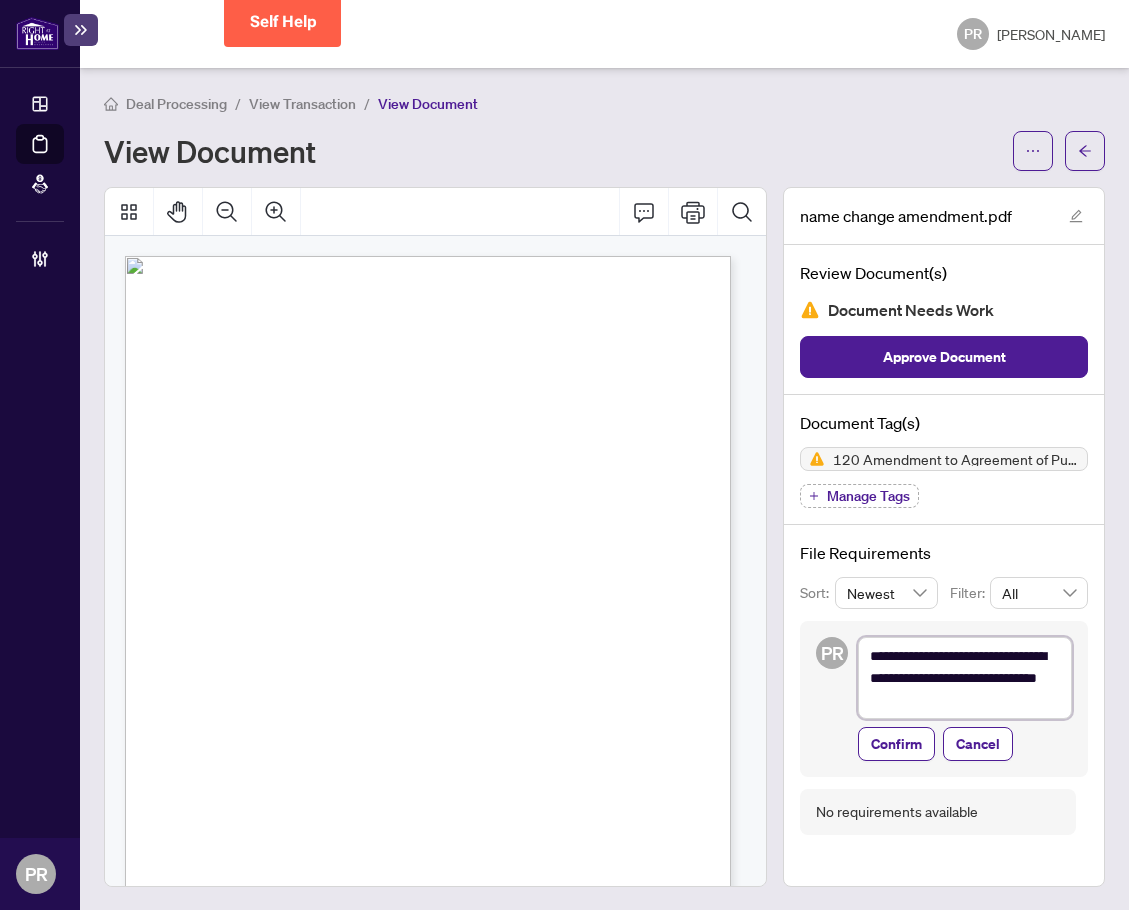 type on "**********" 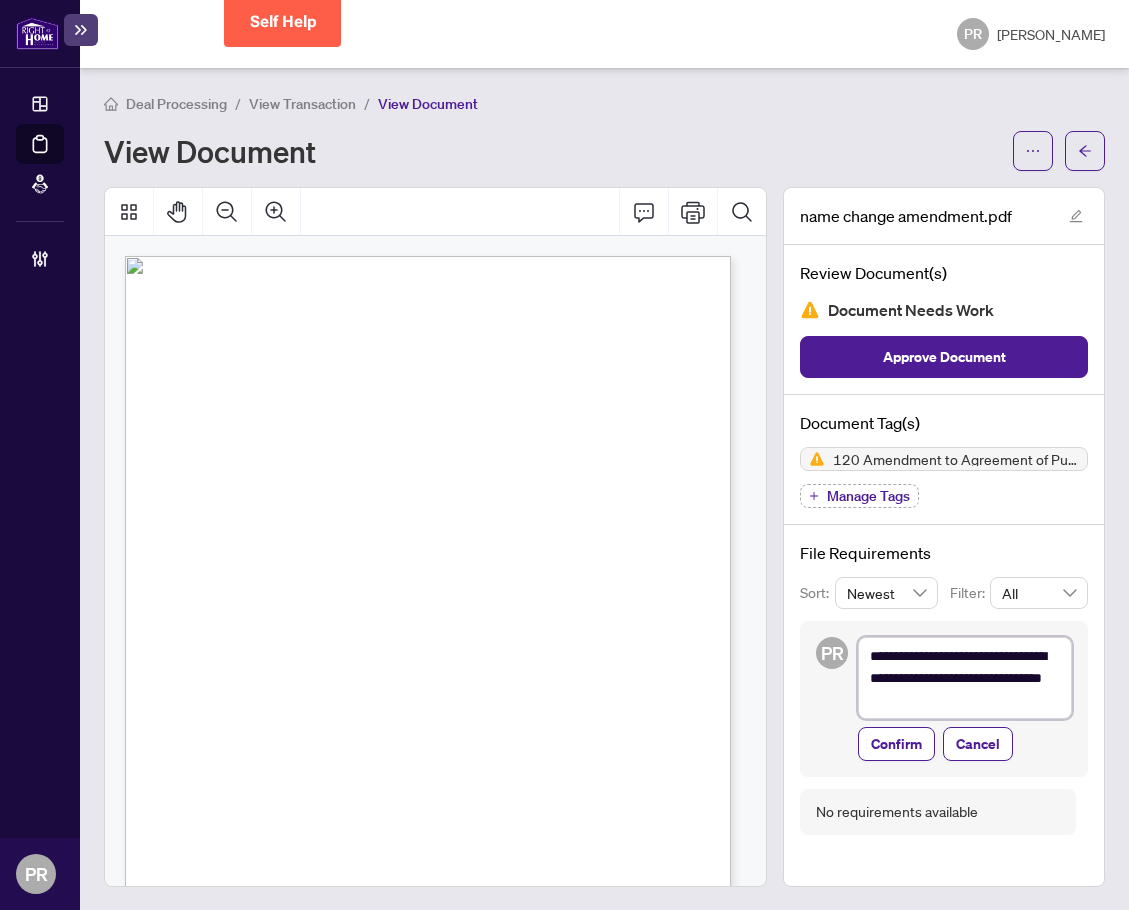 type on "**********" 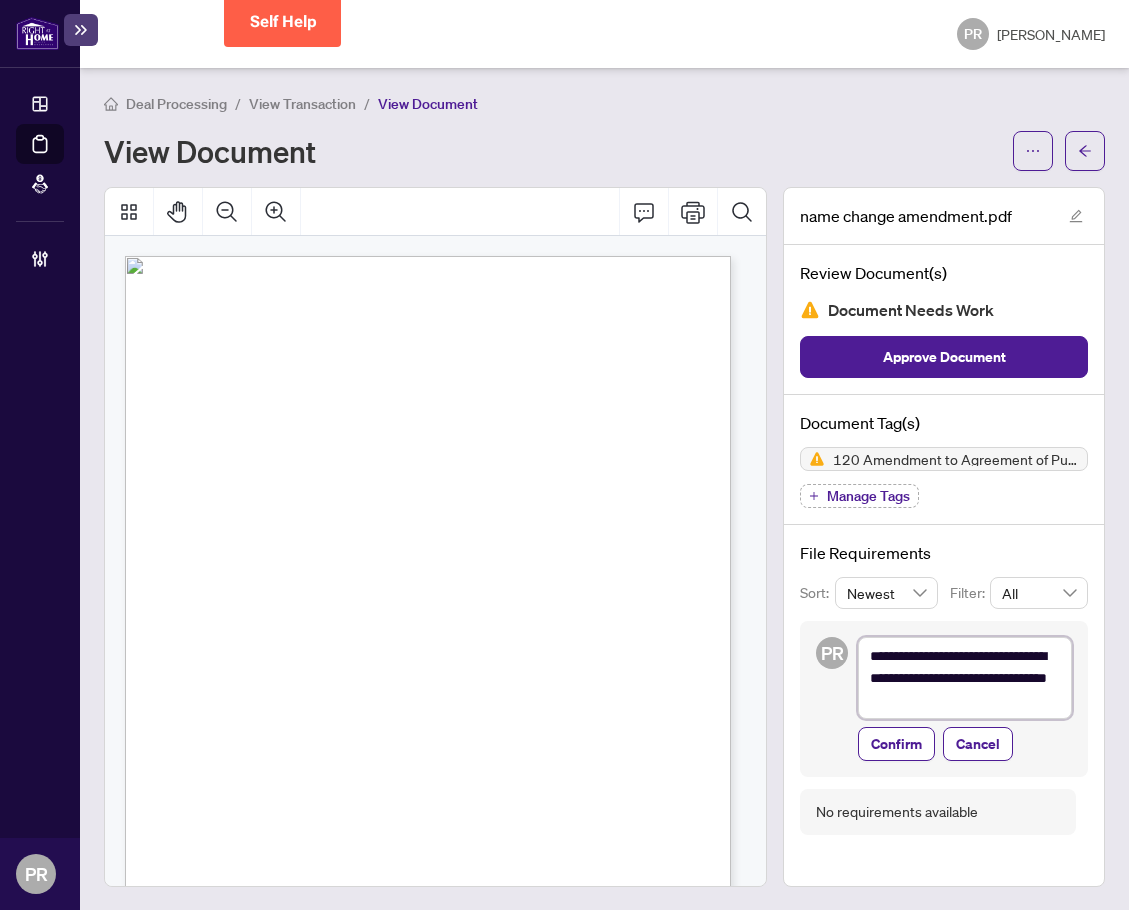 type on "**********" 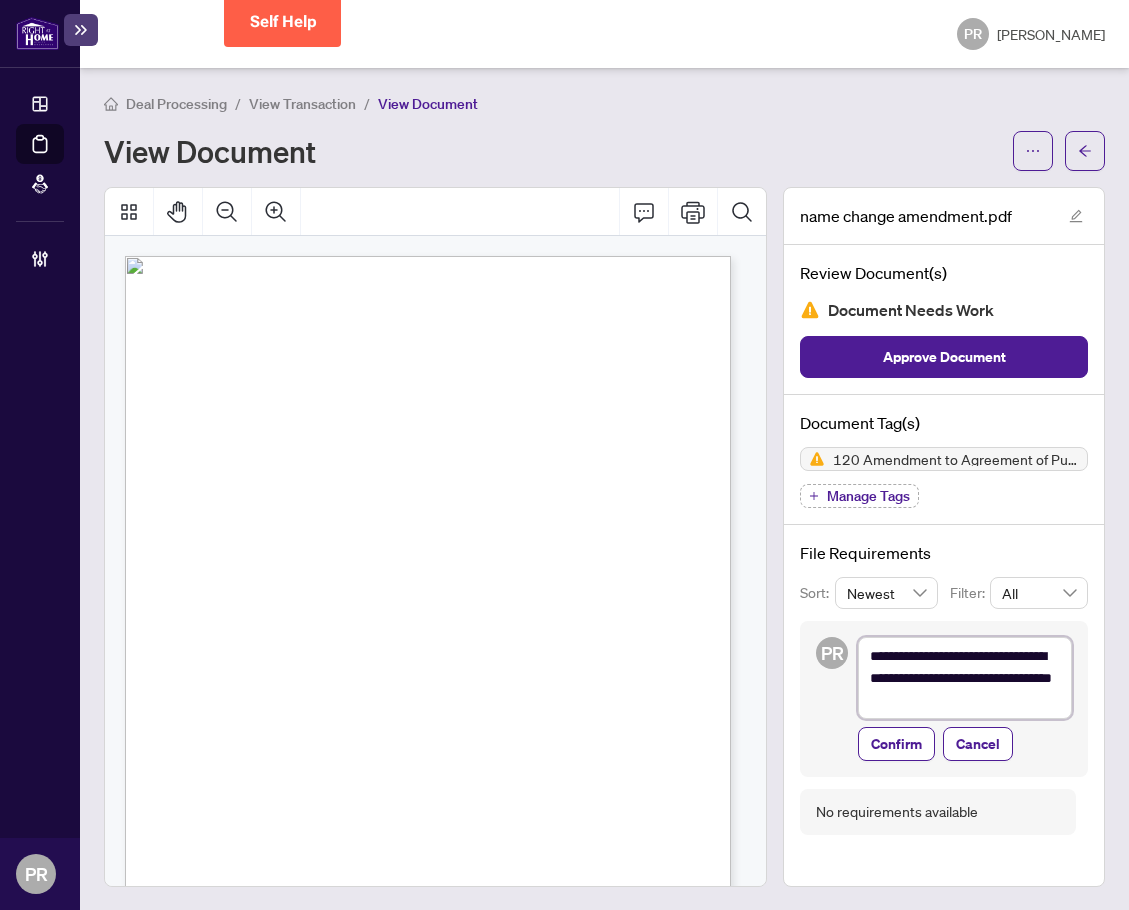 type on "**********" 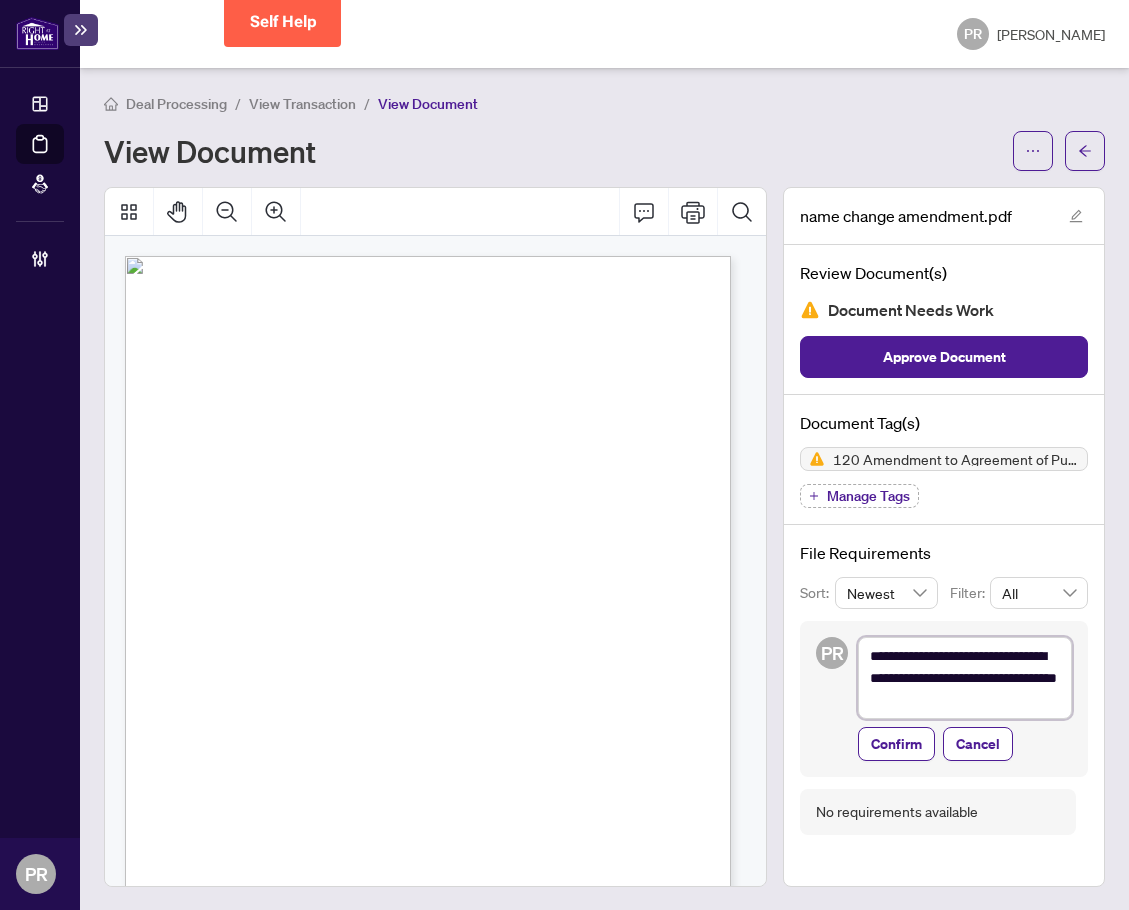 type on "**********" 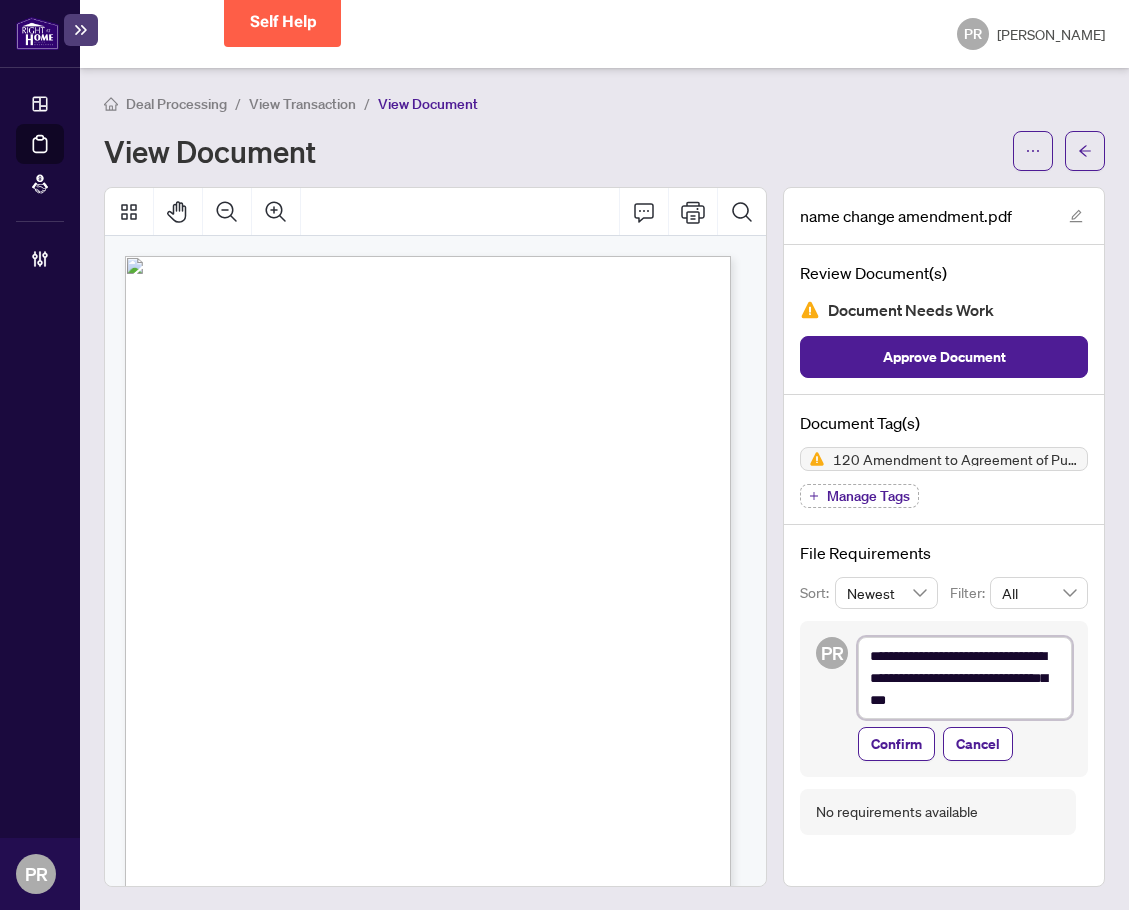 type on "**********" 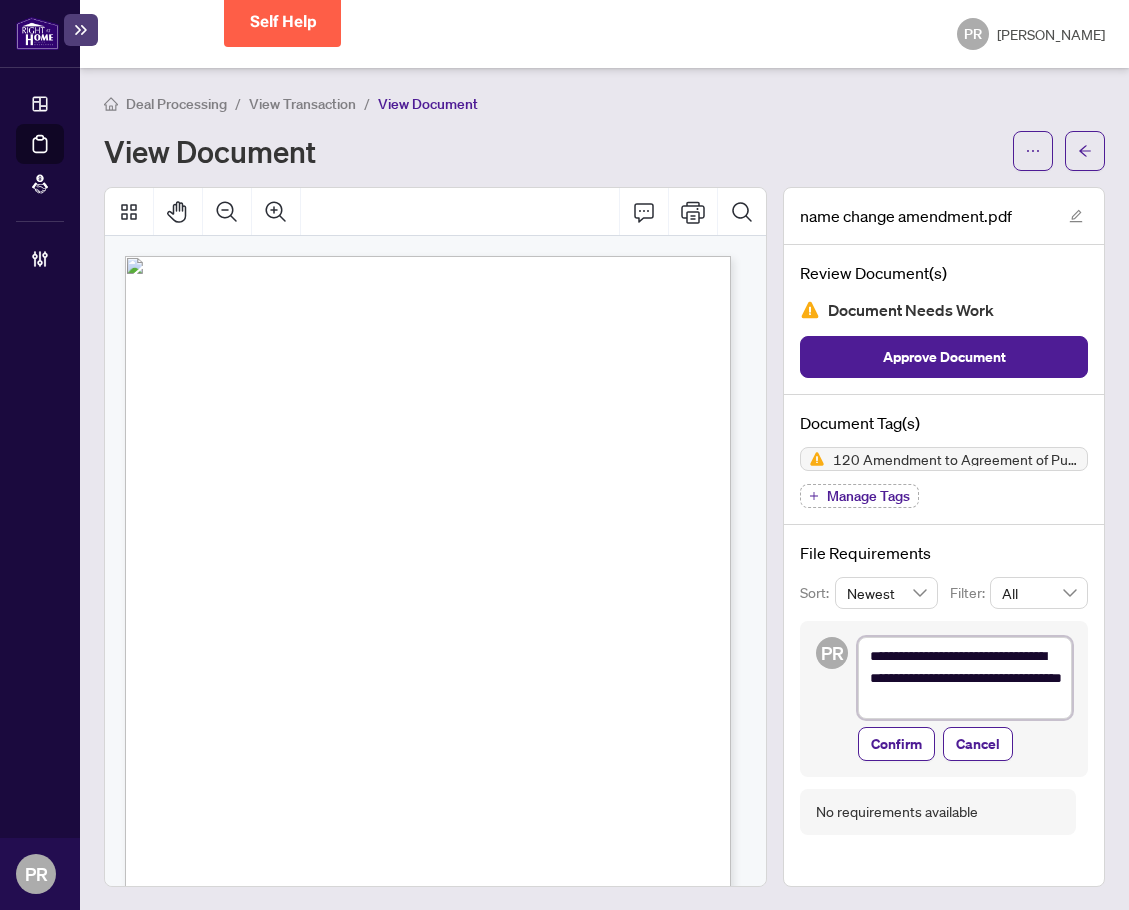 drag, startPoint x: 998, startPoint y: 678, endPoint x: 1028, endPoint y: 678, distance: 30 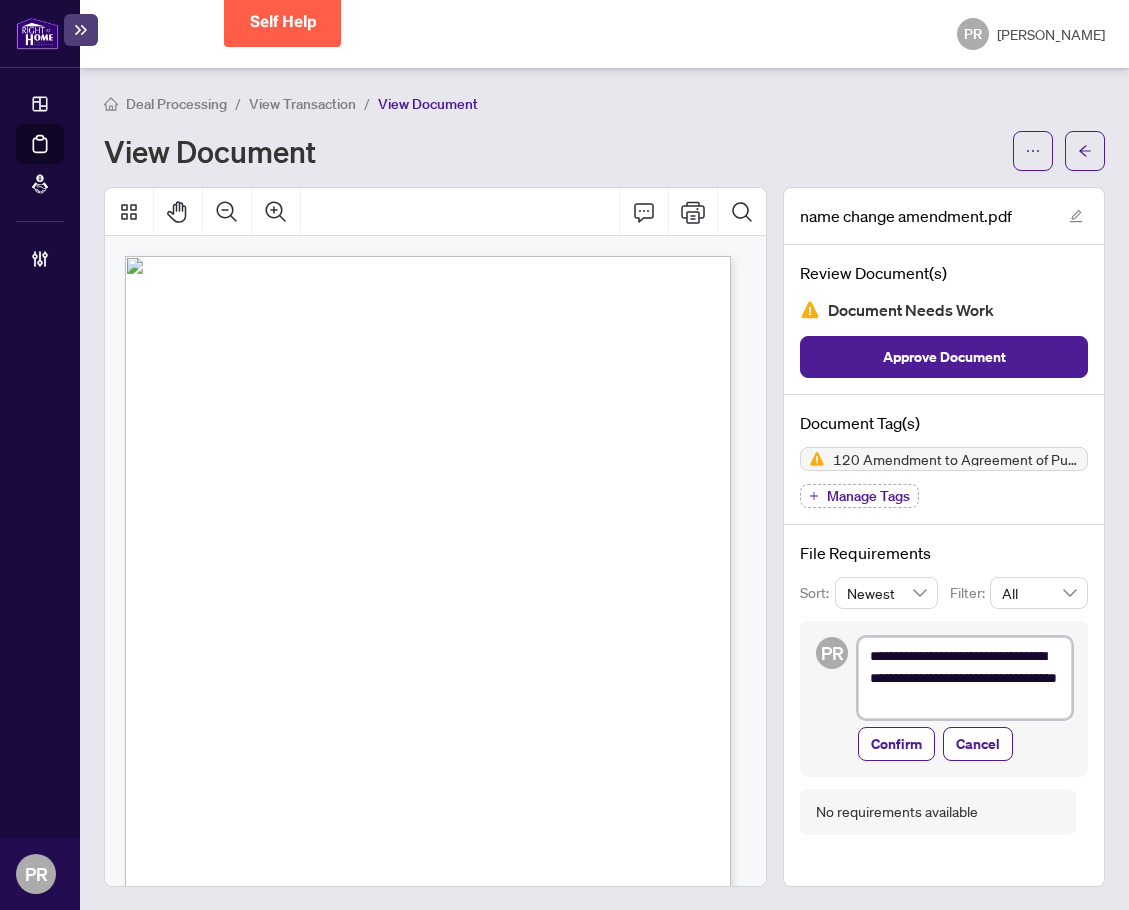 type on "**********" 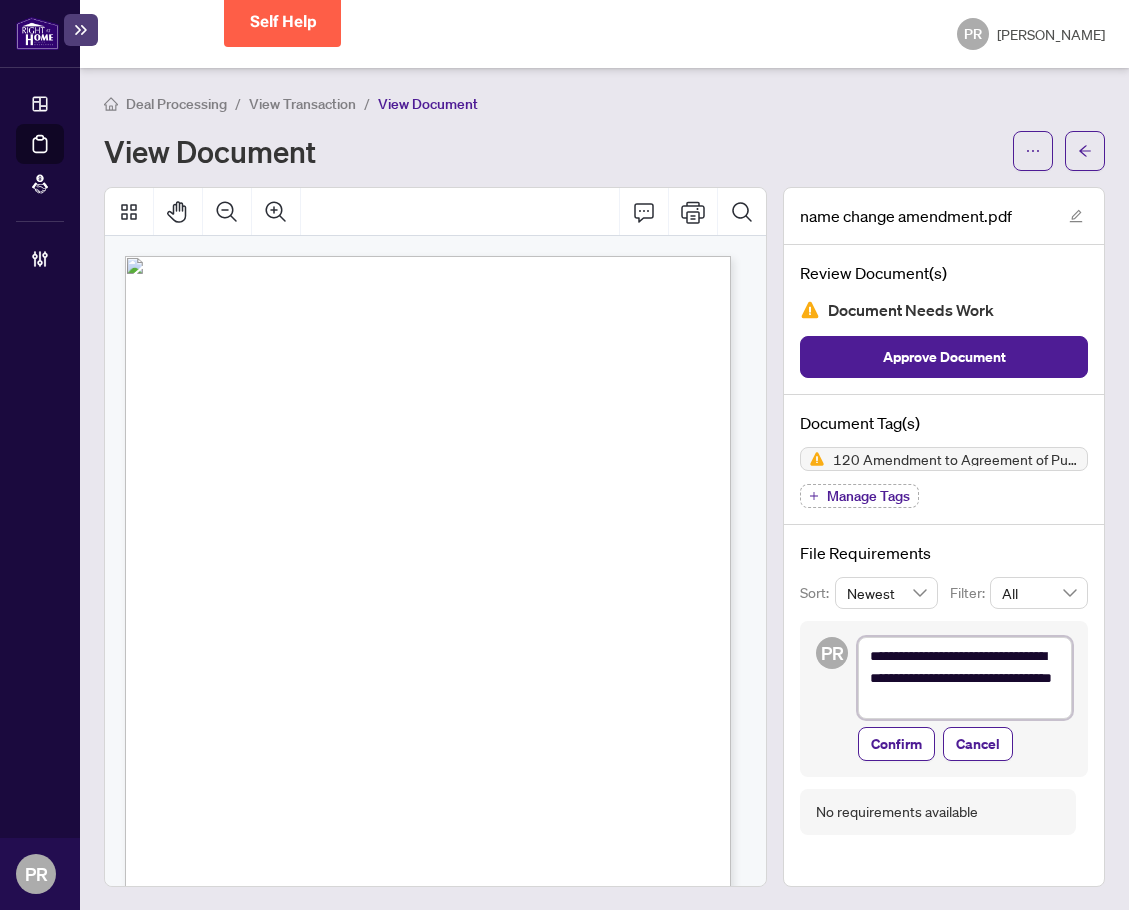 type on "**********" 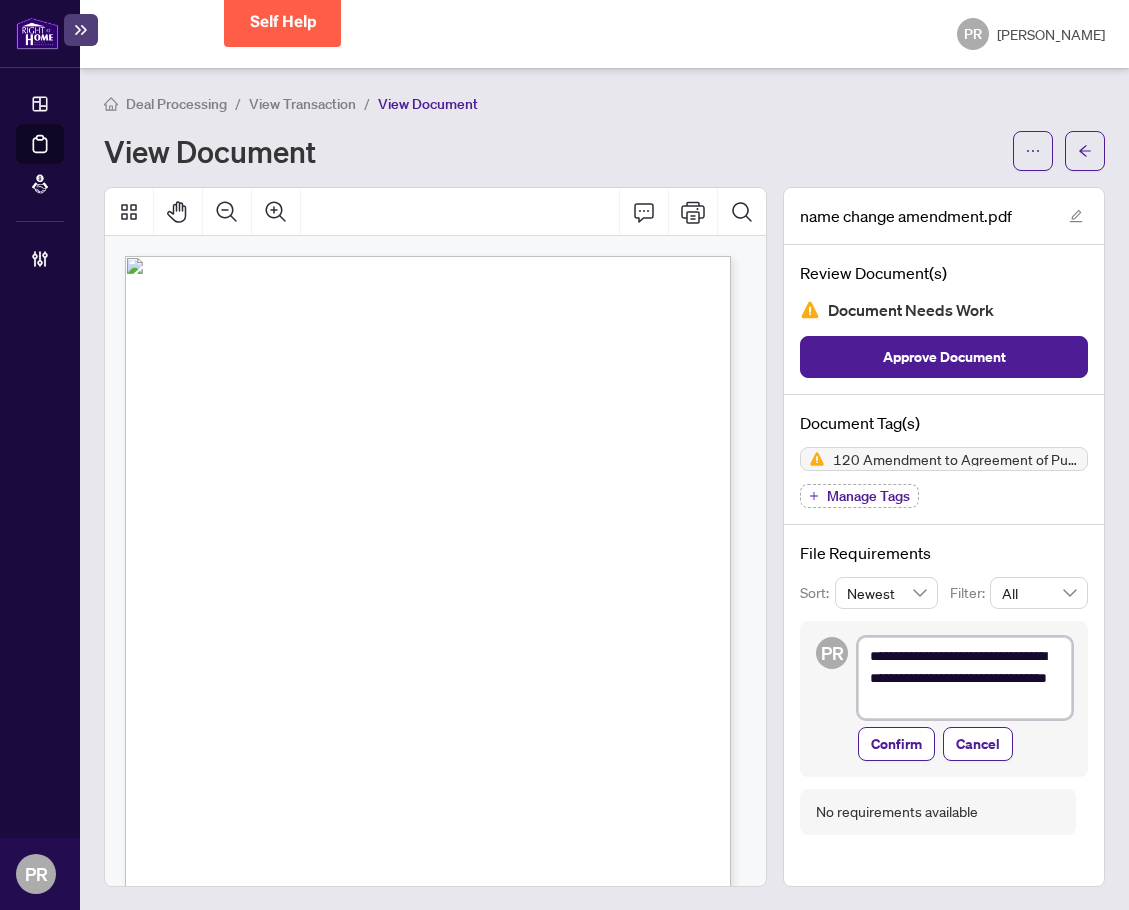 type on "**********" 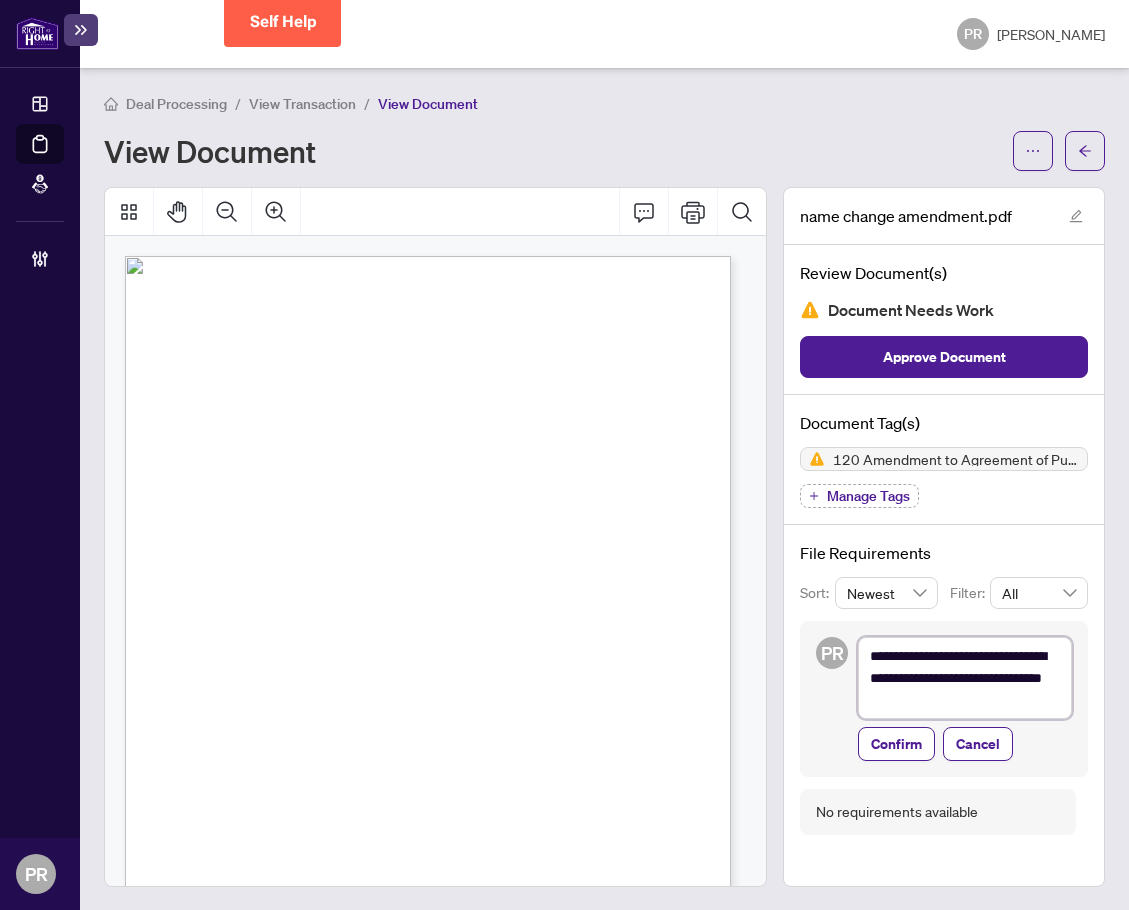 type on "**********" 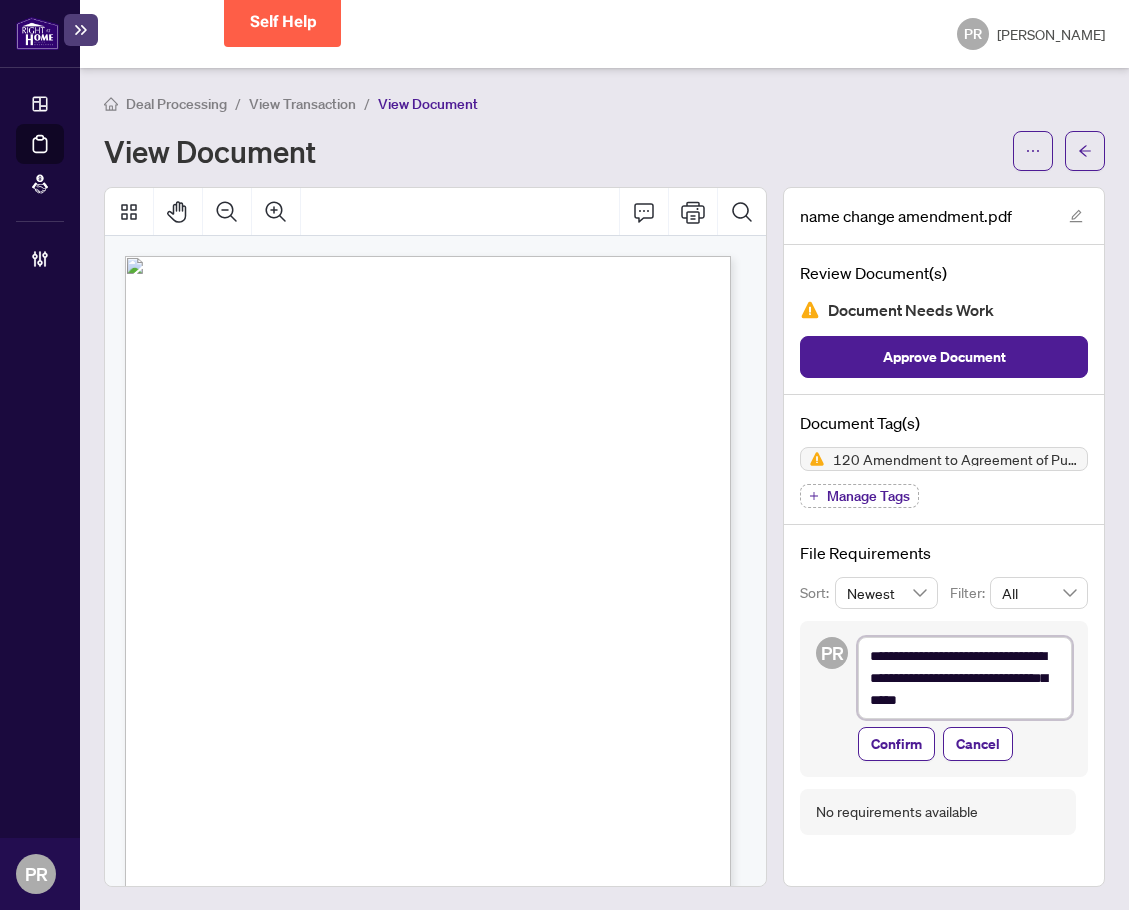 click on "**********" at bounding box center [965, 678] 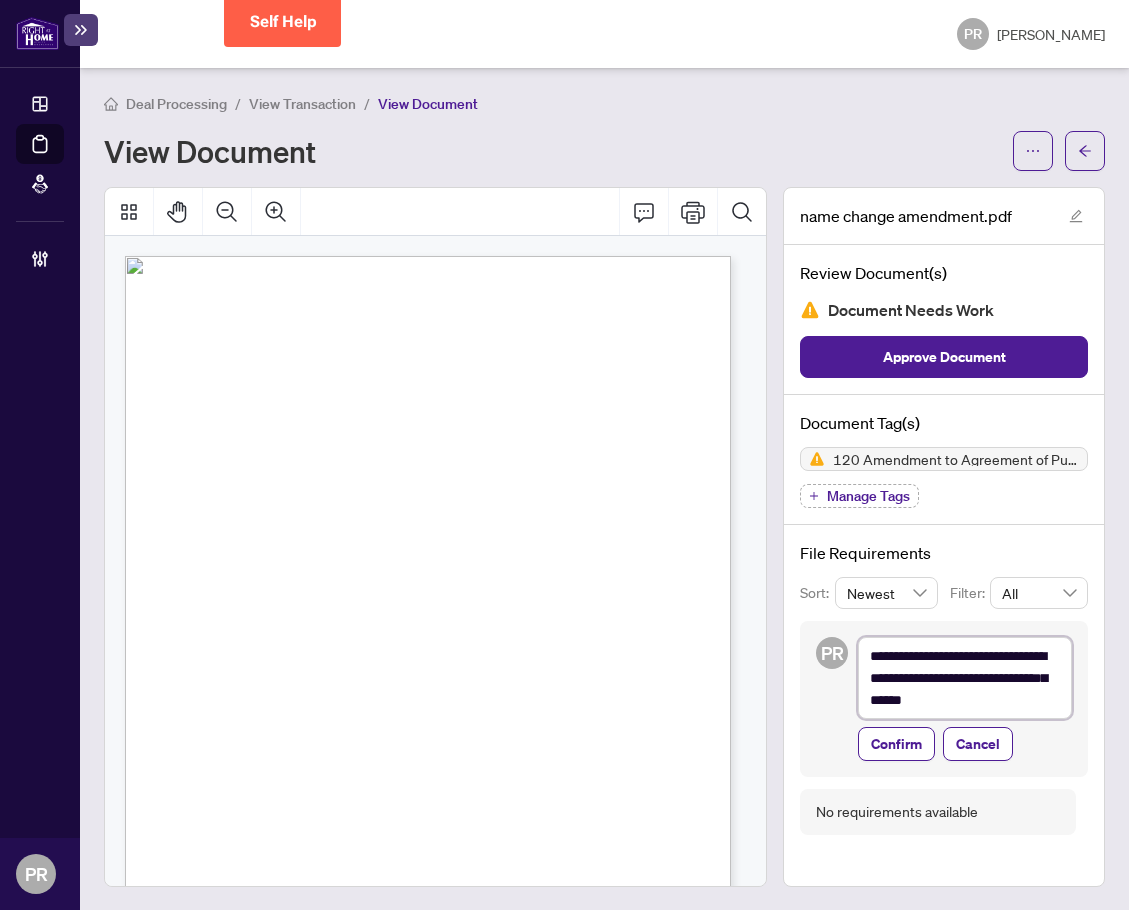 paste on "*******" 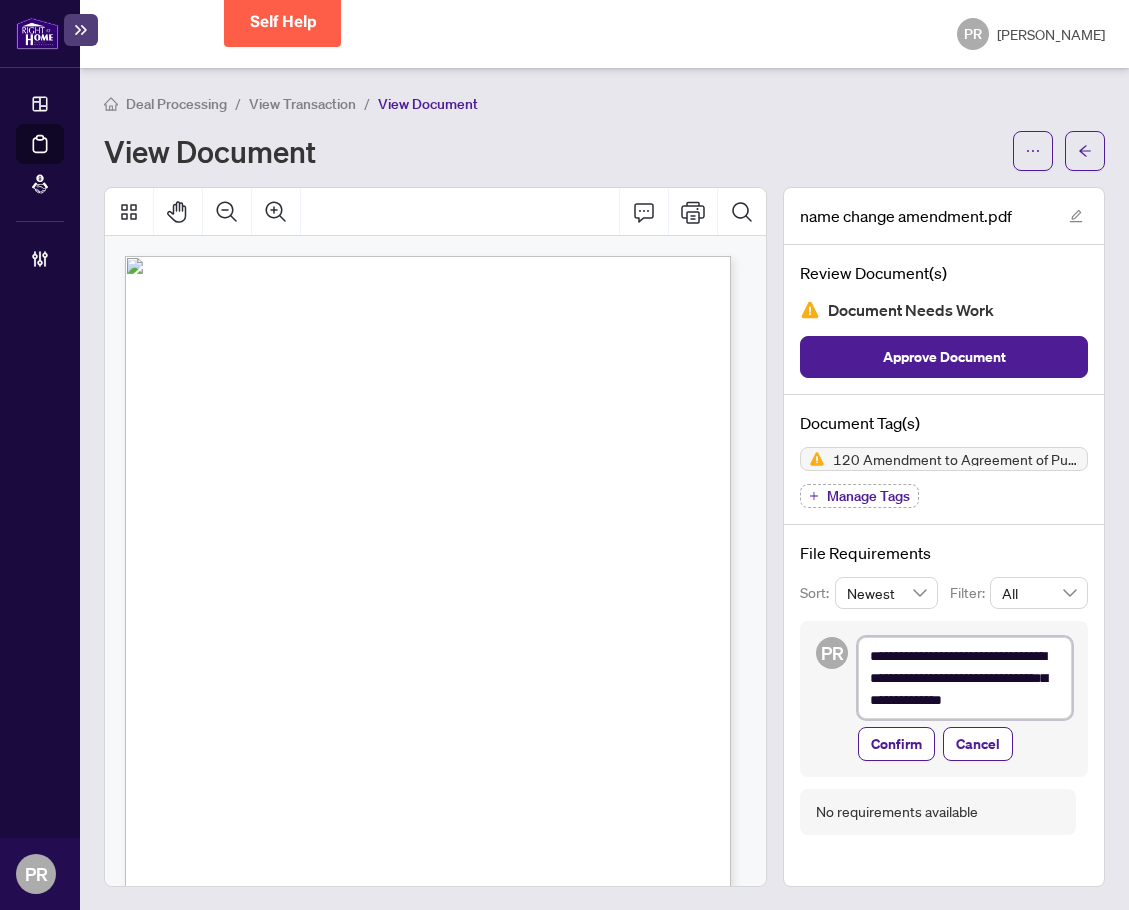 click on "**********" at bounding box center (965, 678) 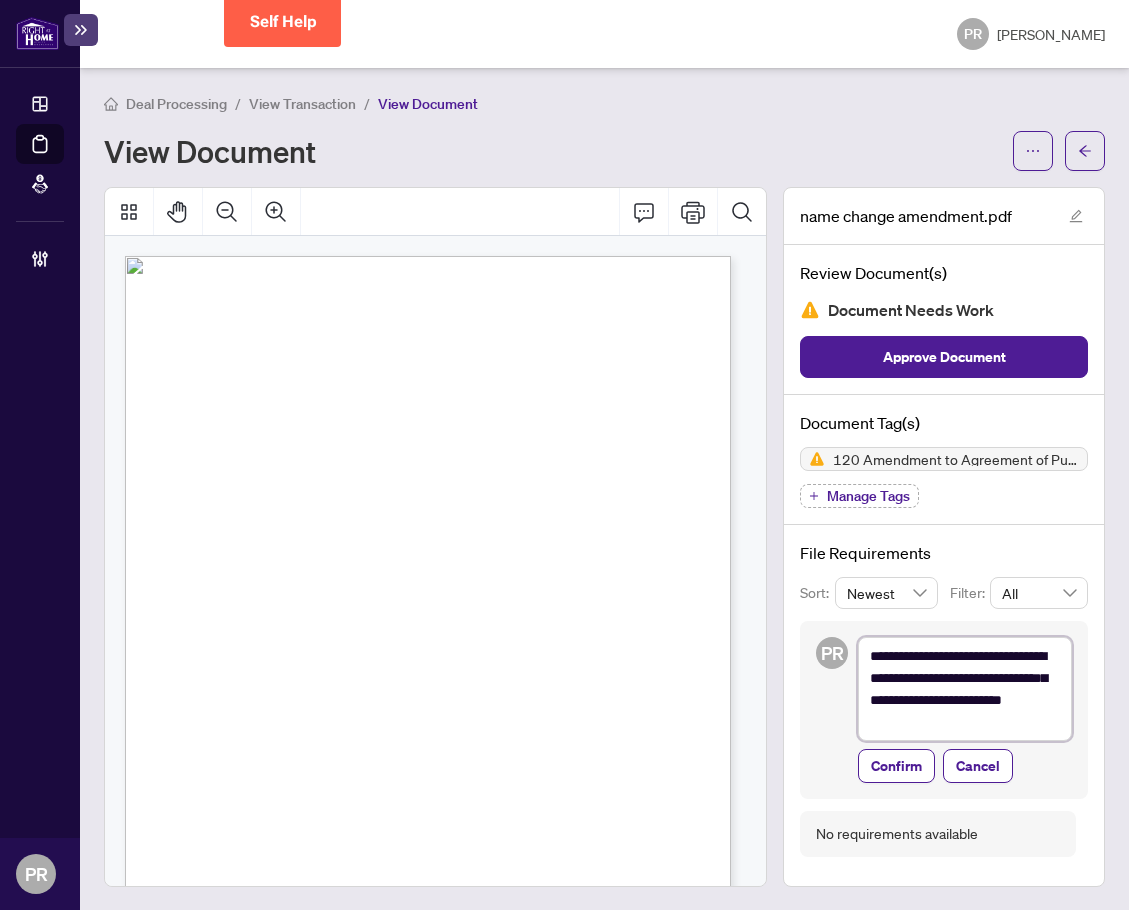 click on "**********" at bounding box center [965, 689] 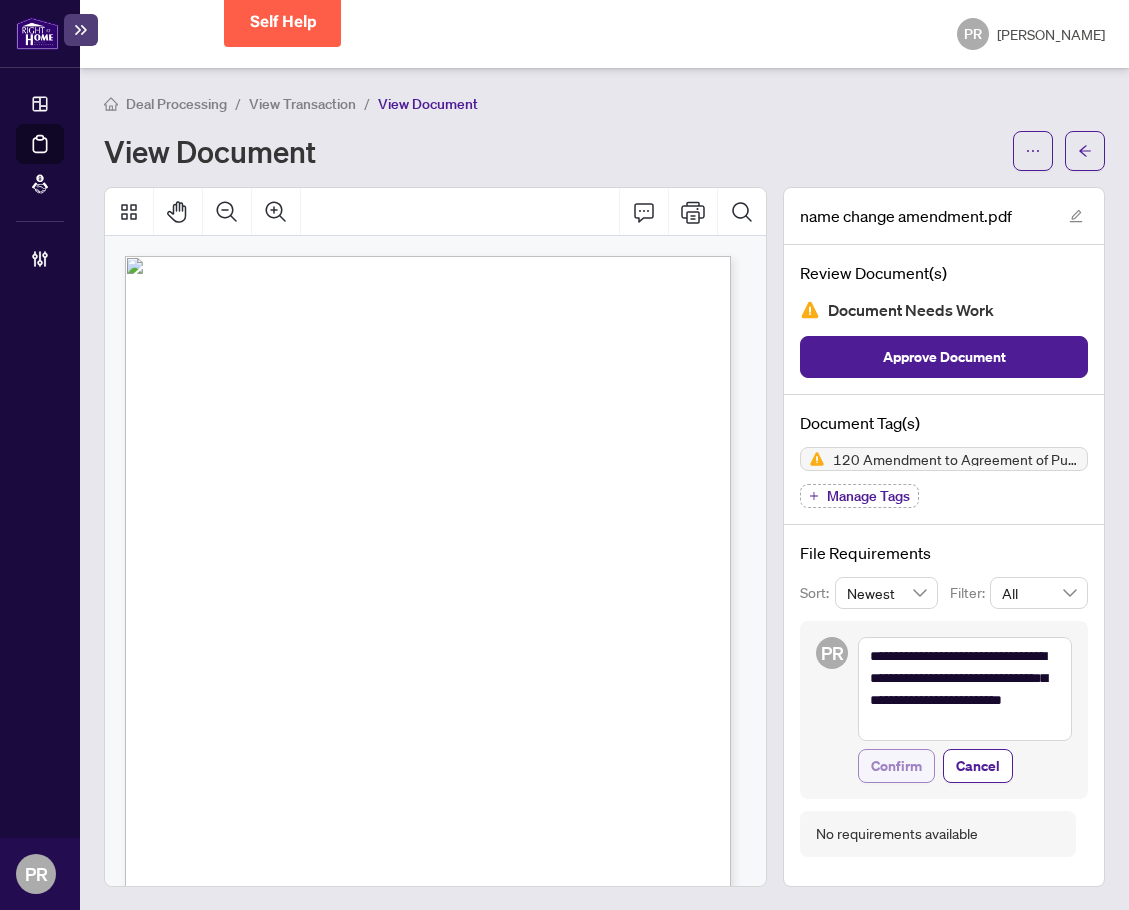 click on "Confirm" at bounding box center [896, 766] 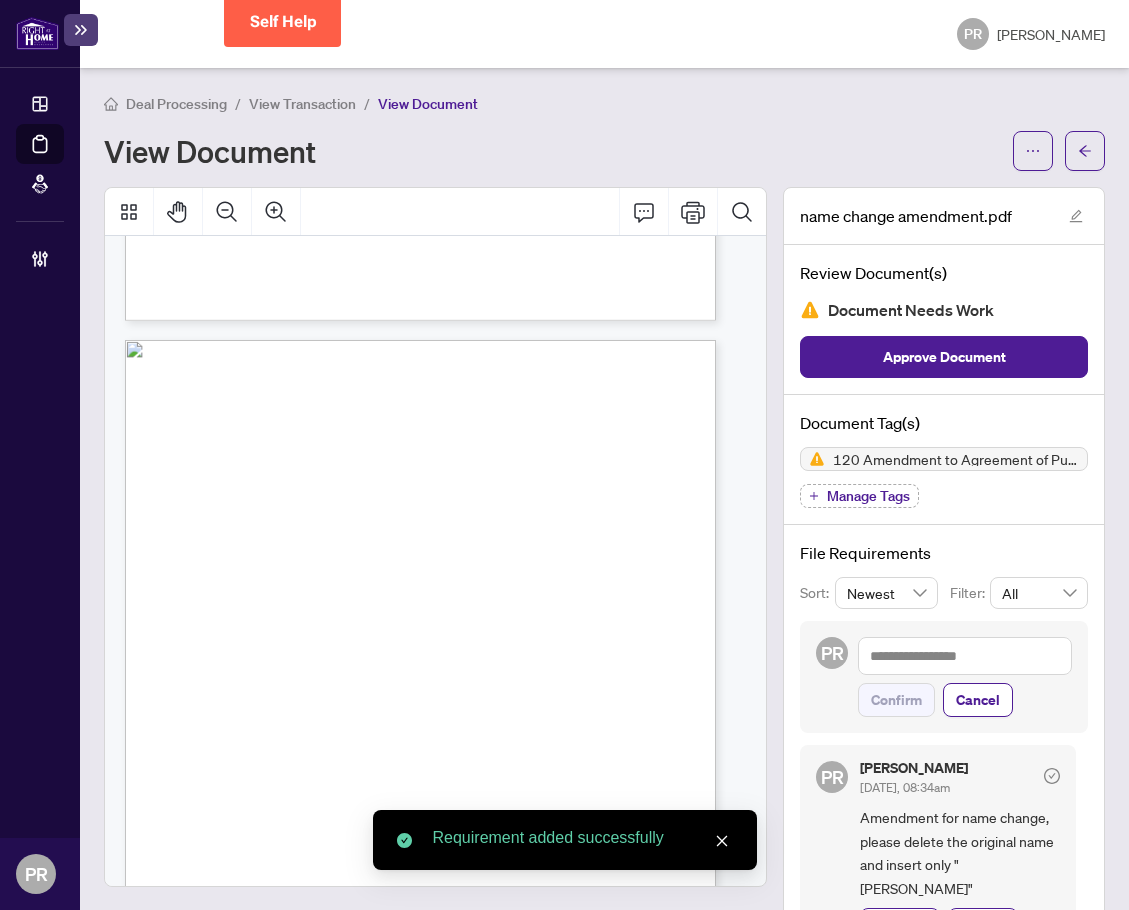 scroll, scrollTop: 939, scrollLeft: 0, axis: vertical 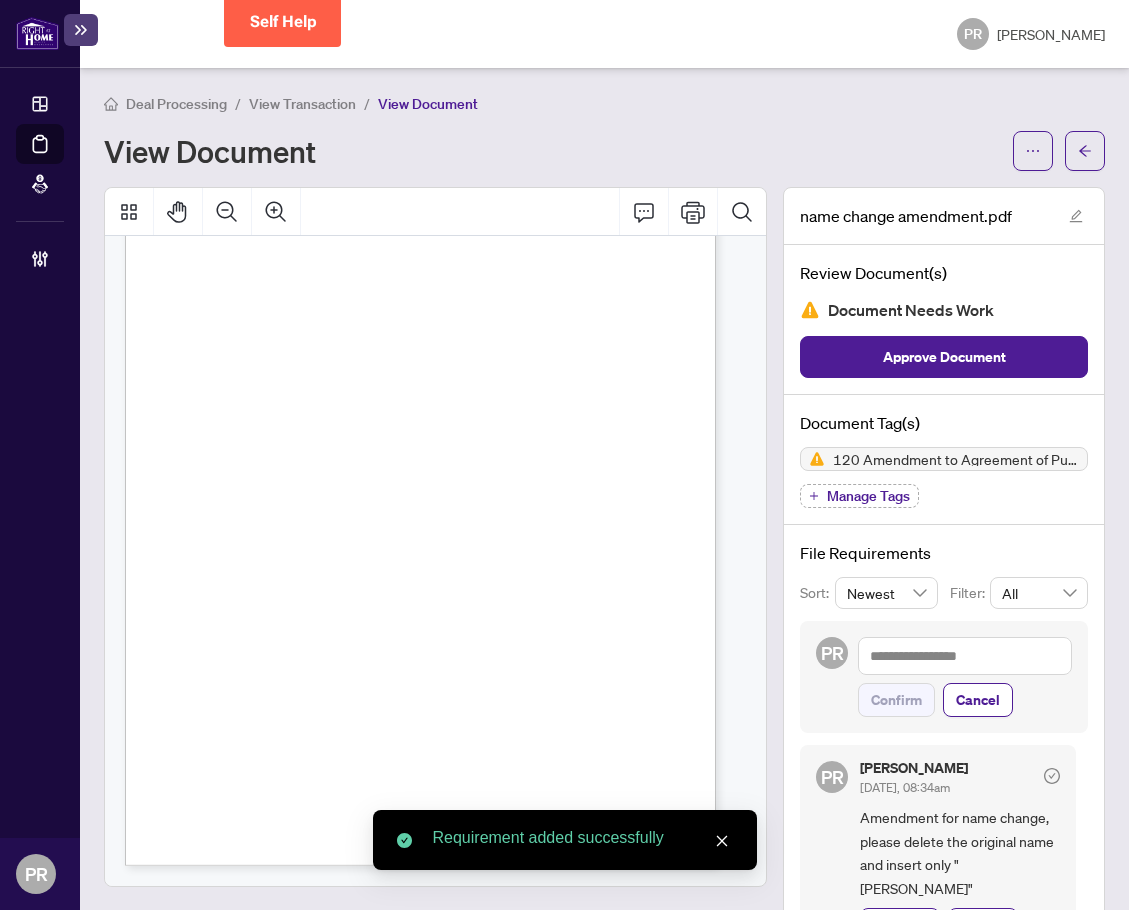 click on "Deal Processing / View Transaction / View Document View Document name change amendment.pdf Review Document(s) Document Needs Work Approve Document Document Tag(s) 120 Amendment to Agreement of Purchase and Sale Manage Tags File Requirements Sort: Newest Filter: All PR Confirm Cancel PR Puvitha Ramachandran   Jul/02/2025, 08:34am Amendment for name change, please delete the original name and insert only "Antonia Scarmozzino" Complete Remove" at bounding box center [604, 530] 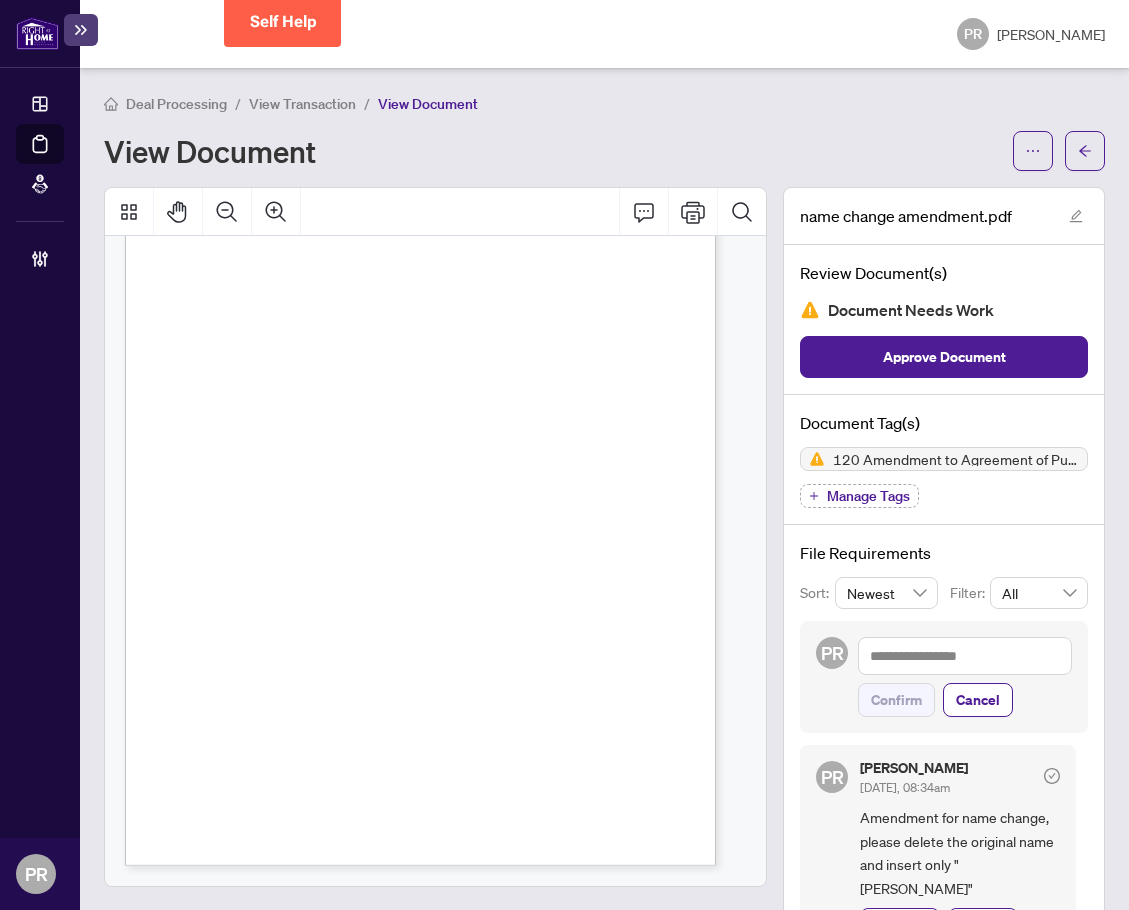 drag, startPoint x: 1074, startPoint y: 155, endPoint x: 1116, endPoint y: 148, distance: 42.579338 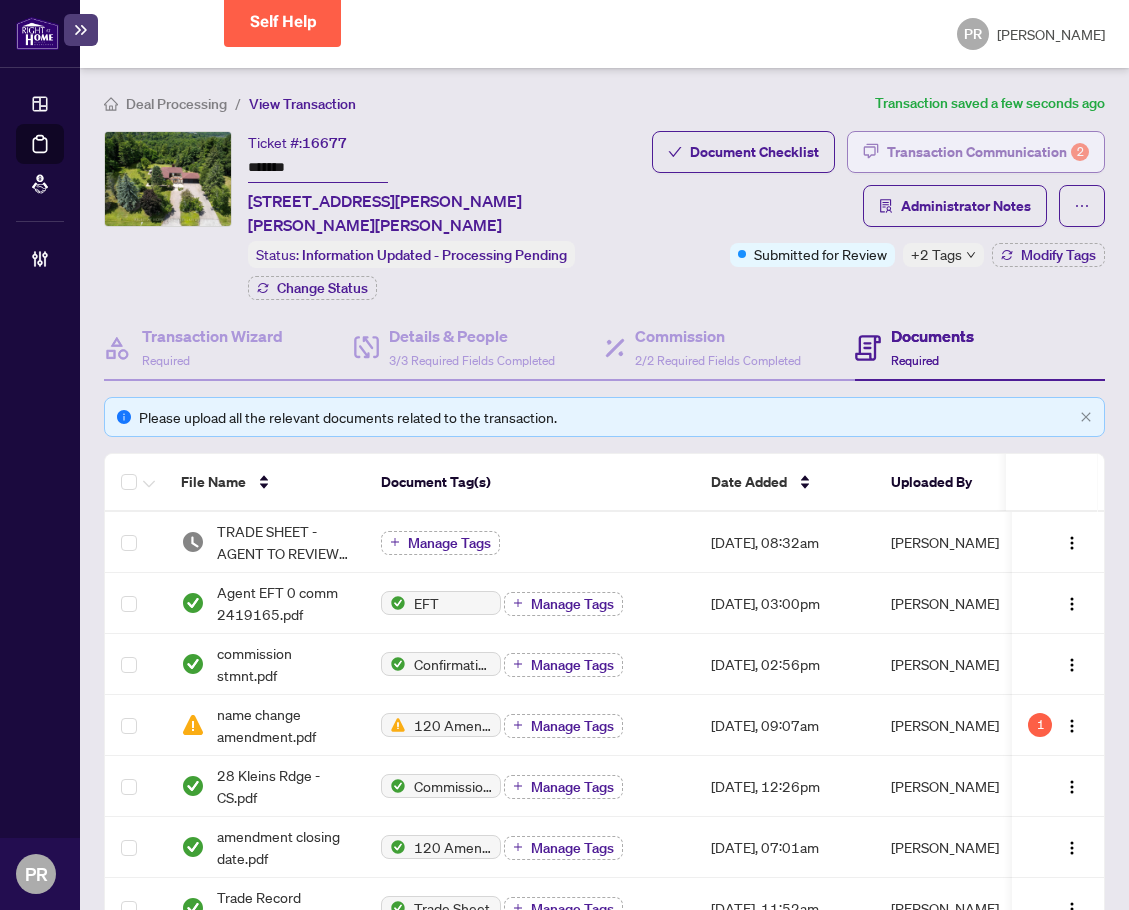 click on "Transaction Communication 2" at bounding box center (988, 152) 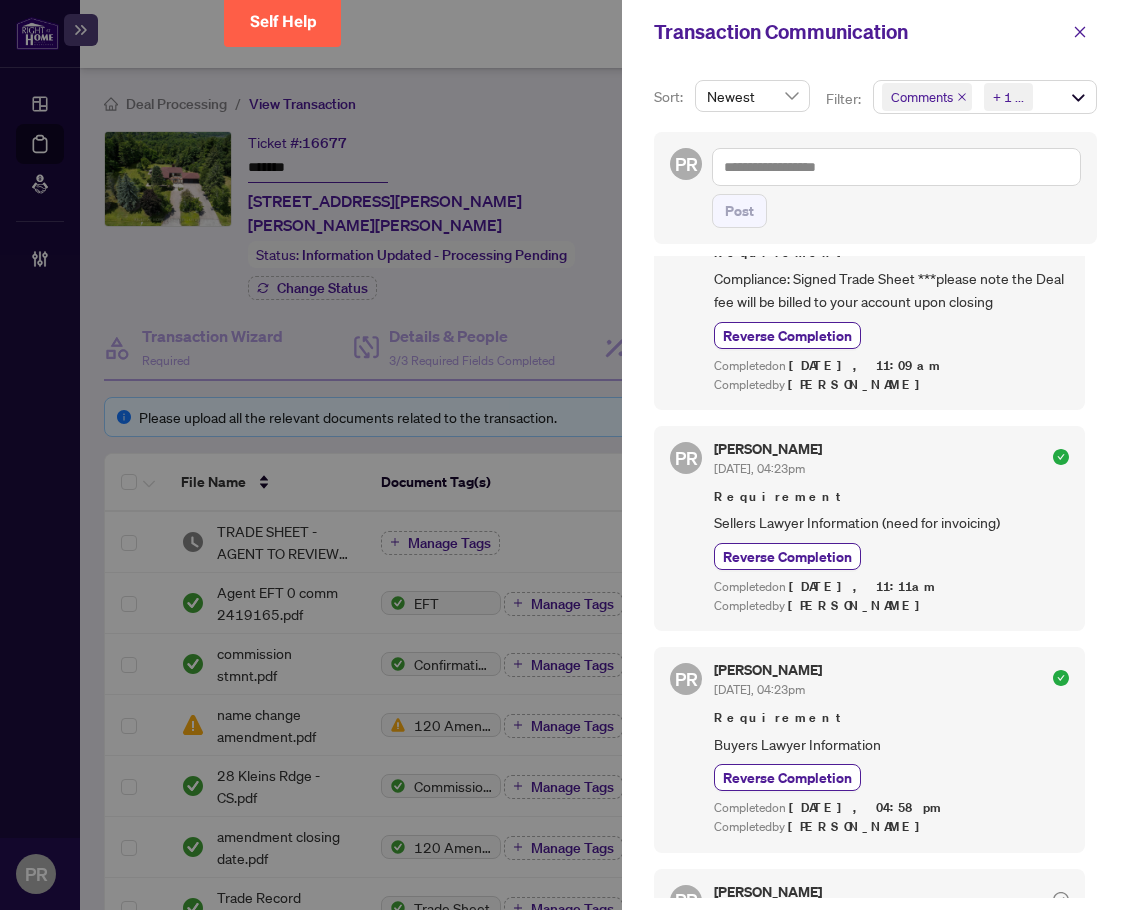 scroll, scrollTop: 600, scrollLeft: 0, axis: vertical 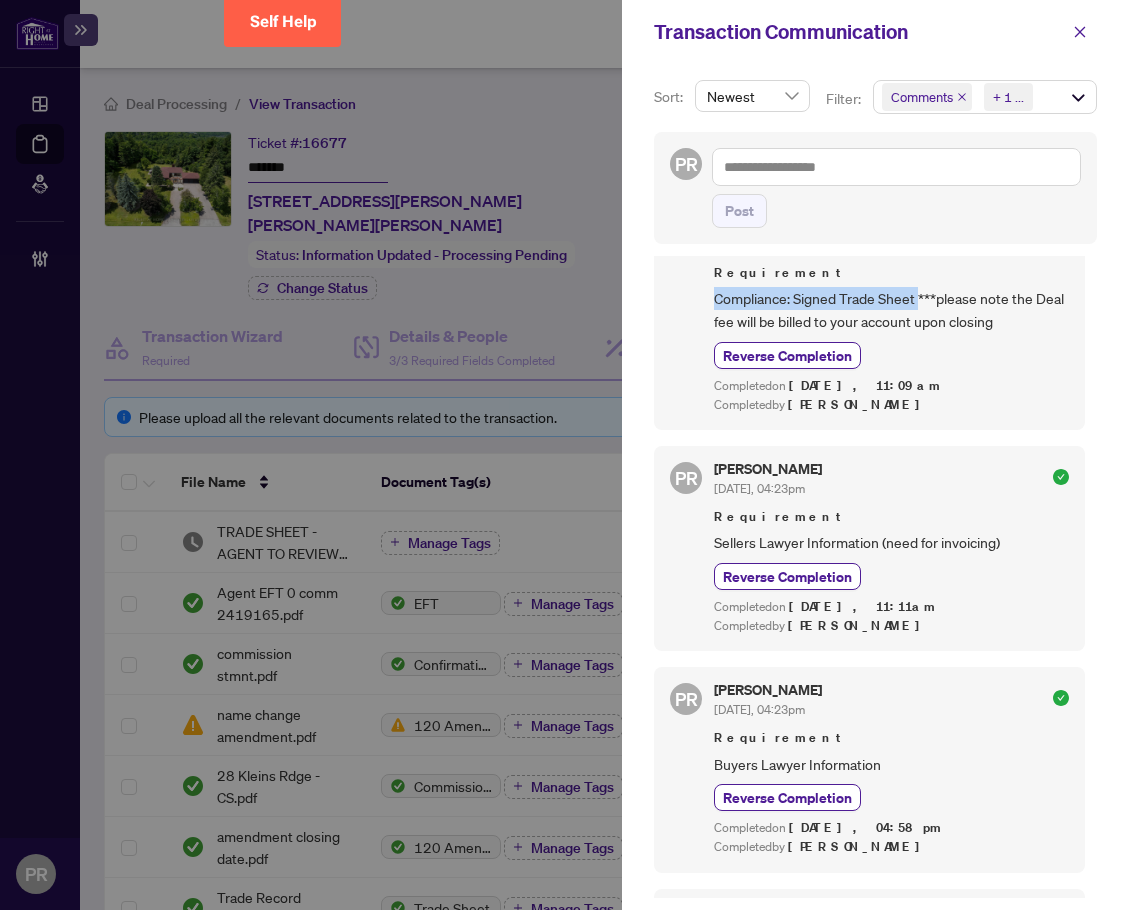 drag, startPoint x: 921, startPoint y: 323, endPoint x: 717, endPoint y: 326, distance: 204.02206 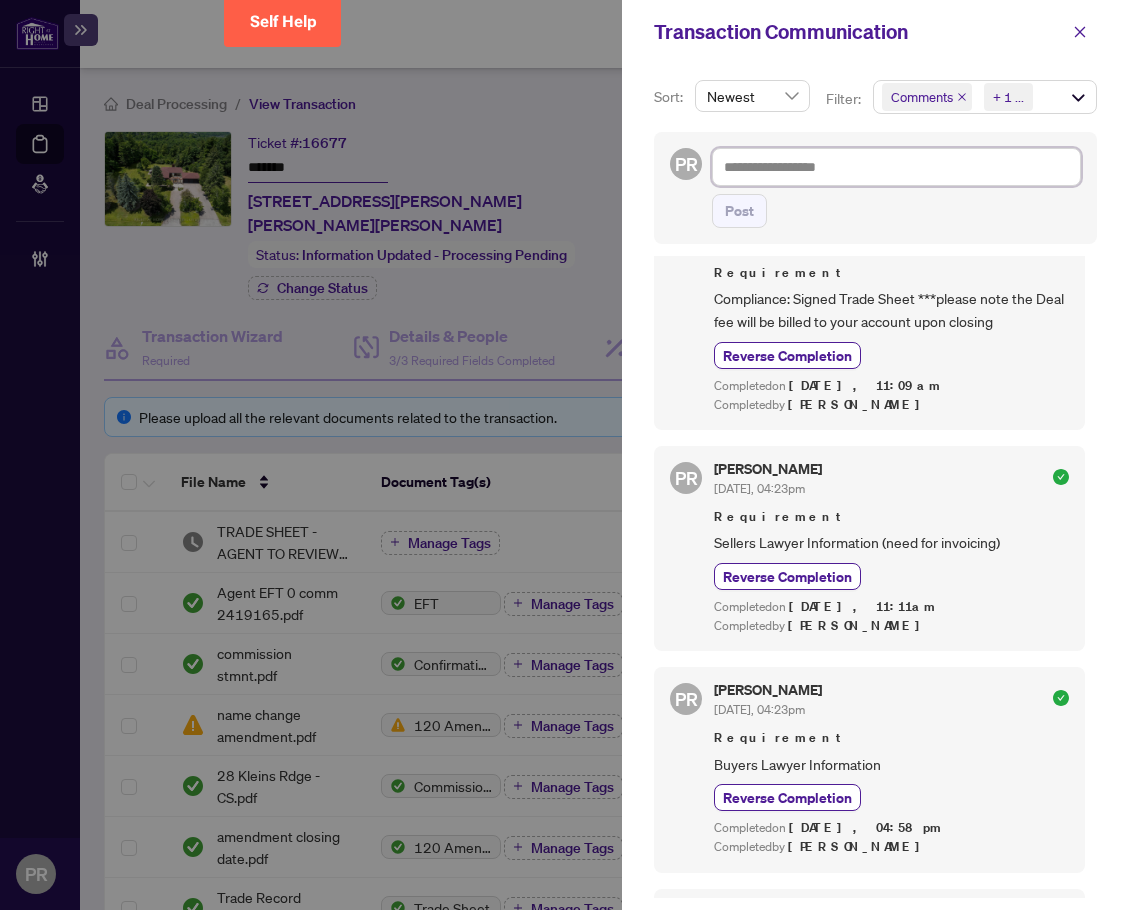click at bounding box center (896, 167) 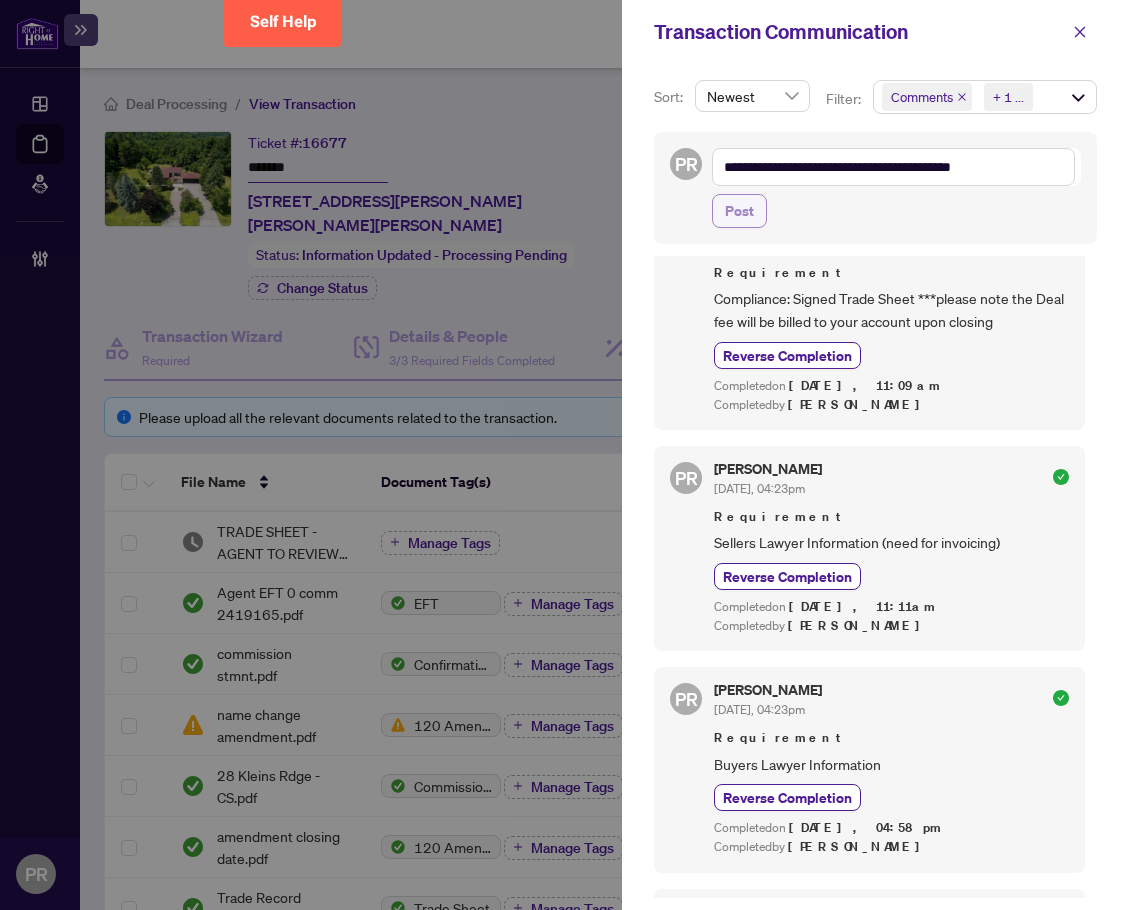 click on "Post" at bounding box center (739, 211) 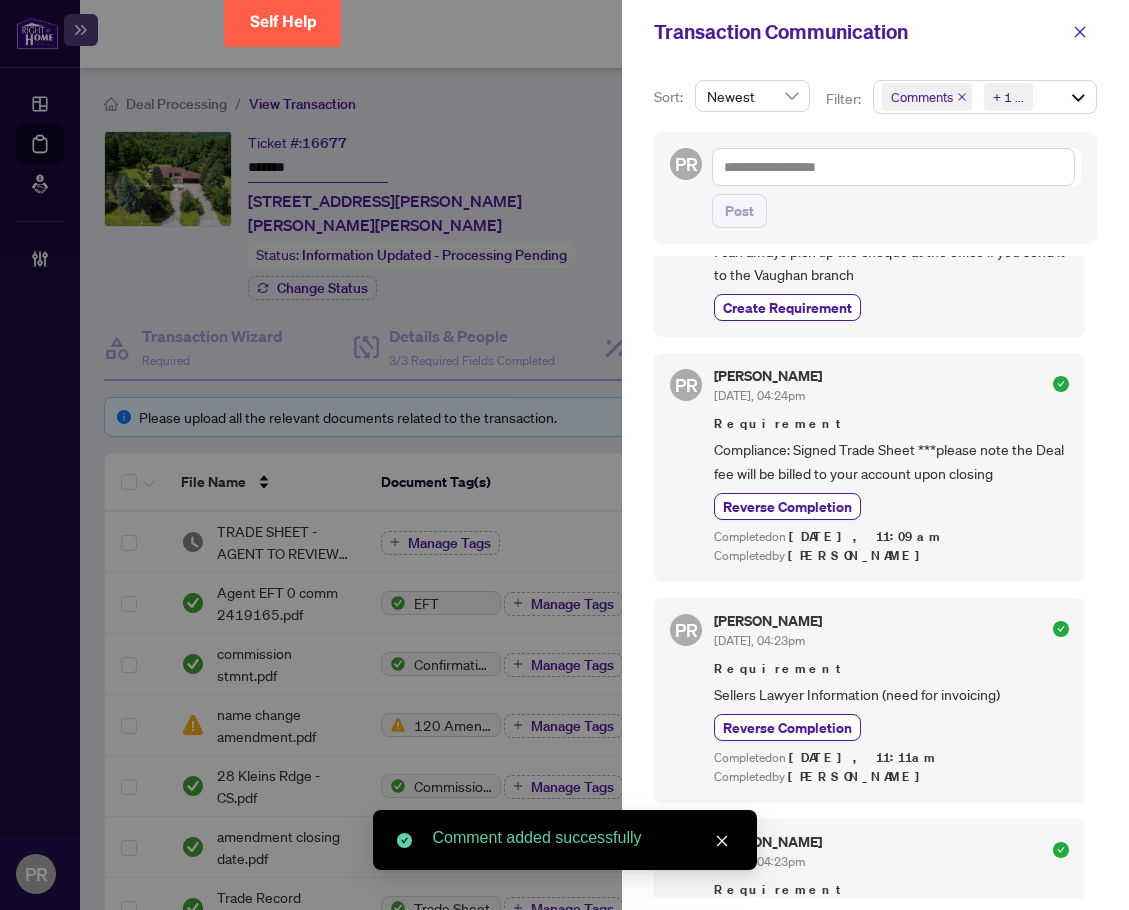 scroll, scrollTop: 0, scrollLeft: 0, axis: both 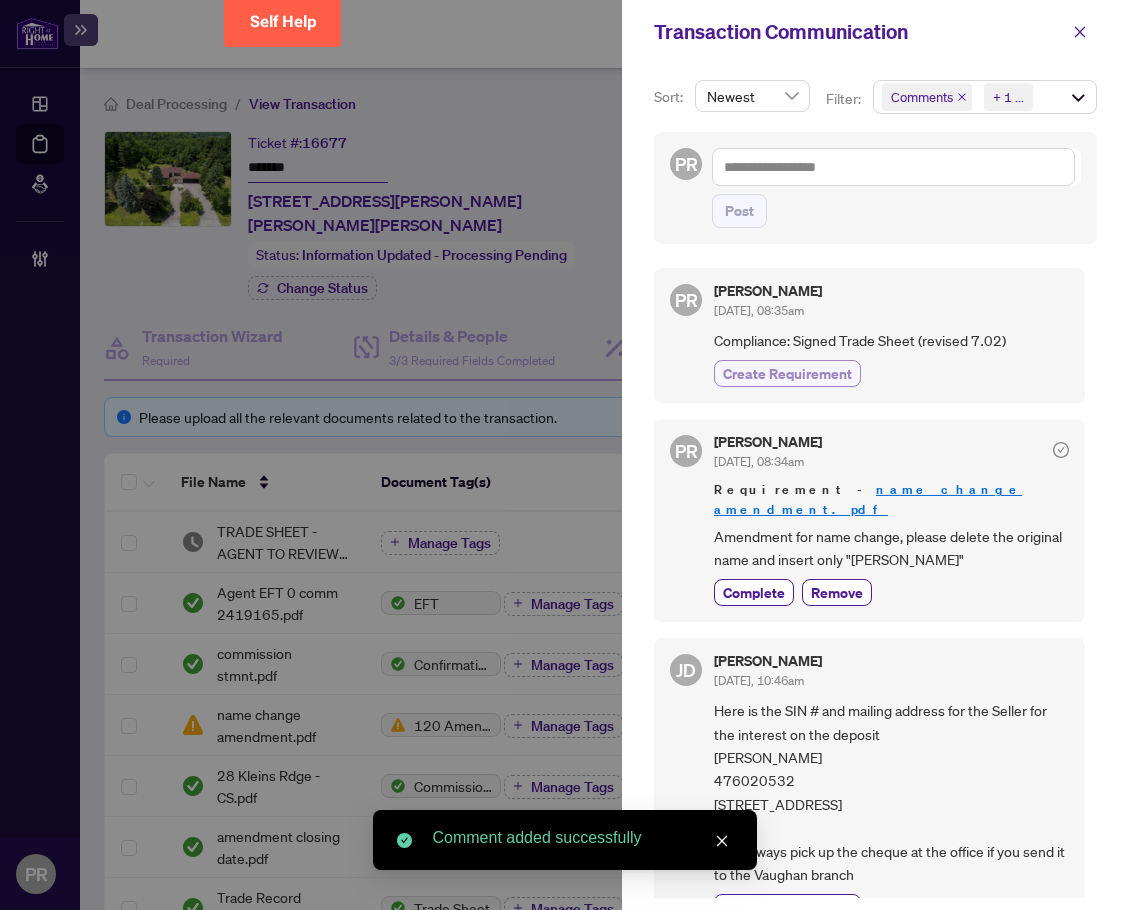 click on "Create Requirement" at bounding box center (787, 373) 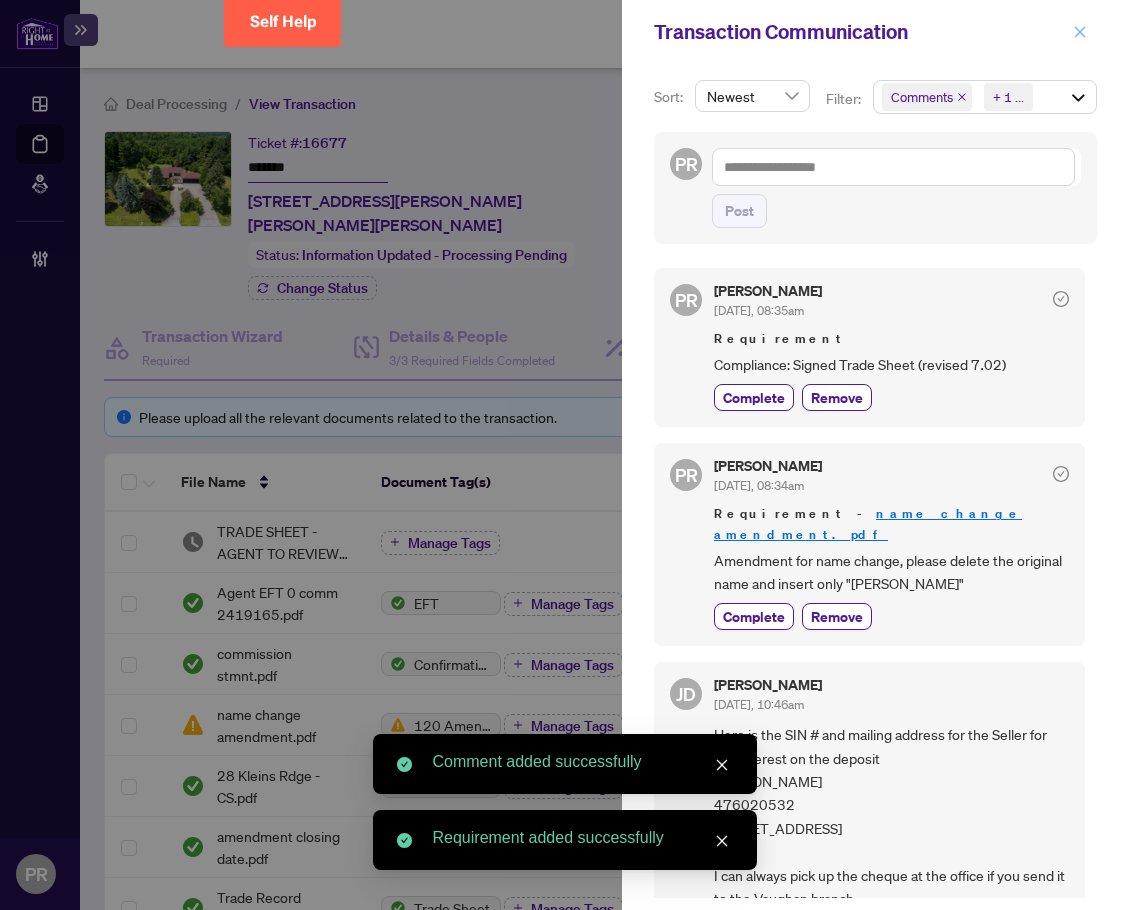 click 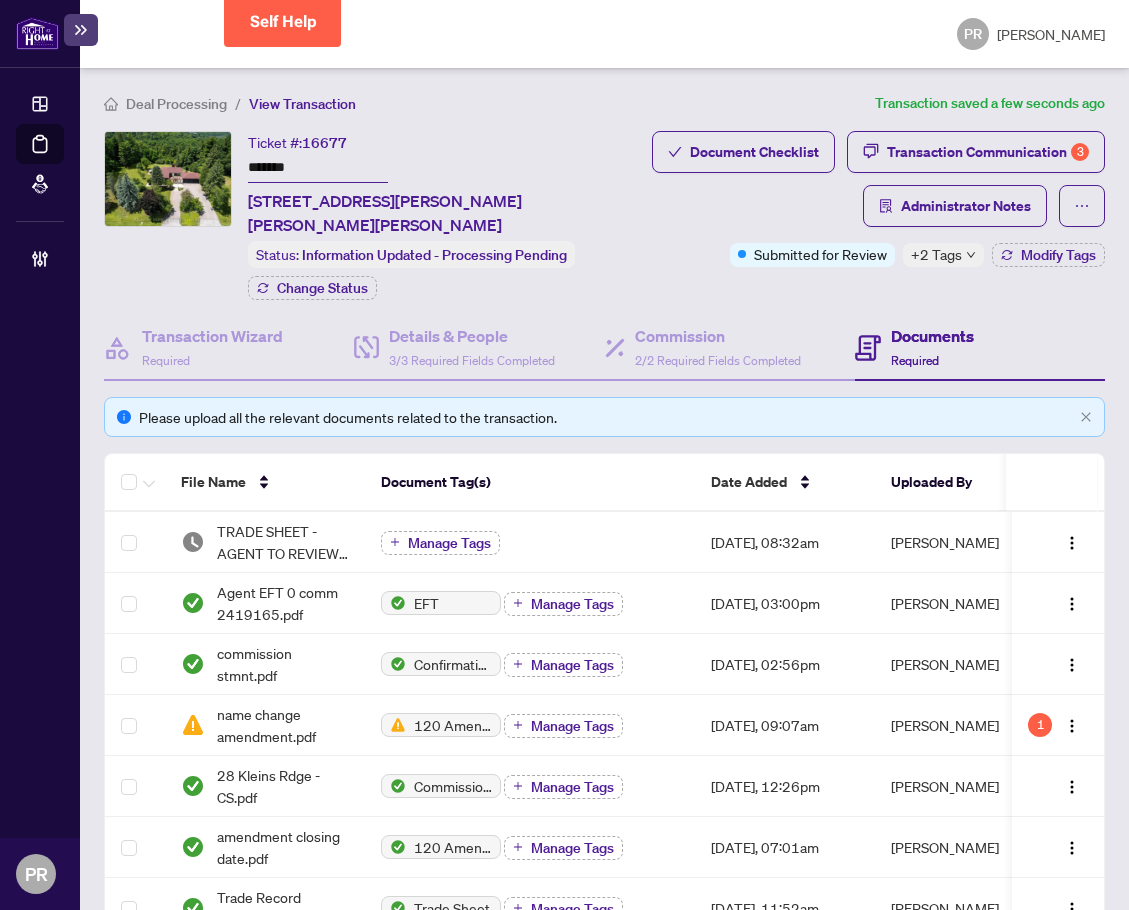 click on "+2 Tags" at bounding box center (943, 255) 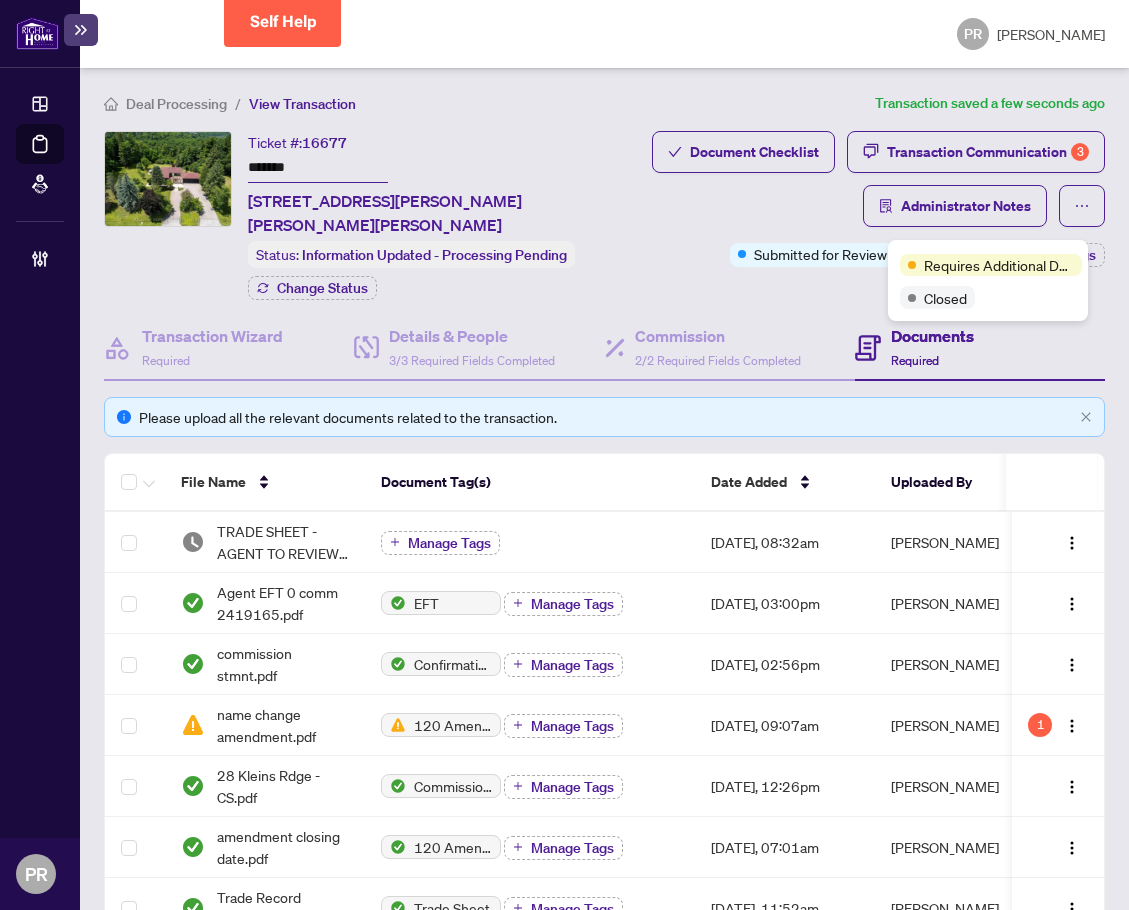 click on "Requires Additional Docs" at bounding box center [999, 265] 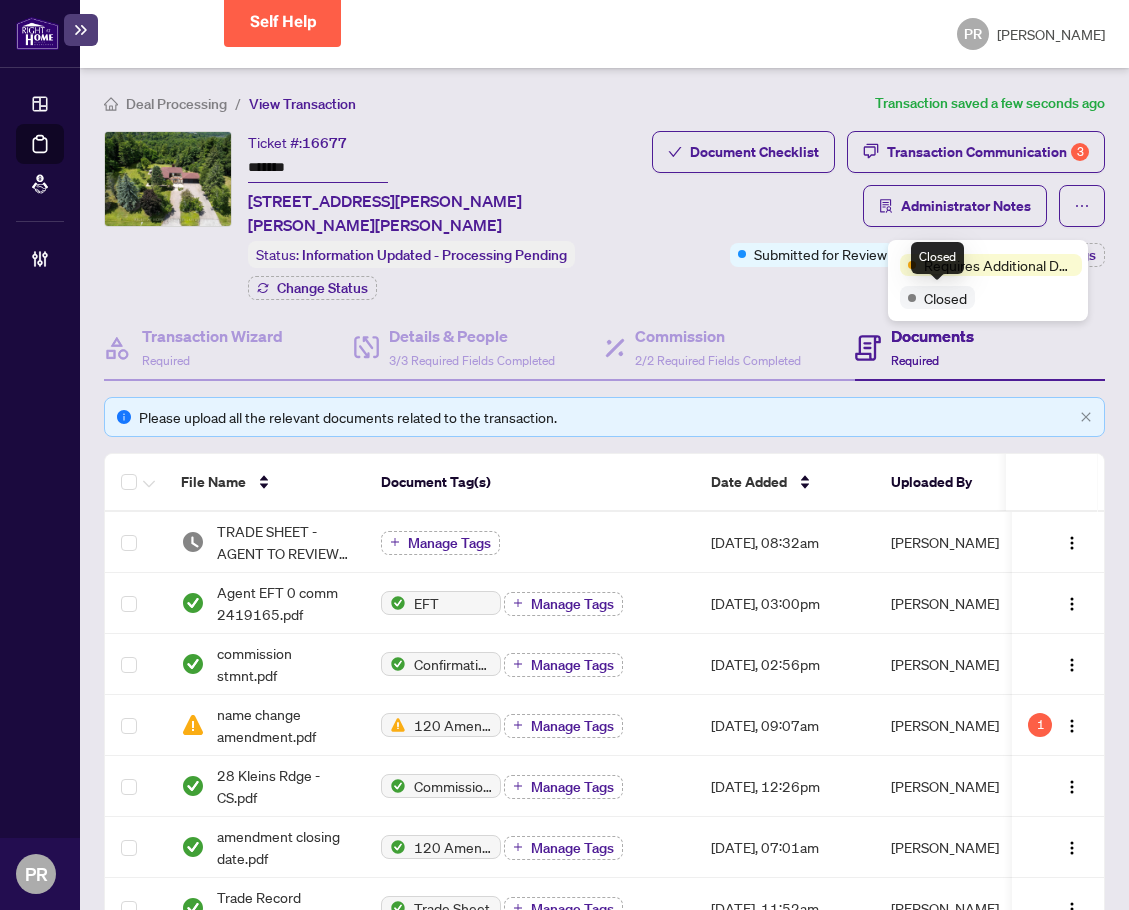 click on "Deal Processing / View Transaction Transaction saved   a few seconds ago Ticket #:  16677 ******* 28 Klein's Rdge Vaughan Ontario L0J 1C0 Canada, Vaughan, Ontario L0J 1C0, Canada Status:   Information Updated - Processing Pending Change Status Document Checklist Transaction Communication 3 Administrator Notes Submitted for Review +2 Tags Modify Tags Transaction Wizard Required Details & People 3/3 Required Fields Completed Commission 2/2 Required Fields Completed Documents Required Please upload all the relevant documents related to the transaction. File Name Document Tag(s) Date Added Uploaded By             TRADE SHEET - AGENT TO REVIEW - Joe.pdf Manage Tags Jul/02/2025, 08:32am Puvitha Ramachandran Agent EFT 0 comm 2419165.pdf EFT Manage Tags Jun/30/2025, 03:00pm Maria Cheng commission stmnt.pdf Confirmation of Closing Manage Tags Jun/30/2025, 02:56pm Maria Cheng name change amendment.pdf 120 Amendment to Agreement of Purchase and Sale Manage Tags Jun/28/2025, 09:07am Joe Di Giorgio 1 Manage Tags 25" at bounding box center [604, 981] 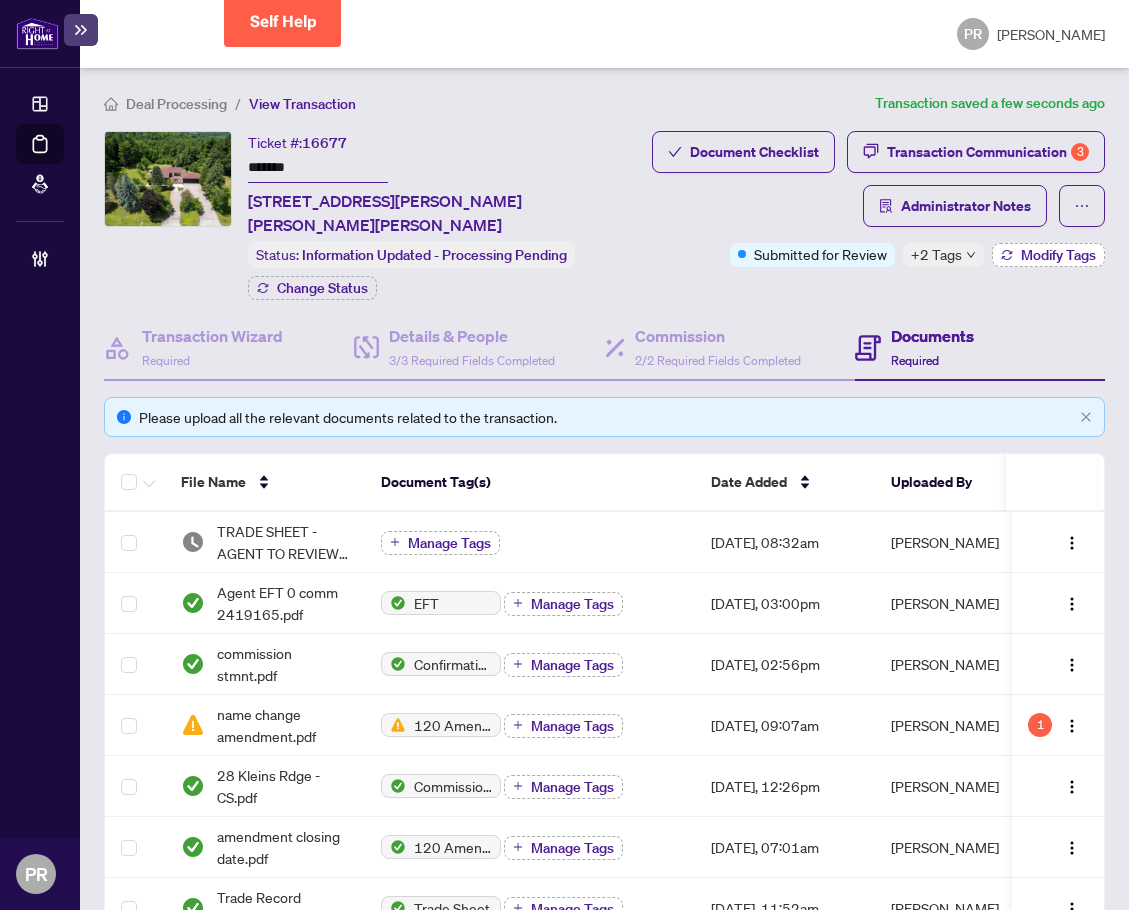 click on "Modify Tags" at bounding box center [1058, 255] 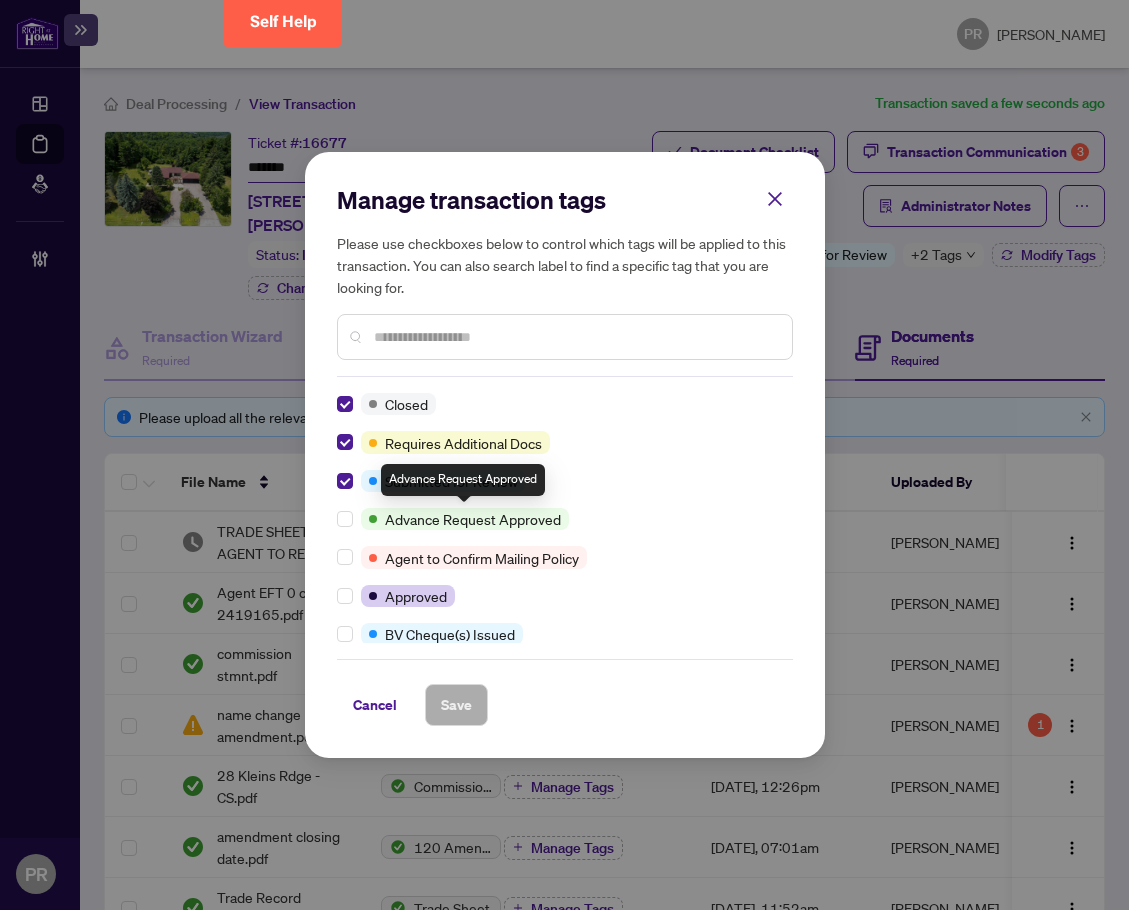 click on "Submitted for Review" at bounding box center (559, 481) 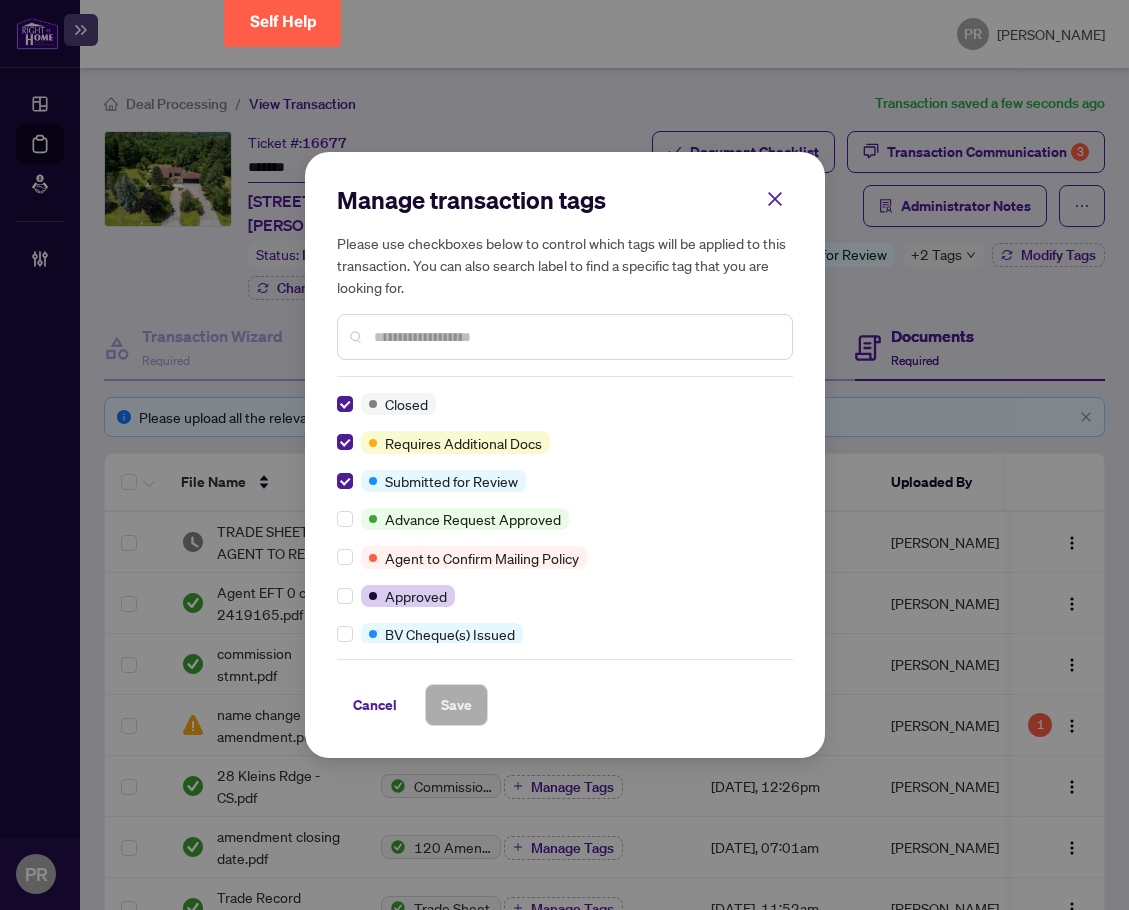 scroll, scrollTop: 0, scrollLeft: 0, axis: both 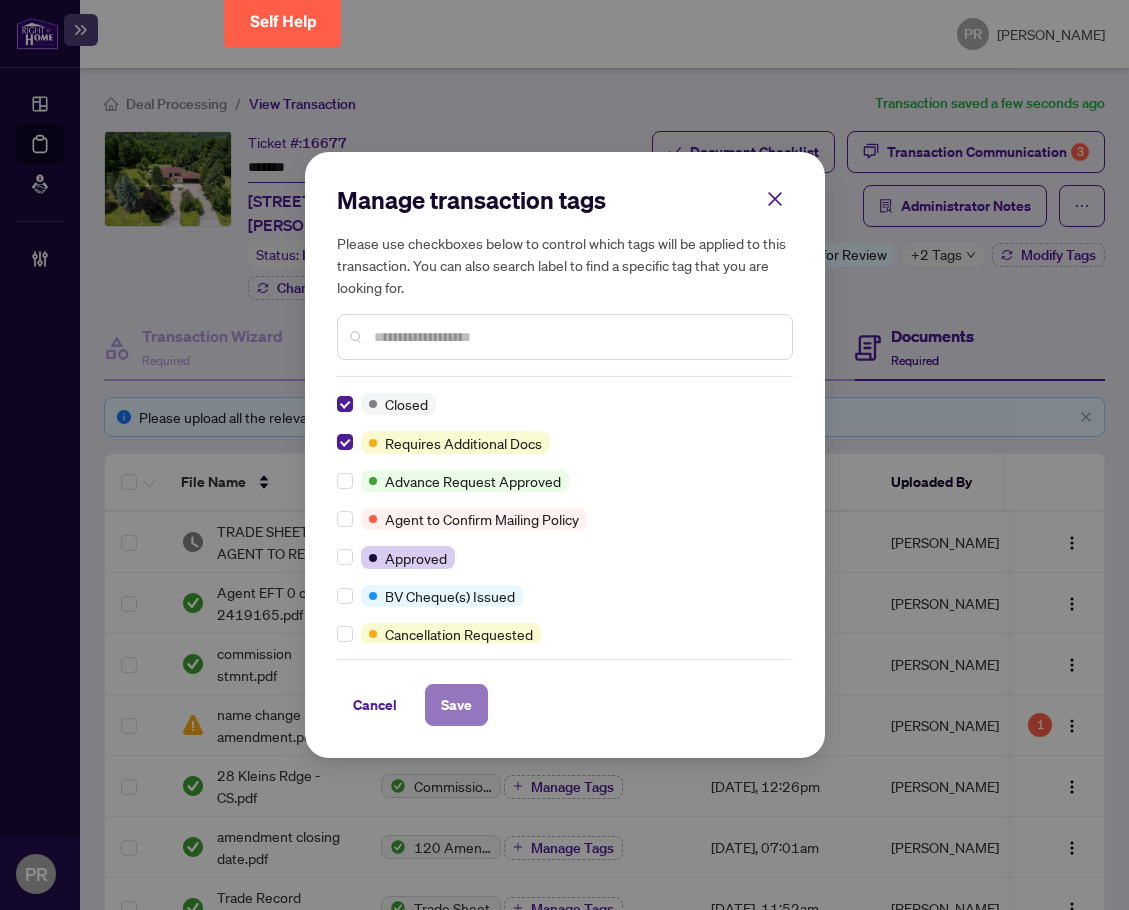 click on "Save" at bounding box center (456, 705) 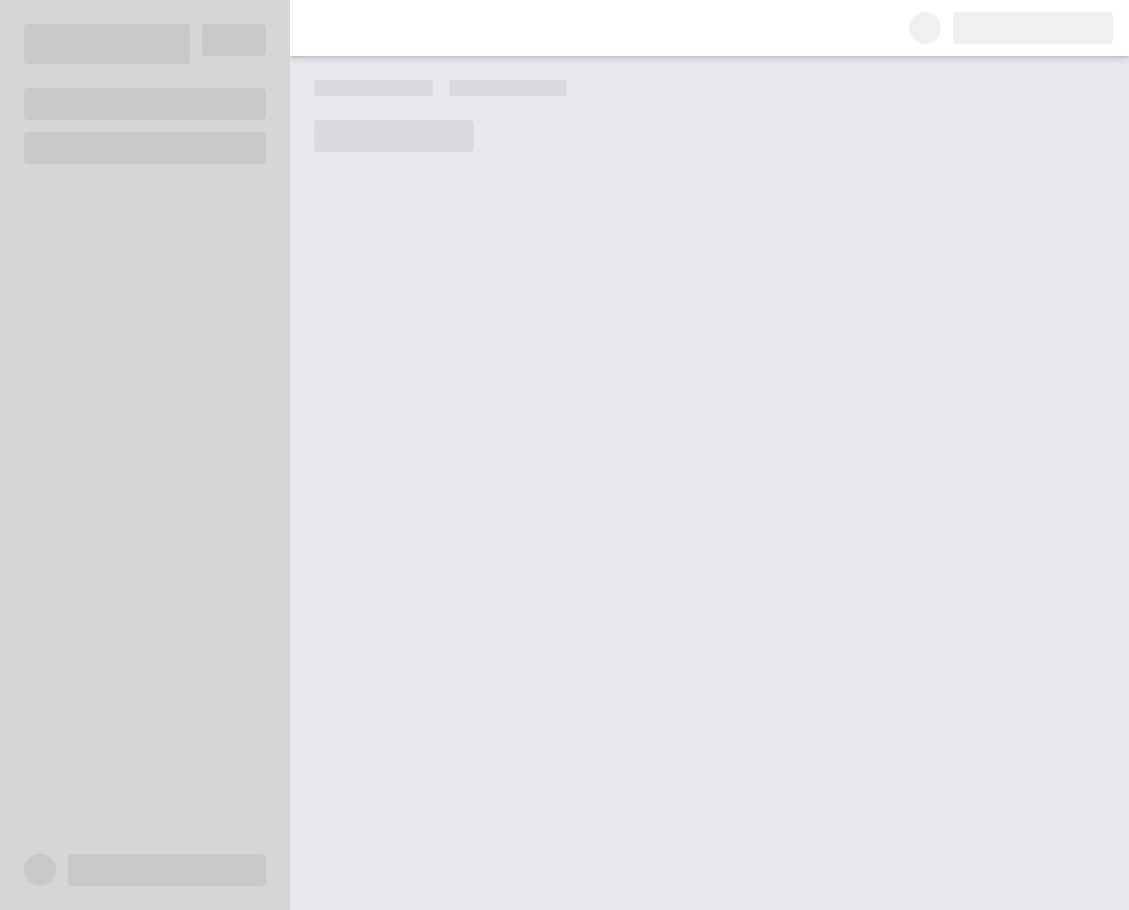 scroll, scrollTop: 0, scrollLeft: 0, axis: both 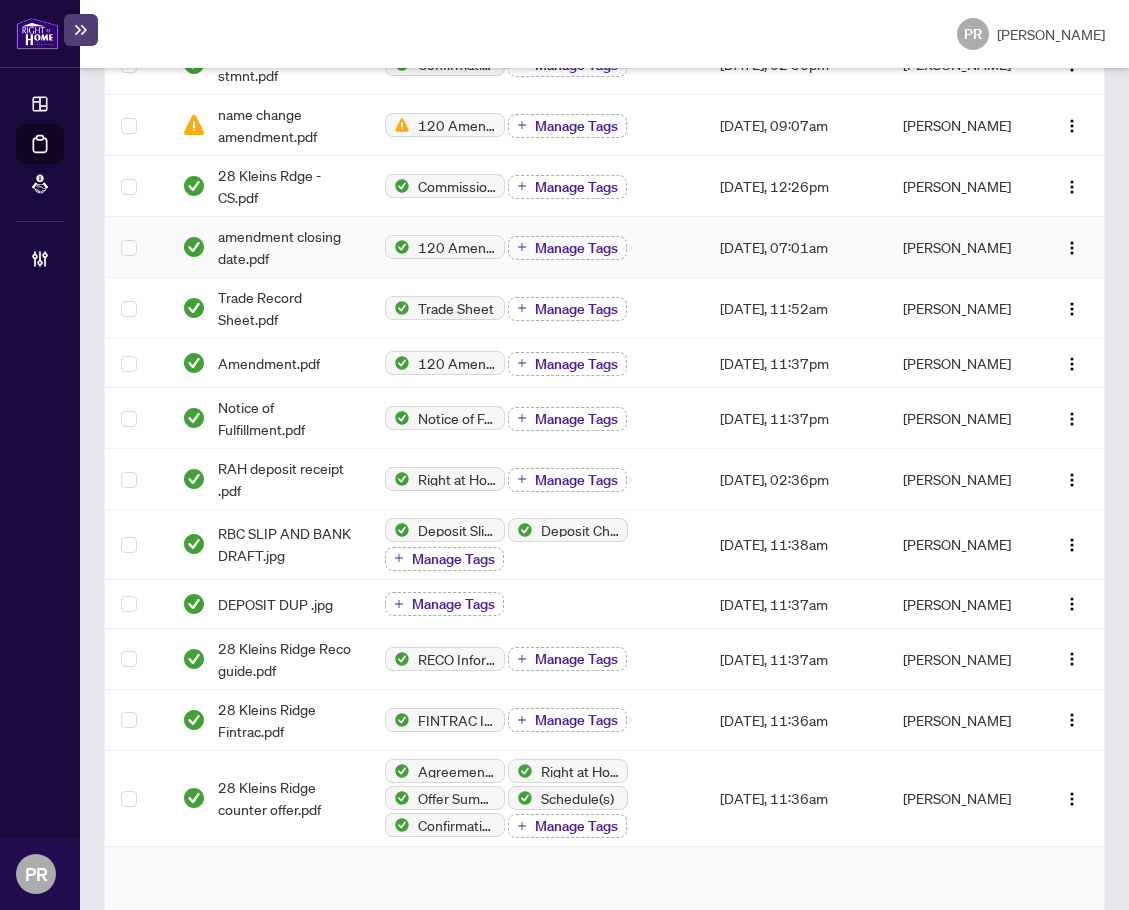 click on "120 Amendment to Agreement of Purchase and Sale Manage Tags" at bounding box center [536, 247] 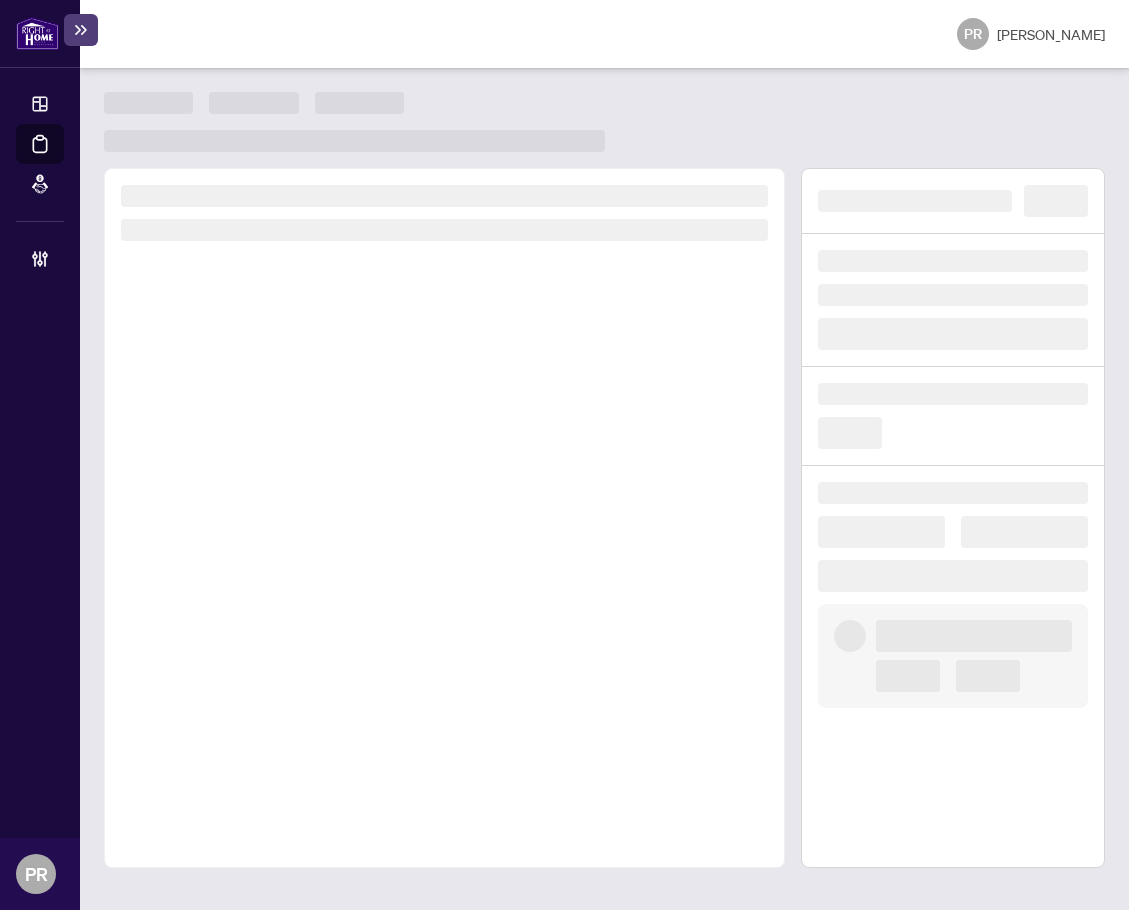 scroll, scrollTop: 0, scrollLeft: 0, axis: both 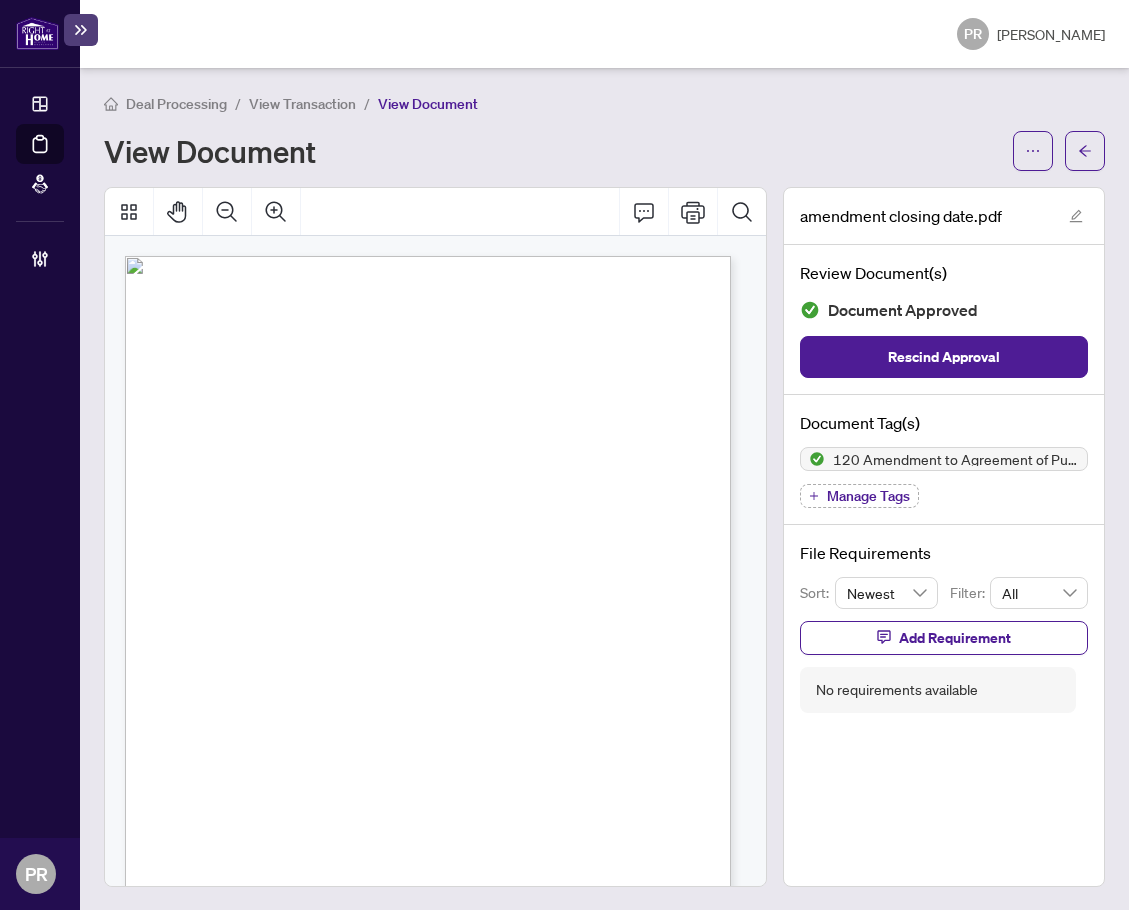 click at bounding box center [1059, 151] 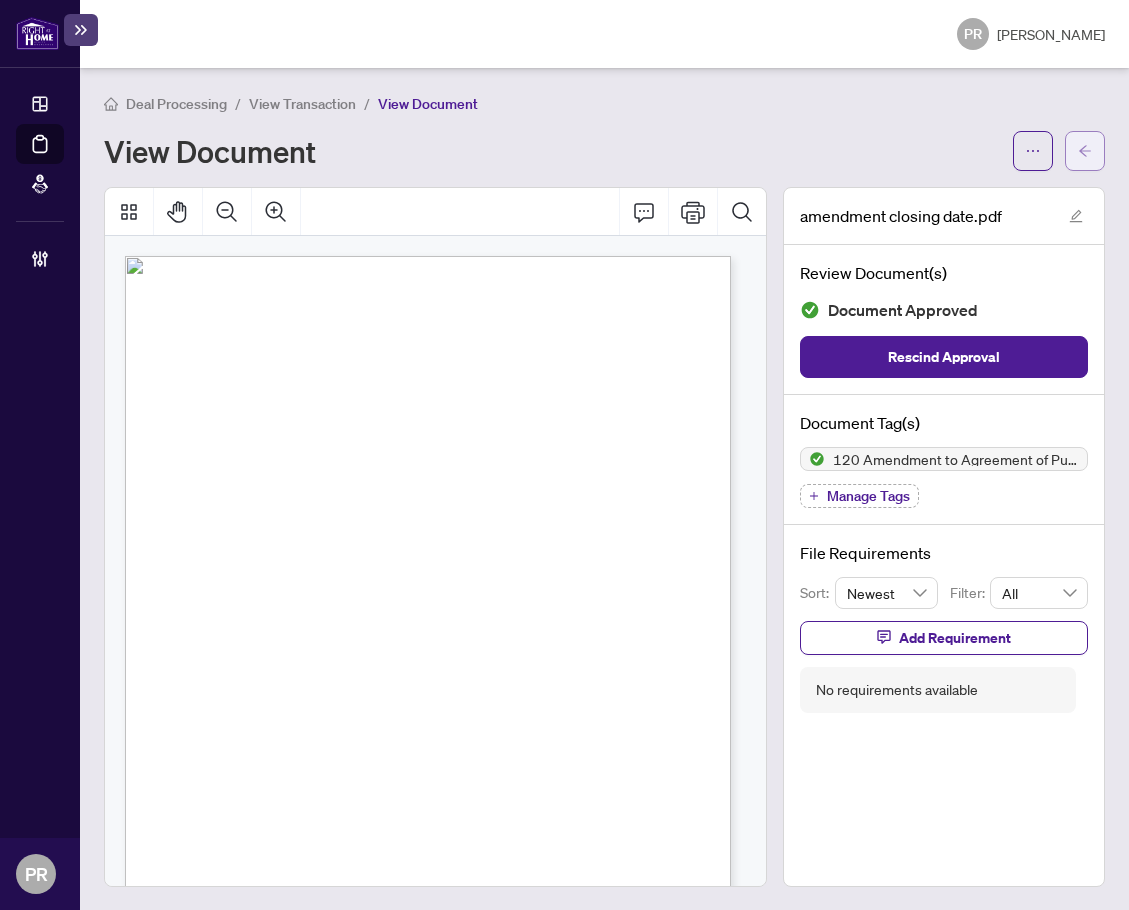 click at bounding box center (1085, 151) 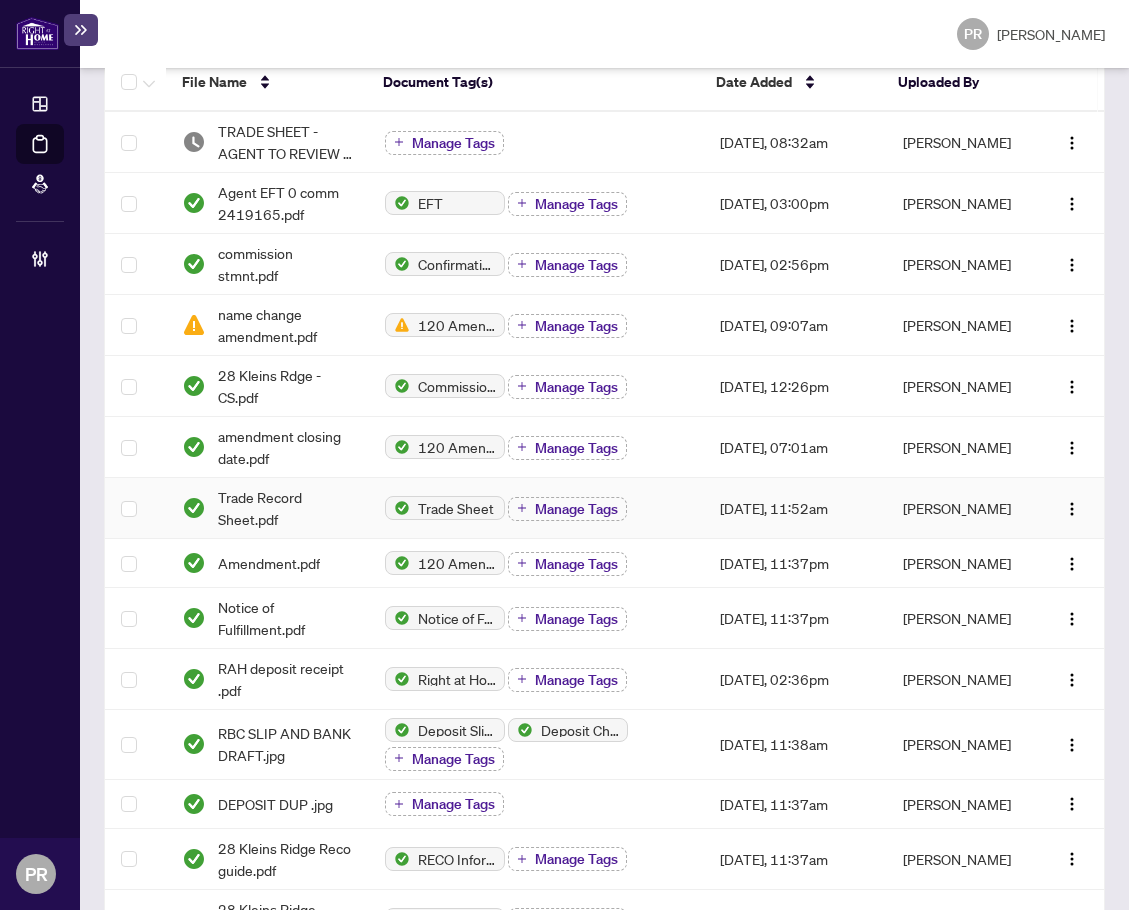 scroll, scrollTop: 700, scrollLeft: 0, axis: vertical 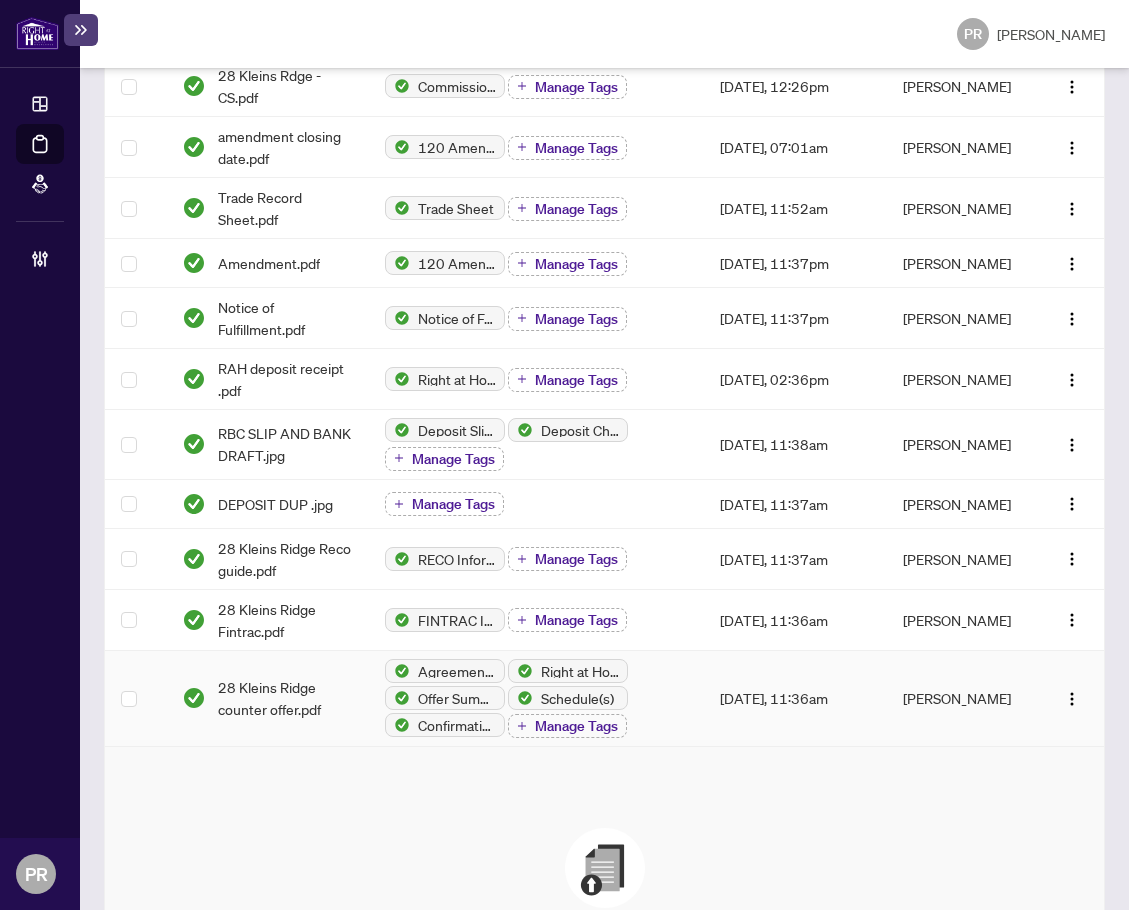 click on "Dec/03/2024, 11:36am" at bounding box center [795, 699] 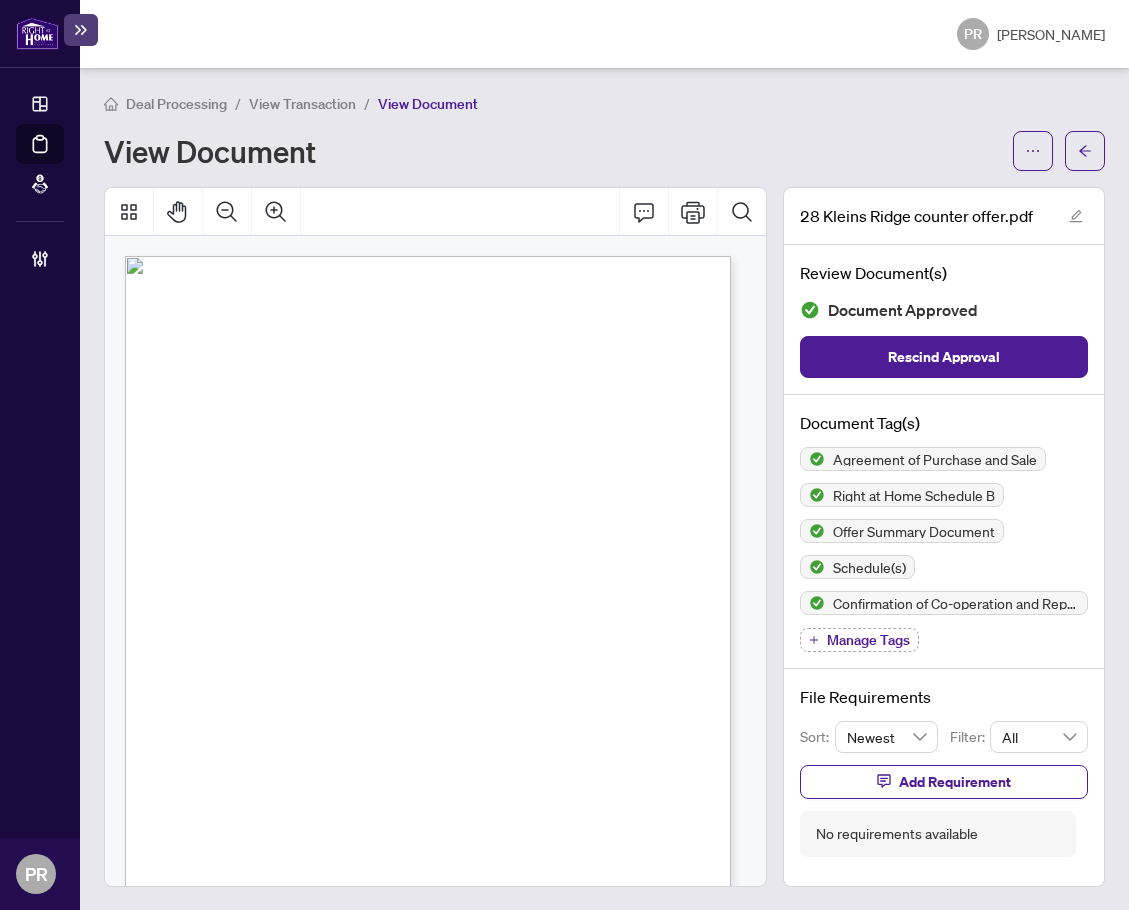 drag, startPoint x: 254, startPoint y: 408, endPoint x: 330, endPoint y: 299, distance: 132.87964 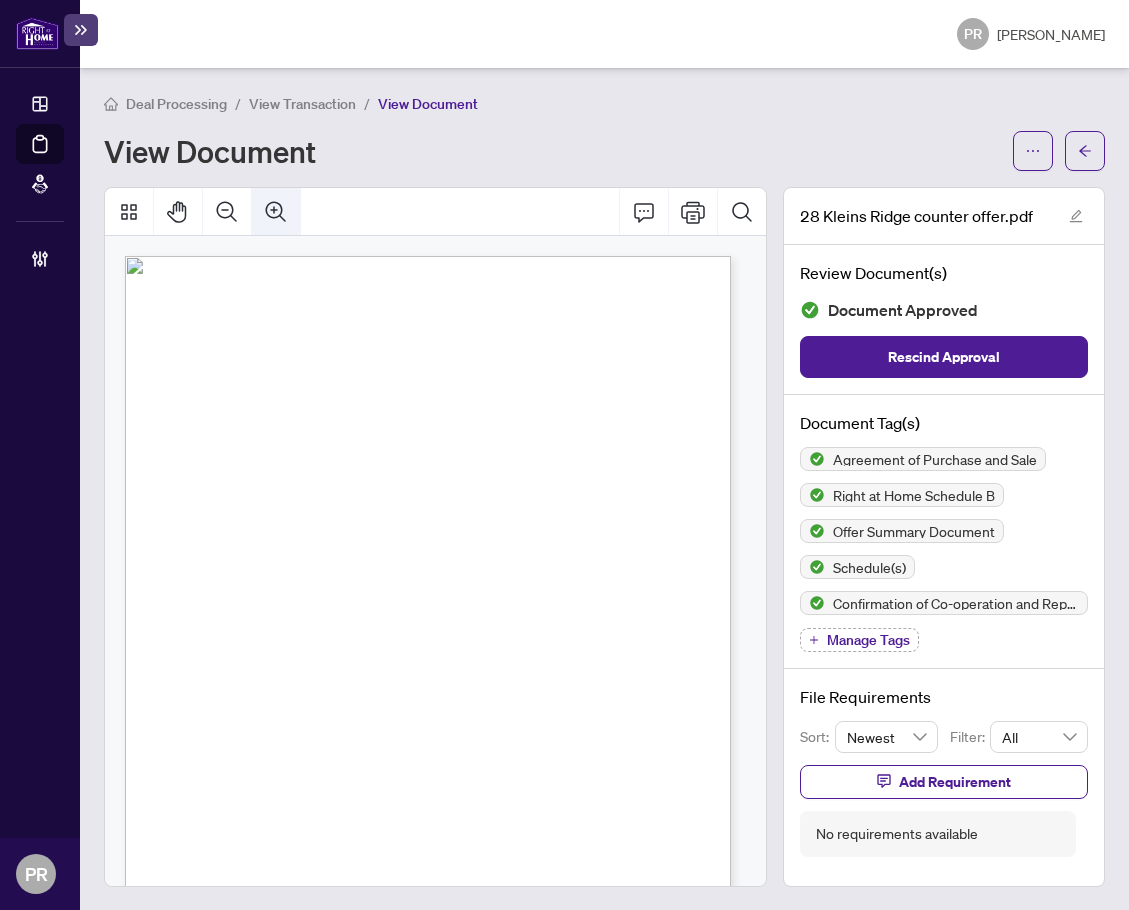 click 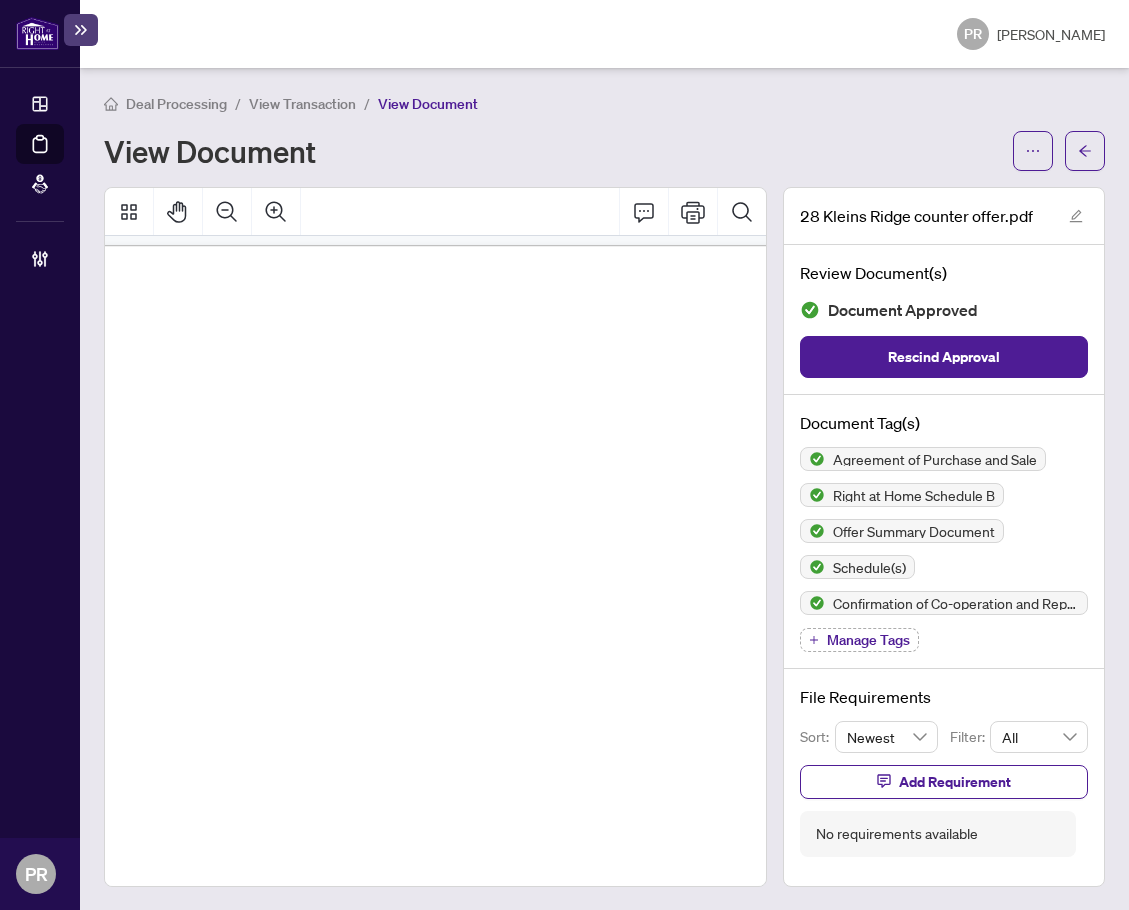 drag, startPoint x: 279, startPoint y: 399, endPoint x: 292, endPoint y: 408, distance: 15.811388 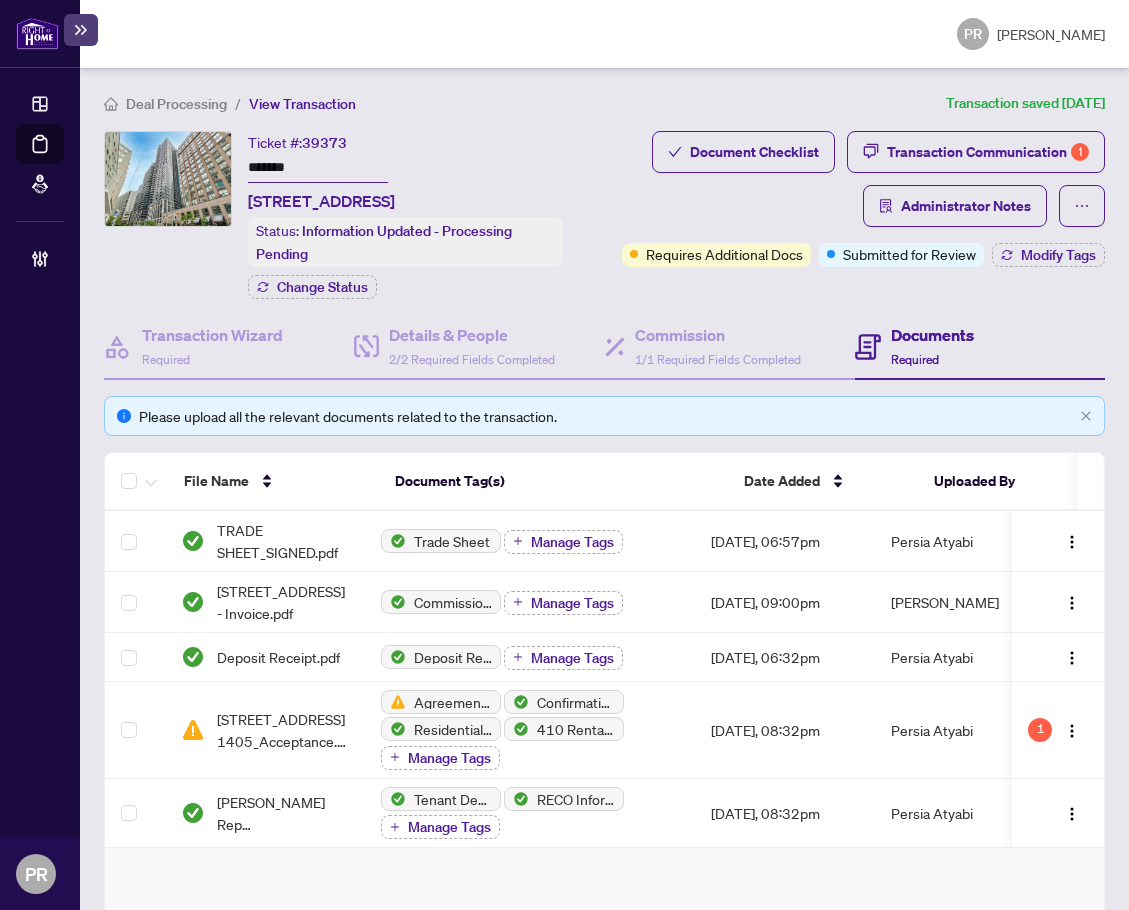 scroll, scrollTop: 0, scrollLeft: 0, axis: both 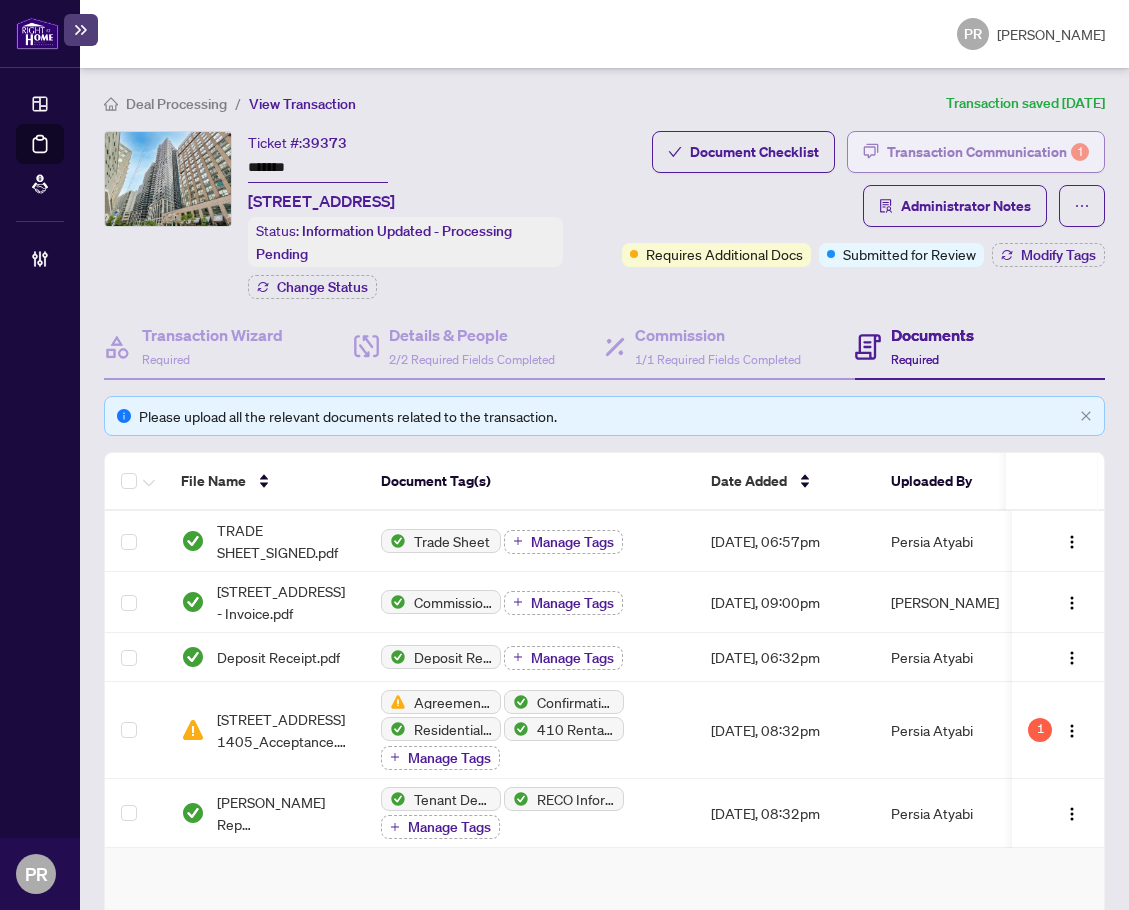 click on "Transaction Communication 1" at bounding box center (988, 152) 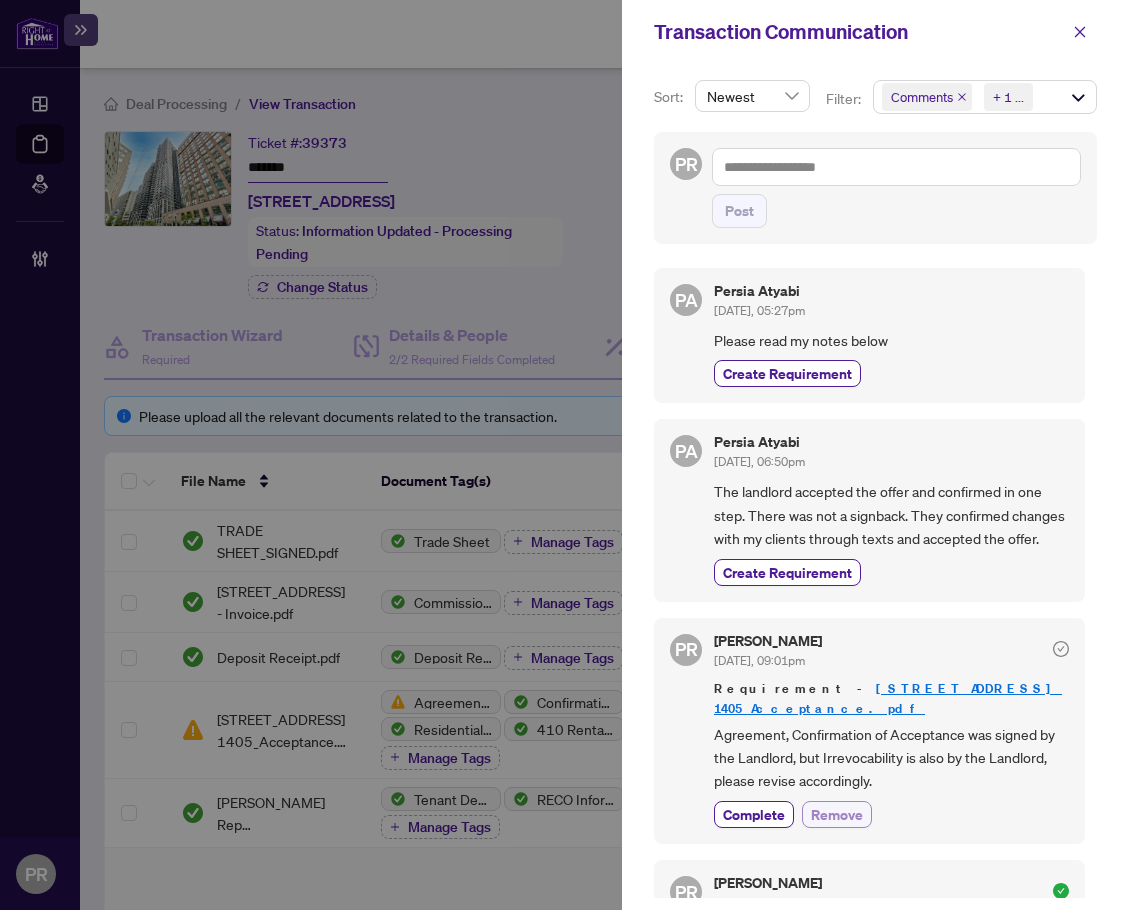 click on "Remove" at bounding box center [837, 814] 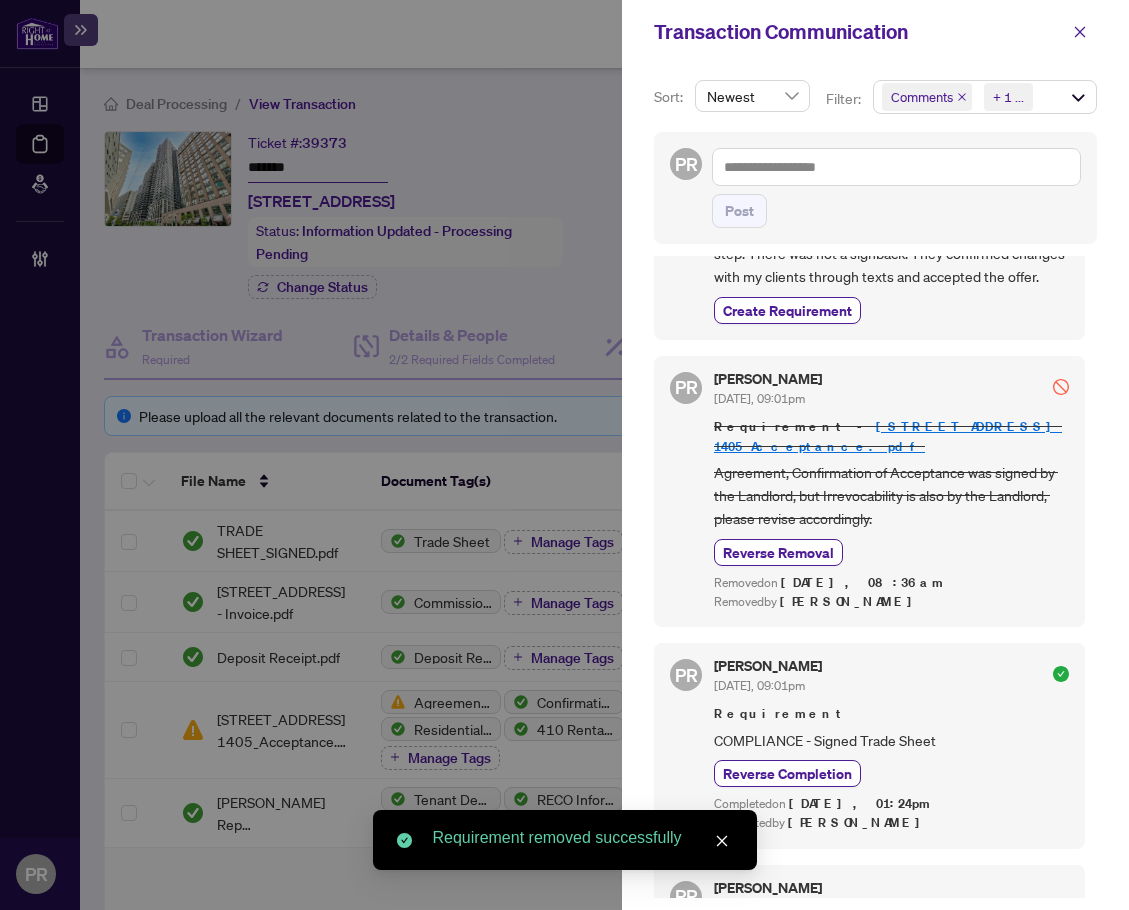 scroll, scrollTop: 300, scrollLeft: 0, axis: vertical 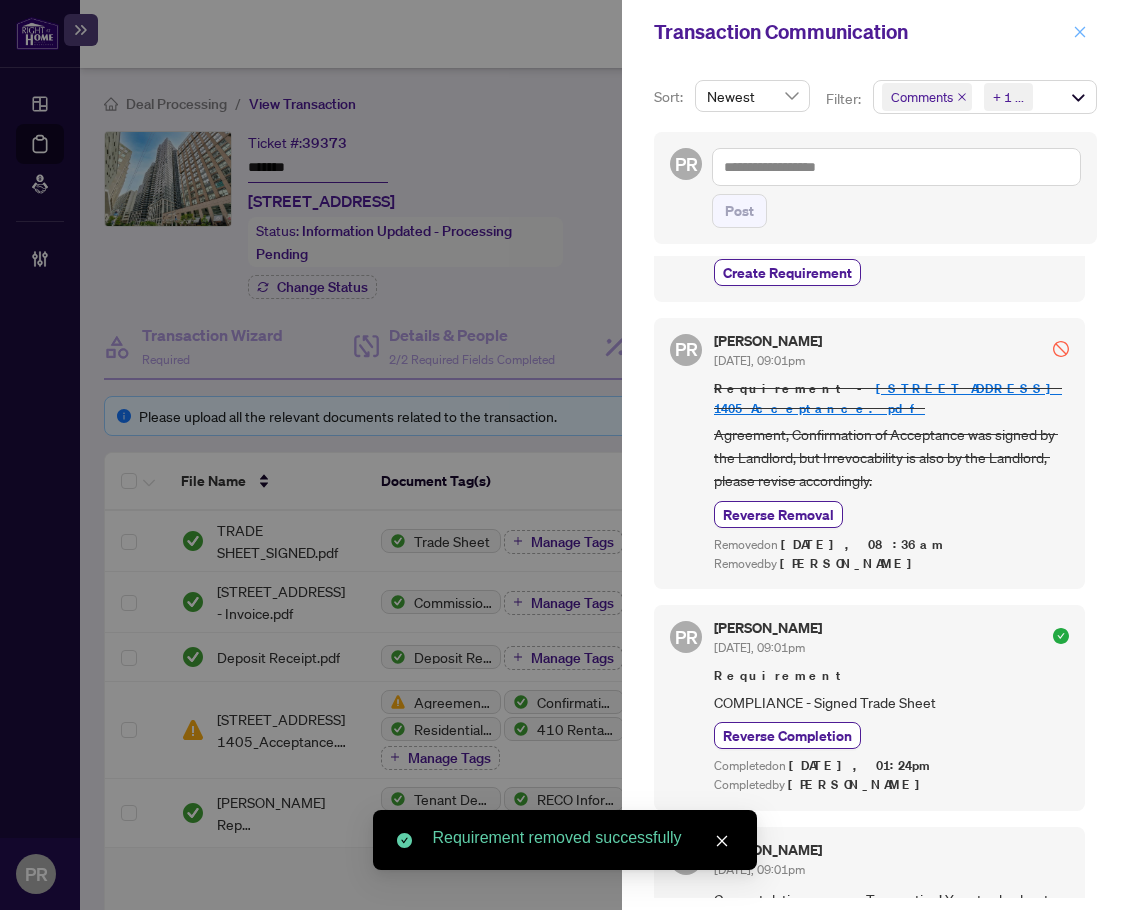 click at bounding box center [1080, 32] 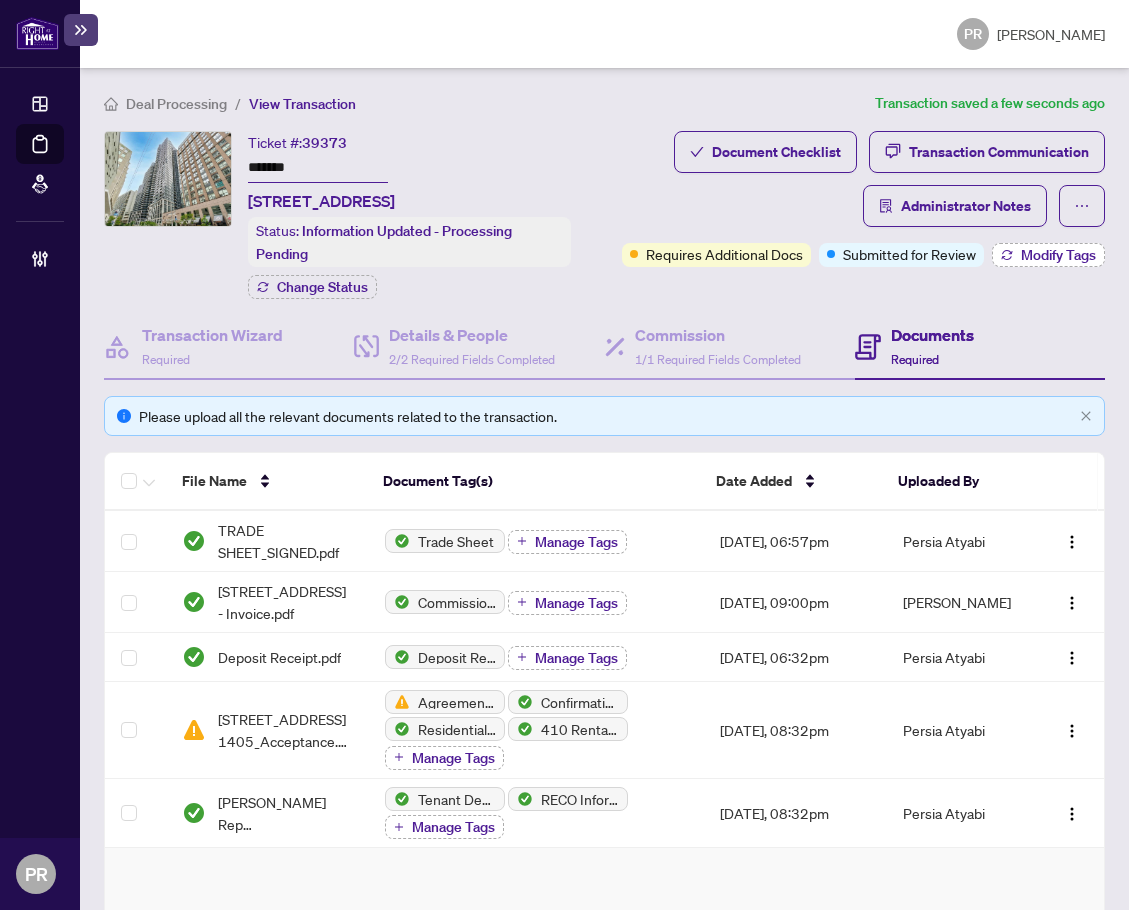 click on "Modify Tags" at bounding box center [1048, 255] 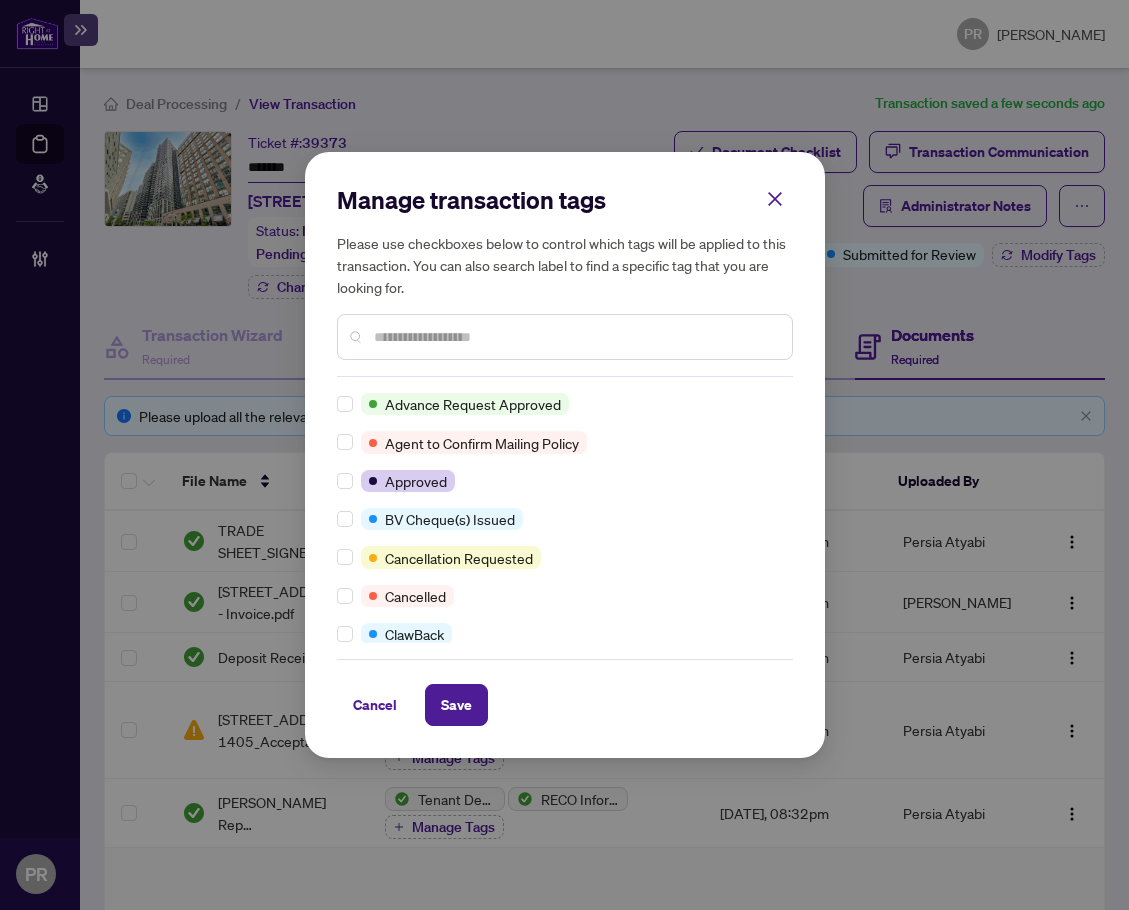 scroll, scrollTop: 0, scrollLeft: 0, axis: both 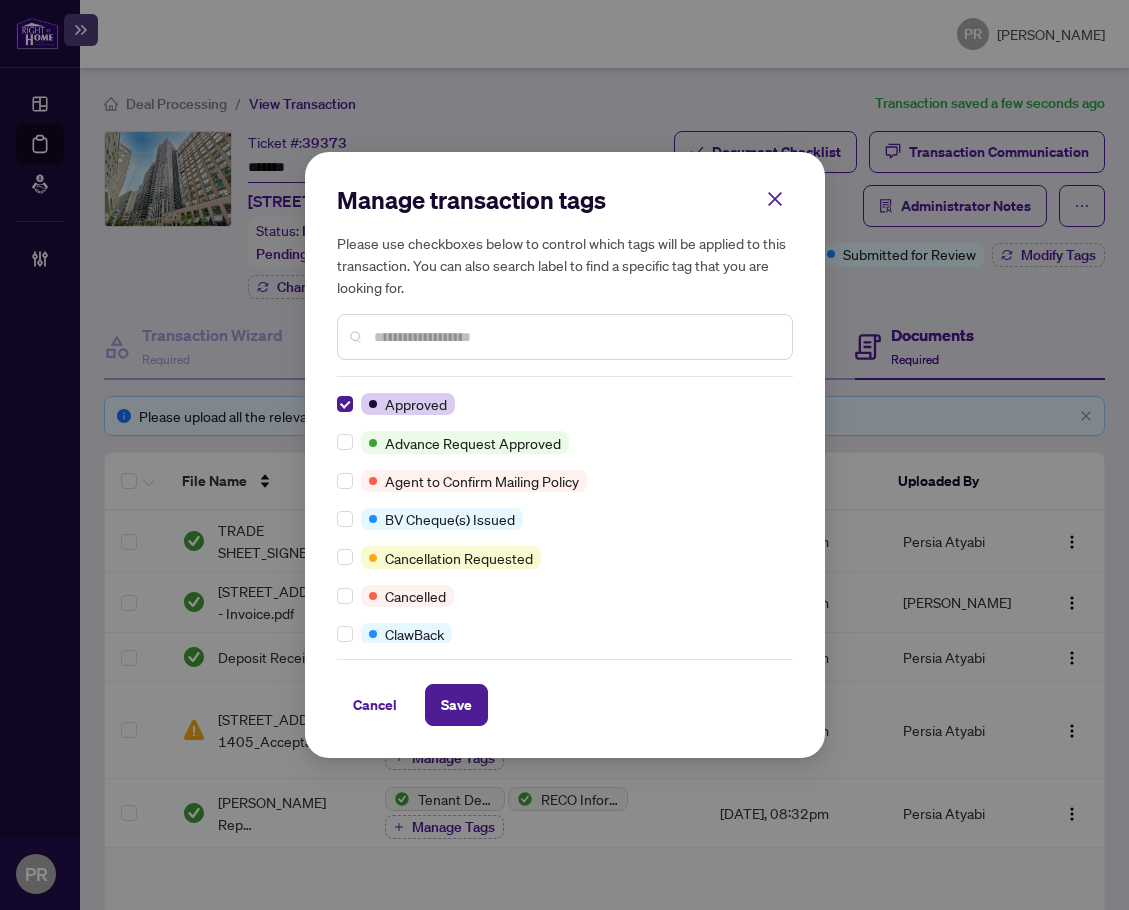 click on "Manage transaction tags Please use checkboxes below to control which tags will be
applied to this transaction. You can also search label to find a
specific tag that you are looking for.   Approved Advance Request Approved Agent to Confirm Mailing Policy BV Cheque(s) Issued Cancellation Requested Cancelled ClawBack Closed Concierge Transaction Deposit Submitted Draft Duplicate Transaction Final Trade Final Trade - Completed FINTRAC Non-compliant Manager Review Mutual Release Mutual Release Approved Mutual Release Completed Non-compliant Partial Payment Received Partially Paid Payment Received Pending Confirmation of Closing Pending Deposit Pending Further Deposit Pending Lawyer Info Pending Payment Pending to Invoice Pending Trade to be sent Problem Transaction Received Confirmation of Closing Received Mailing Policy Confirmation Requested Confirmation of Closing Requested Status of Commission Requires Additional Docs Requires Cheque Clearance RTD Cheque(s) Issued Submitted for Review" at bounding box center (565, 455) 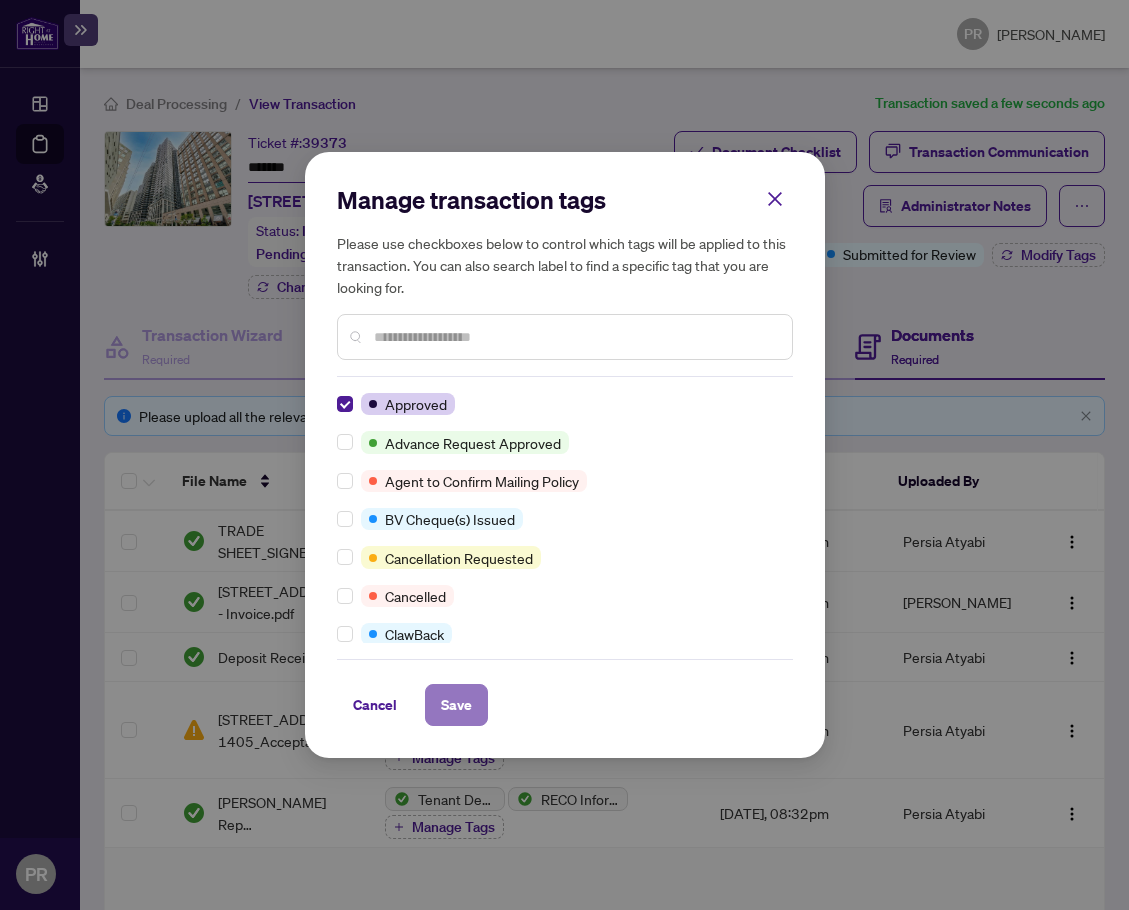 click on "Save" at bounding box center (456, 705) 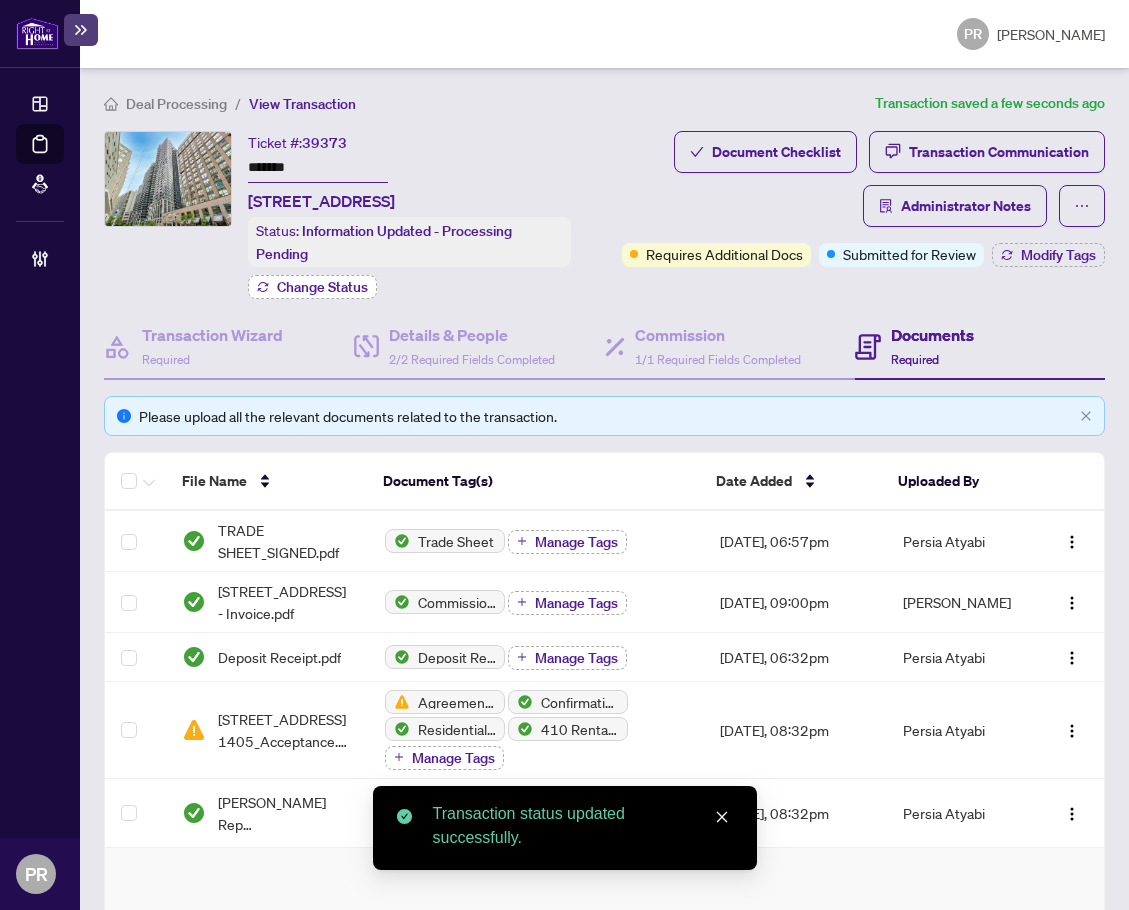 click on "Change Status" at bounding box center (322, 287) 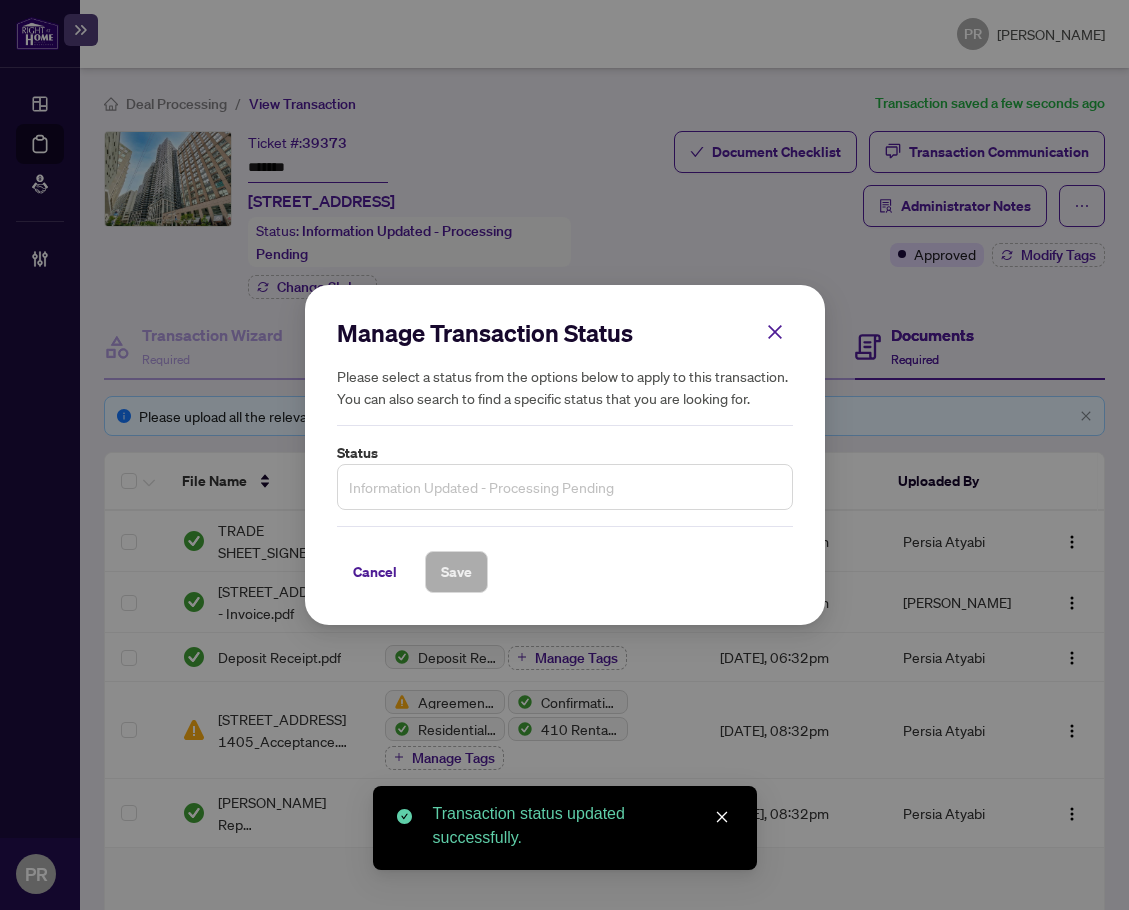 click on "Information Updated - Processing Pending" at bounding box center [565, 487] 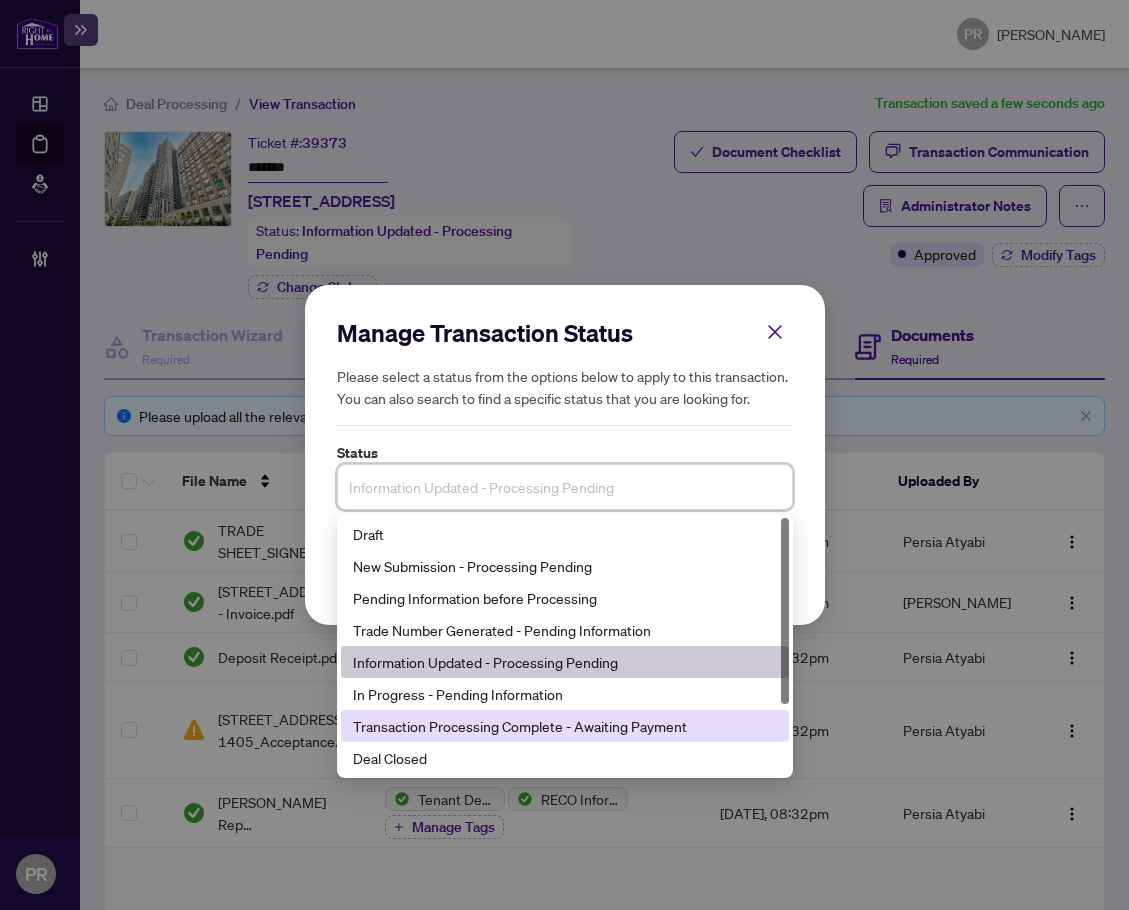 click on "Transaction Processing Complete - Awaiting Payment" at bounding box center [565, 726] 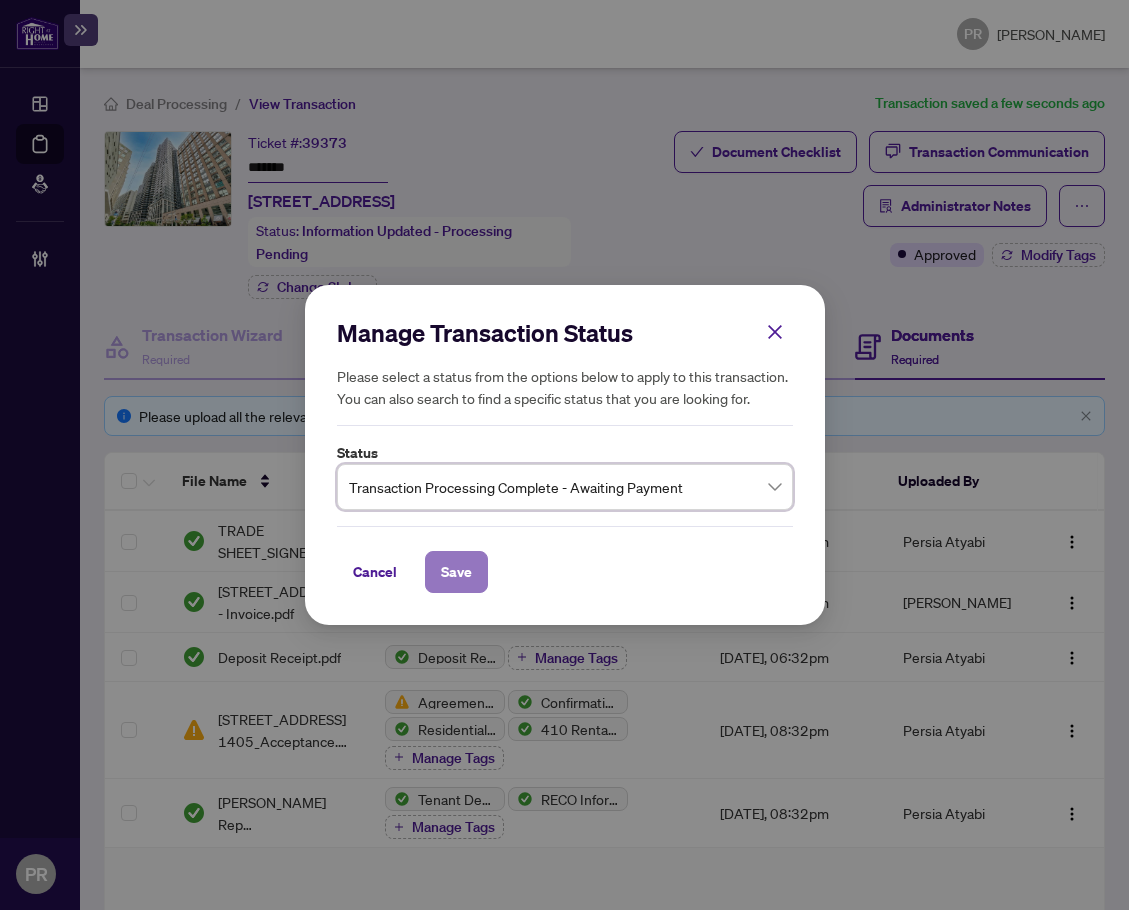 click on "Save" at bounding box center (456, 572) 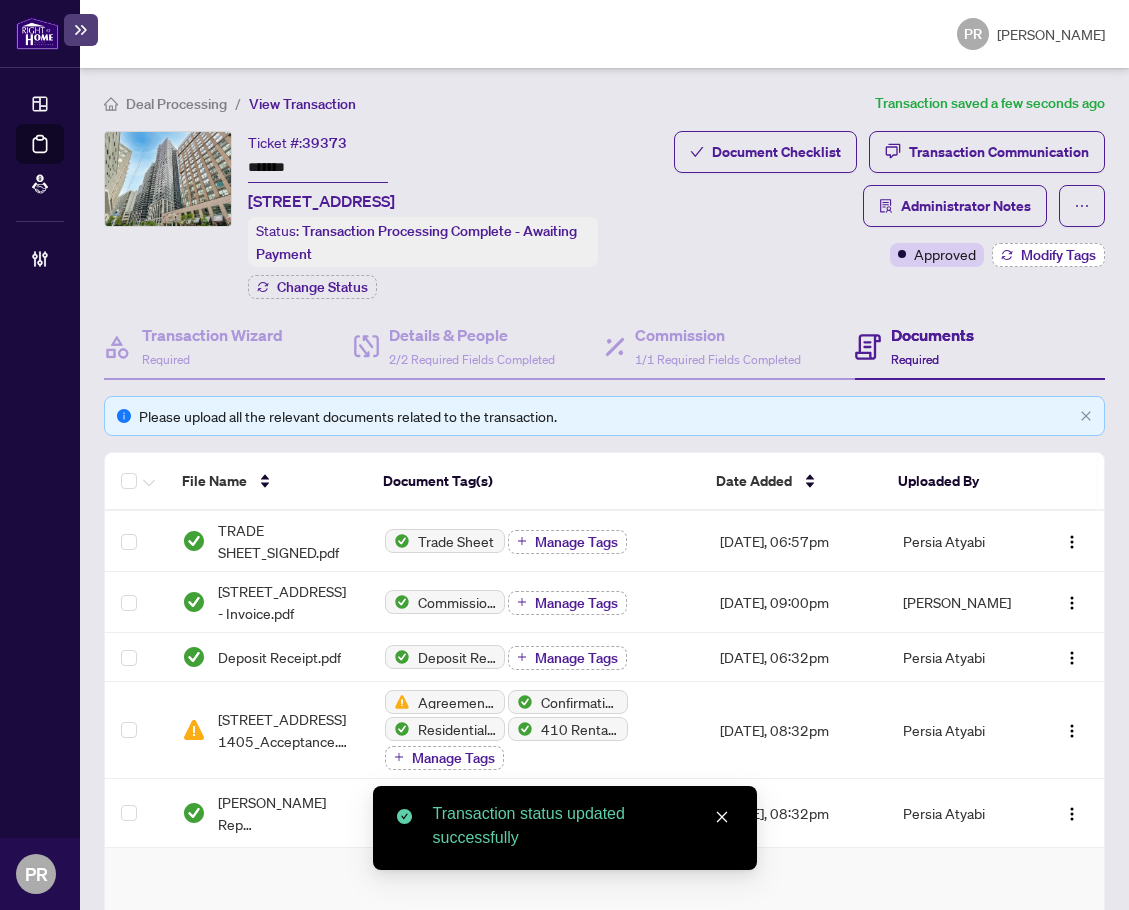 click on "Modify Tags" at bounding box center [1058, 255] 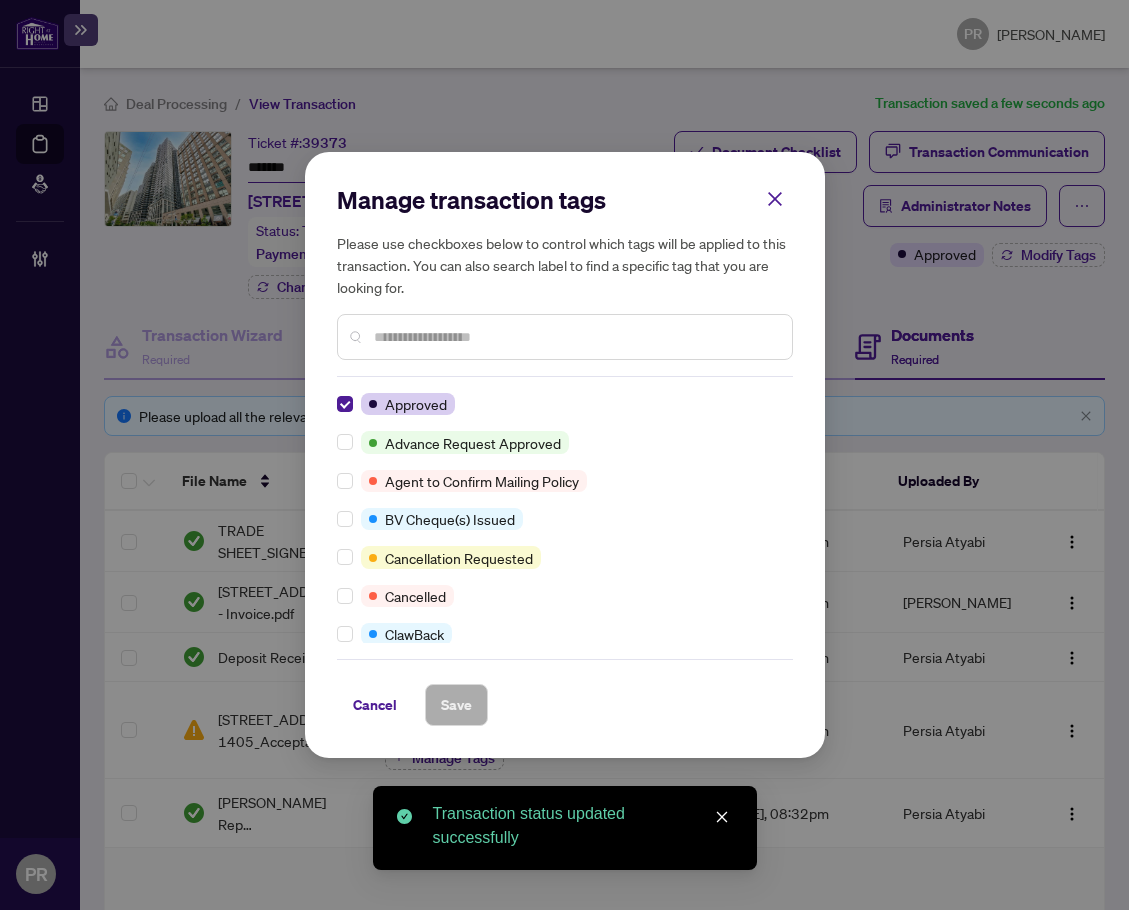 click at bounding box center [575, 337] 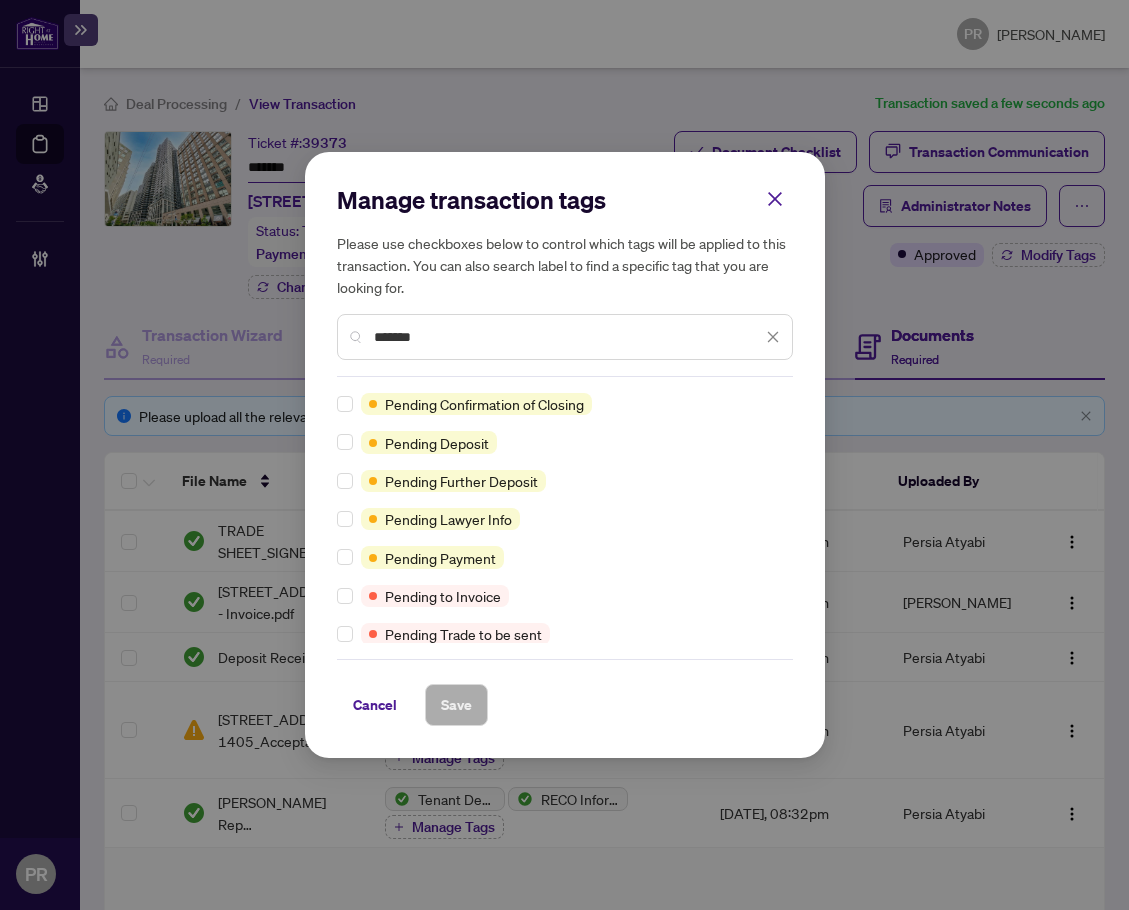 type on "*******" 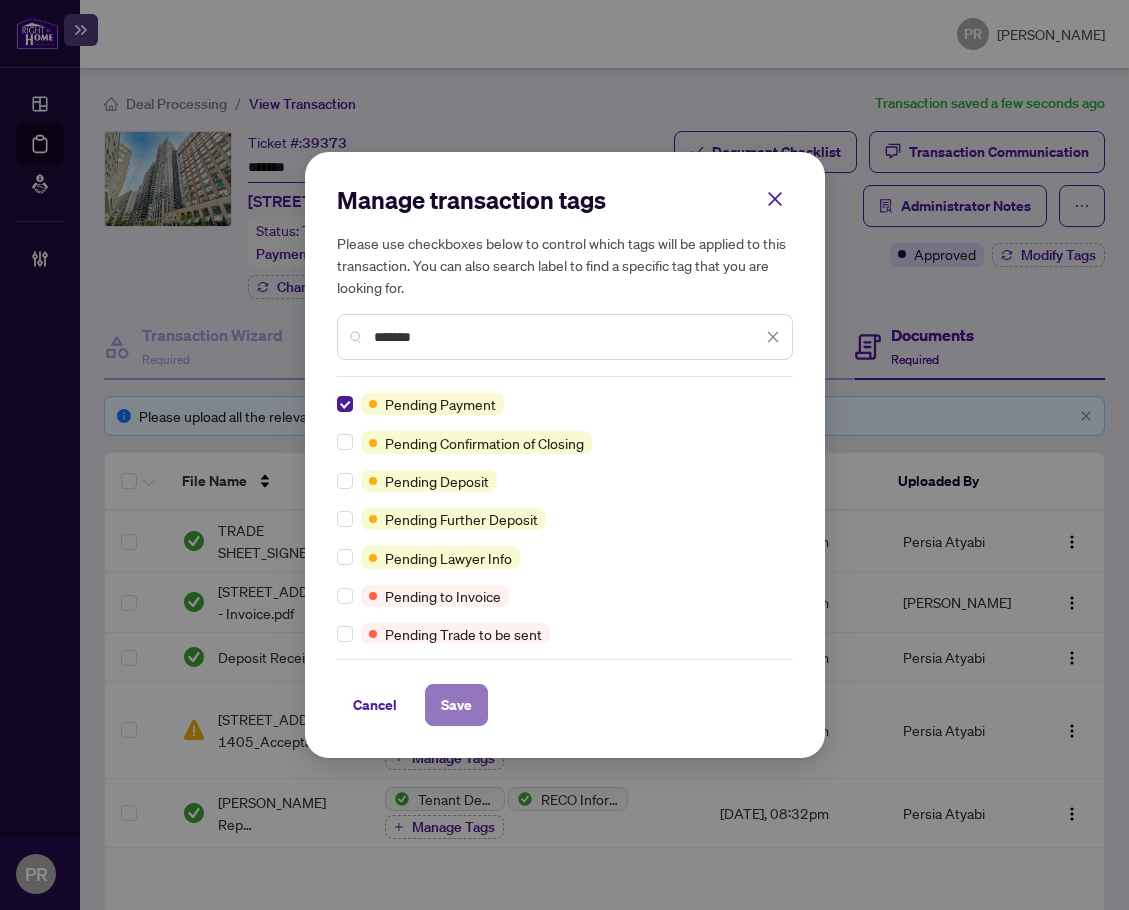 click on "Save" at bounding box center [456, 705] 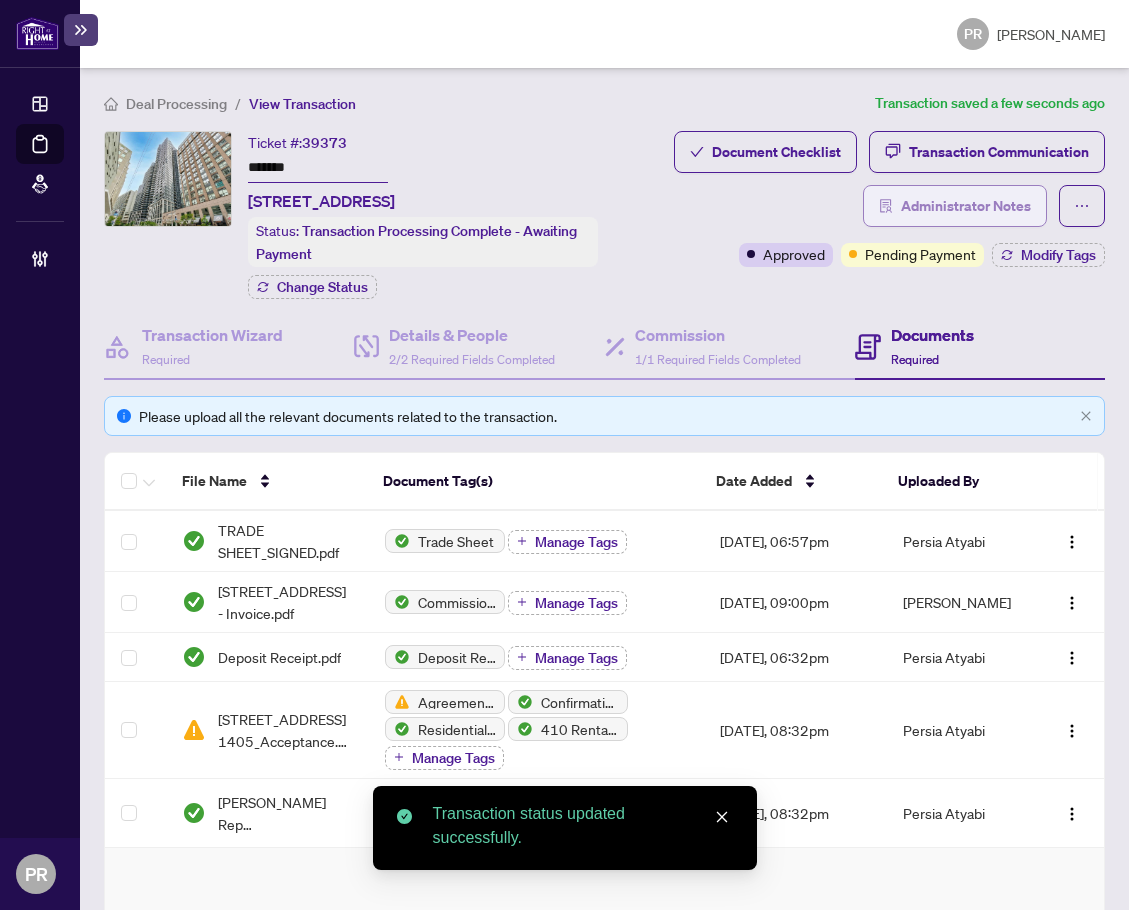 click on "Administrator Notes" at bounding box center (955, 206) 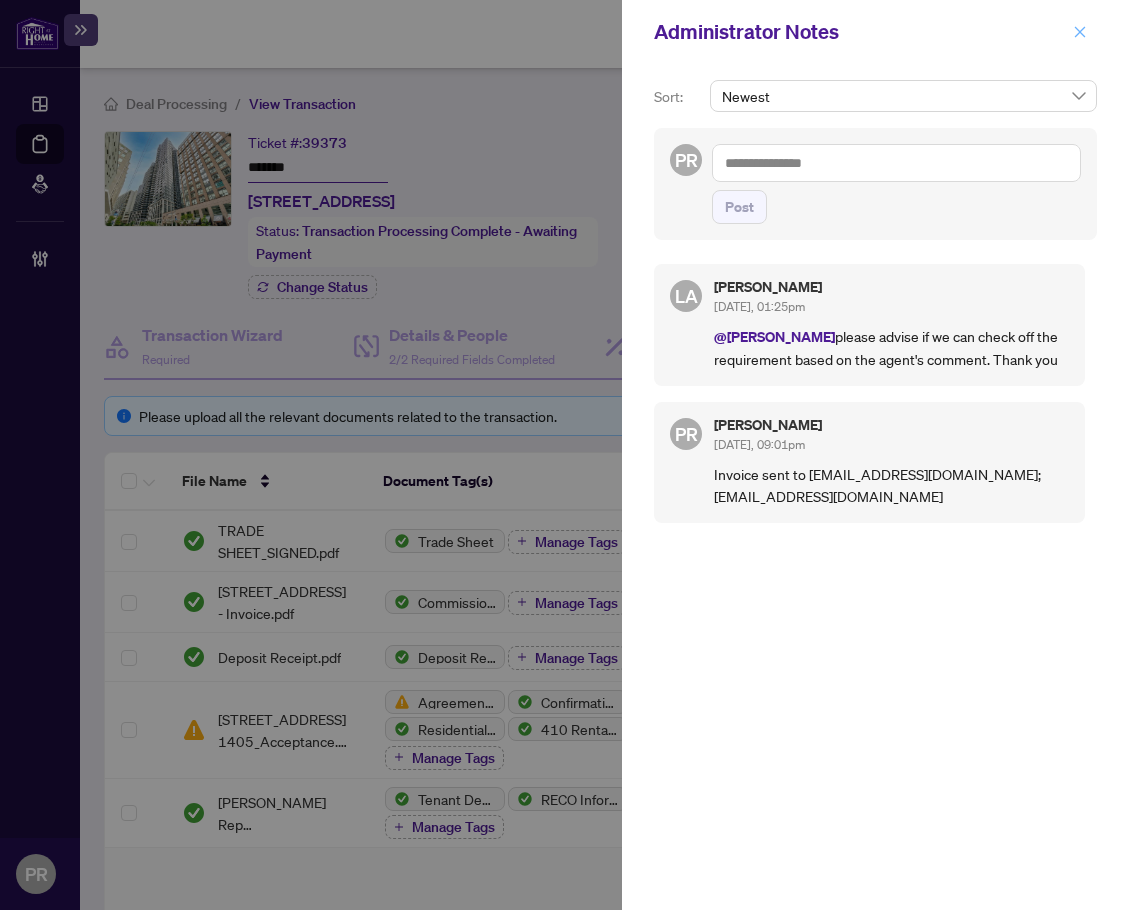 click at bounding box center (1080, 32) 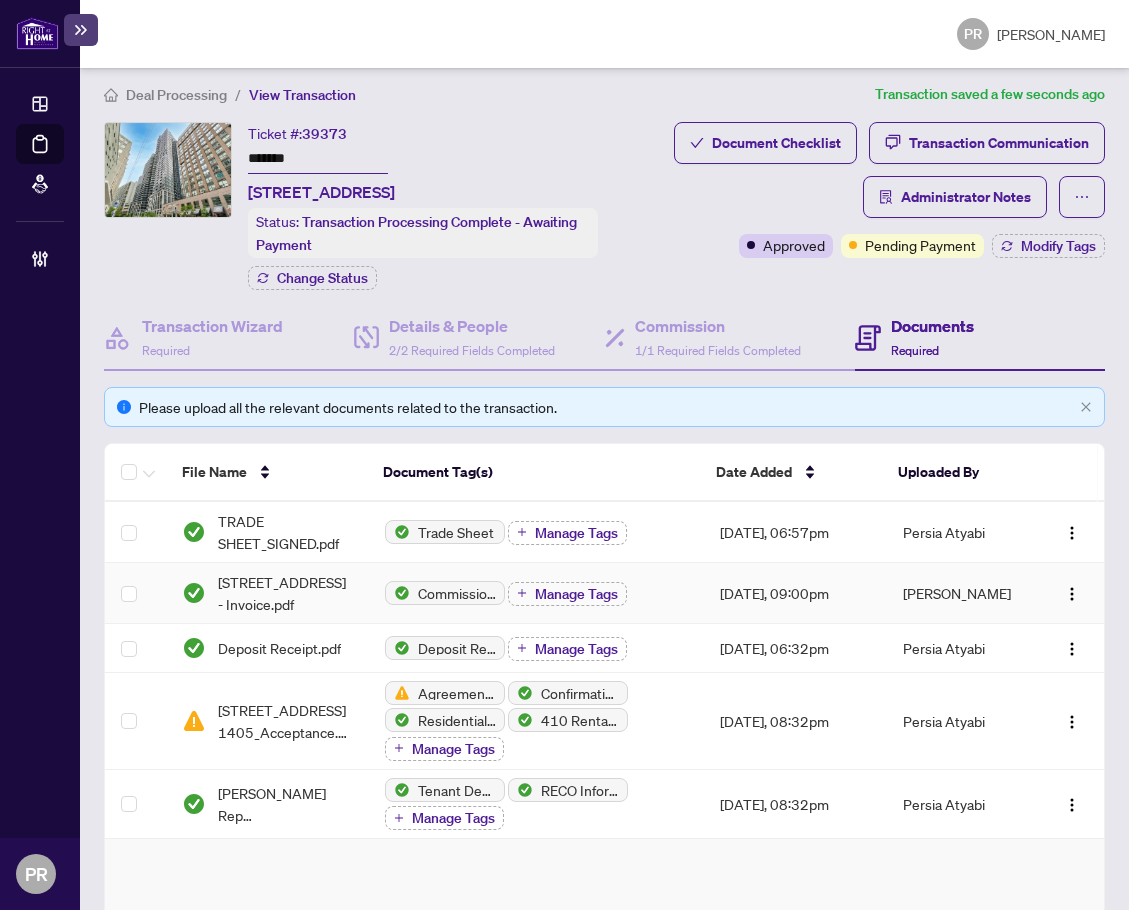 scroll, scrollTop: 0, scrollLeft: 0, axis: both 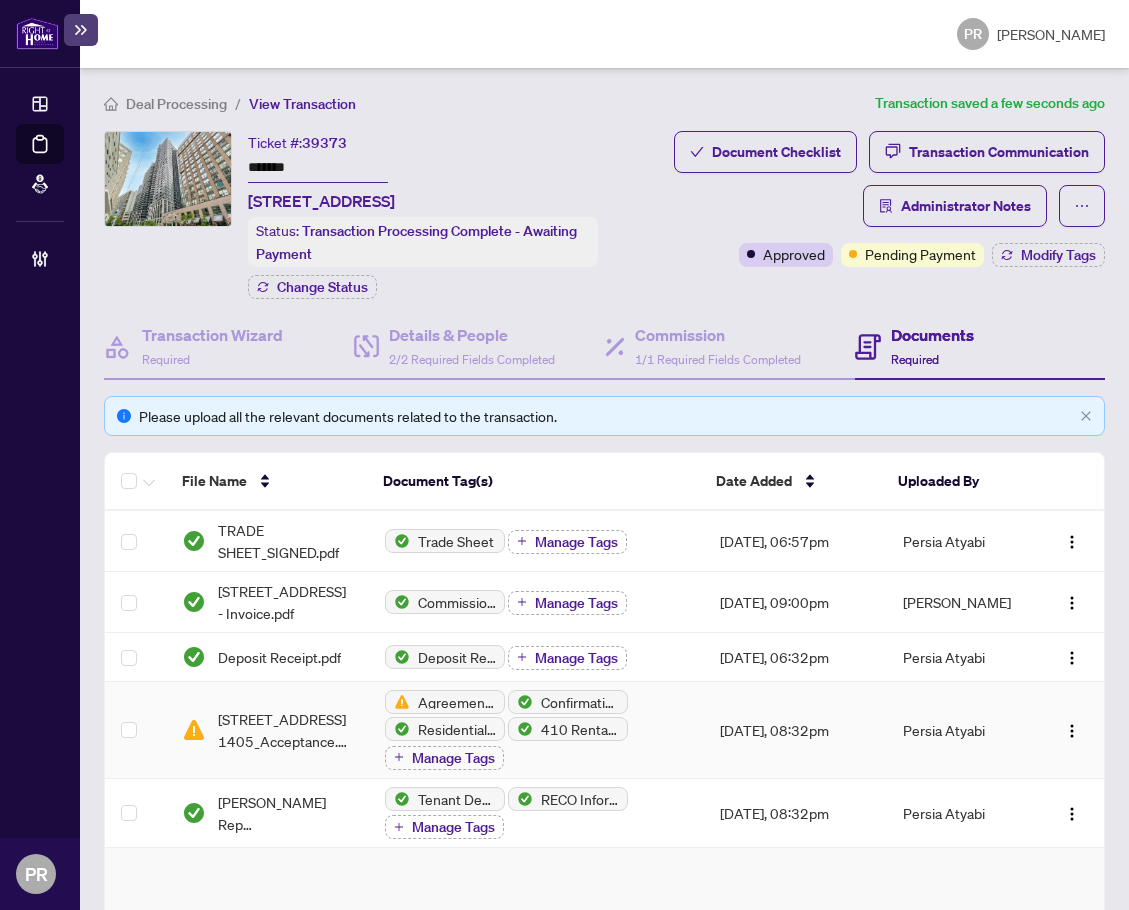 click on "Jun/13/2025, 08:32pm" at bounding box center [795, 730] 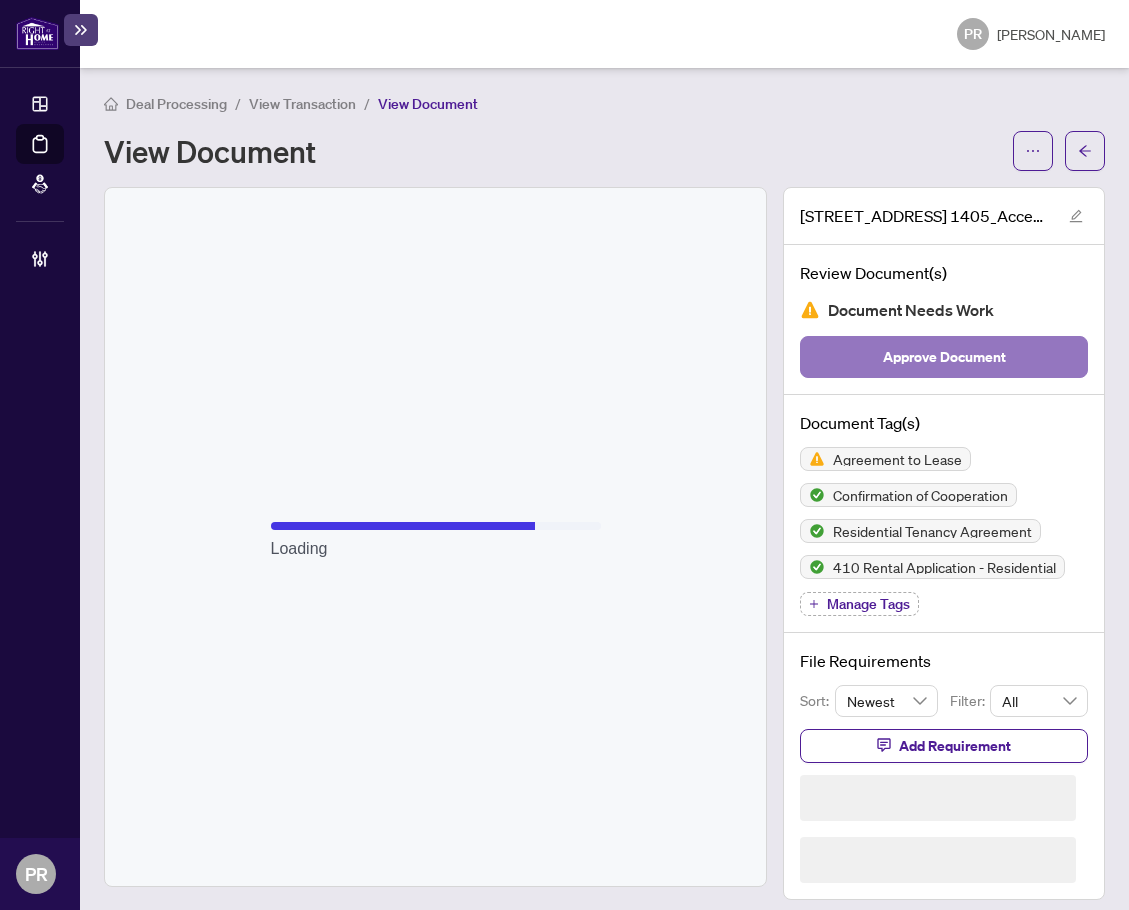 click on "Approve Document" at bounding box center [944, 357] 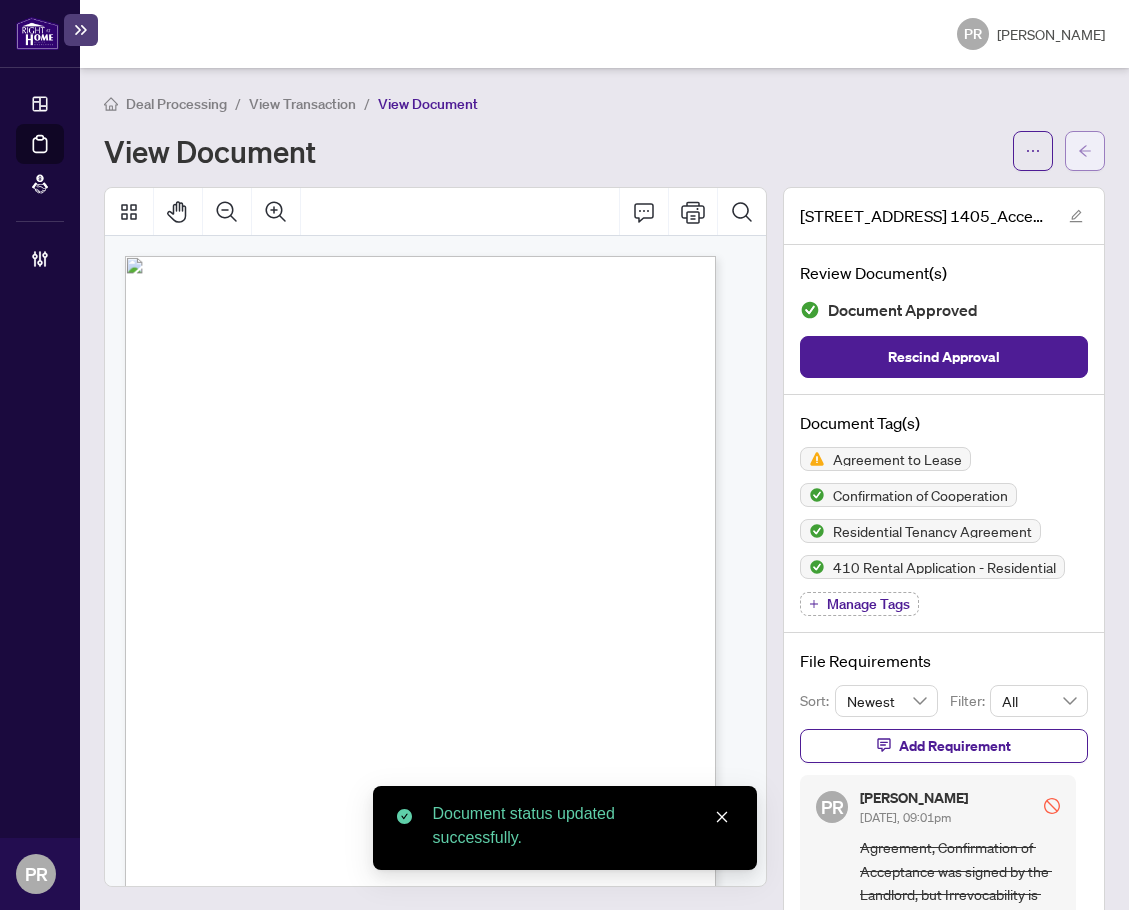 click 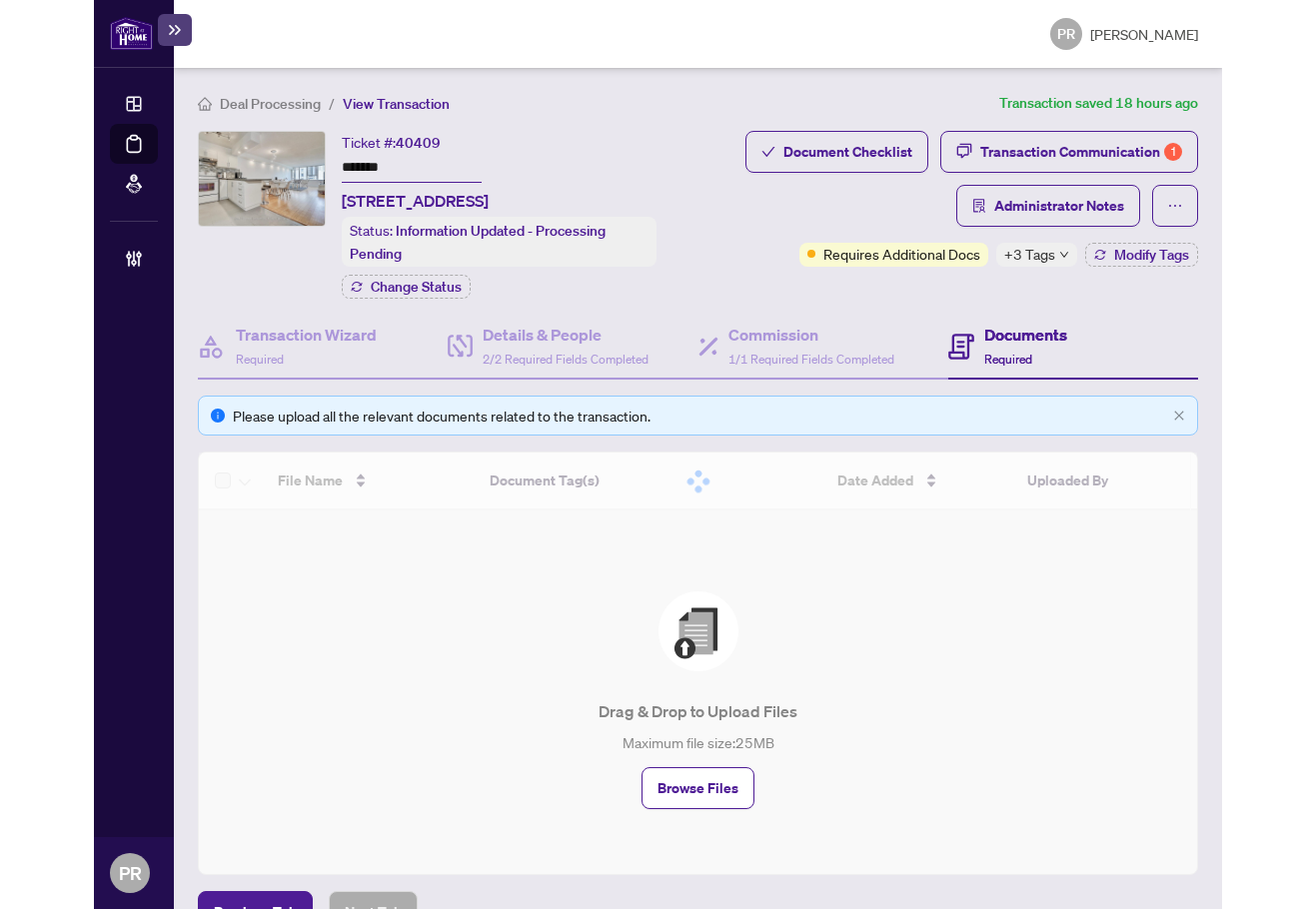 scroll, scrollTop: 0, scrollLeft: 0, axis: both 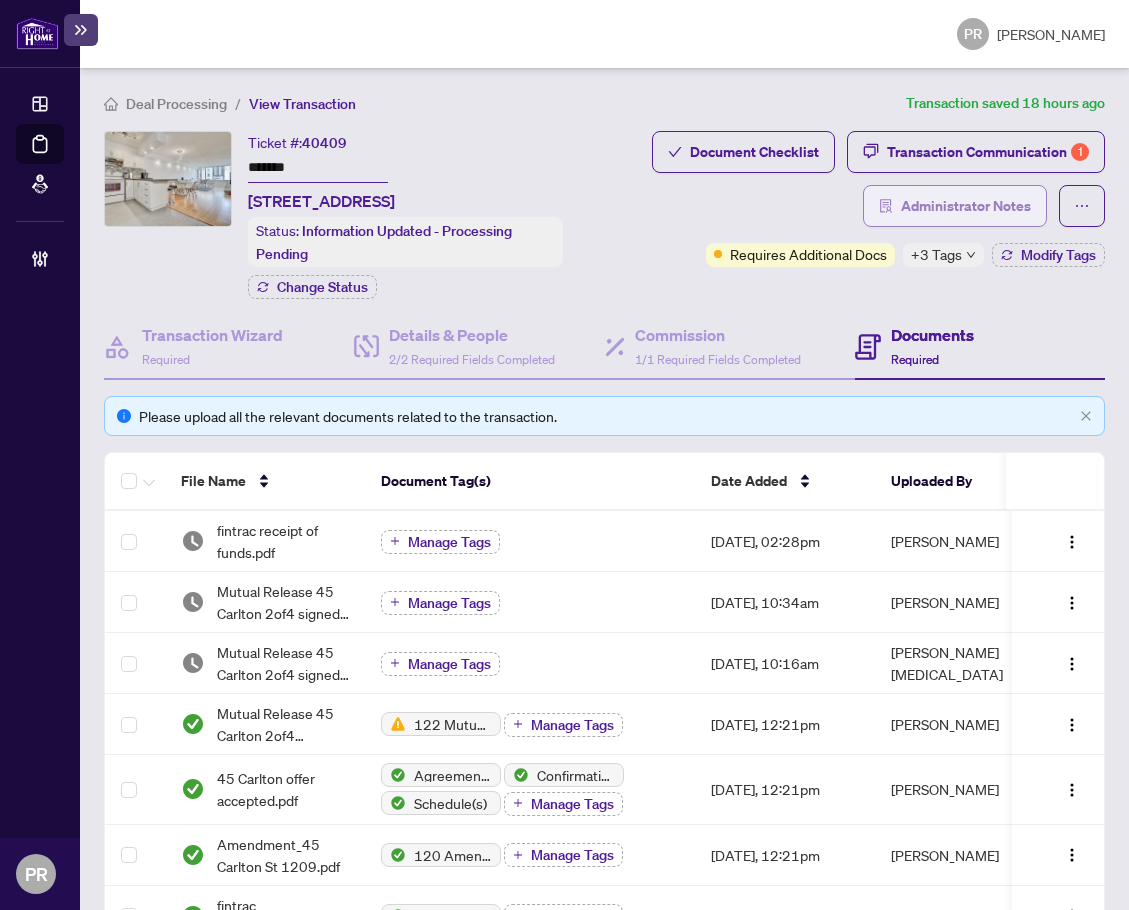 click on "Administrator Notes" at bounding box center (966, 206) 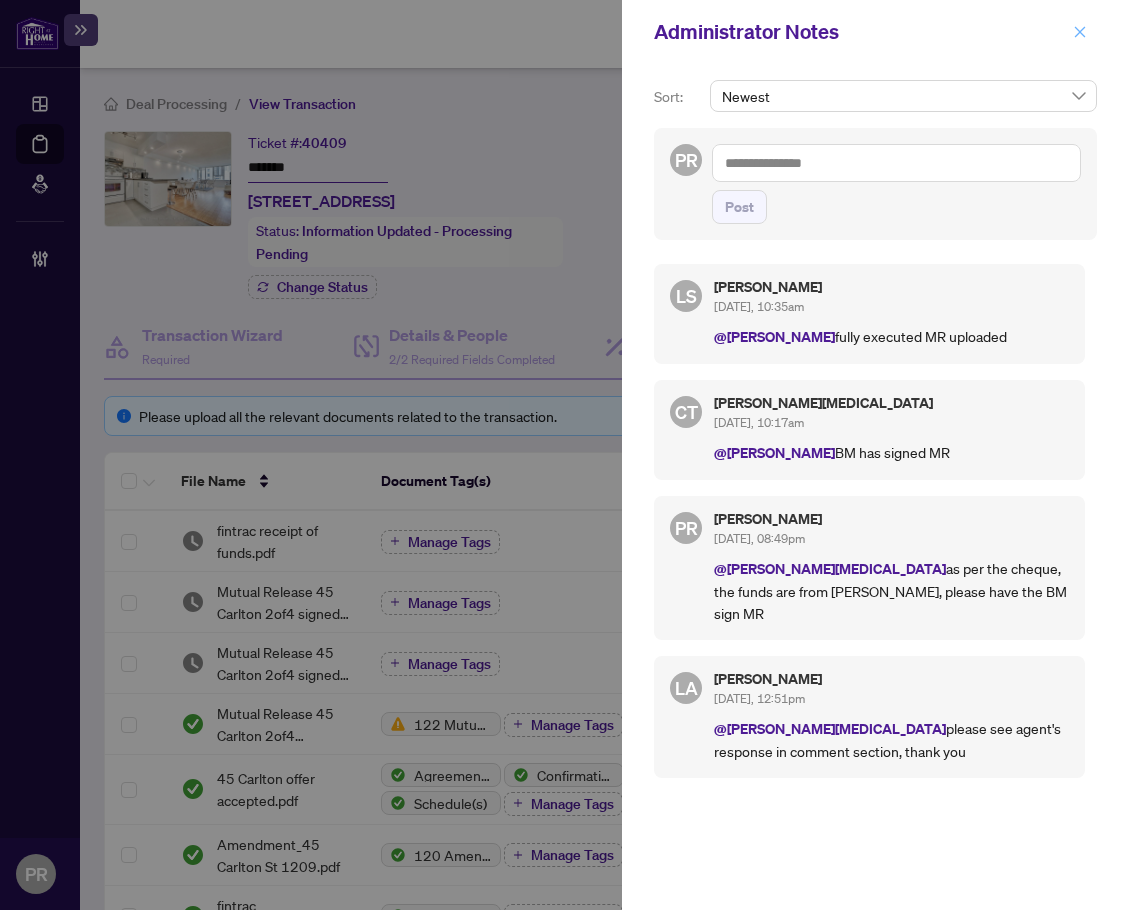 click at bounding box center [1080, 32] 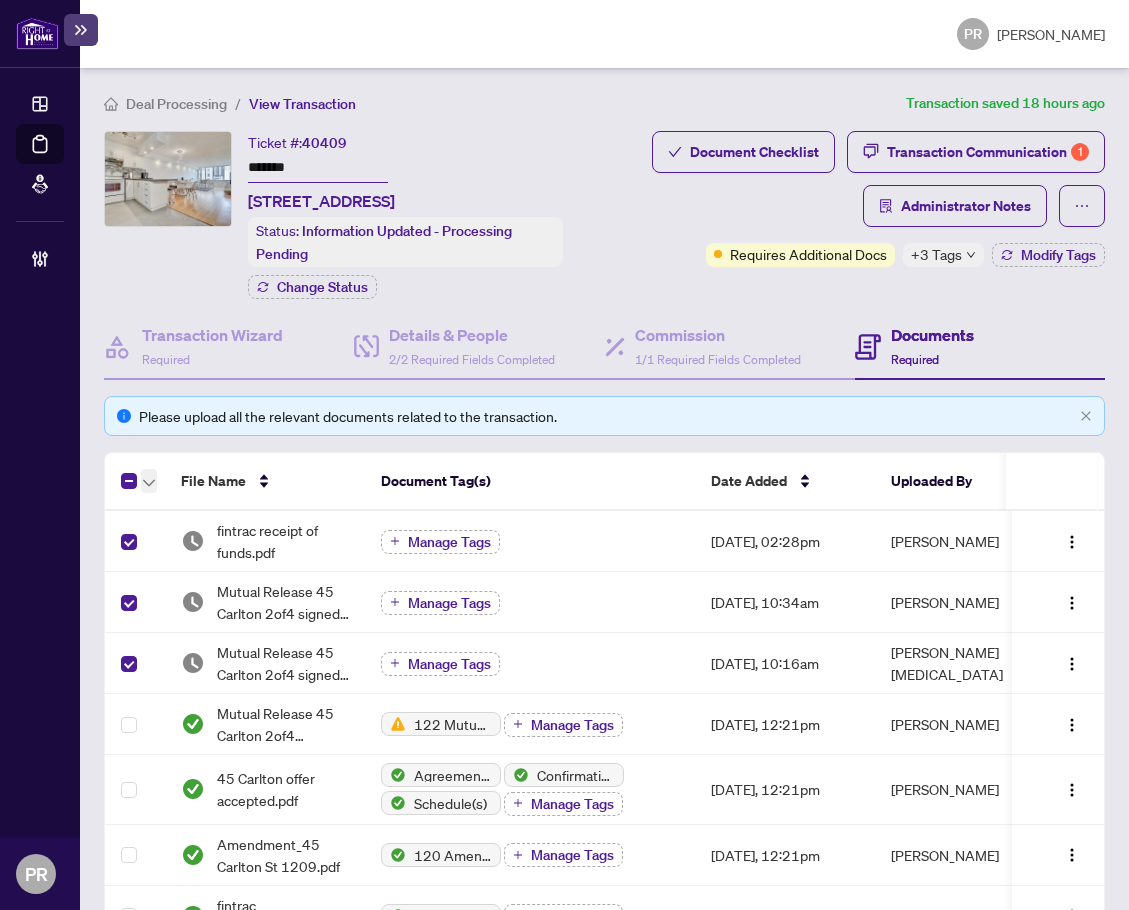 click 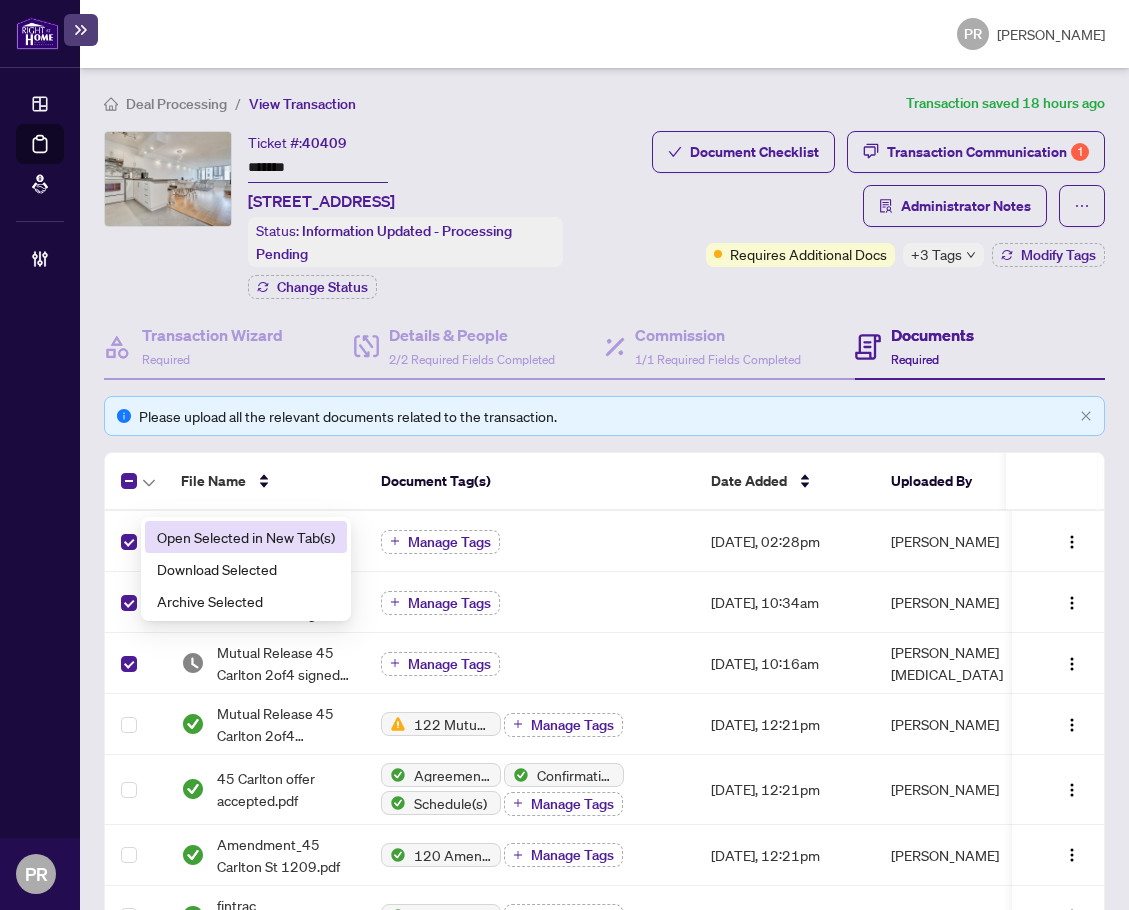 click on "Open Selected in New Tab(s)" at bounding box center [246, 537] 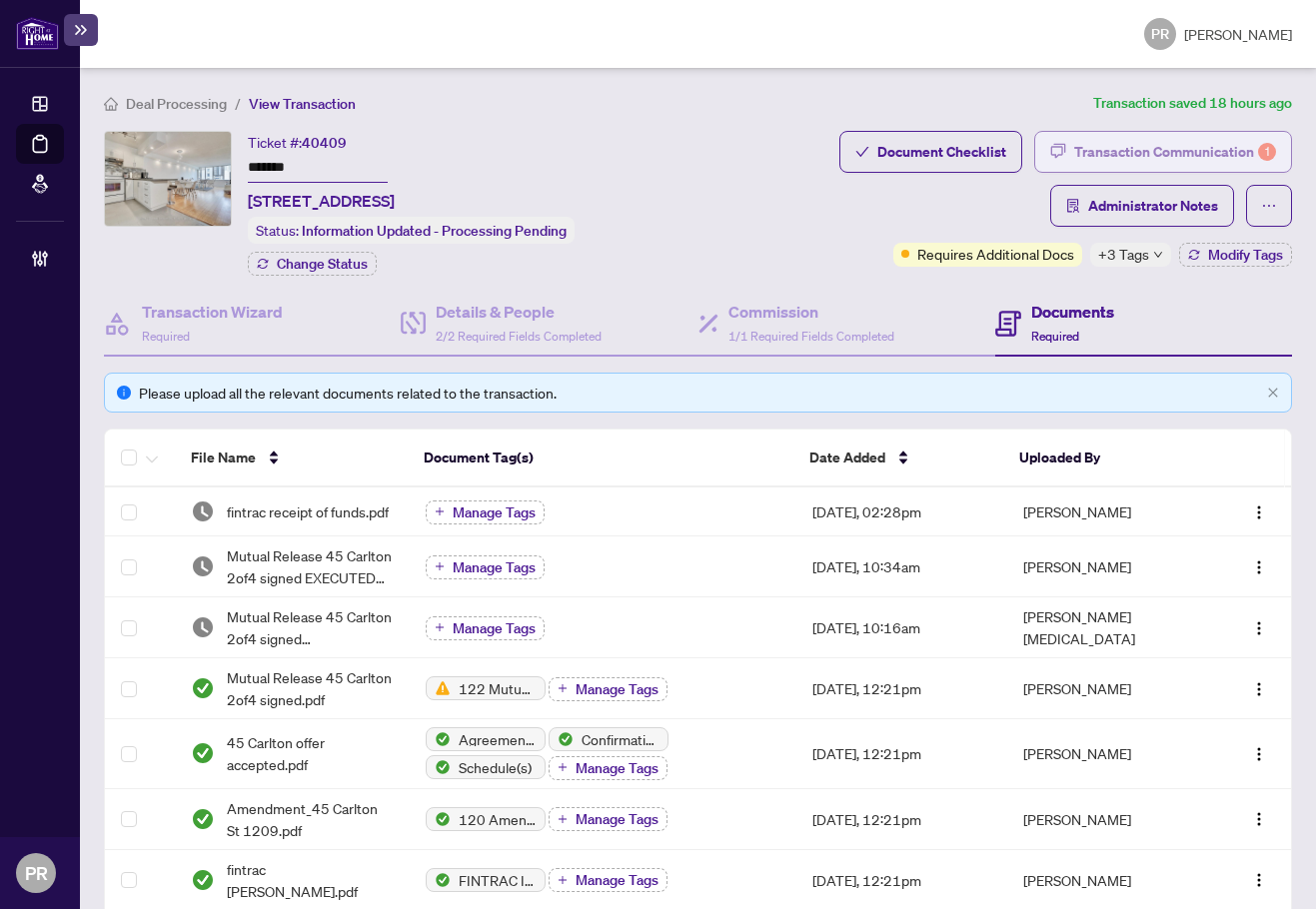 click on "Transaction Communication 1" at bounding box center (1175, 152) 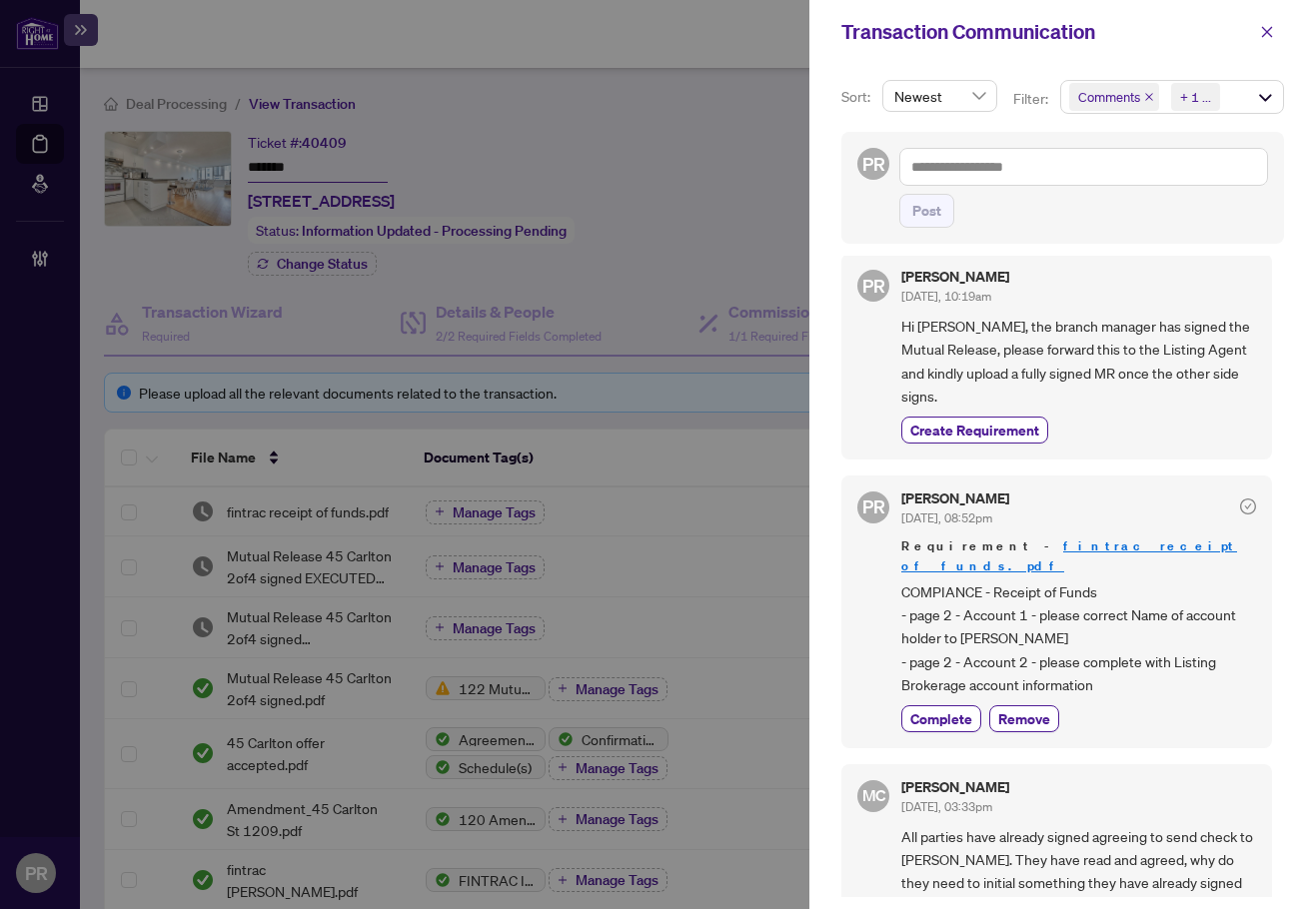 scroll, scrollTop: 0, scrollLeft: 0, axis: both 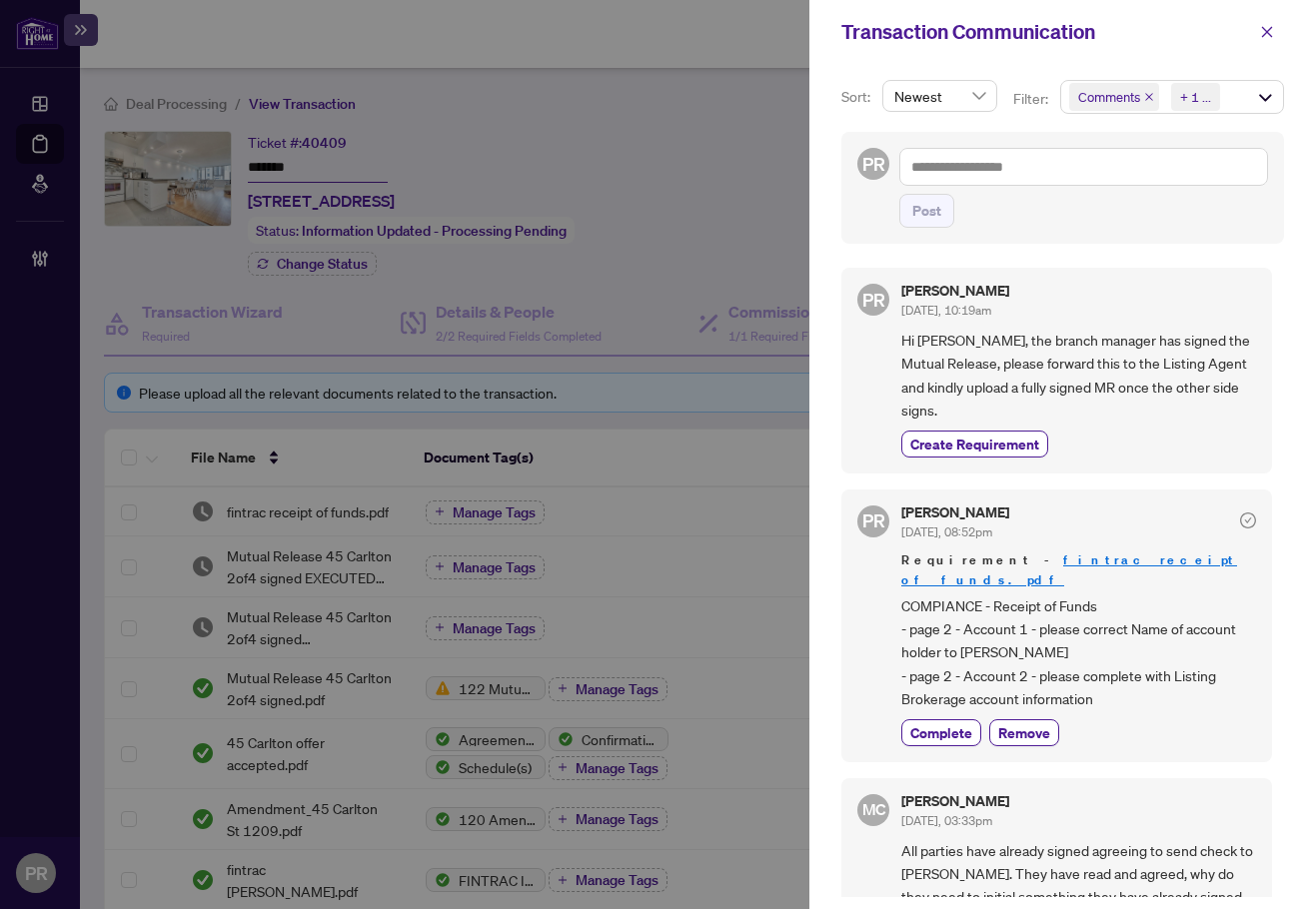 click on "[PERSON_NAME]   [DATE], 08:52pm Requirement    -  fintrac receipt of funds.pdf COMPIANCE - Receipt of Funds
- page 2 - Account 1 - please correct Name of account holder to [PERSON_NAME]
- page 2 - Account 2 - please complete with Listing Brokerage account information Complete Remove" at bounding box center (1078, 625) 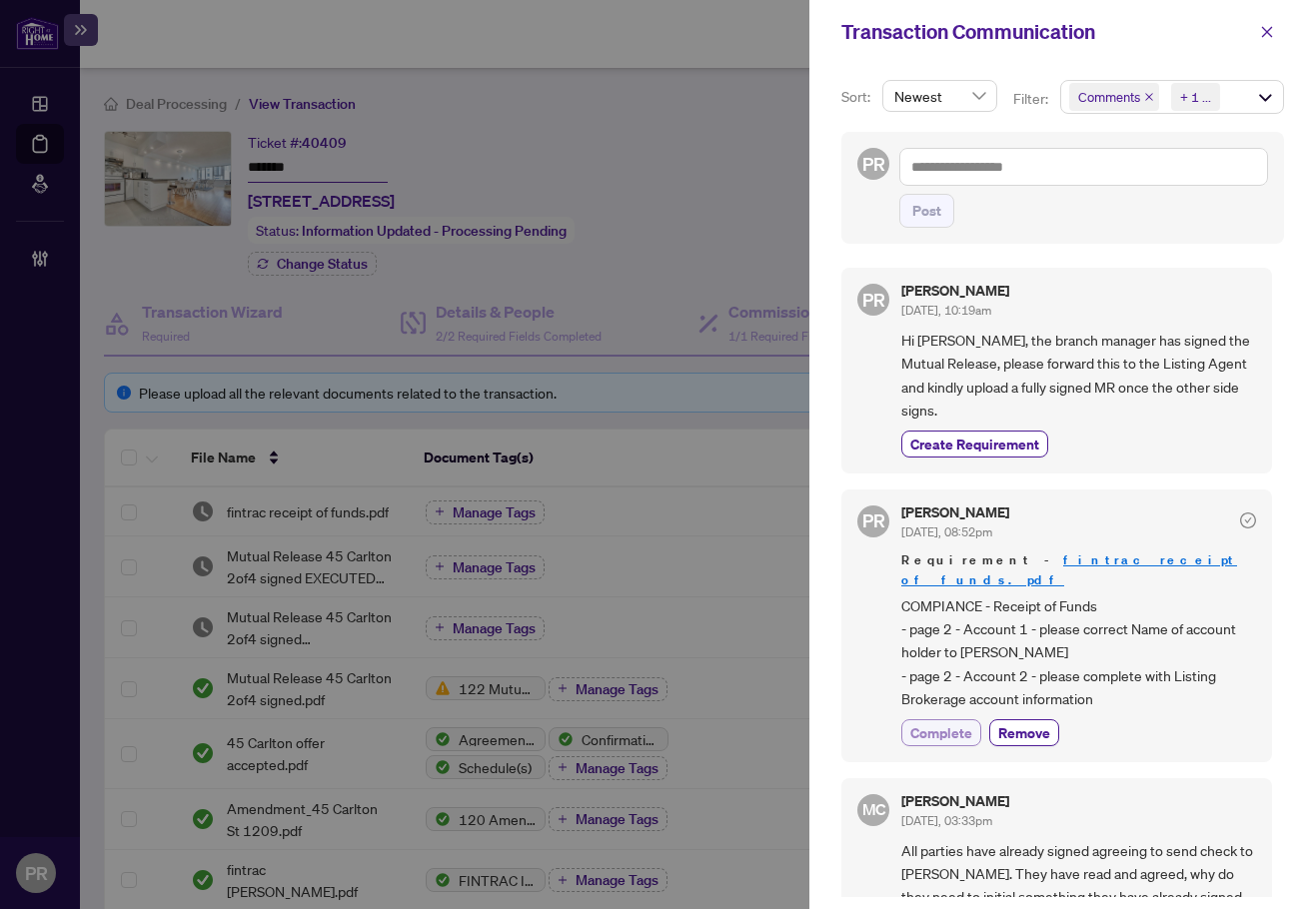 click on "Complete" at bounding box center (941, 732) 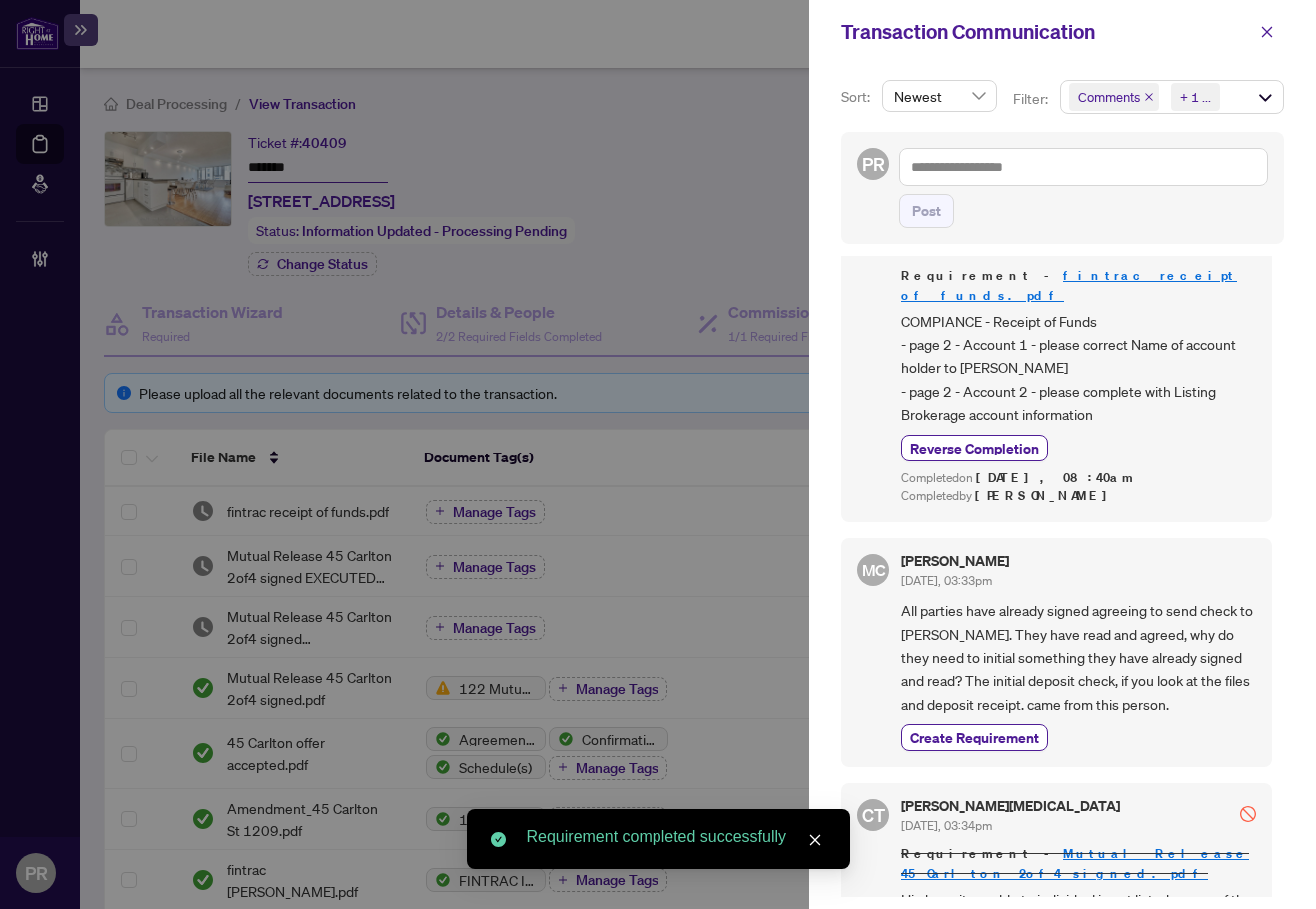 scroll, scrollTop: 400, scrollLeft: 0, axis: vertical 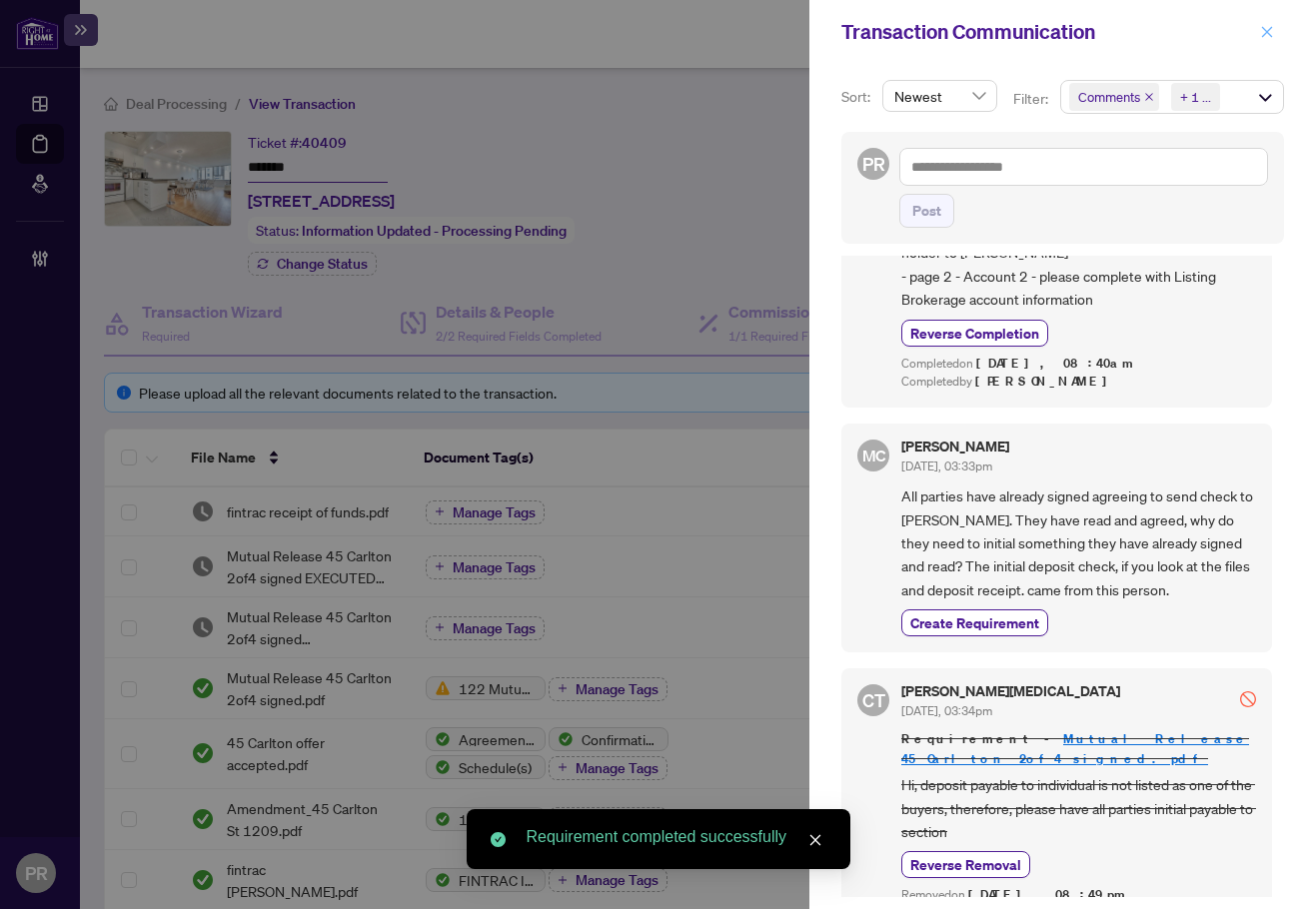 click at bounding box center (1267, 32) 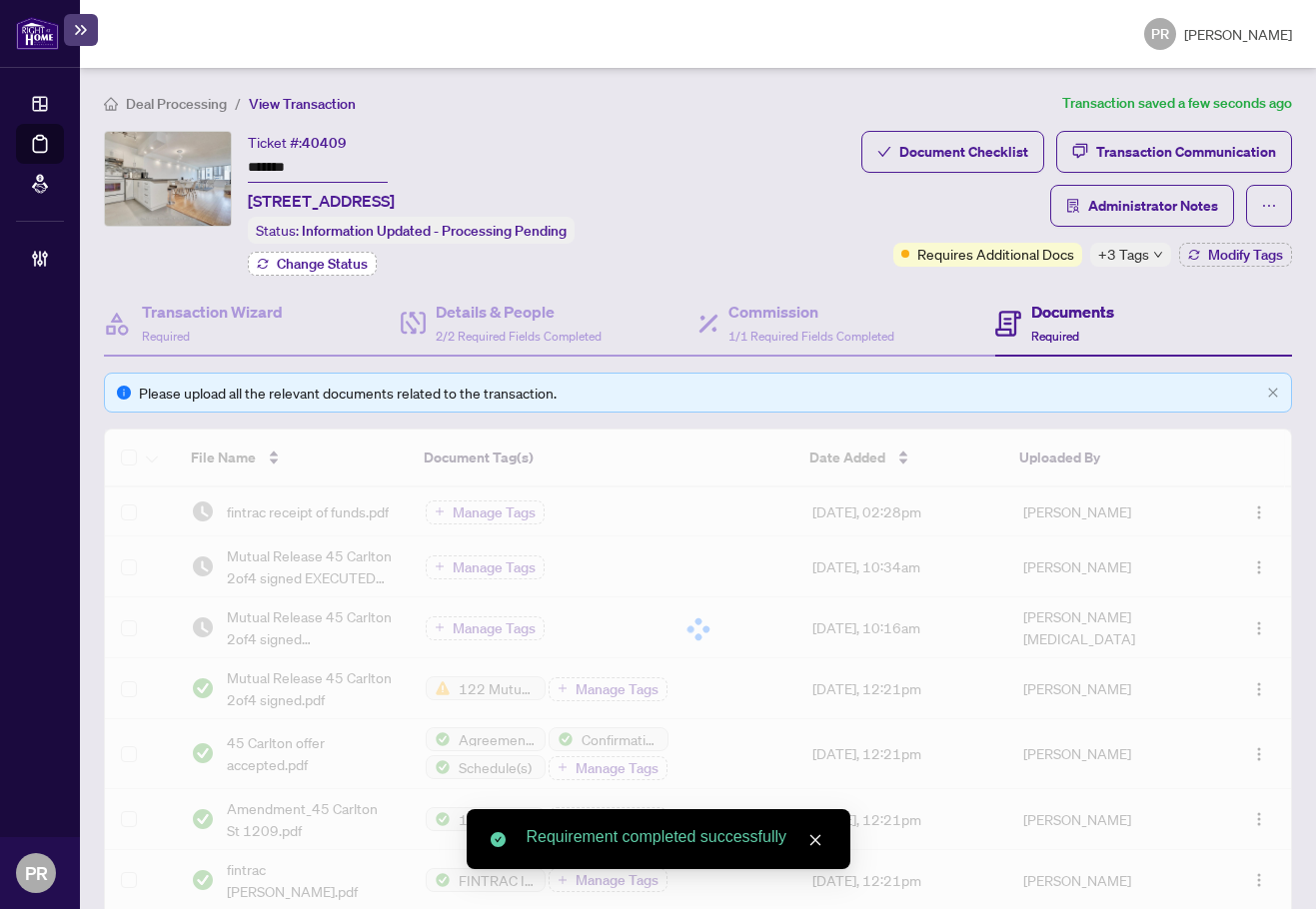 click on "Change Status" at bounding box center [322, 264] 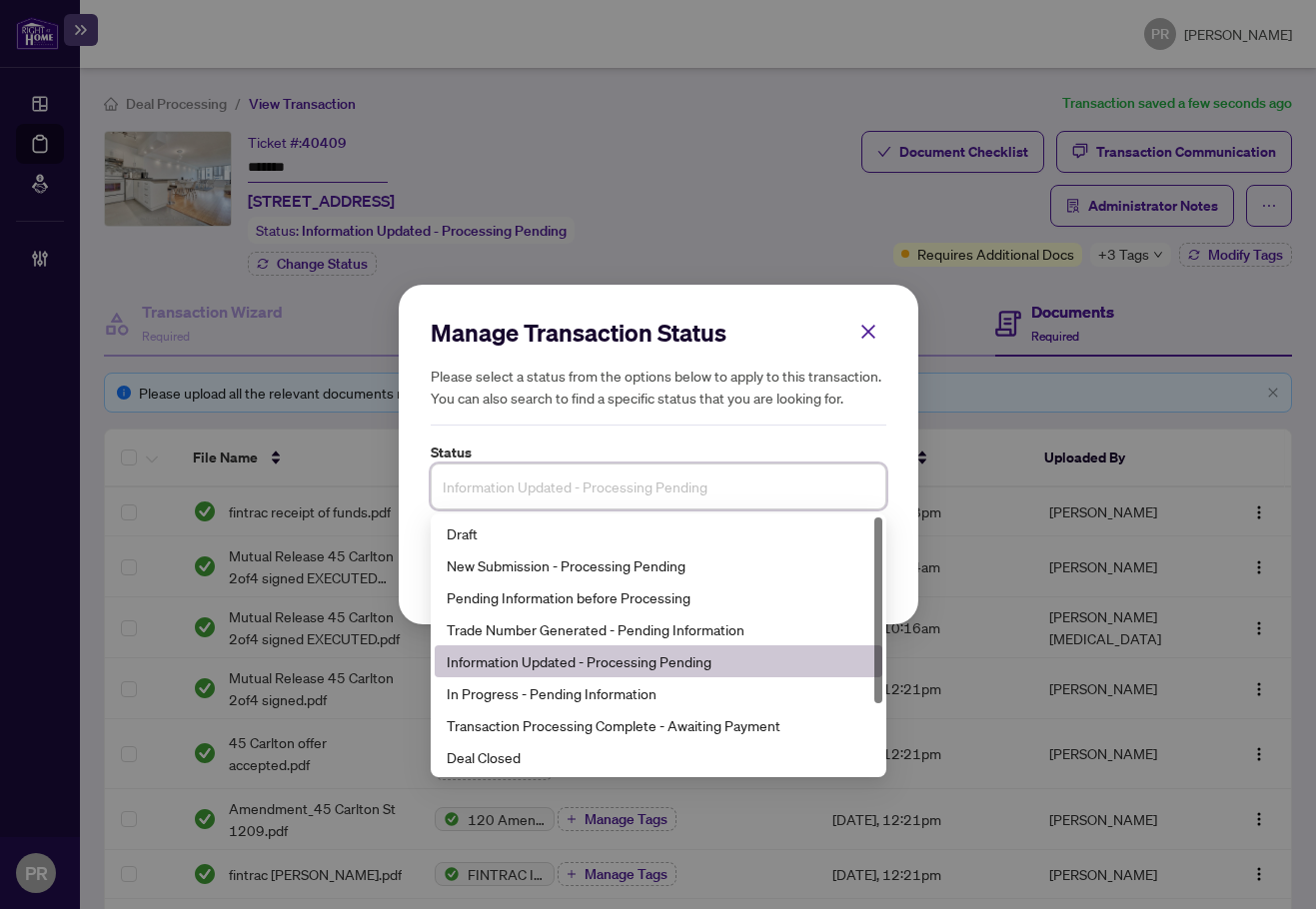 click at bounding box center [658, 486] 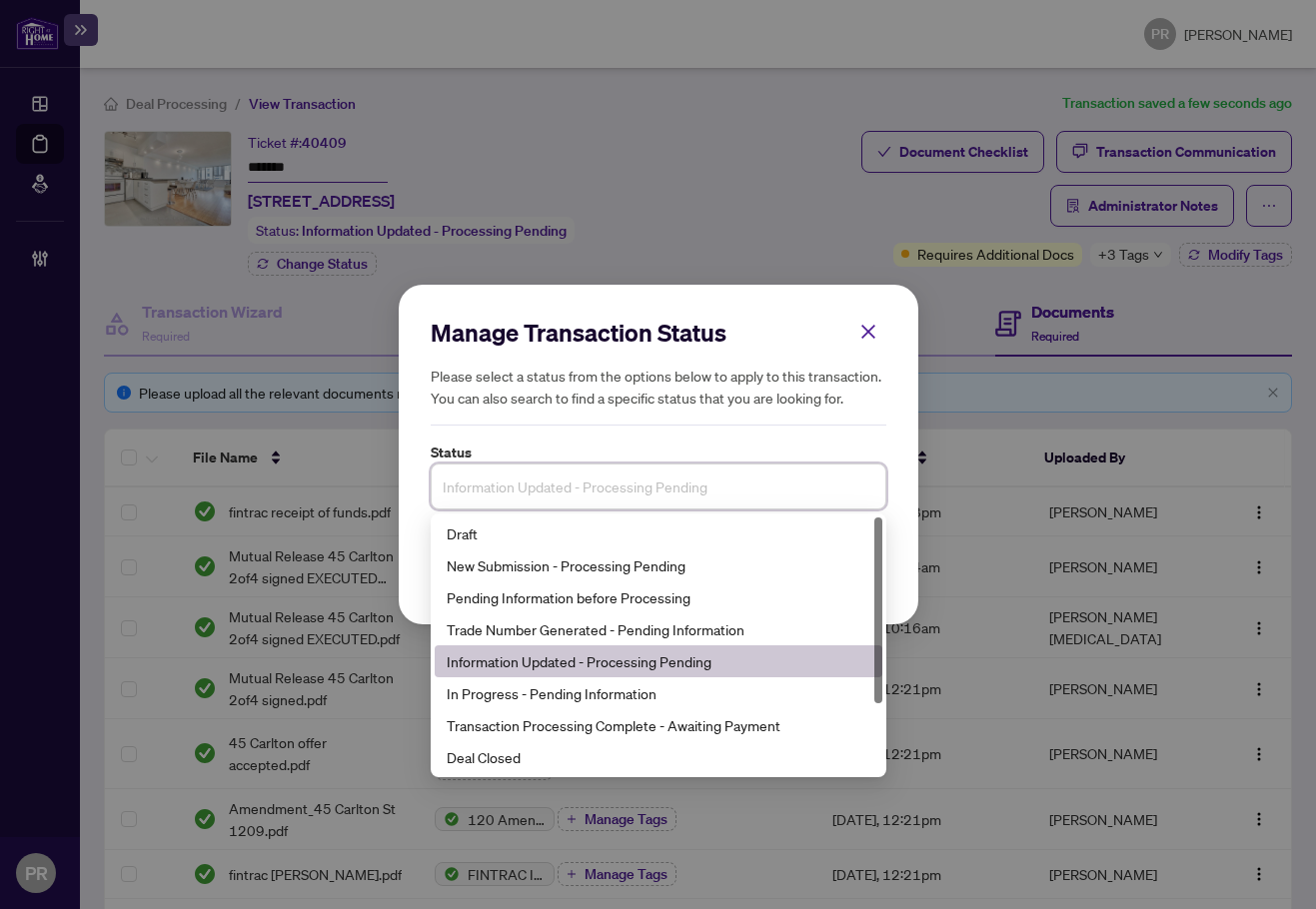 click at bounding box center (658, 486) 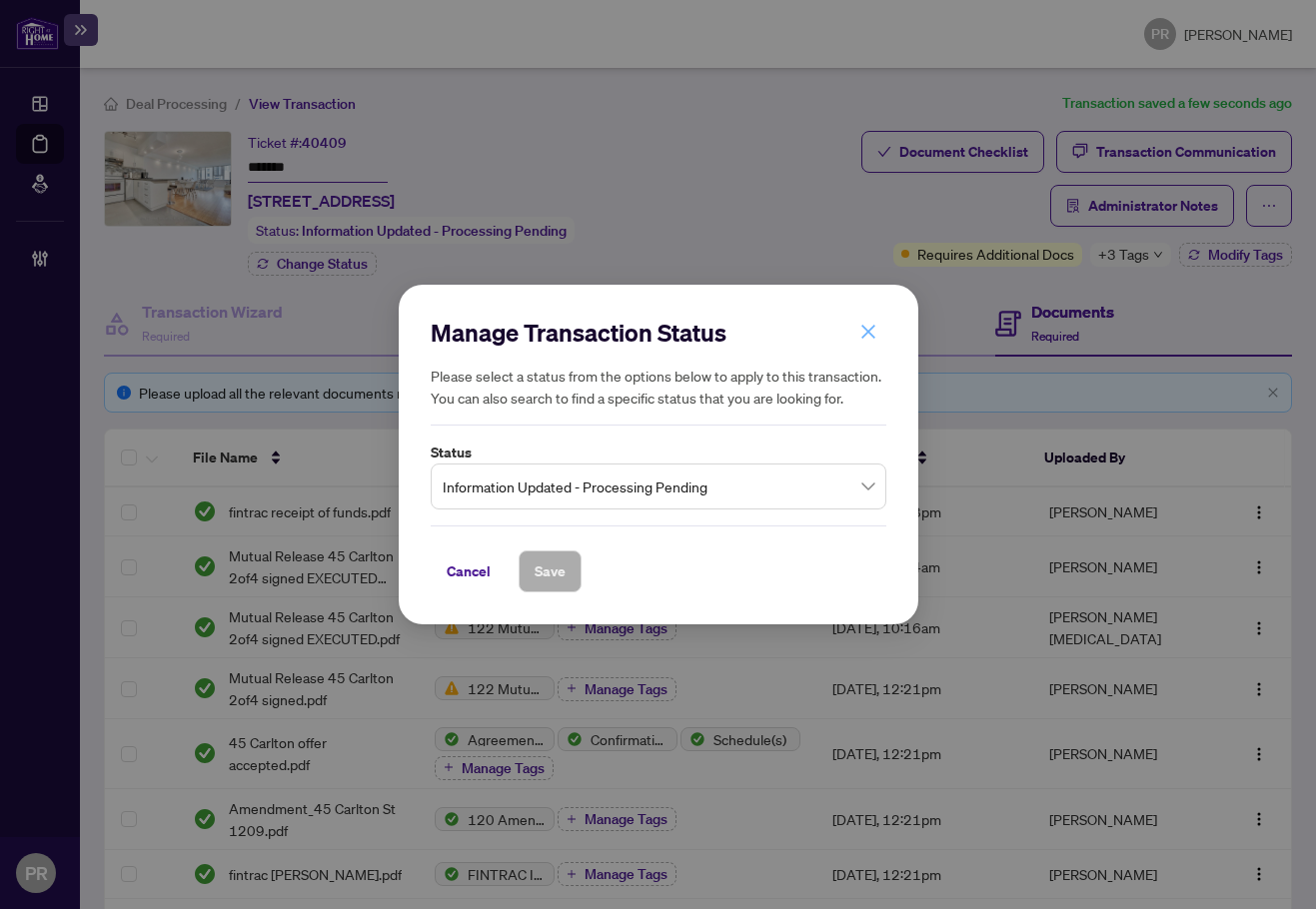 click 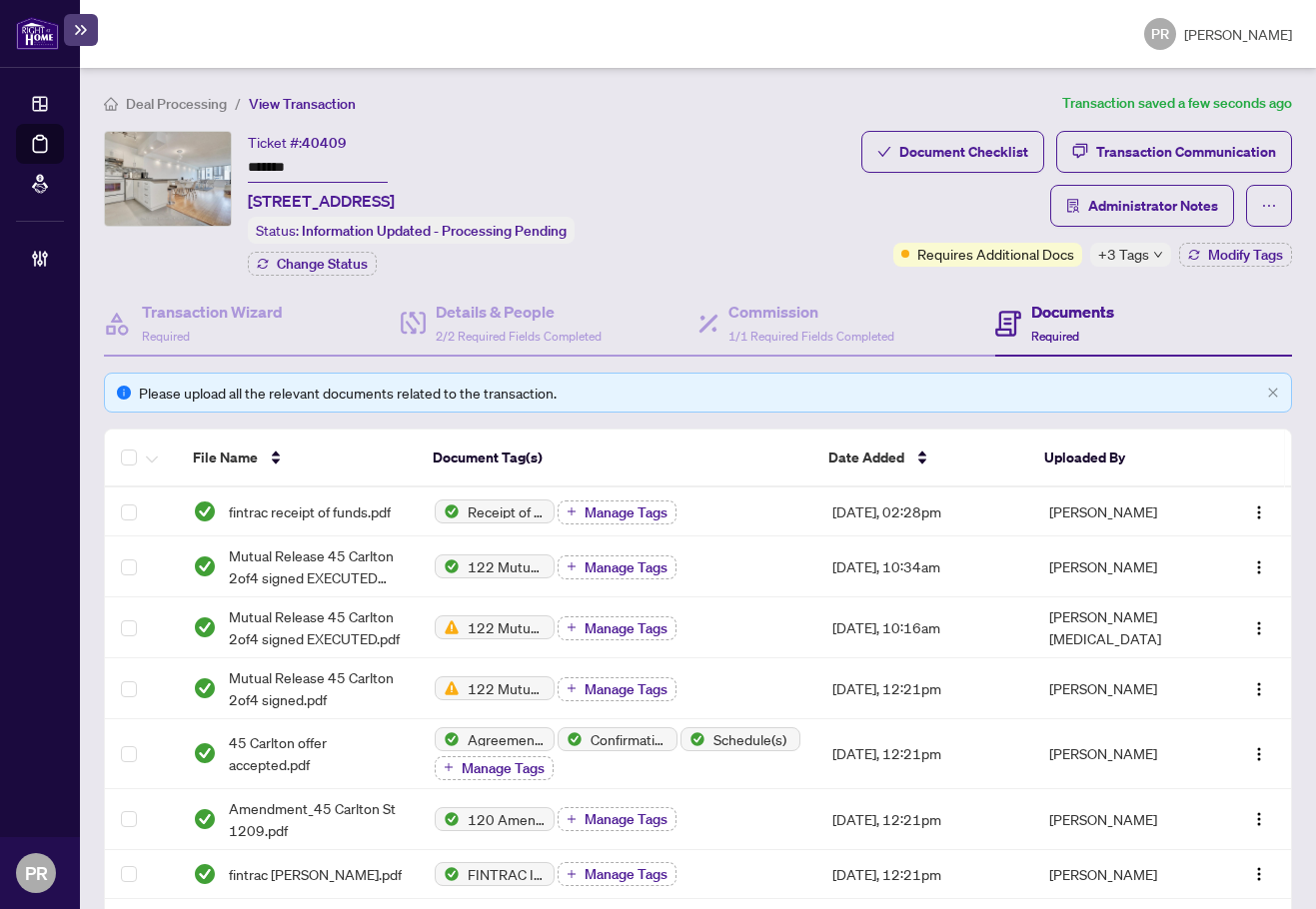 click on "+3 Tags" at bounding box center [1123, 254] 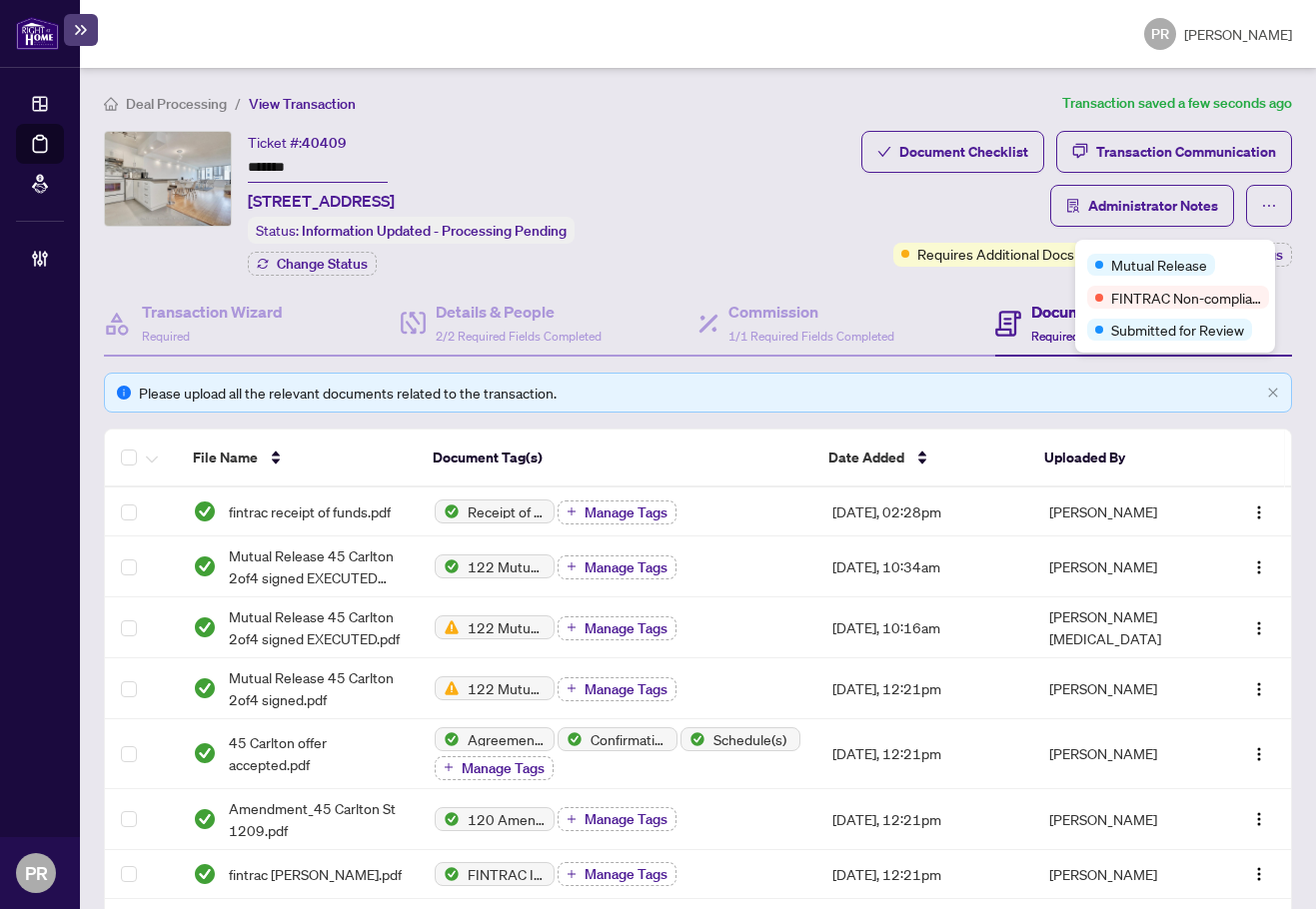 click on "Mutual Release" at bounding box center [1159, 265] 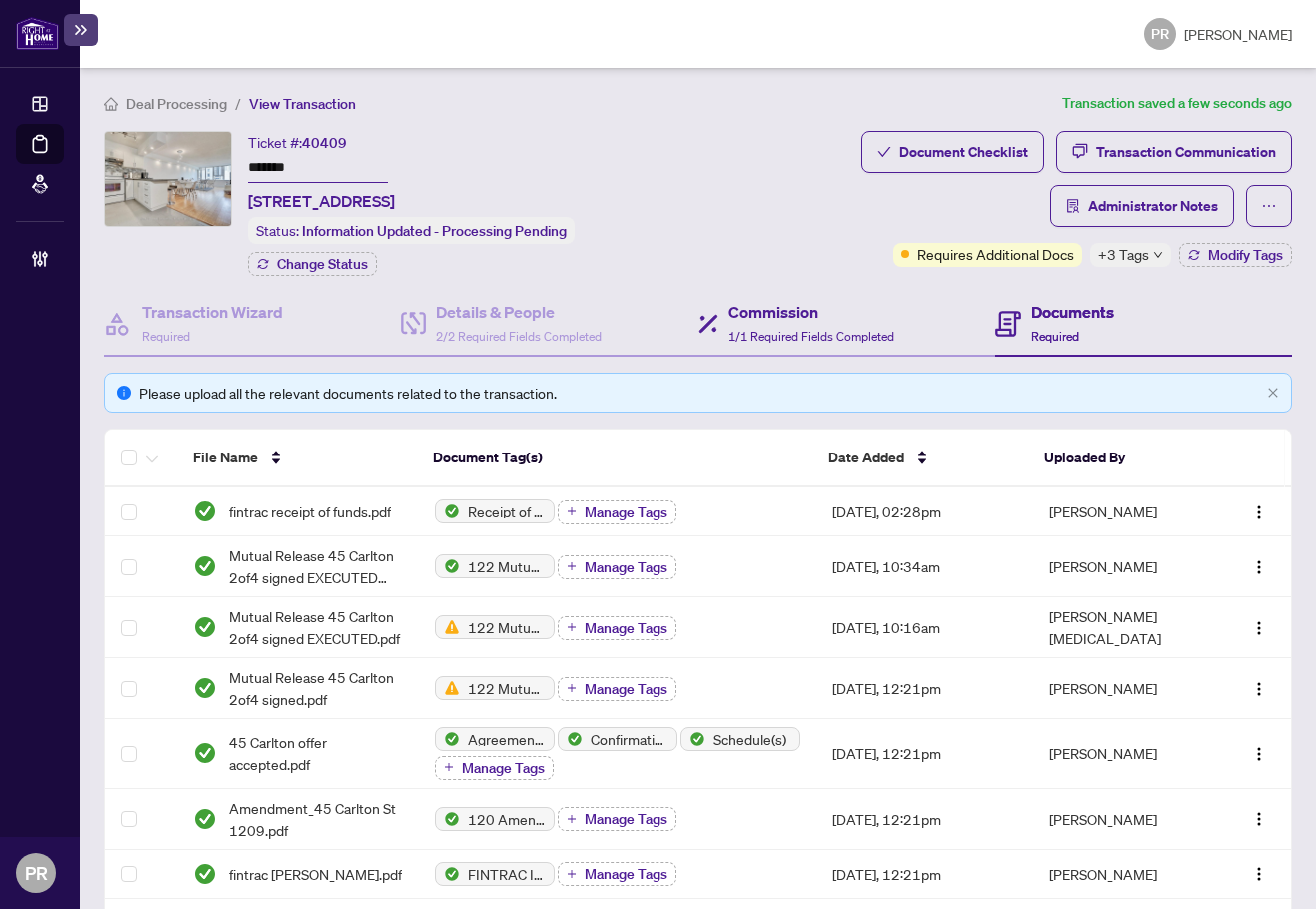 click on "Commission 1/1 Required Fields Completed" at bounding box center [846, 324] 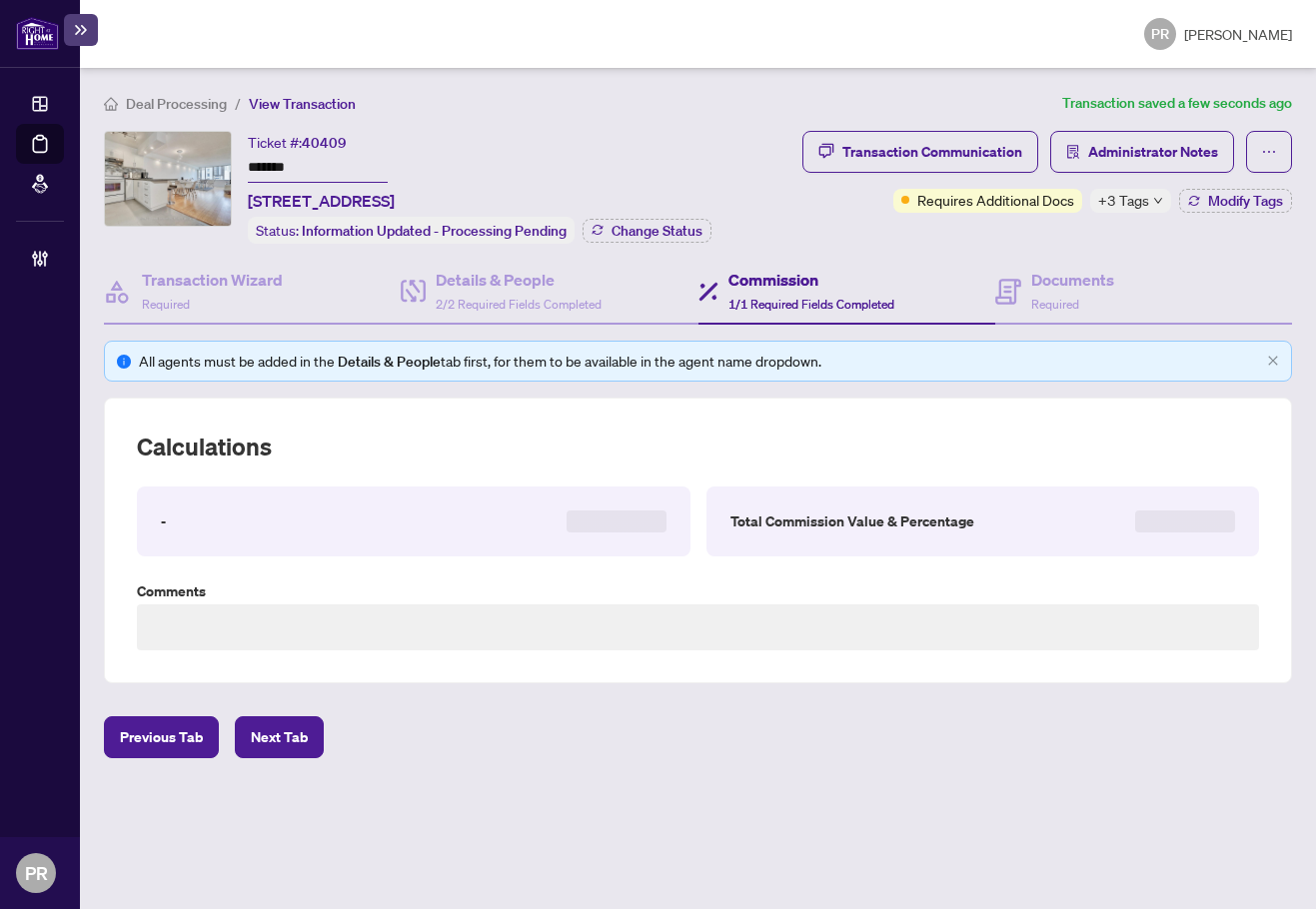 type on "**********" 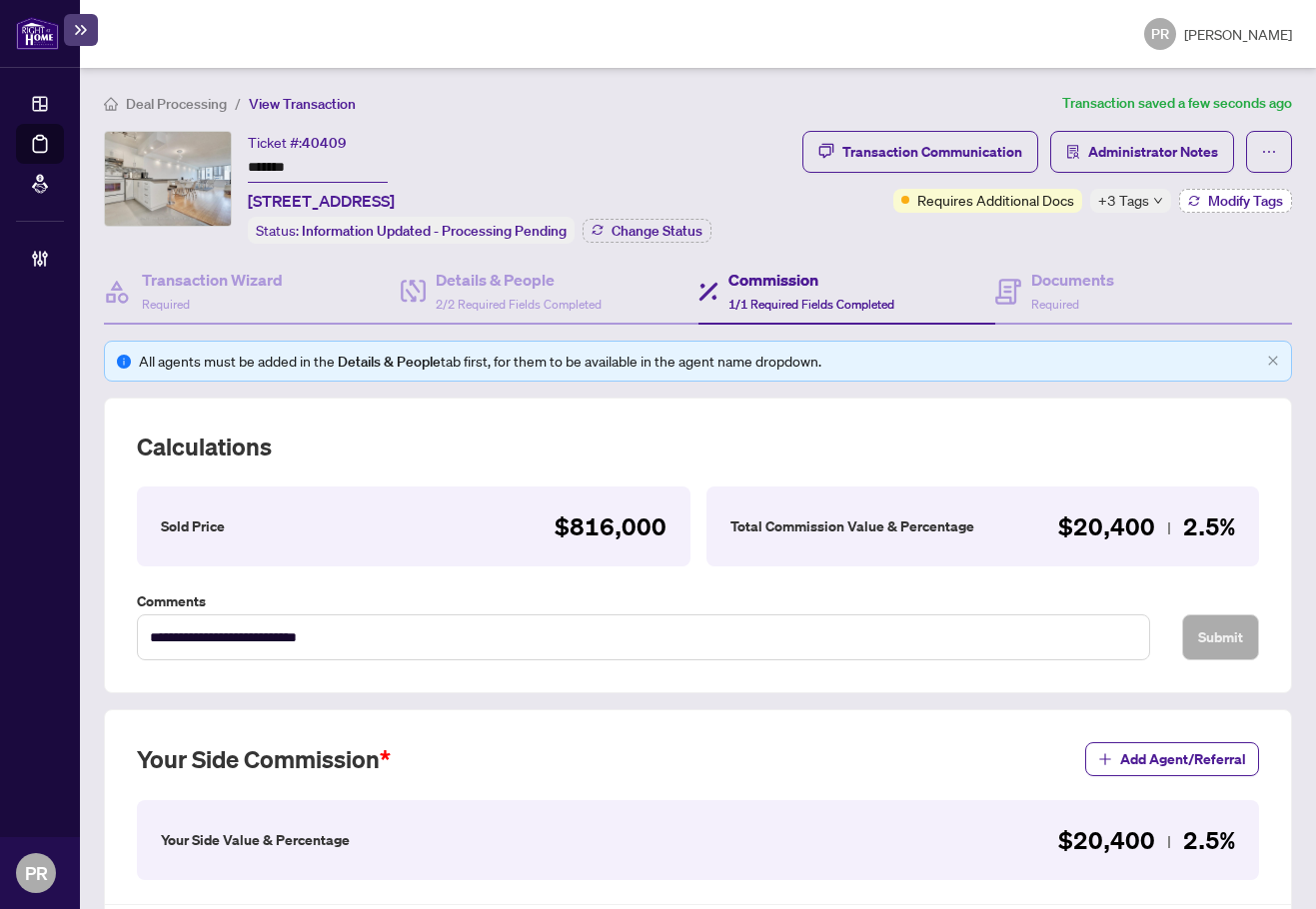 click on "Modify Tags" at bounding box center [1245, 201] 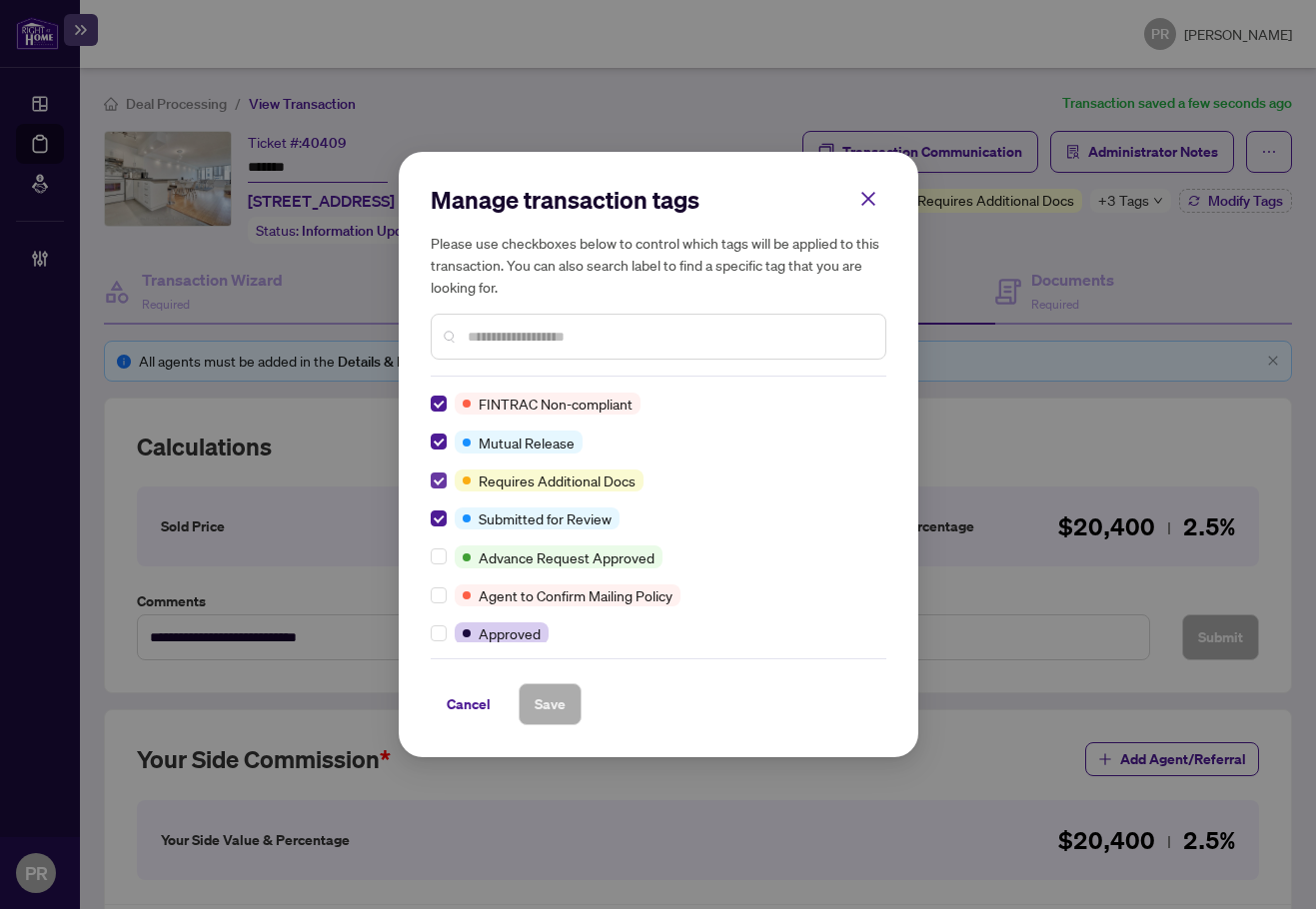click at bounding box center (439, 480) 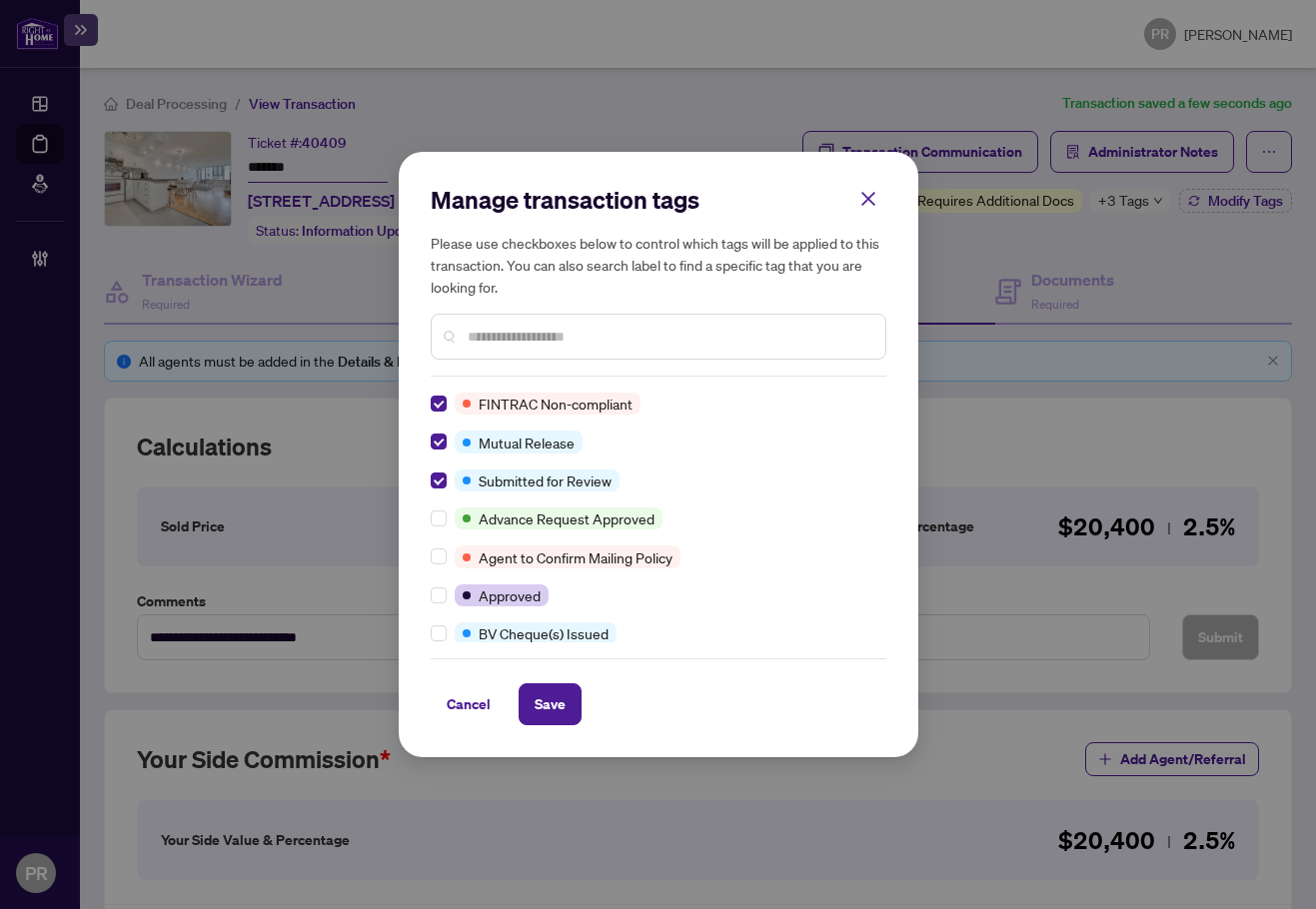 click at bounding box center (439, 480) 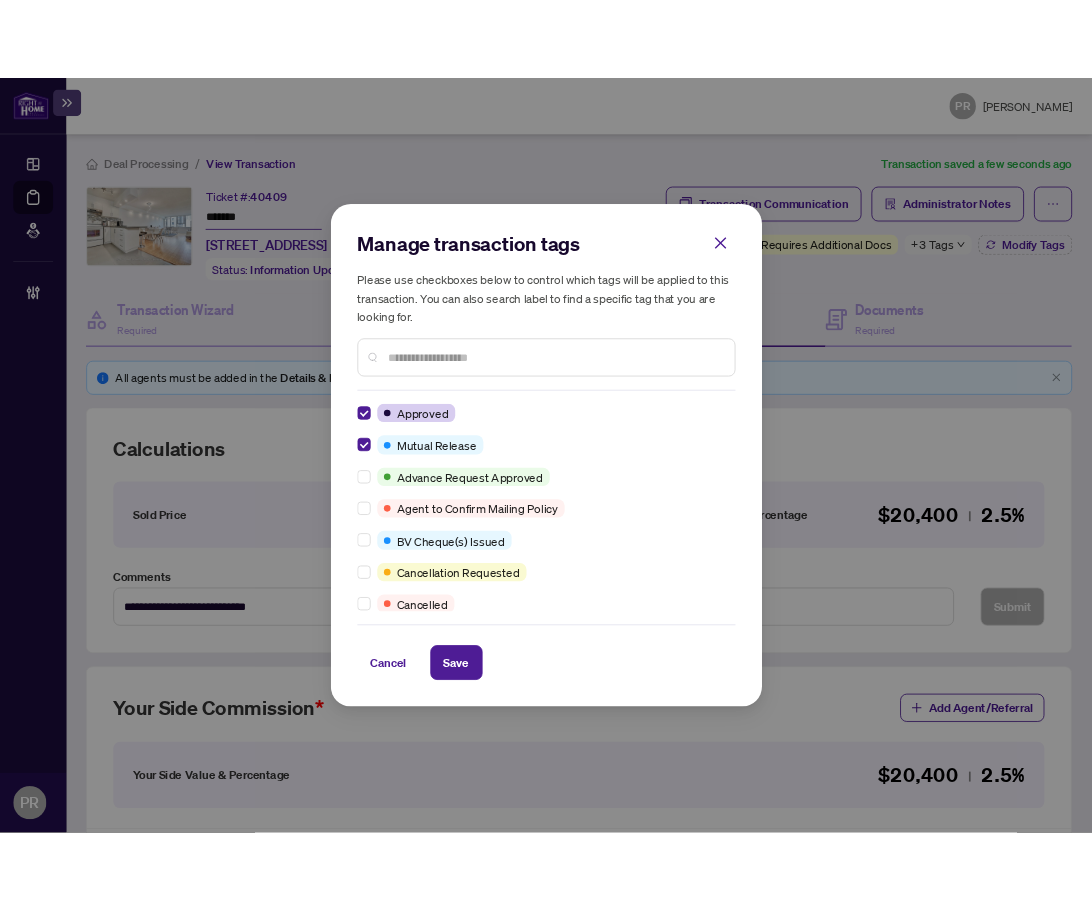 scroll, scrollTop: 0, scrollLeft: 0, axis: both 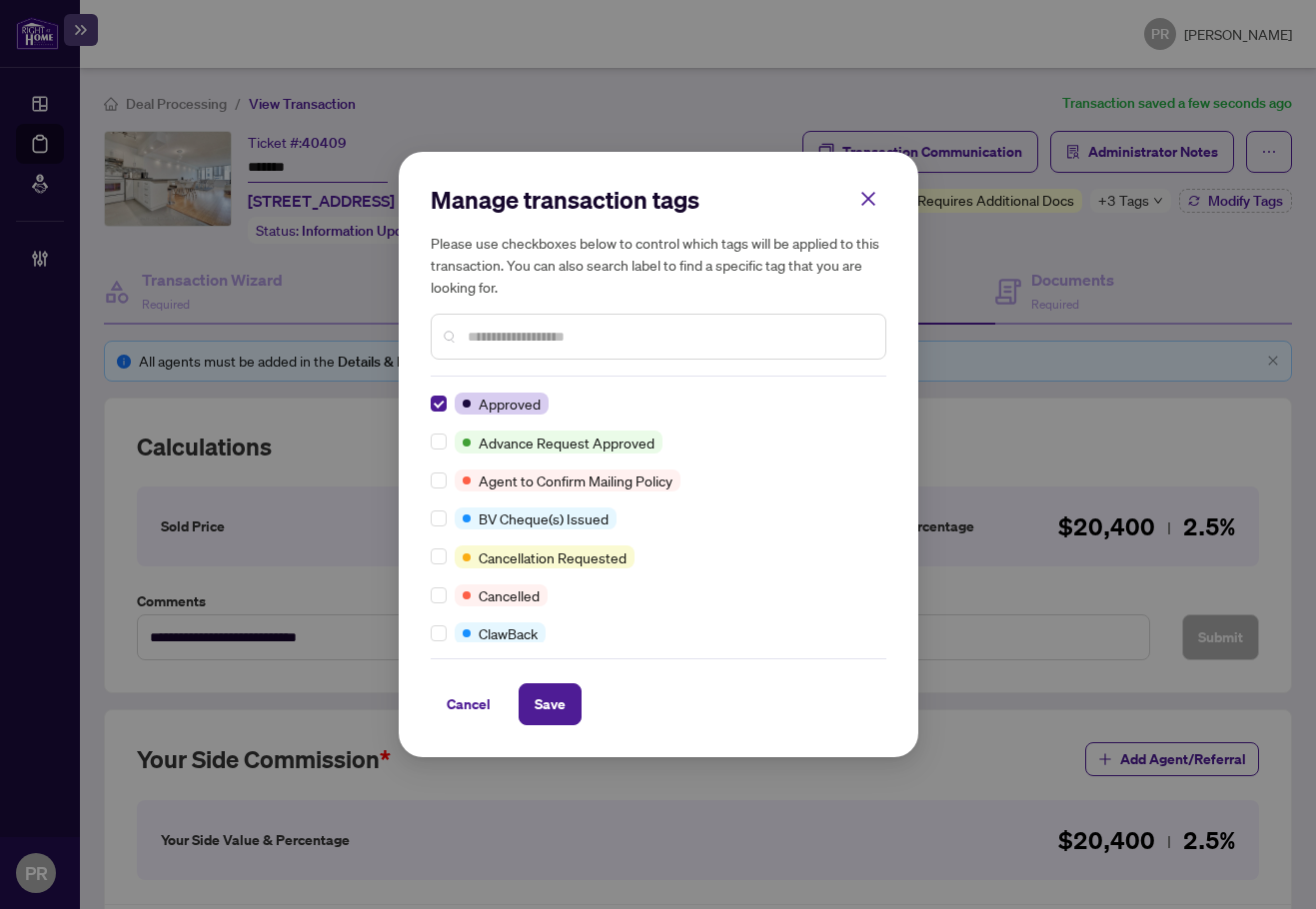click at bounding box center [668, 337] 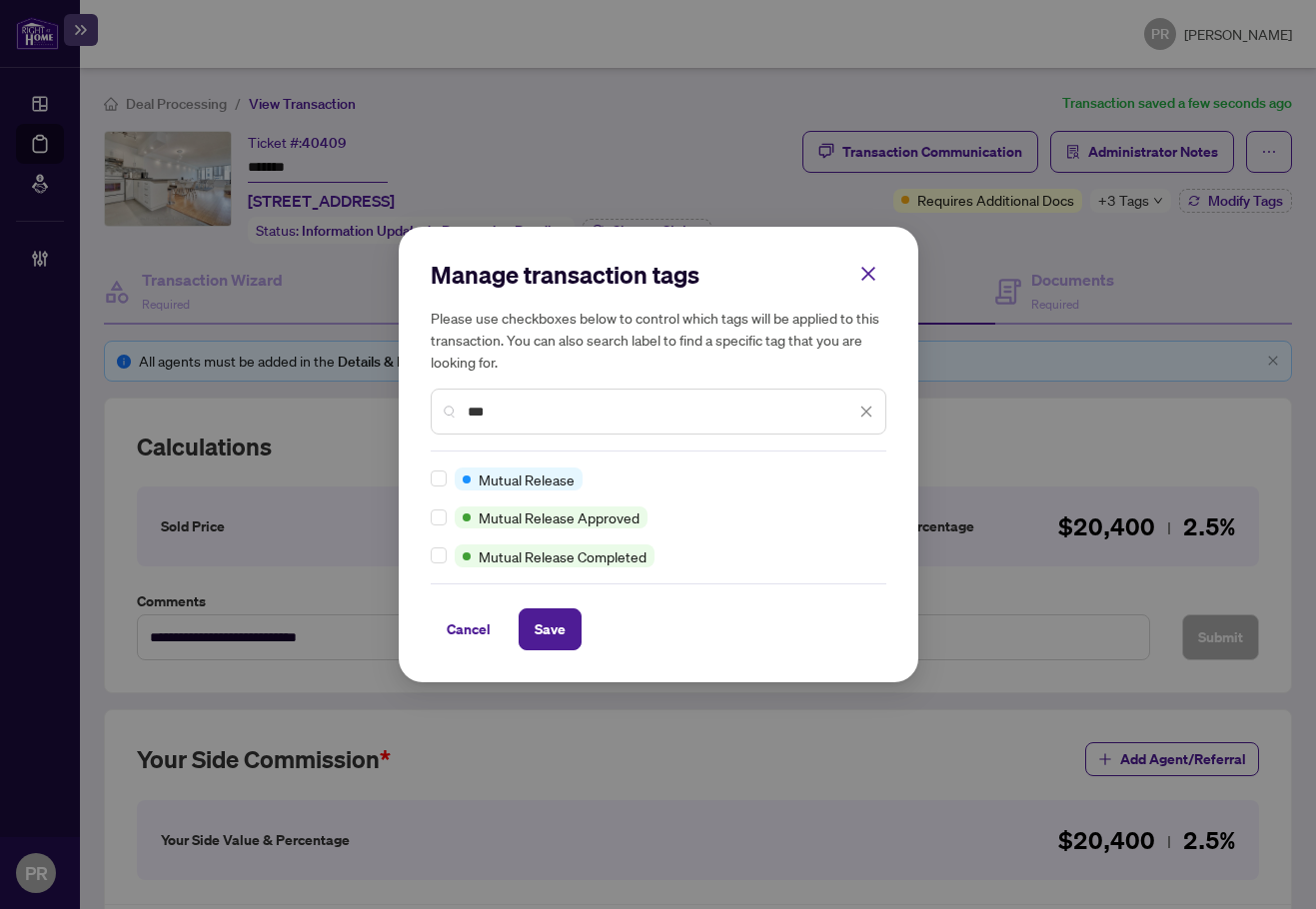 type on "***" 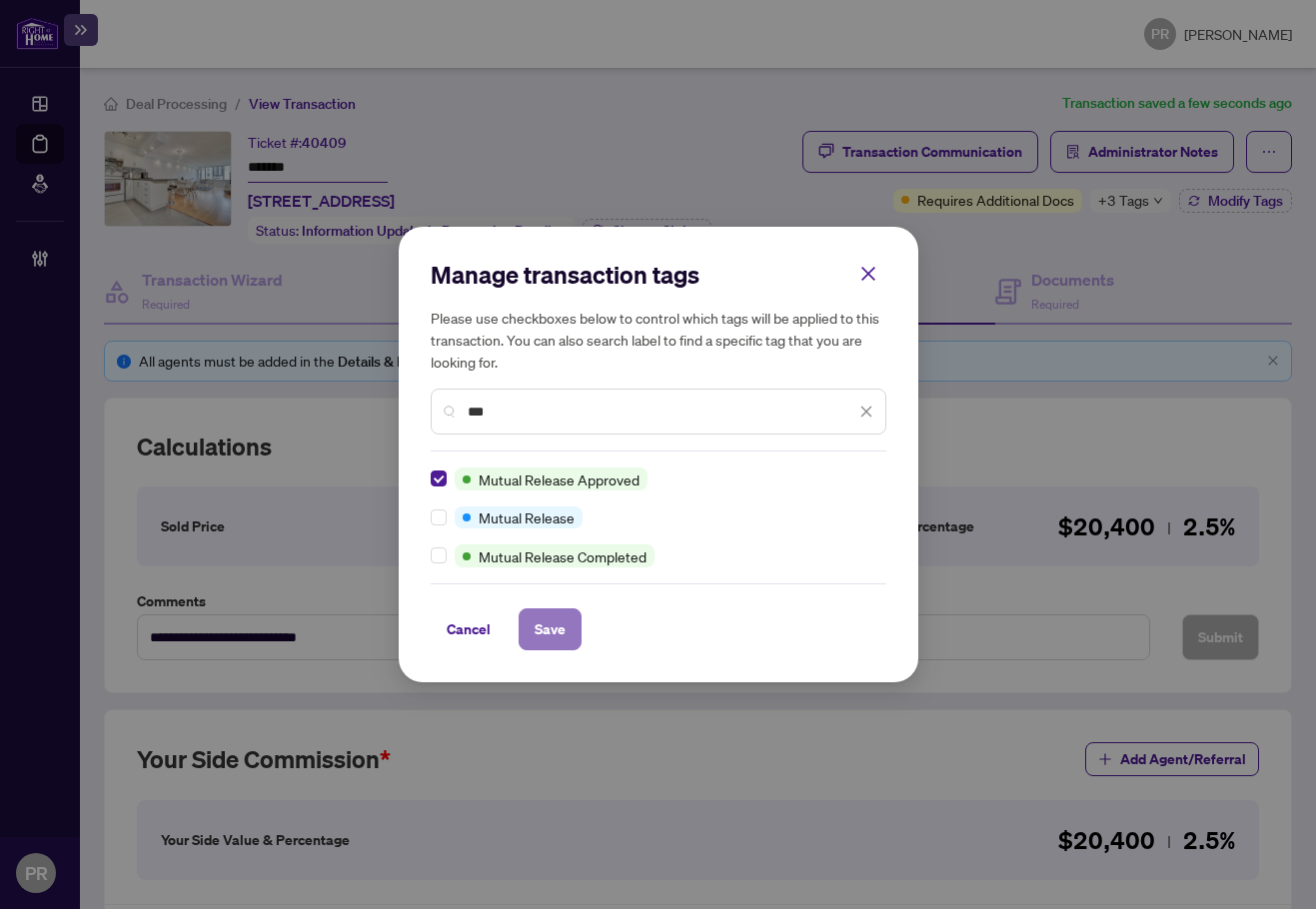 click on "Save" at bounding box center (550, 629) 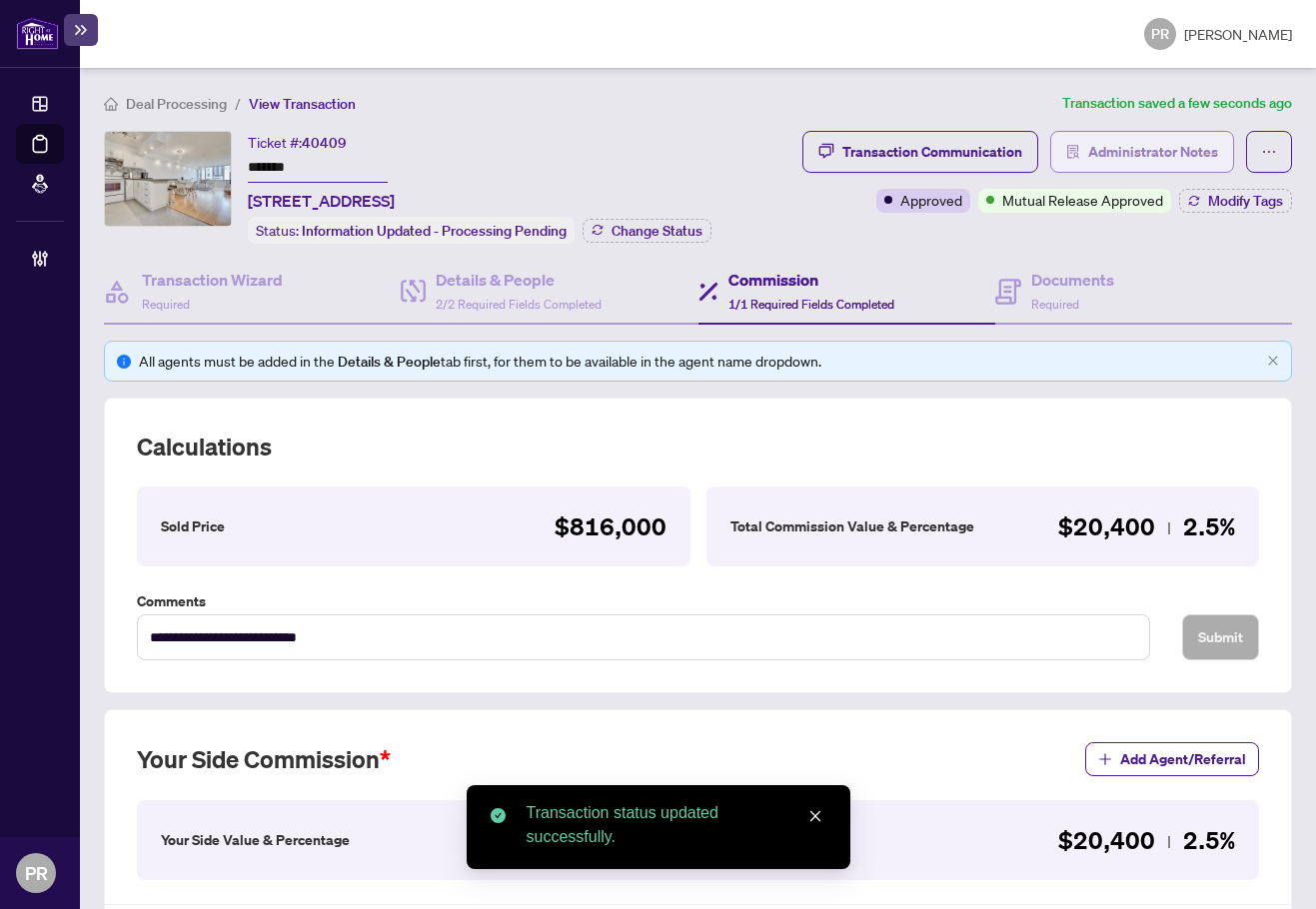 click on "Administrator Notes" at bounding box center (1153, 152) 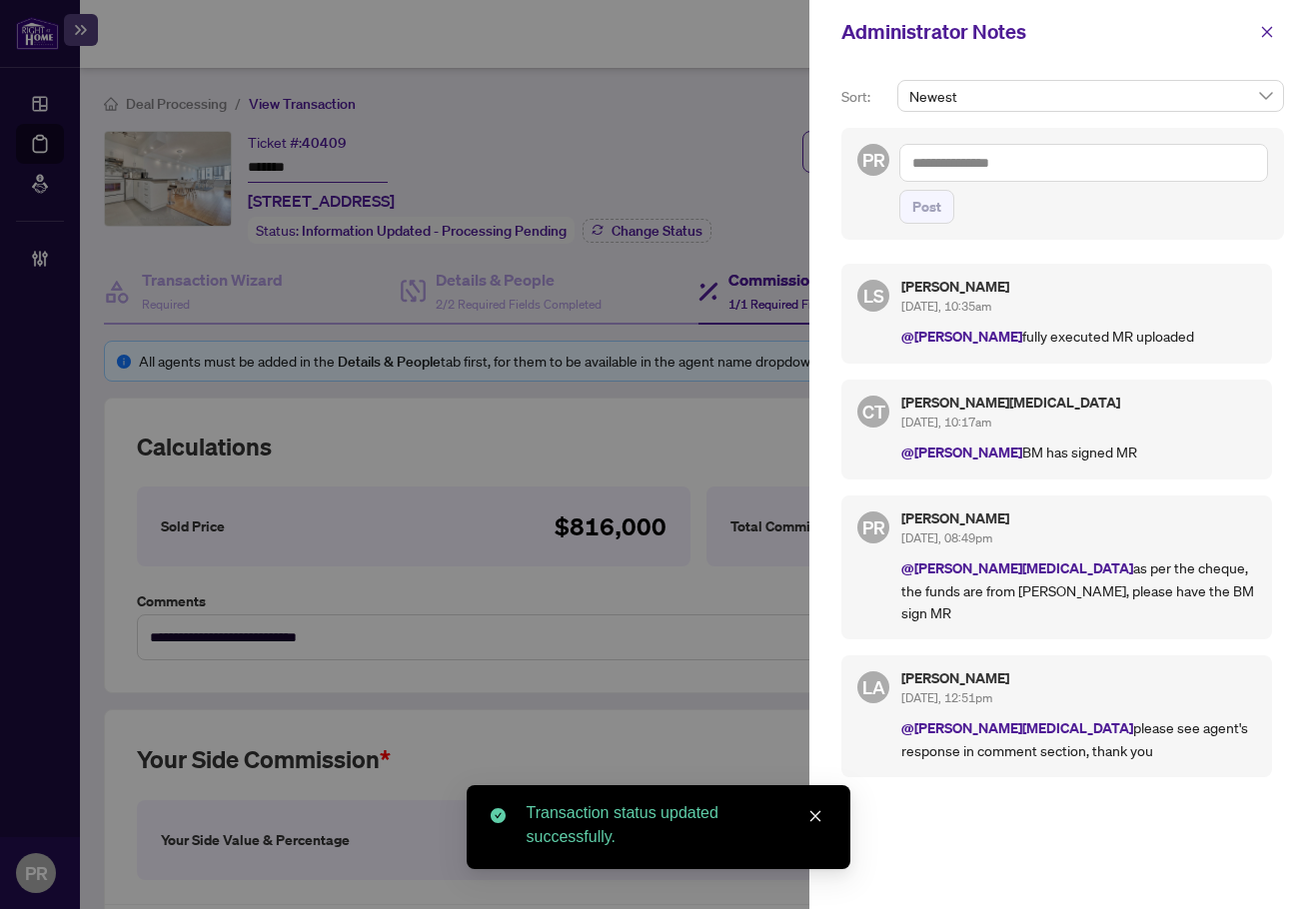 click at bounding box center (1083, 163) 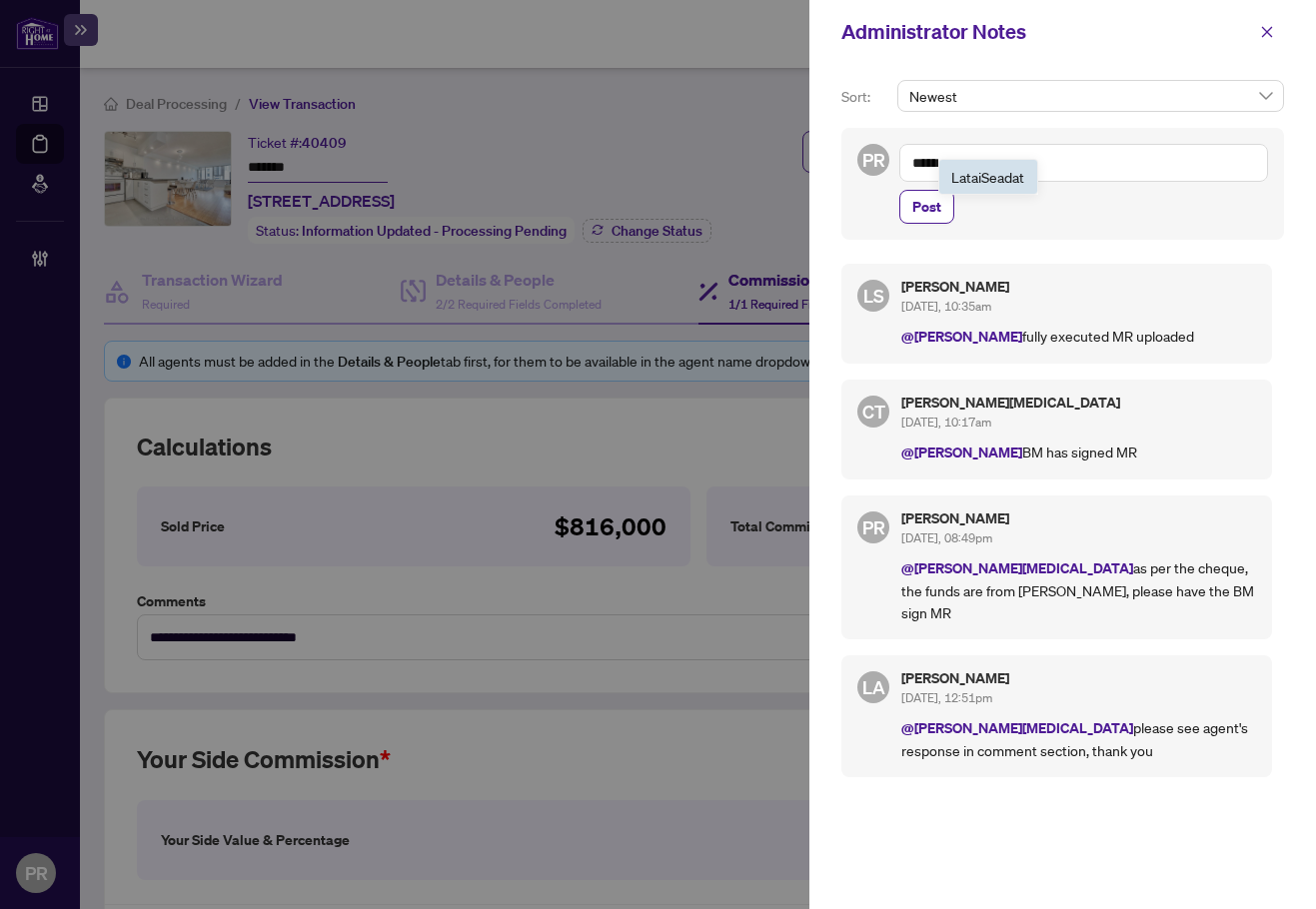 click on "Latai  Seadat" at bounding box center [987, 177] 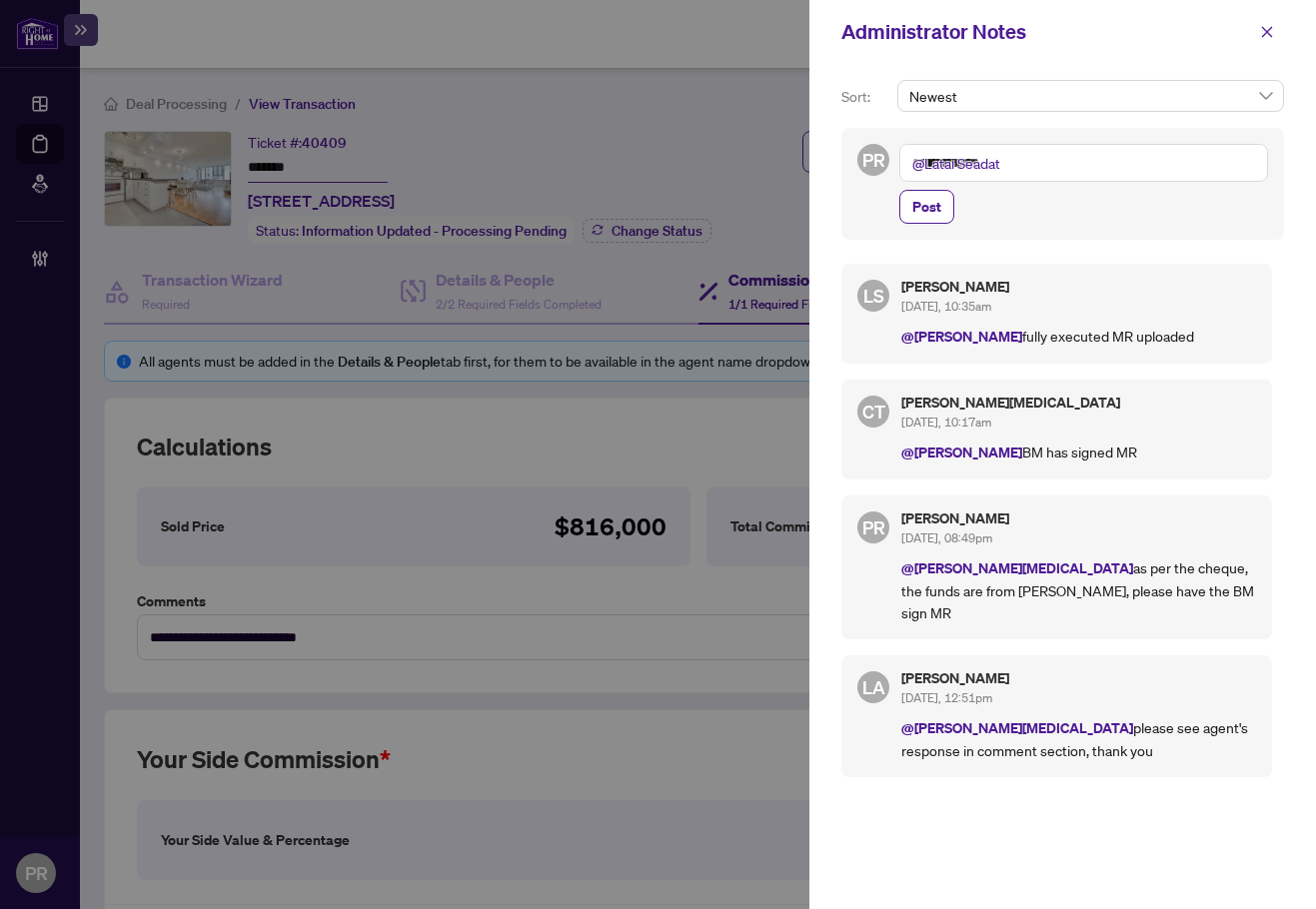 click on "**********" at bounding box center (1083, 163) 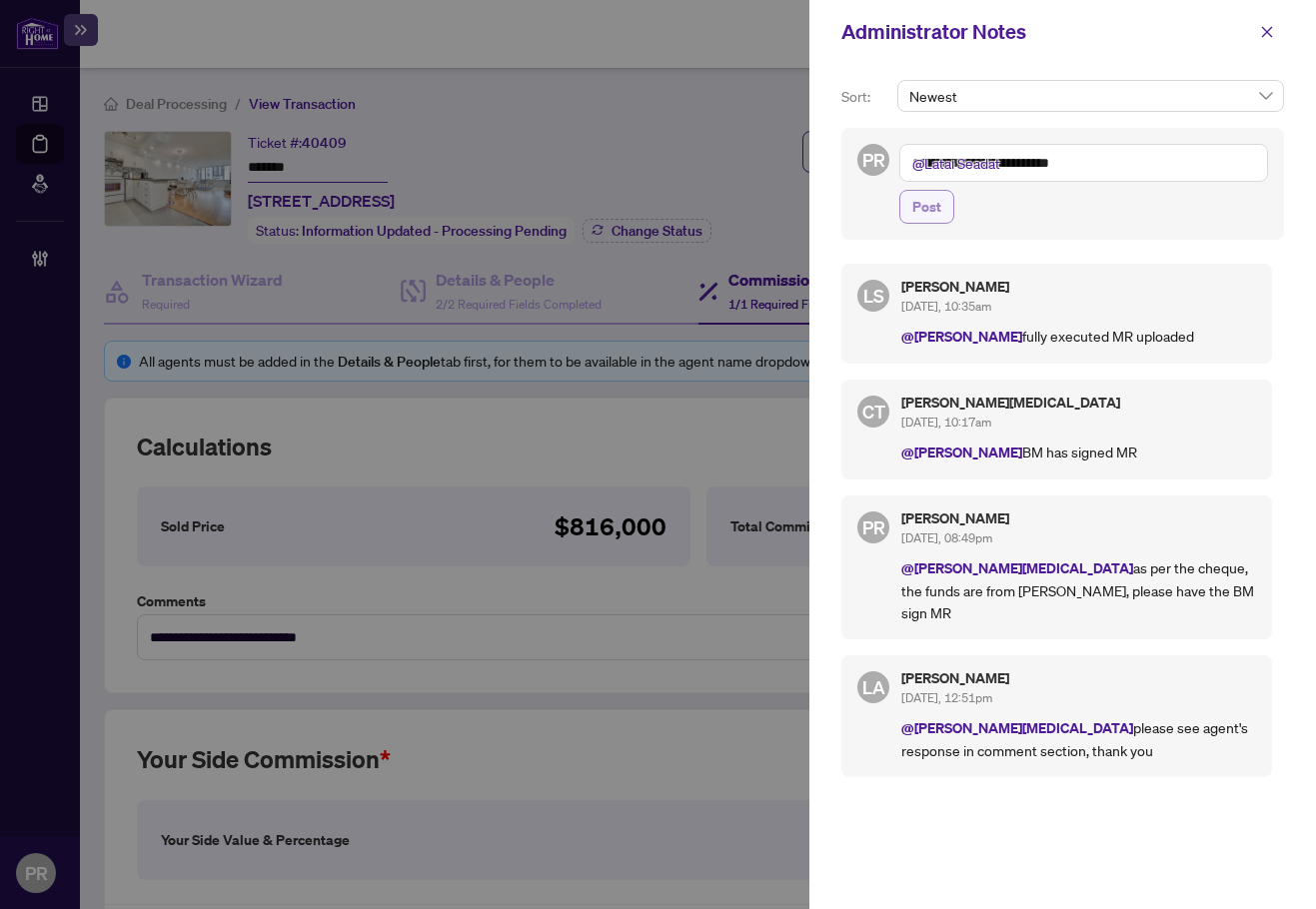 type on "**********" 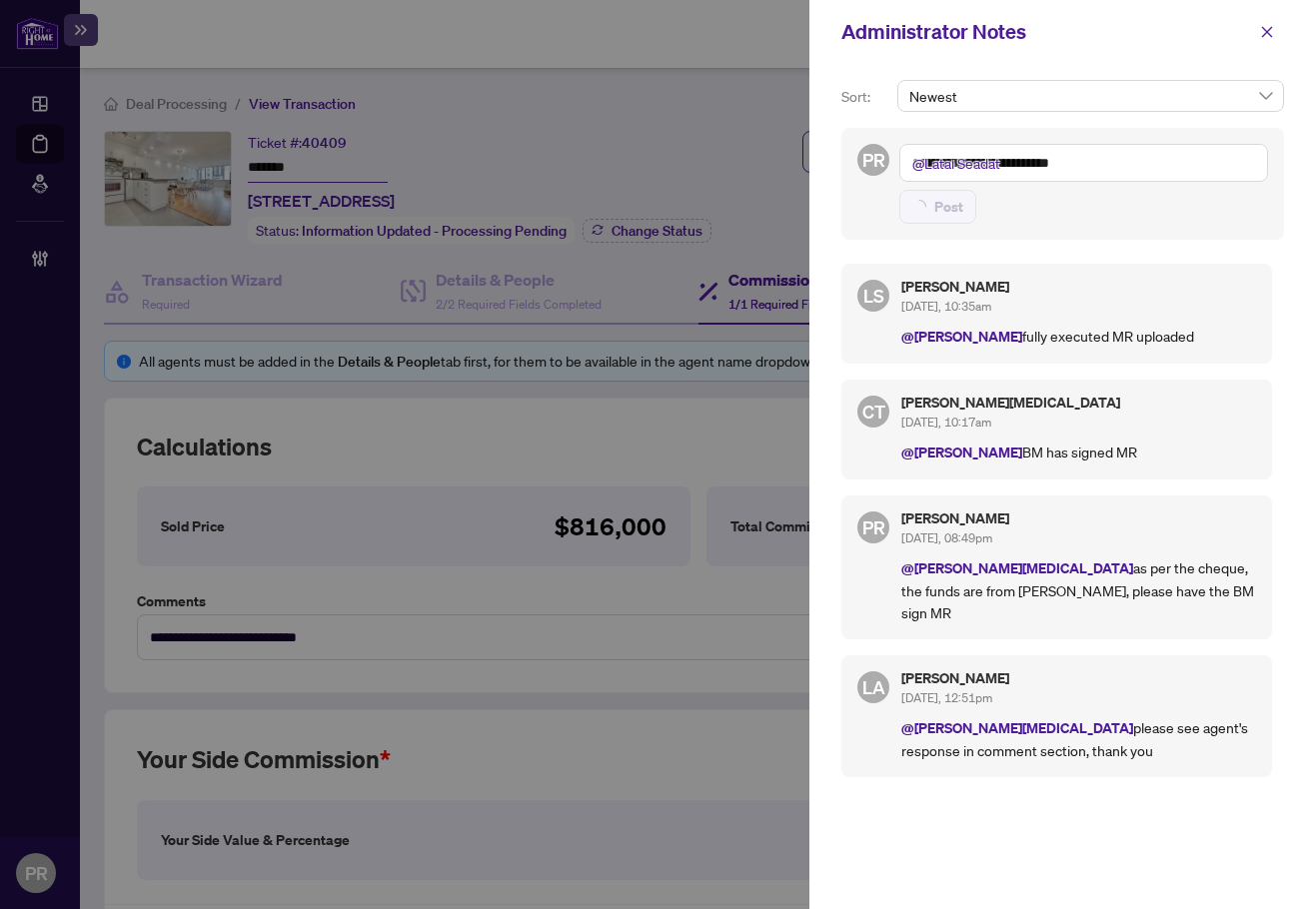 type 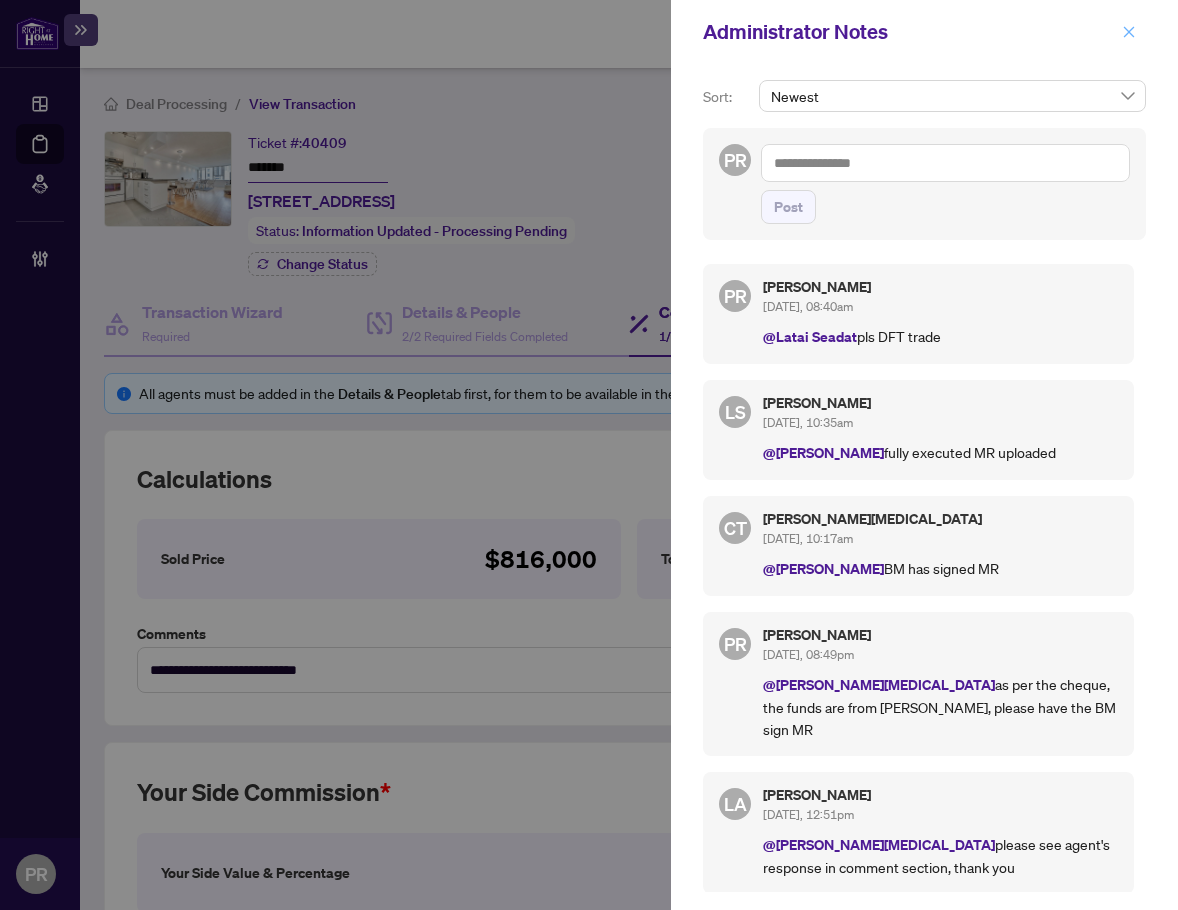 click 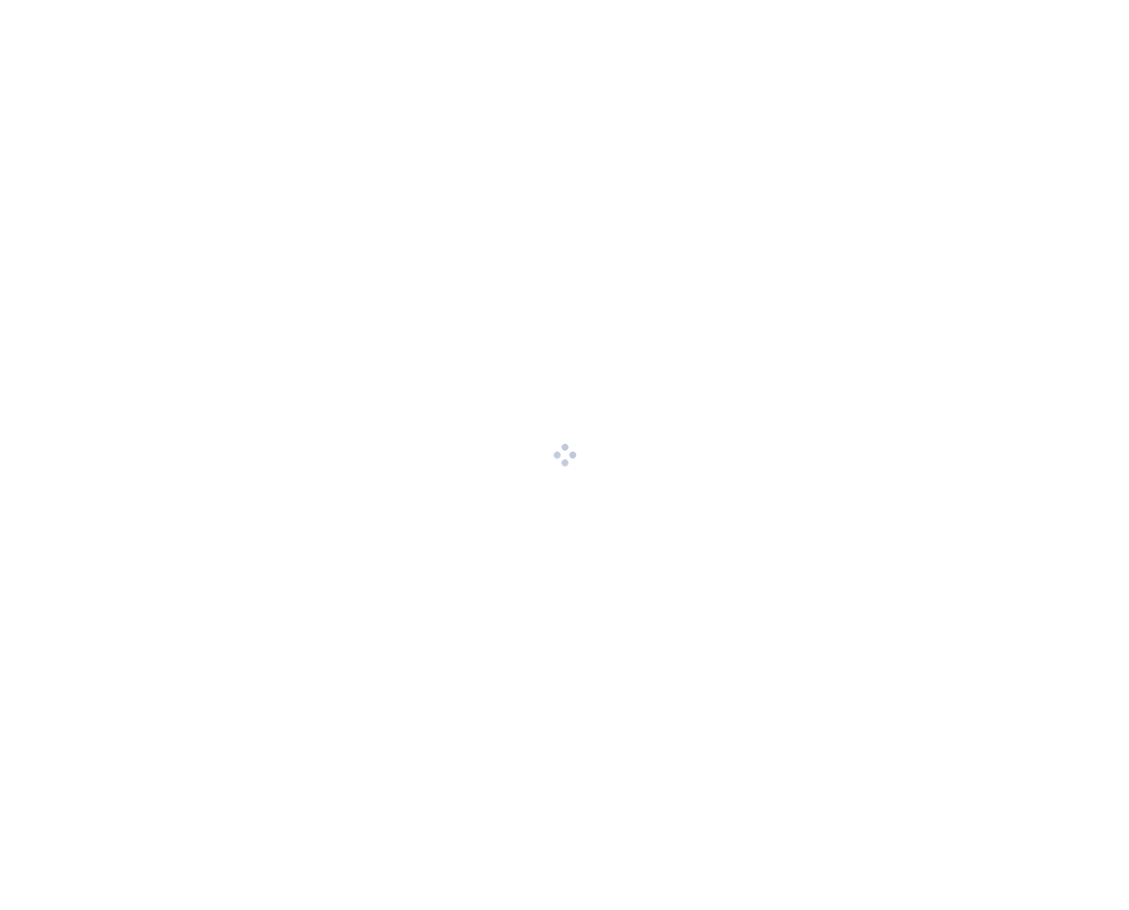 scroll, scrollTop: 0, scrollLeft: 0, axis: both 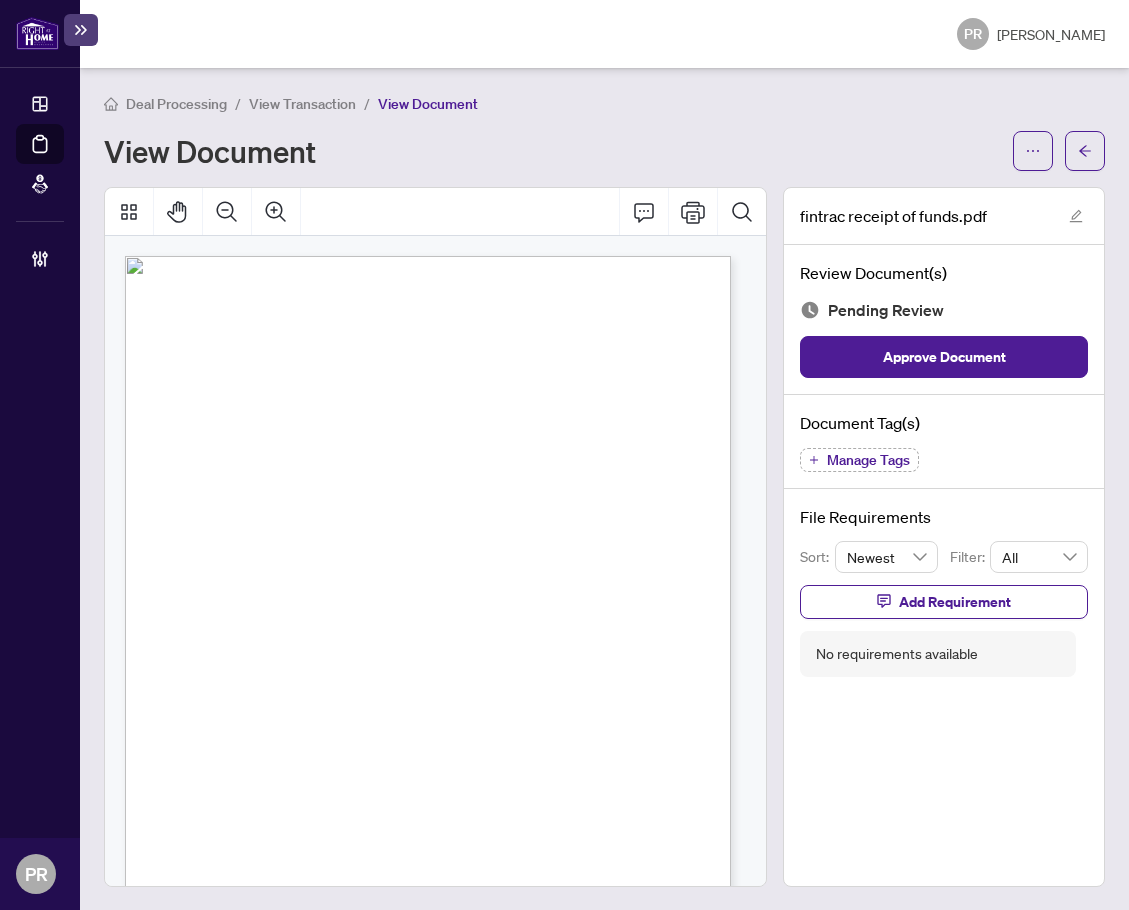 click 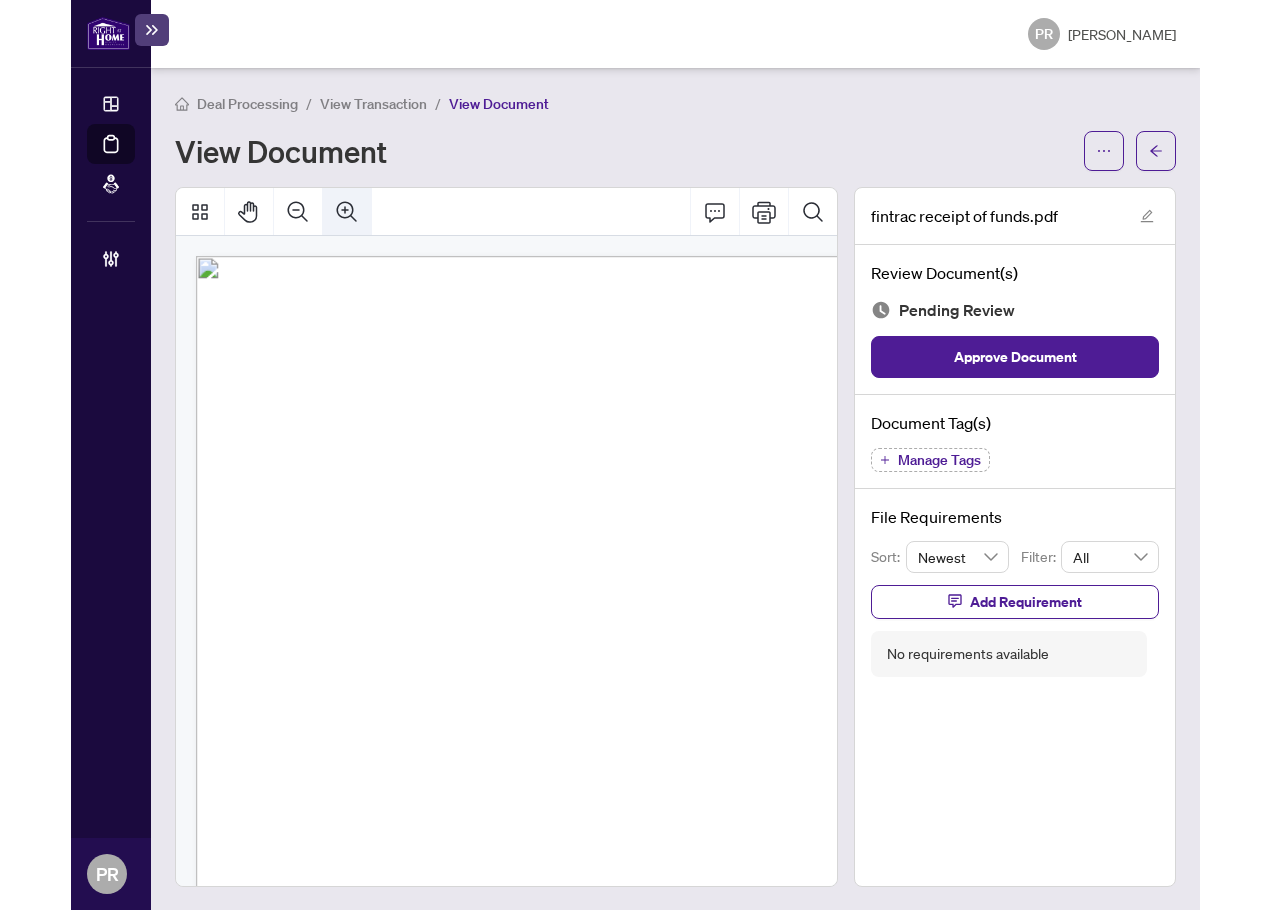 scroll, scrollTop: 11, scrollLeft: 76, axis: both 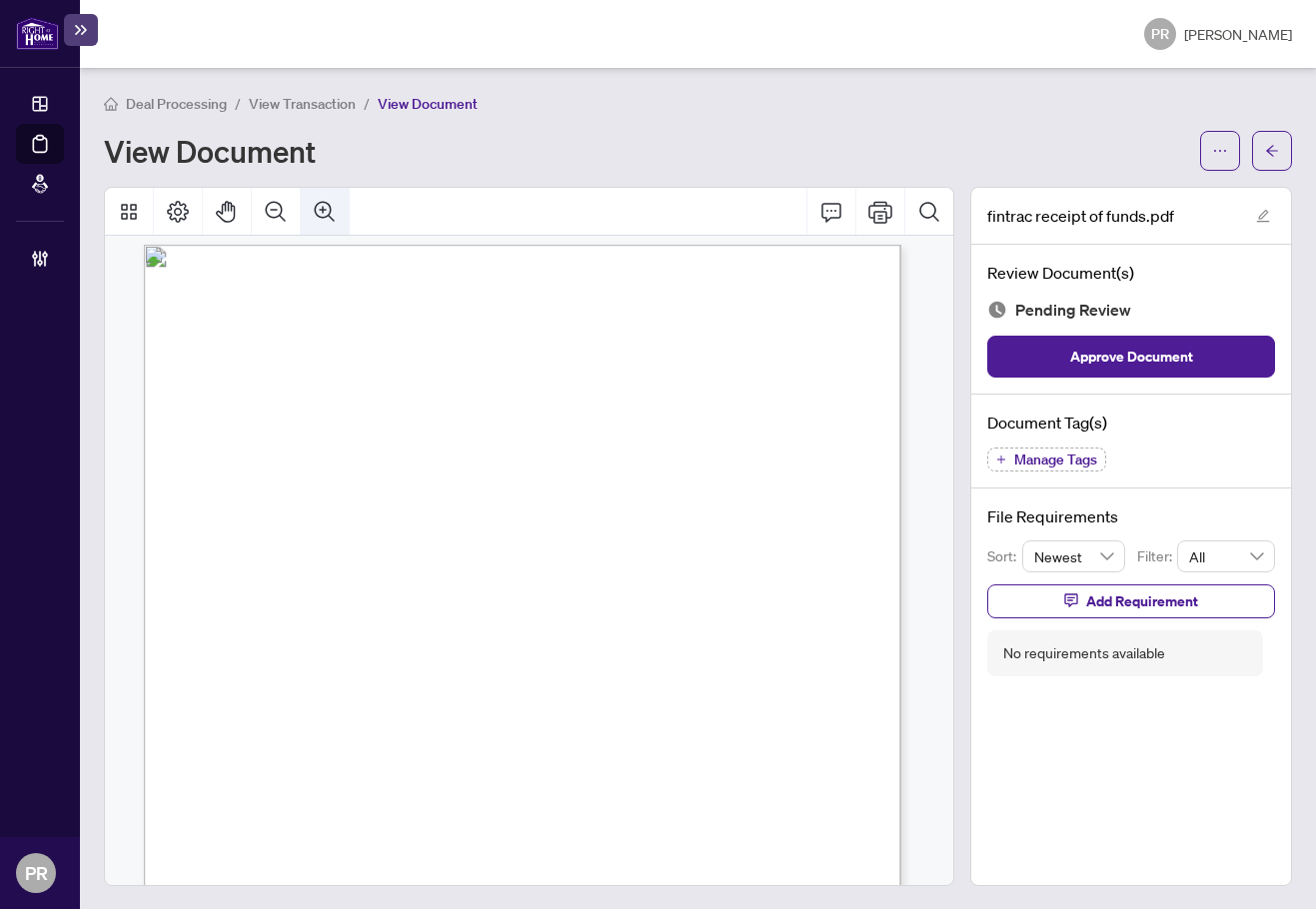 click 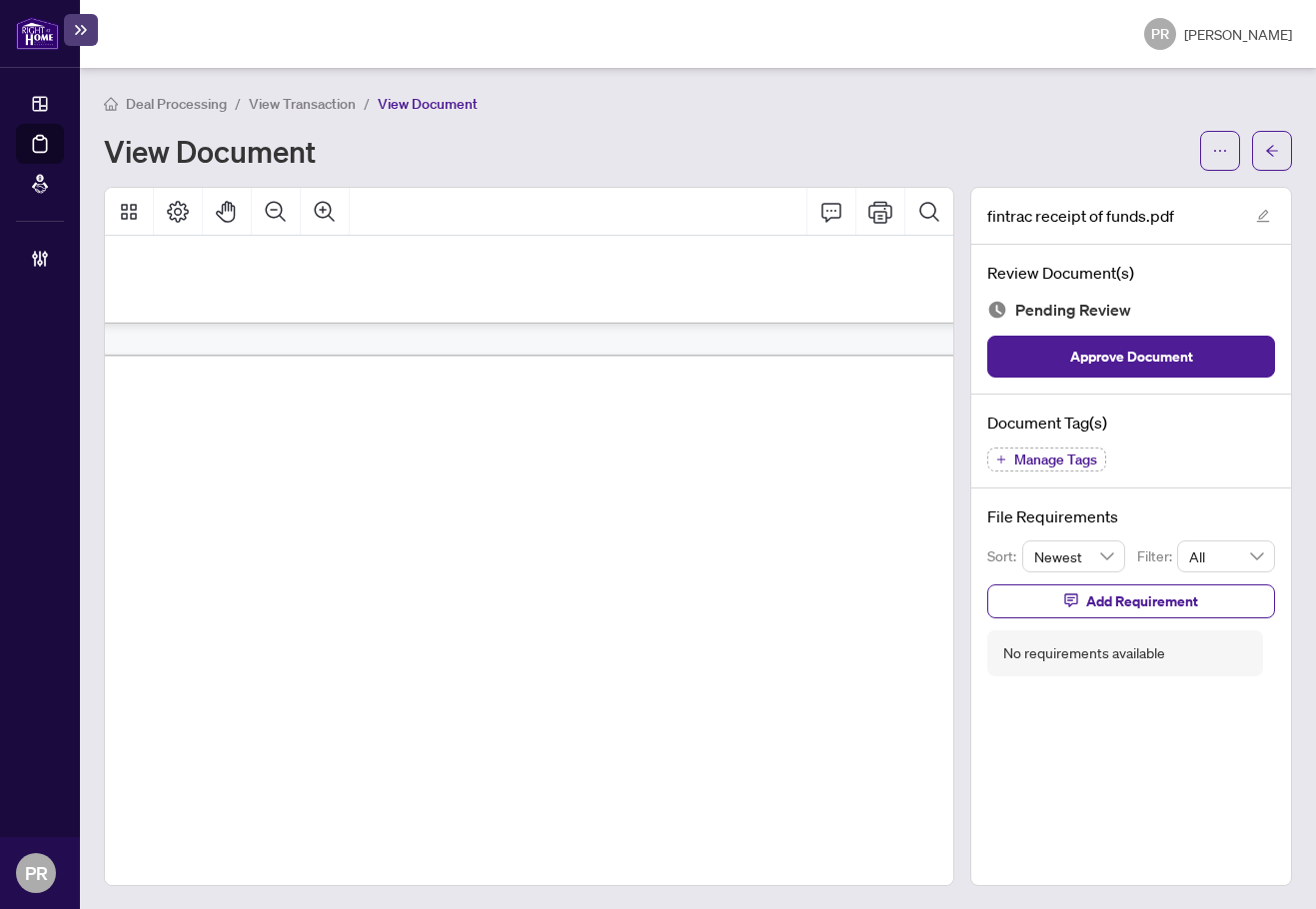 scroll, scrollTop: 1324, scrollLeft: 76, axis: both 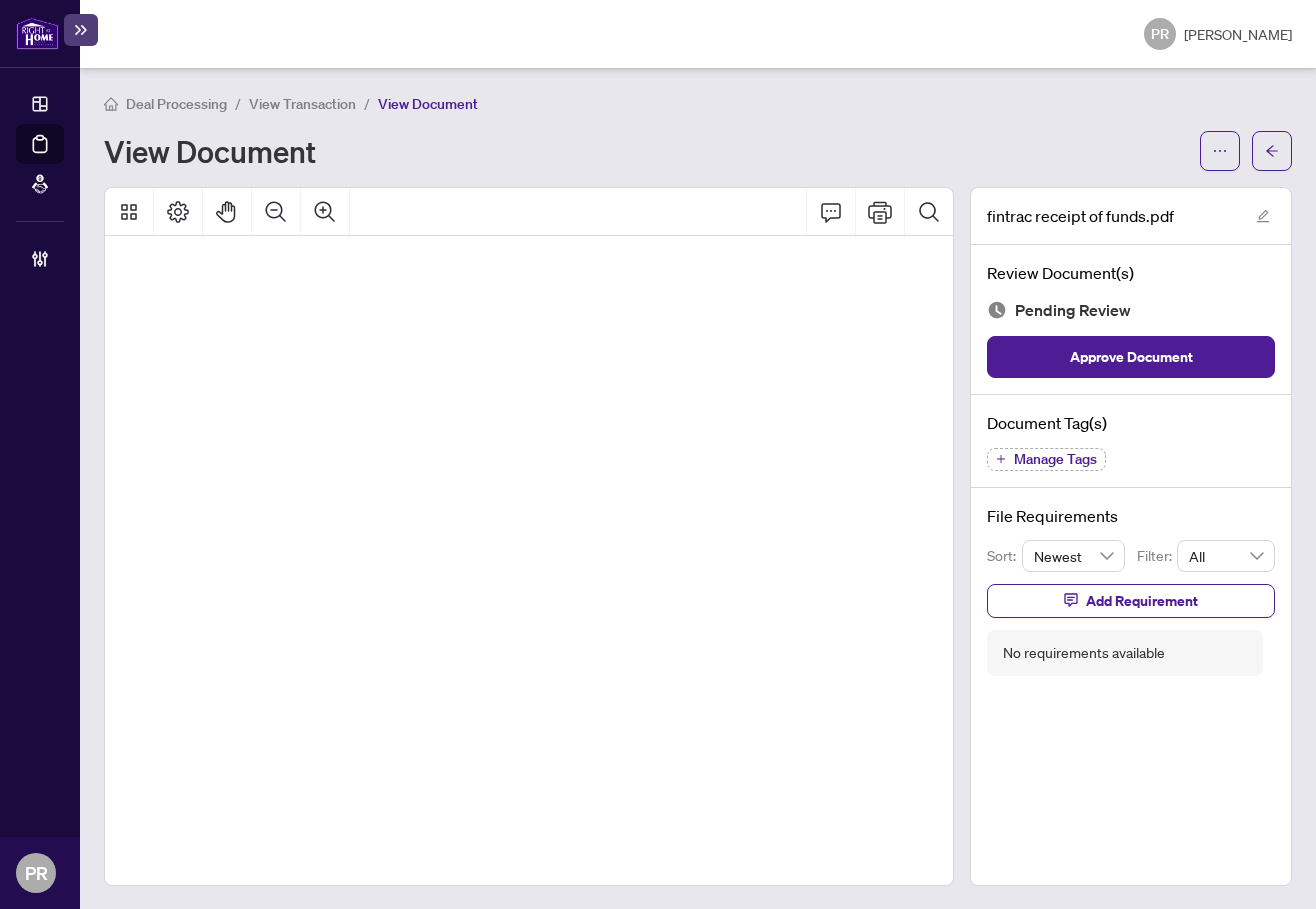 click on "Document Tag(s) Manage Tags" at bounding box center [1131, 442] 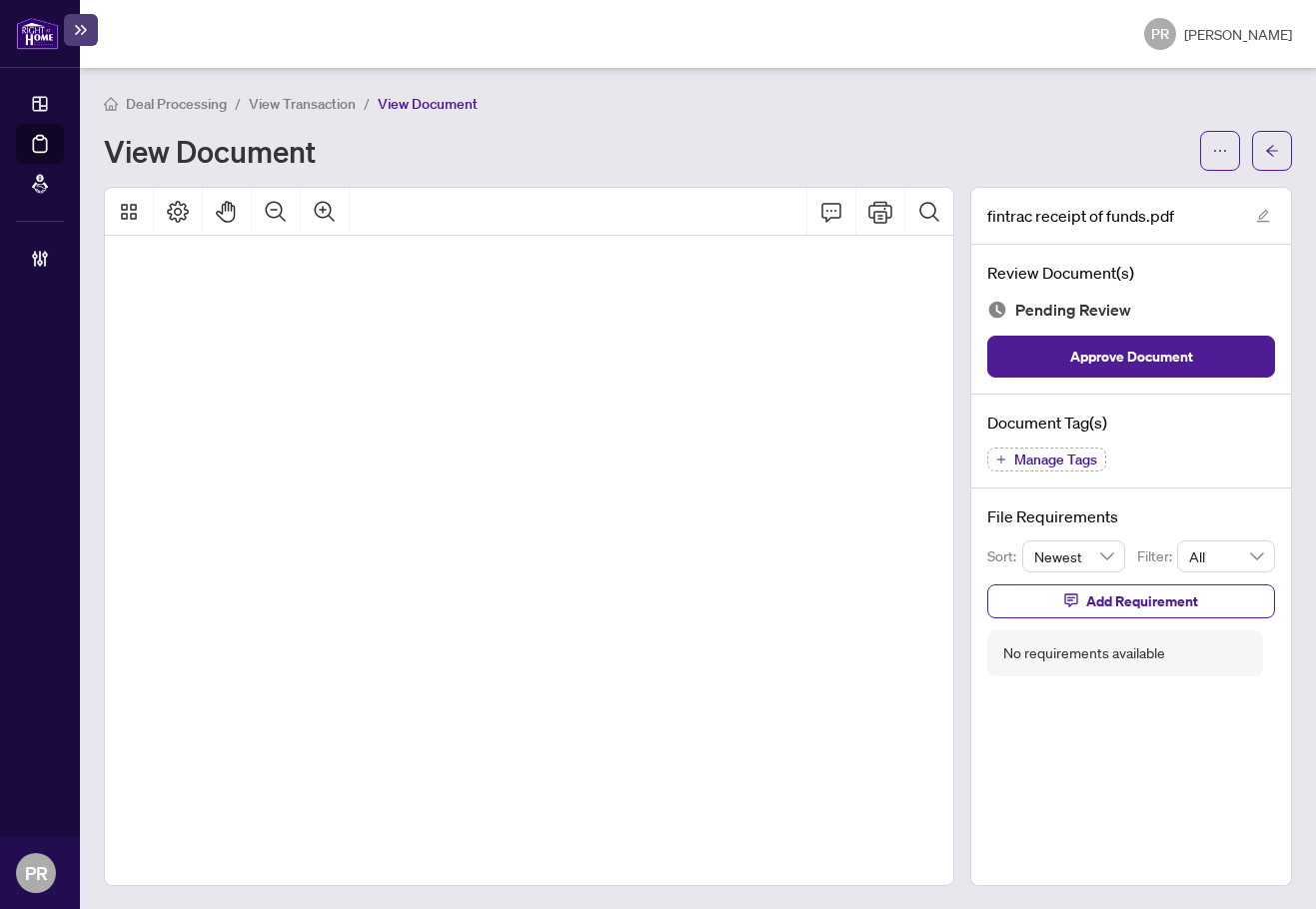 click on "Manage Tags" at bounding box center (1055, 459) 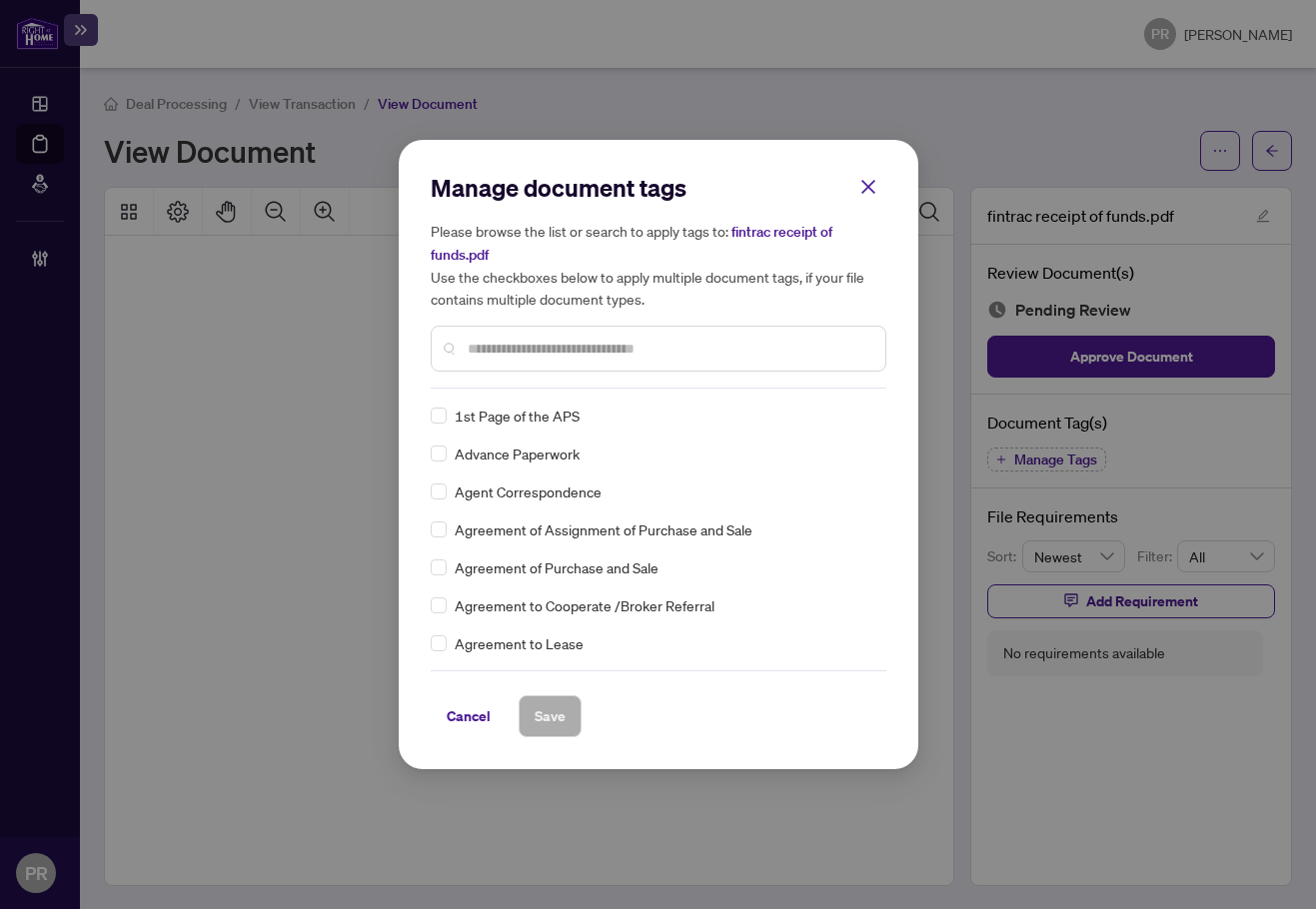 click at bounding box center (668, 349) 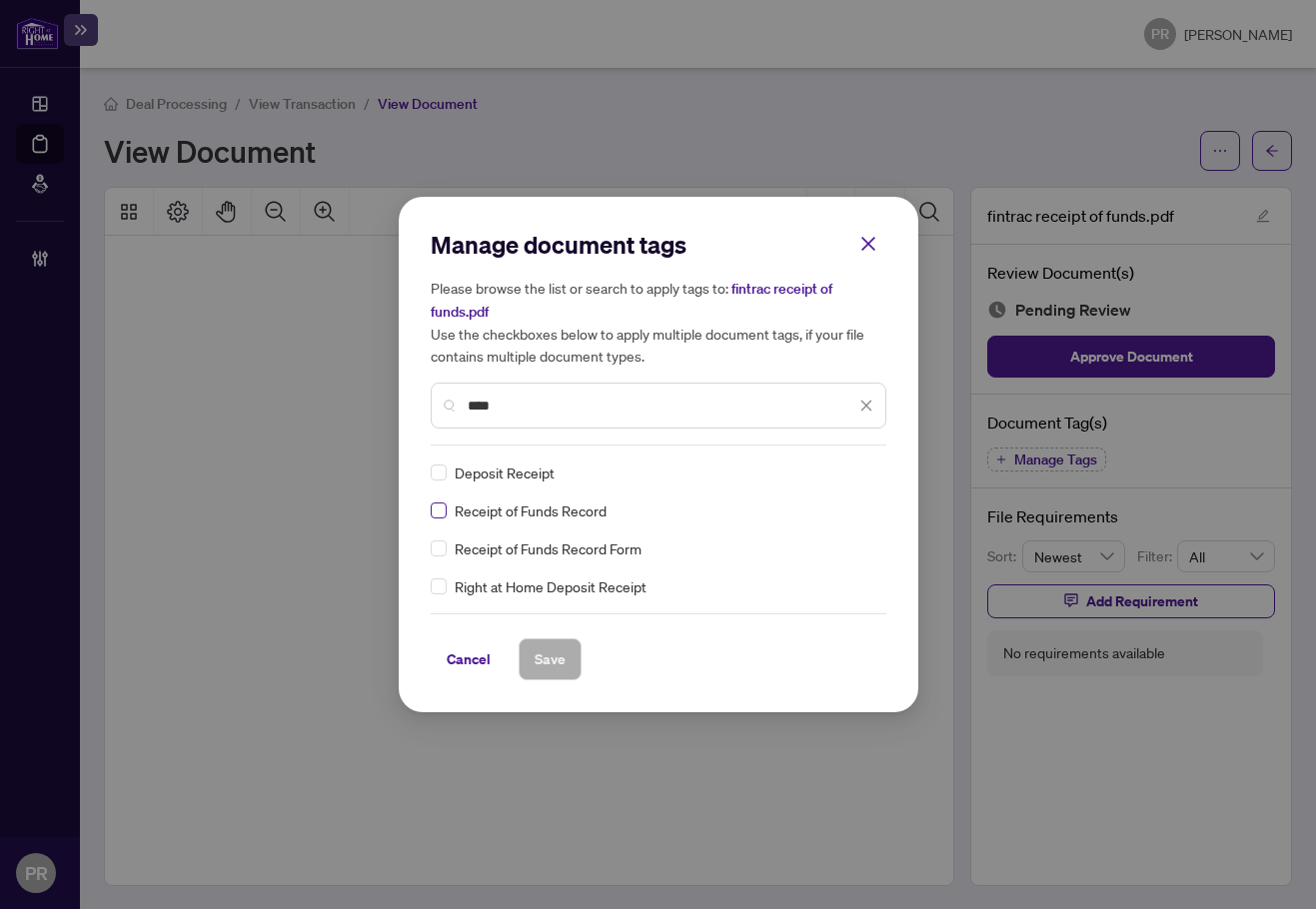 type on "****" 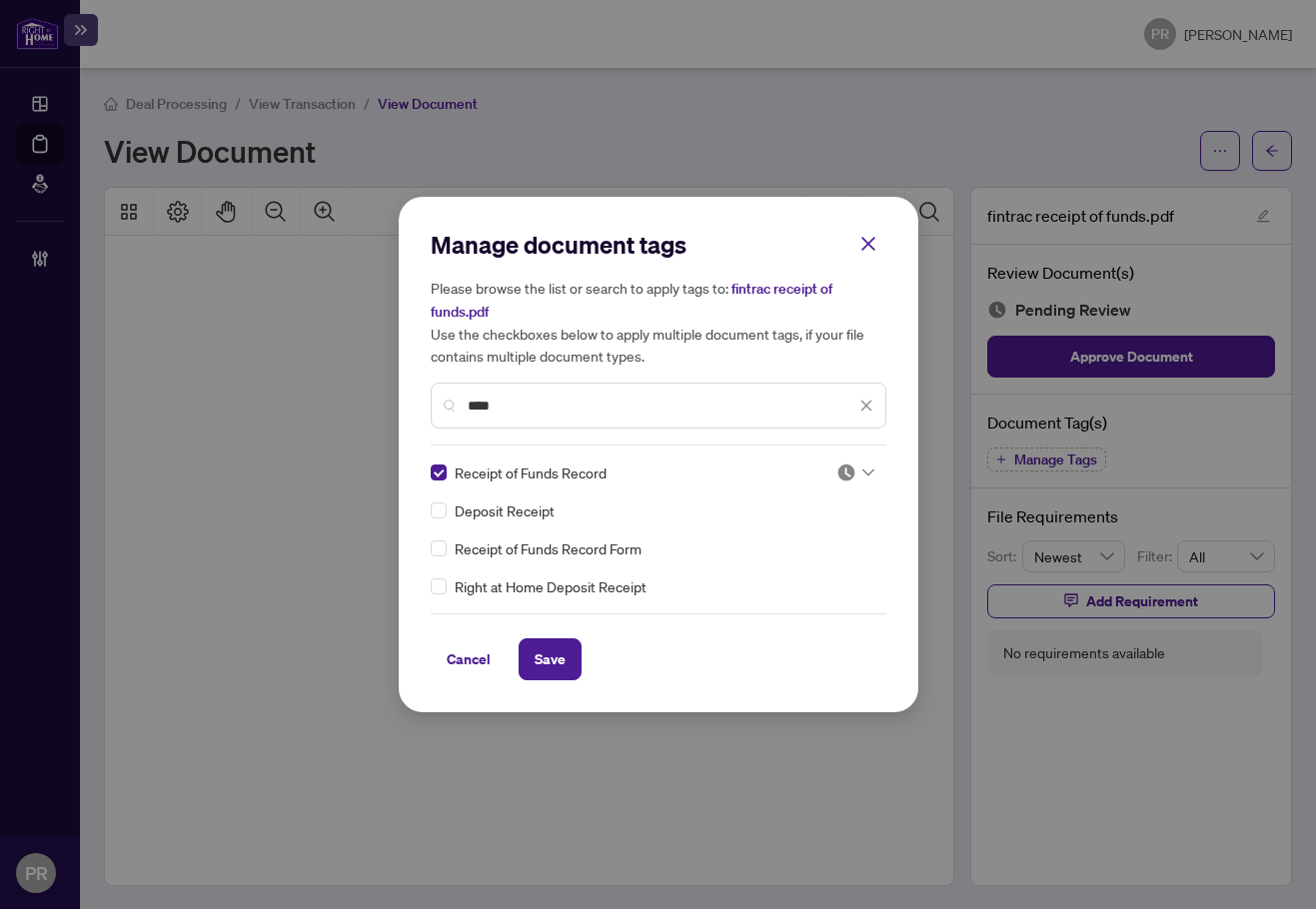 click at bounding box center [849, 472] 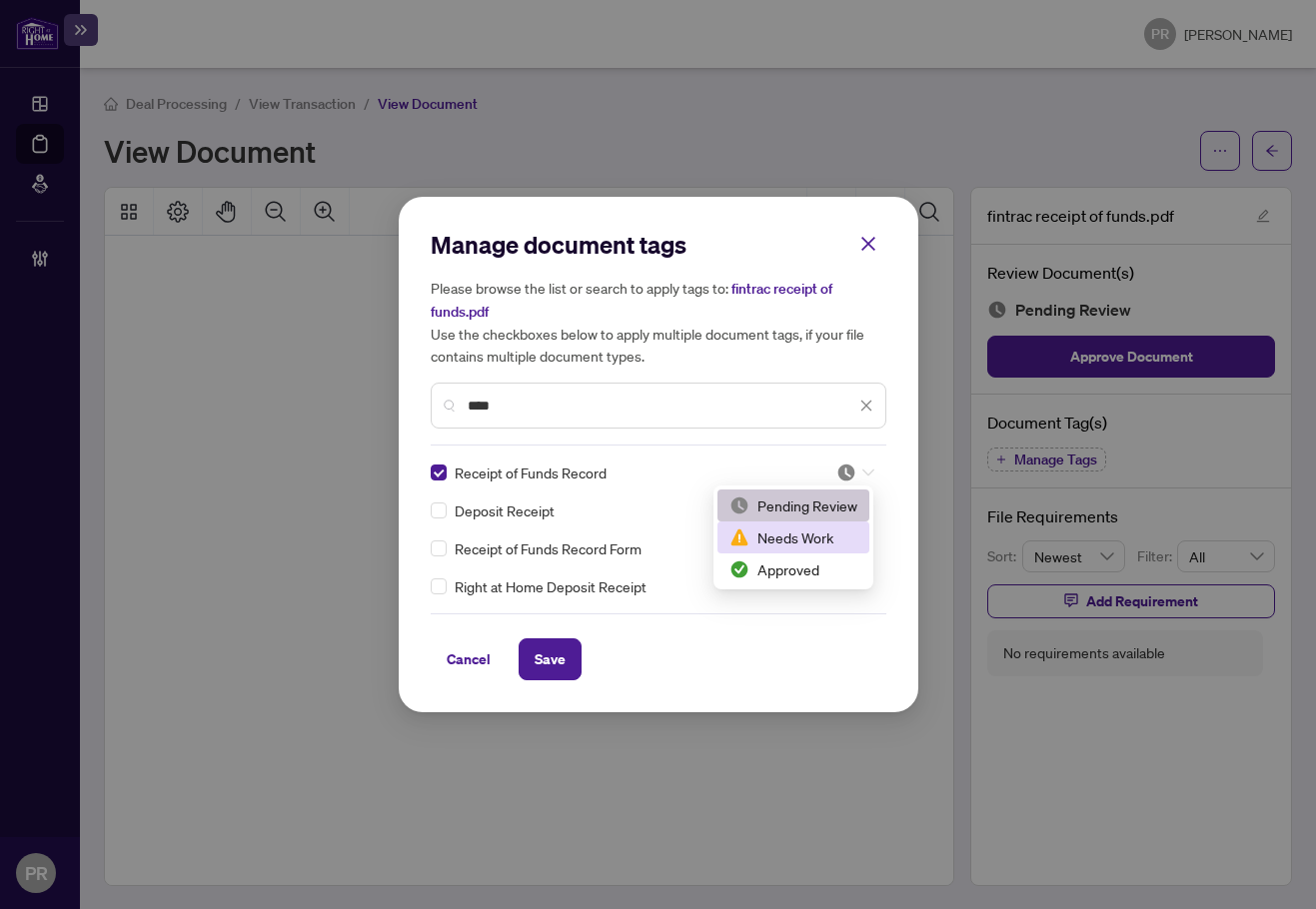 drag, startPoint x: 752, startPoint y: 562, endPoint x: 723, endPoint y: 574, distance: 31.38471 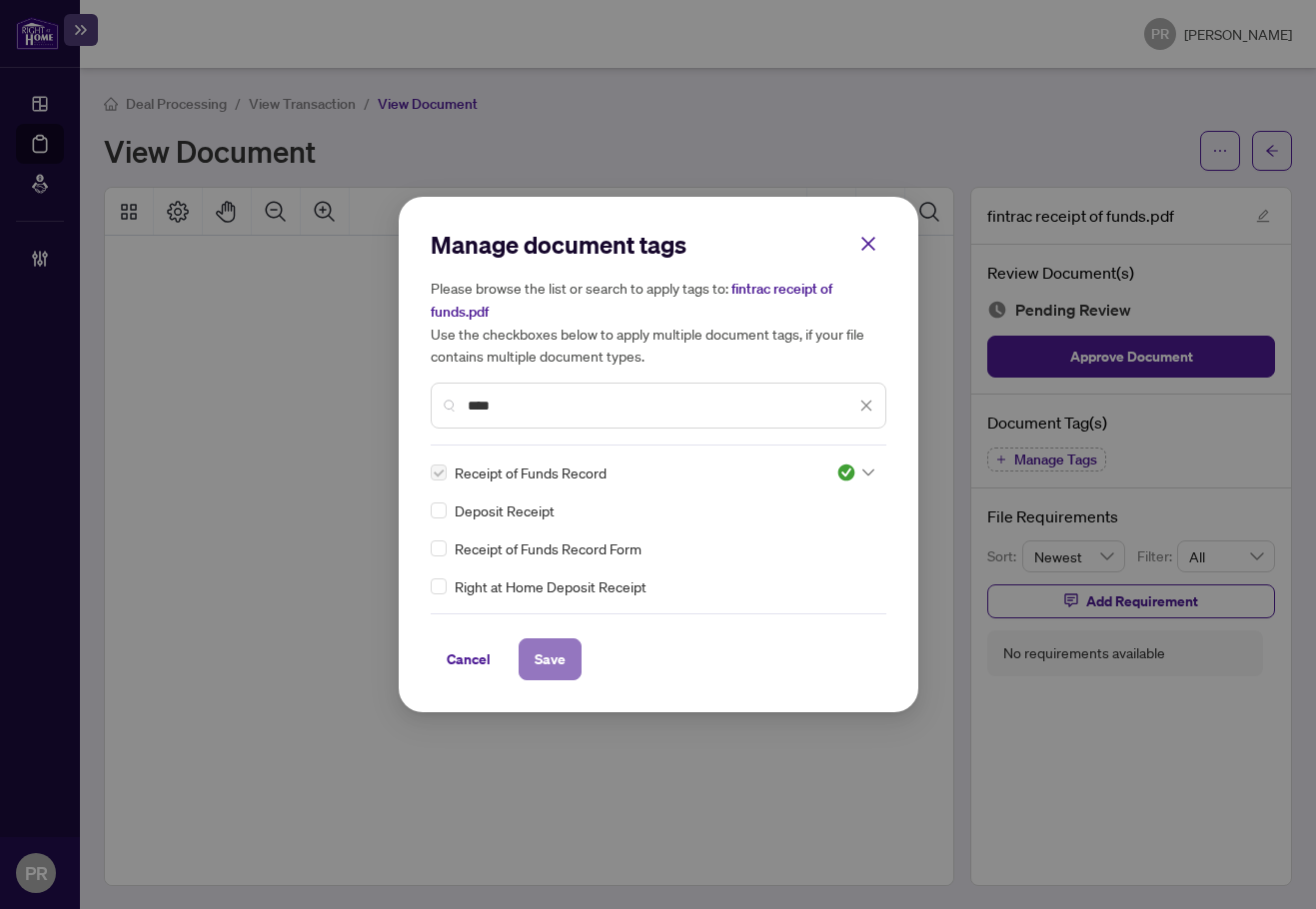 click on "Save" at bounding box center (550, 659) 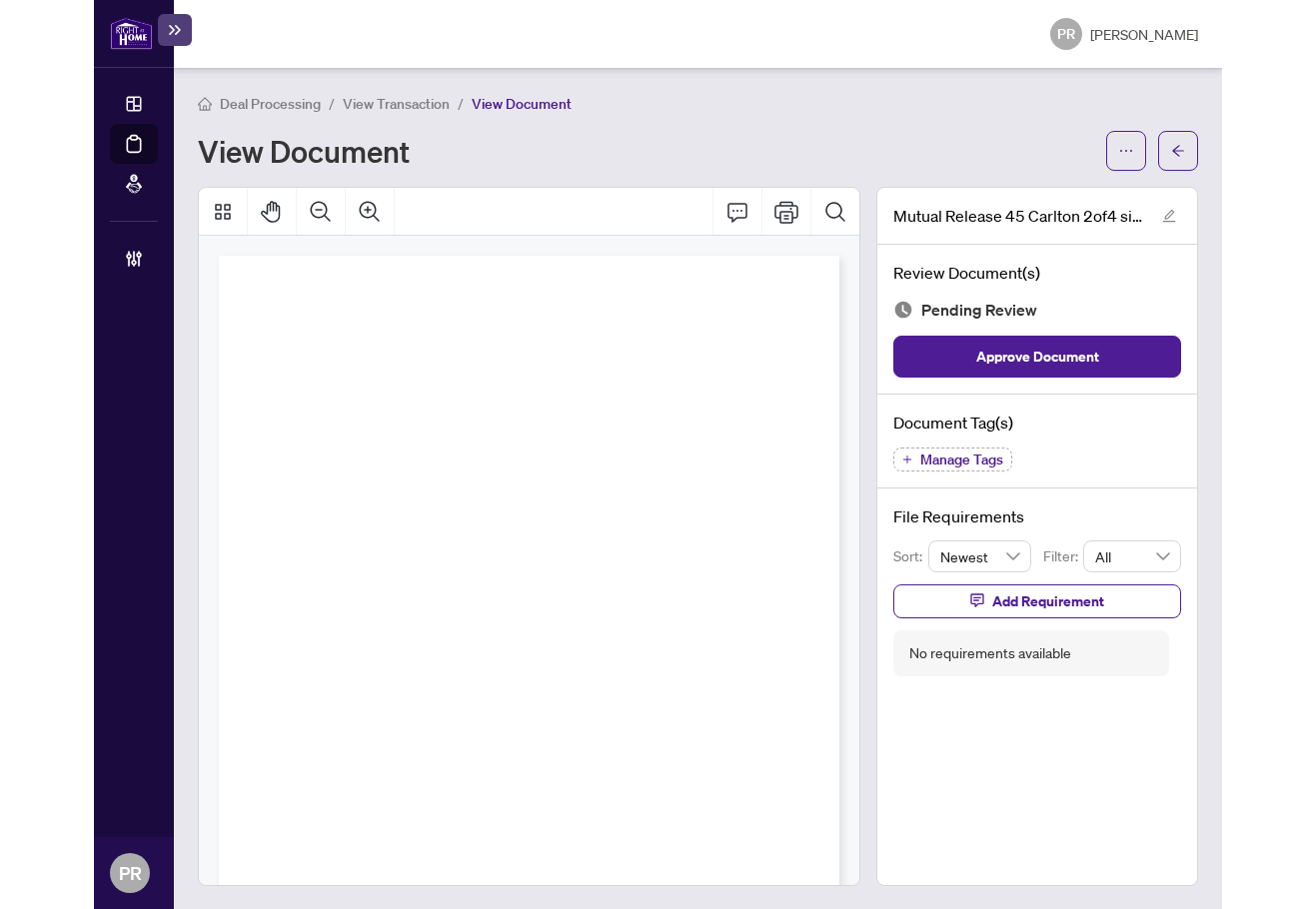 scroll, scrollTop: 0, scrollLeft: 0, axis: both 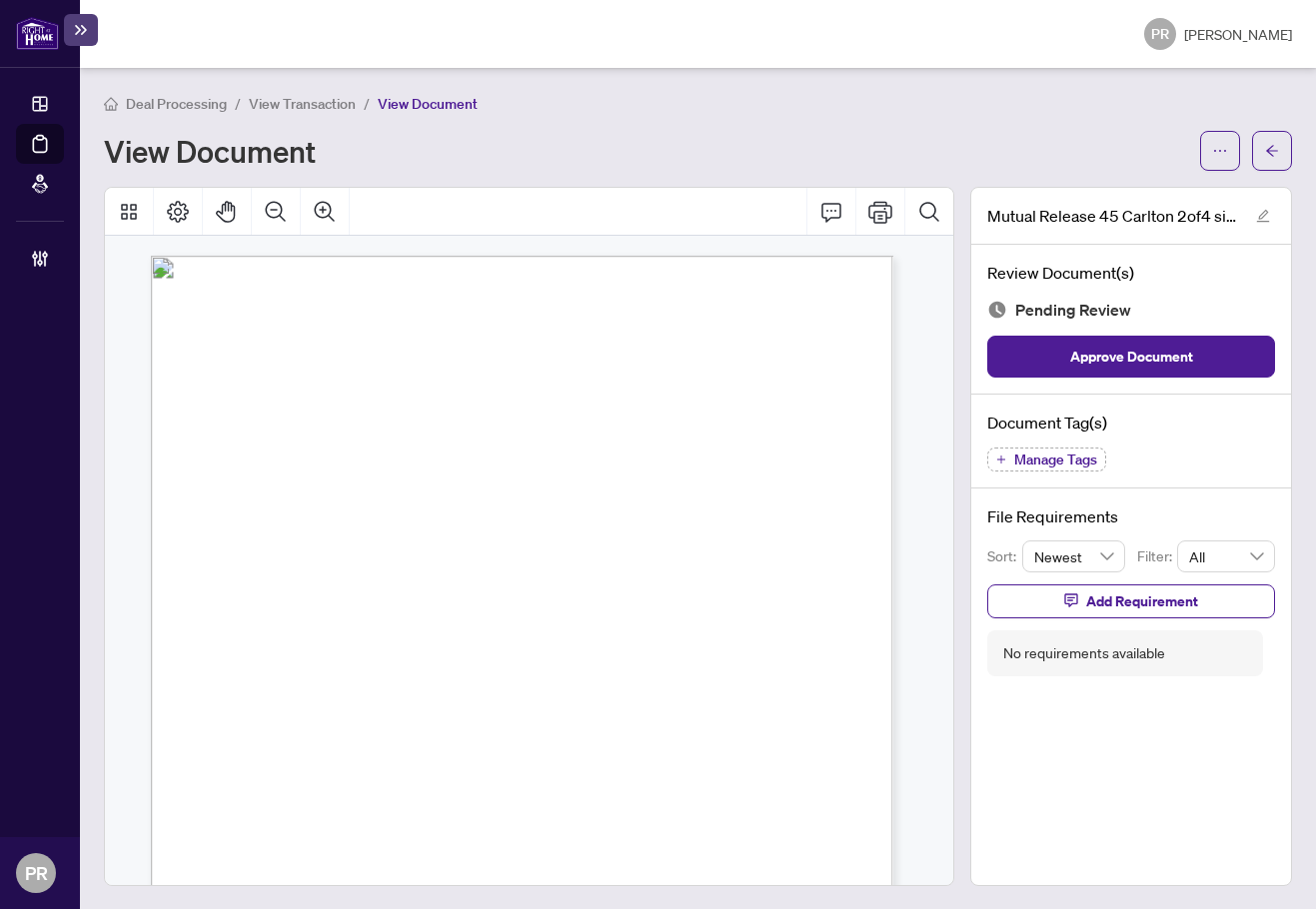 click on "Manage Tags" at bounding box center (1055, 459) 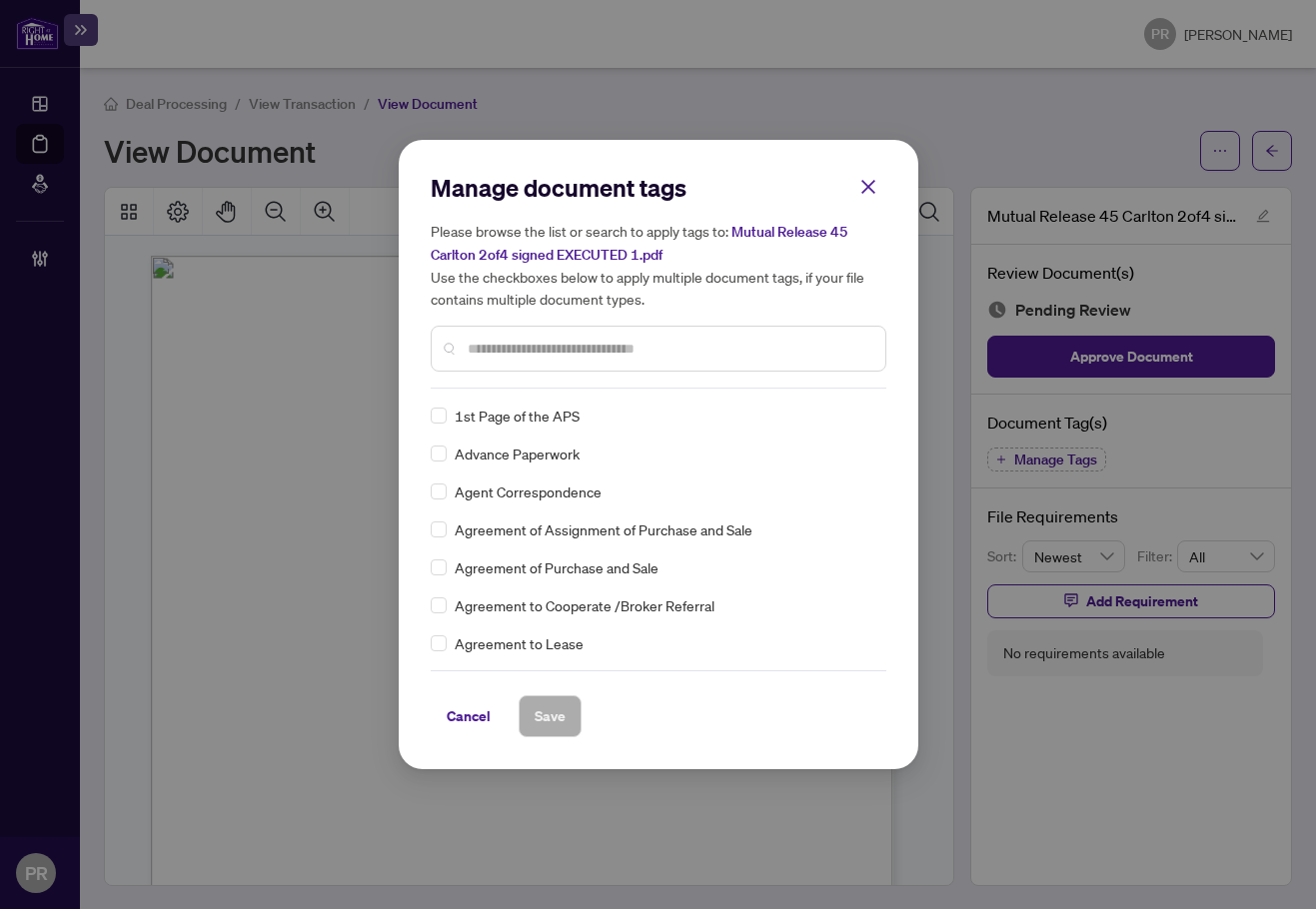 click at bounding box center (668, 349) 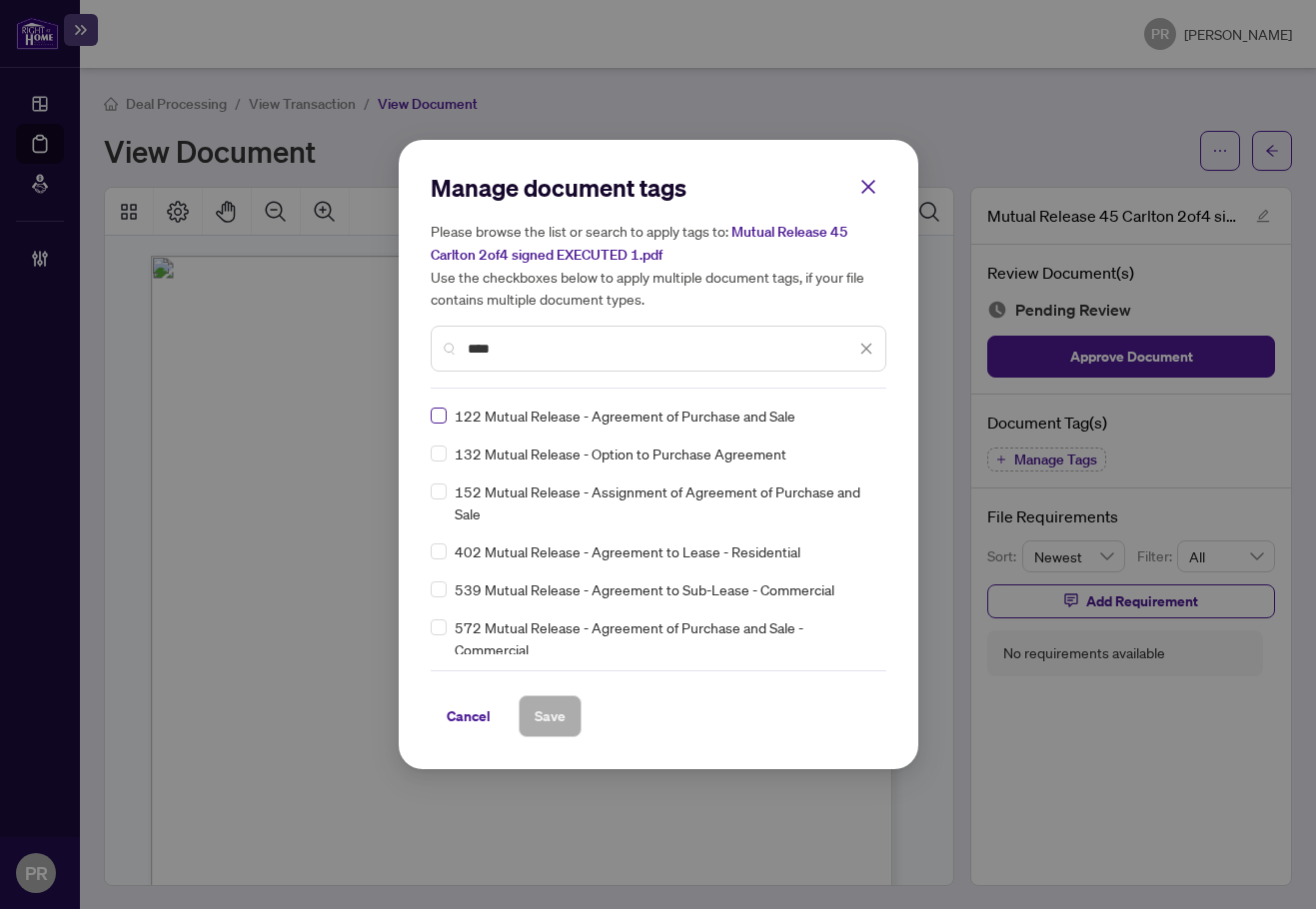 type on "****" 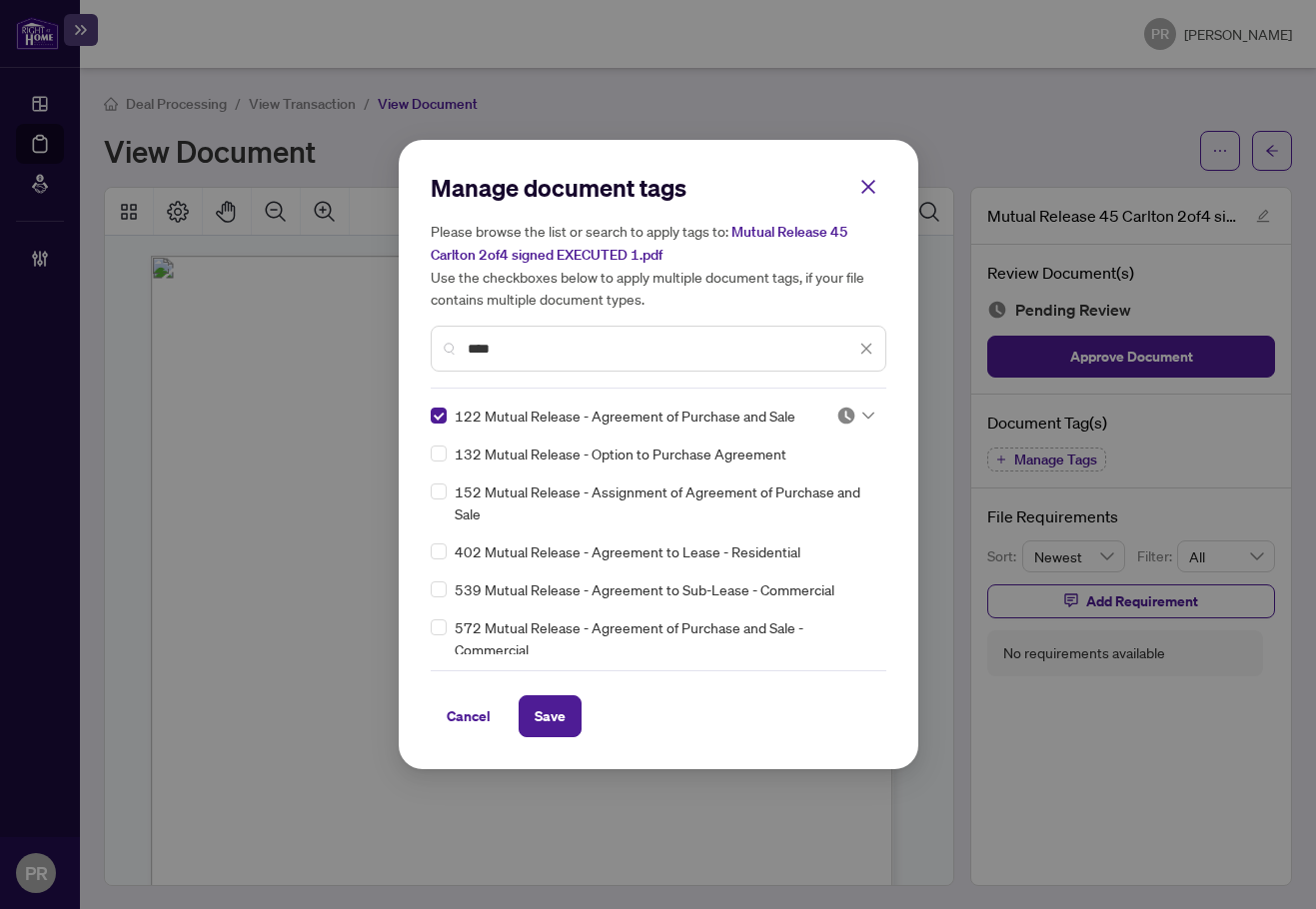 click at bounding box center (849, 416) 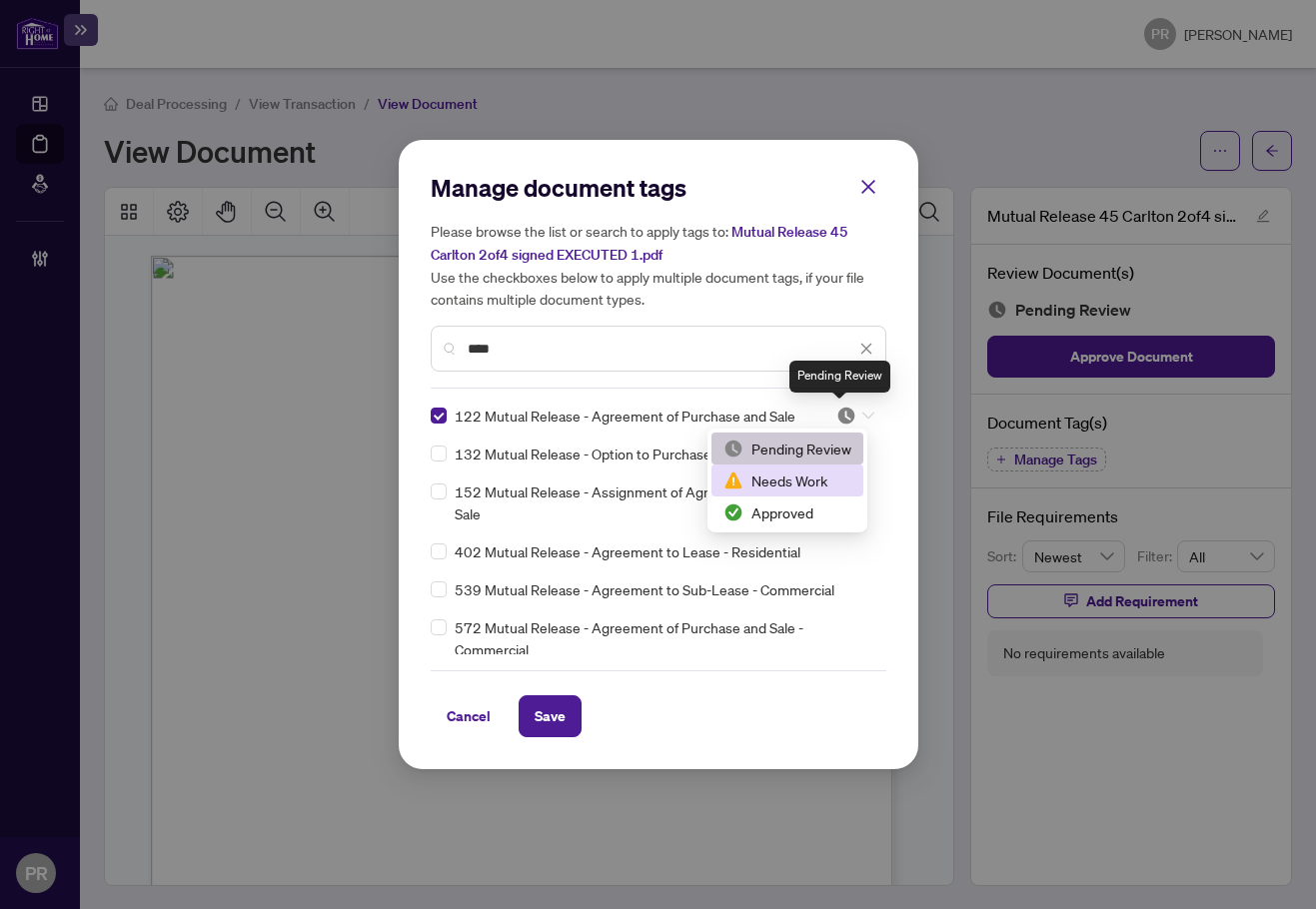 click on "Approved" at bounding box center (787, 512) 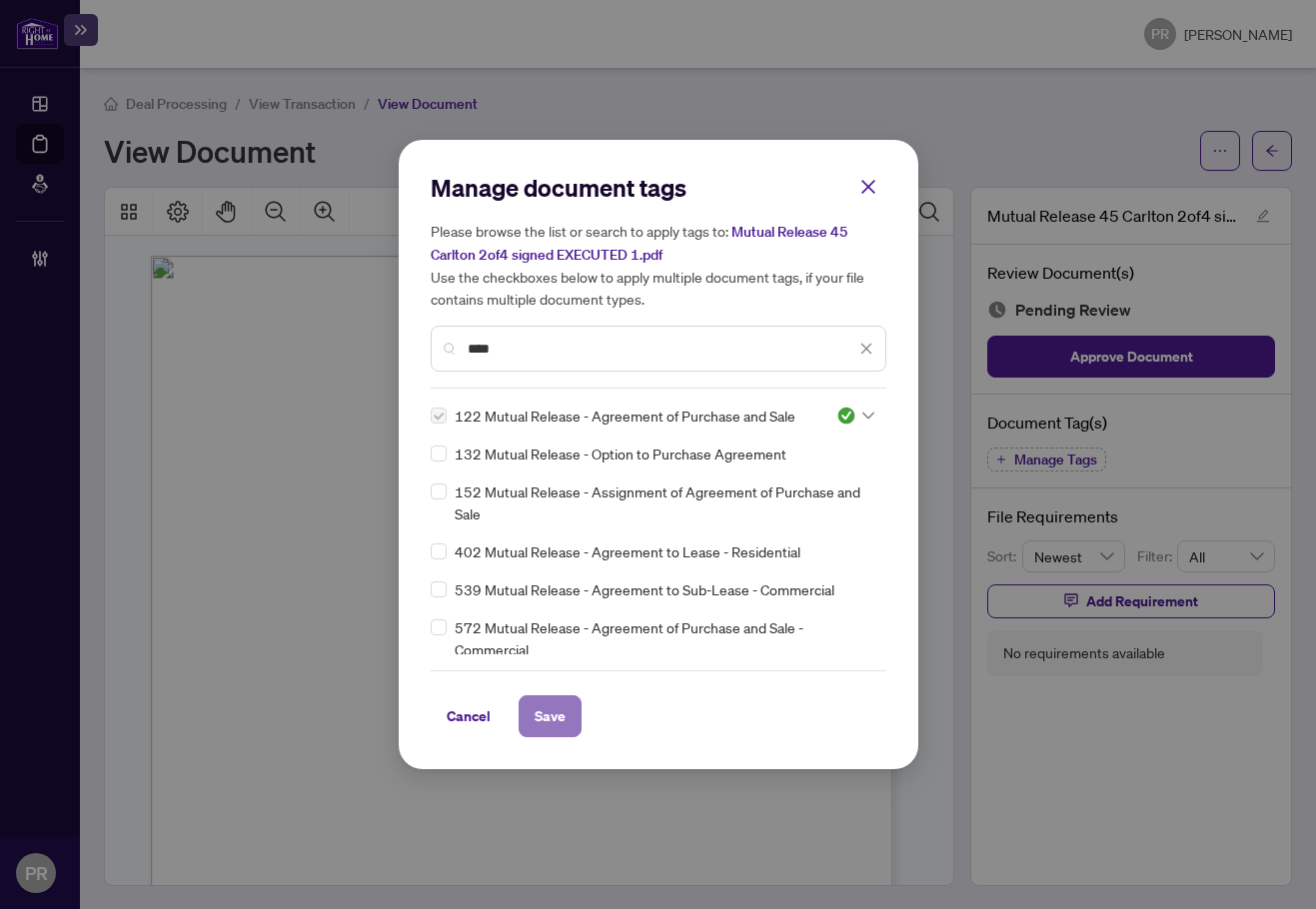 click on "Save" at bounding box center [550, 716] 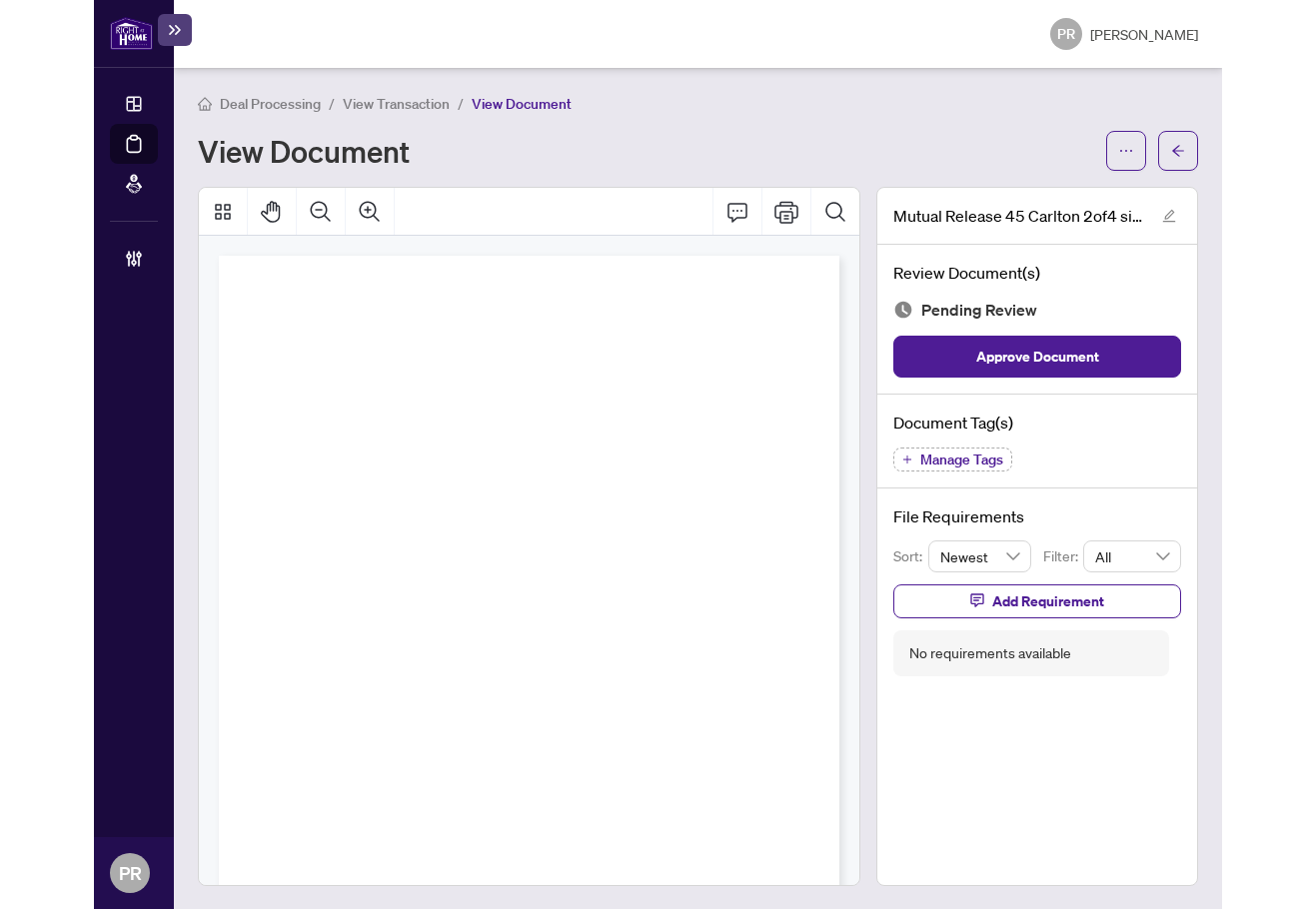 scroll, scrollTop: 0, scrollLeft: 0, axis: both 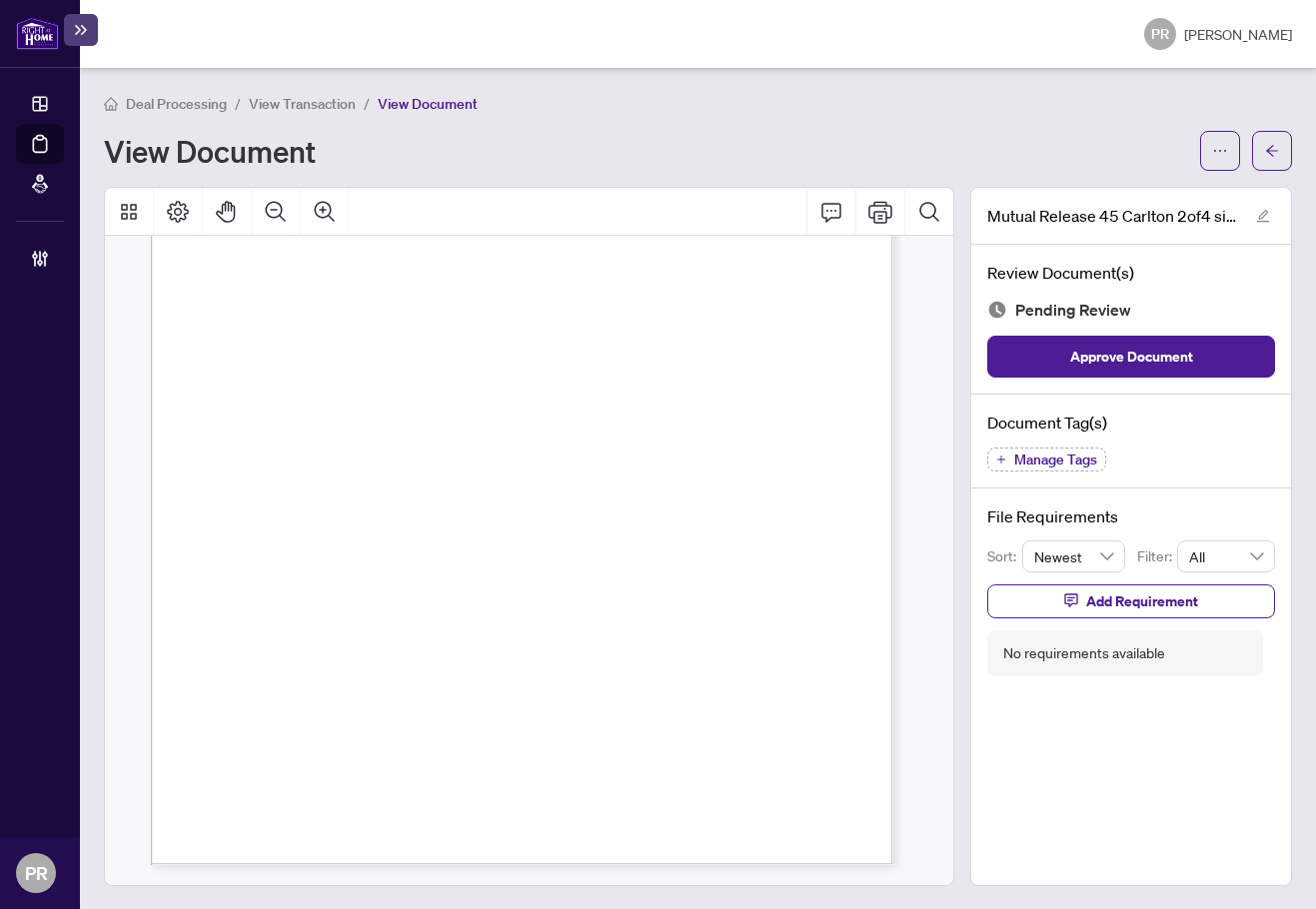 click on "Manage Tags" at bounding box center [1055, 459] 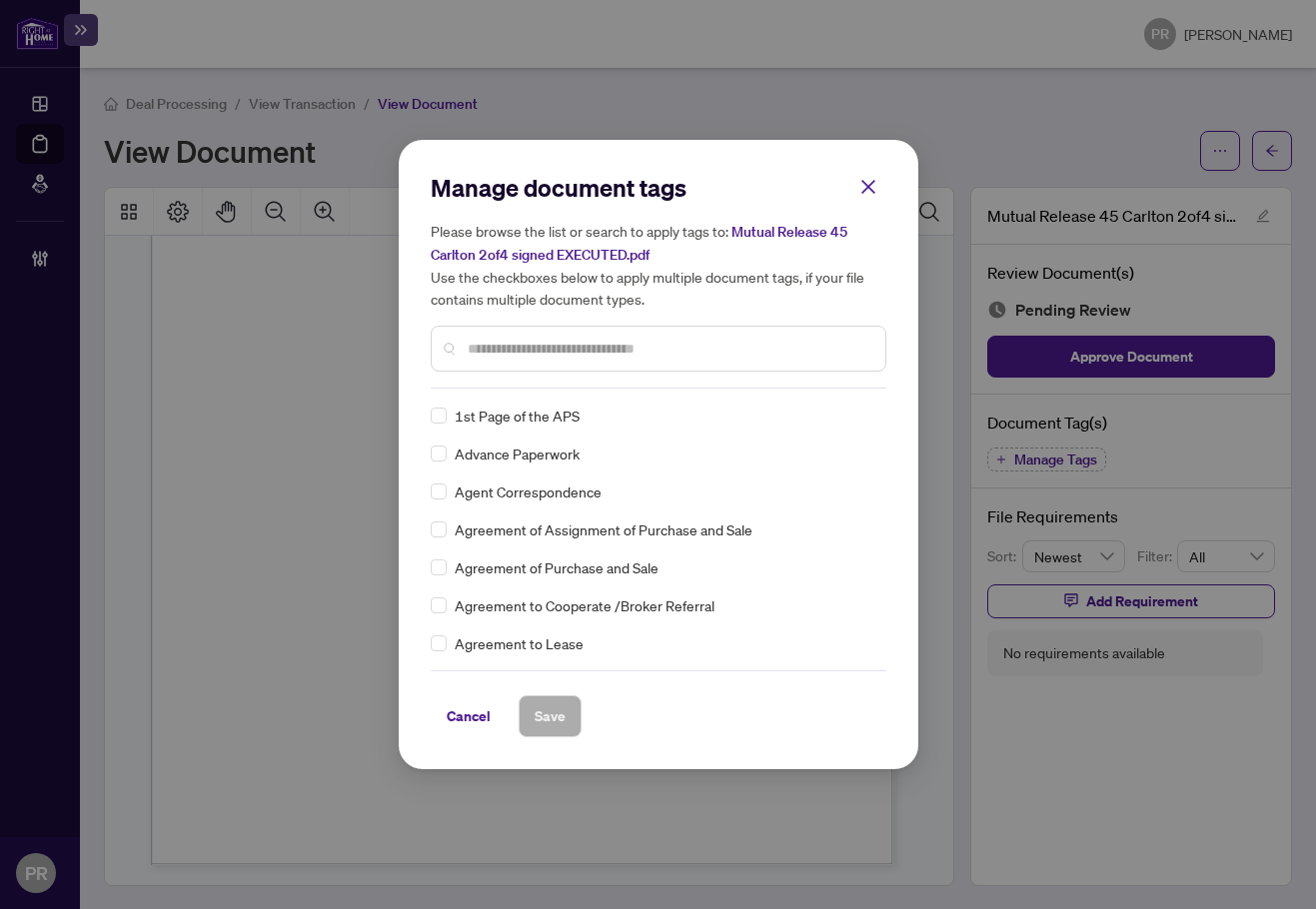 click at bounding box center (668, 349) 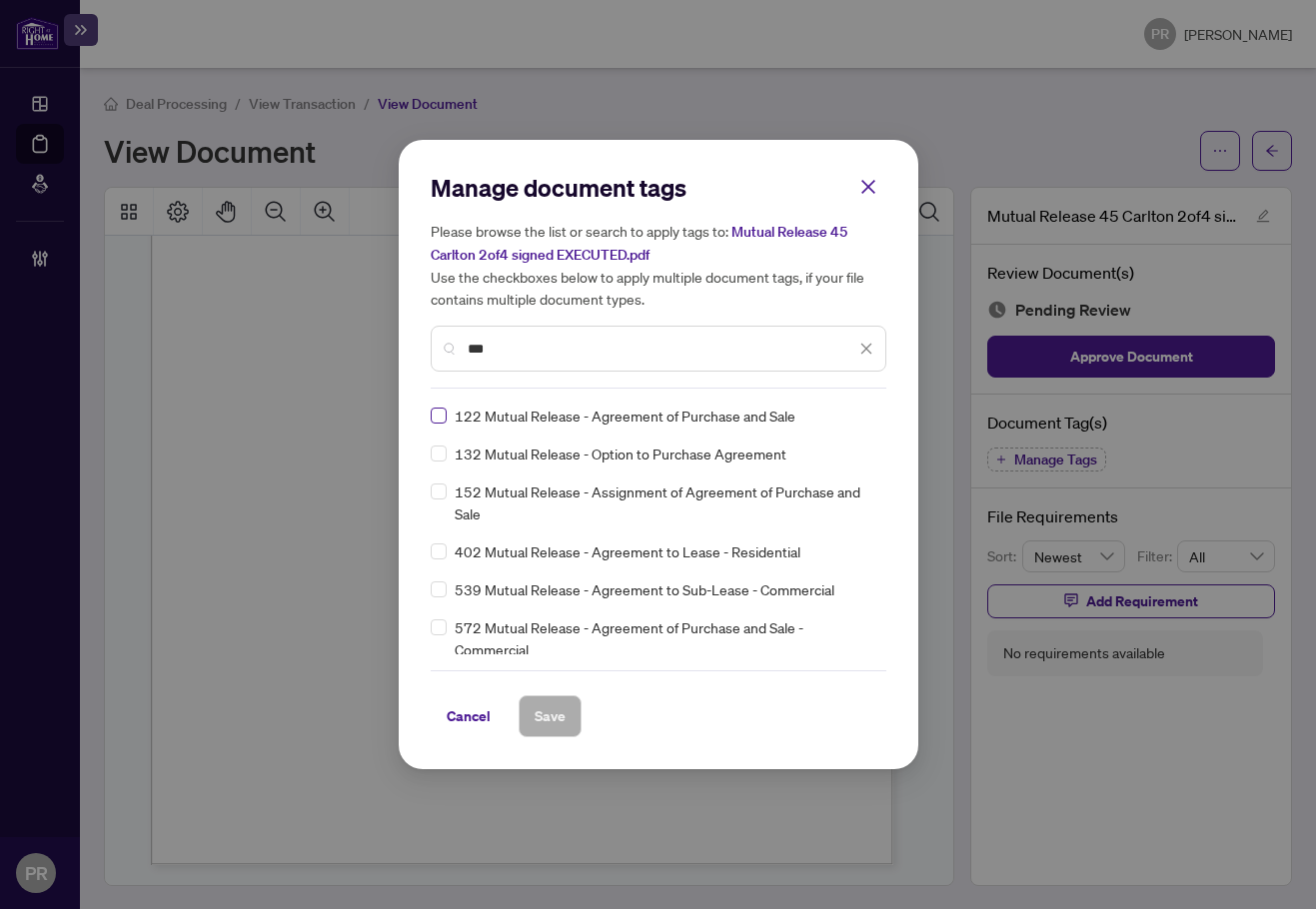 type on "***" 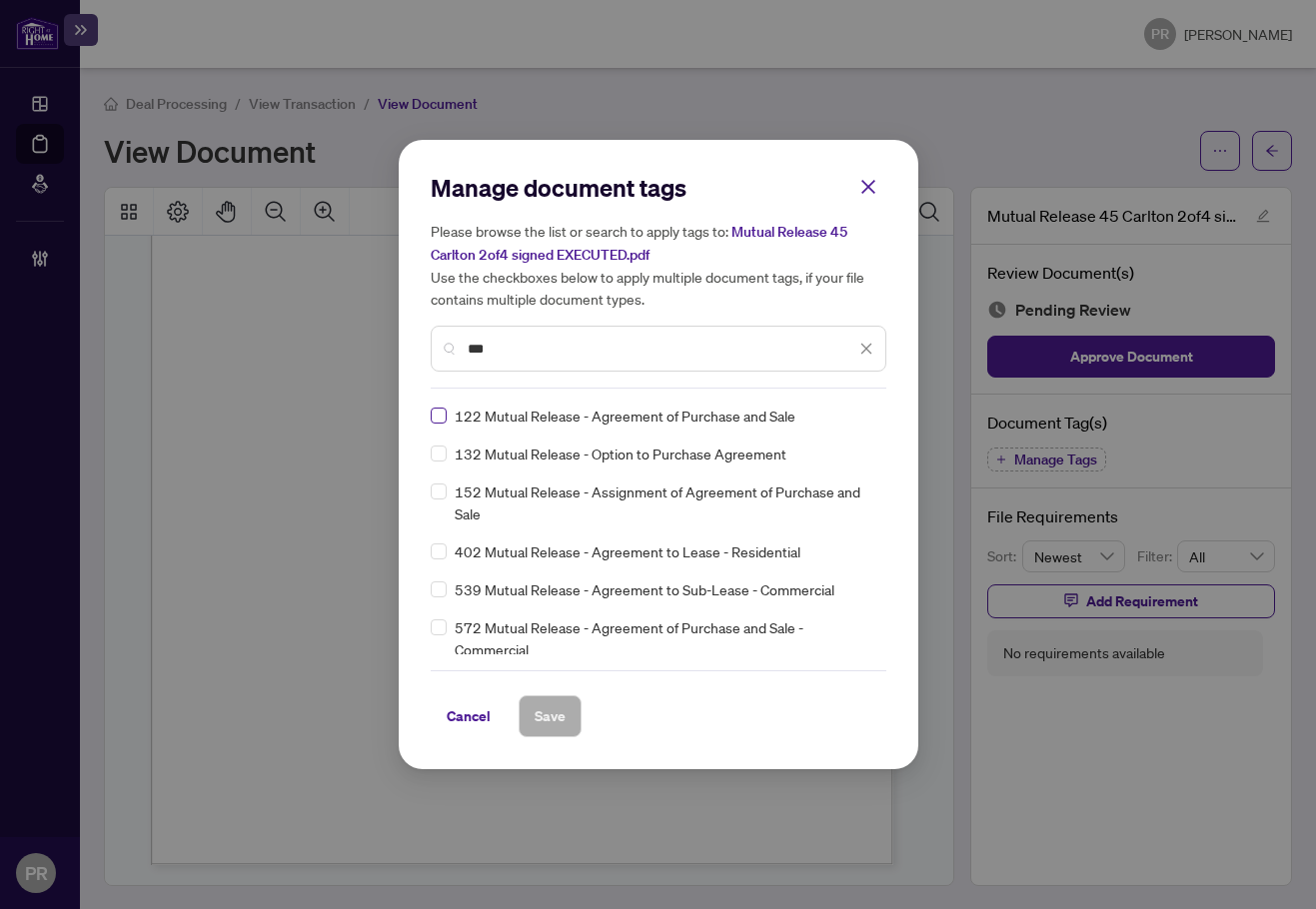 click at bounding box center [439, 416] 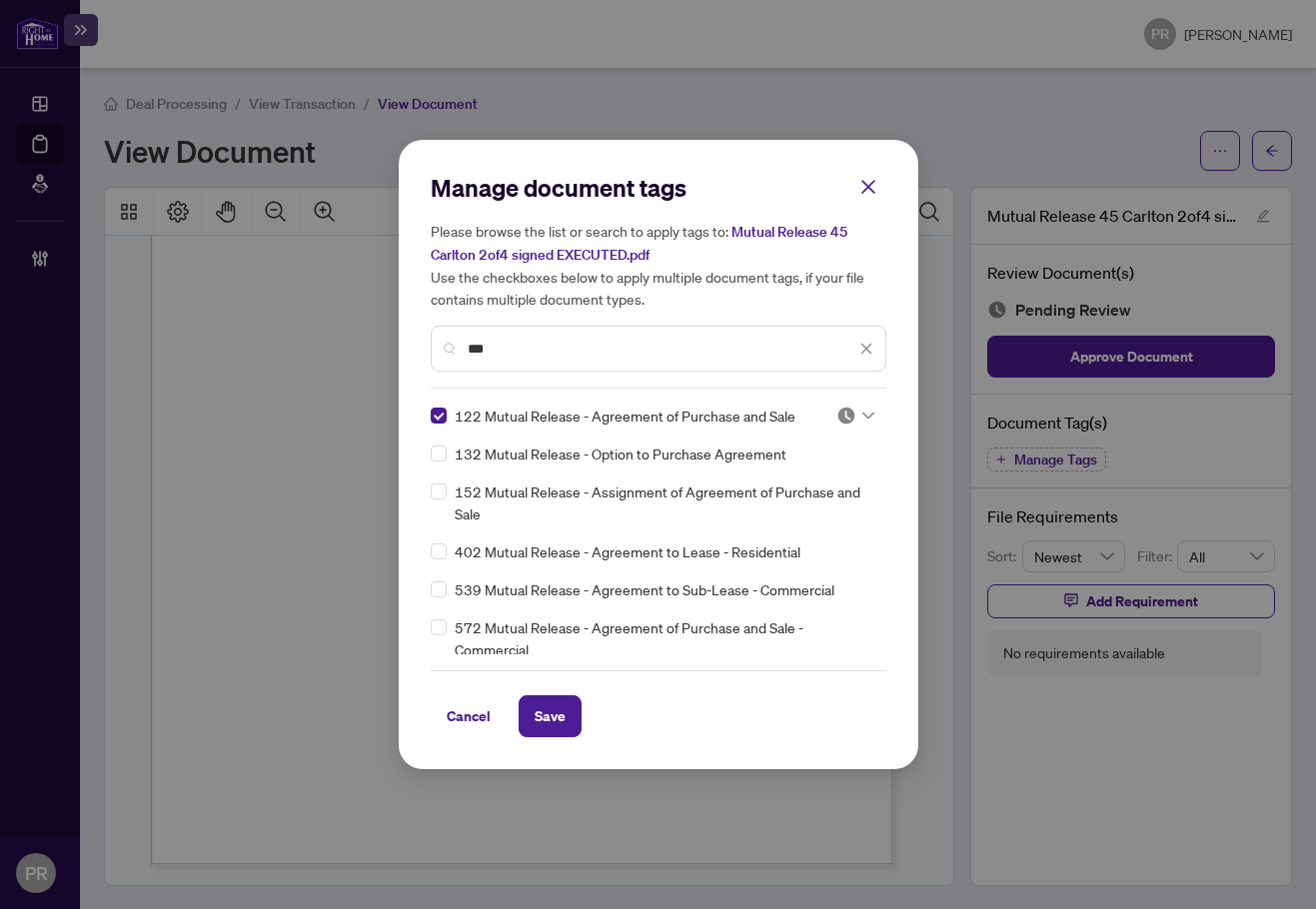 click at bounding box center (855, 416) 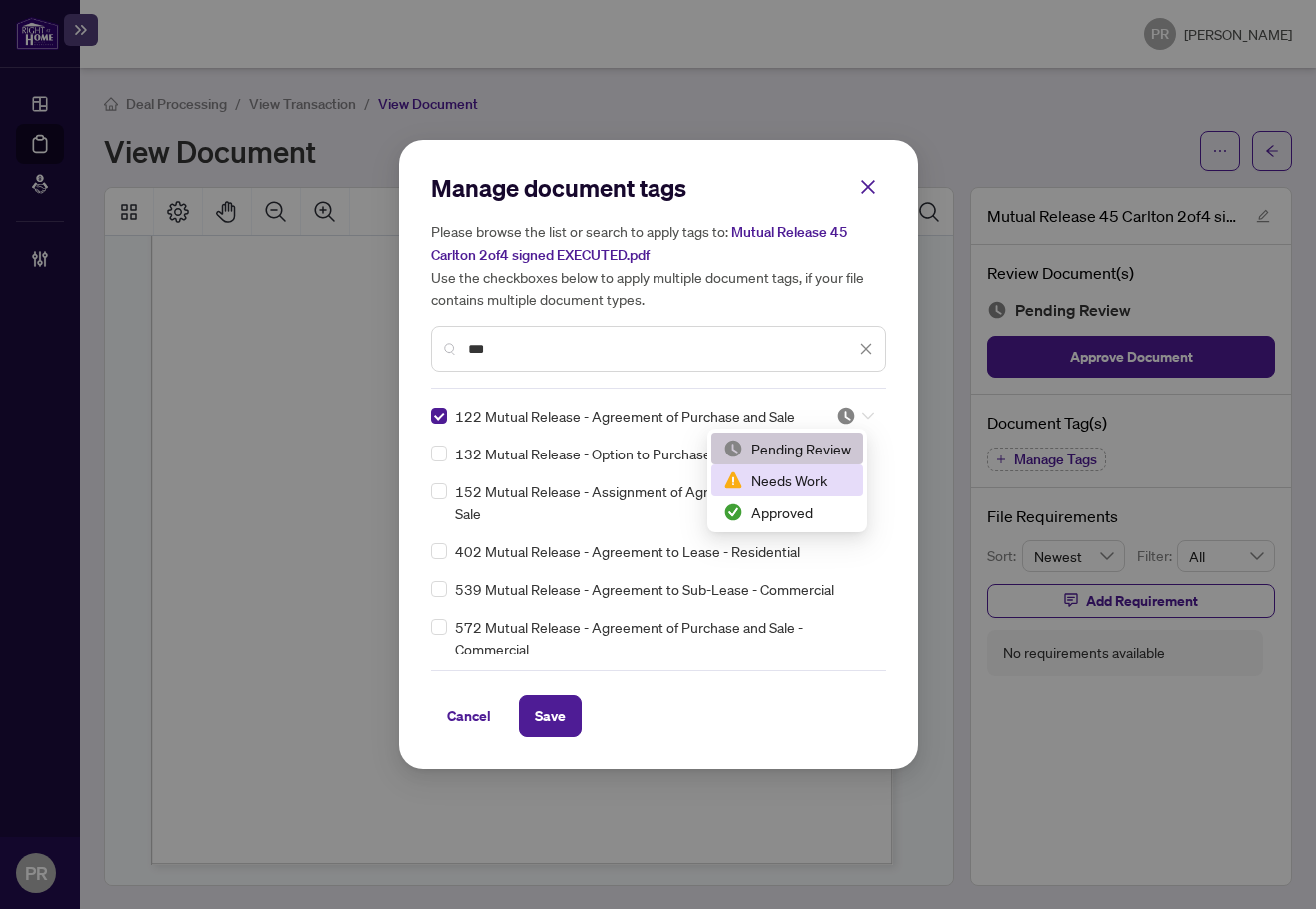 click on "Needs Work" at bounding box center [787, 480] 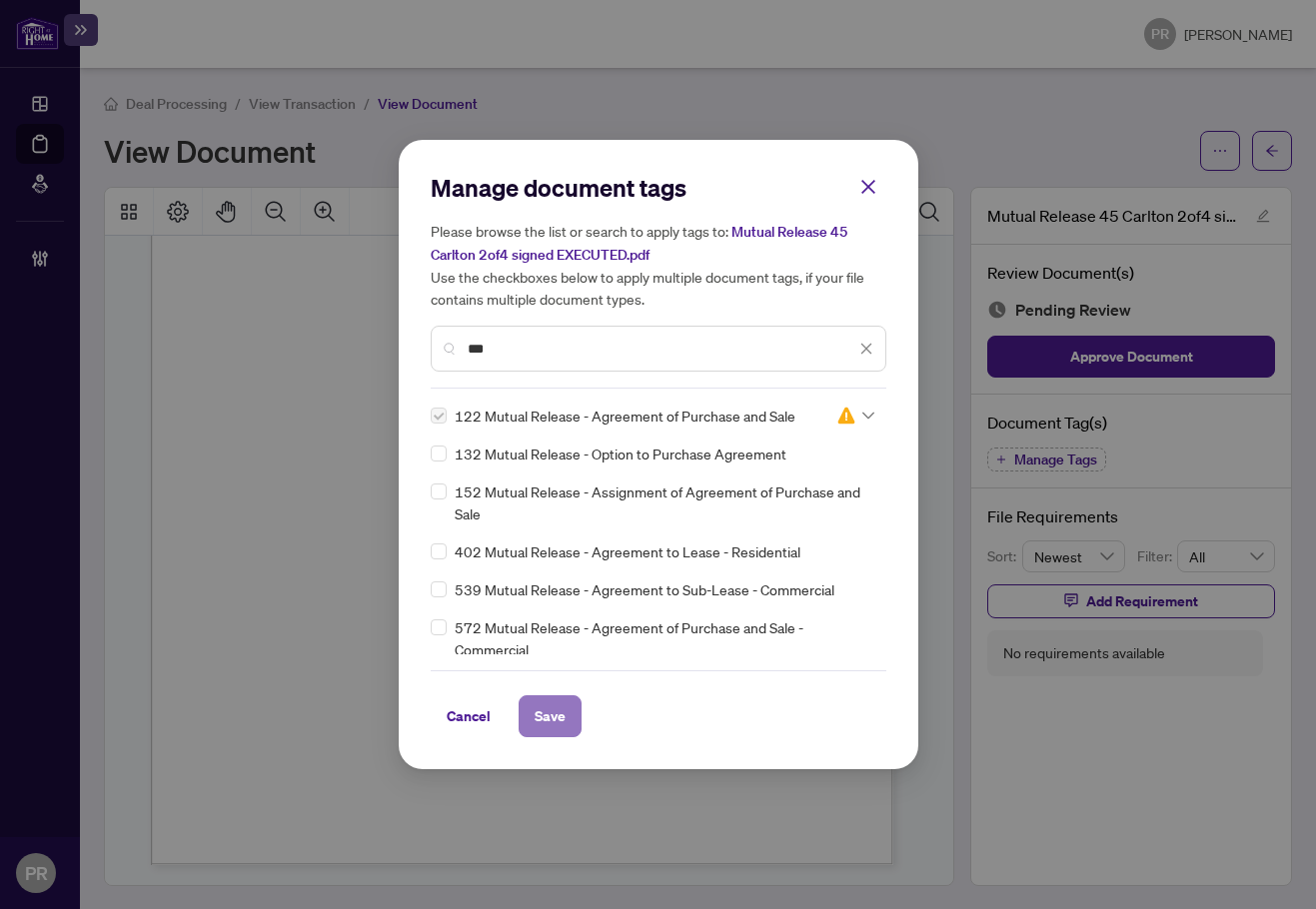 click on "Save" at bounding box center [550, 716] 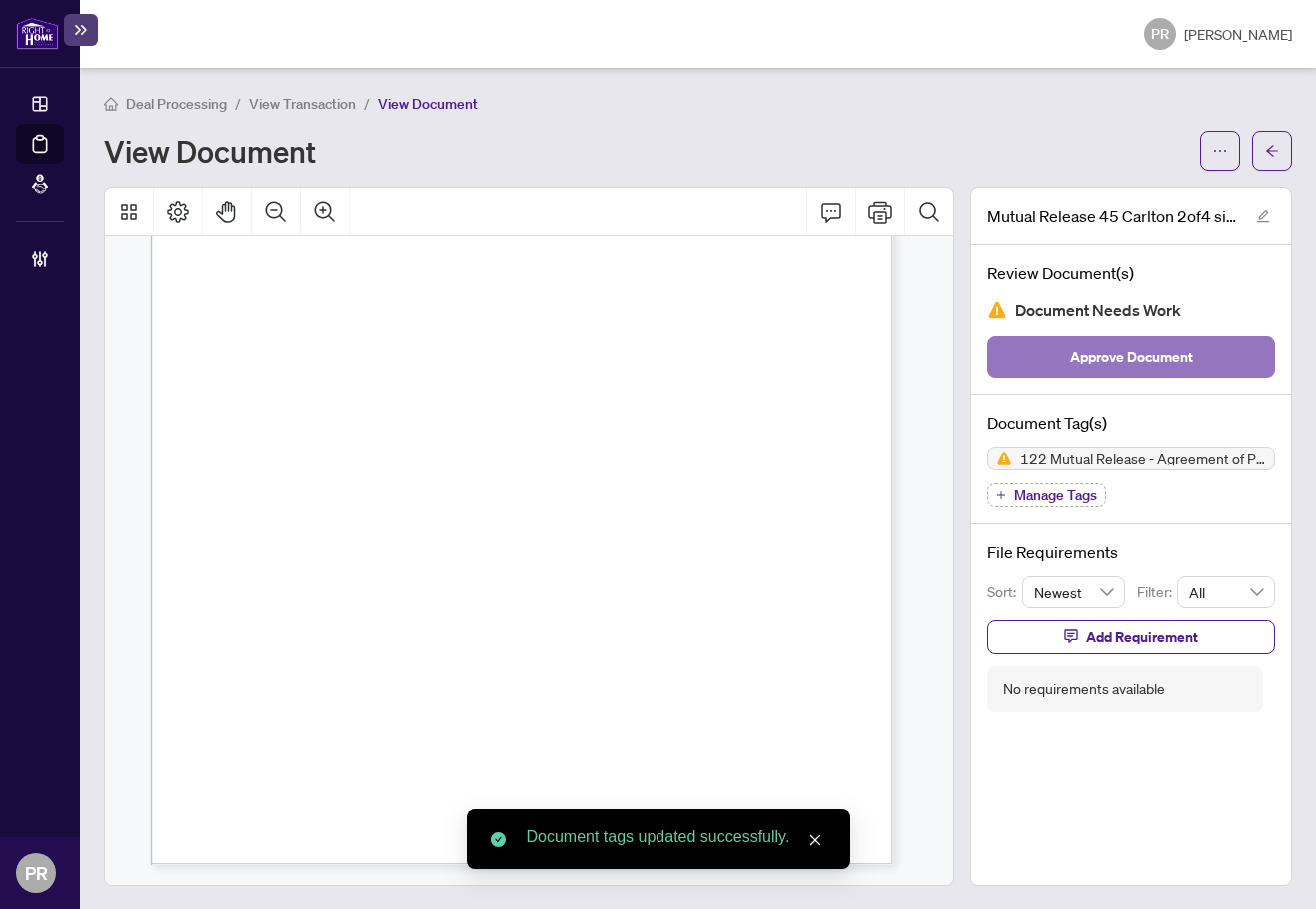 click on "Approve Document" at bounding box center (1131, 357) 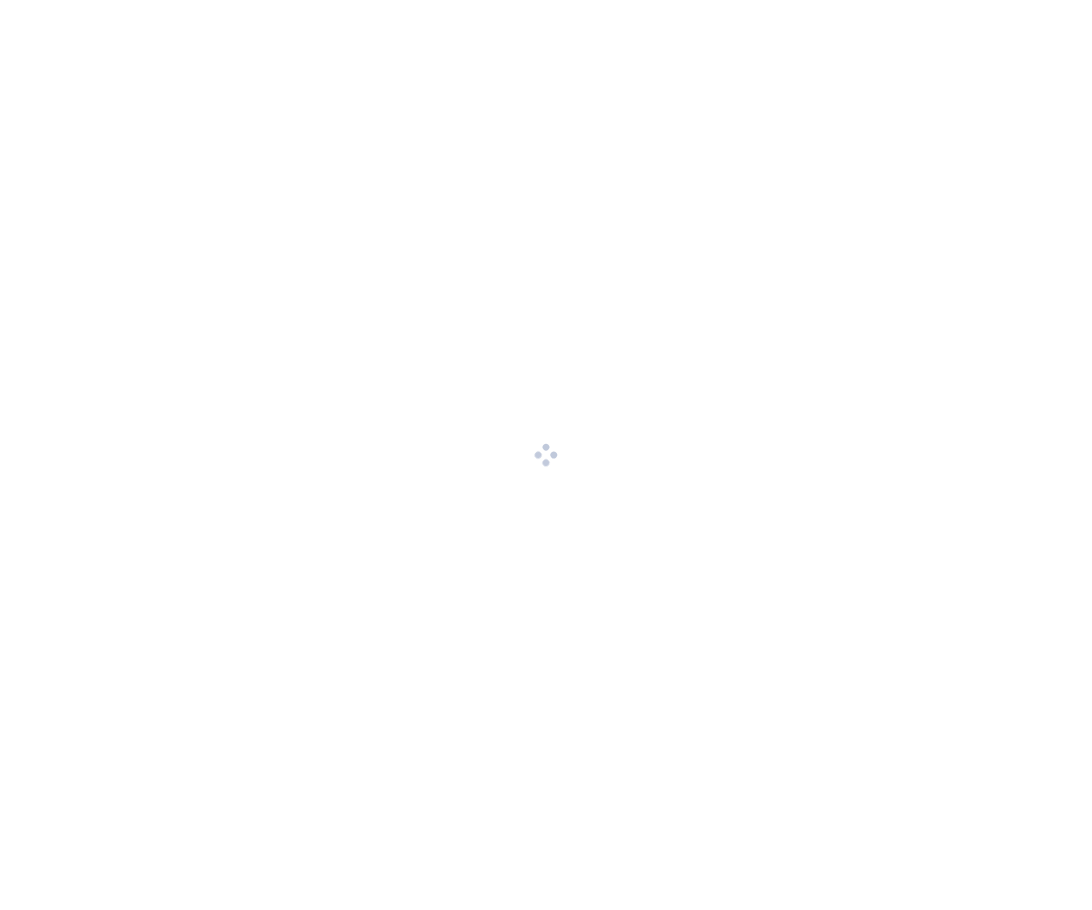 scroll, scrollTop: 0, scrollLeft: 0, axis: both 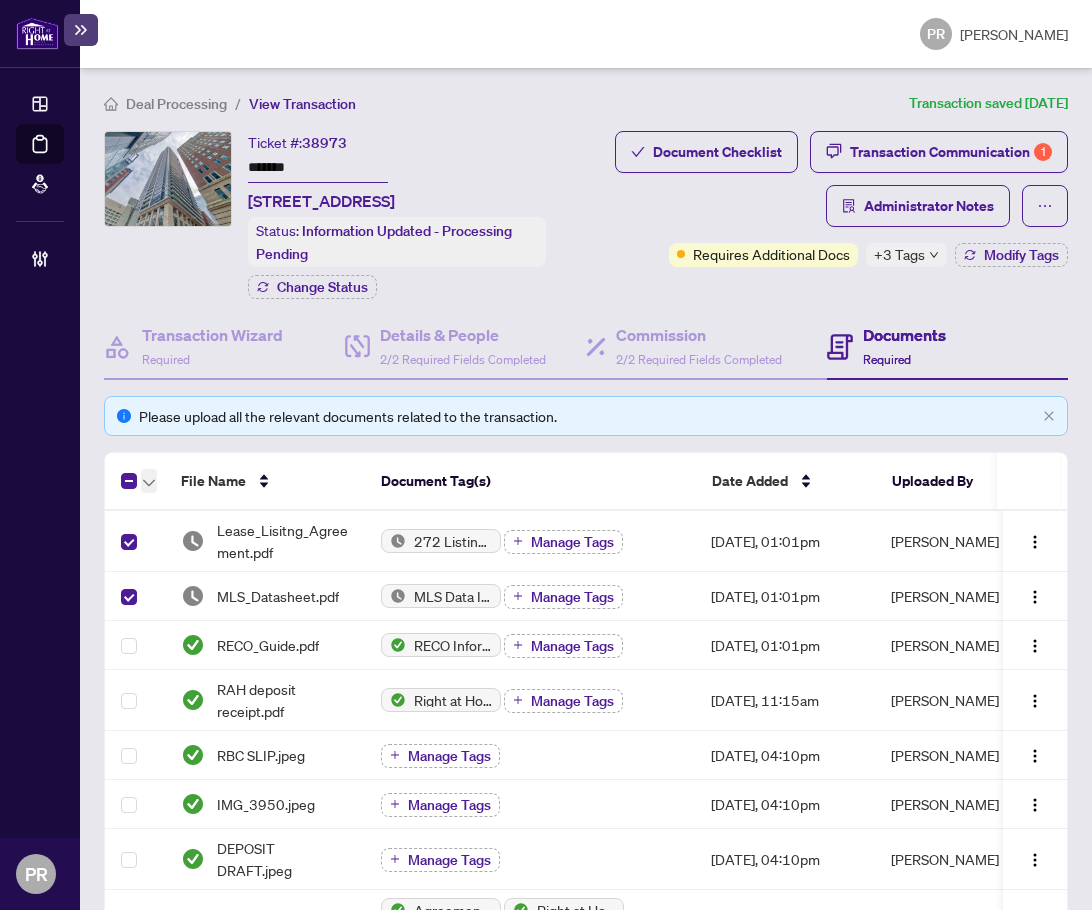 click at bounding box center [149, 481] 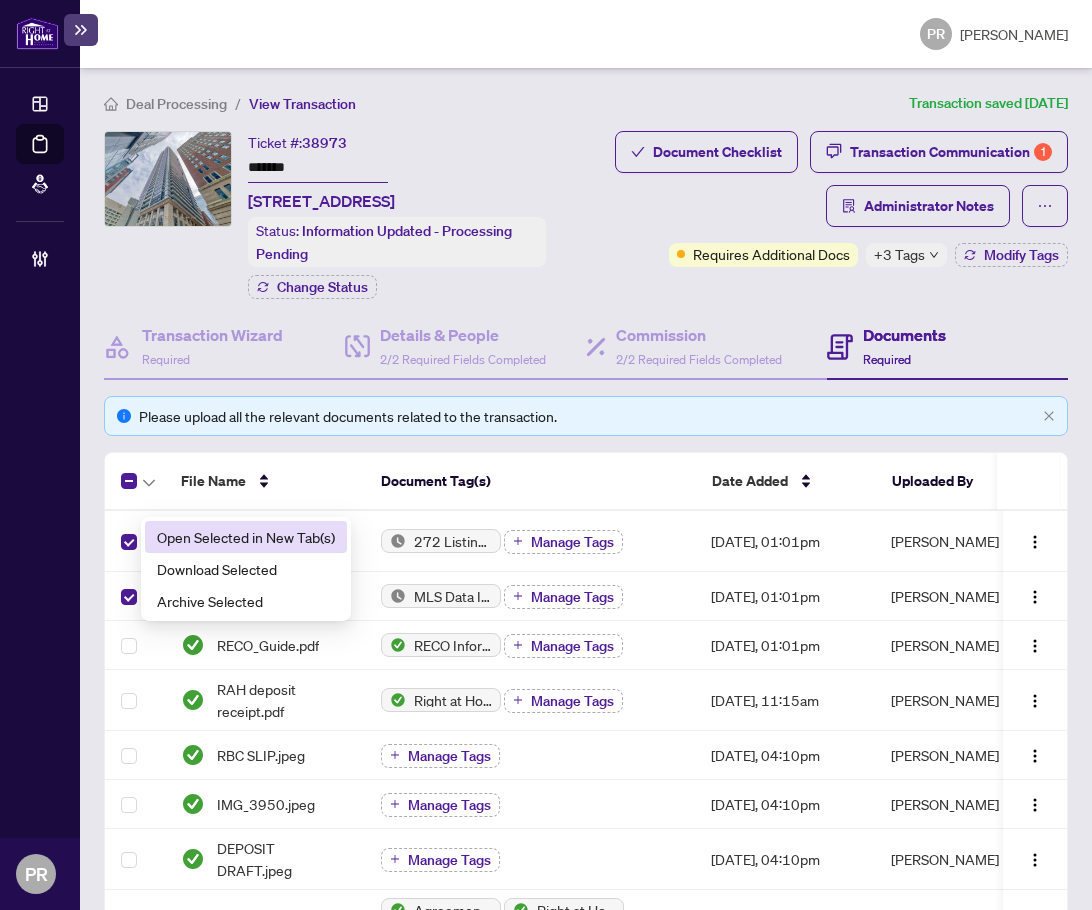 click on "Open Selected in New Tab(s)" at bounding box center [246, 537] 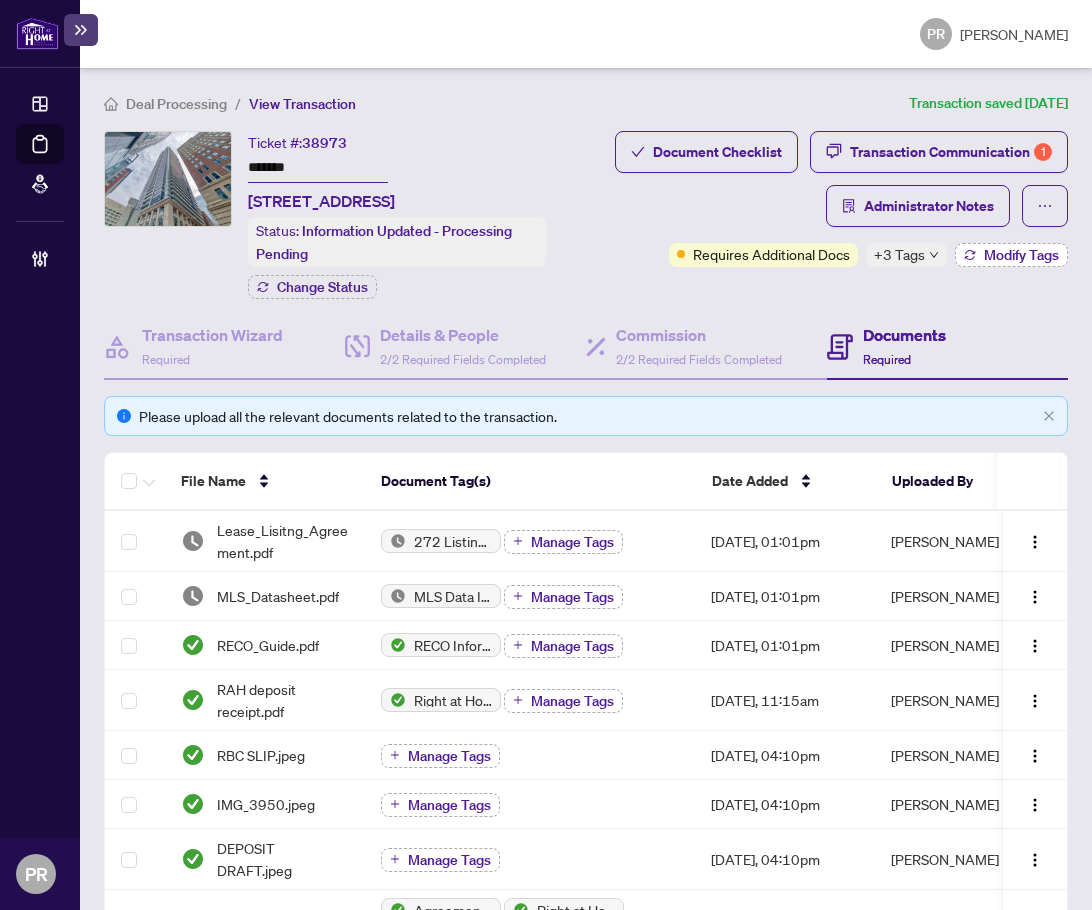 click on "Modify Tags" at bounding box center [1011, 255] 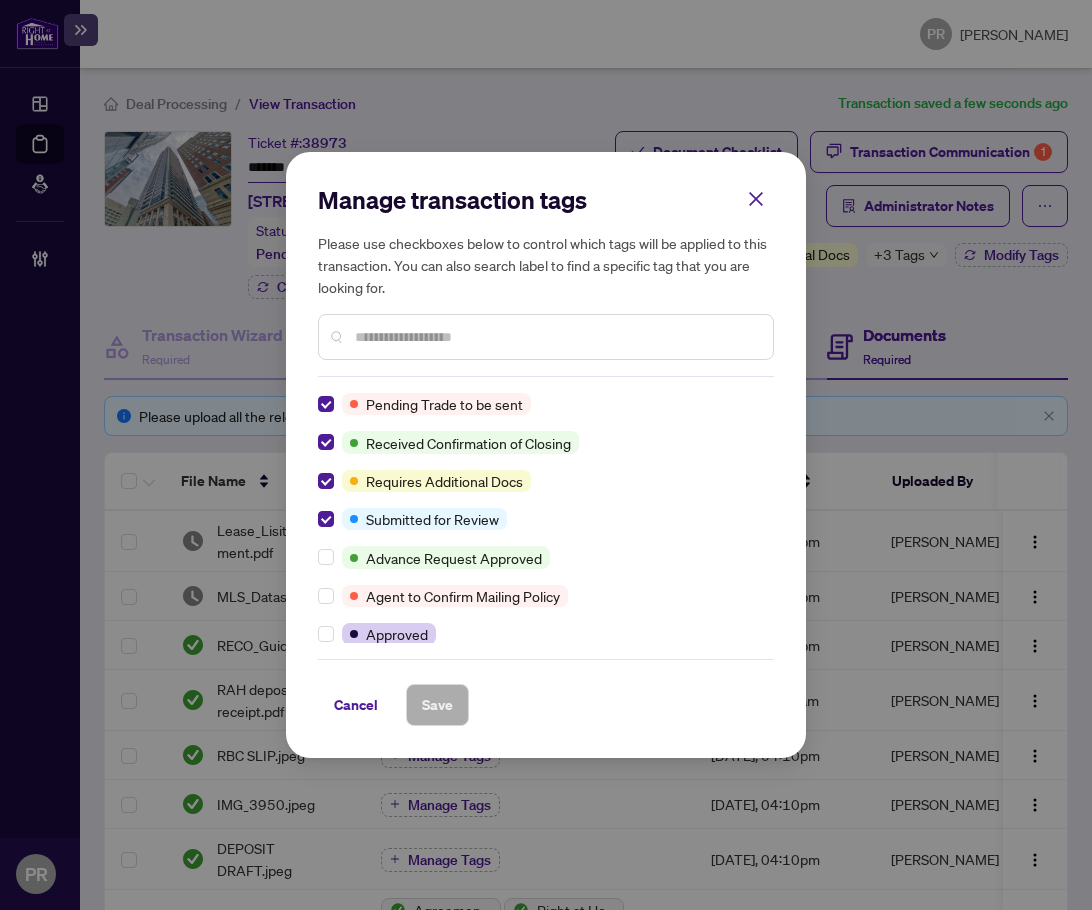 click on "Manage transaction tags Please use checkboxes below to control which tags will be
applied to this transaction. You can also search label to find a
specific tag that you are looking for.   Pending Trade to be sent Received Confirmation of Closing Requires Additional Docs Submitted for Review Advance Request Approved Agent to Confirm Mailing Policy Approved BV Cheque(s) Issued Cancellation Requested Cancelled ClawBack Closed Concierge Transaction Deposit Submitted Draft Duplicate Transaction Final Trade Final Trade - Completed FINTRAC Non-compliant Manager Review Mutual Release Mutual Release Approved Mutual Release Completed Non-compliant Partial Payment Received Partially Paid Payment Received Pending Confirmation of Closing Pending Deposit Pending Further Deposit Pending Lawyer Info Pending Payment Pending to Invoice Problem Transaction Received Mailing Policy Confirmation Requested Confirmation of Closing Requested Status of Commission Requires Cheque Clearance RTD Cheque(s) Issued" at bounding box center [546, 455] 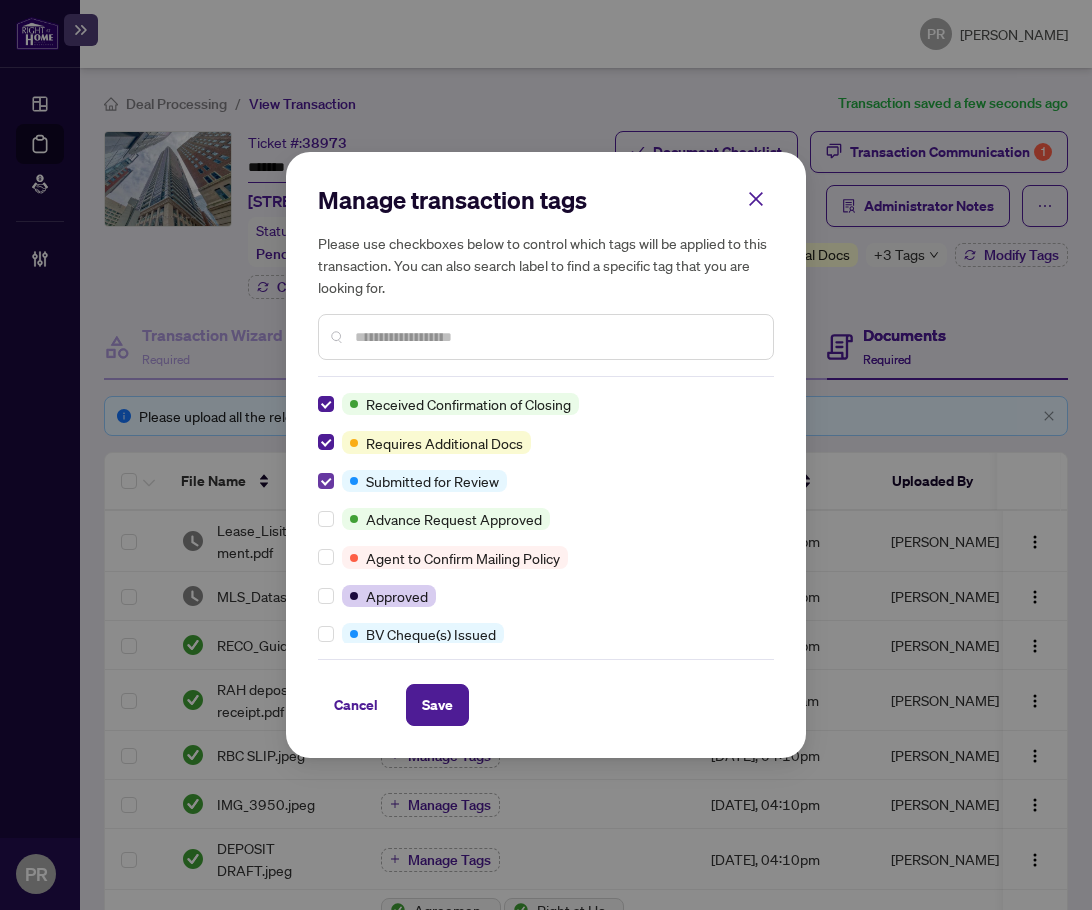 scroll, scrollTop: 0, scrollLeft: 0, axis: both 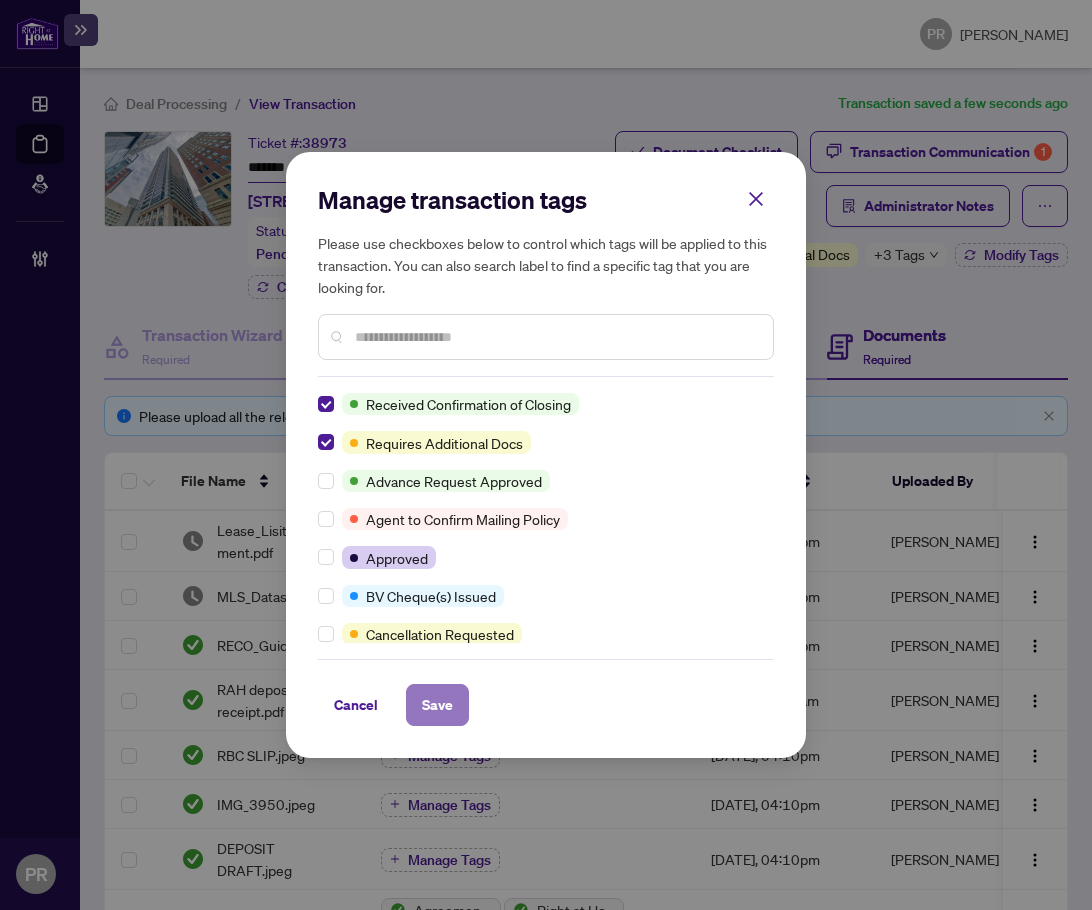 click on "Save" at bounding box center [437, 705] 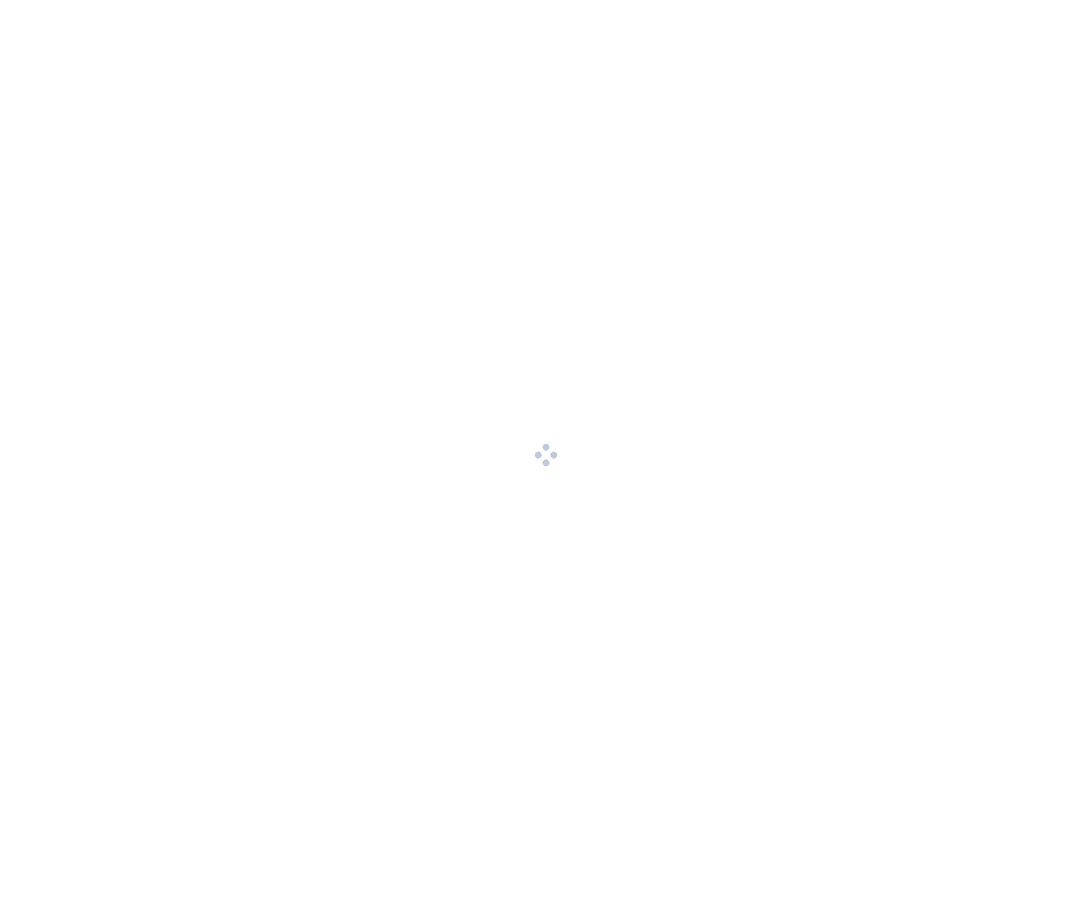 scroll, scrollTop: 0, scrollLeft: 0, axis: both 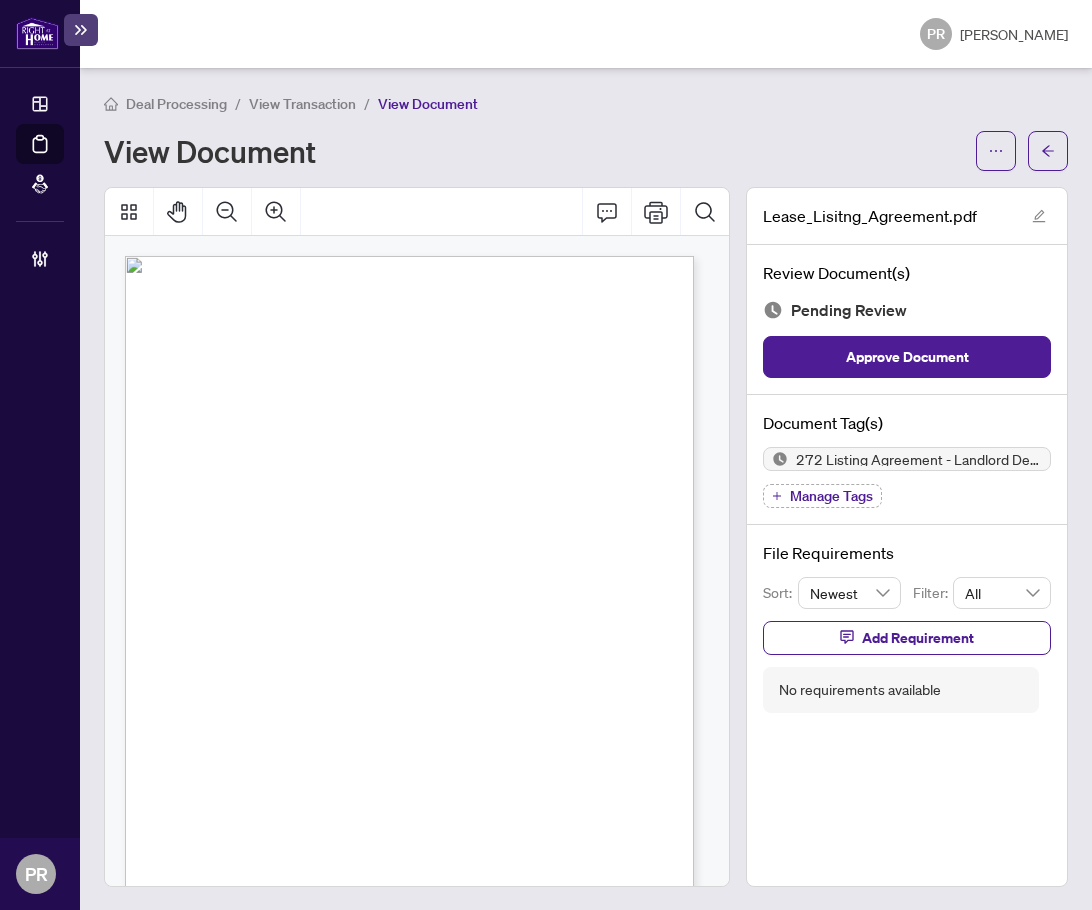 click on "(Name of Salesperson/Broker/Broker of Record)" at bounding box center [431, 452] 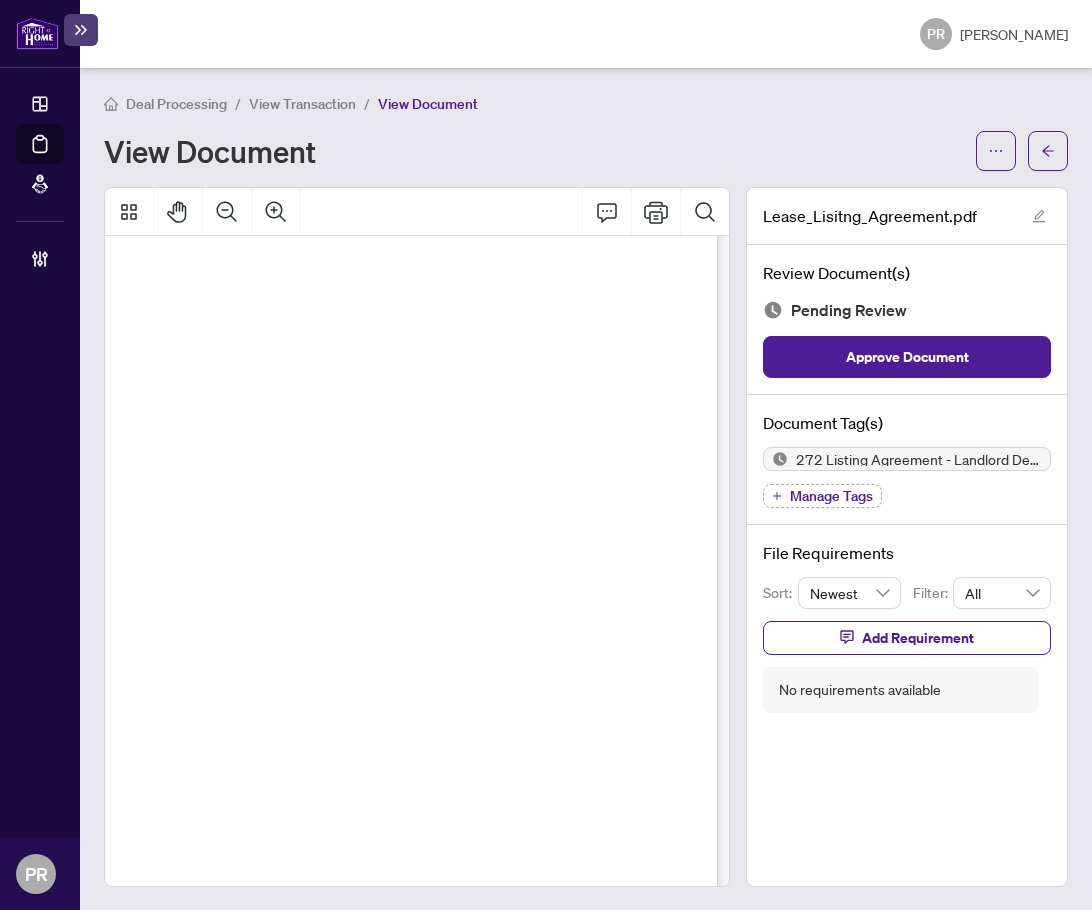 scroll, scrollTop: 2714, scrollLeft: 34, axis: both 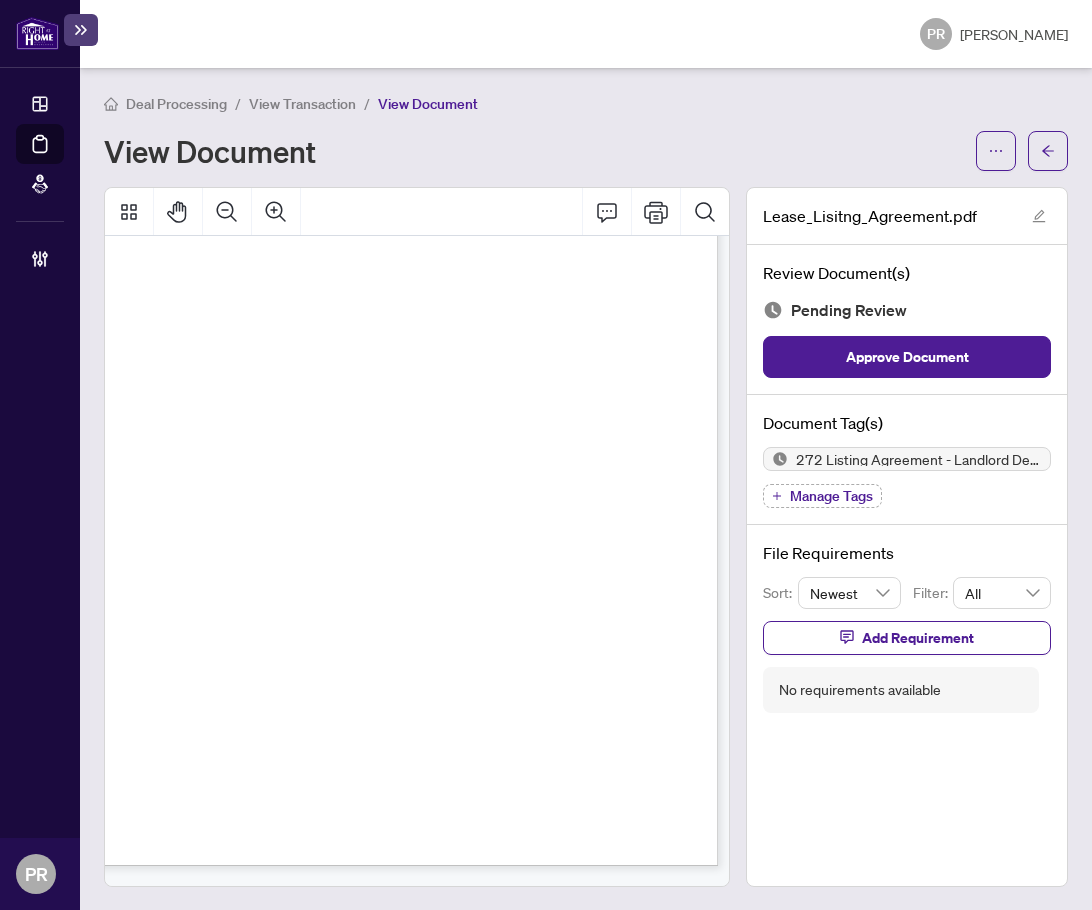 click on "Manage Tags" at bounding box center (831, 496) 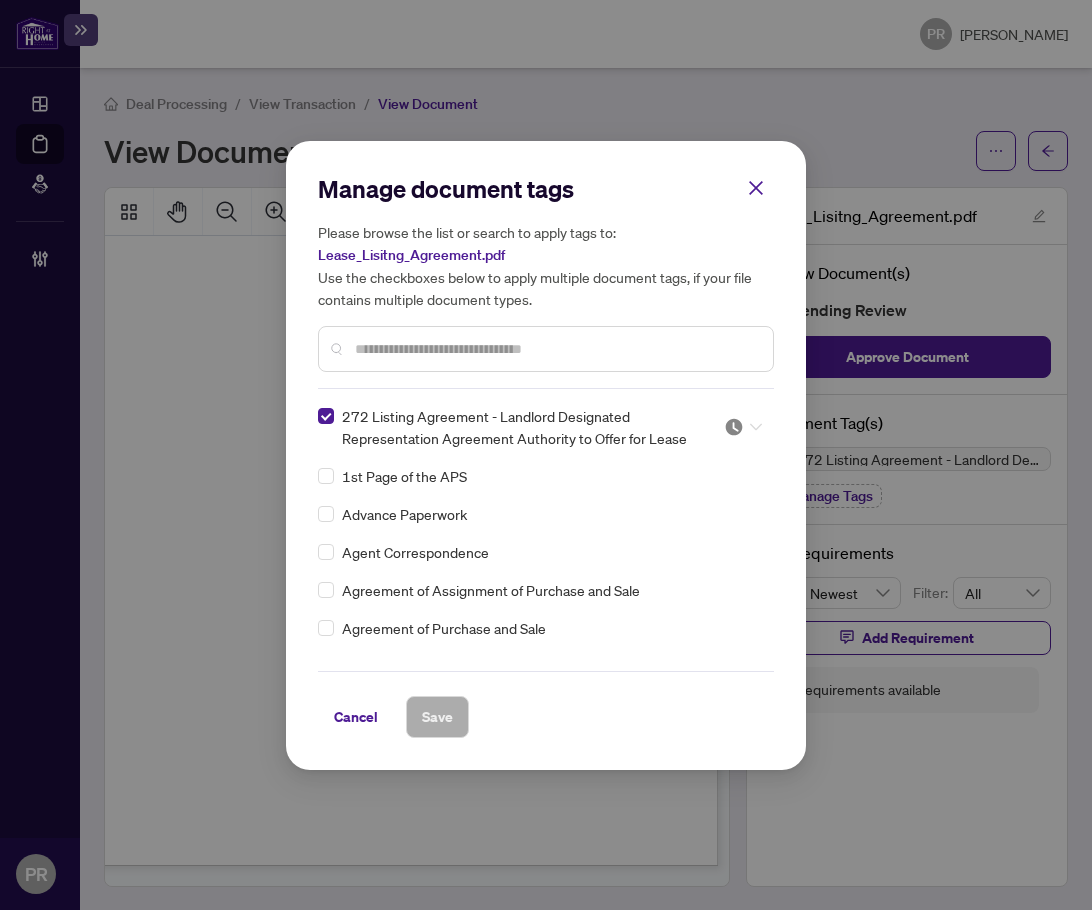 click at bounding box center (734, 427) 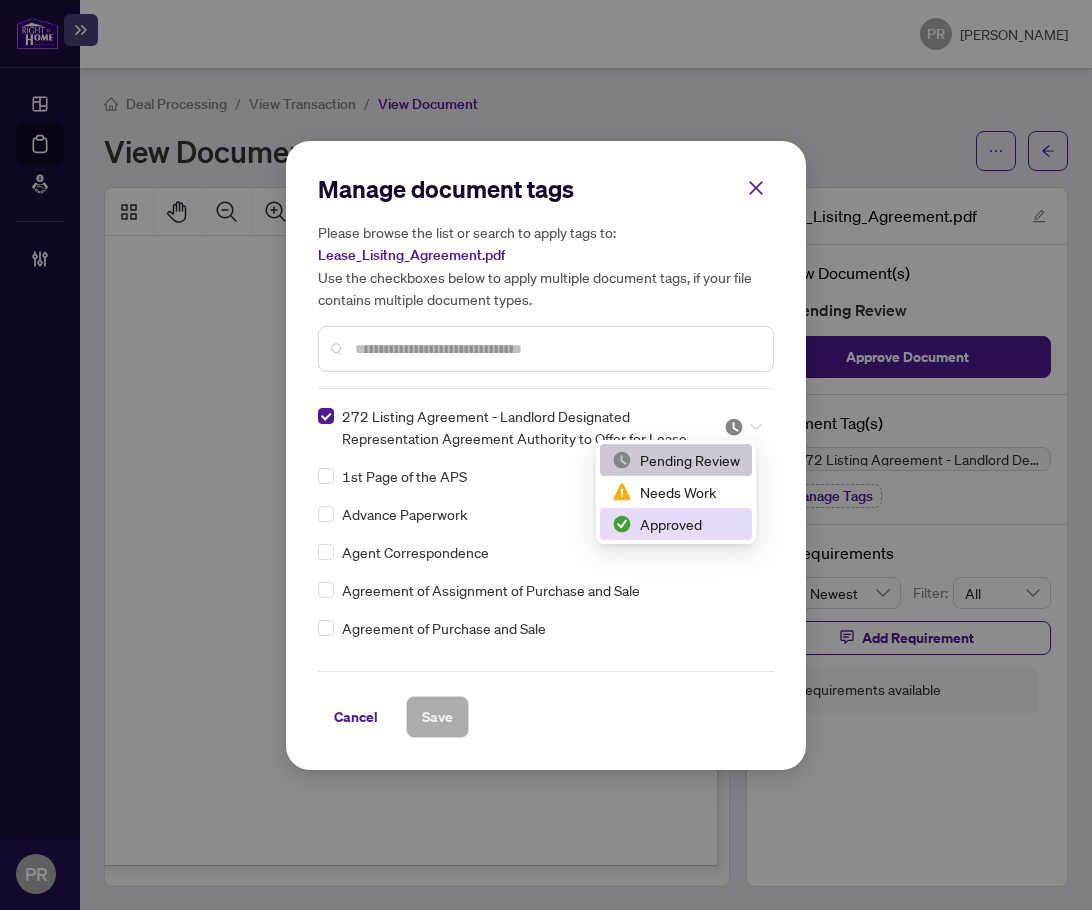 click on "Approved" at bounding box center [676, 524] 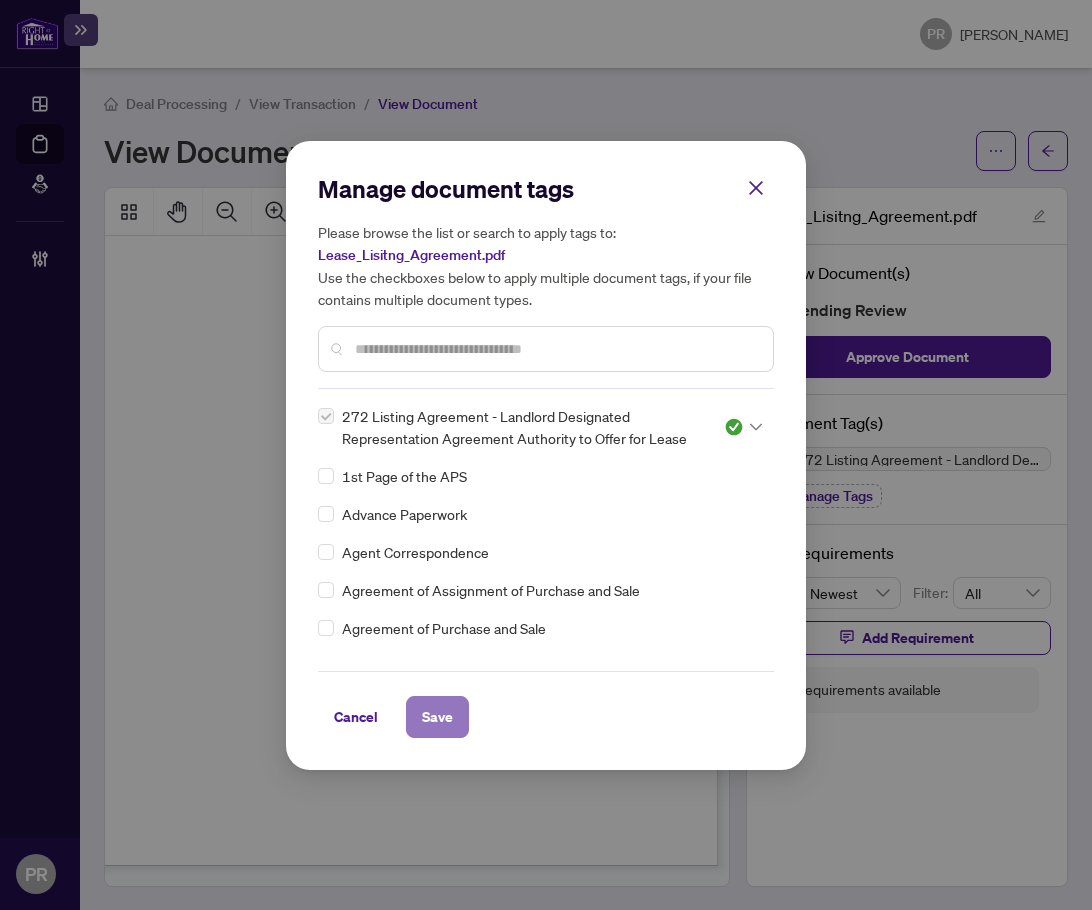 click on "Save" at bounding box center [437, 717] 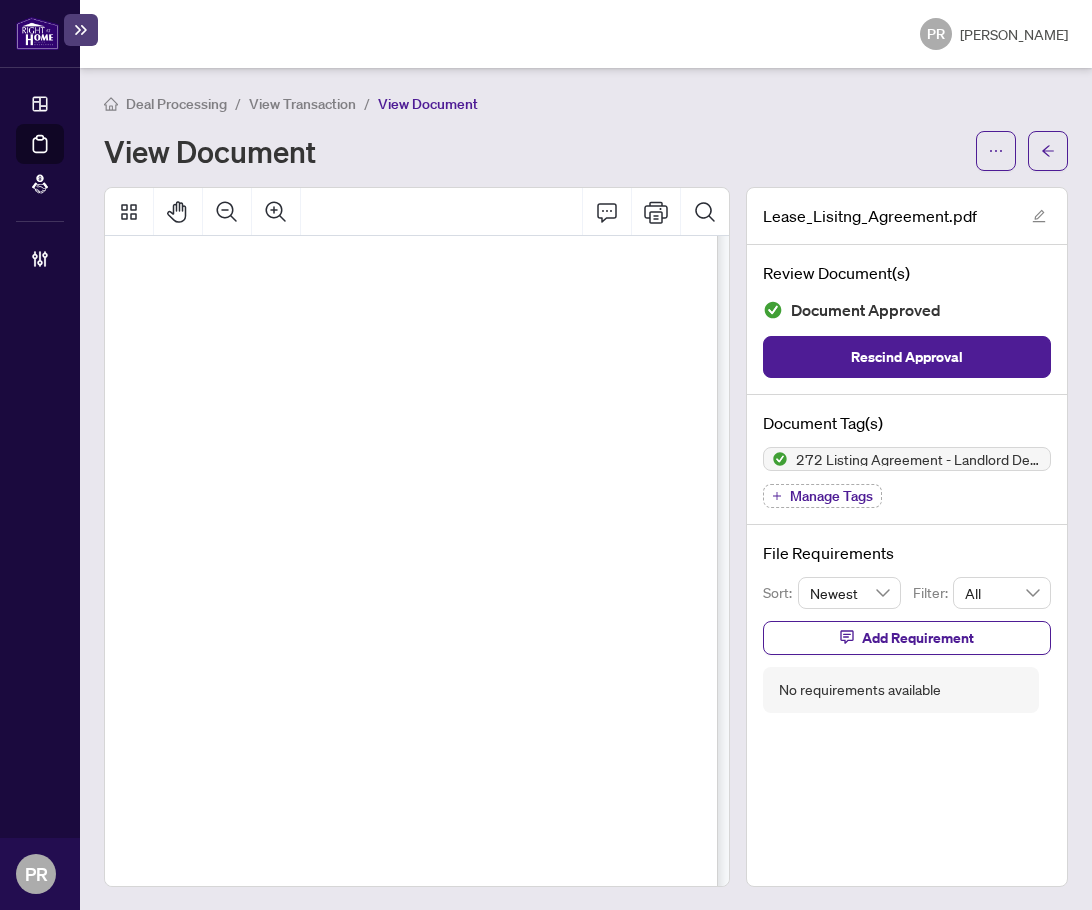 scroll, scrollTop: 0, scrollLeft: 34, axis: horizontal 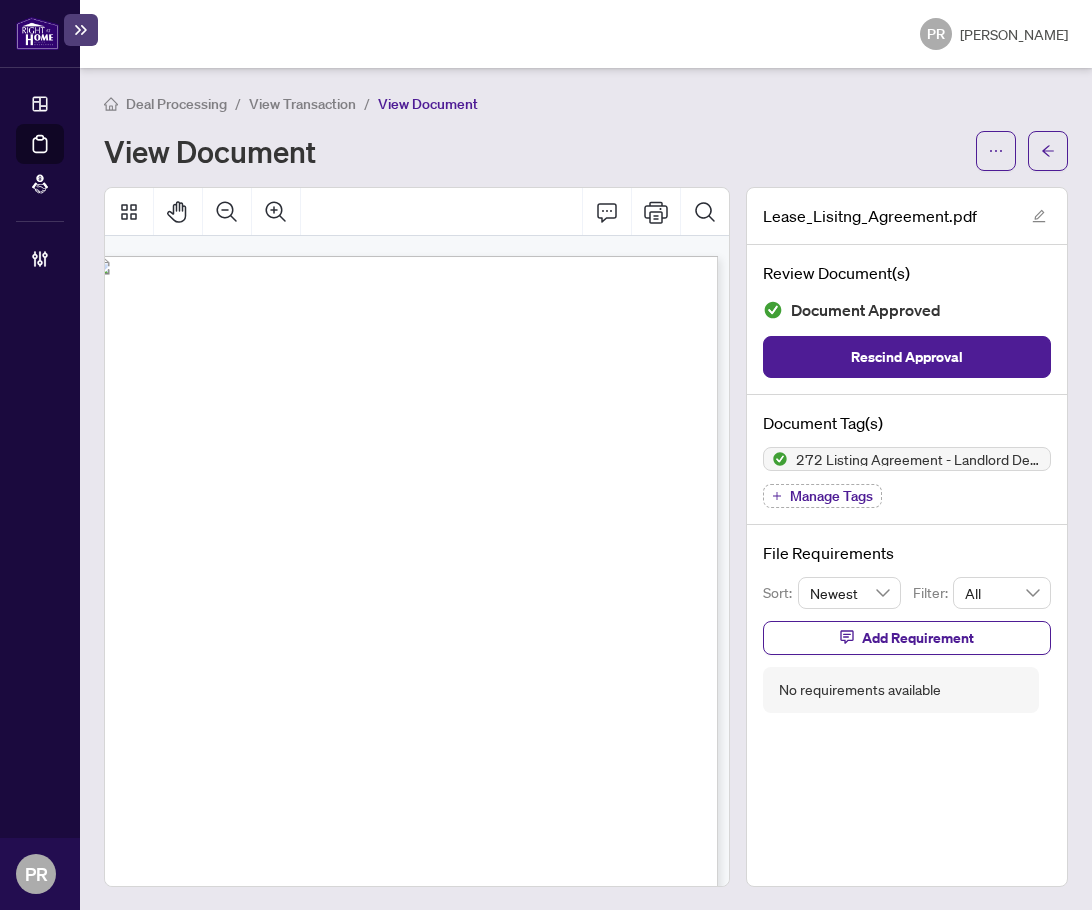 type 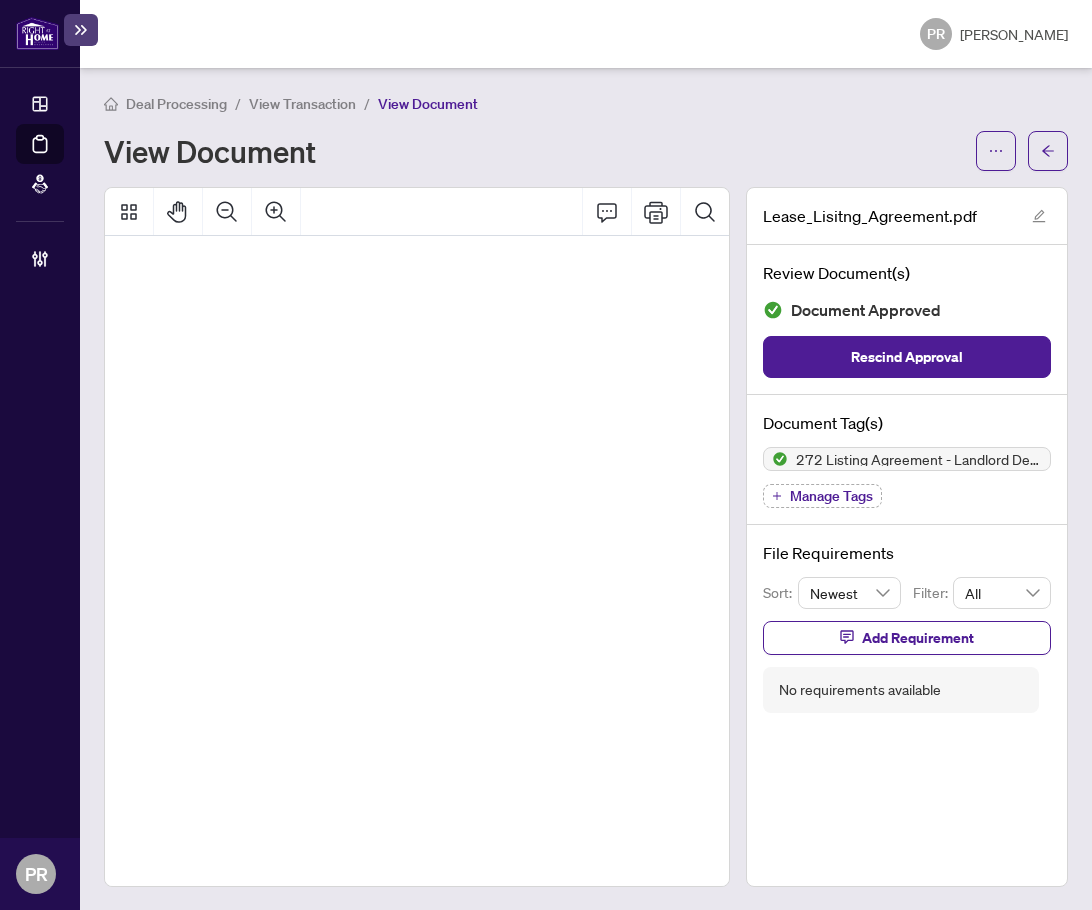 scroll, scrollTop: 55, scrollLeft: 82, axis: both 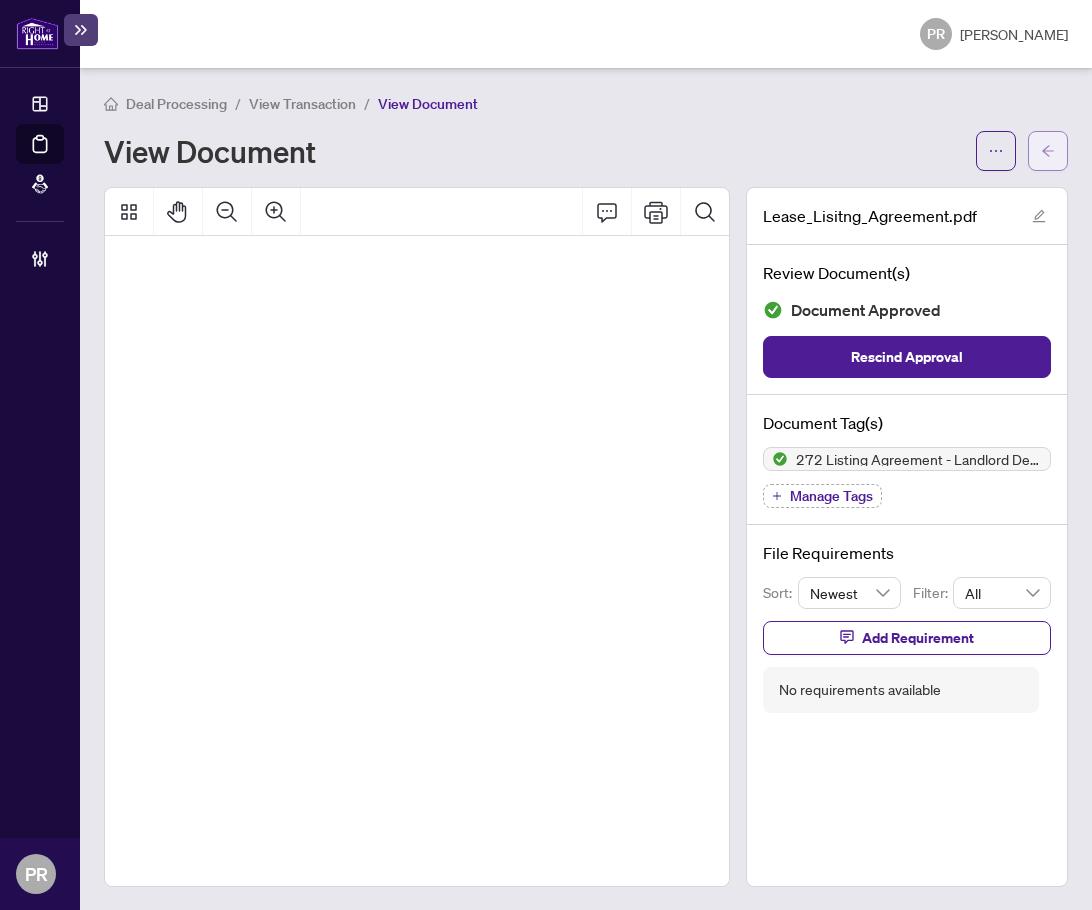 click 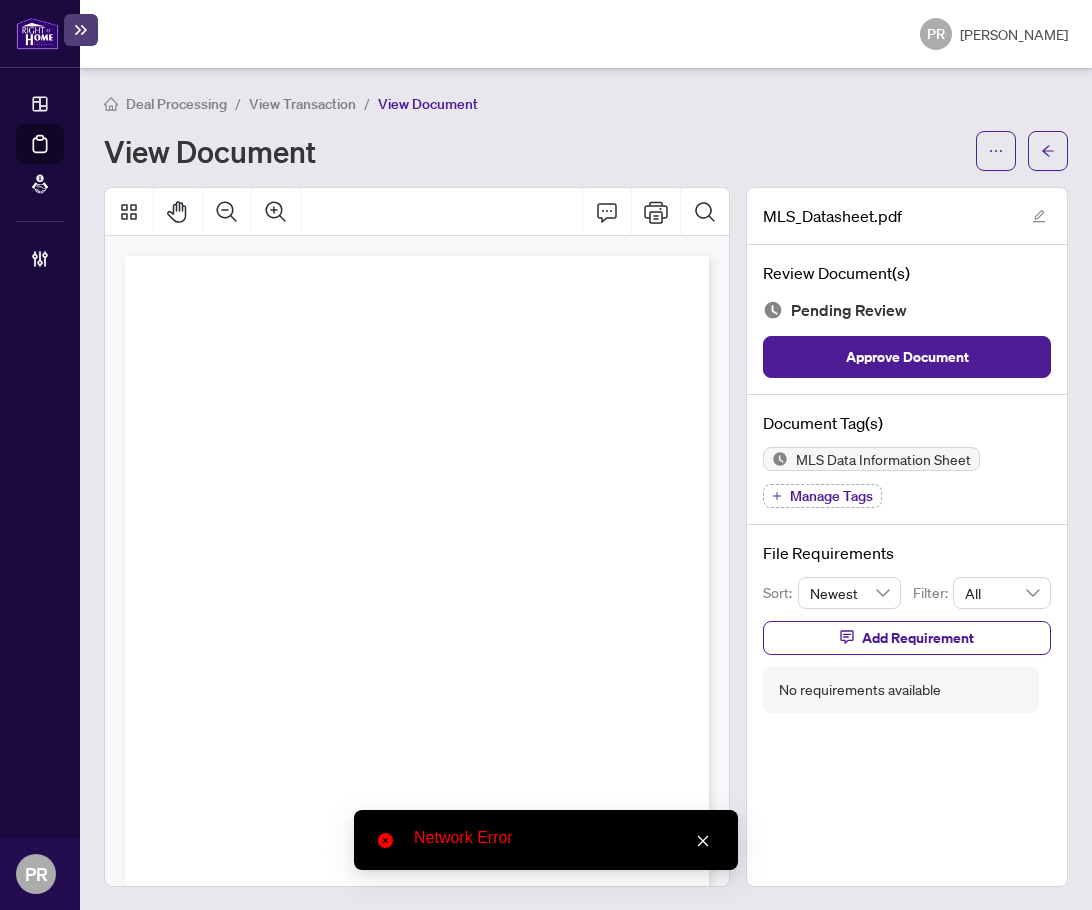 scroll, scrollTop: 0, scrollLeft: 0, axis: both 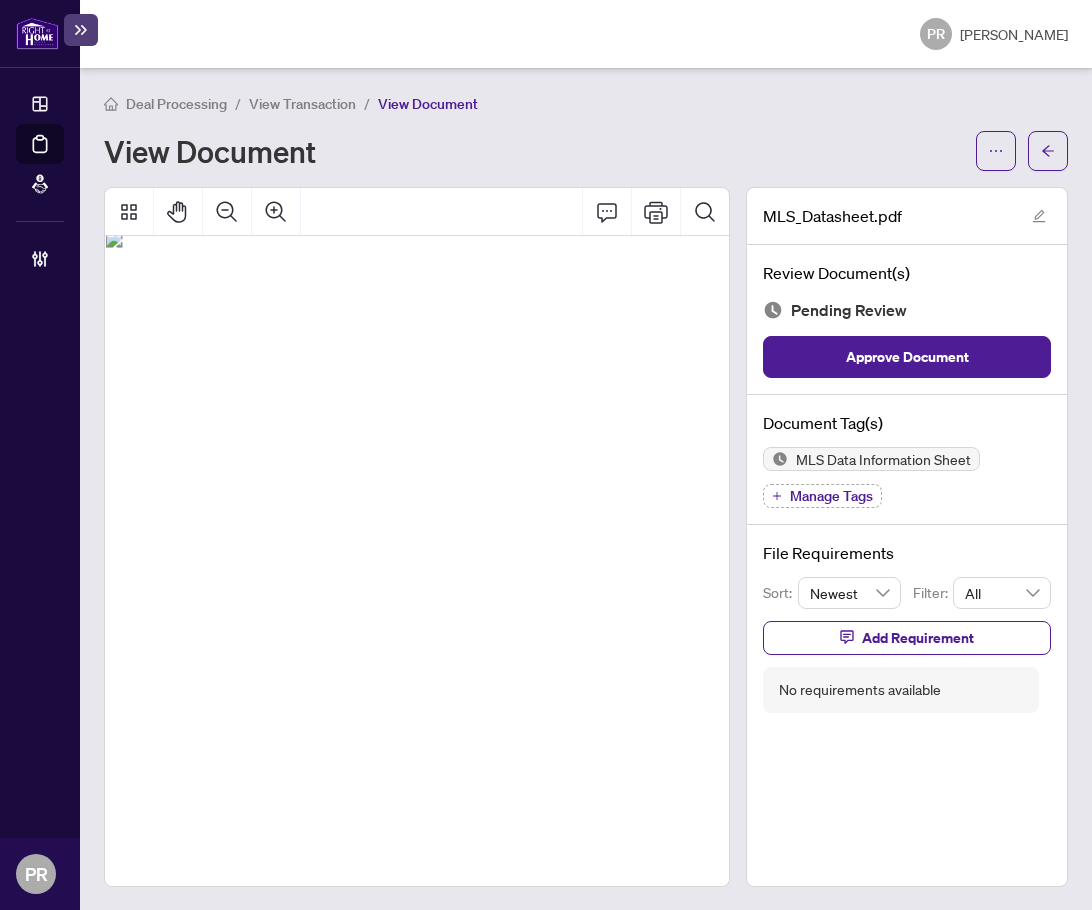 click on "Manage Tags" at bounding box center [822, 496] 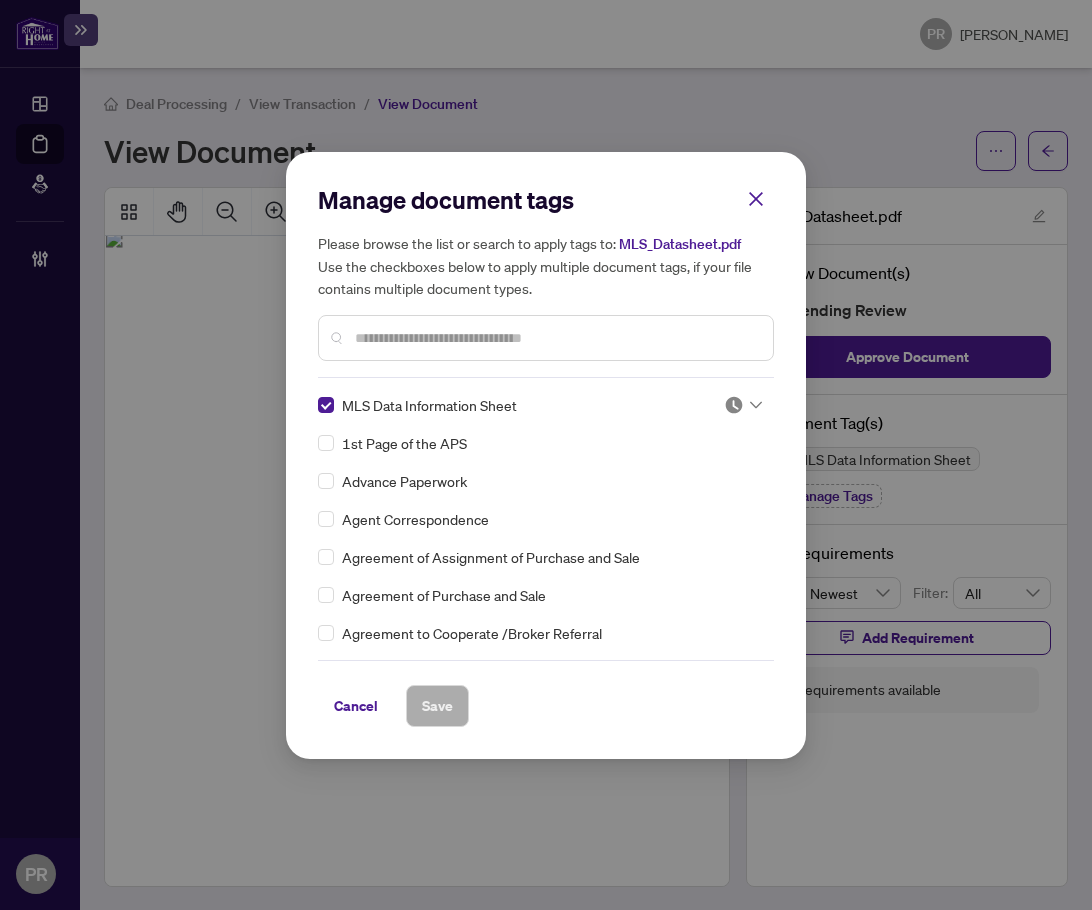click at bounding box center [737, 405] 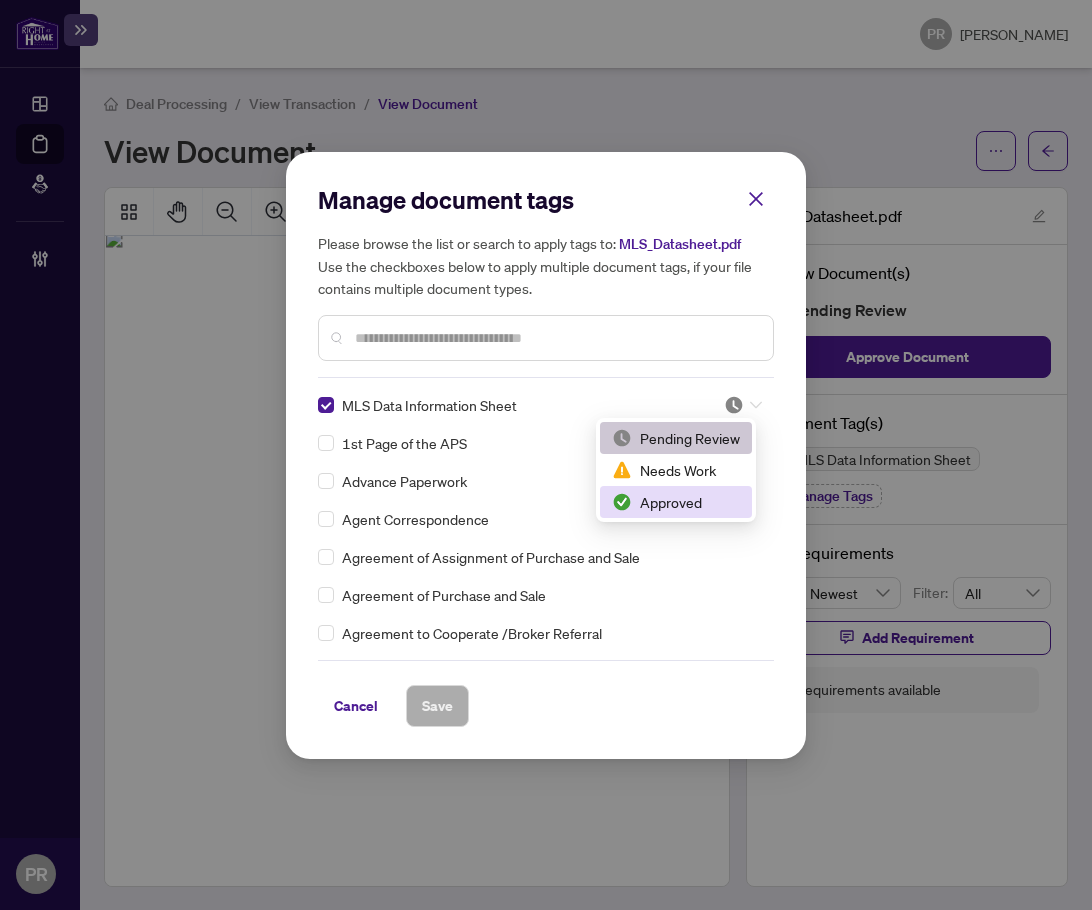 click on "Approved" at bounding box center (676, 502) 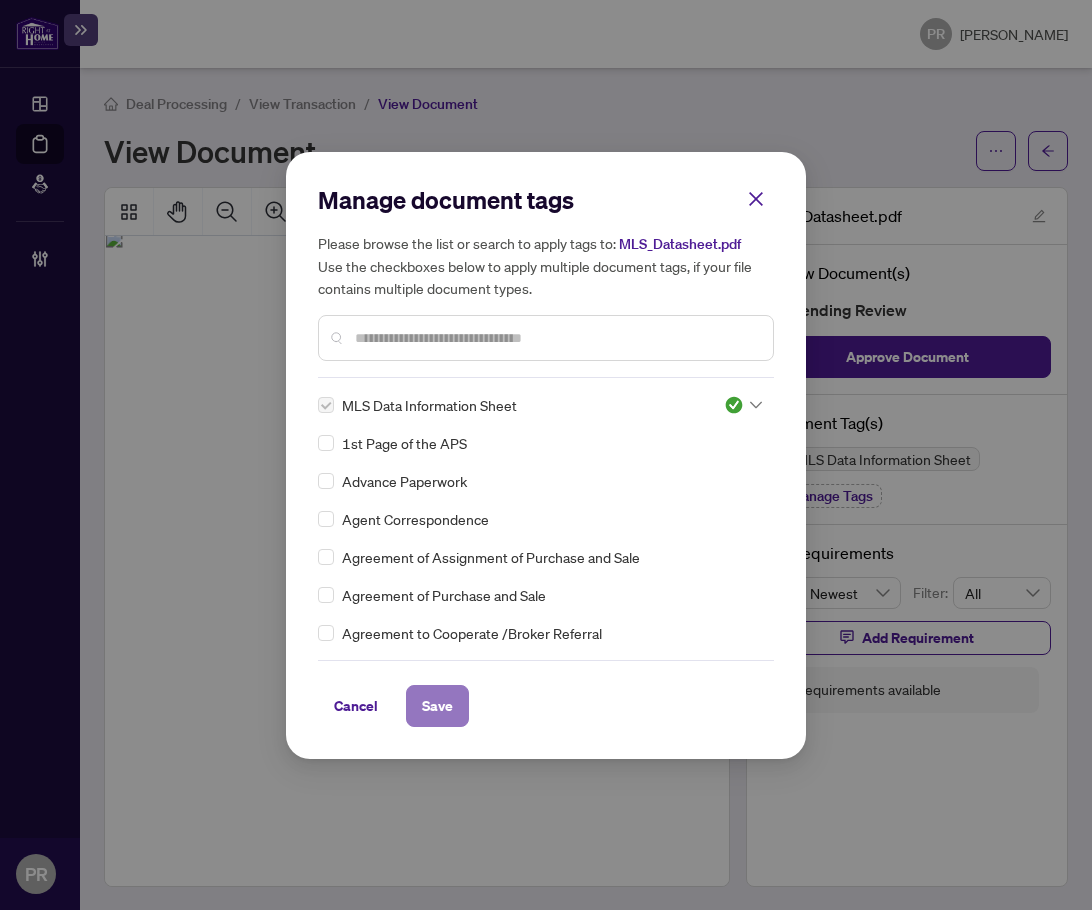 click on "Save" at bounding box center (437, 706) 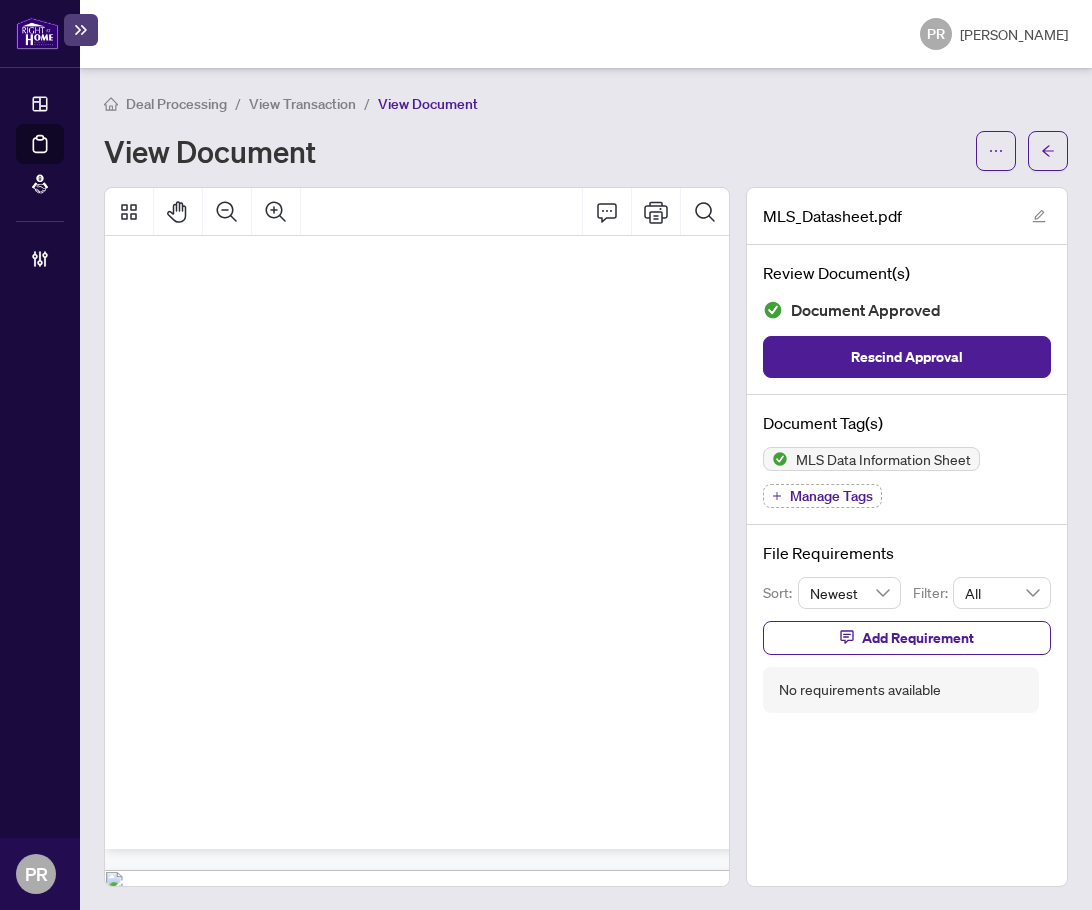 scroll, scrollTop: 1927, scrollLeft: 21, axis: both 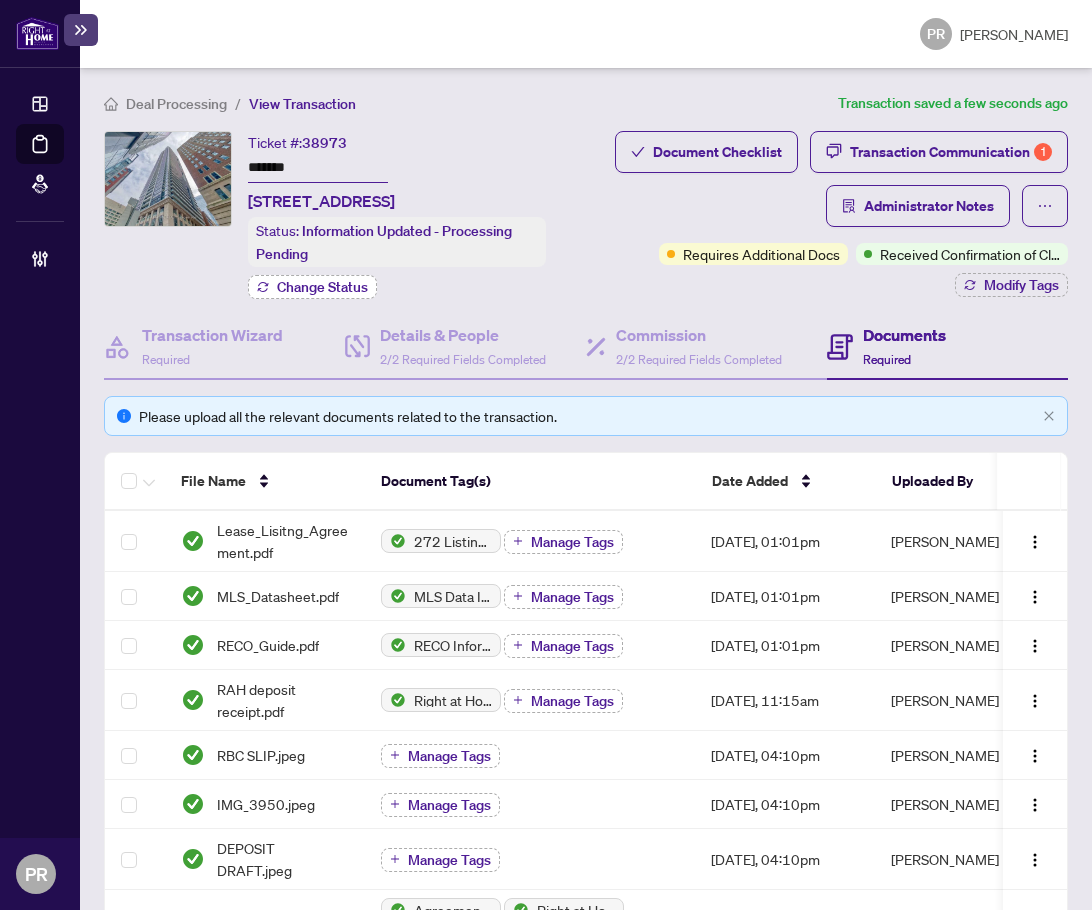 click on "Change Status" at bounding box center [322, 287] 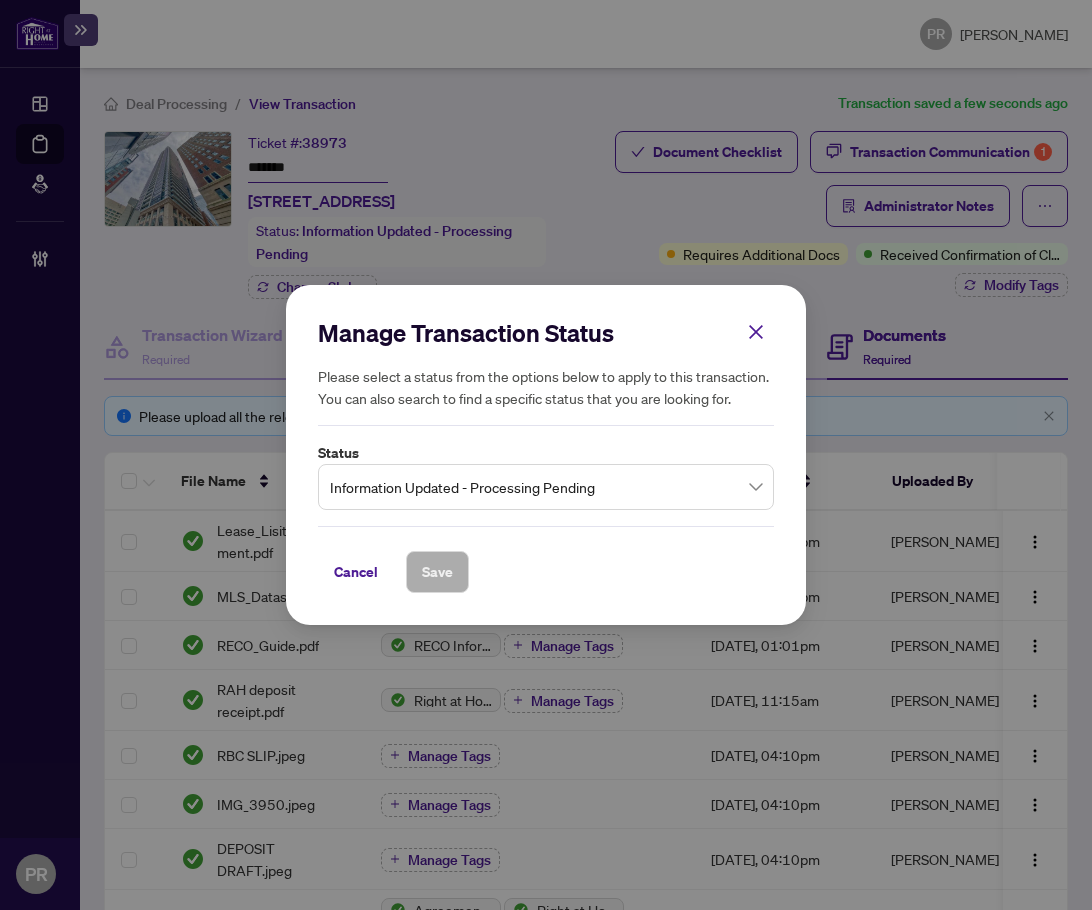 click on "Information Updated - Processing Pending" at bounding box center (546, 487) 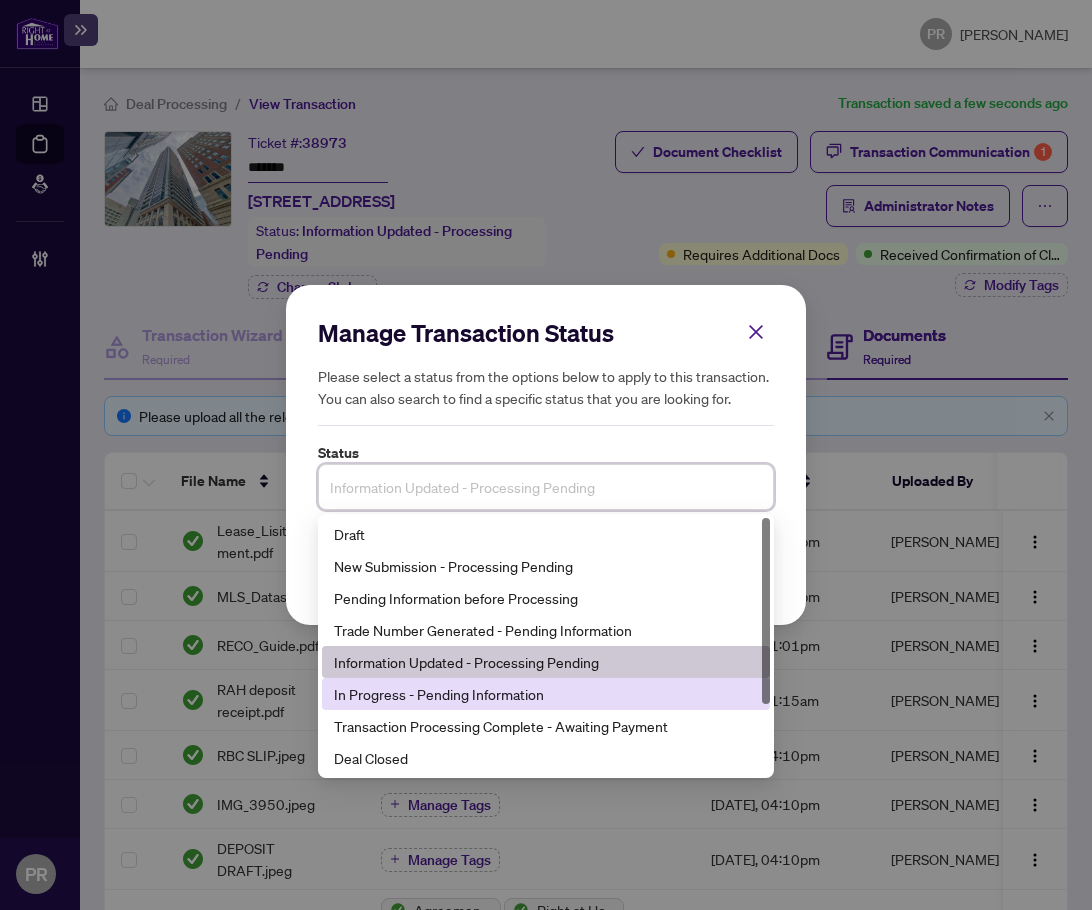 click on "In Progress - Pending Information" at bounding box center [546, 694] 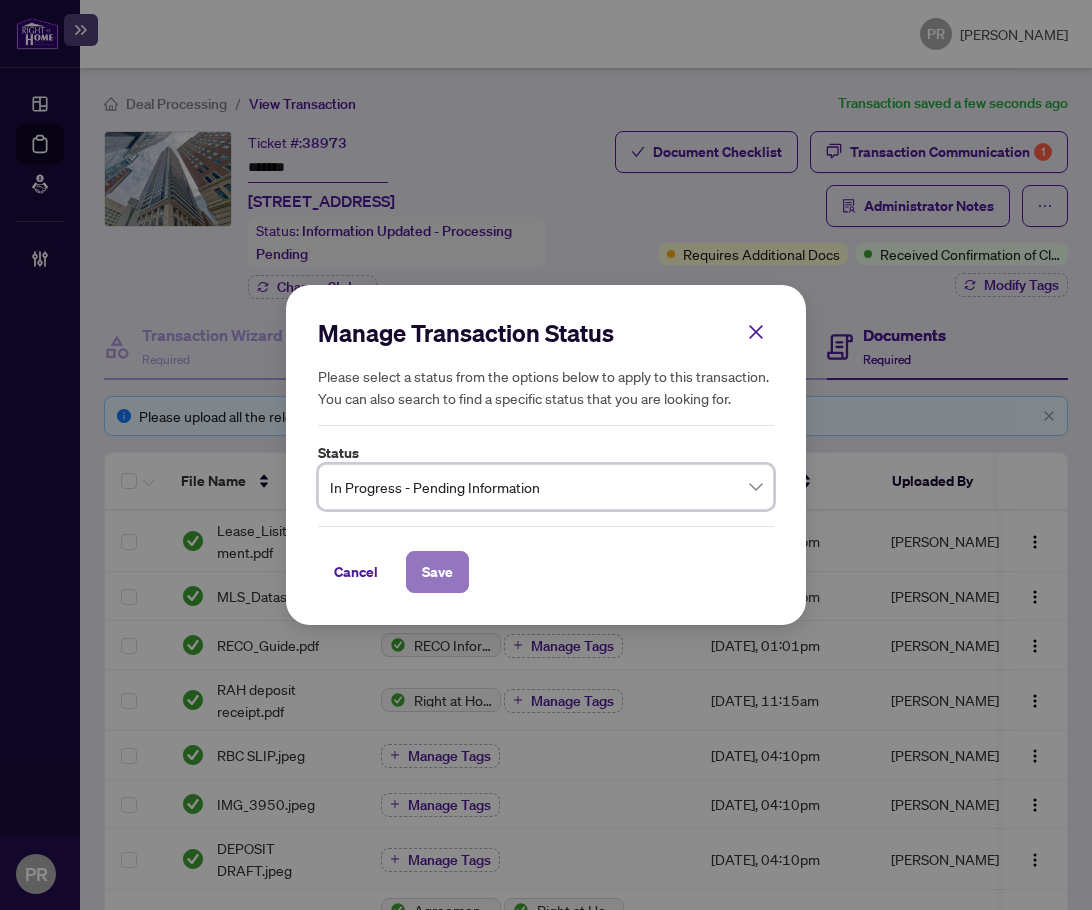 click on "Save" at bounding box center [437, 572] 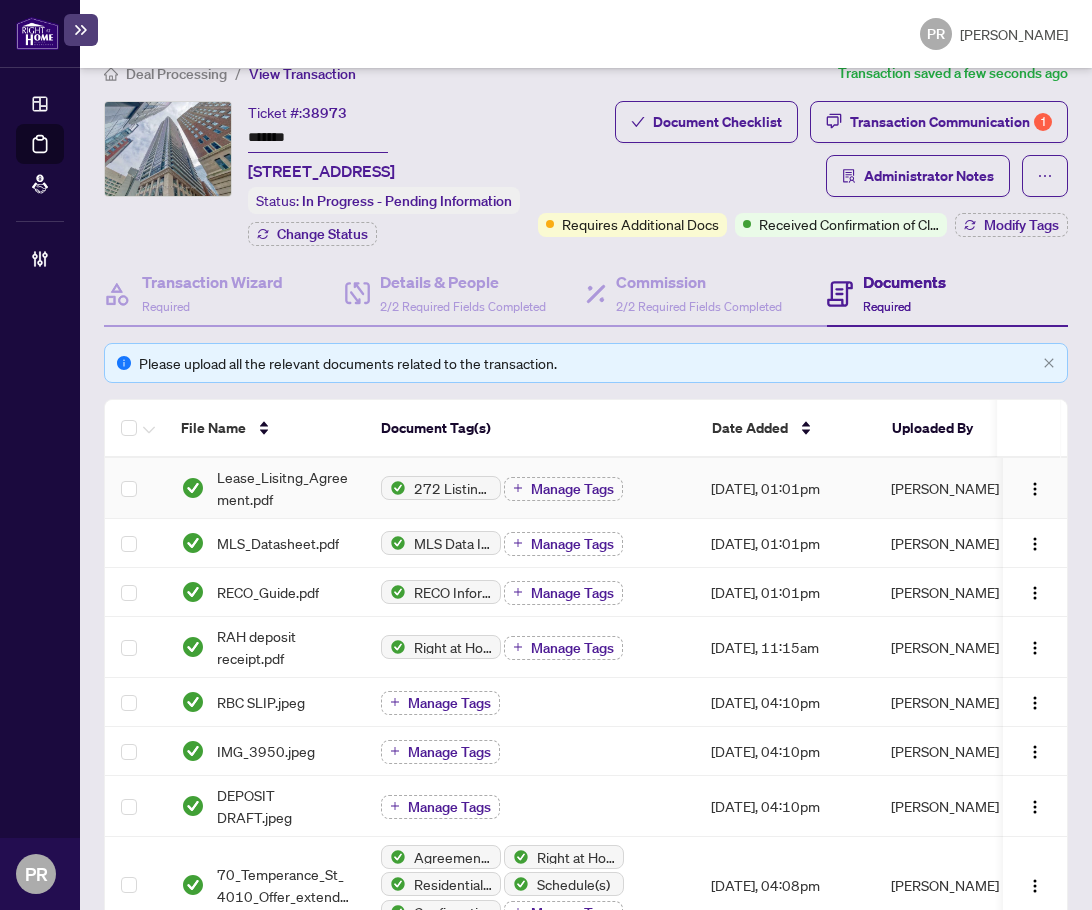 scroll, scrollTop: 0, scrollLeft: 0, axis: both 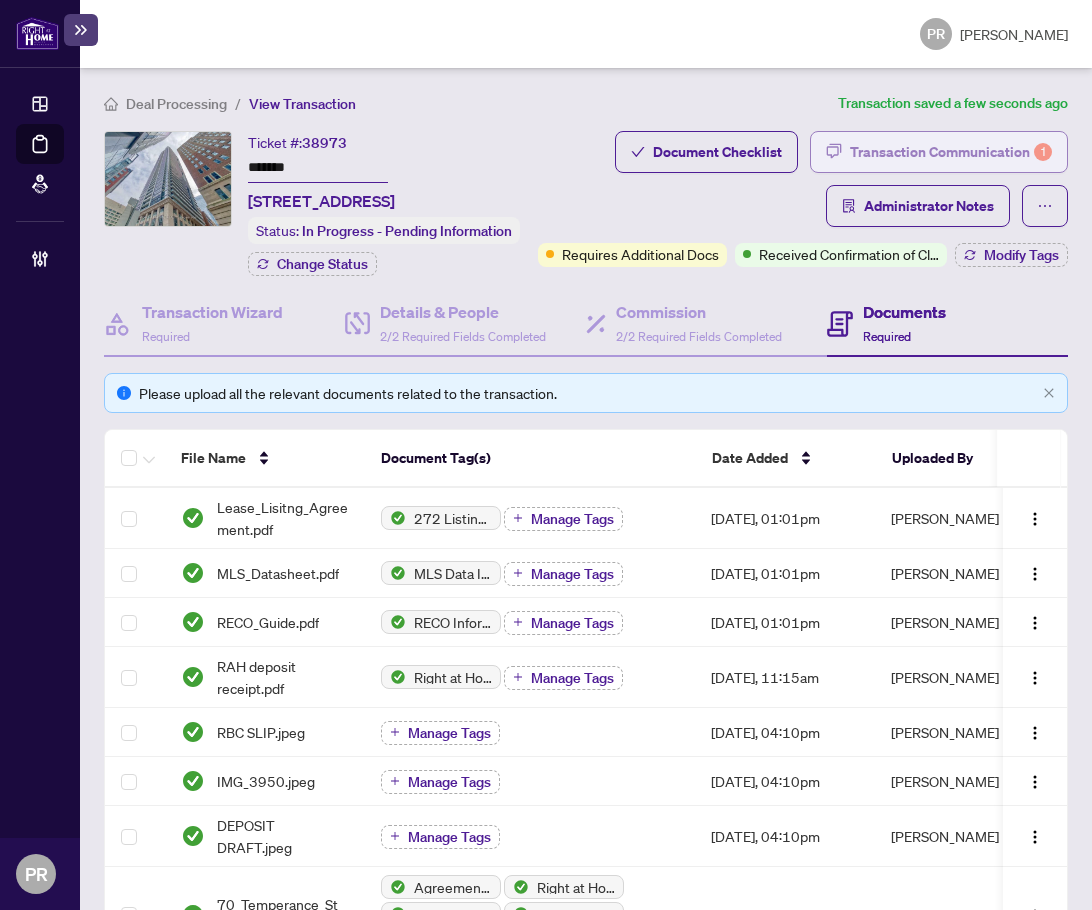 click on "Transaction Communication 1" at bounding box center (951, 152) 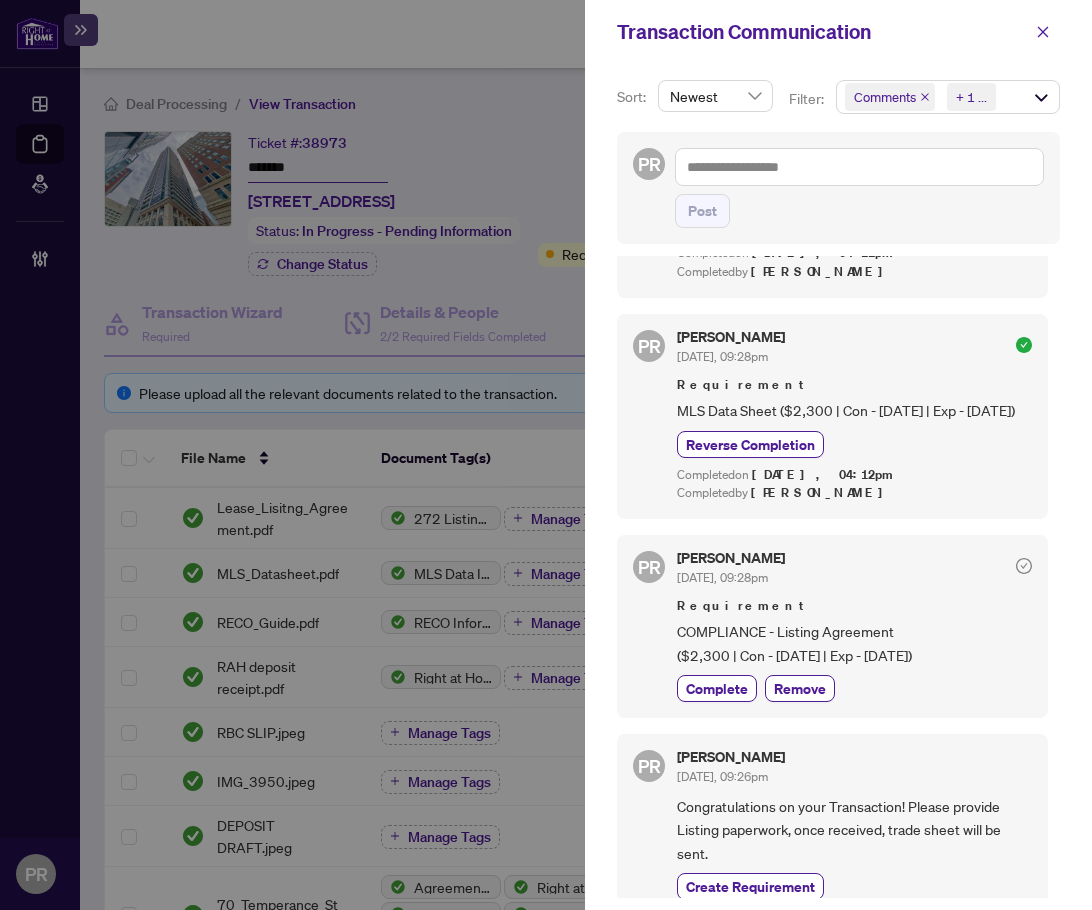 scroll, scrollTop: 1000, scrollLeft: 0, axis: vertical 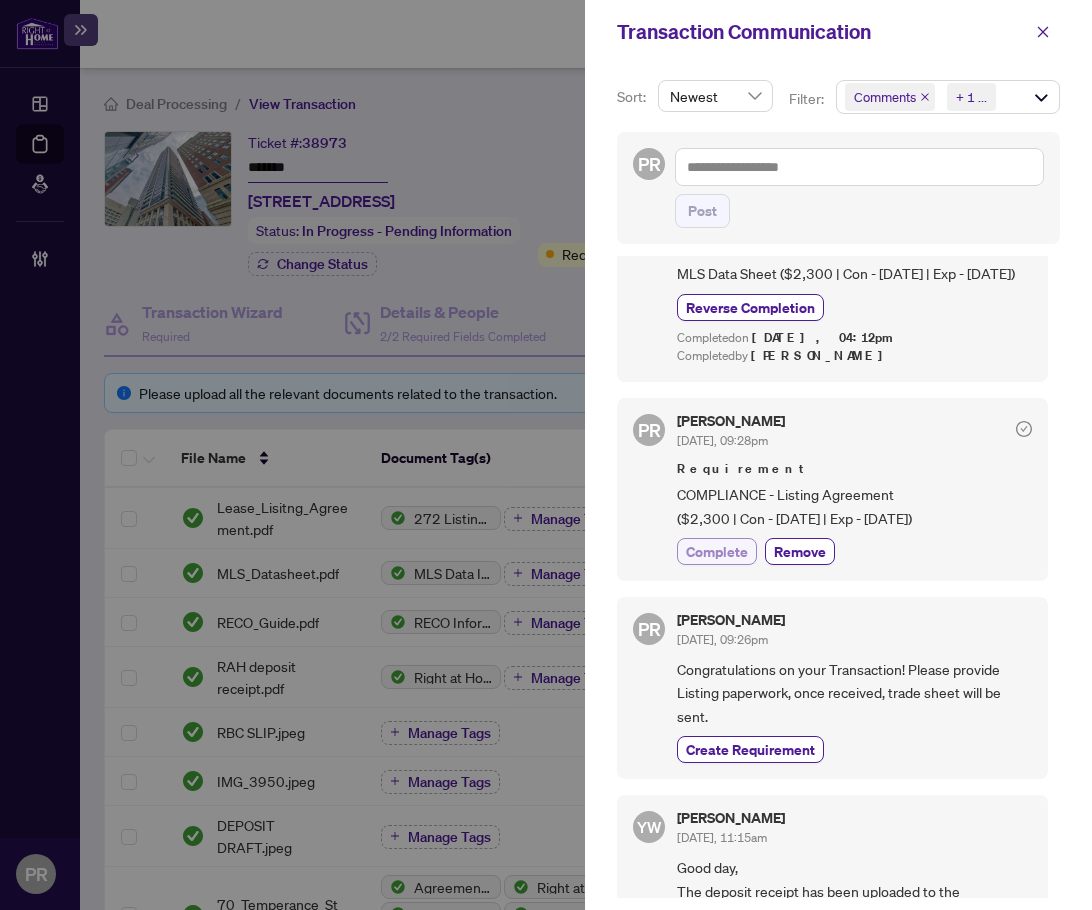 click on "Complete" at bounding box center [717, 551] 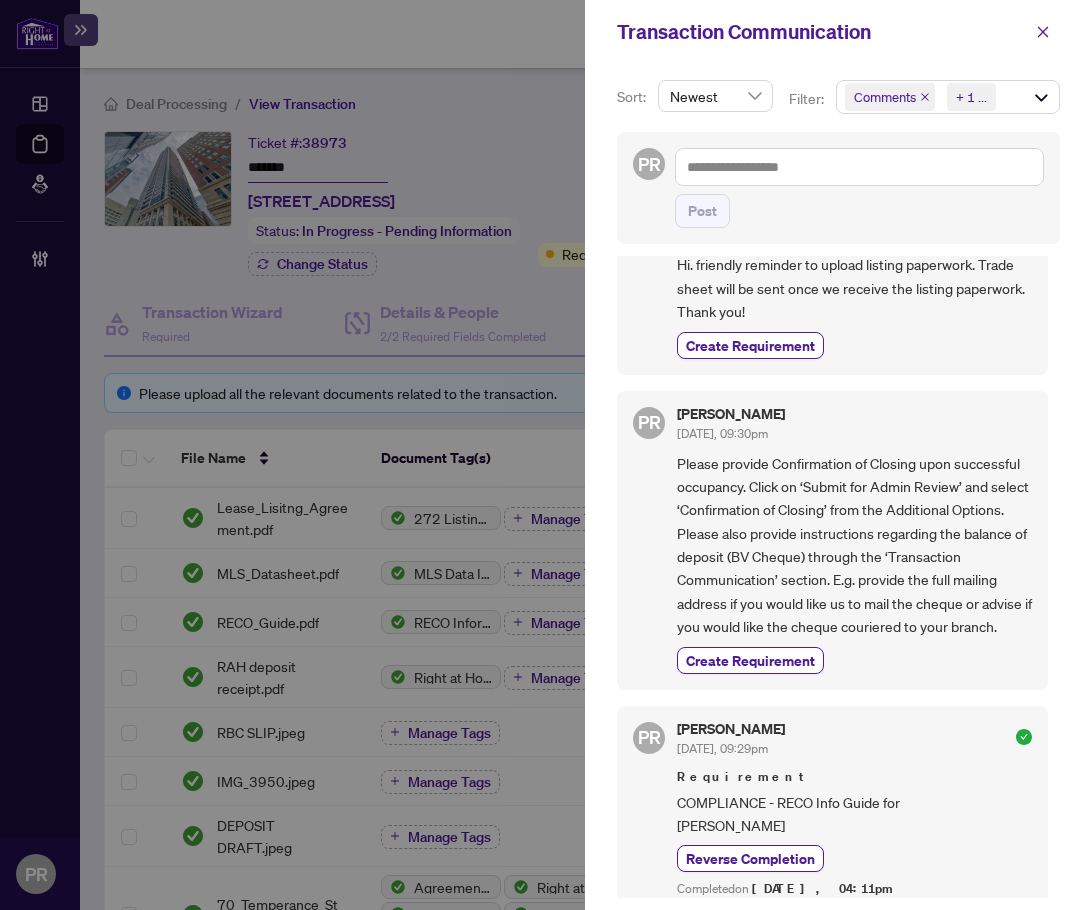 scroll, scrollTop: 0, scrollLeft: 0, axis: both 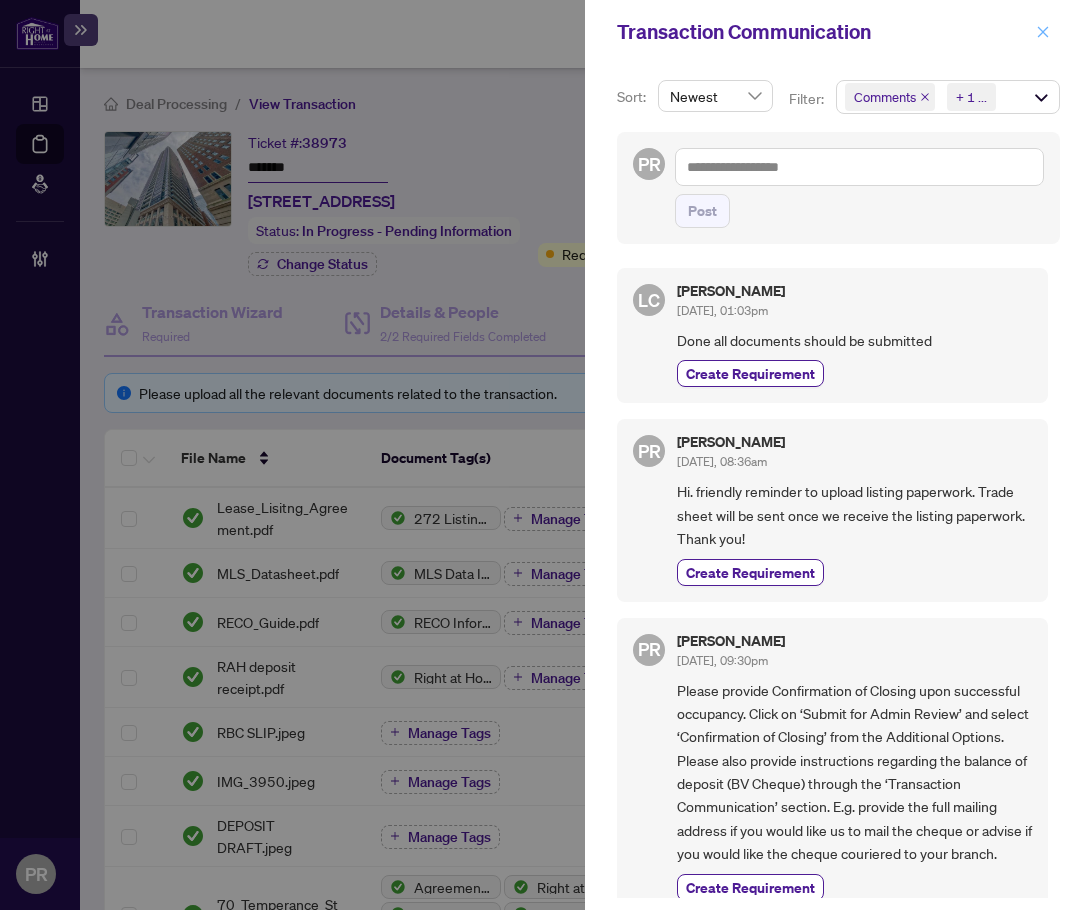 click at bounding box center [1043, 32] 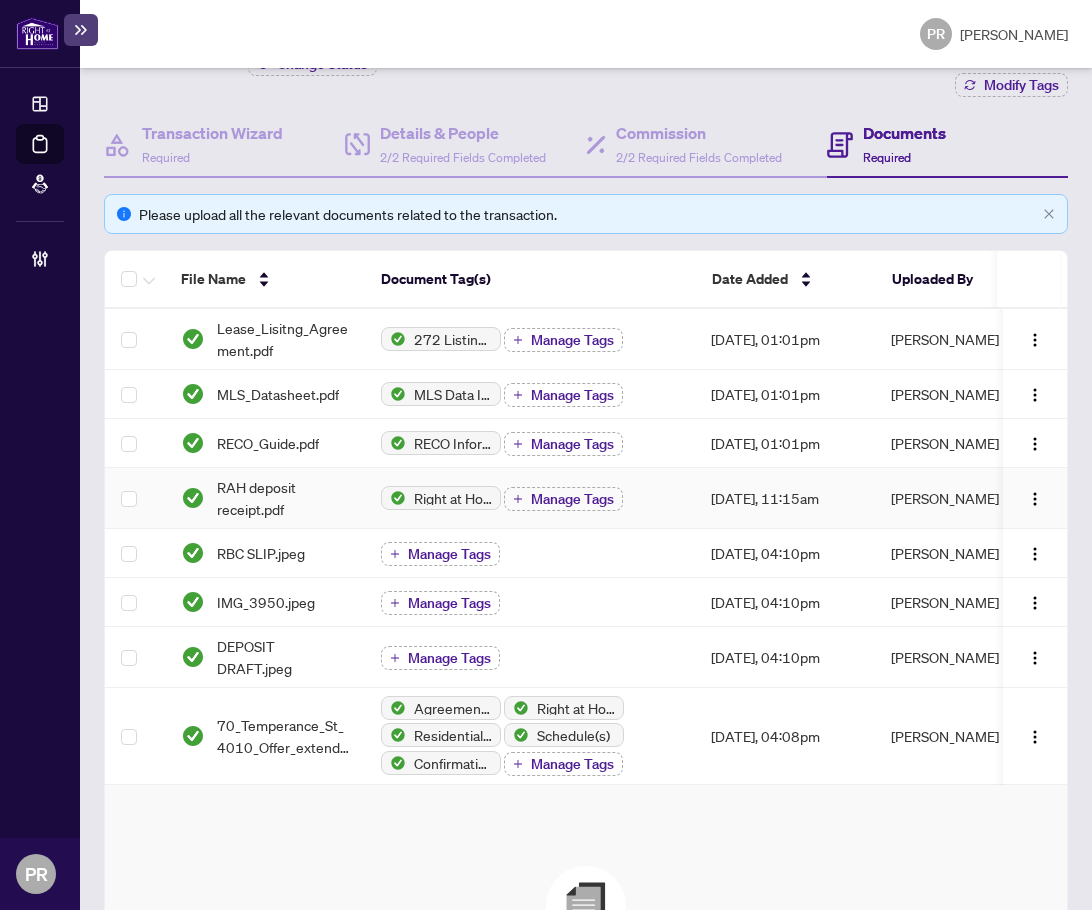 scroll, scrollTop: 0, scrollLeft: 0, axis: both 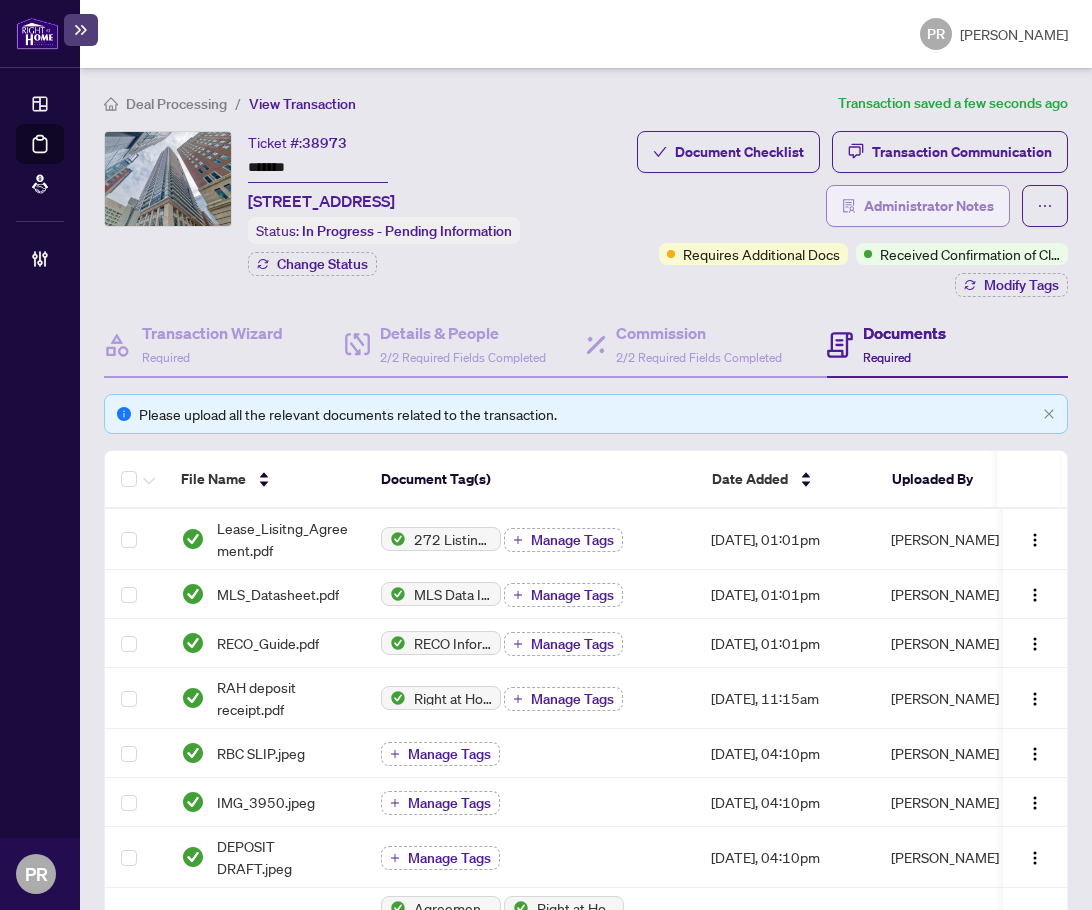 click on "Administrator Notes" at bounding box center [929, 206] 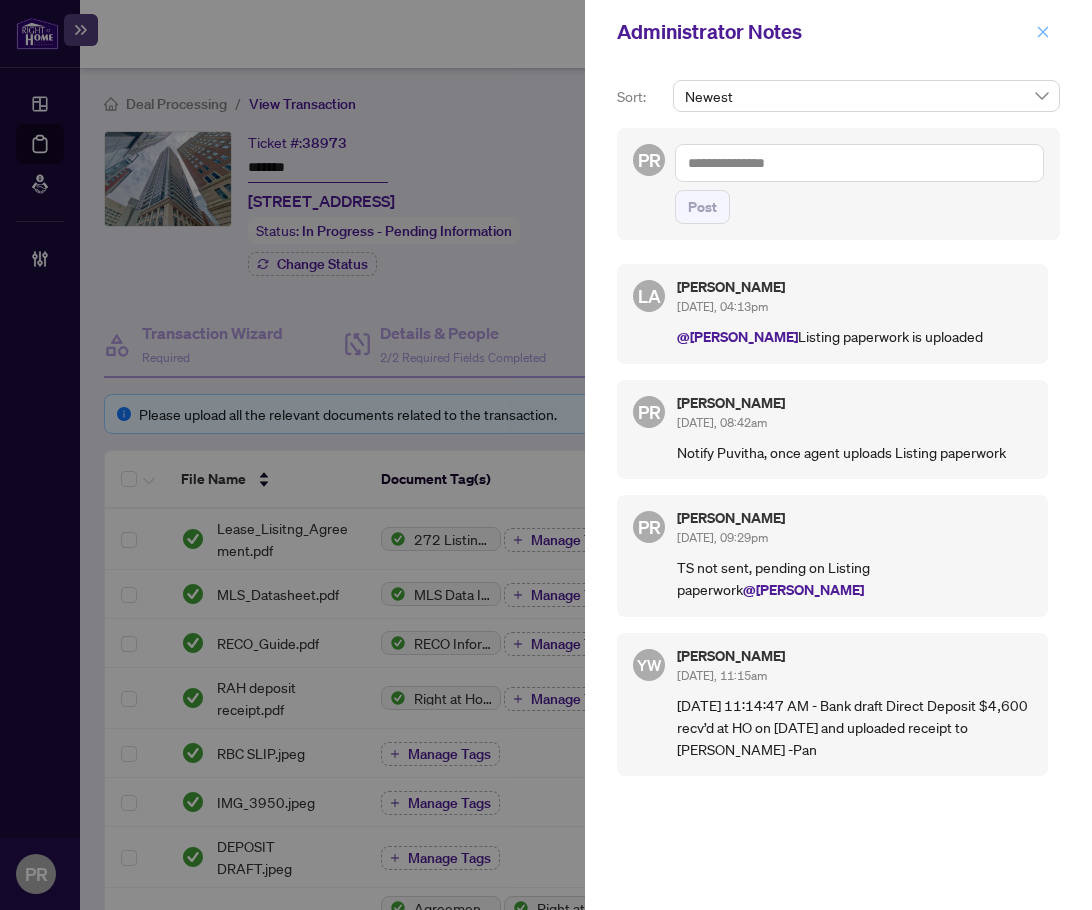 click on "Administrator Notes" at bounding box center (821, 32) 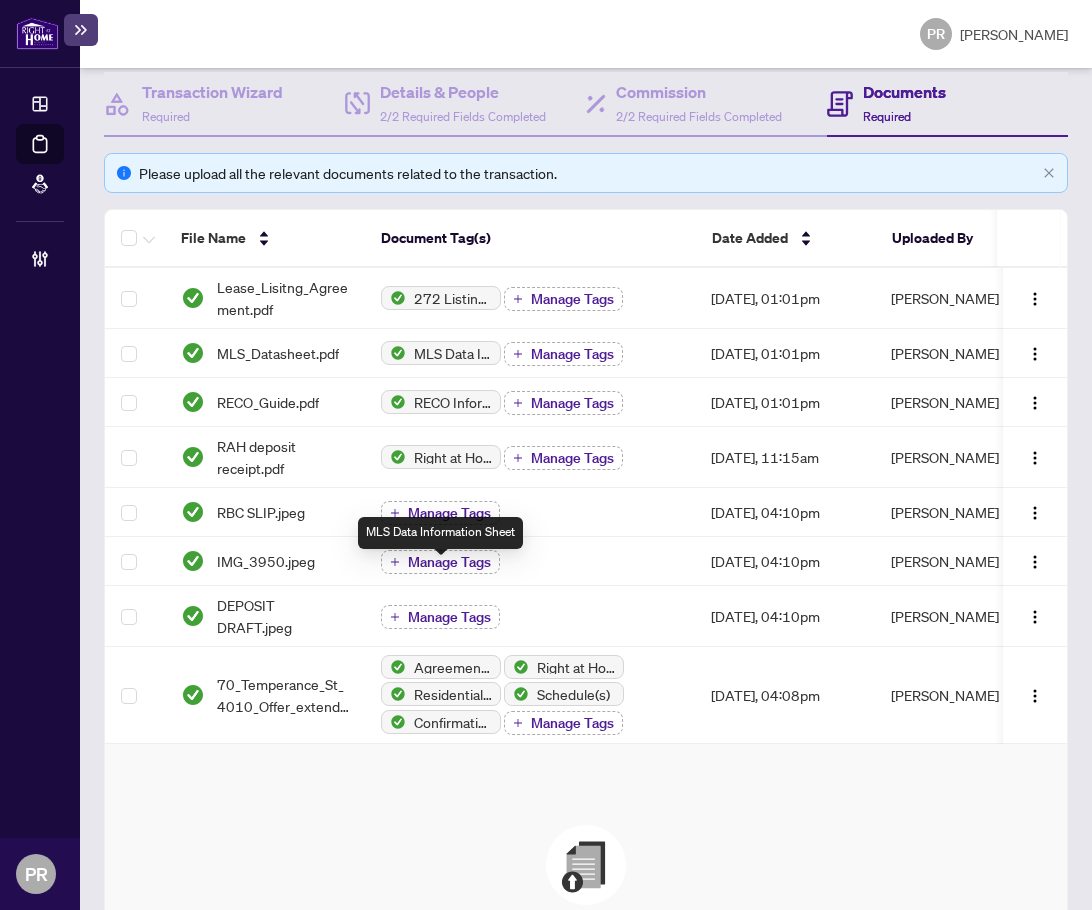 scroll, scrollTop: 500, scrollLeft: 0, axis: vertical 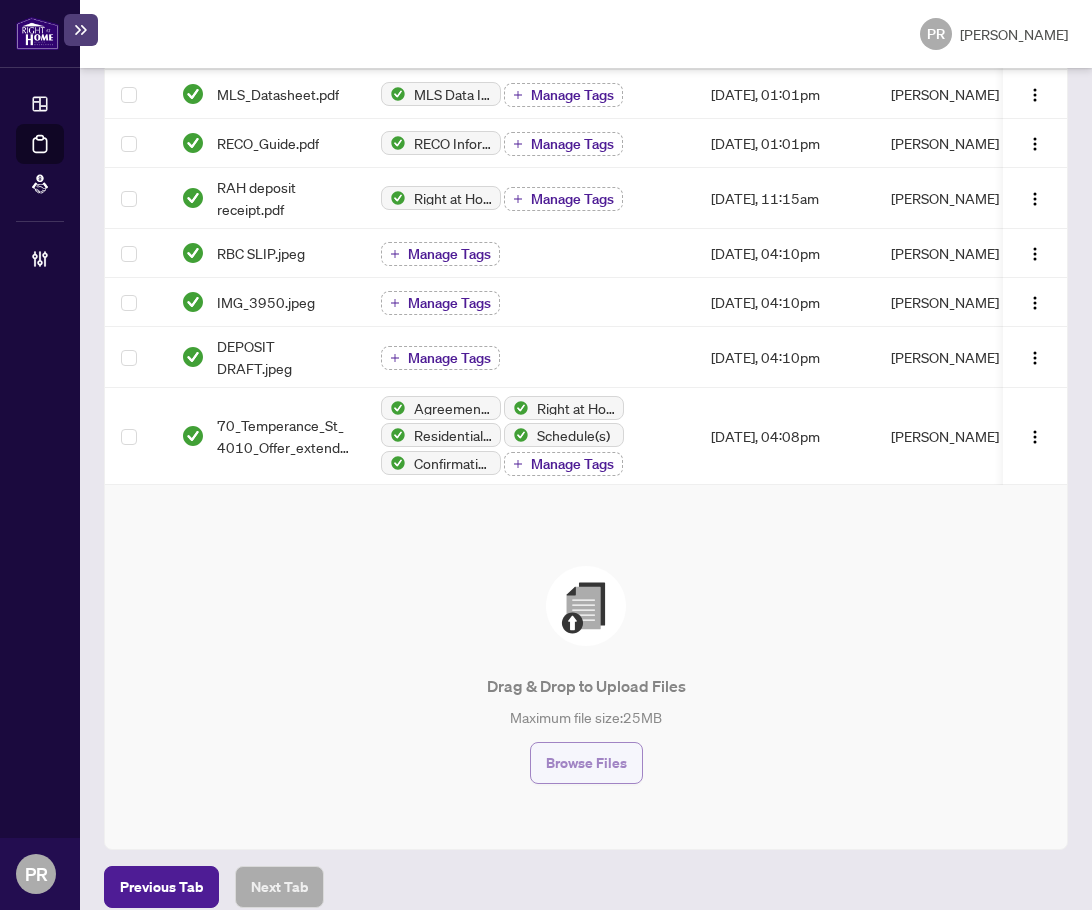click on "Browse Files" at bounding box center [586, 763] 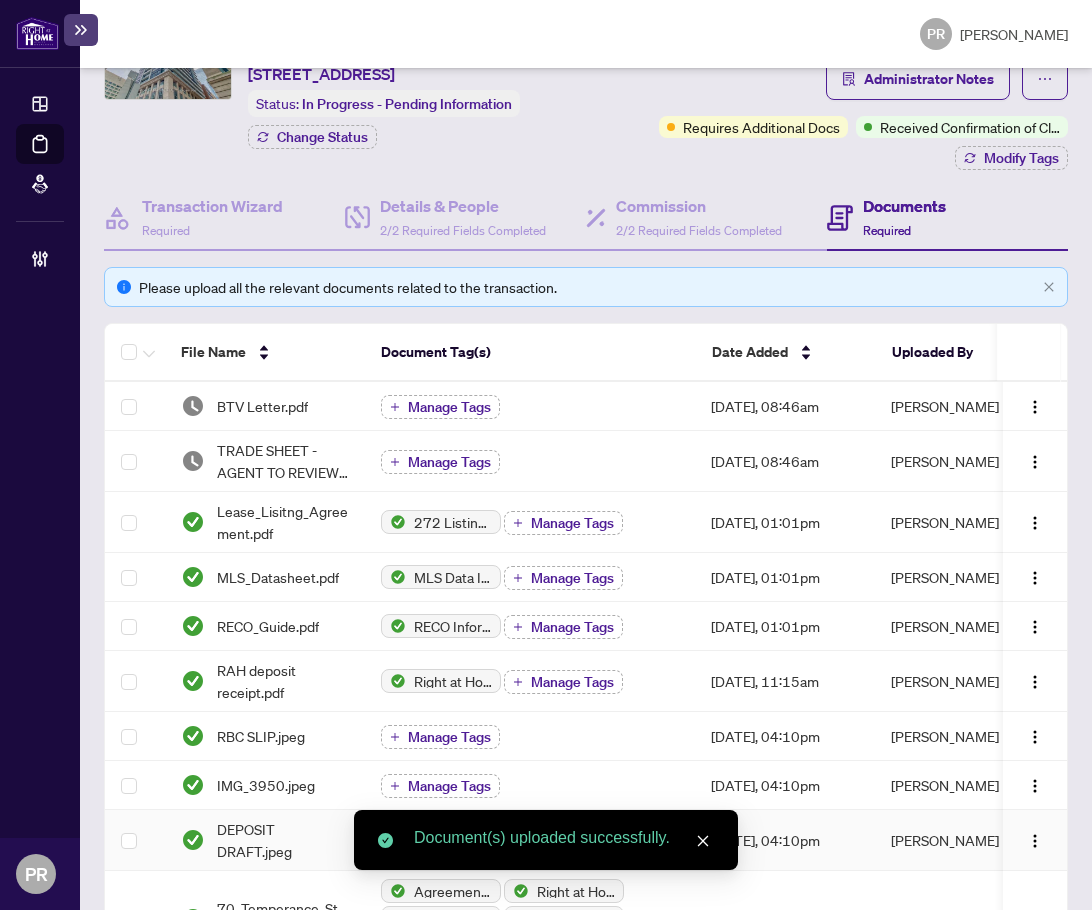 scroll, scrollTop: 0, scrollLeft: 0, axis: both 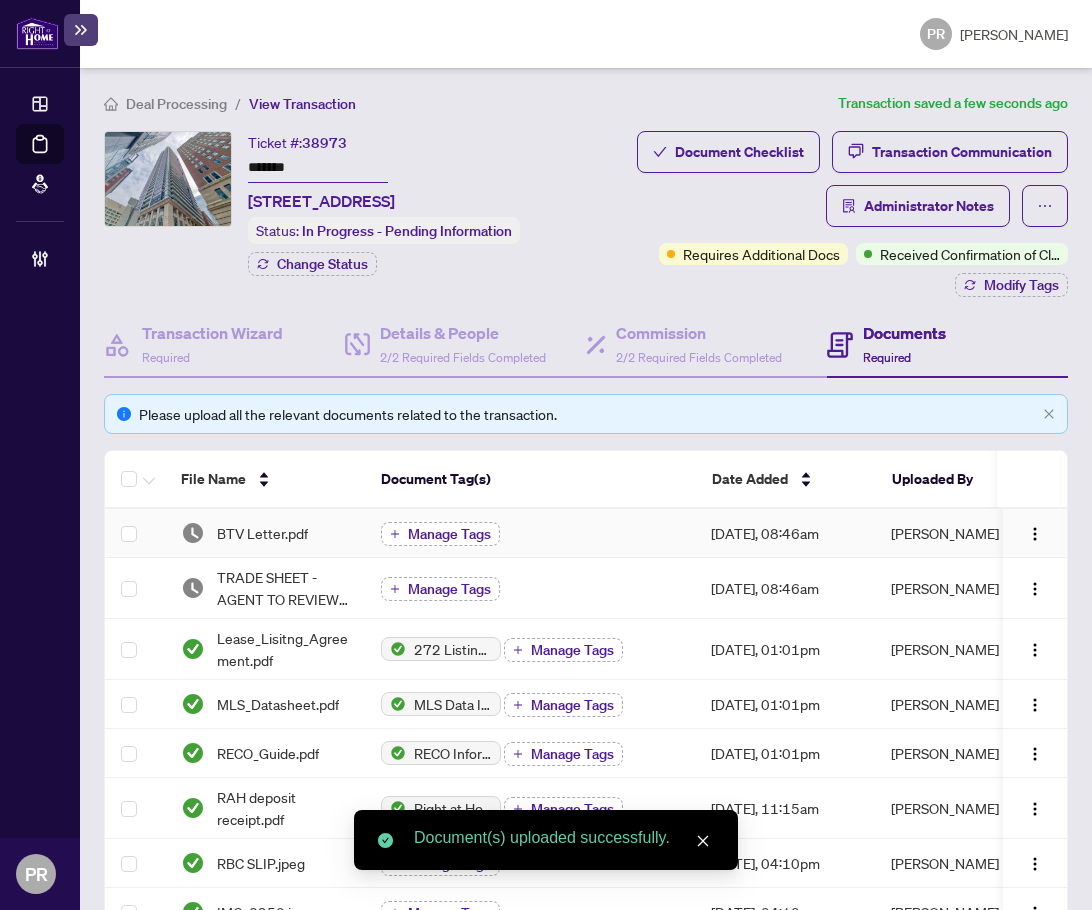 click on "Manage Tags" at bounding box center (449, 534) 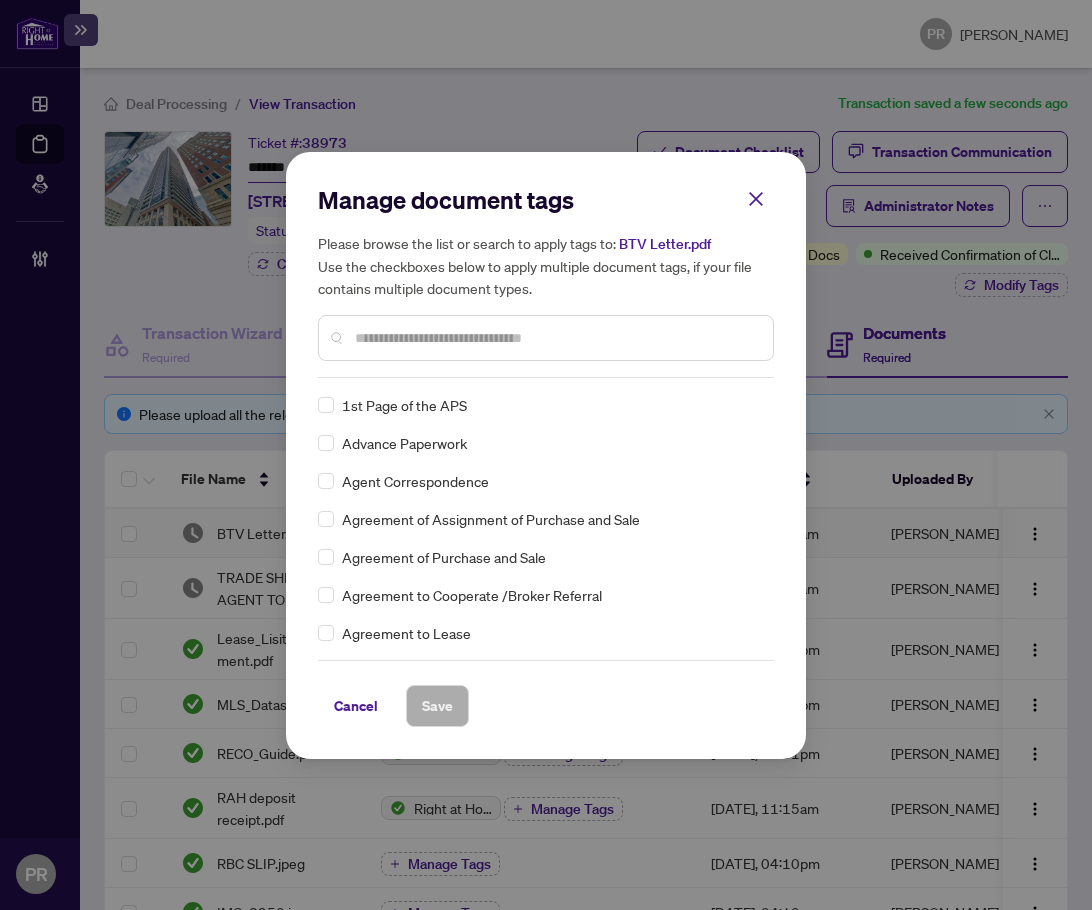 click at bounding box center [556, 338] 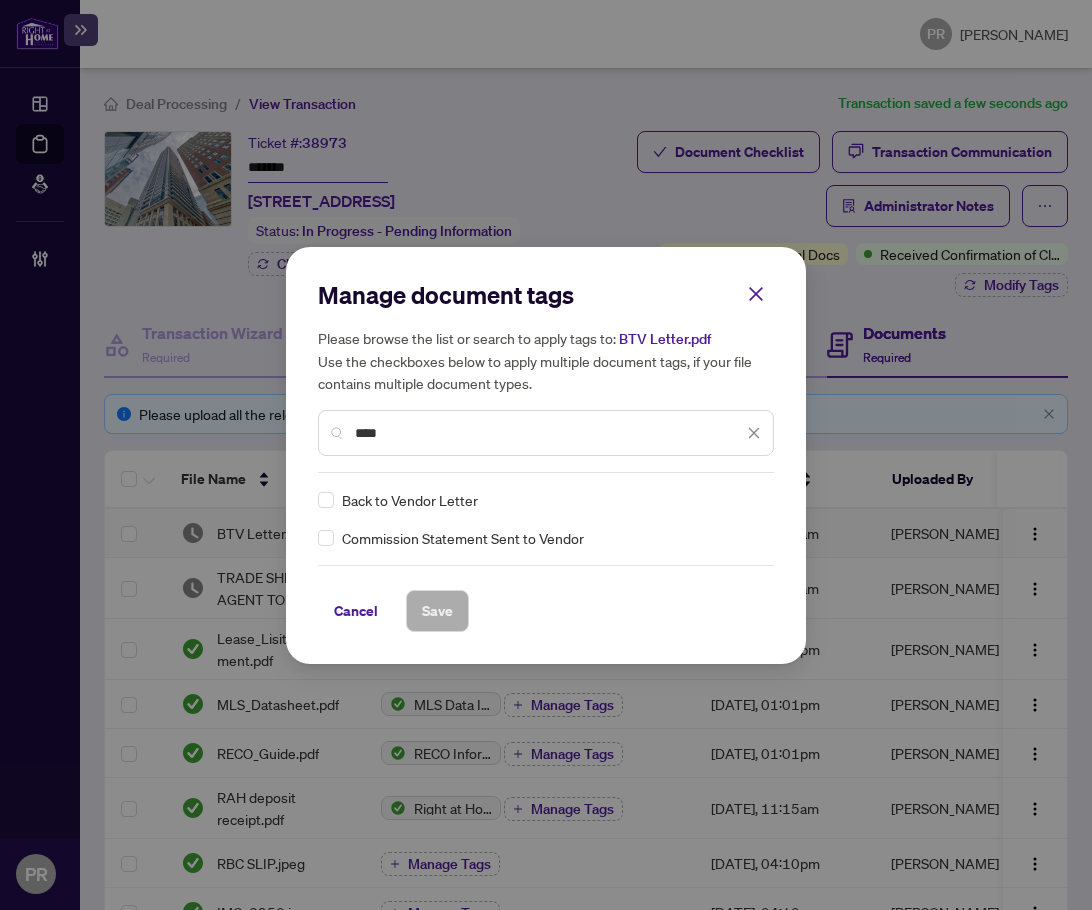 type on "****" 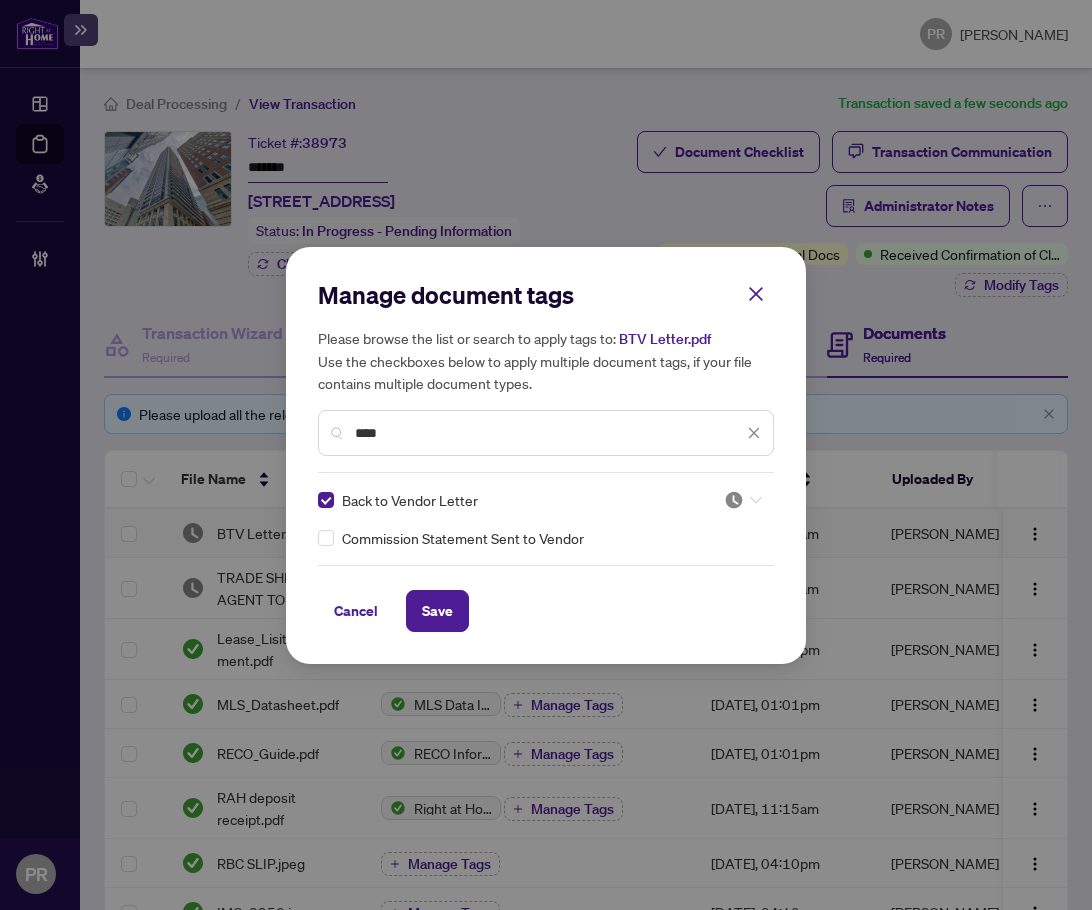 click 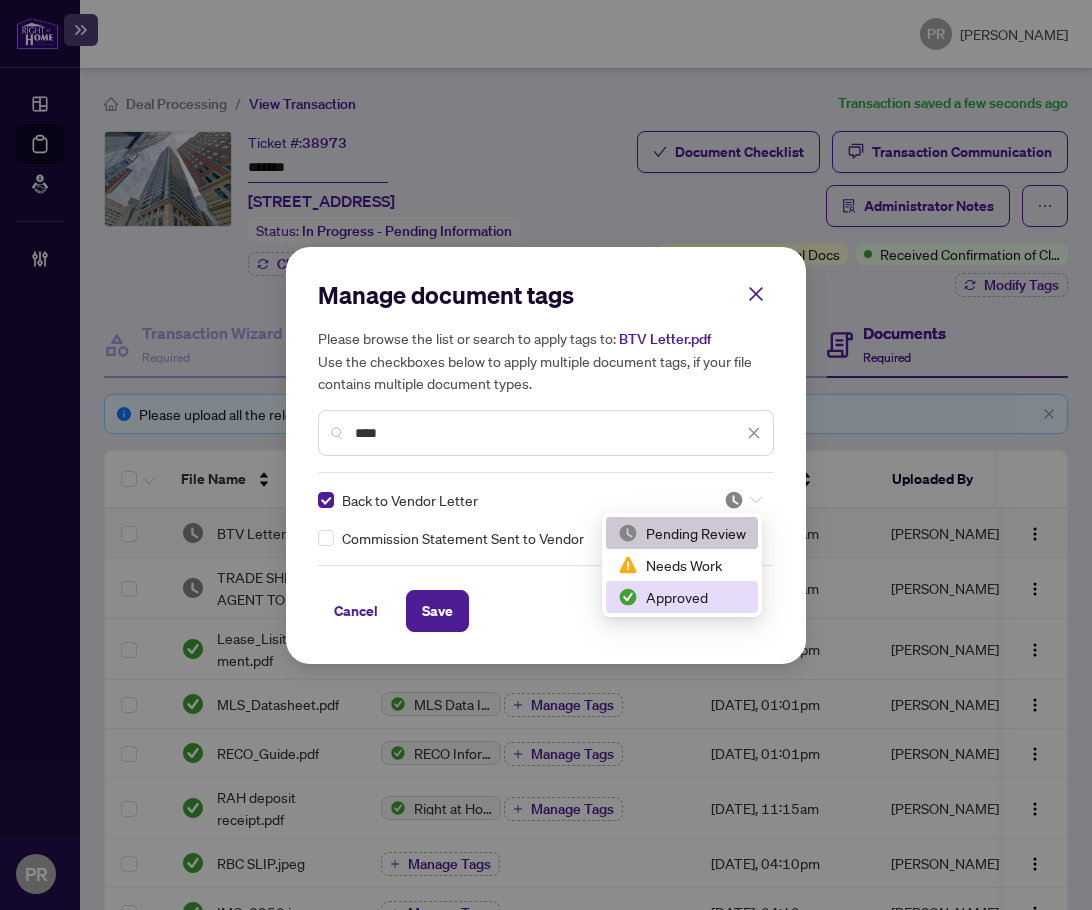 click on "Approved" at bounding box center (682, 597) 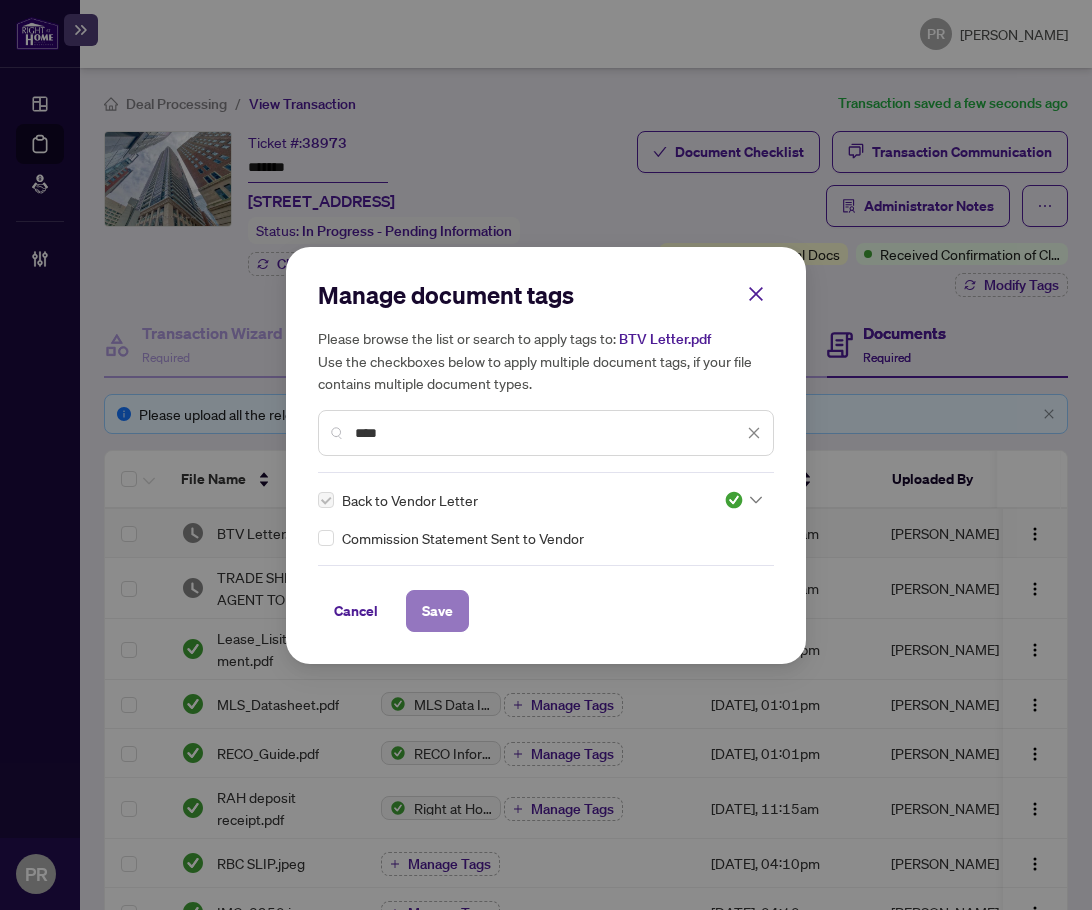 click on "Save" at bounding box center (437, 611) 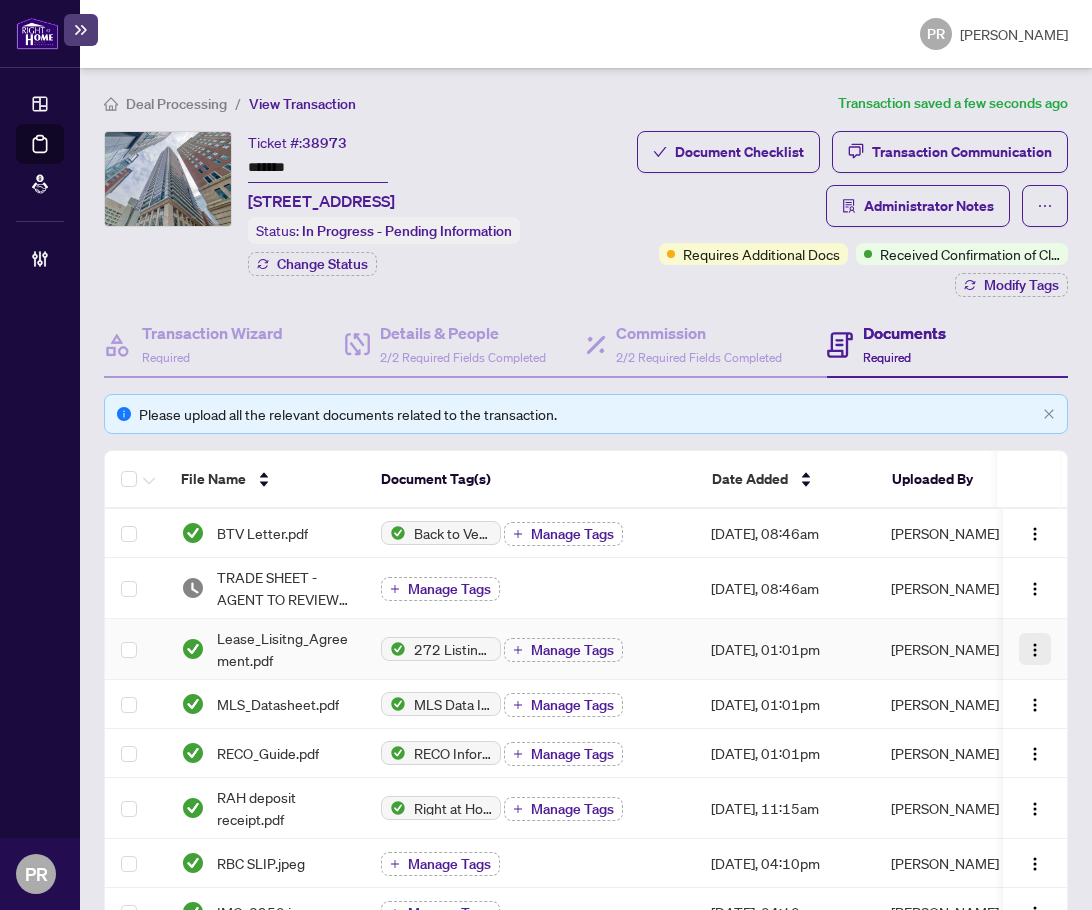 click at bounding box center (1035, 650) 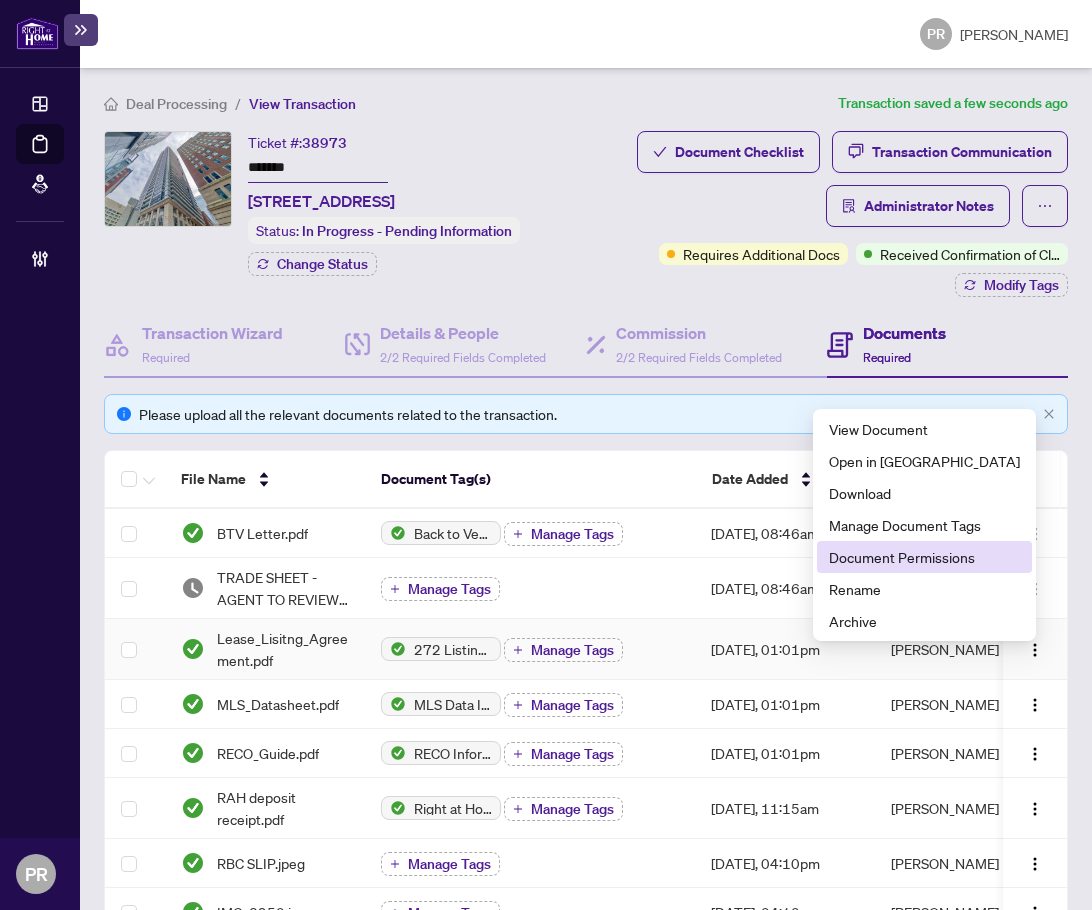 click on "Document Permissions" at bounding box center [924, 557] 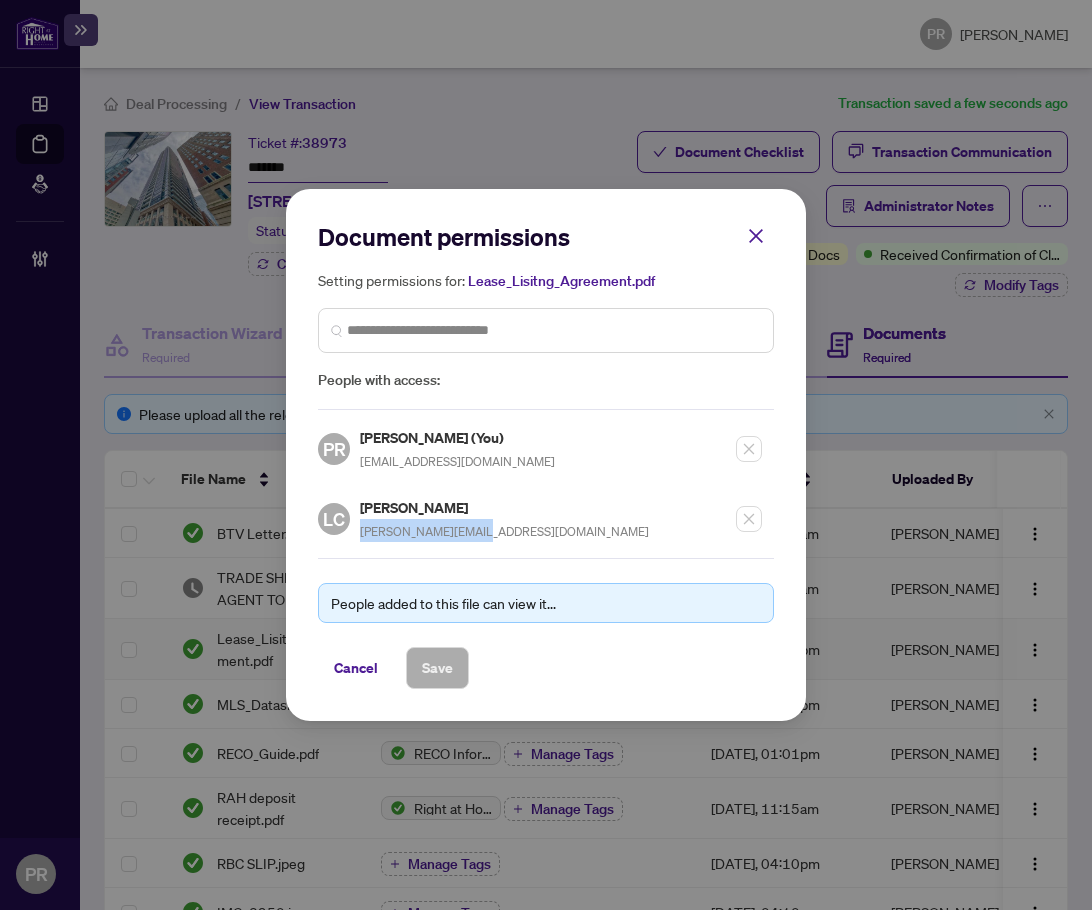 drag, startPoint x: 532, startPoint y: 526, endPoint x: 358, endPoint y: 545, distance: 175.03429 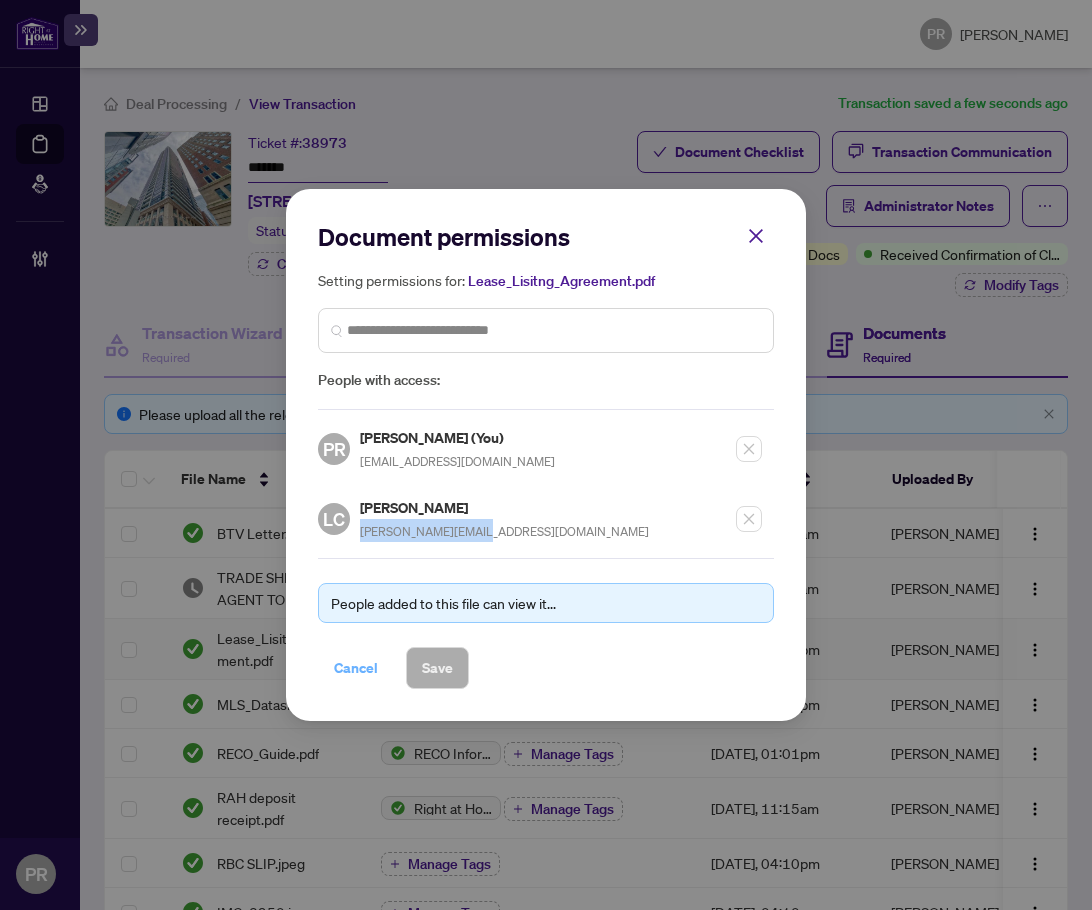 copy on "[PERSON_NAME][EMAIL_ADDRESS][DOMAIN_NAME]" 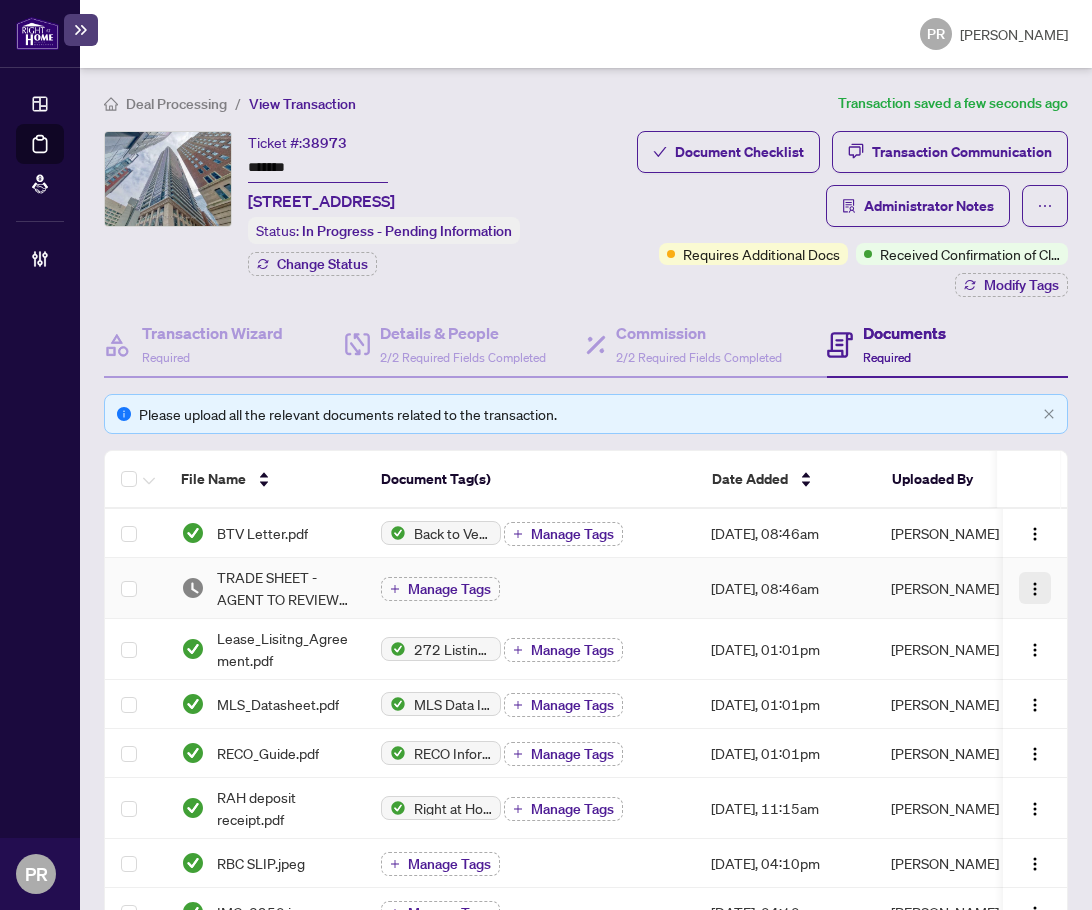 click at bounding box center (1035, 588) 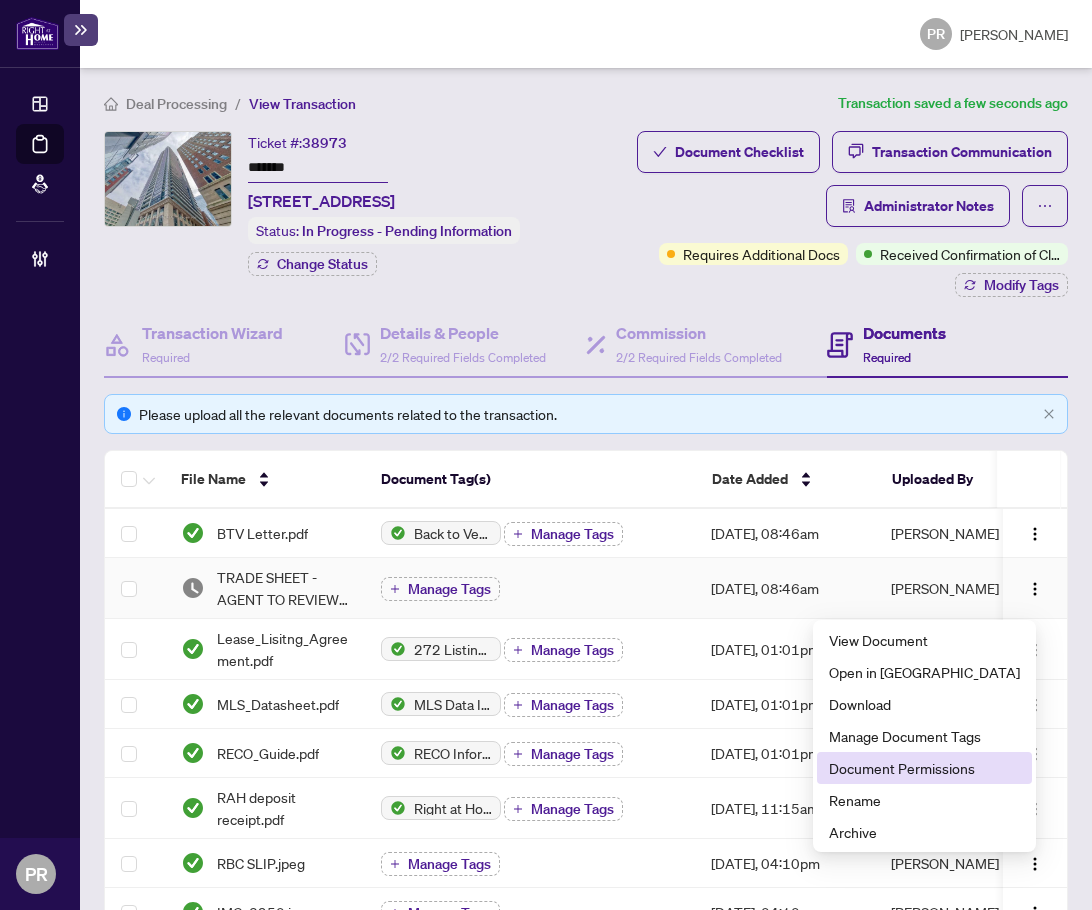 click on "Document Permissions" at bounding box center (924, 768) 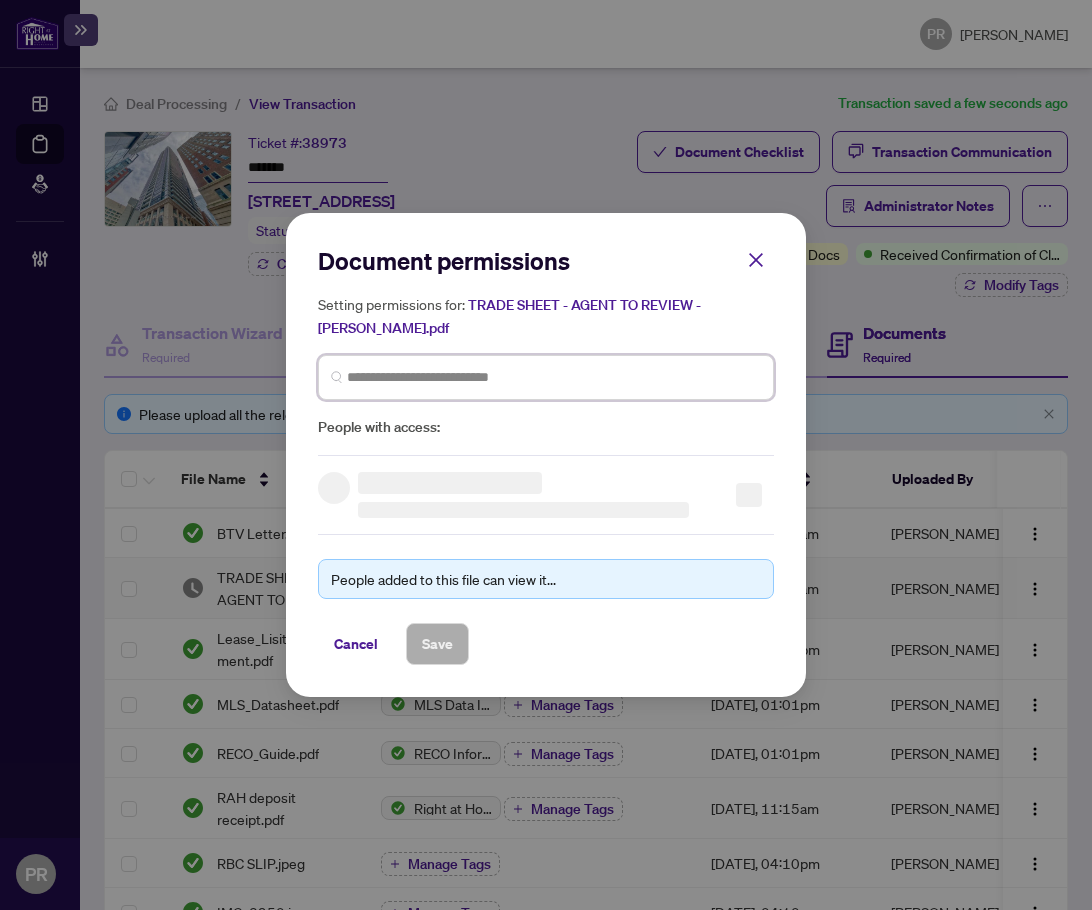 click at bounding box center [0, 0] 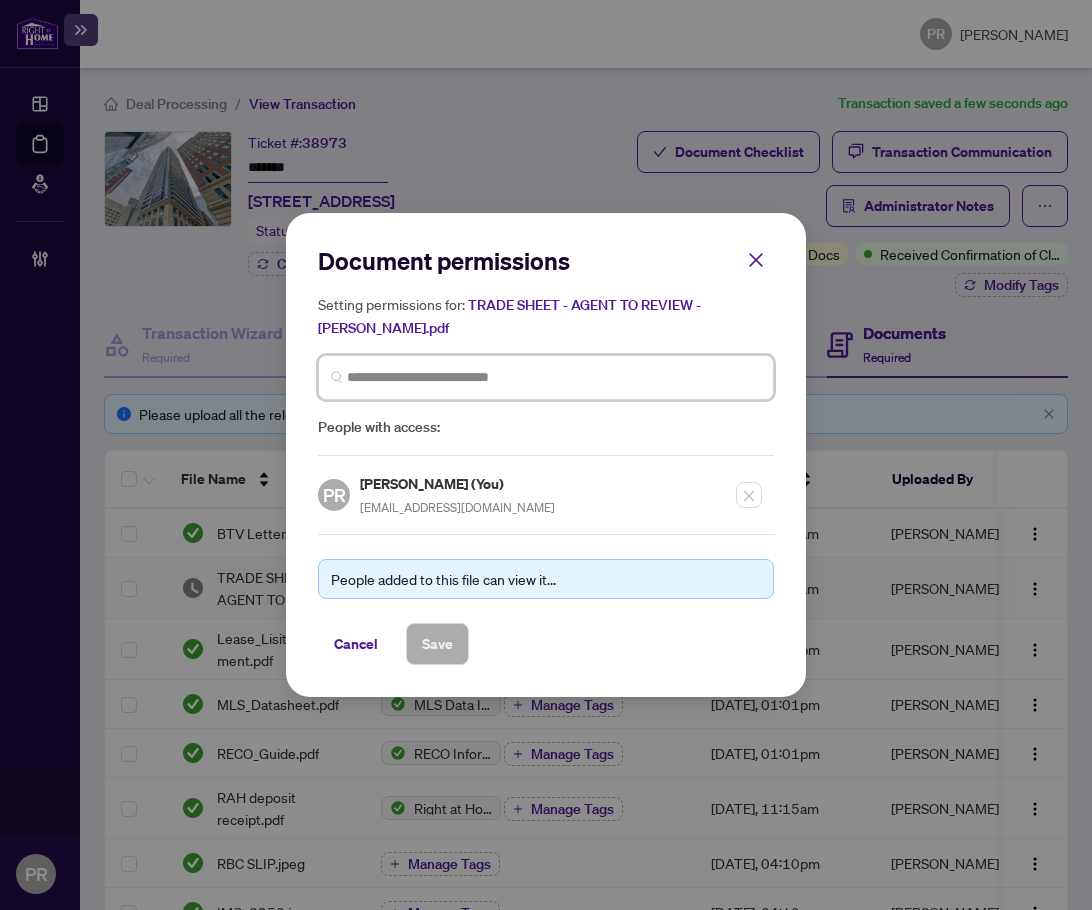 paste on "**********" 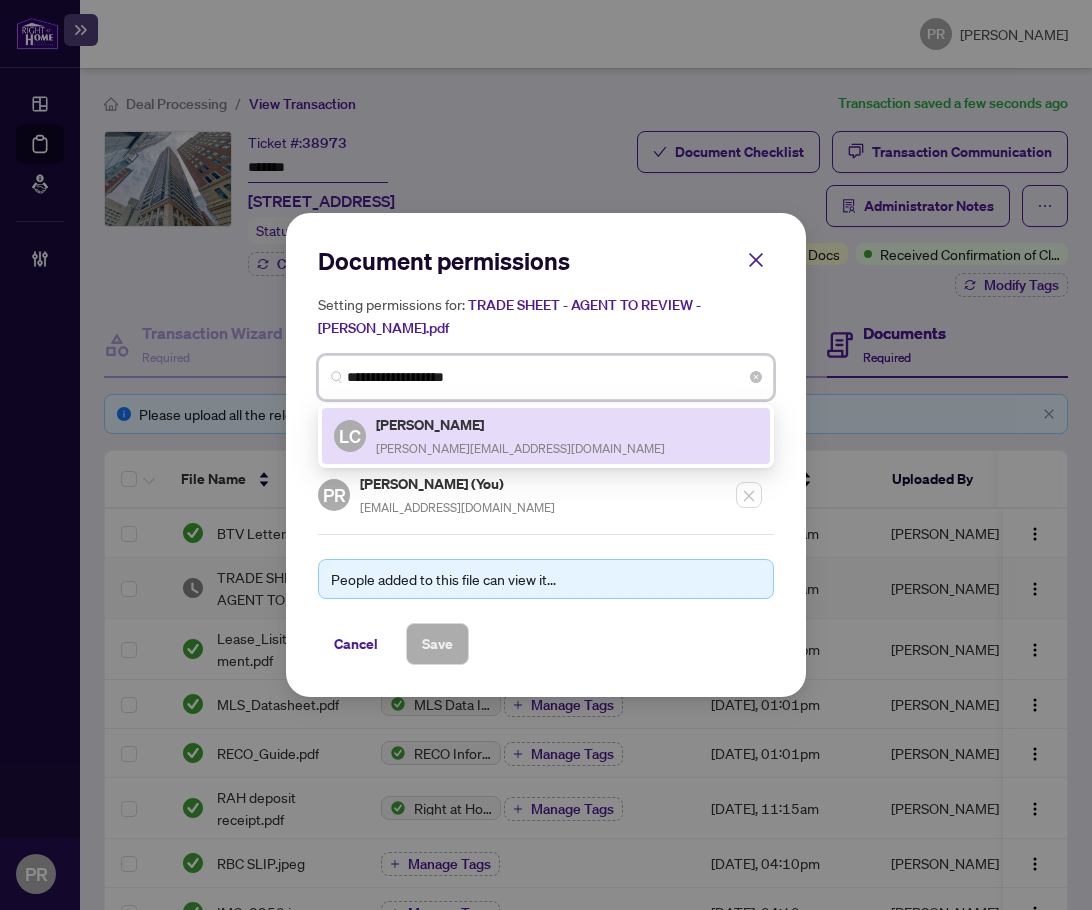 click on "[PERSON_NAME]" at bounding box center [520, 424] 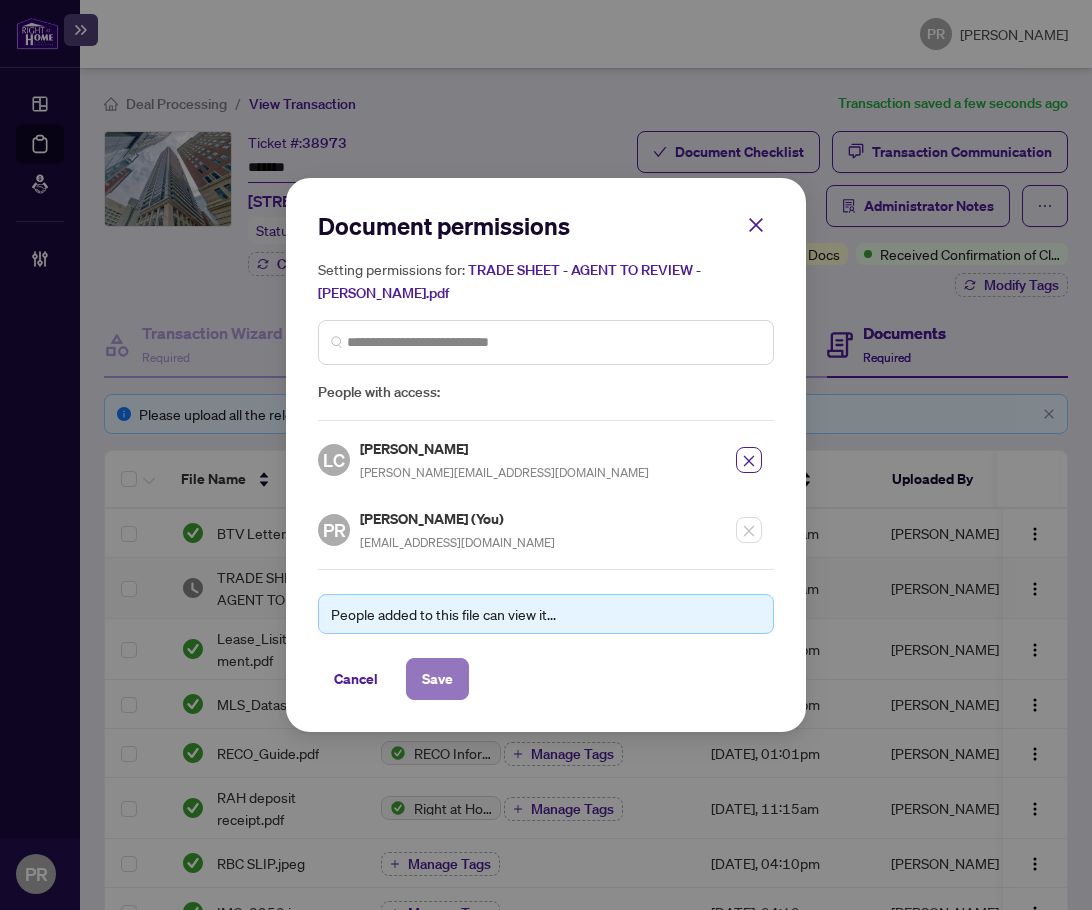 click on "Save" at bounding box center [437, 679] 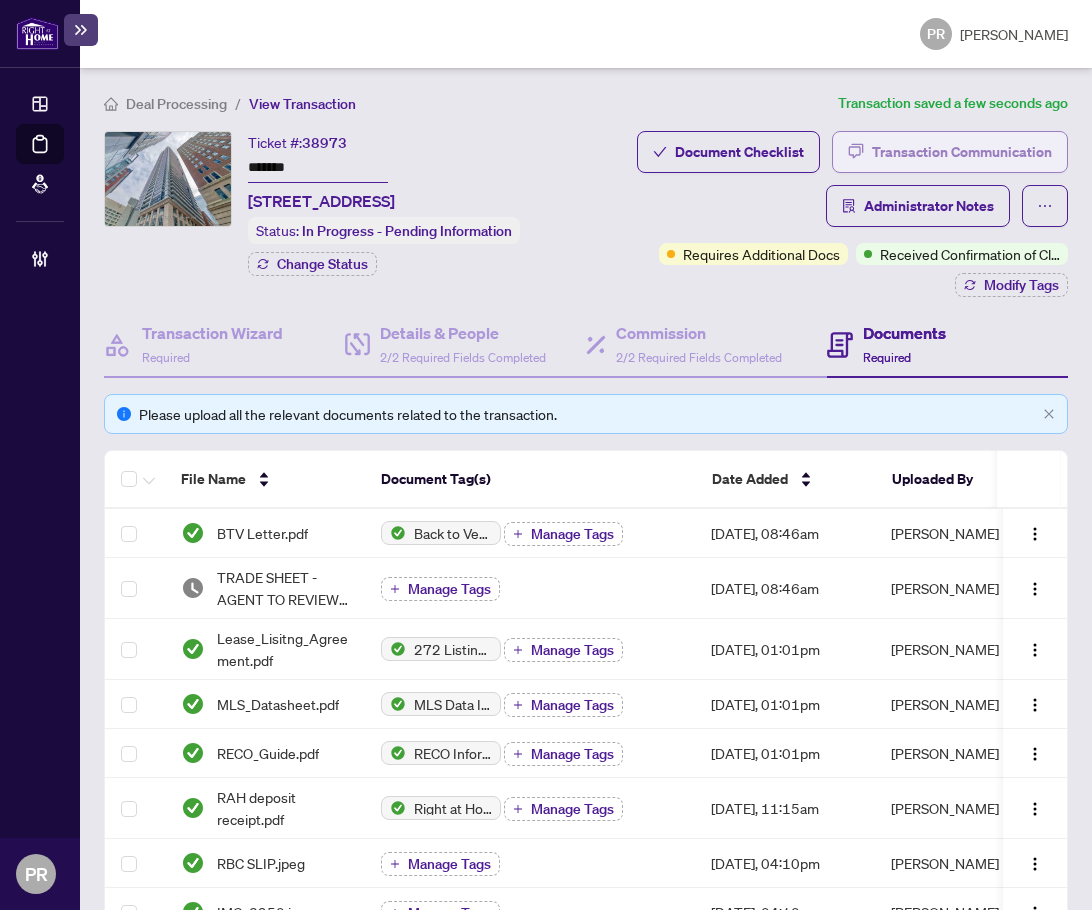 click on "Transaction Communication" at bounding box center [962, 152] 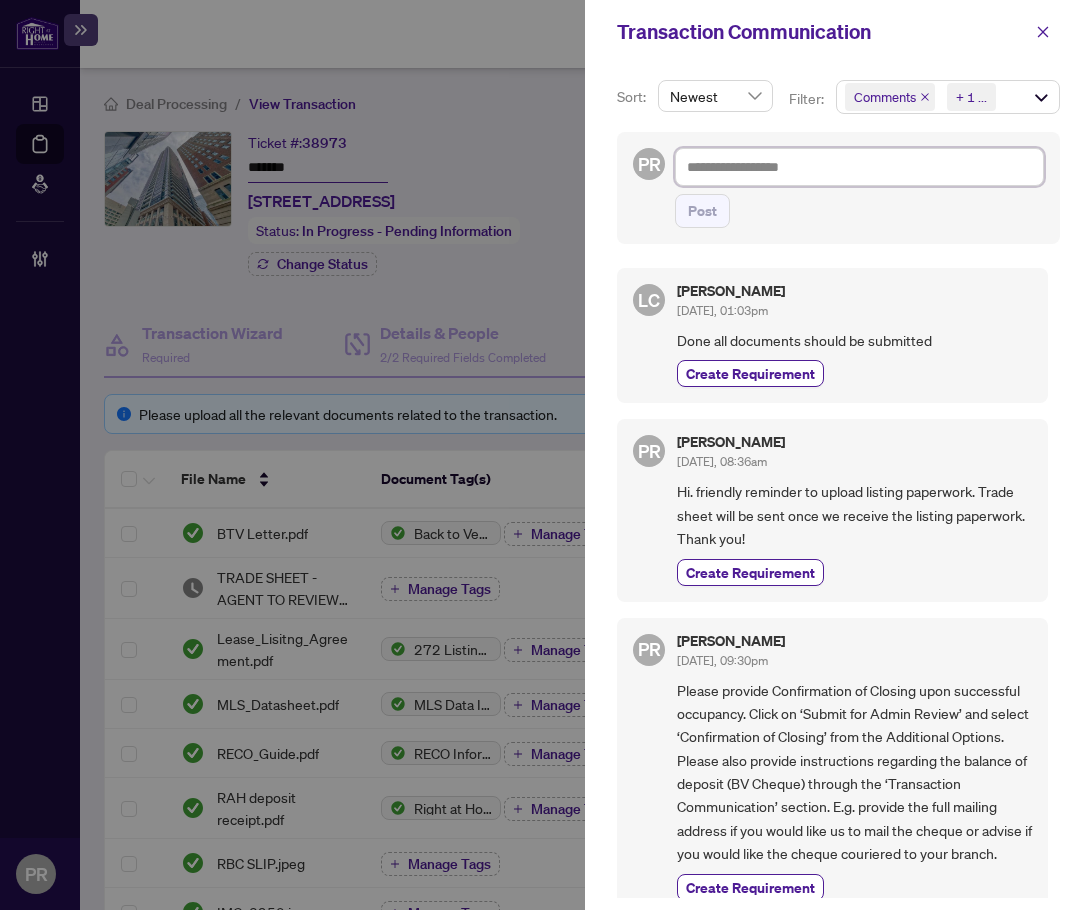click at bounding box center (859, 167) 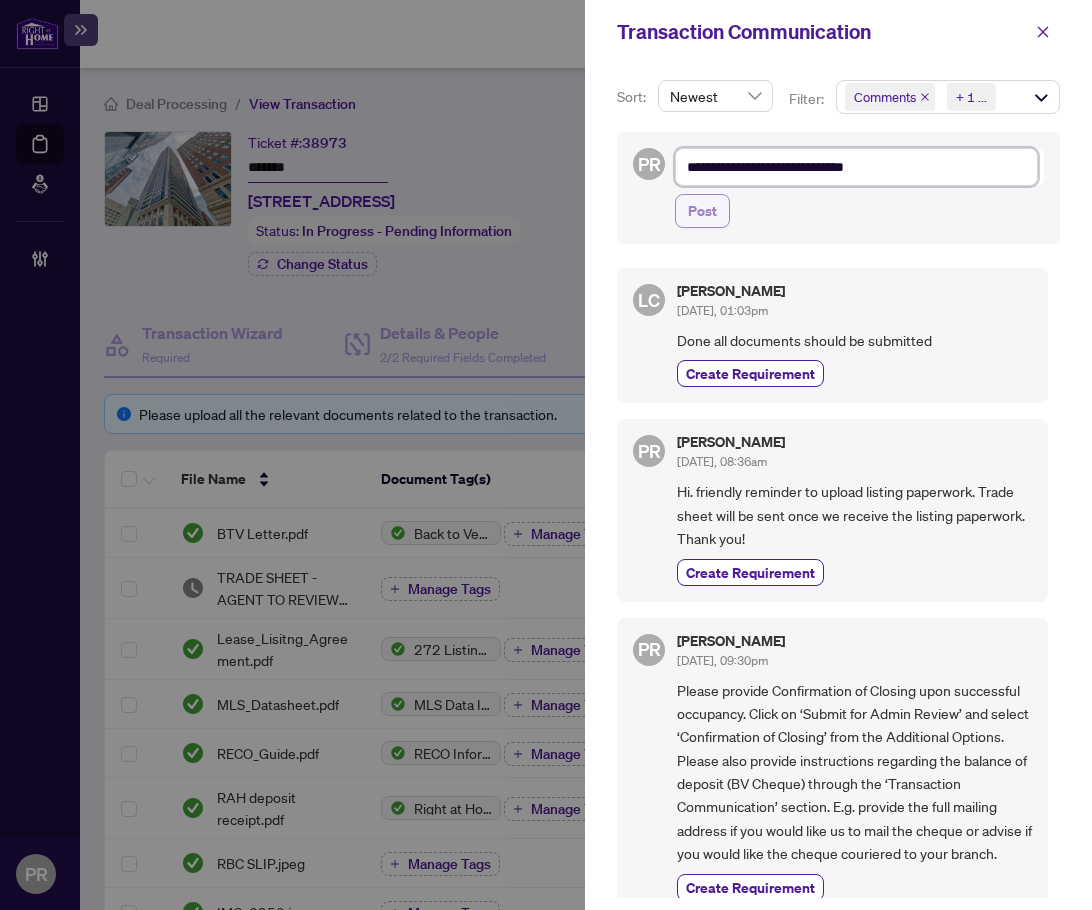 type on "**********" 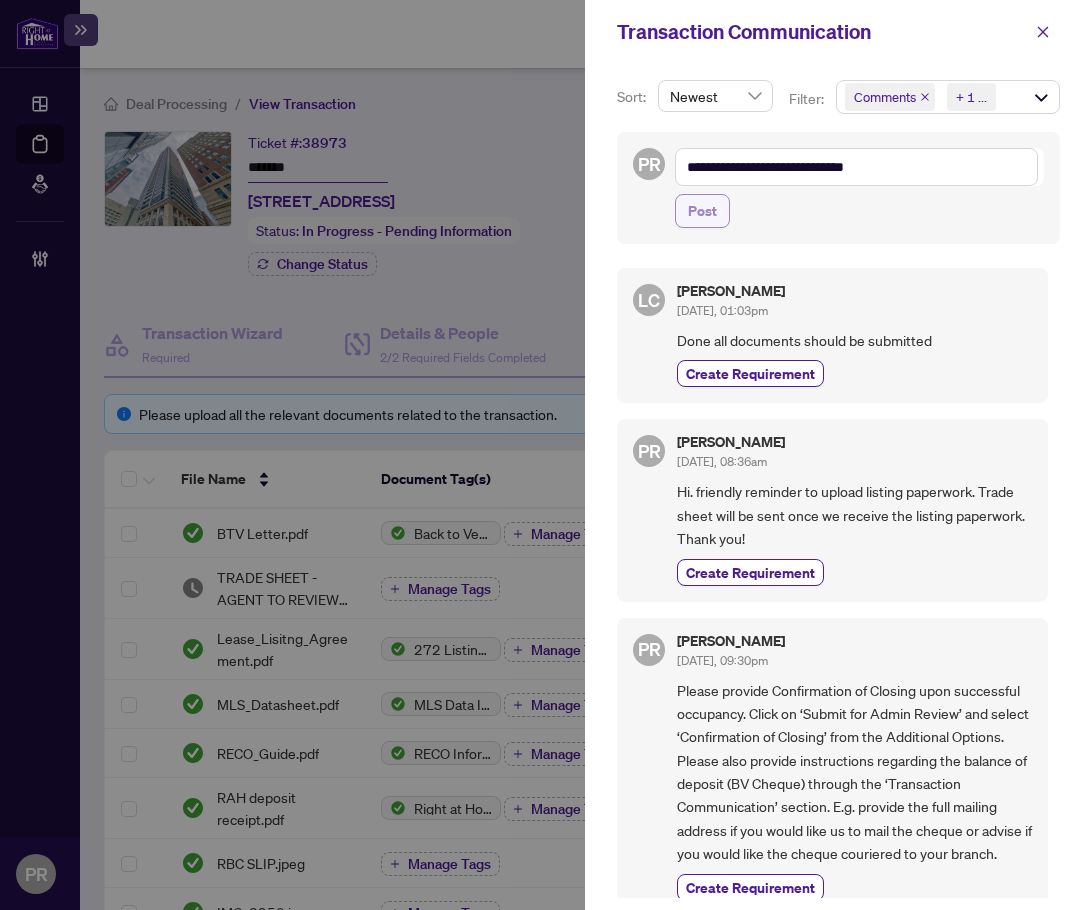 click on "Post" at bounding box center [702, 211] 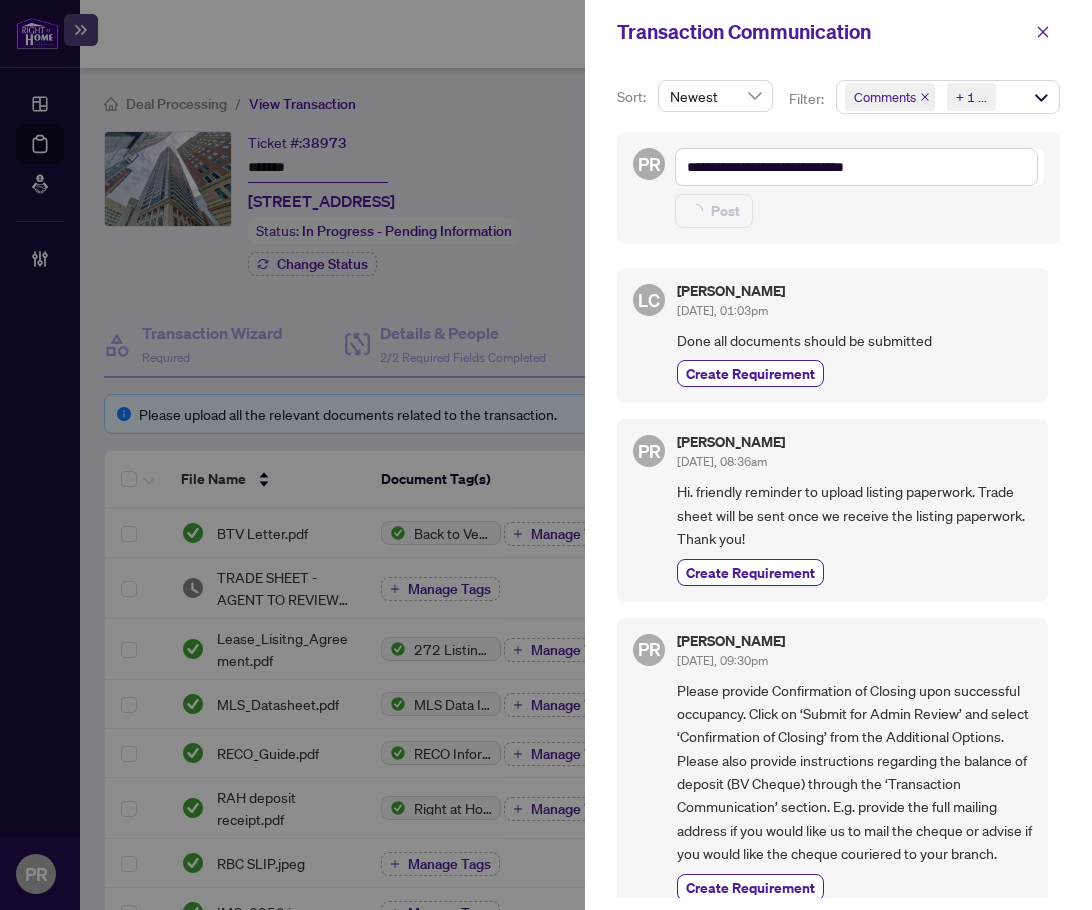 type 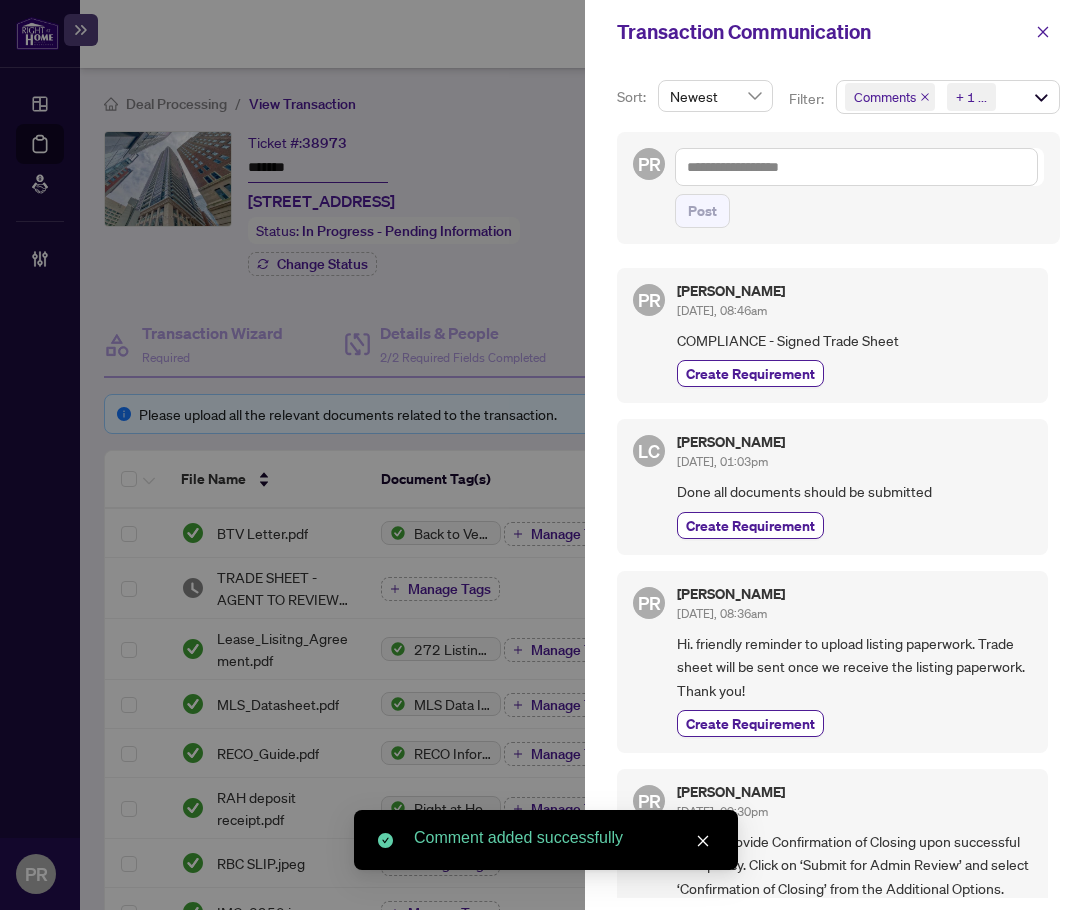 click on "PR [PERSON_NAME]   [DATE], 08:46am COMPLIANCE - Signed Trade Sheet Create Requirement" at bounding box center (832, 335) 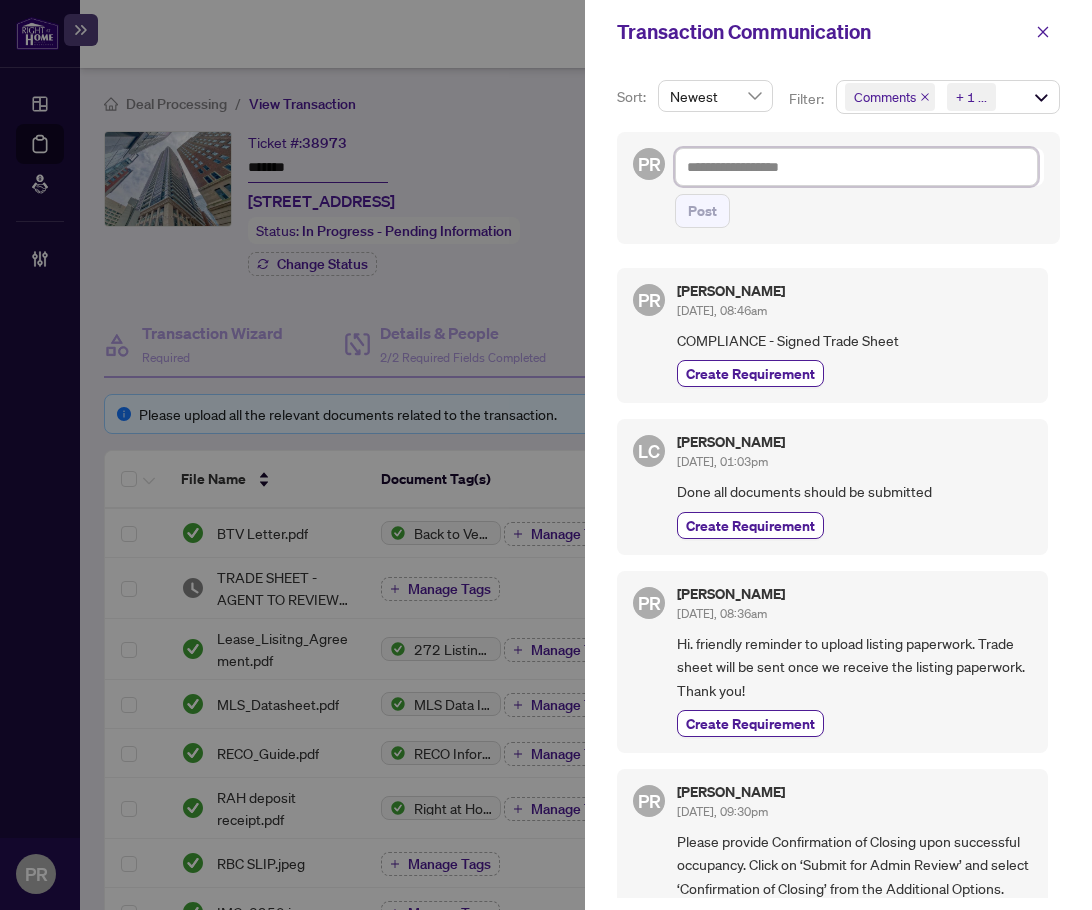 click at bounding box center [856, 167] 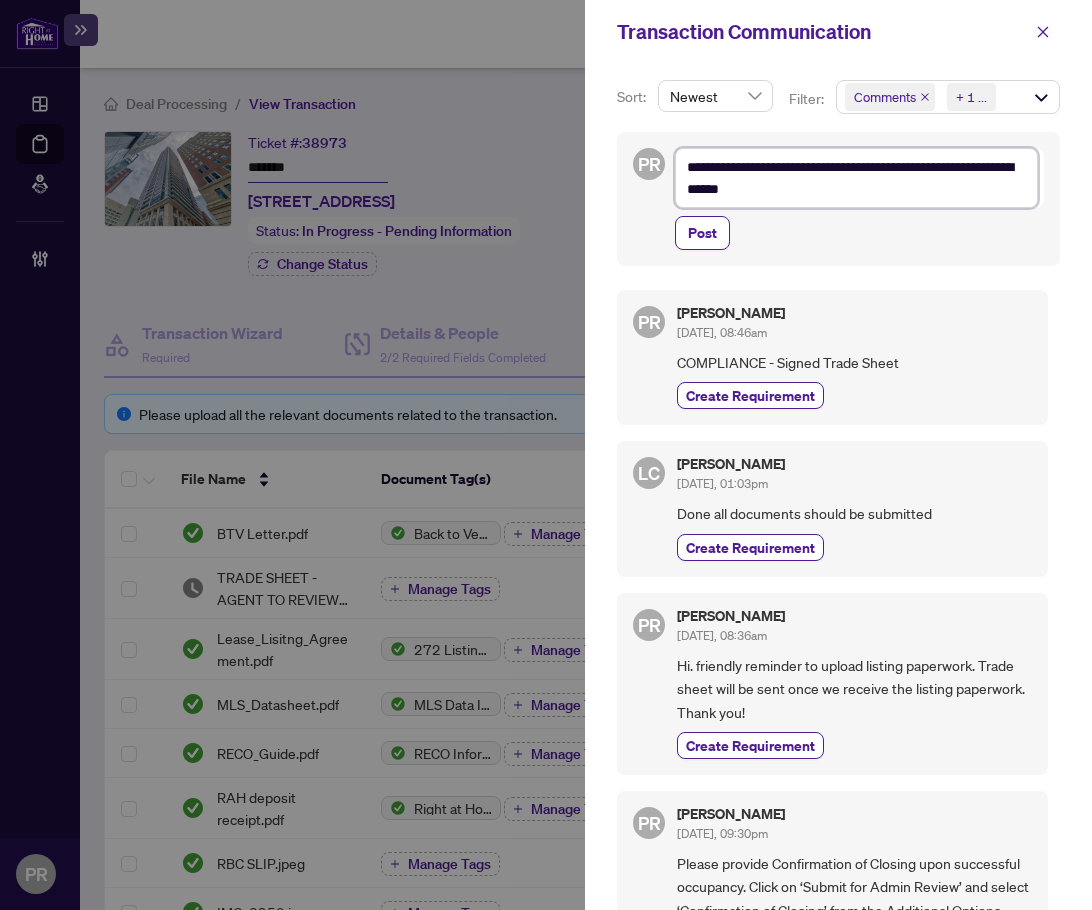 drag, startPoint x: 700, startPoint y: 160, endPoint x: 646, endPoint y: 167, distance: 54.451813 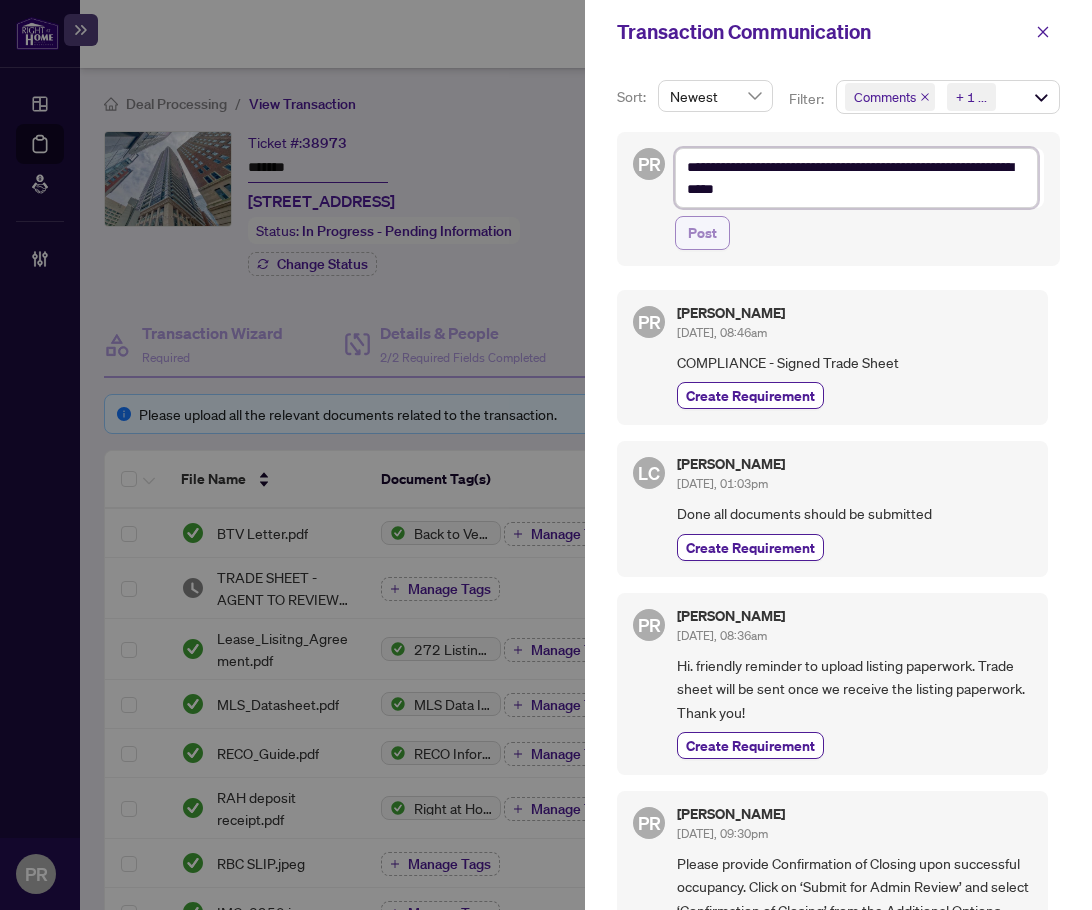 type on "**********" 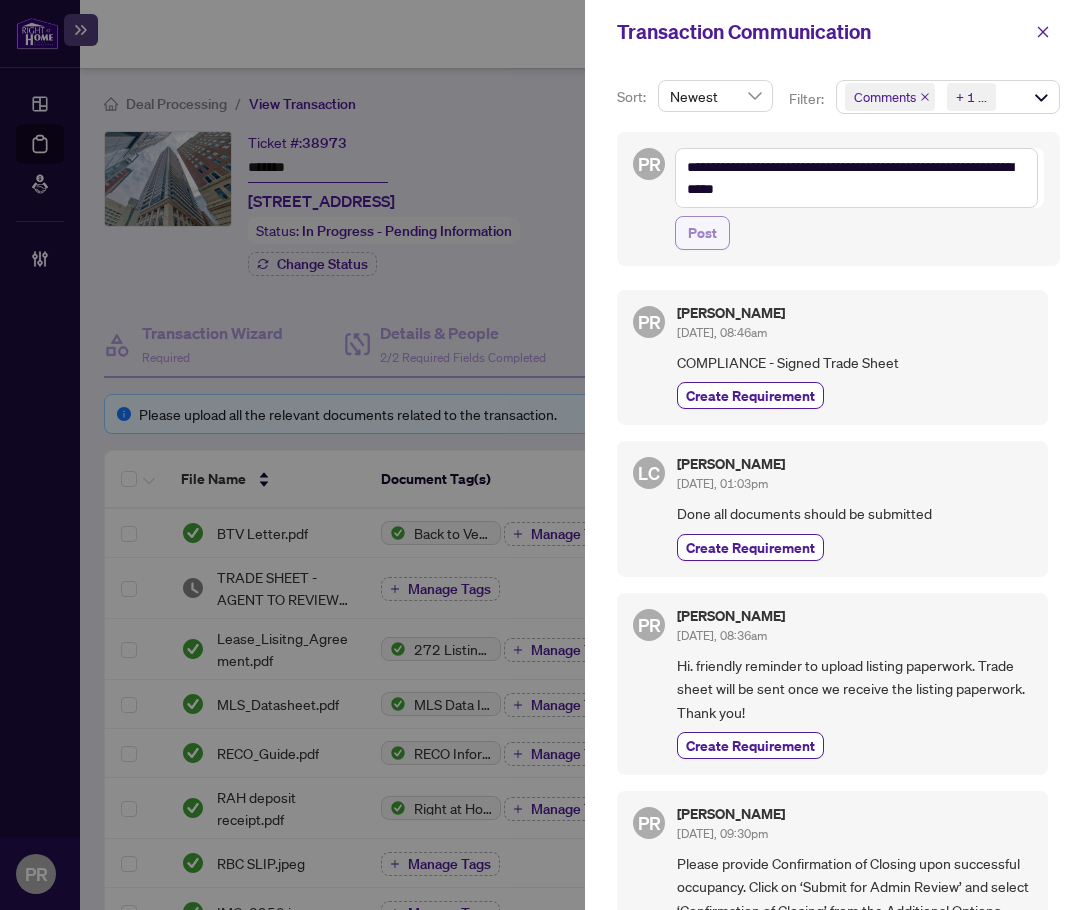 click on "Post" at bounding box center [702, 233] 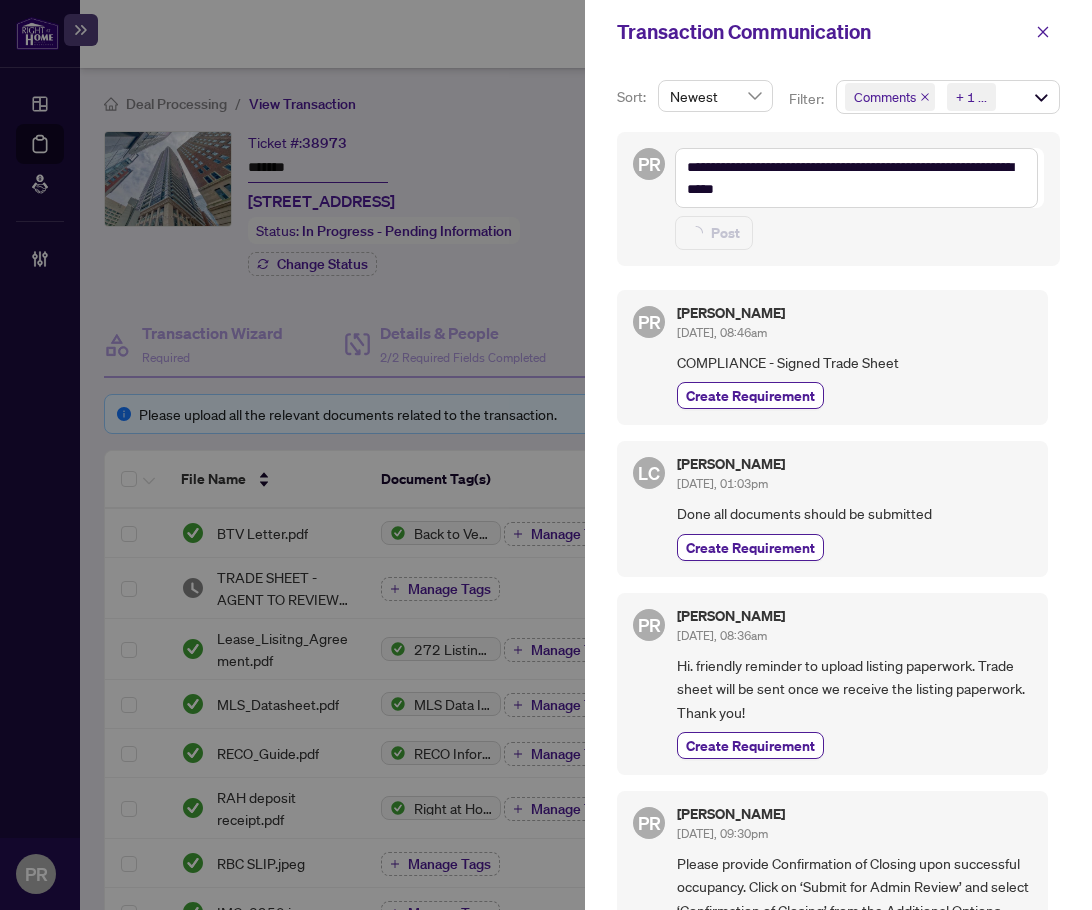 type 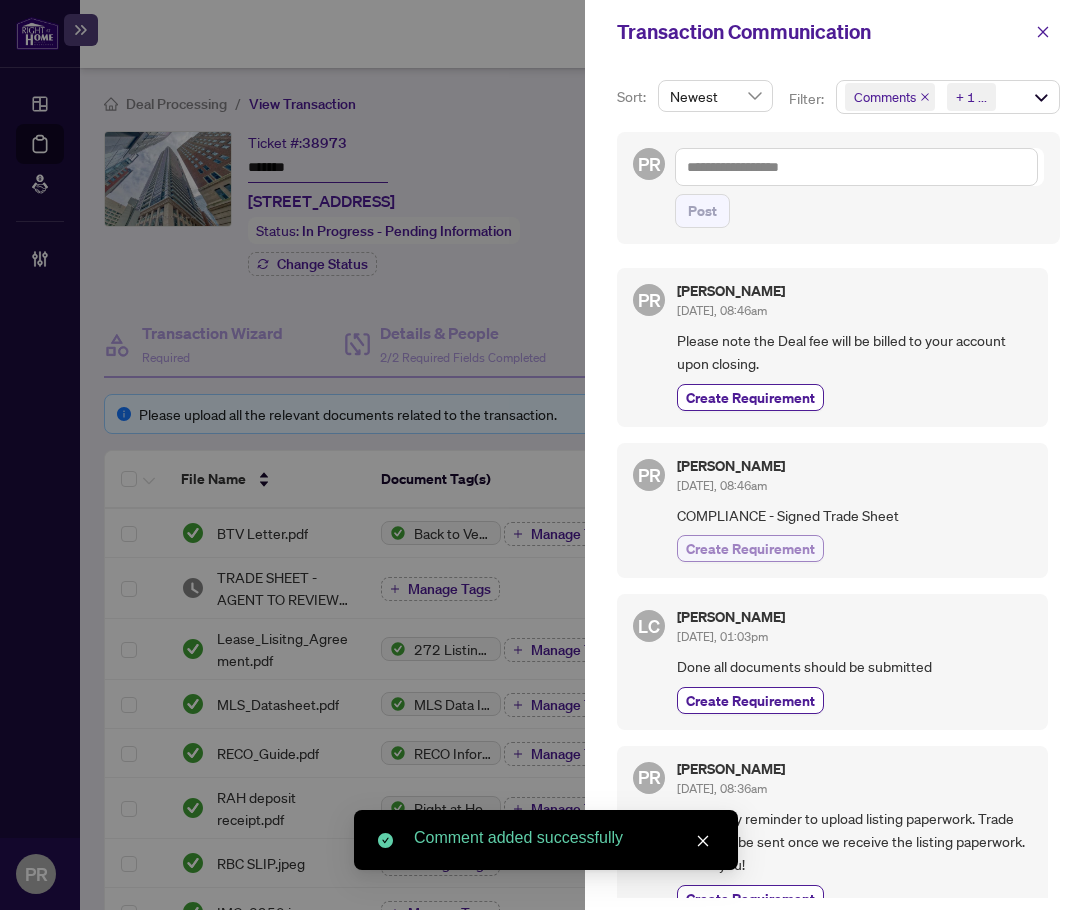 click on "Create Requirement" at bounding box center (750, 548) 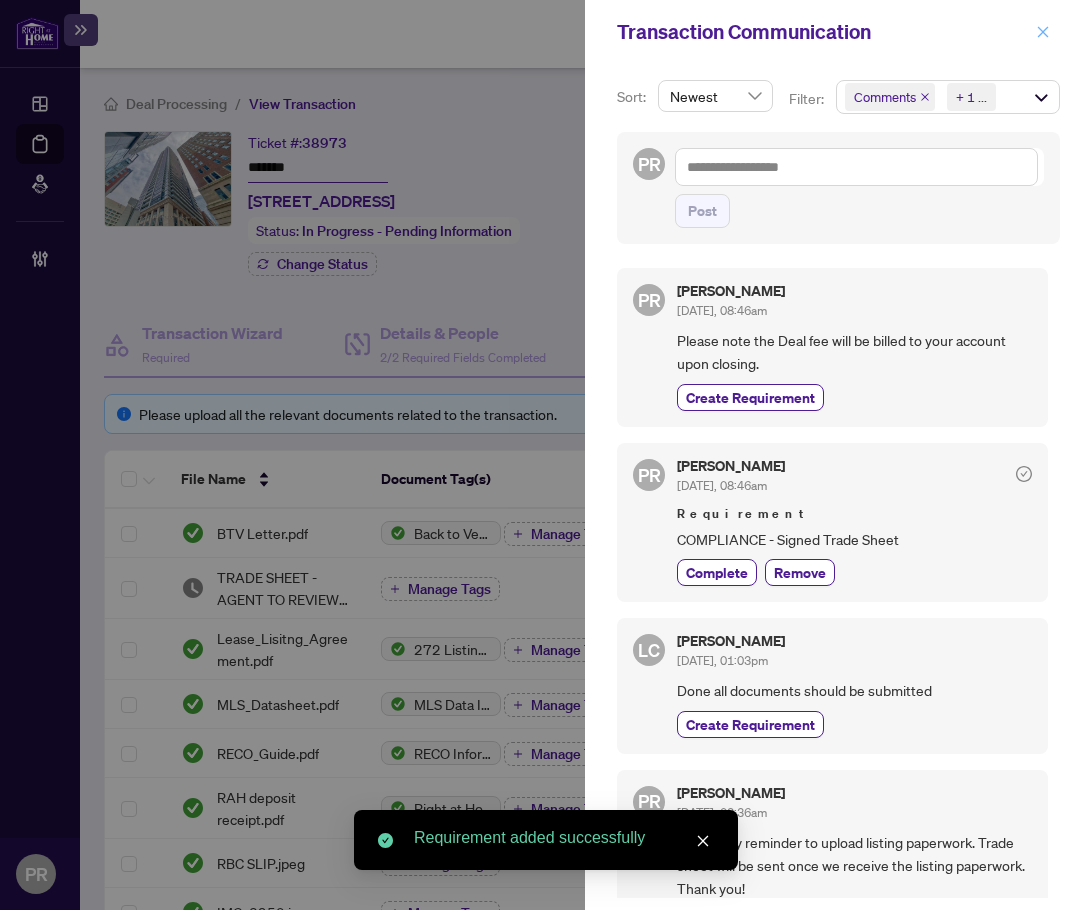 click at bounding box center [1043, 32] 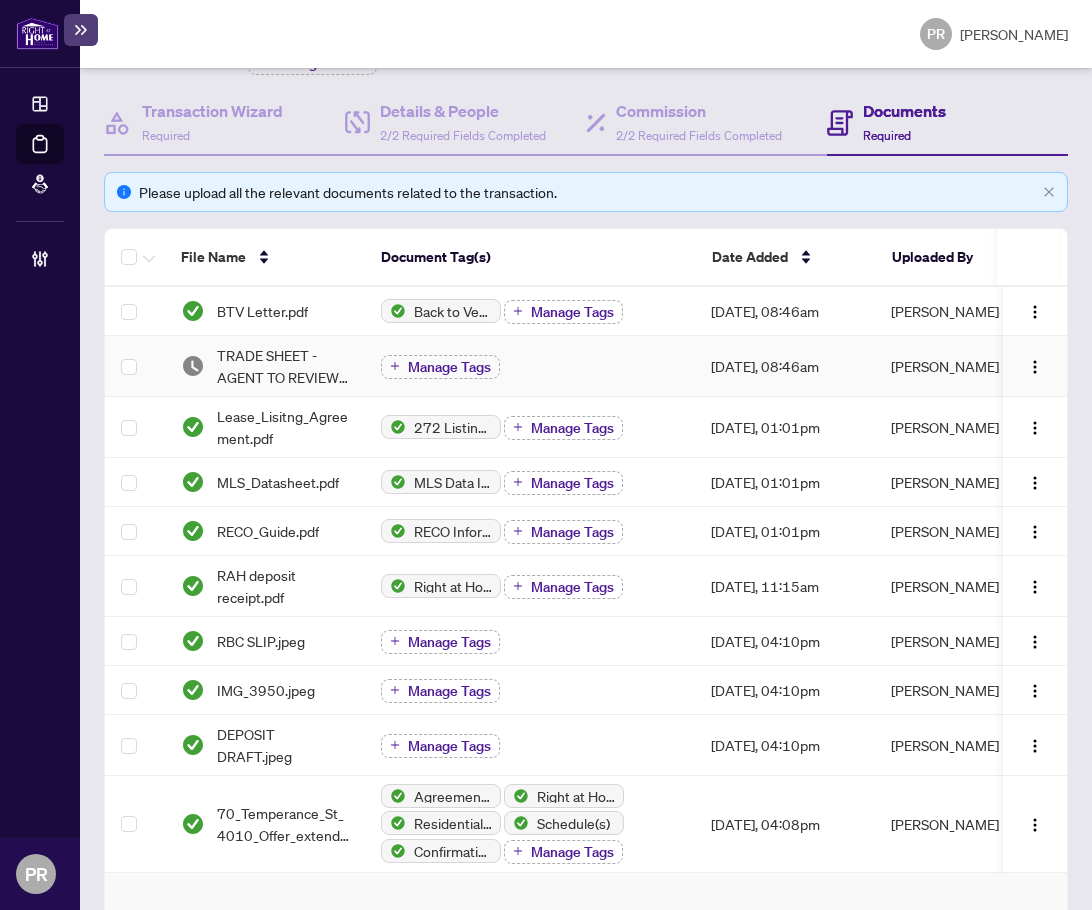 scroll, scrollTop: 200, scrollLeft: 0, axis: vertical 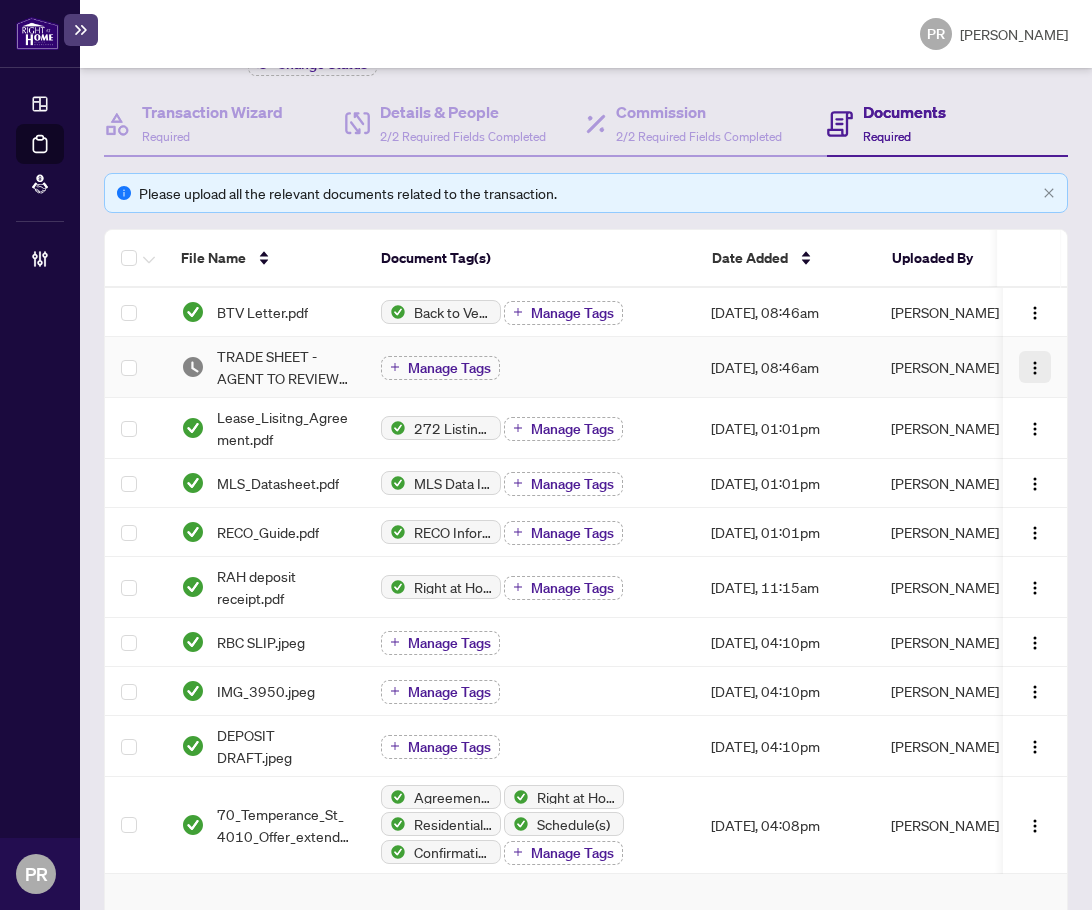 click at bounding box center (1035, 367) 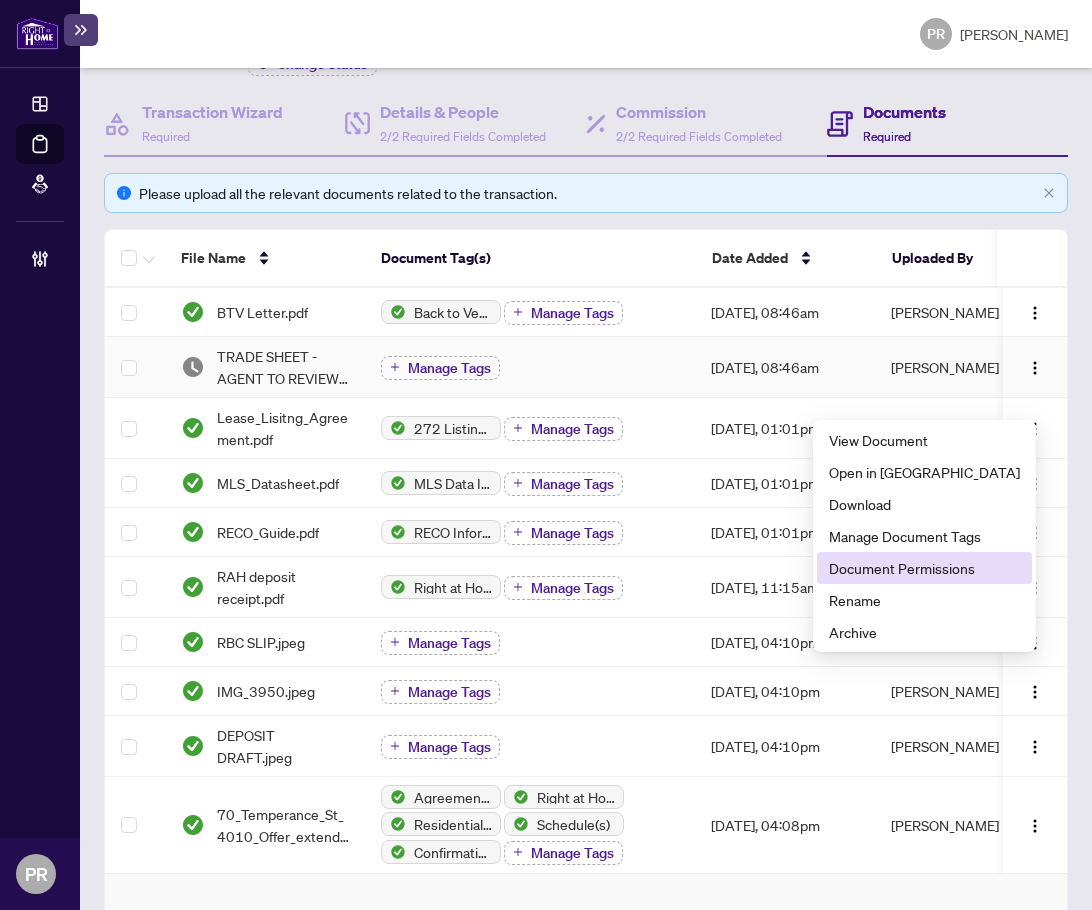 click on "Document Permissions" at bounding box center (924, 568) 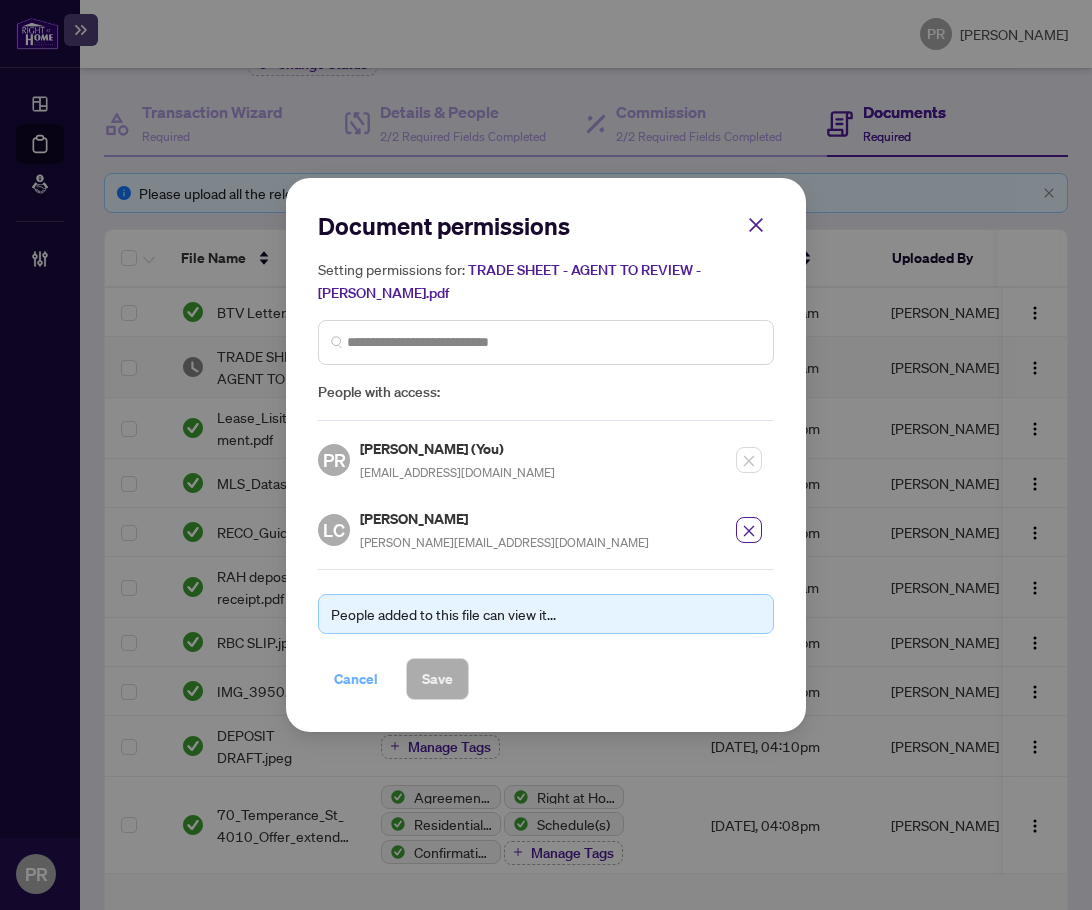 click on "Cancel" at bounding box center [356, 679] 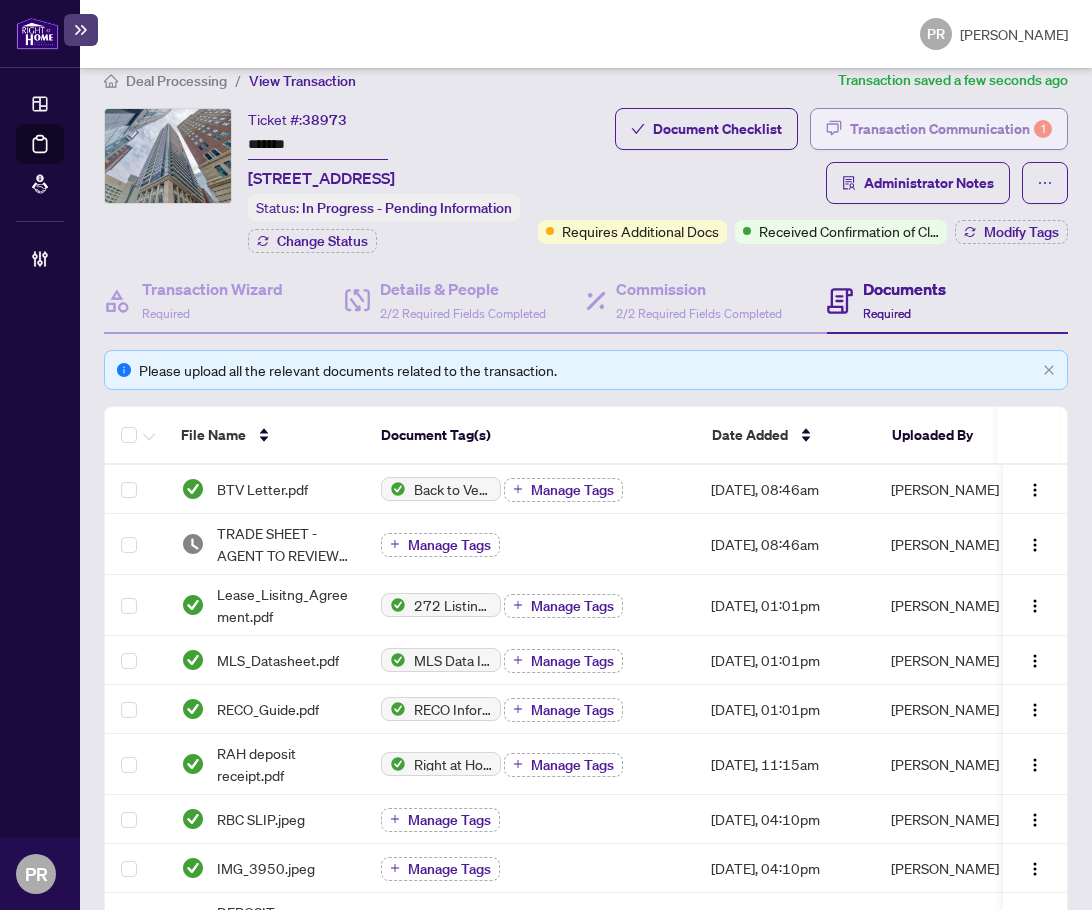 scroll, scrollTop: 0, scrollLeft: 0, axis: both 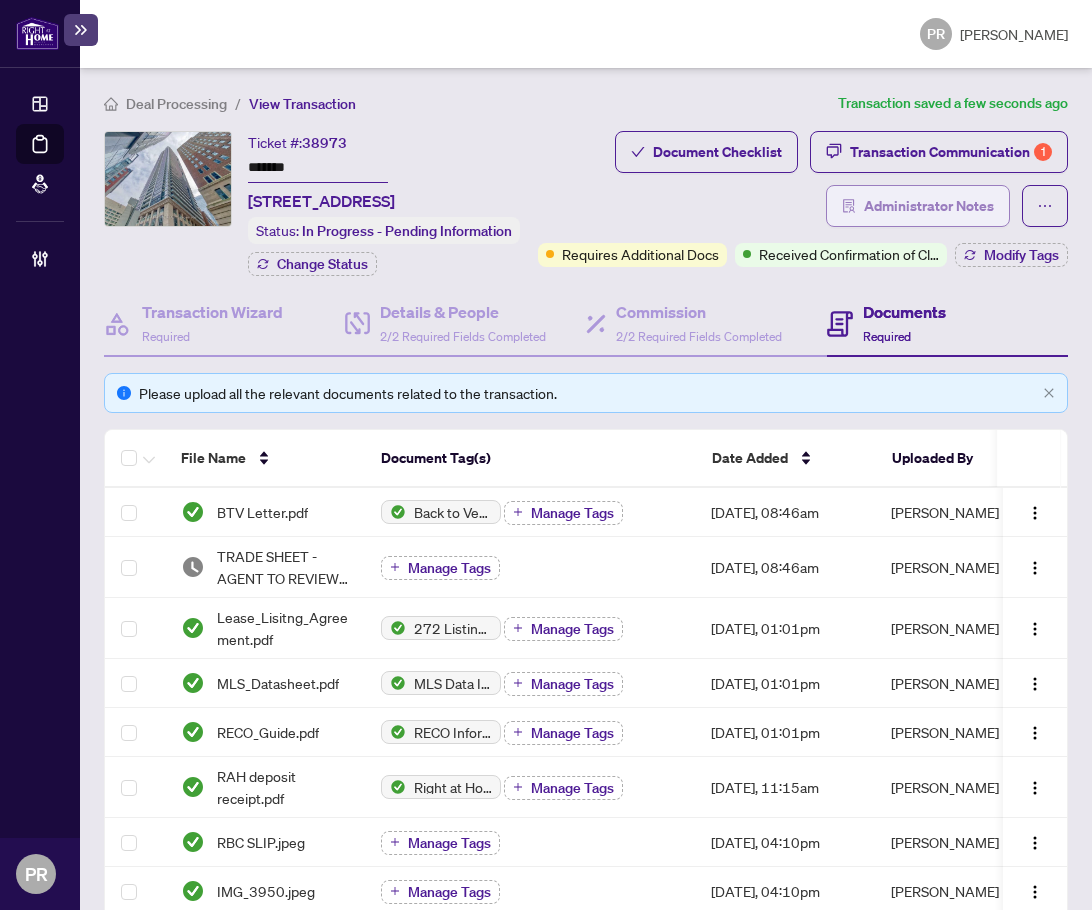 click on "Administrator Notes" at bounding box center [929, 206] 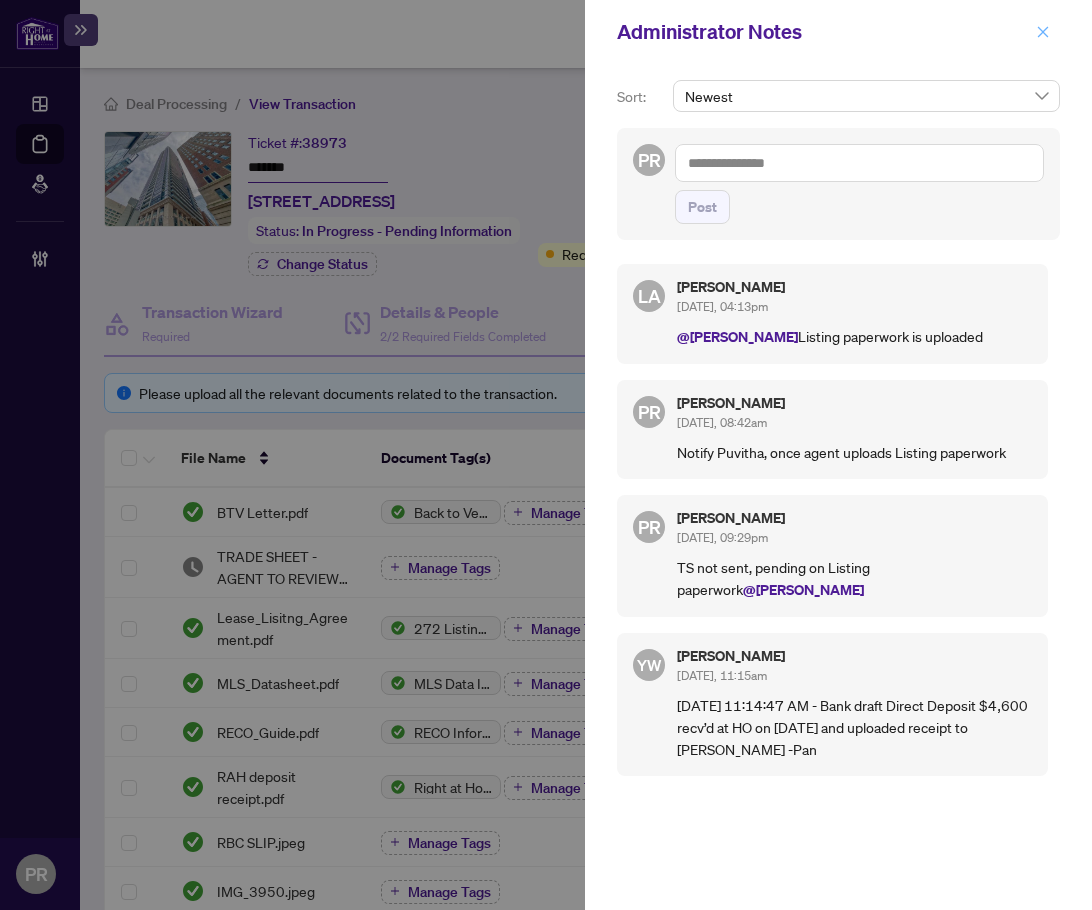 click at bounding box center [1043, 32] 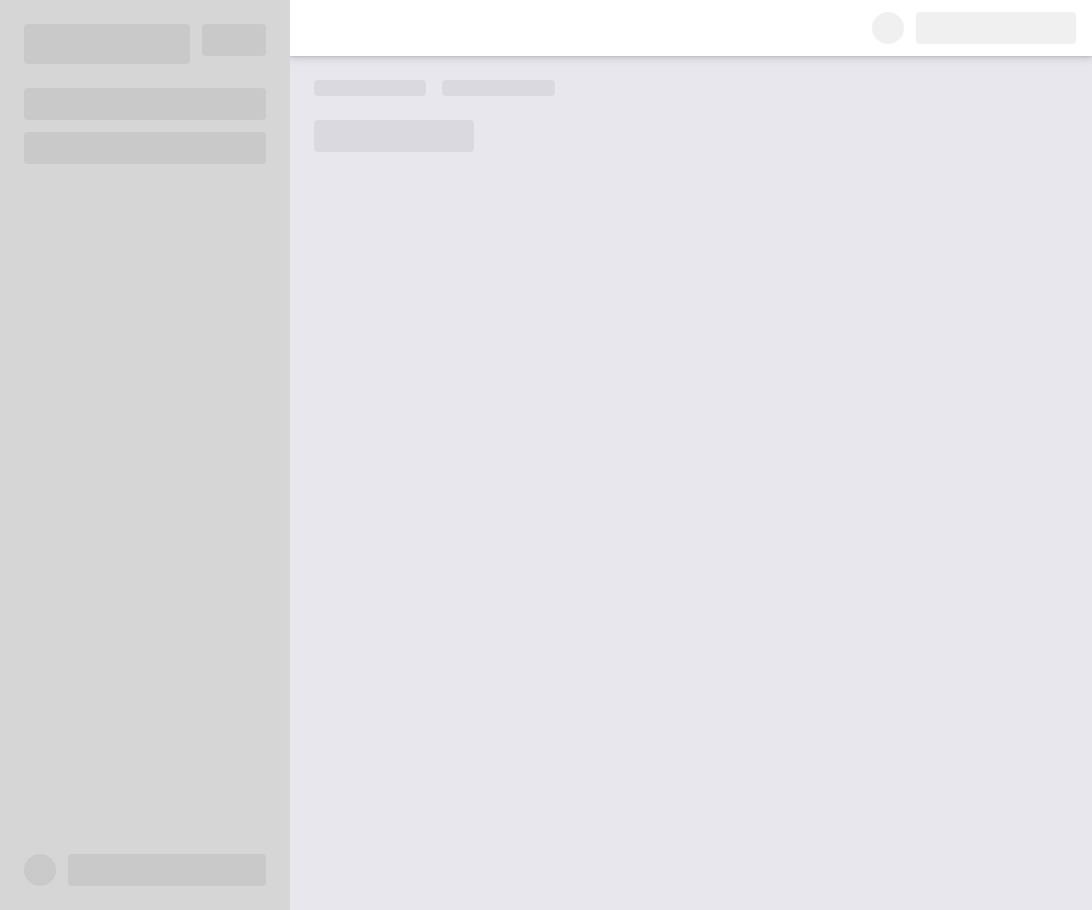 scroll, scrollTop: 0, scrollLeft: 0, axis: both 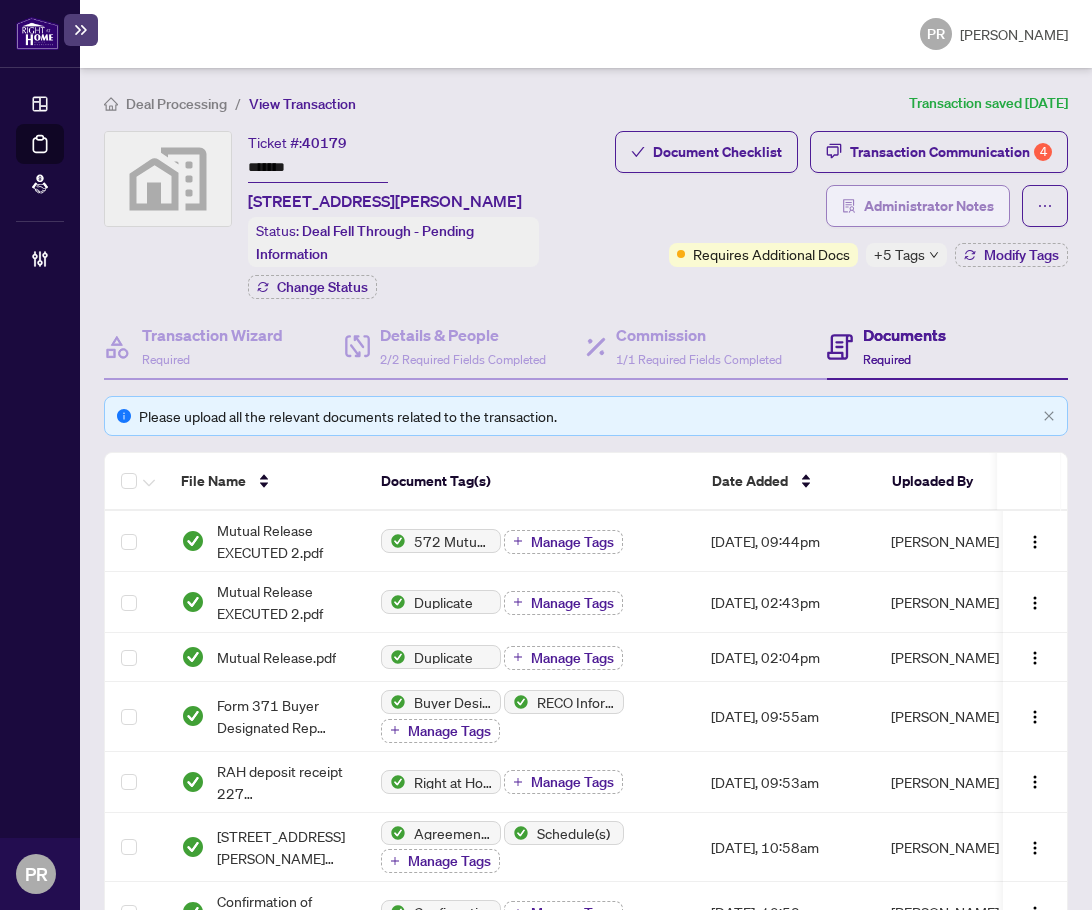 click on "Administrator Notes" at bounding box center [929, 206] 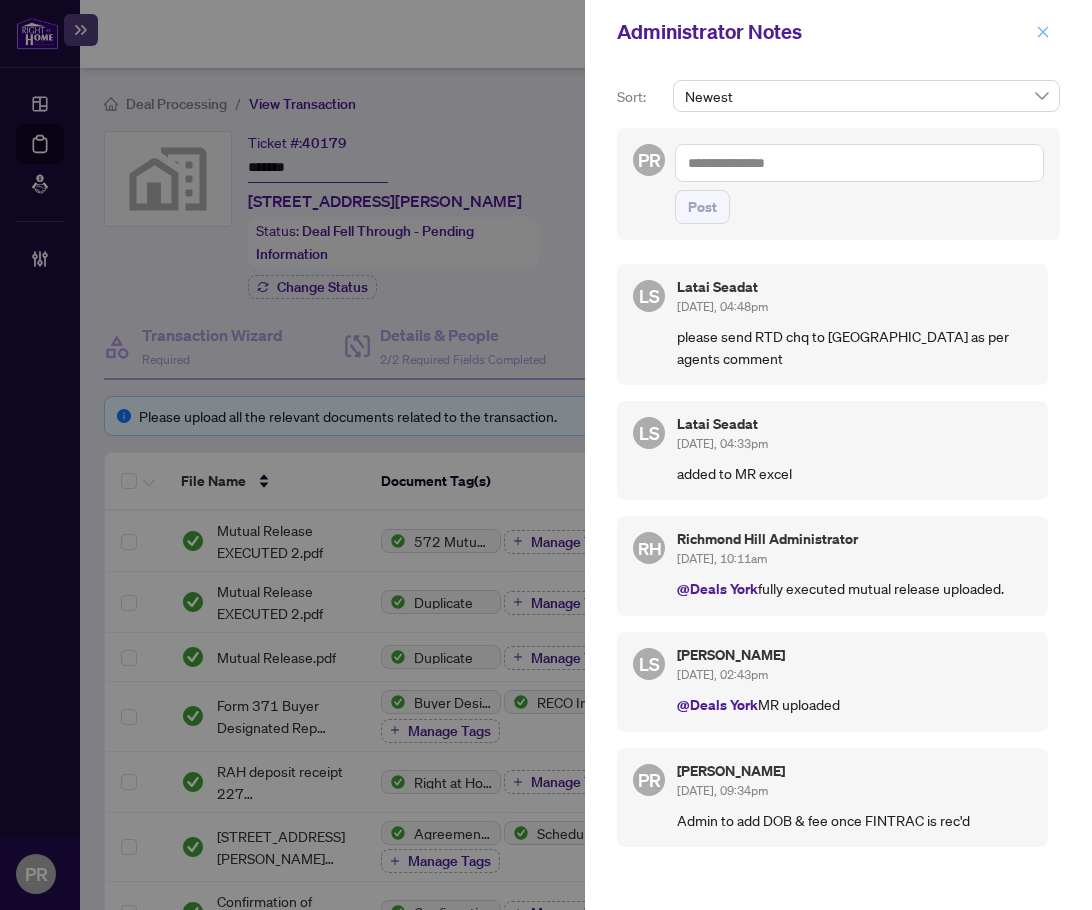 click 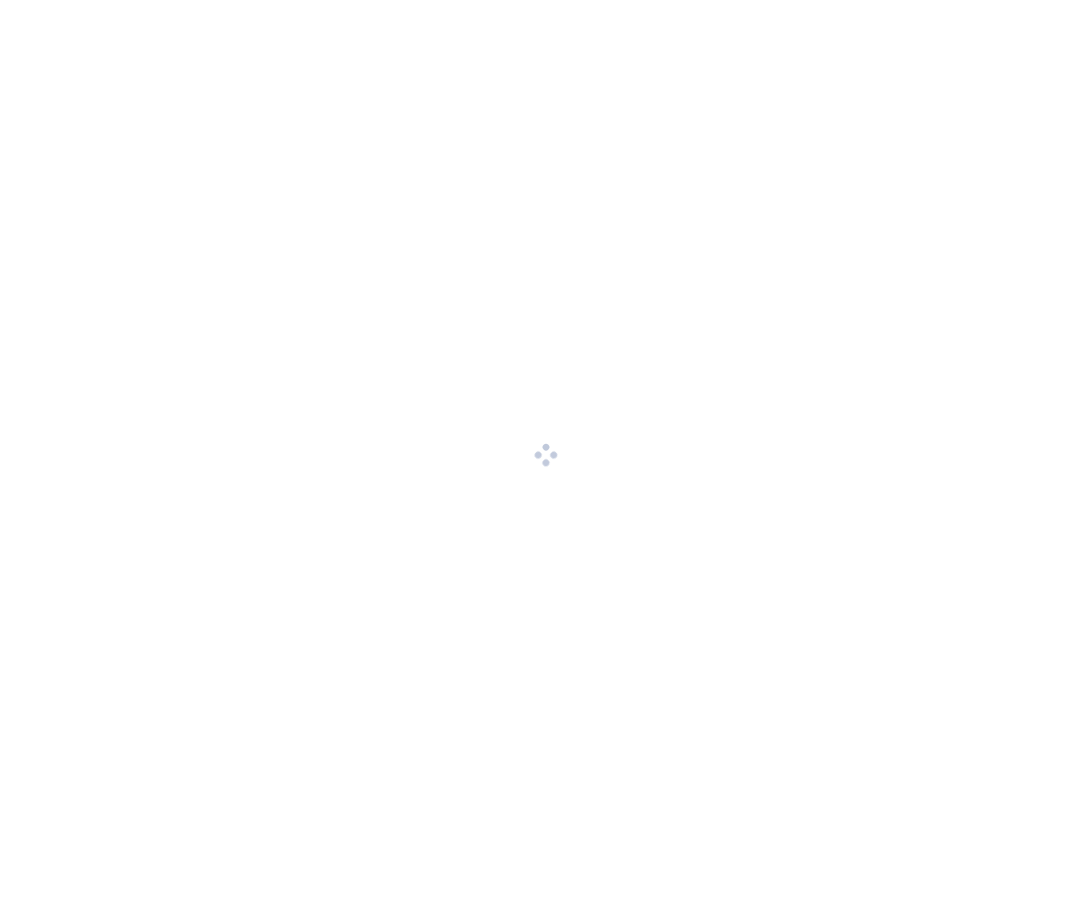 scroll, scrollTop: 0, scrollLeft: 0, axis: both 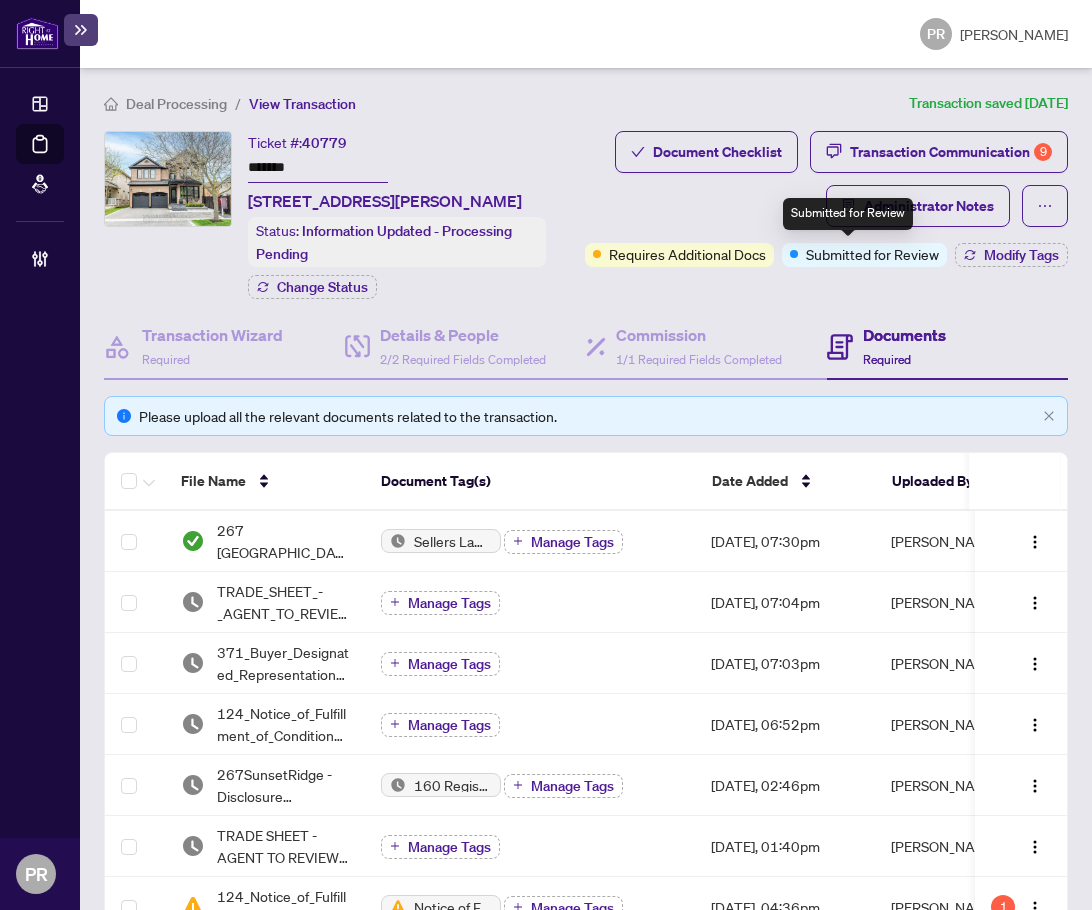 click on "Submitted for Review" at bounding box center [848, 214] 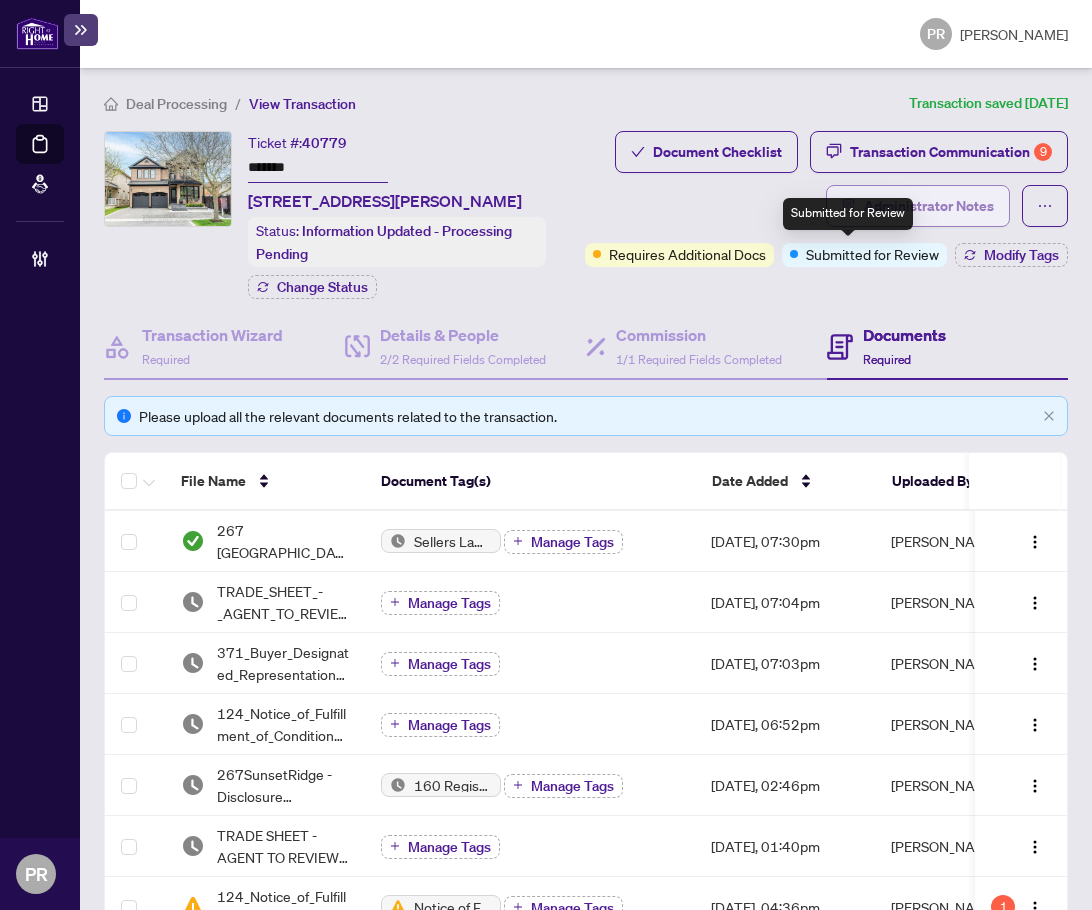 click on "Administrator Notes" at bounding box center [929, 206] 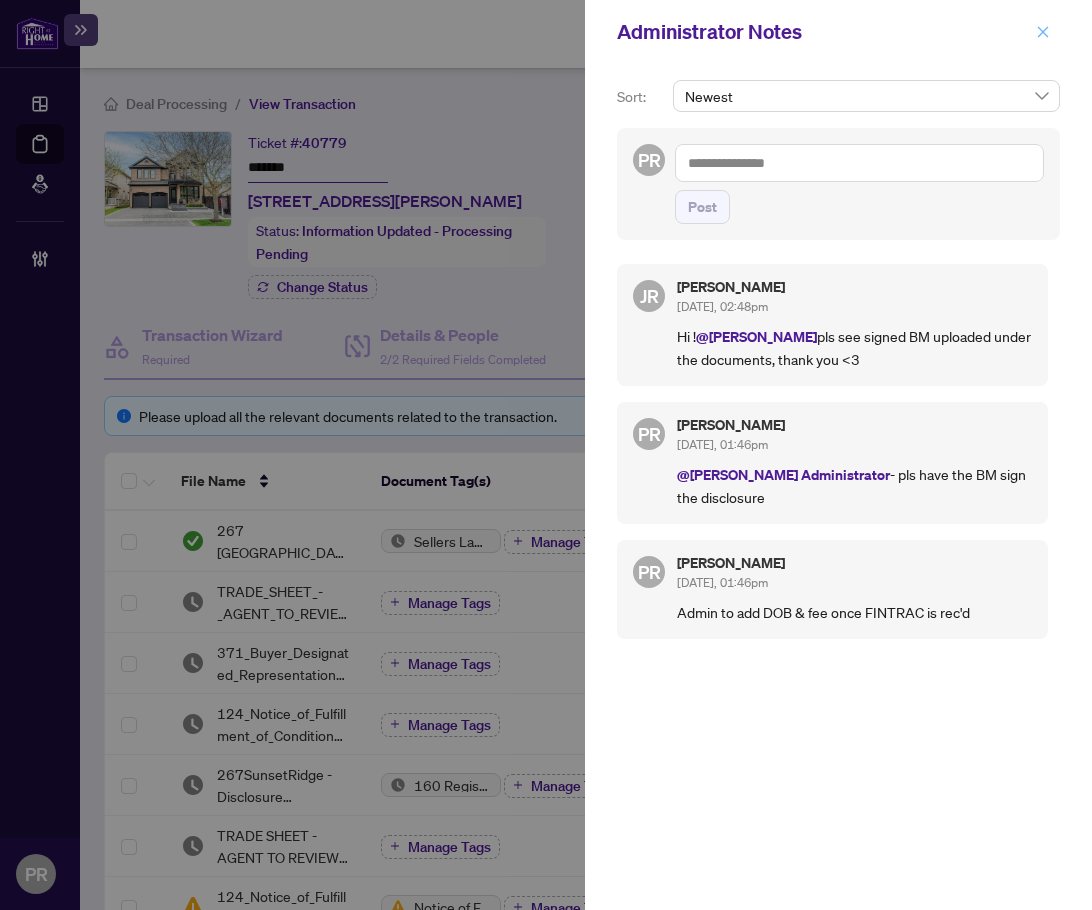 click at bounding box center (1043, 32) 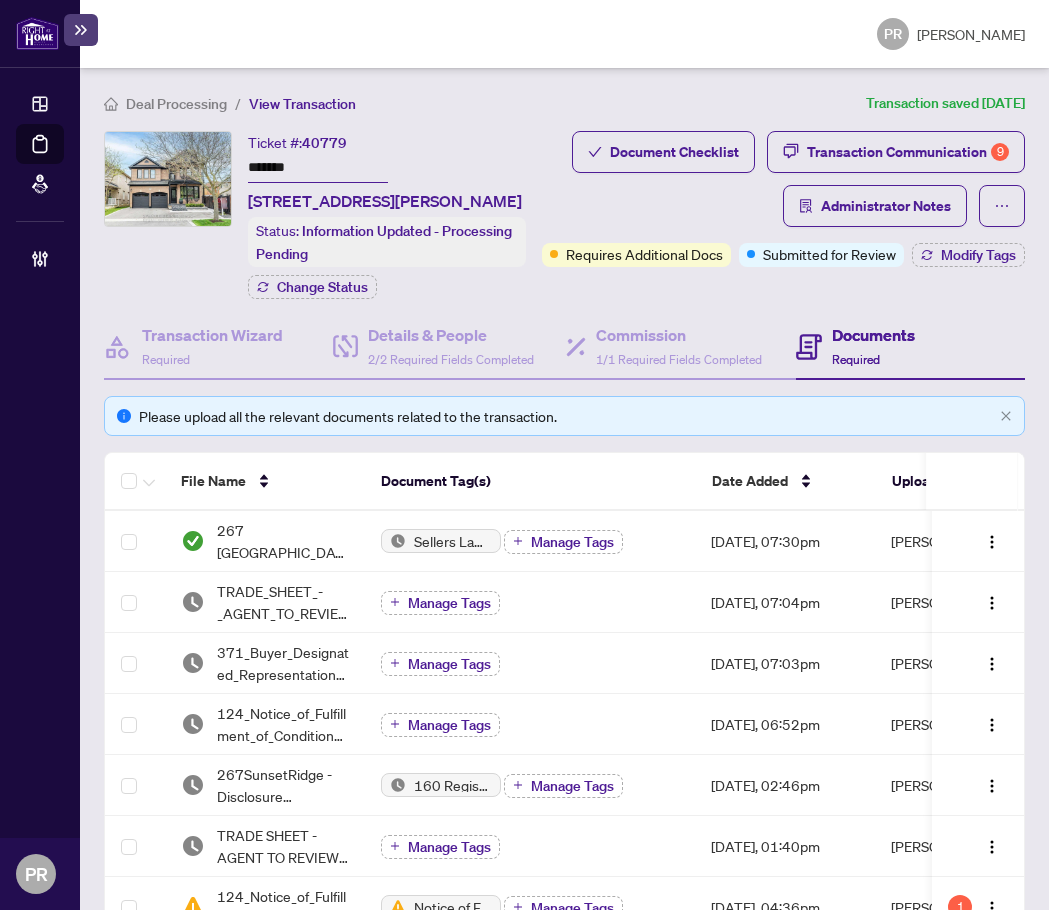 click on "Deal Processing" at bounding box center (176, 104) 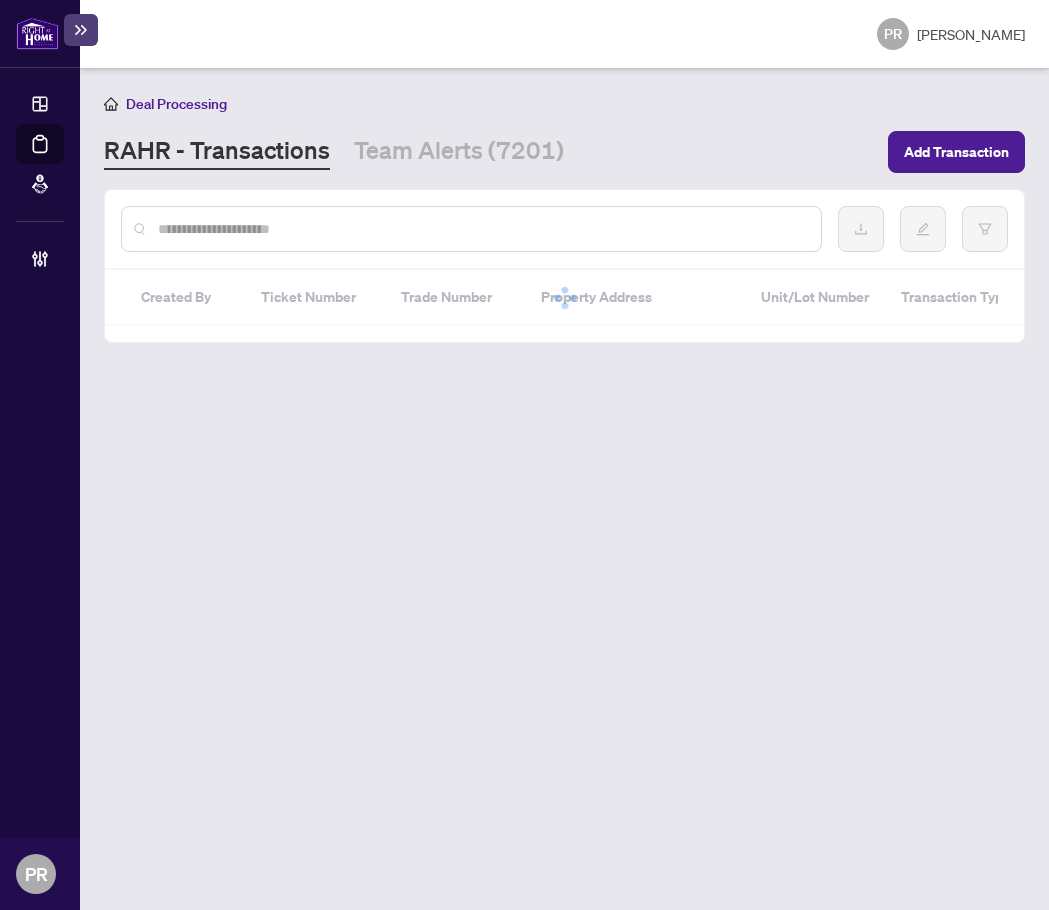 click at bounding box center [481, 229] 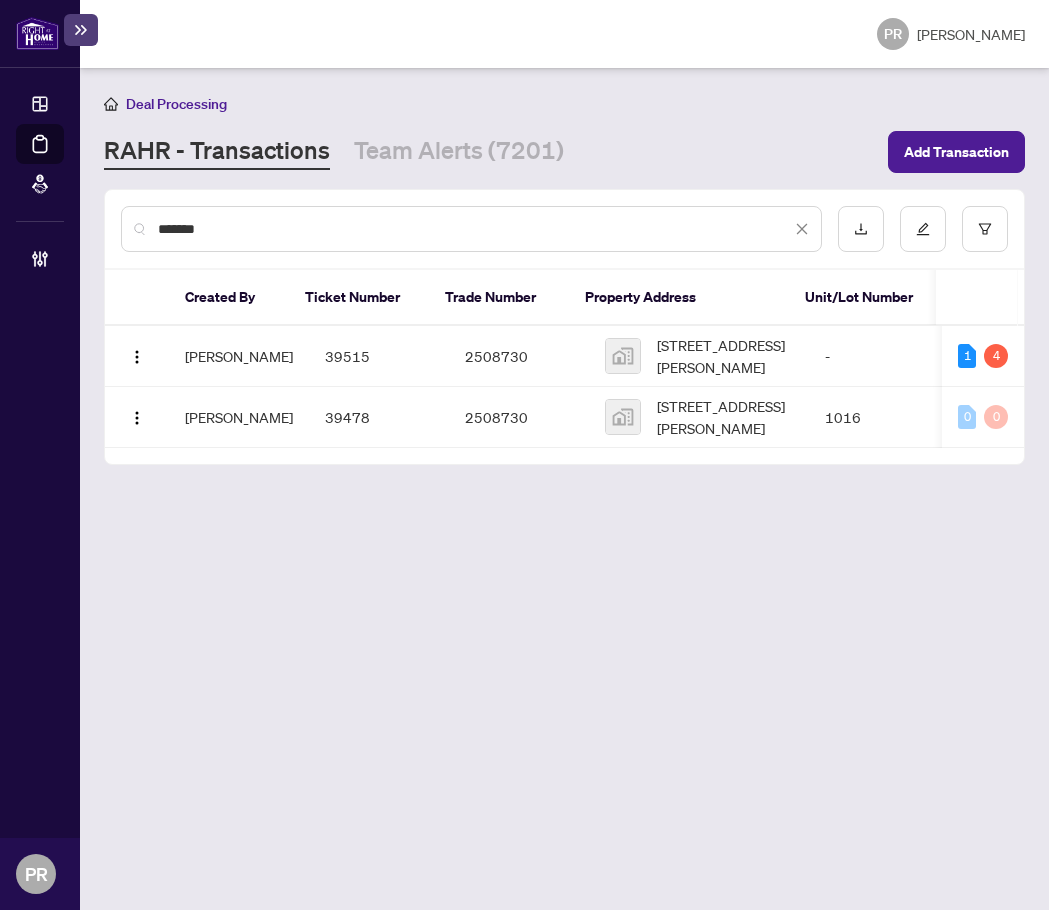 scroll, scrollTop: 0, scrollLeft: 411, axis: horizontal 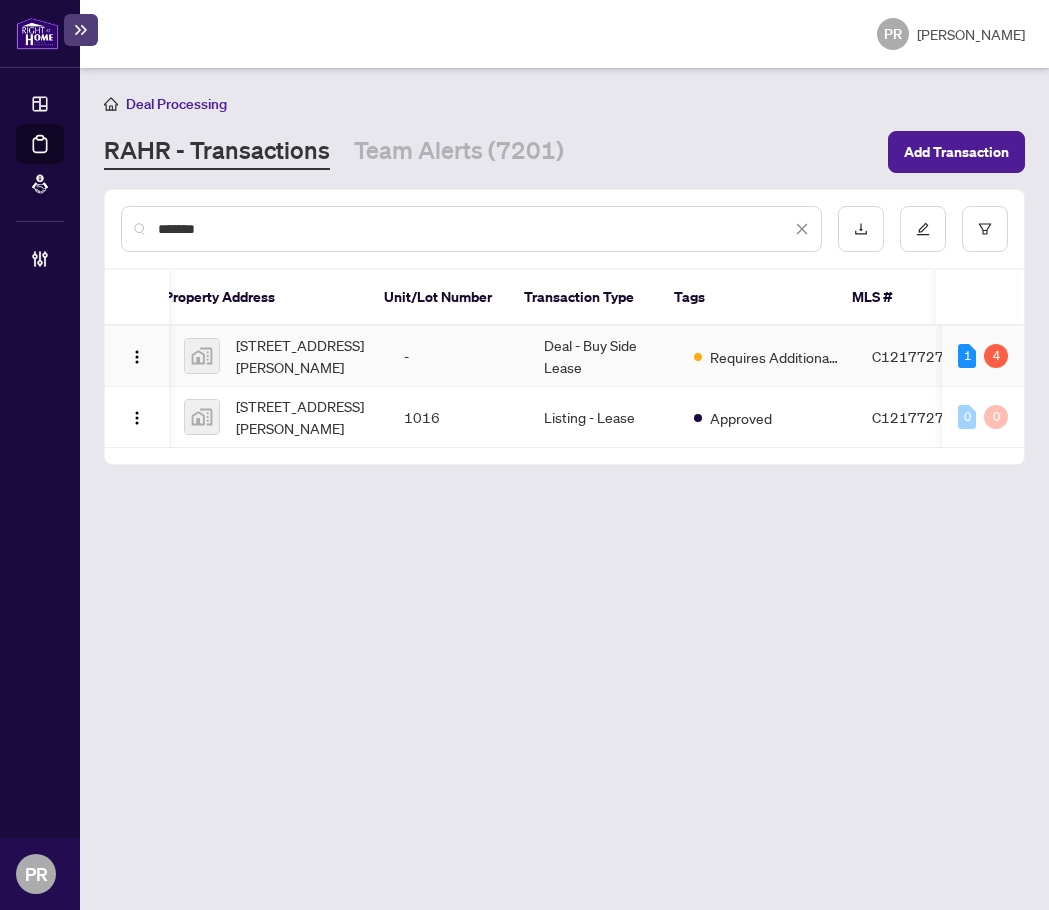 type on "*******" 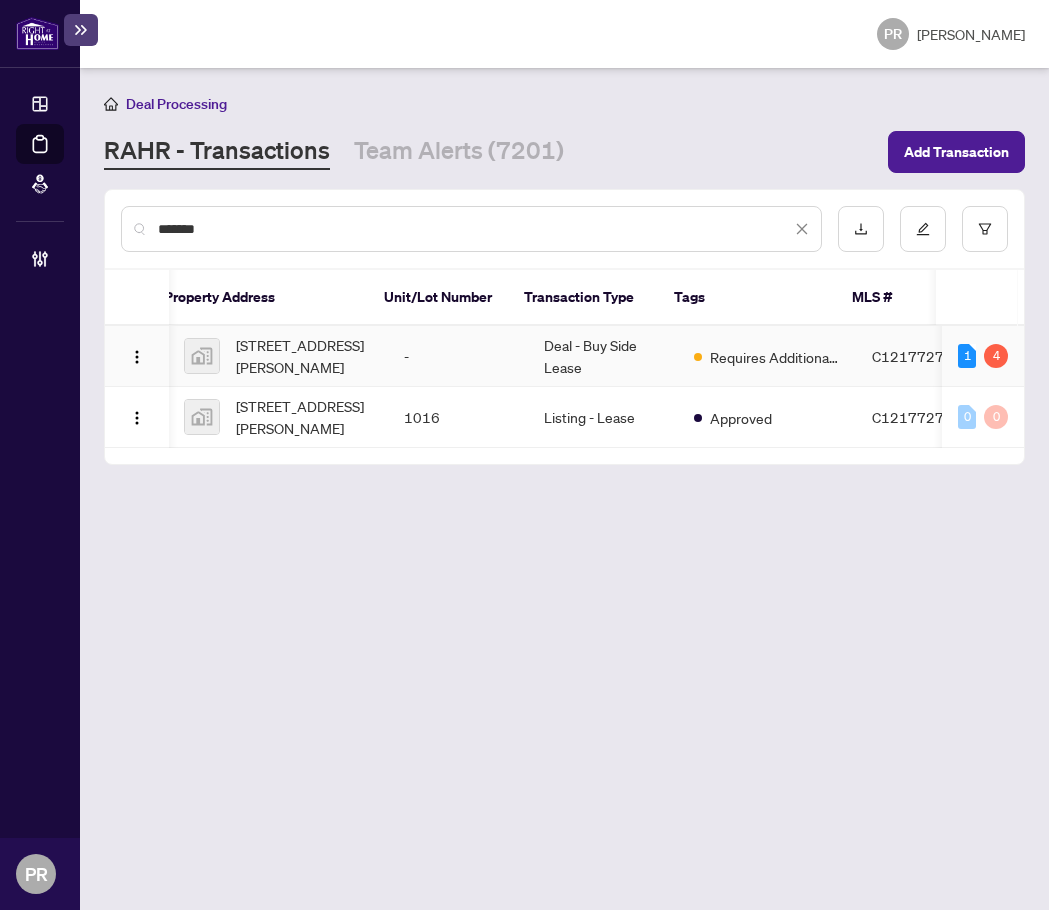 click on "Deal - Buy Side Lease" at bounding box center (603, 356) 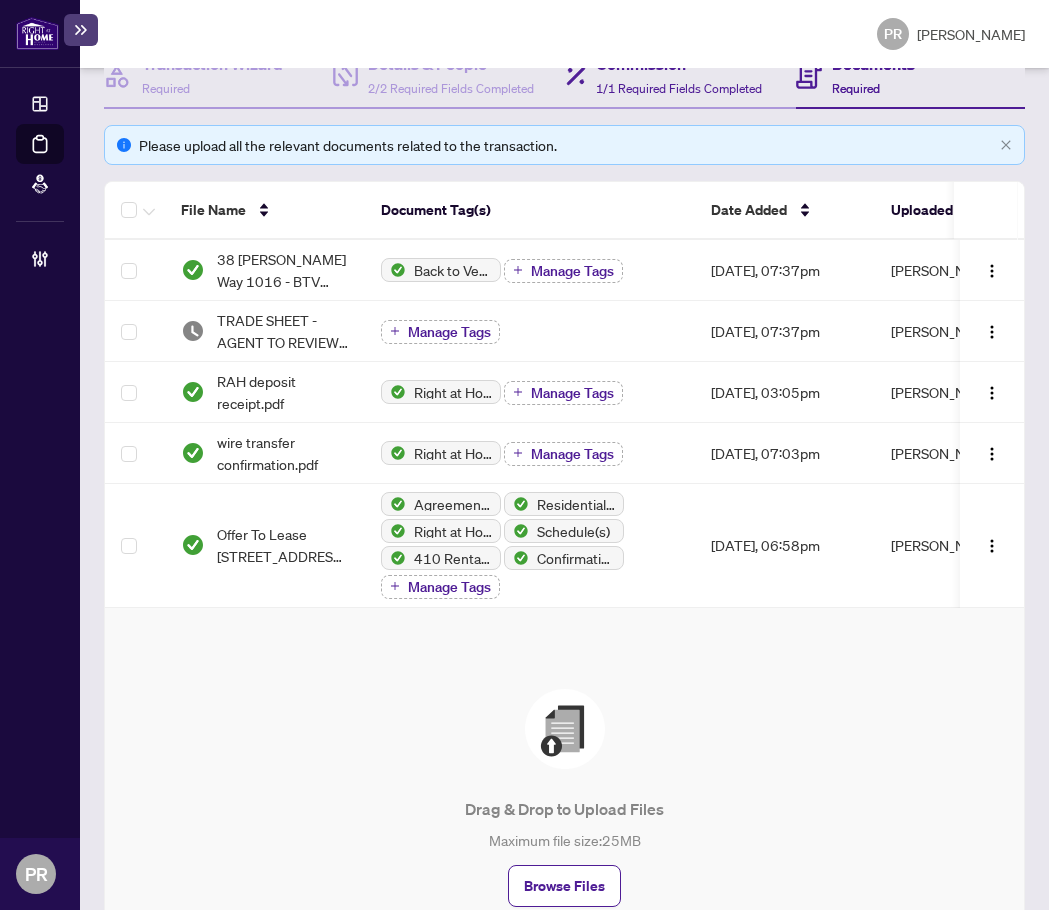 scroll, scrollTop: 300, scrollLeft: 0, axis: vertical 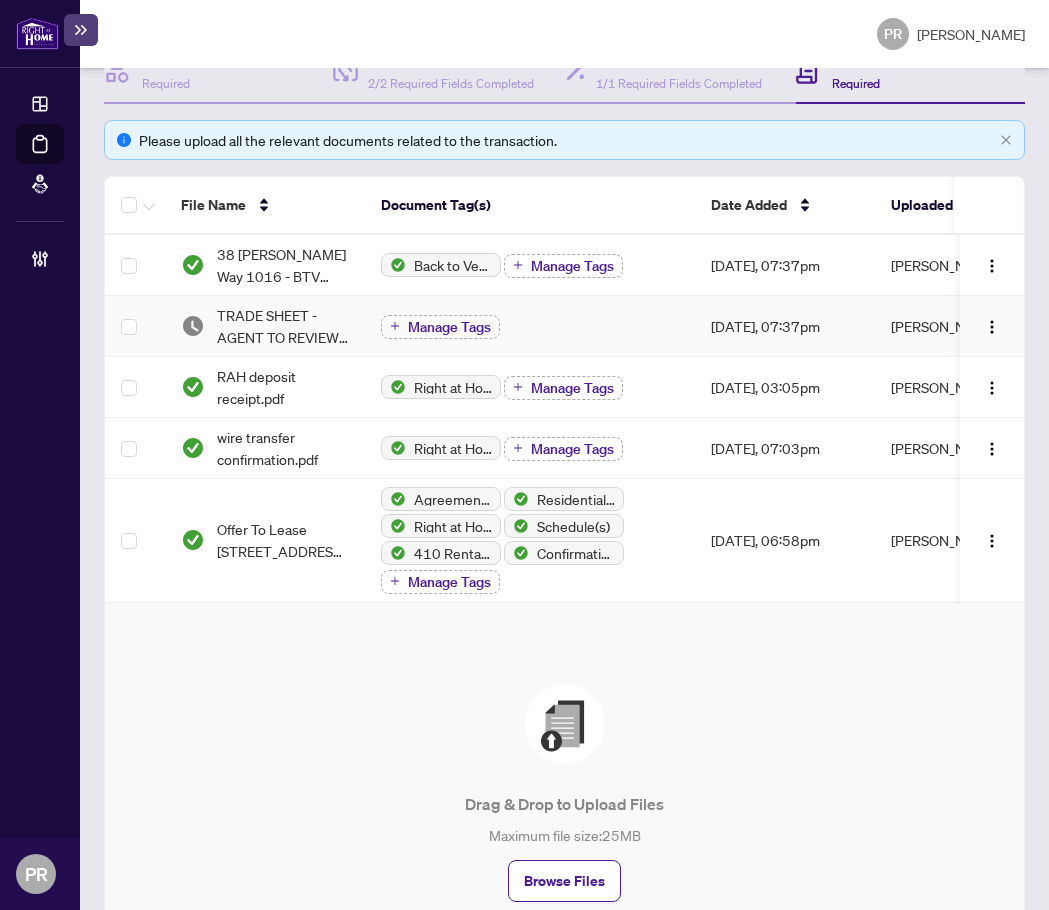click on "Jun/20/2025, 07:37pm" at bounding box center [785, 326] 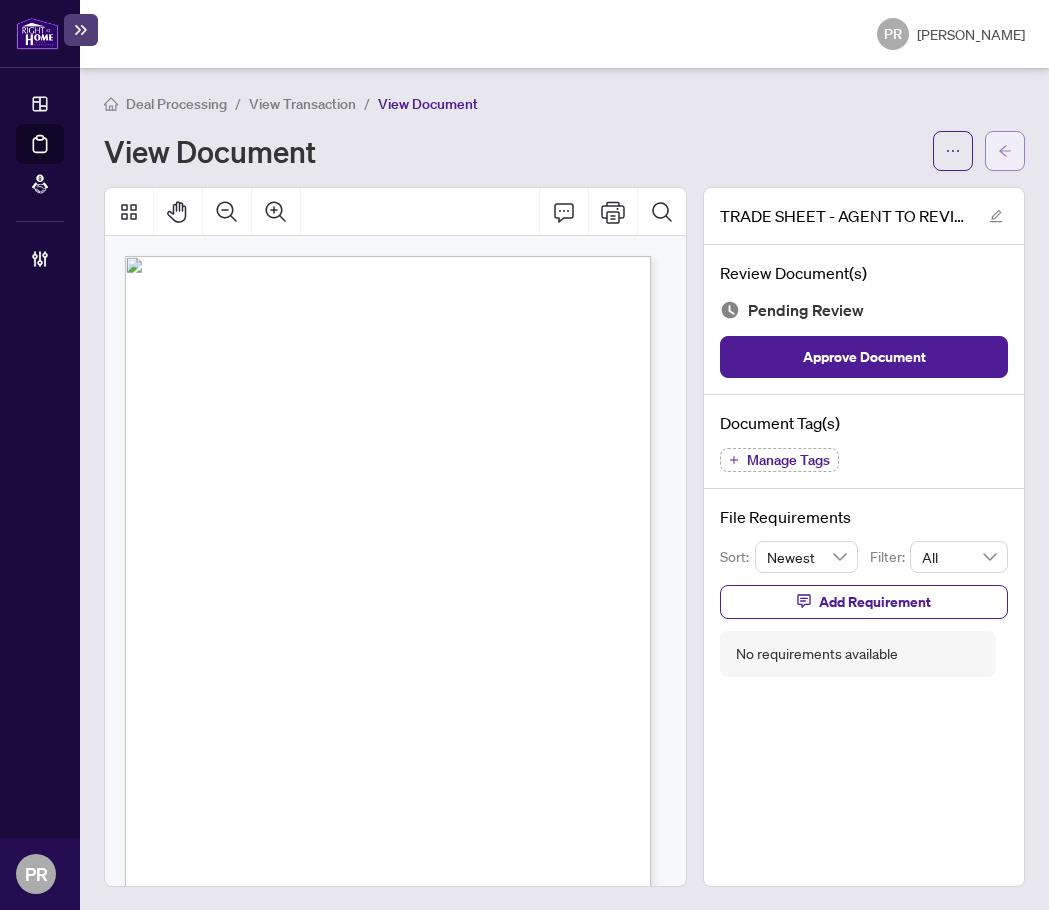 click at bounding box center [1005, 151] 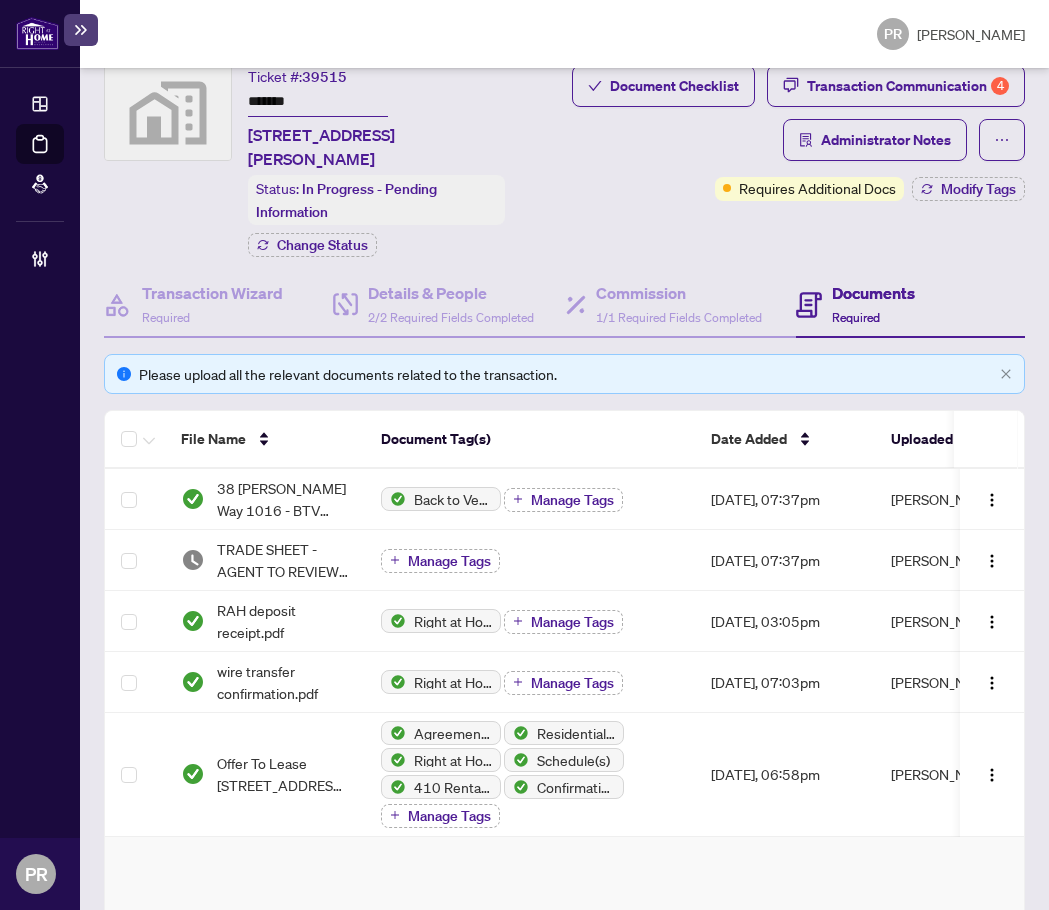 scroll, scrollTop: 100, scrollLeft: 0, axis: vertical 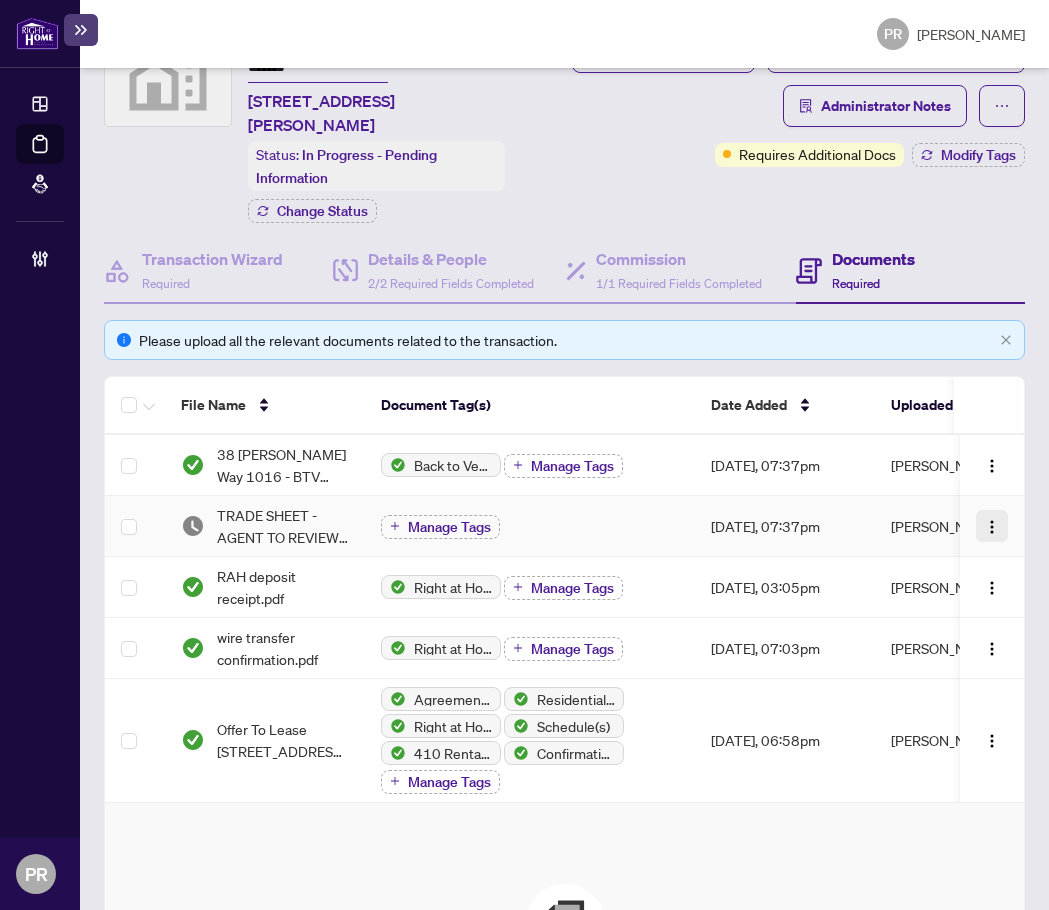 click at bounding box center [992, 526] 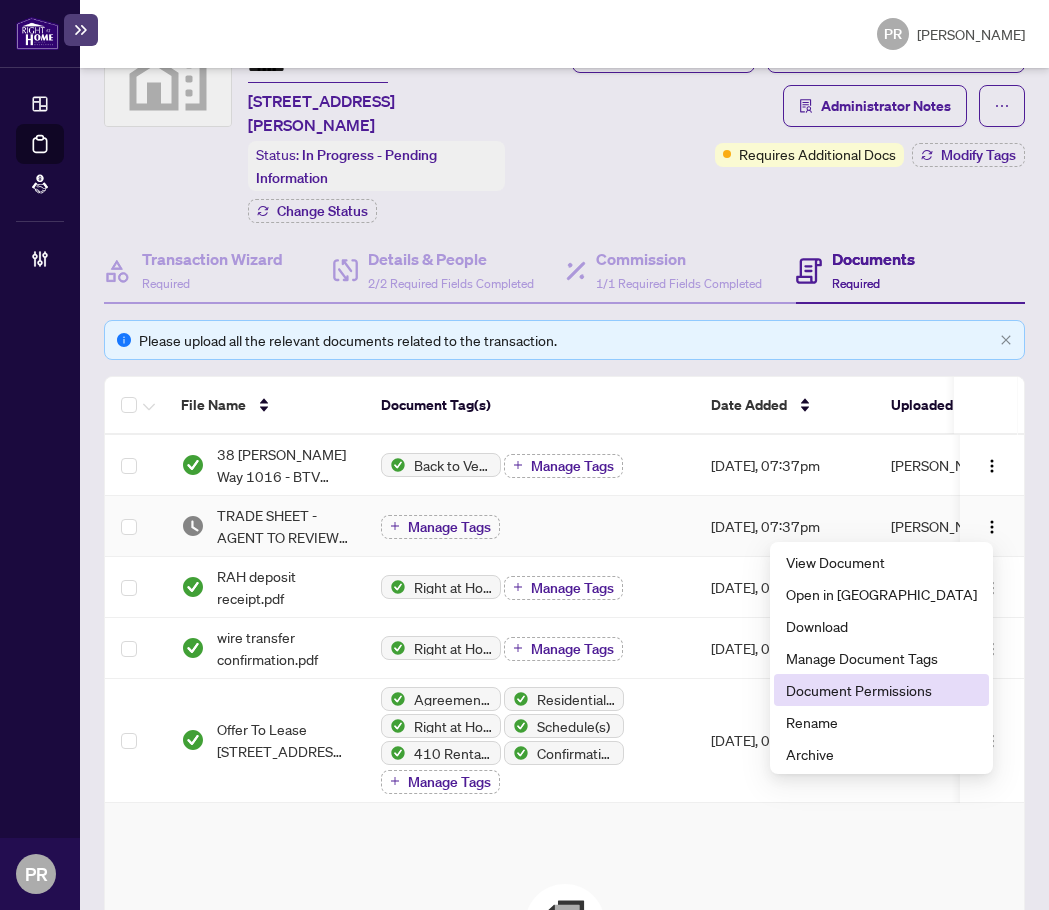 click on "Document Permissions" at bounding box center [881, 690] 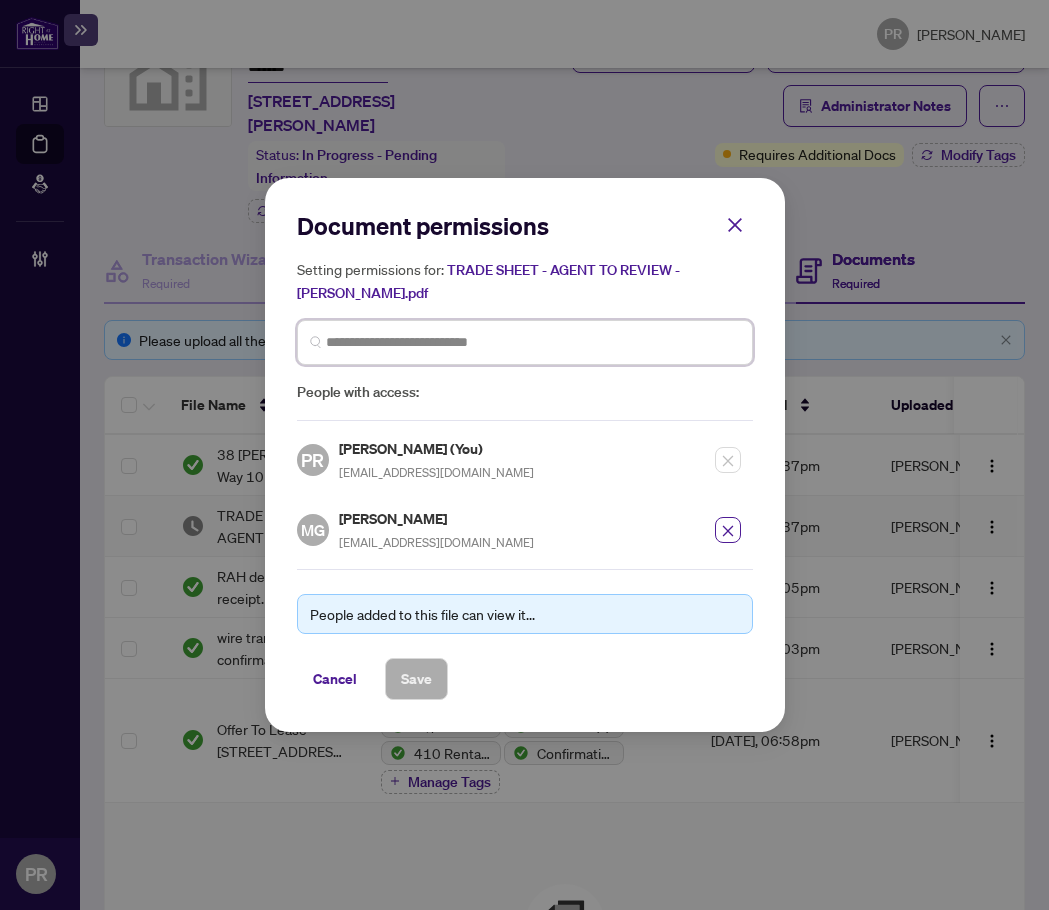 click at bounding box center [533, 342] 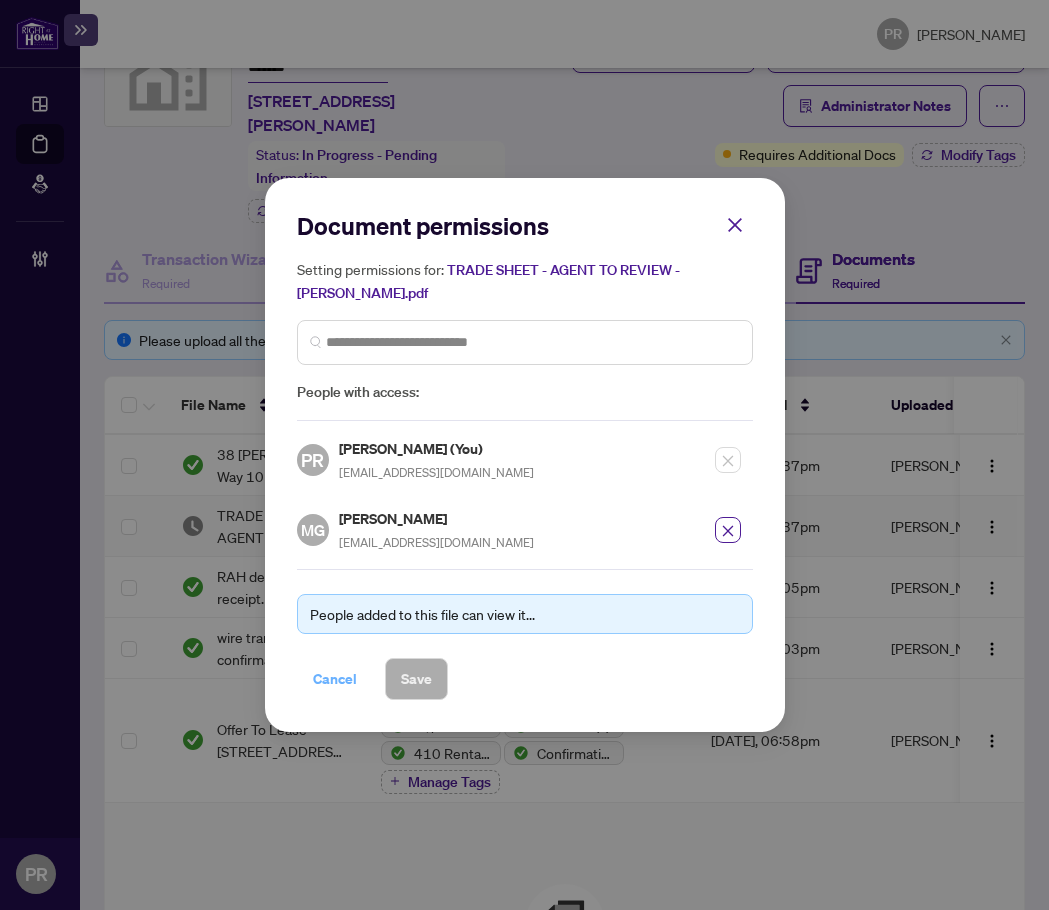 click on "Cancel" at bounding box center [335, 679] 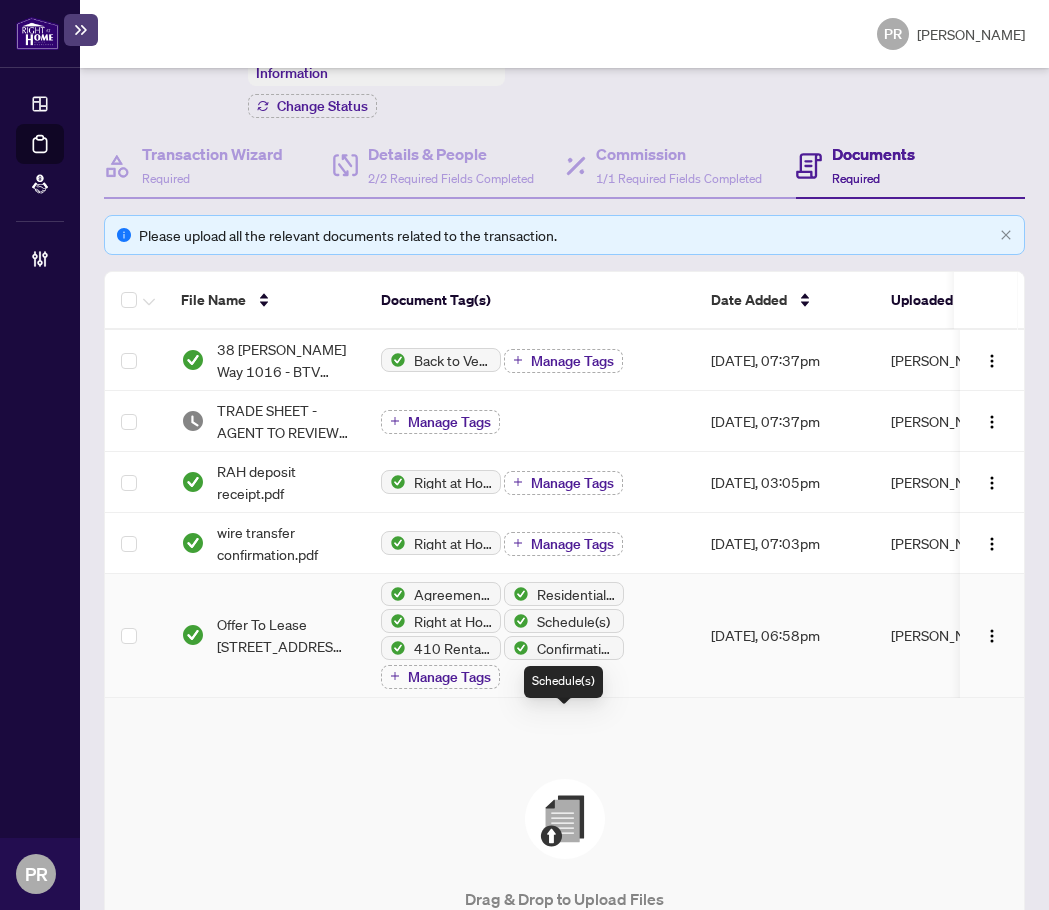 scroll, scrollTop: 441, scrollLeft: 0, axis: vertical 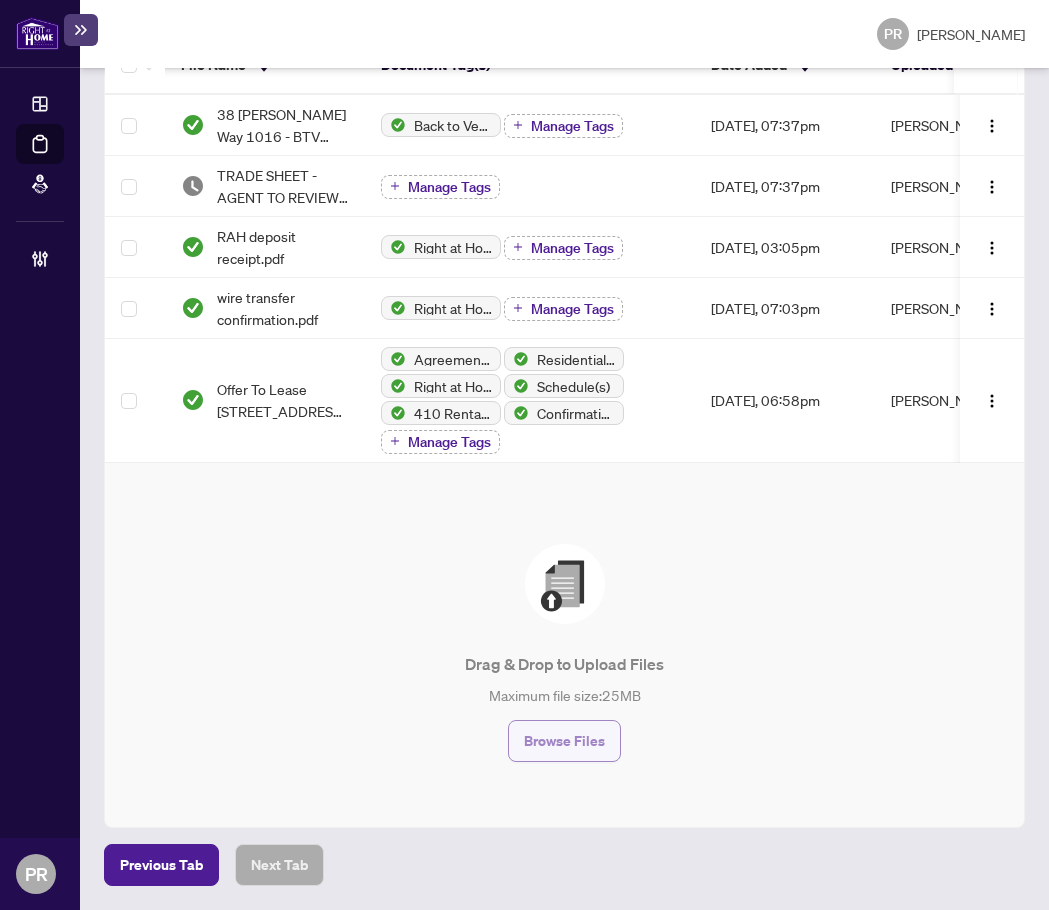 click on "Browse Files" at bounding box center [564, 741] 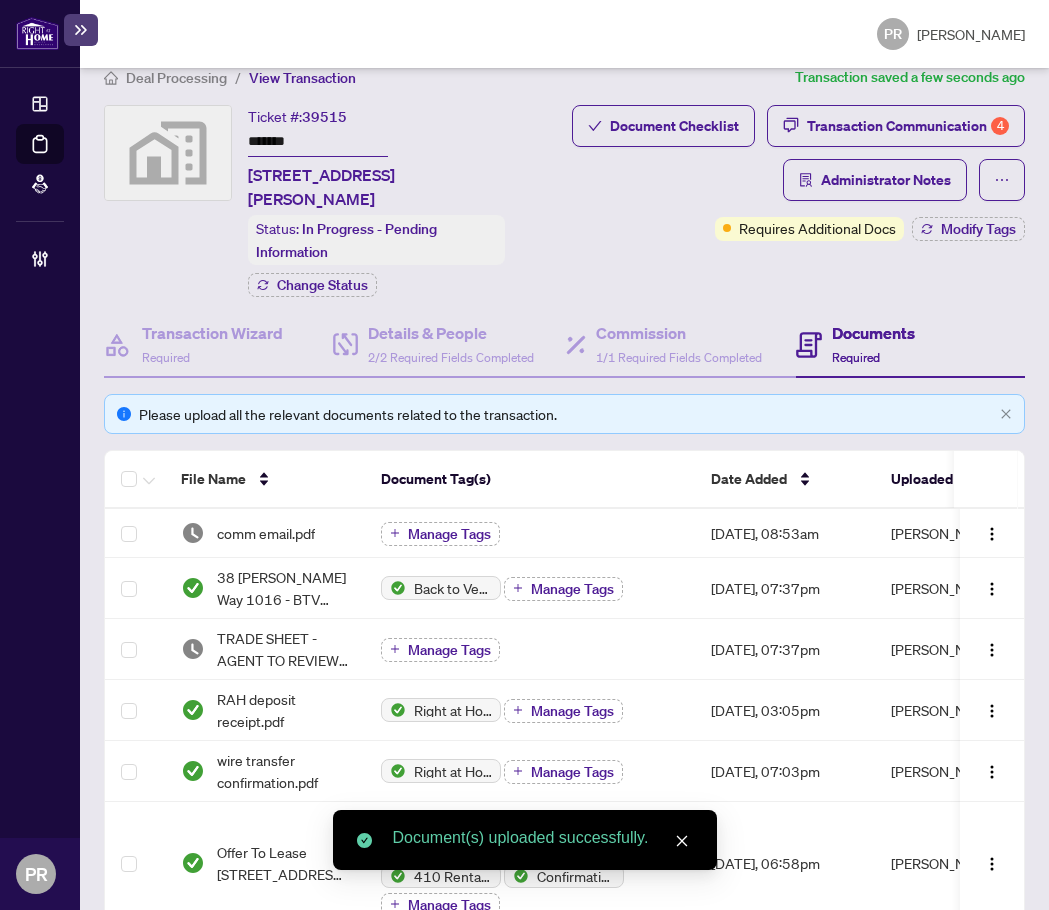 scroll, scrollTop: 0, scrollLeft: 0, axis: both 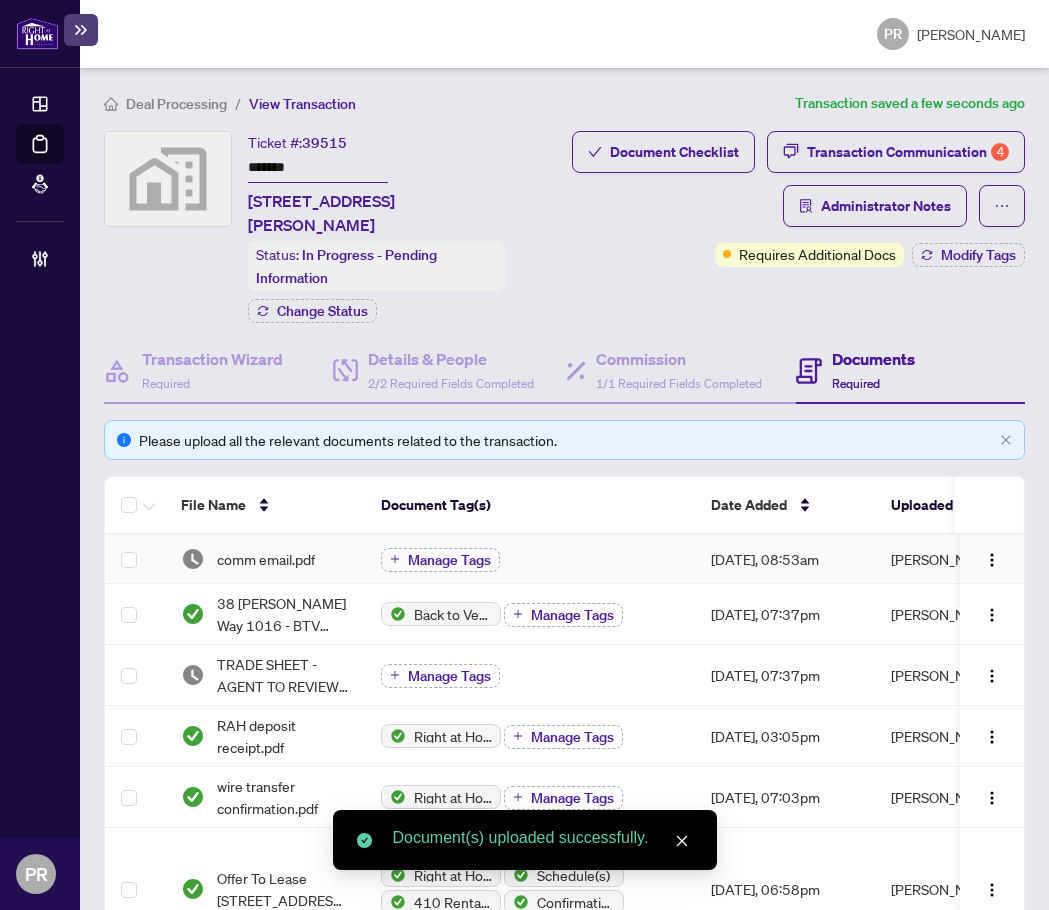 click on "Manage Tags" at bounding box center [530, 559] 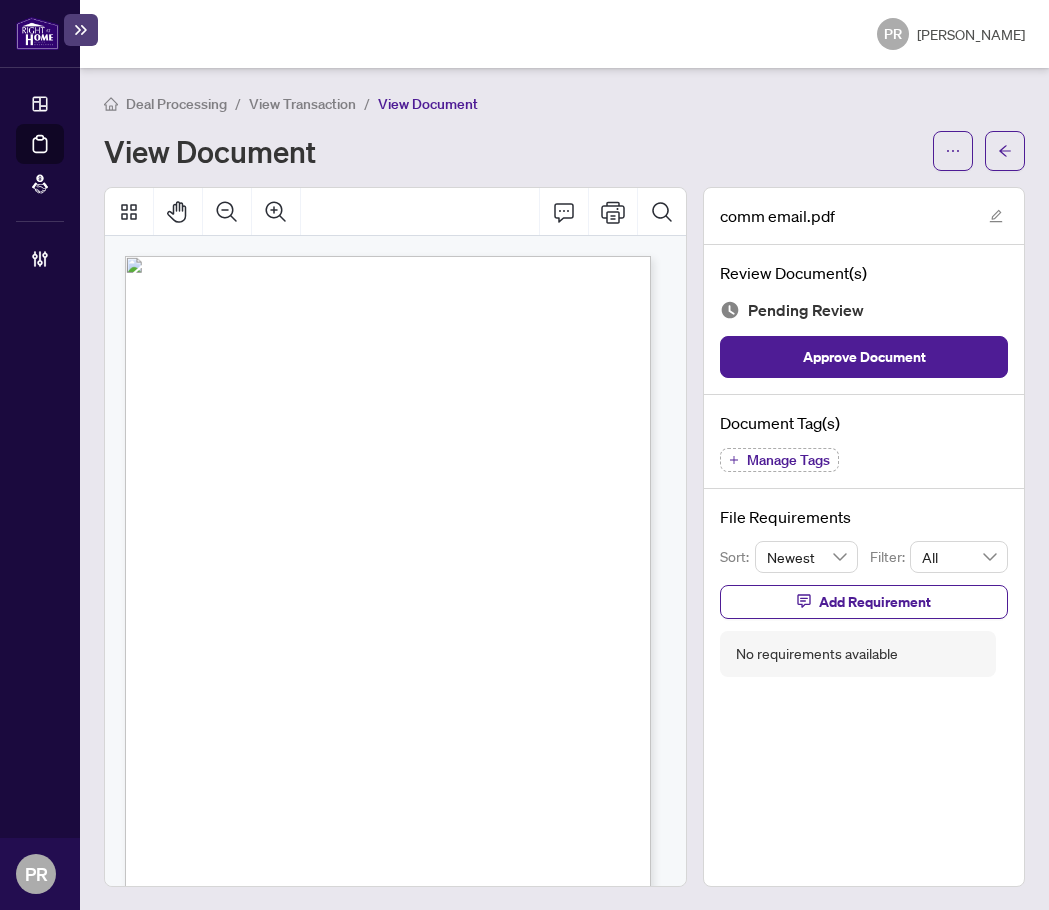 click on "Approve Document" at bounding box center (864, 357) 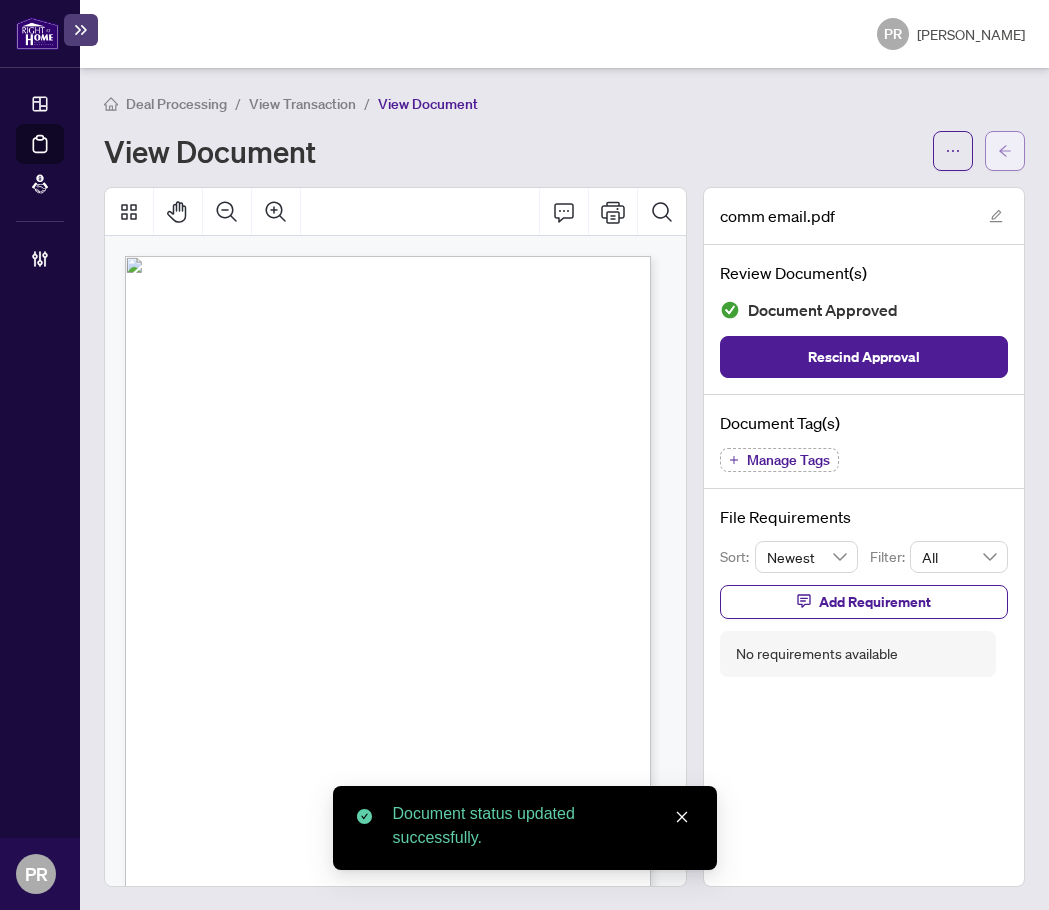 click 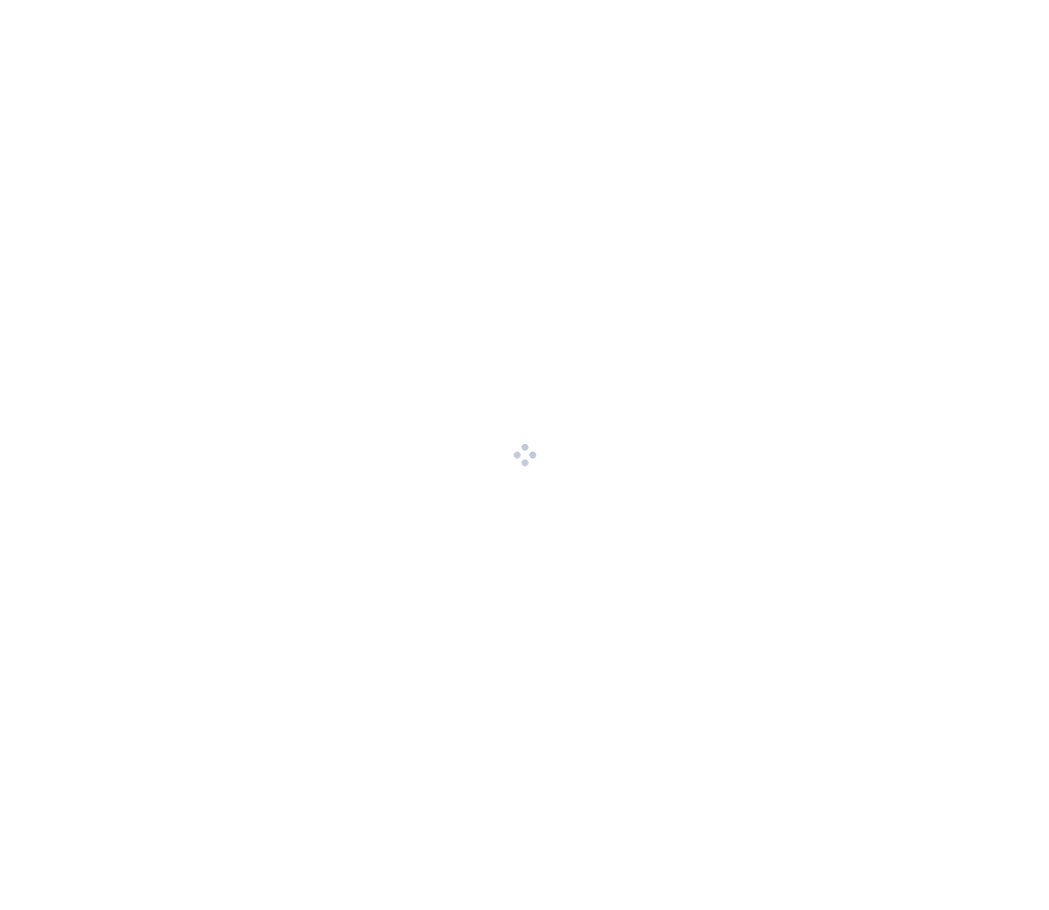 scroll, scrollTop: 0, scrollLeft: 0, axis: both 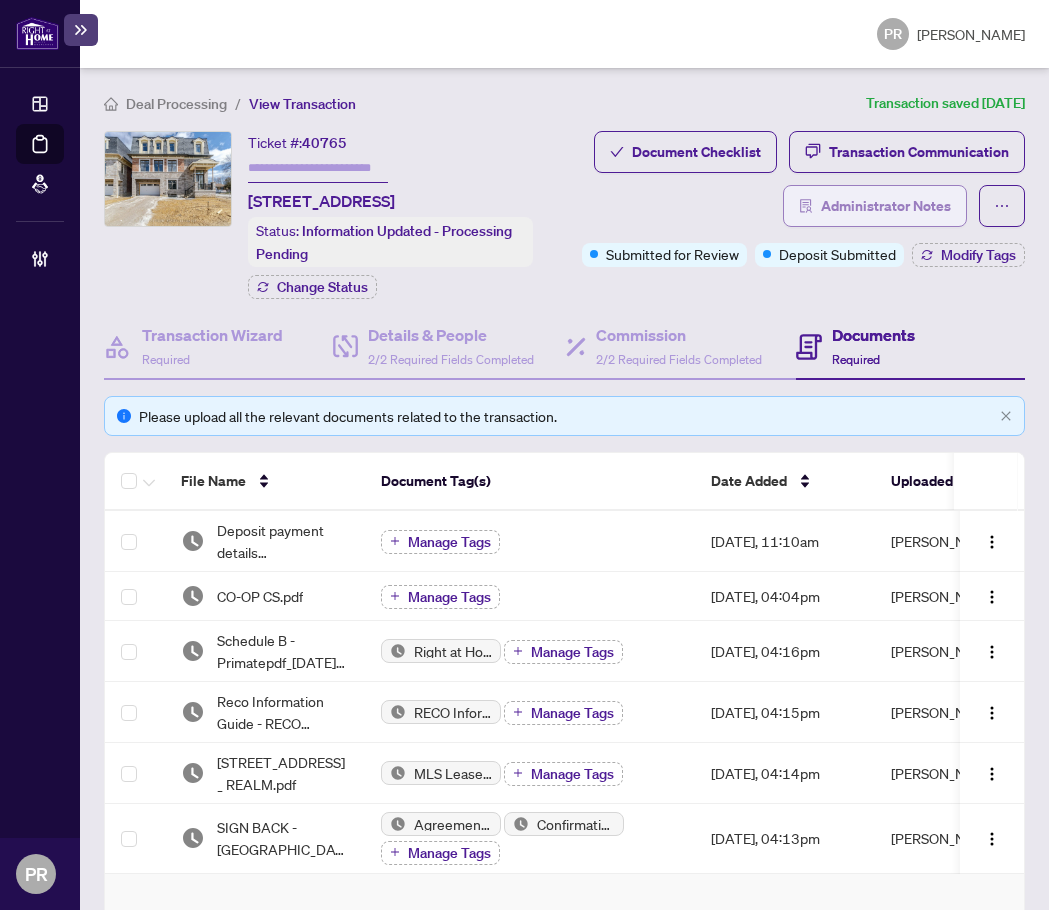 click on "Administrator Notes" at bounding box center (886, 206) 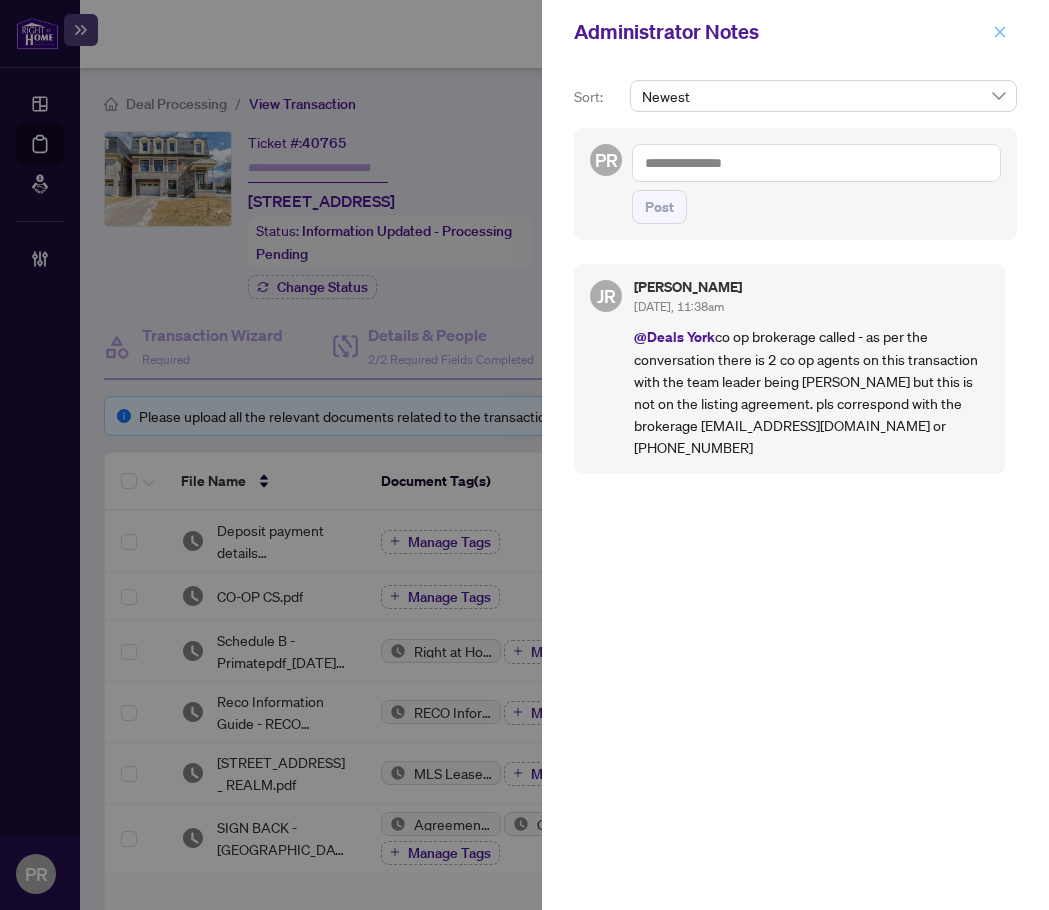 click 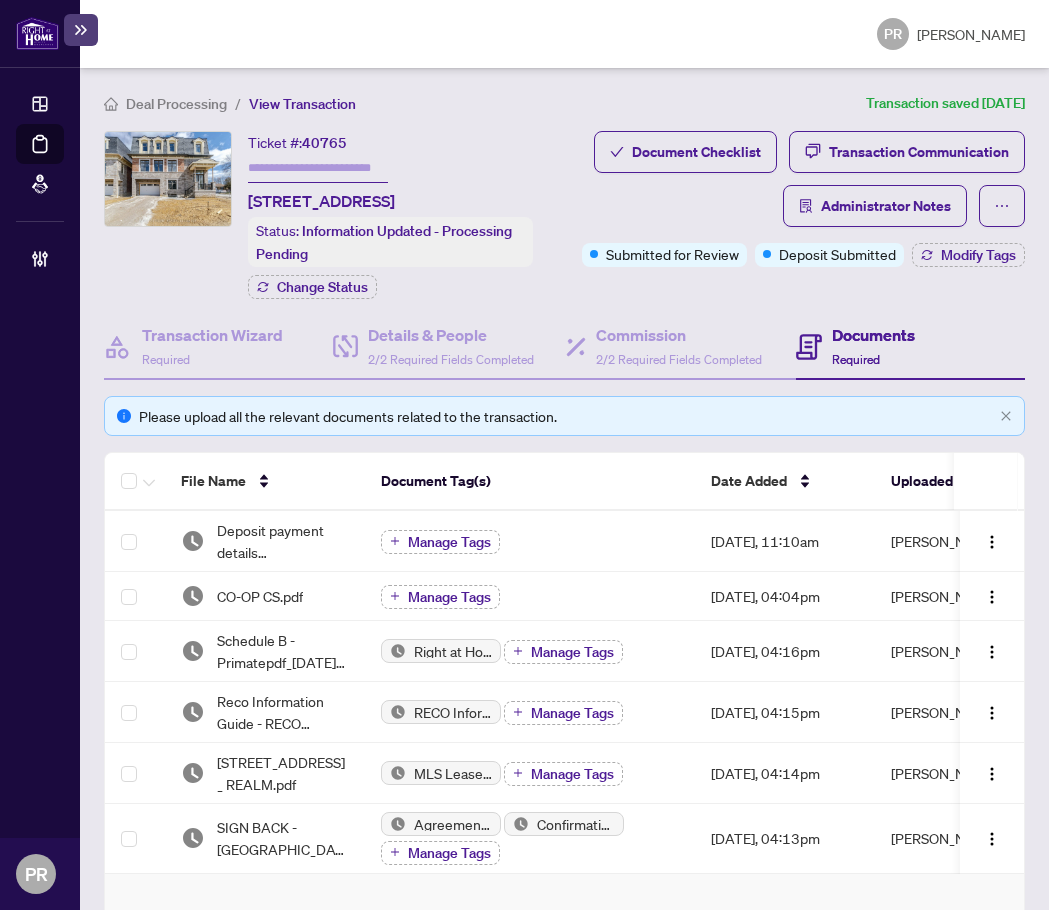 scroll, scrollTop: 100, scrollLeft: 0, axis: vertical 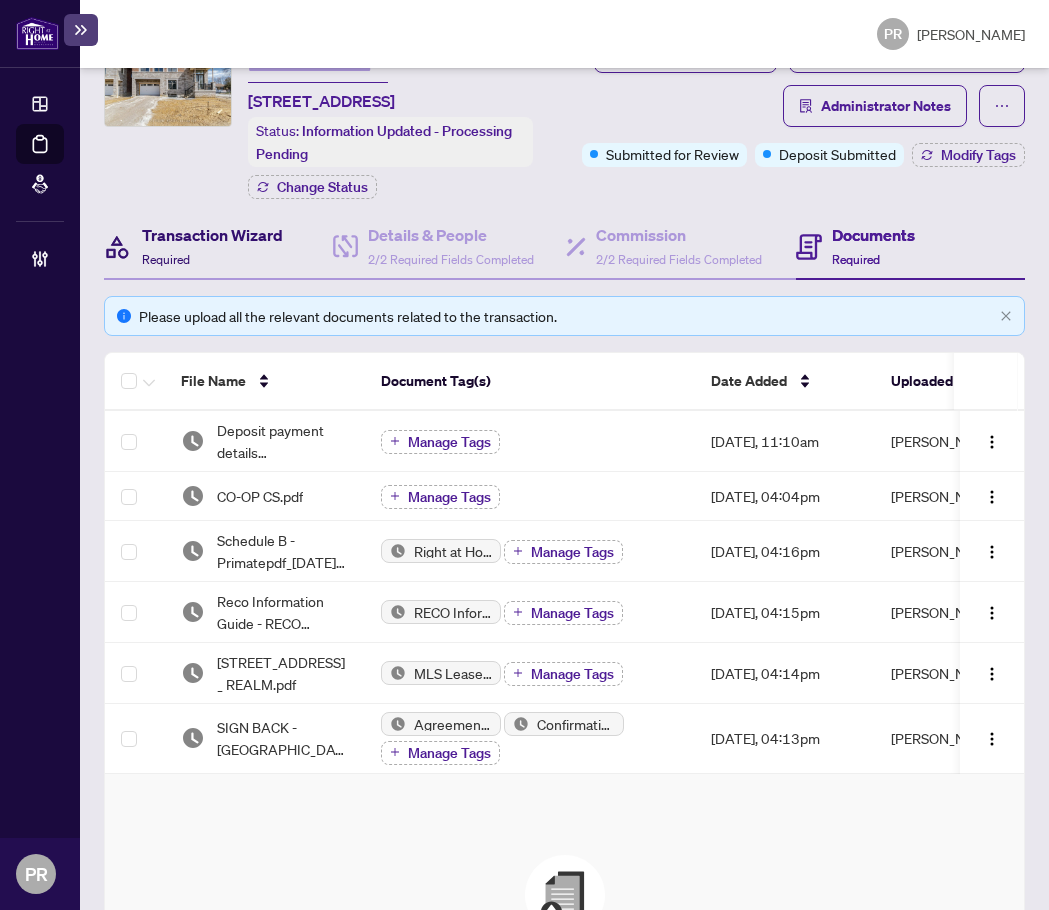 click on "Transaction Wizard" at bounding box center (212, 235) 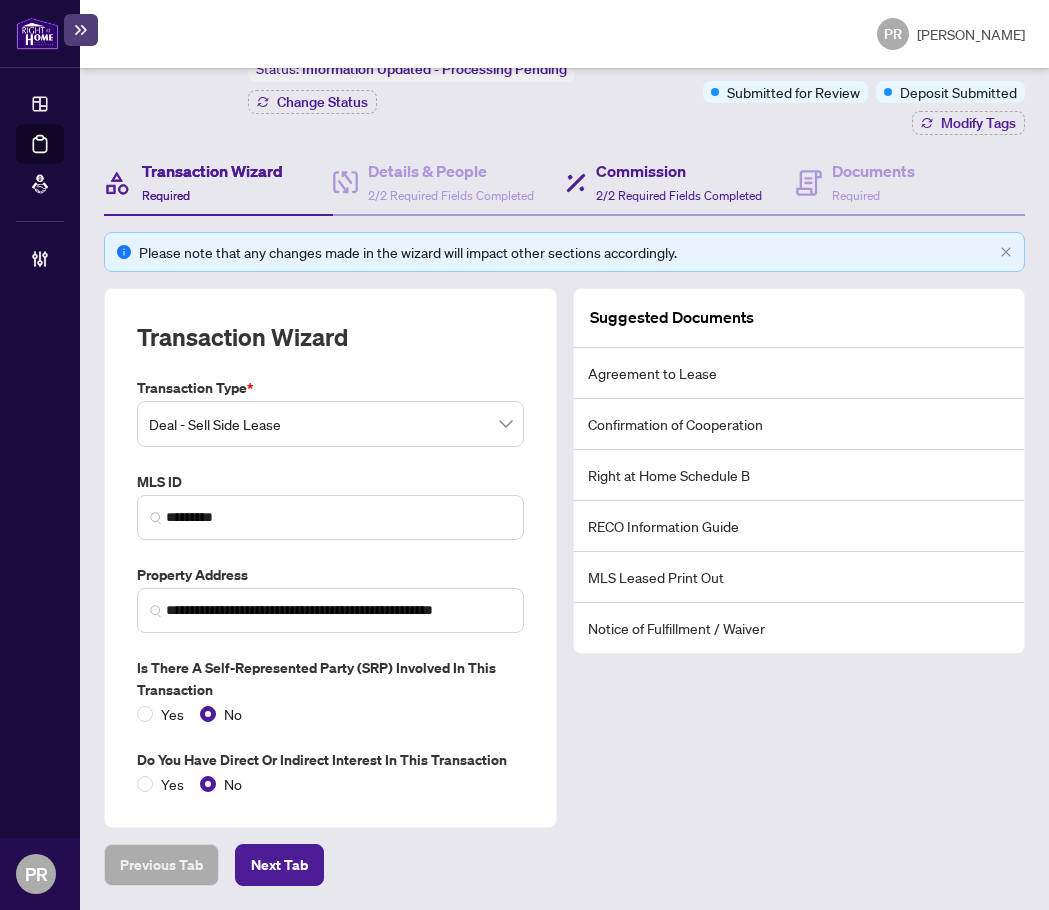 scroll, scrollTop: 0, scrollLeft: 0, axis: both 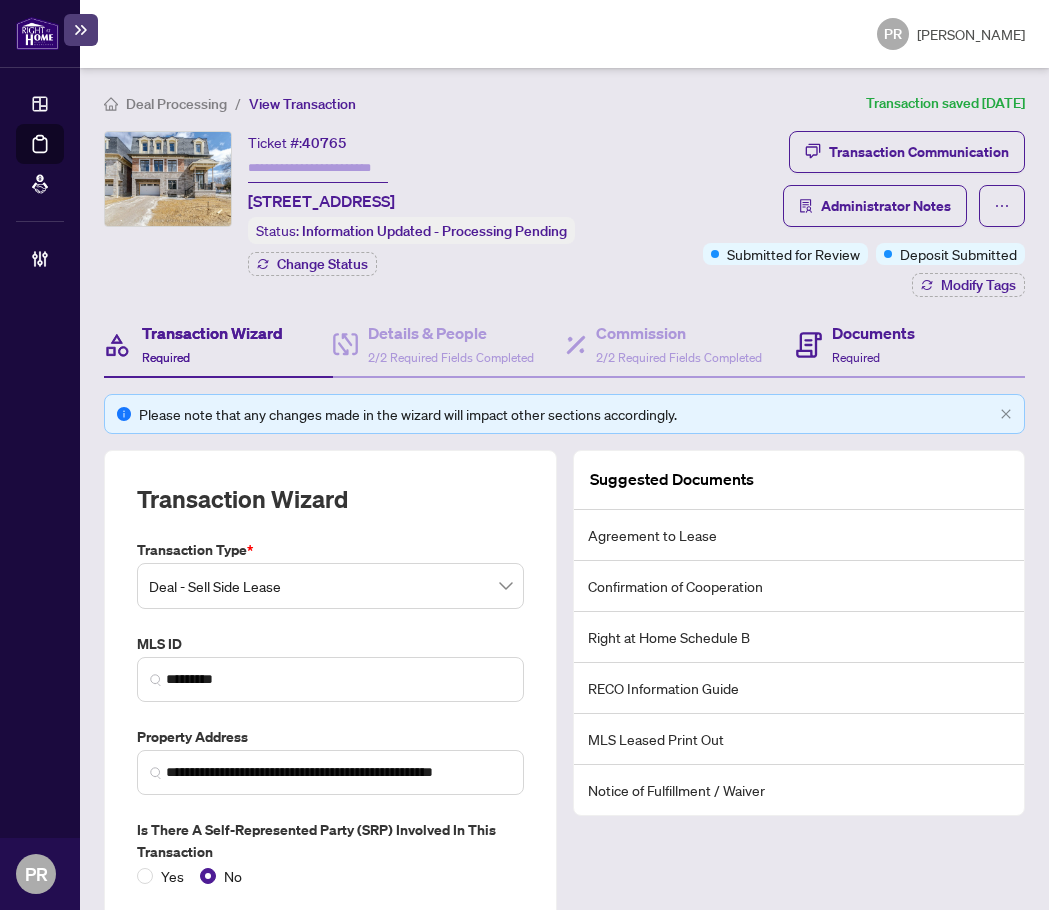 click on "Documents Required" at bounding box center [910, 345] 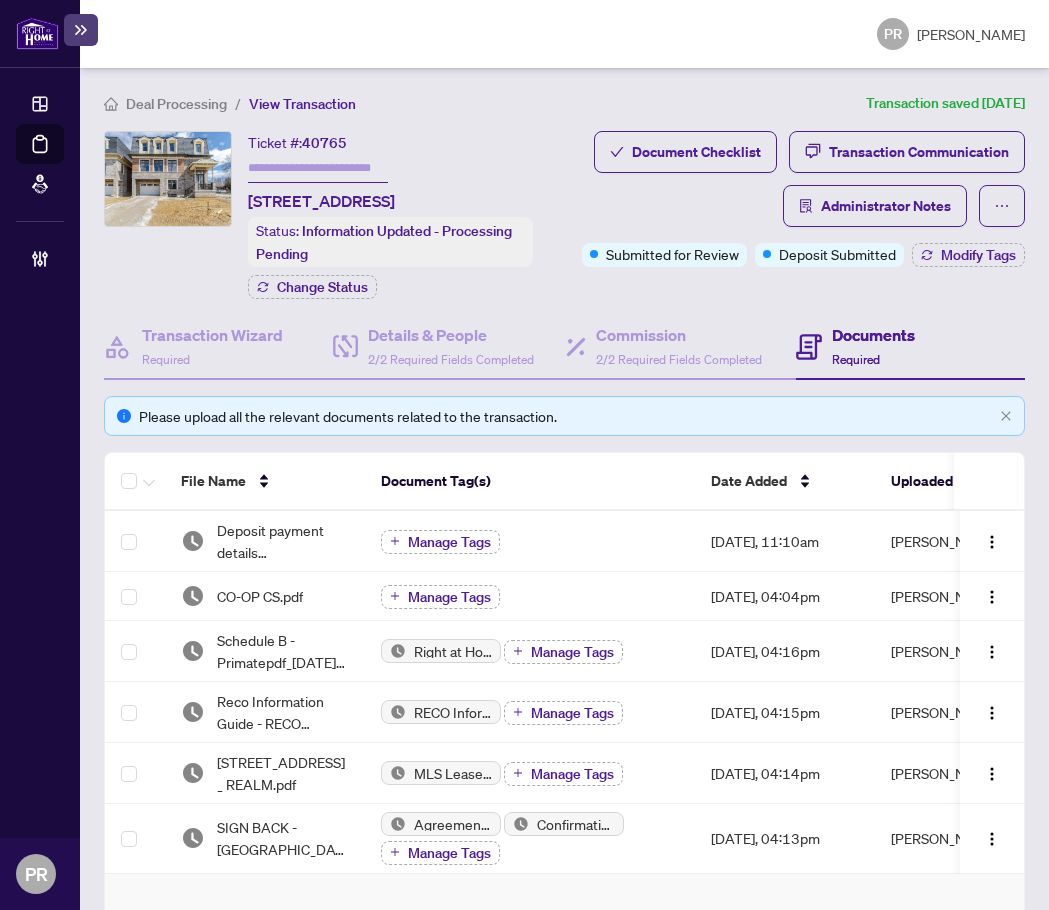 click on "Deal Processing / View Transaction Transaction saved   2 days ago Ticket #:  40765 2087 Primate Rd, Mississauga, Ontario L4Y 0H2, Canada Status:   Information Updated - Processing Pending Change Status Document Checklist Transaction Communication Administrator Notes Submitted for Review Deposit Submitted Modify Tags Transaction Wizard Required Details & People 2/2 Required Fields Completed Commission 2/2 Required Fields Completed Documents Required Please upload all the relevant documents related to the transaction. File Name Document Tag(s) Date Added Uploaded By             Deposit payment details 2087 Primate Road.pdf Manage Tags Jun/30/2025, 11:10am Vincent Tran CO-OP CS.pdf Manage Tags Jun/24/2025, 04:04pm YuPan Wang Schedule B - Primatepdf_2025-06-23 16_16_10.pdf Right at Home Schedule B Manage Tags Jun/23/2025, 04:16pm Vincent Tran Reco Information Guide - RECO Forms_2025-06-23 16_14_56.pdf RECO Information Guide Manage Tags Jun/23/2025, 04:15pm Vincent Tran 2087 Primate Rd _ REALM.pdf 25  MB" at bounding box center (564, 694) 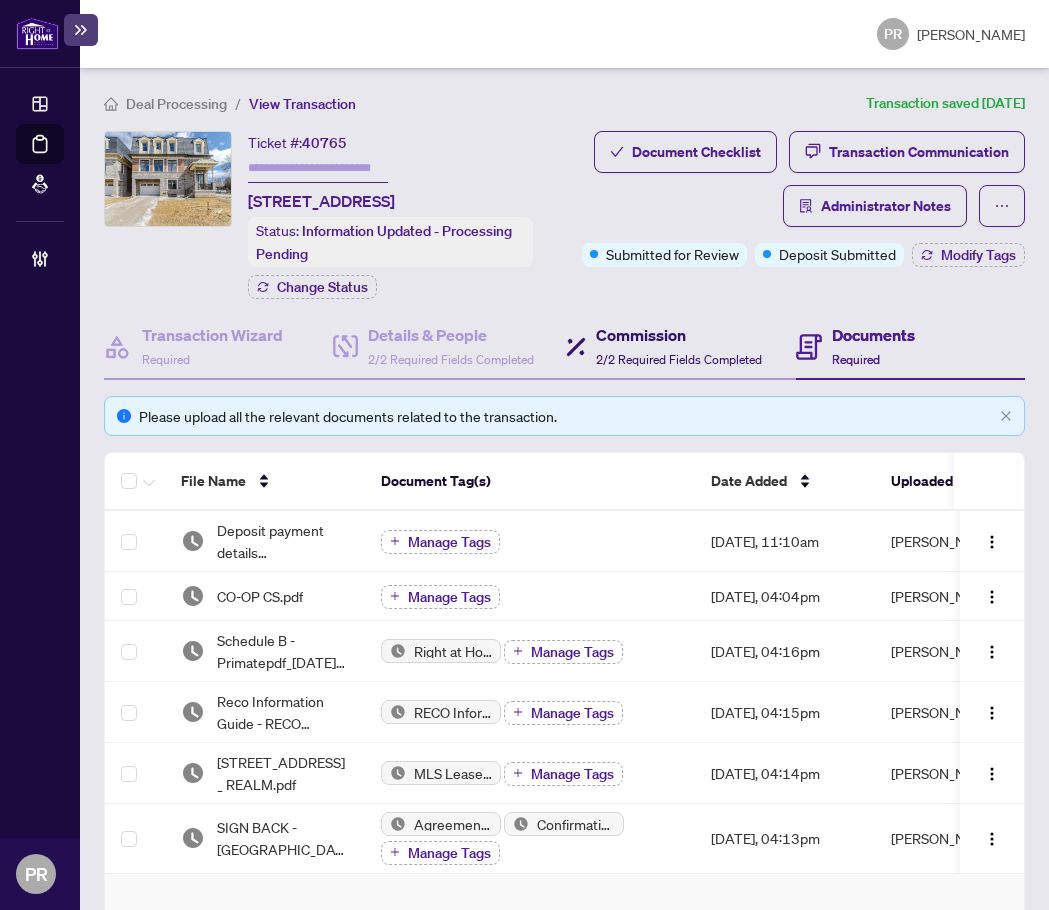 click on "Commission" at bounding box center (679, 335) 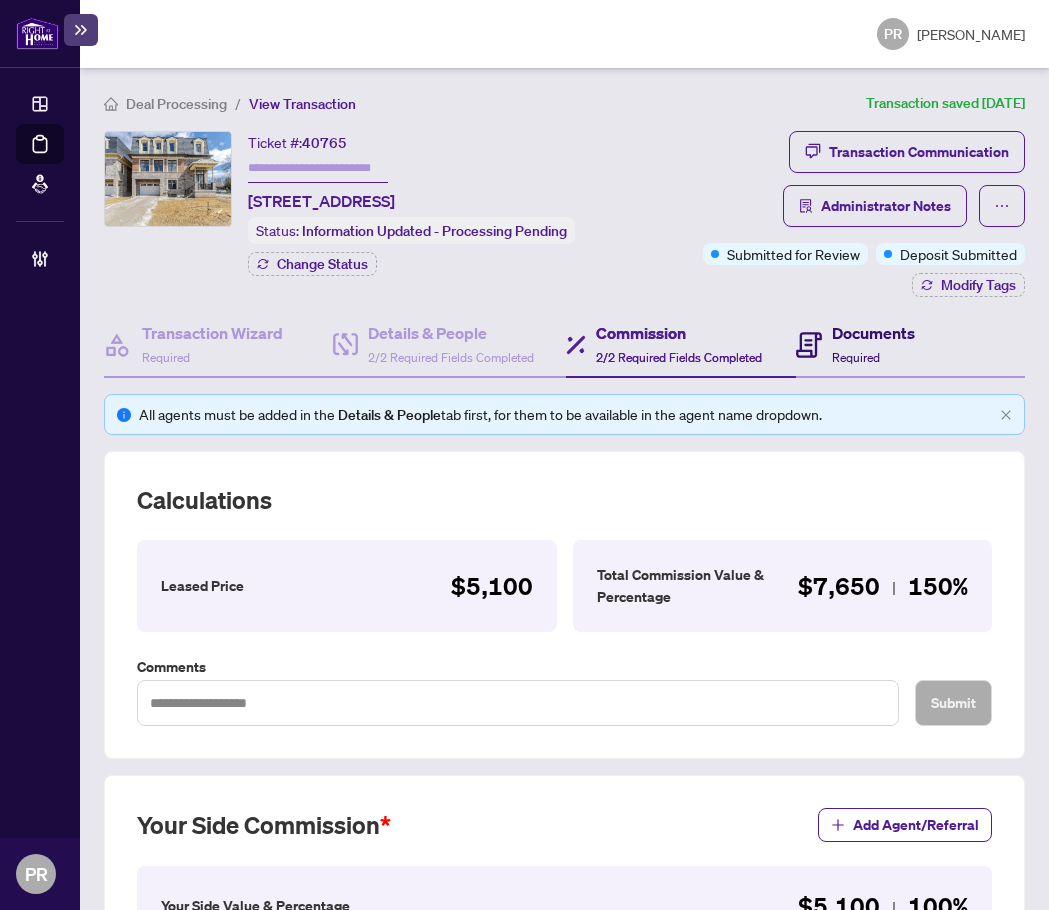 click on "Documents" at bounding box center (873, 333) 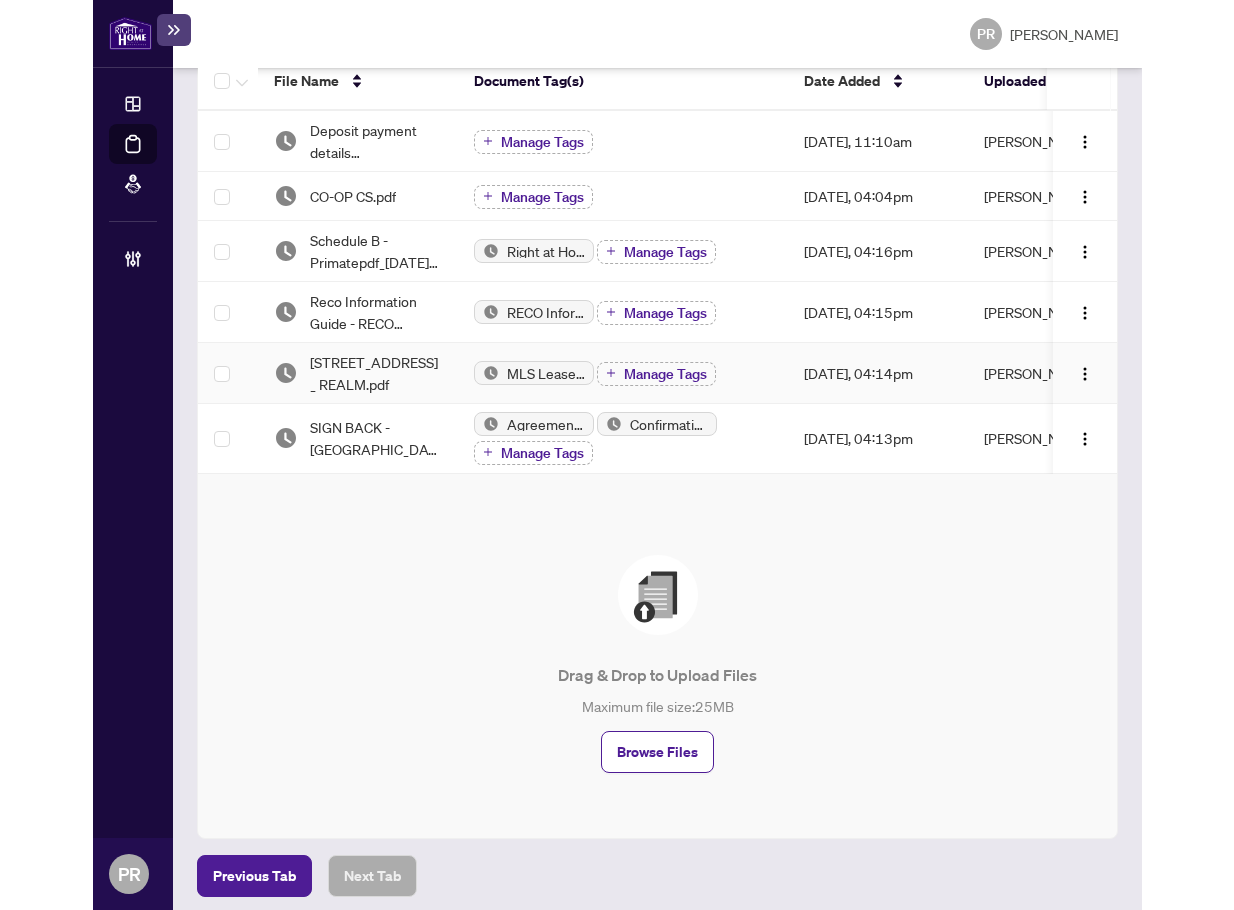 scroll, scrollTop: 0, scrollLeft: 0, axis: both 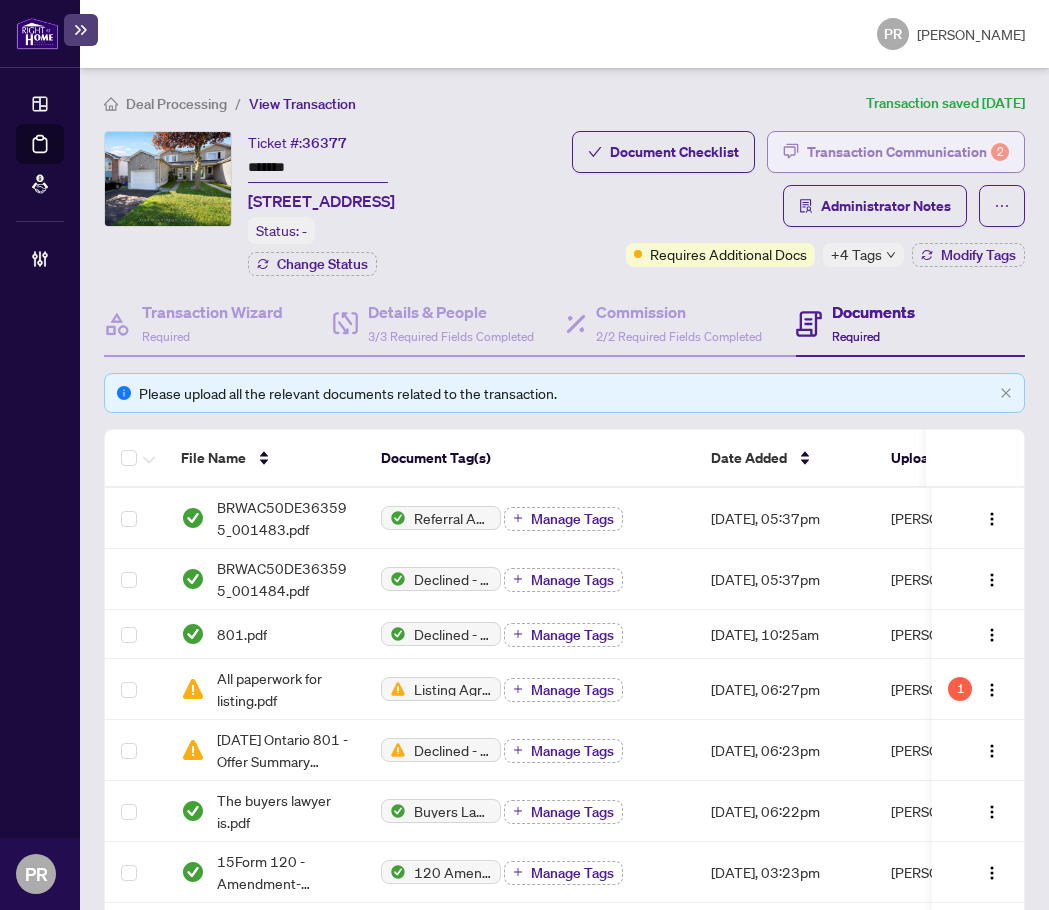 click on "Transaction Communication 2" at bounding box center [908, 152] 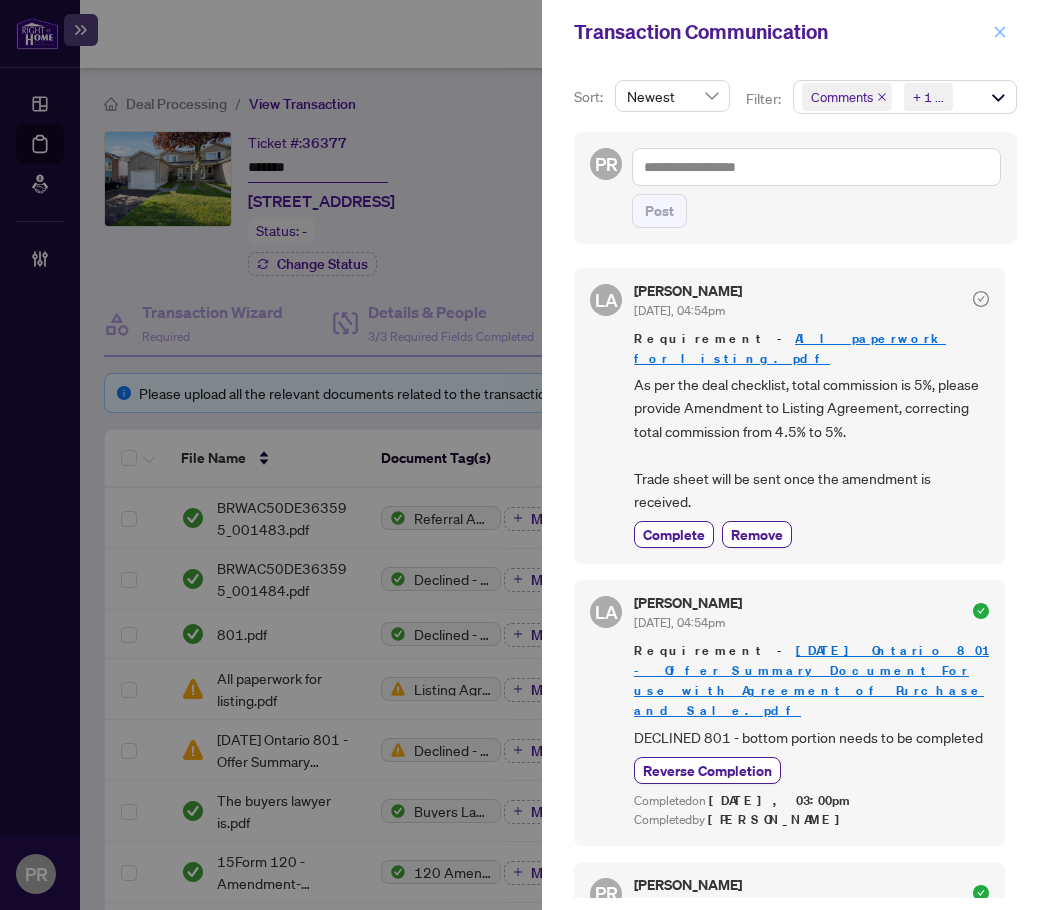 click at bounding box center (1000, 32) 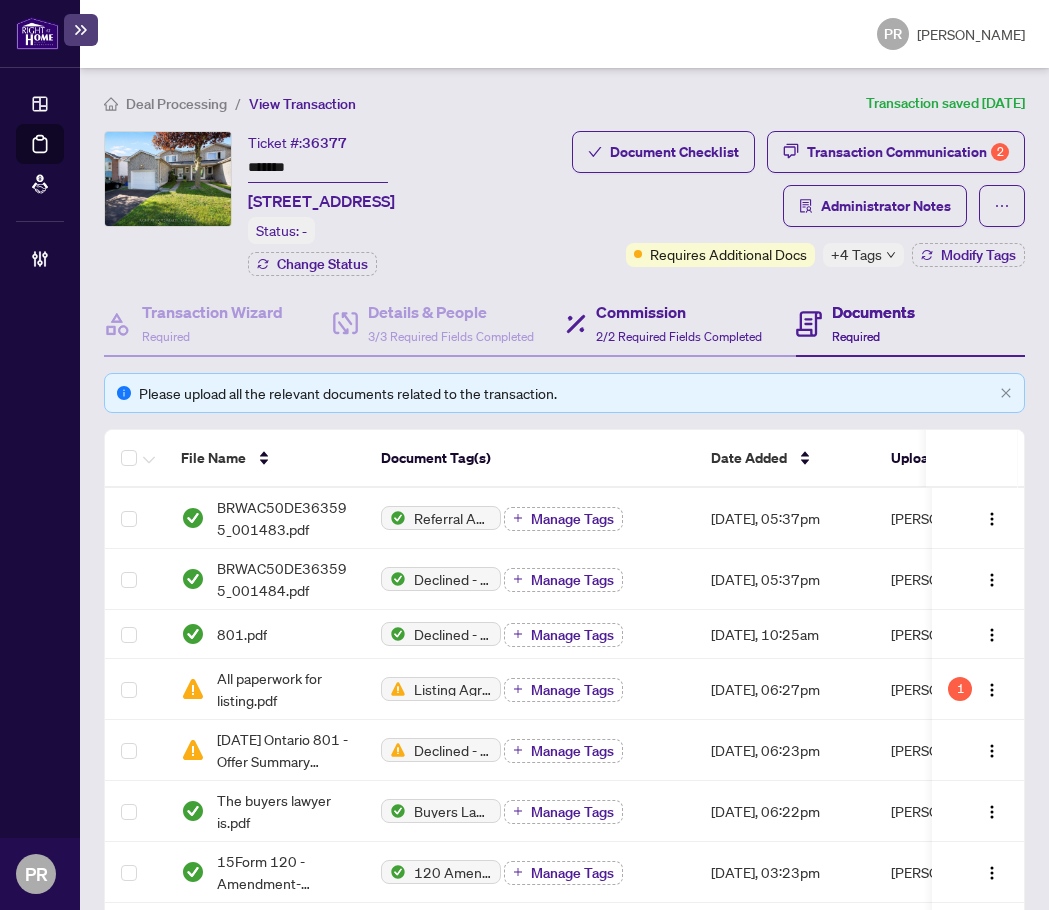 click on "Commission 2/2 Required Fields Completed" at bounding box center [680, 324] 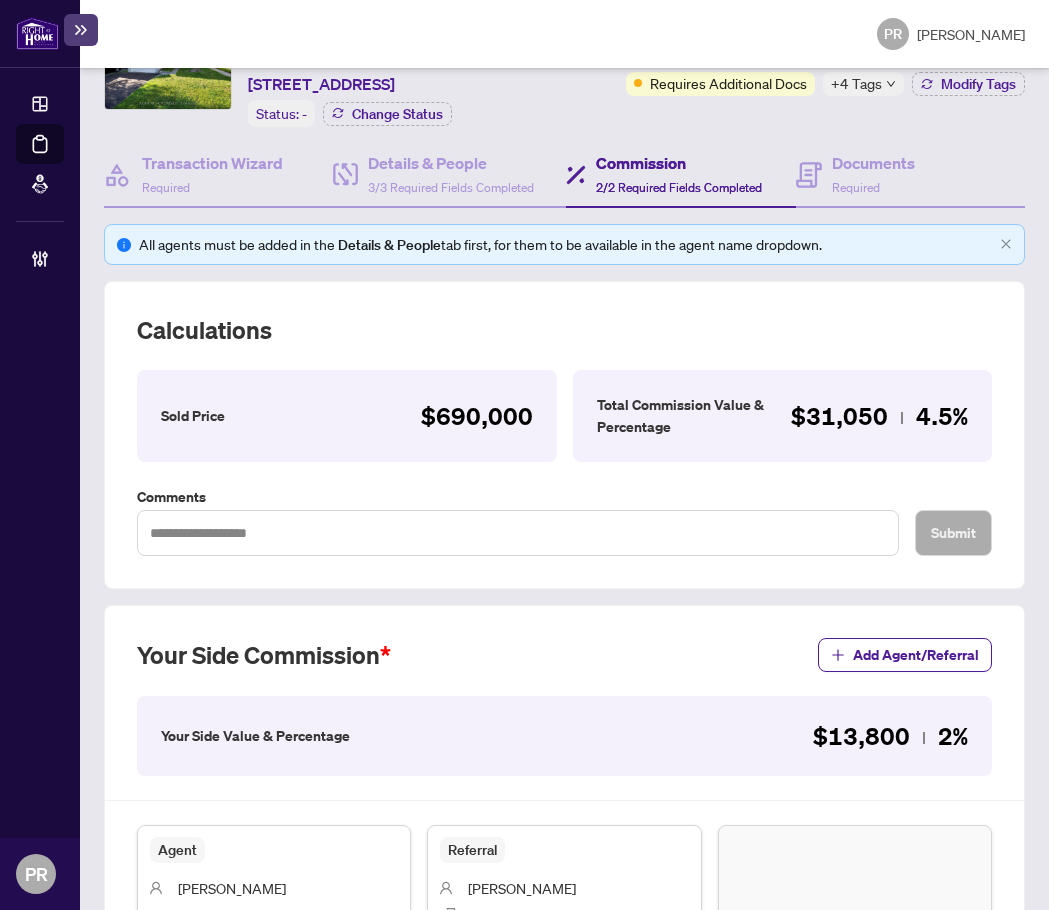 scroll, scrollTop: 0, scrollLeft: 0, axis: both 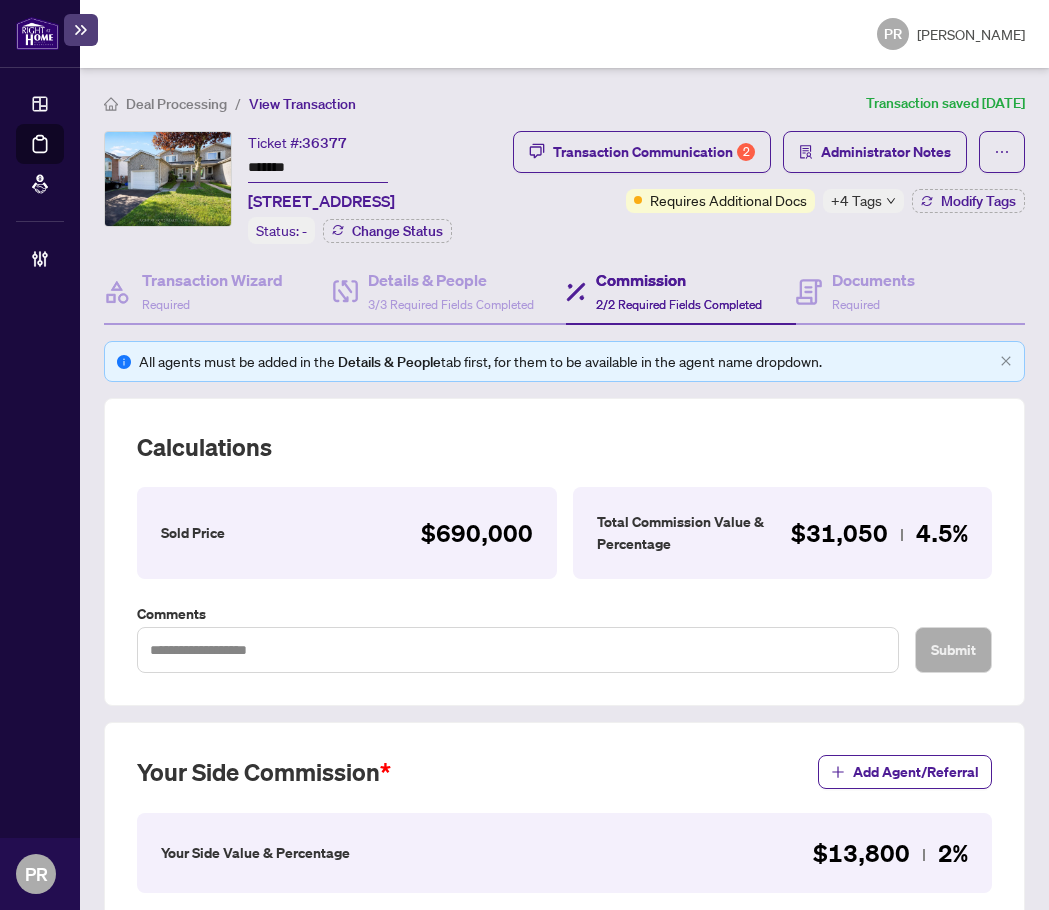 drag, startPoint x: 919, startPoint y: 105, endPoint x: 914, endPoint y: 119, distance: 14.866069 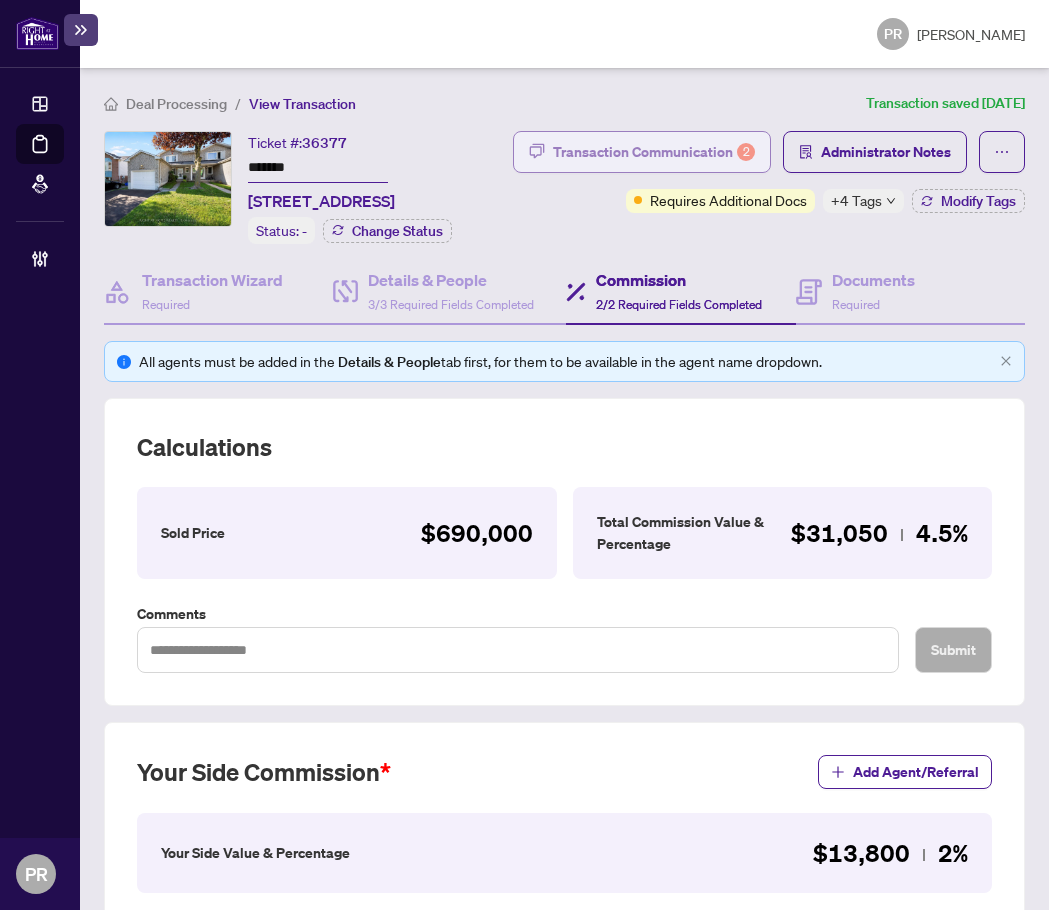 click on "Transaction Communication 2" at bounding box center [654, 152] 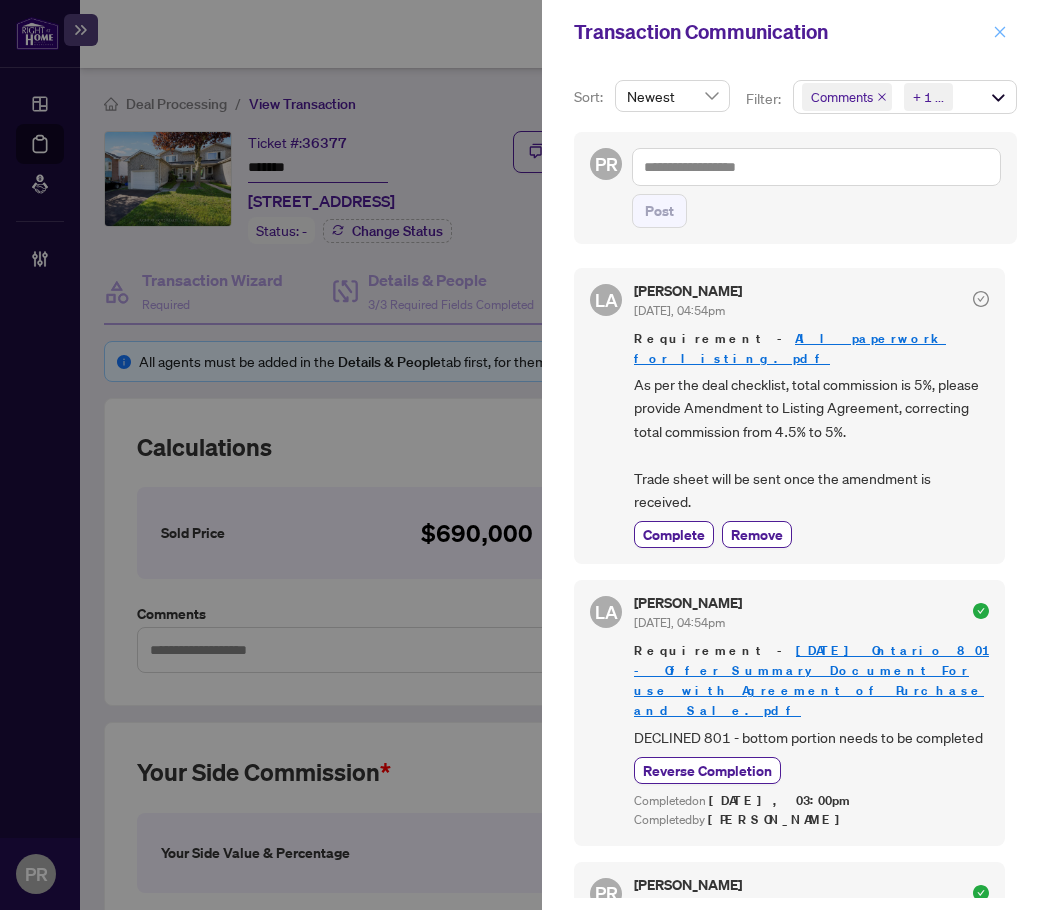 click 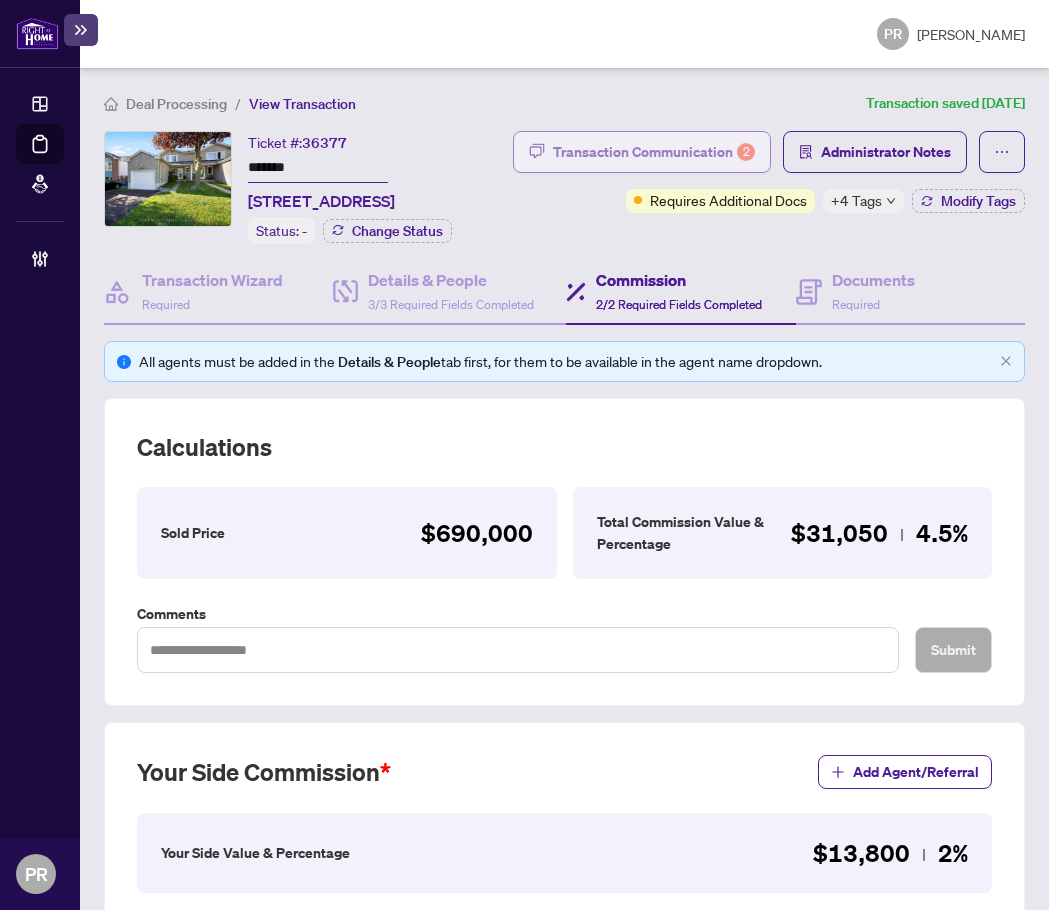 click on "Transaction Communication 2" at bounding box center (654, 152) 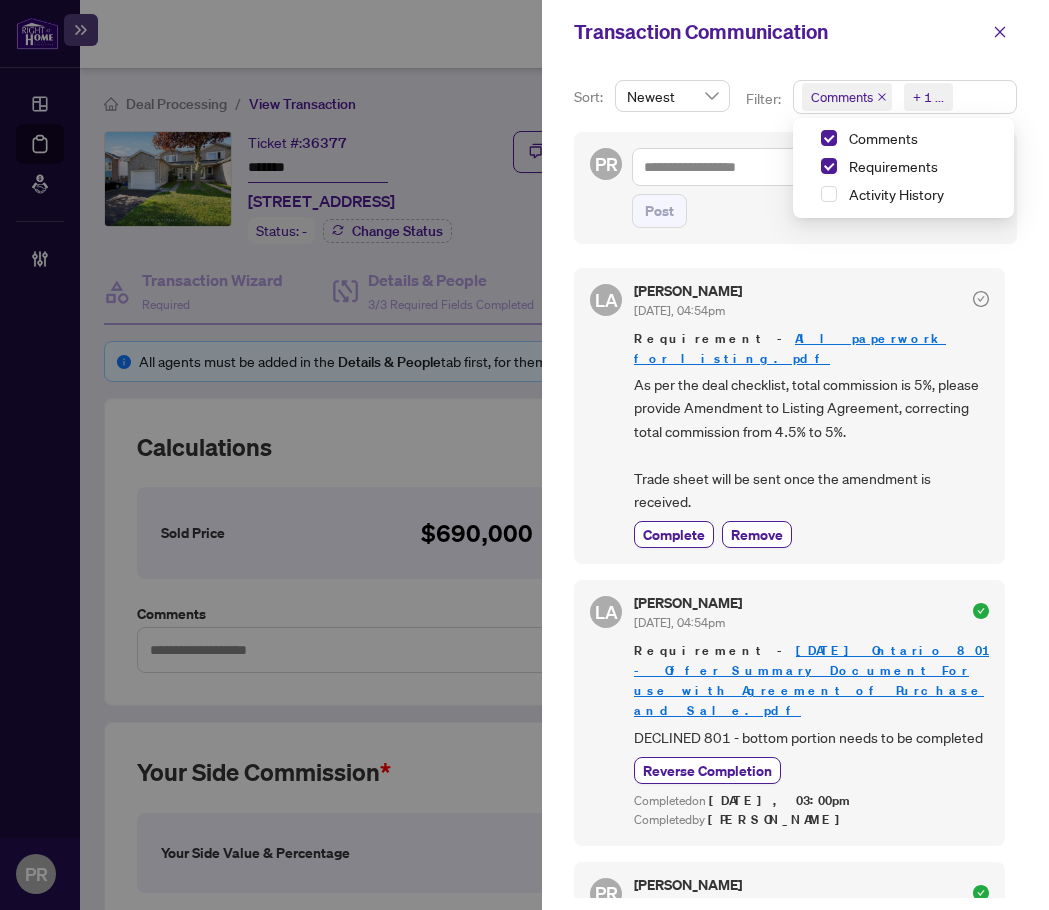 click on "Comments Requirements + 1 ..." at bounding box center [905, 97] 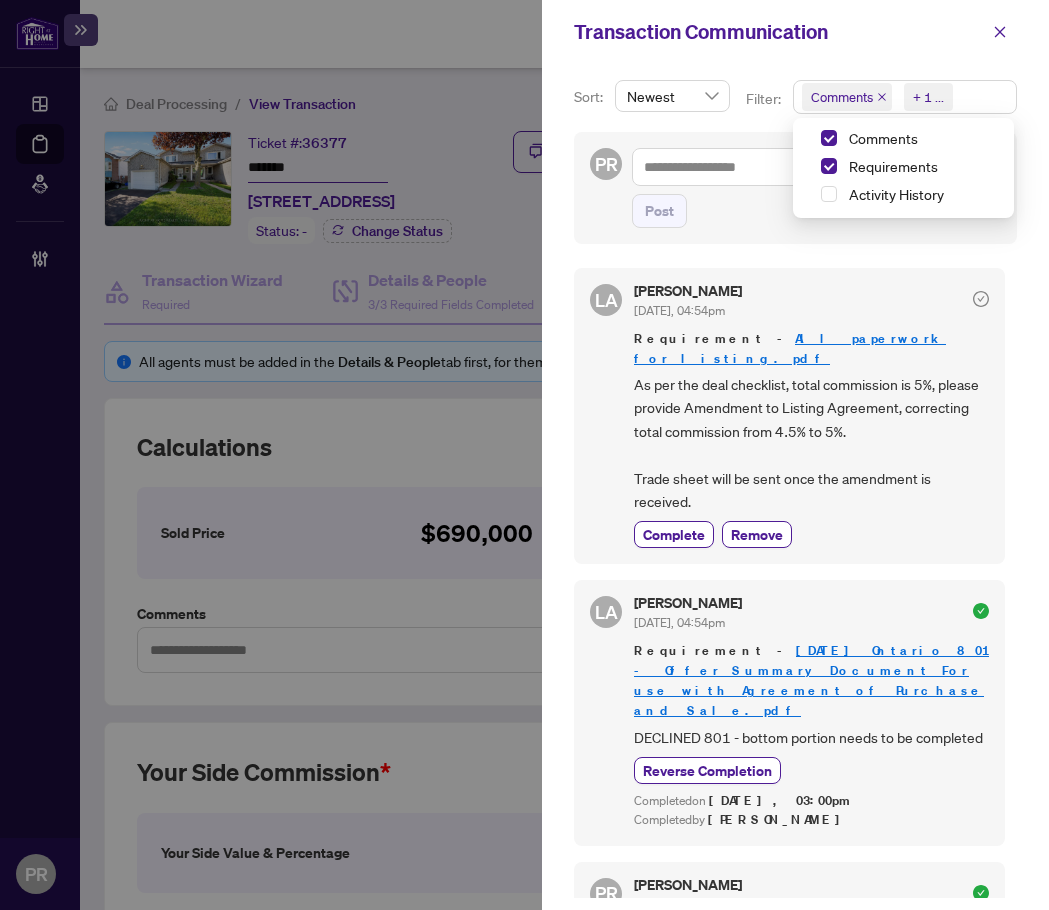 click on "Requirements" at bounding box center [903, 168] 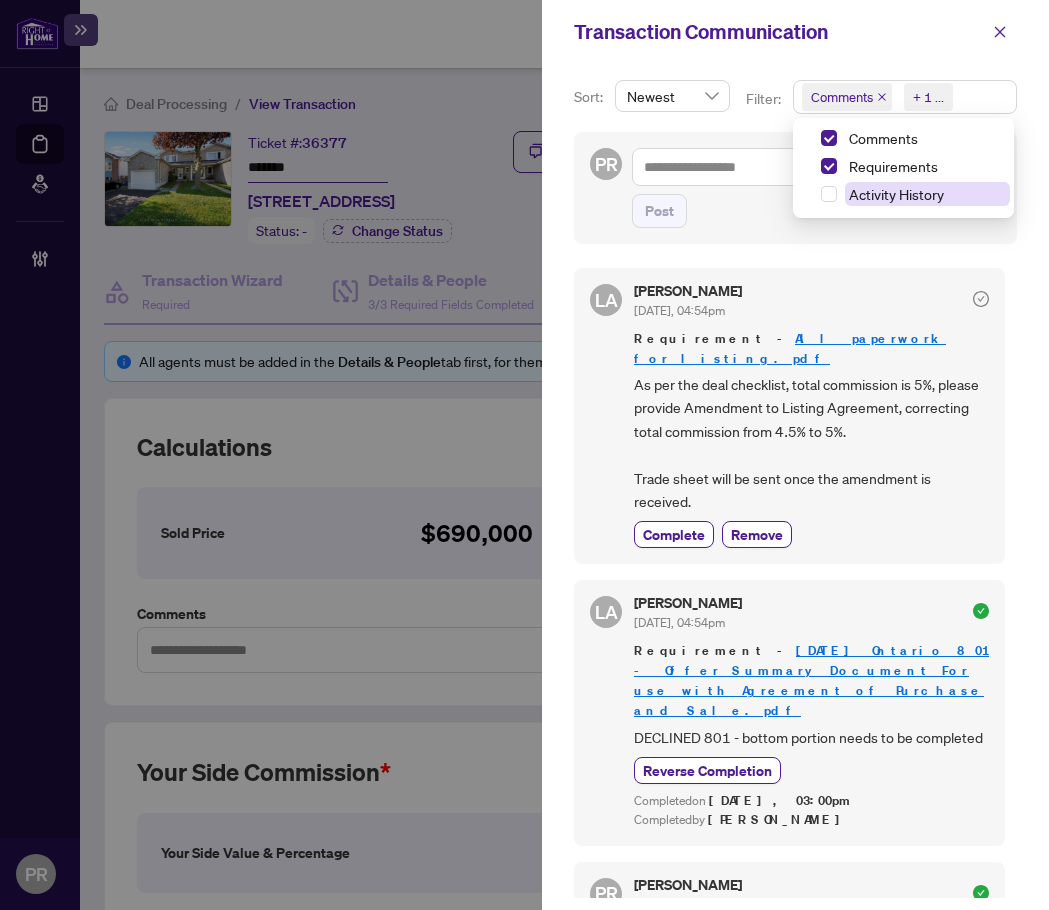 click on "Activity History" at bounding box center (896, 194) 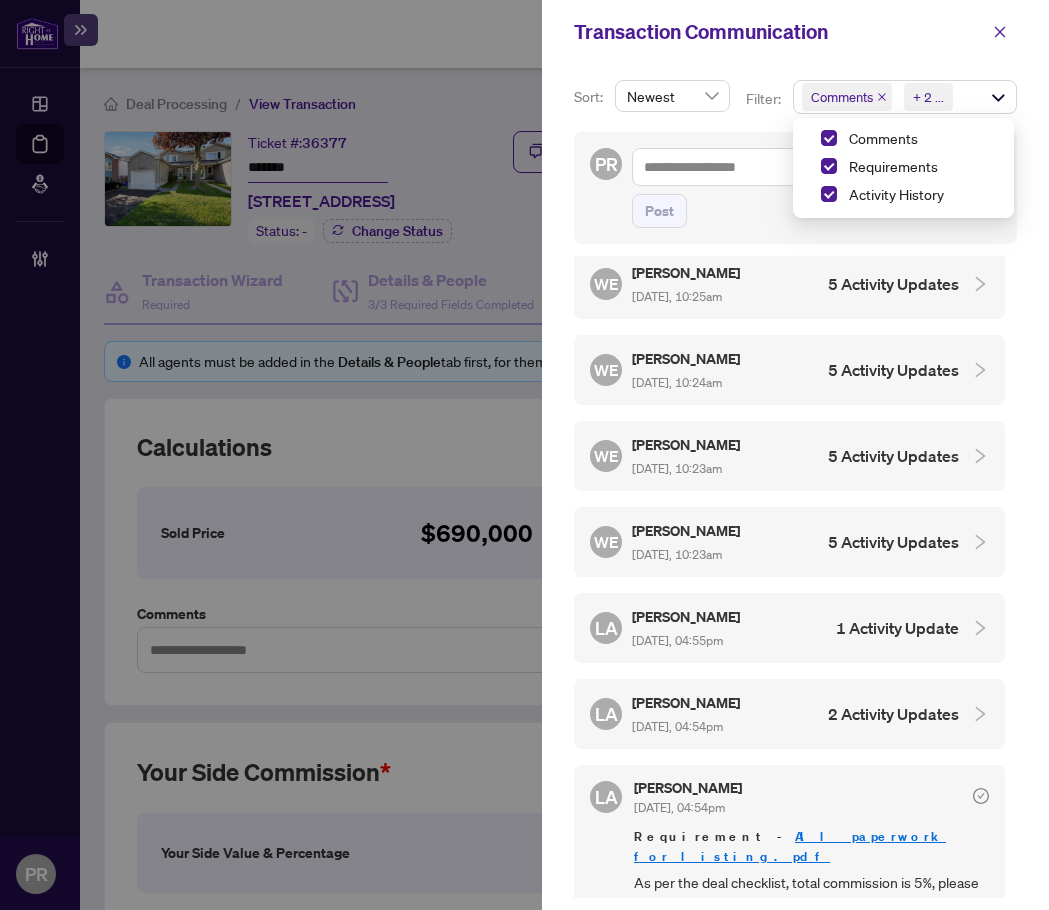 scroll, scrollTop: 800, scrollLeft: 0, axis: vertical 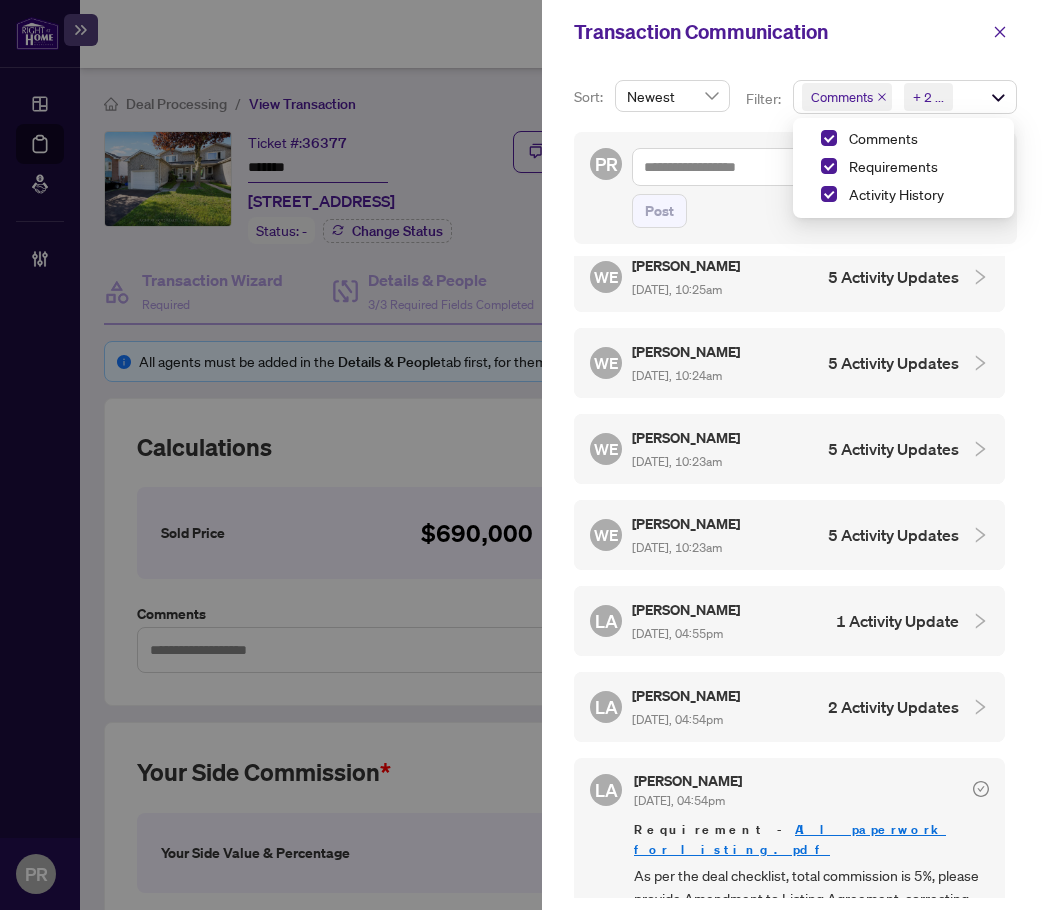 click on "WE [PERSON_NAME]   [DATE], 10:23am 5 Activity Updates" at bounding box center (774, 535) 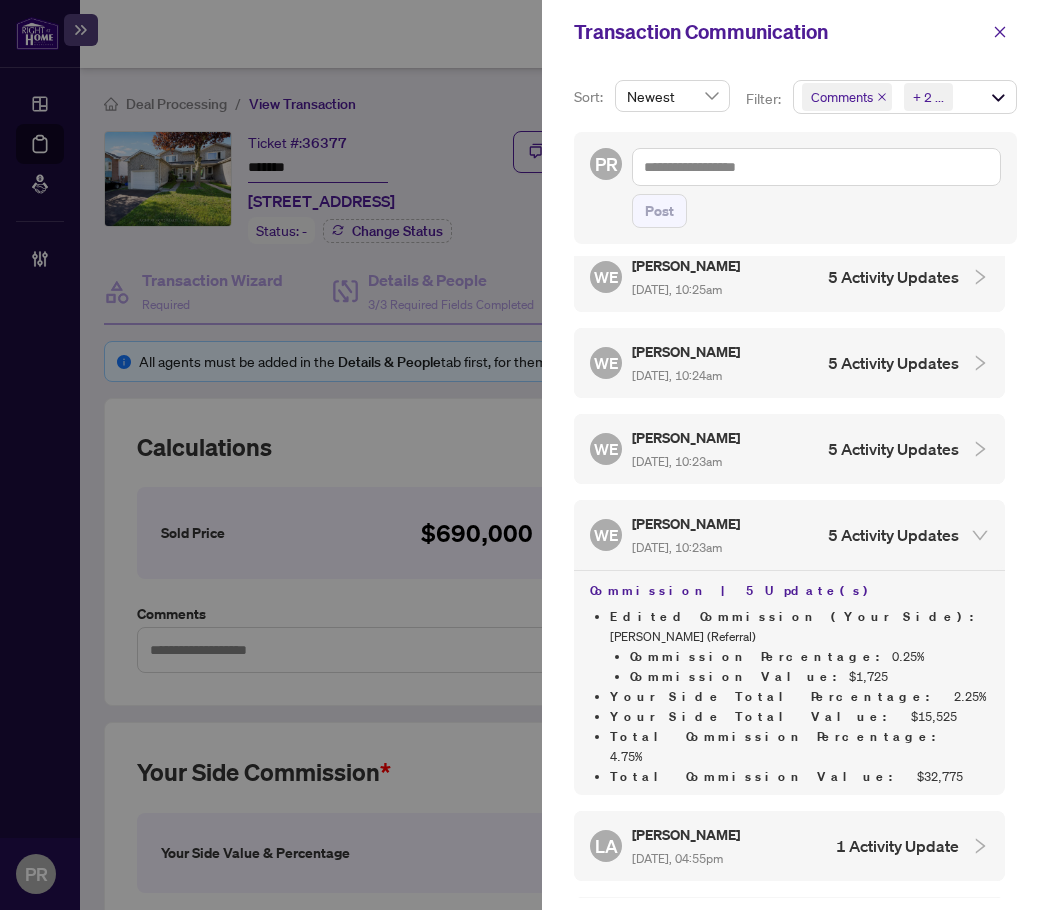 click on "WE [PERSON_NAME]   [DATE], 10:23am 5 Activity Updates" at bounding box center [774, 449] 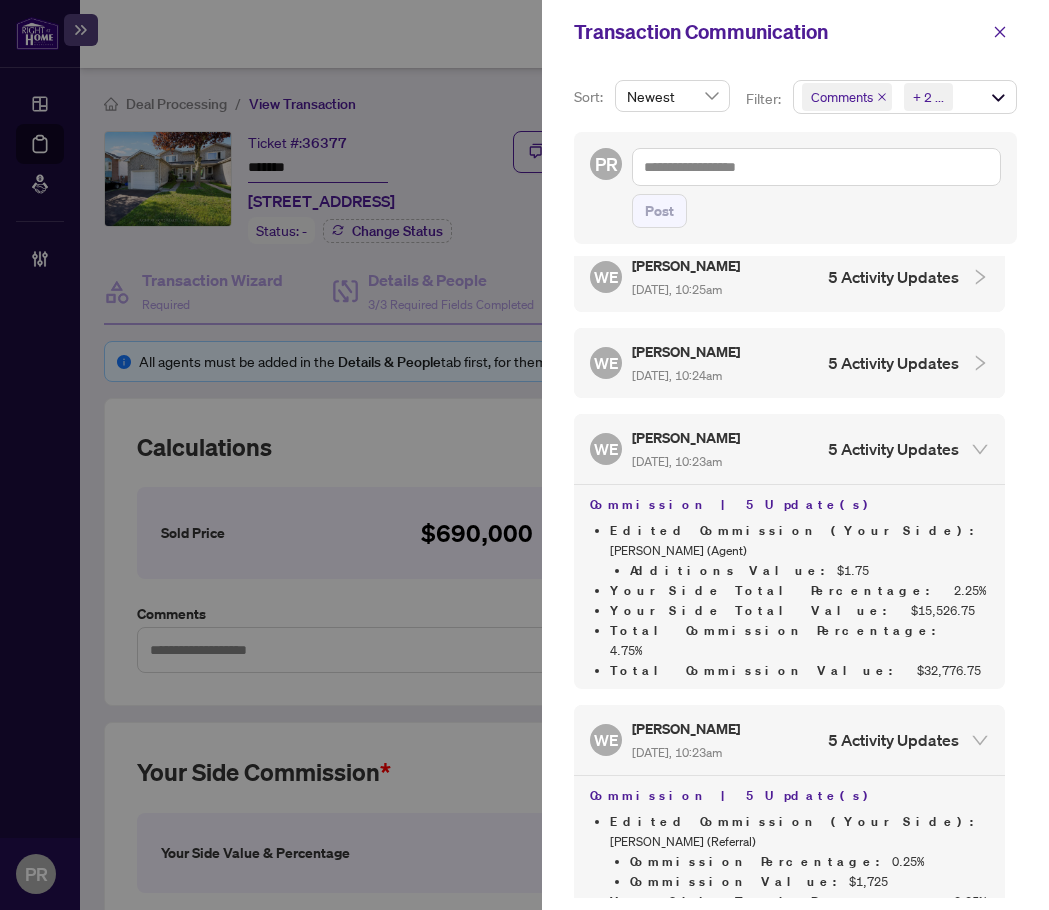 click on "WE [PERSON_NAME]   [DATE], 10:24am 5 Activity Updates" at bounding box center (789, 363) 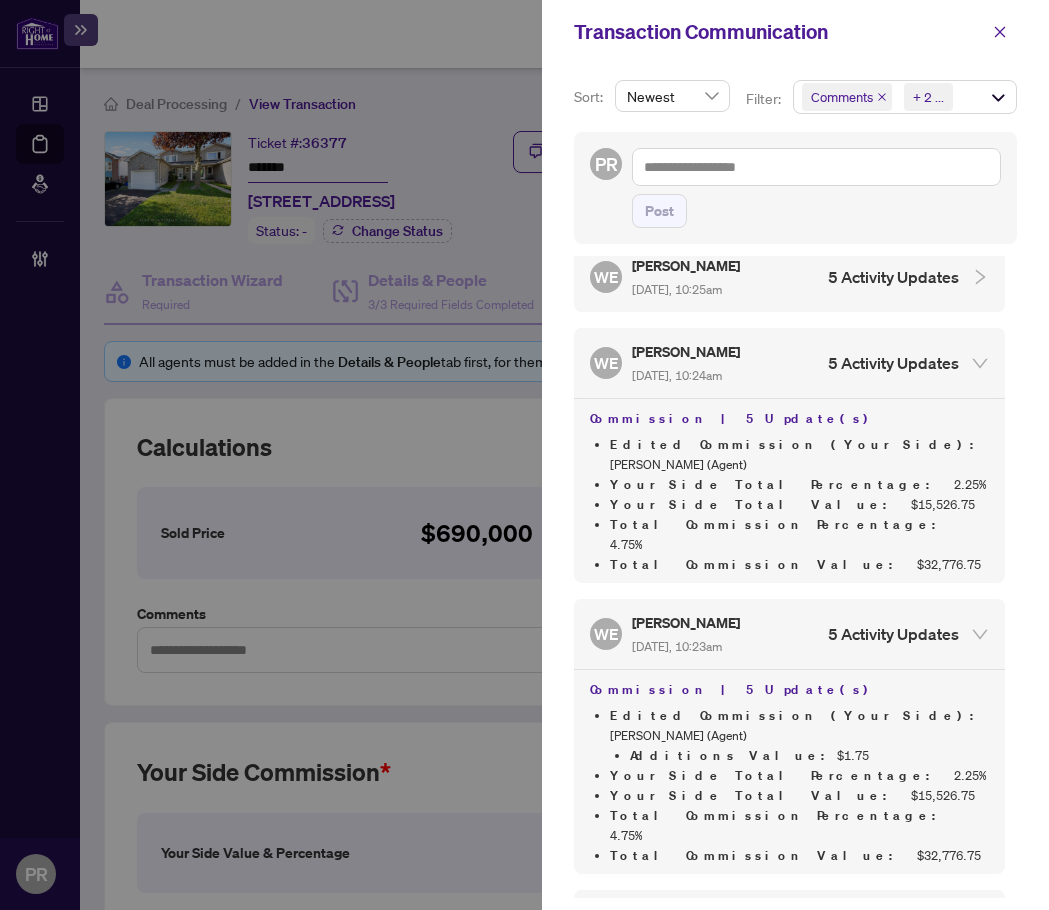 click on "WE [PERSON_NAME]   [DATE], 10:24am 5 Activity Updates" at bounding box center (789, 363) 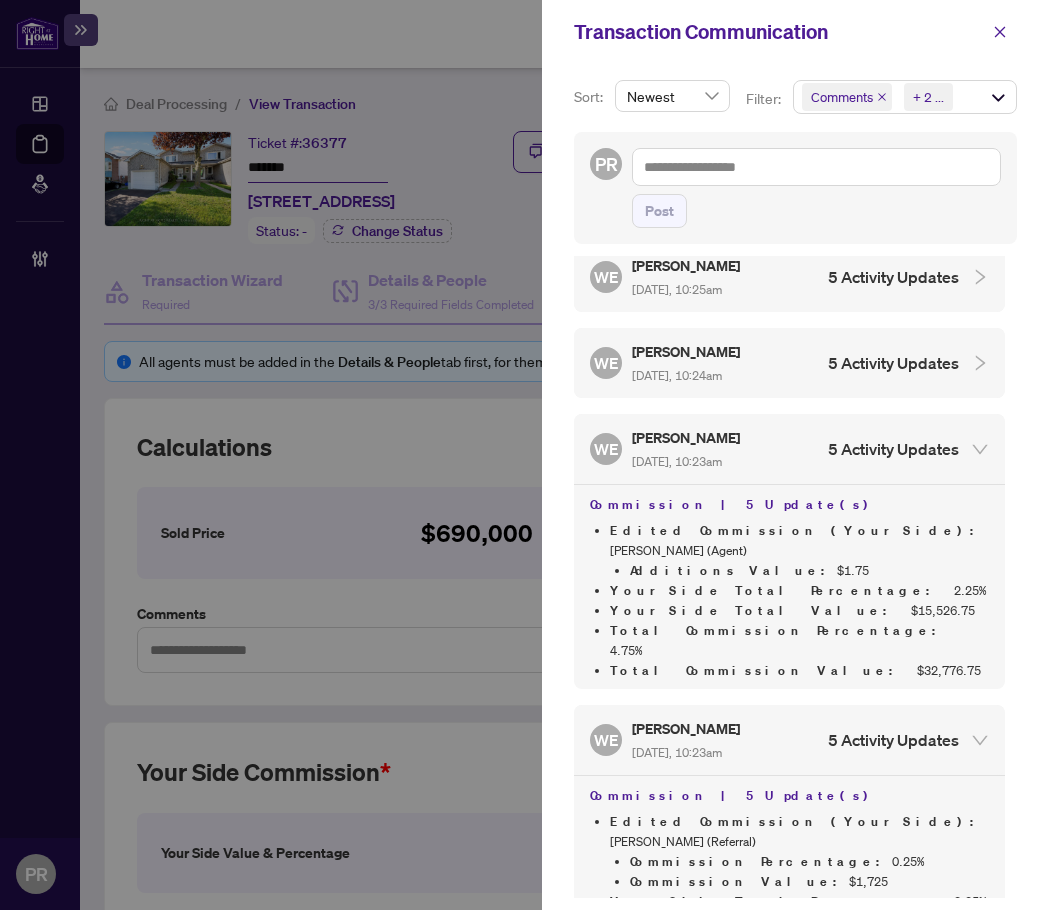 click on "WE [PERSON_NAME]   [DATE], 10:25am 5 Activity Updates" at bounding box center (774, 277) 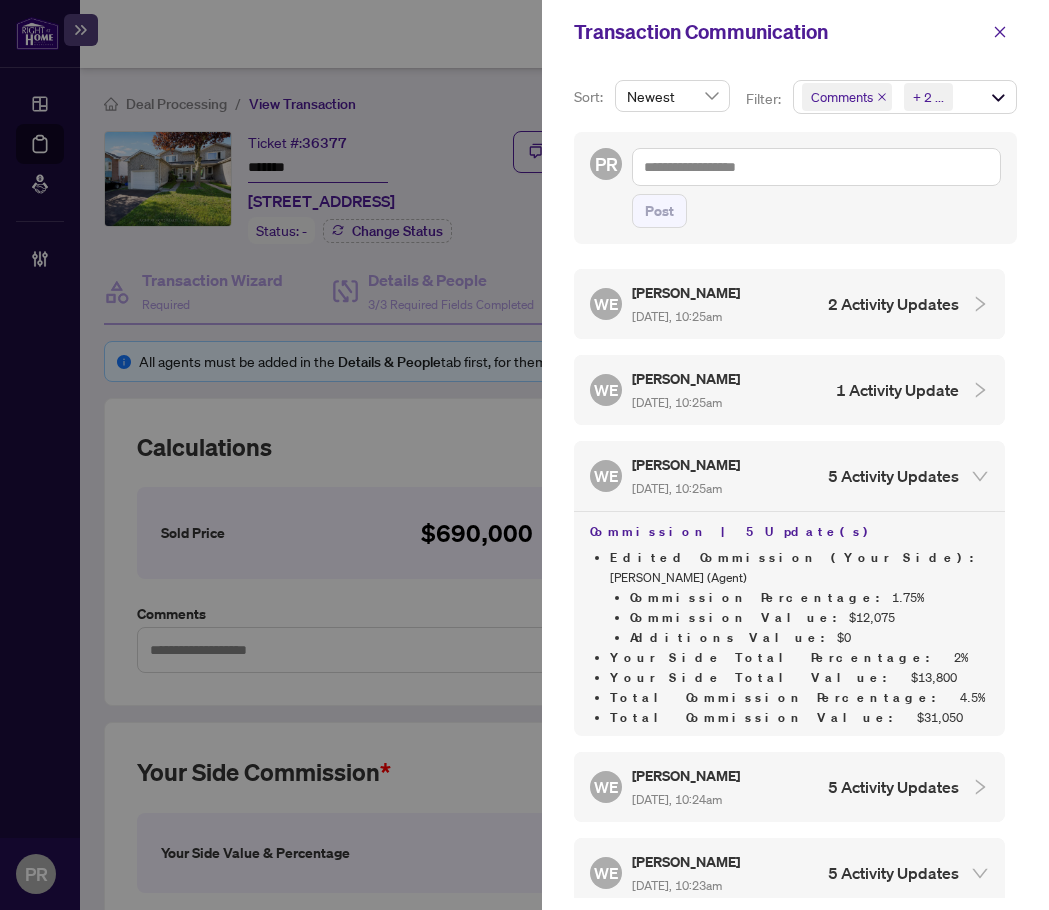 scroll, scrollTop: 600, scrollLeft: 0, axis: vertical 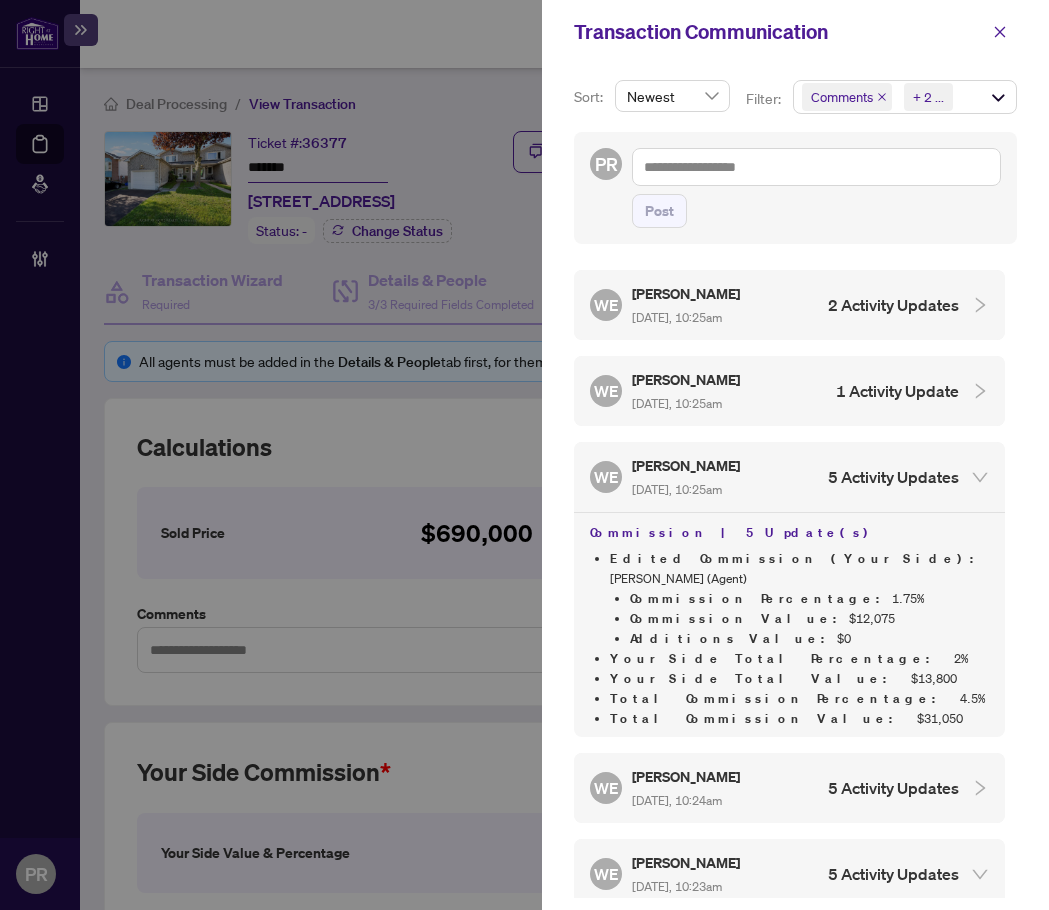 click on "1 Activity Update" at bounding box center (897, 391) 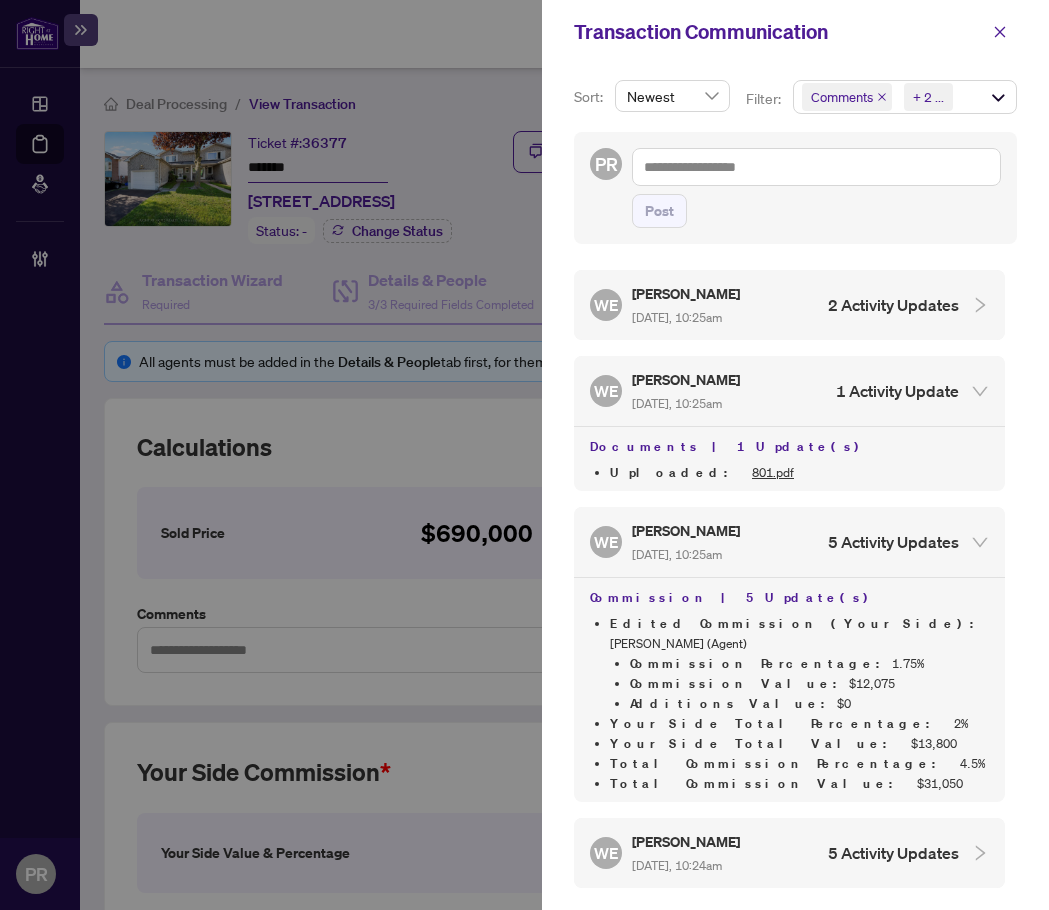 click on "2 Activity Updates" at bounding box center (893, 305) 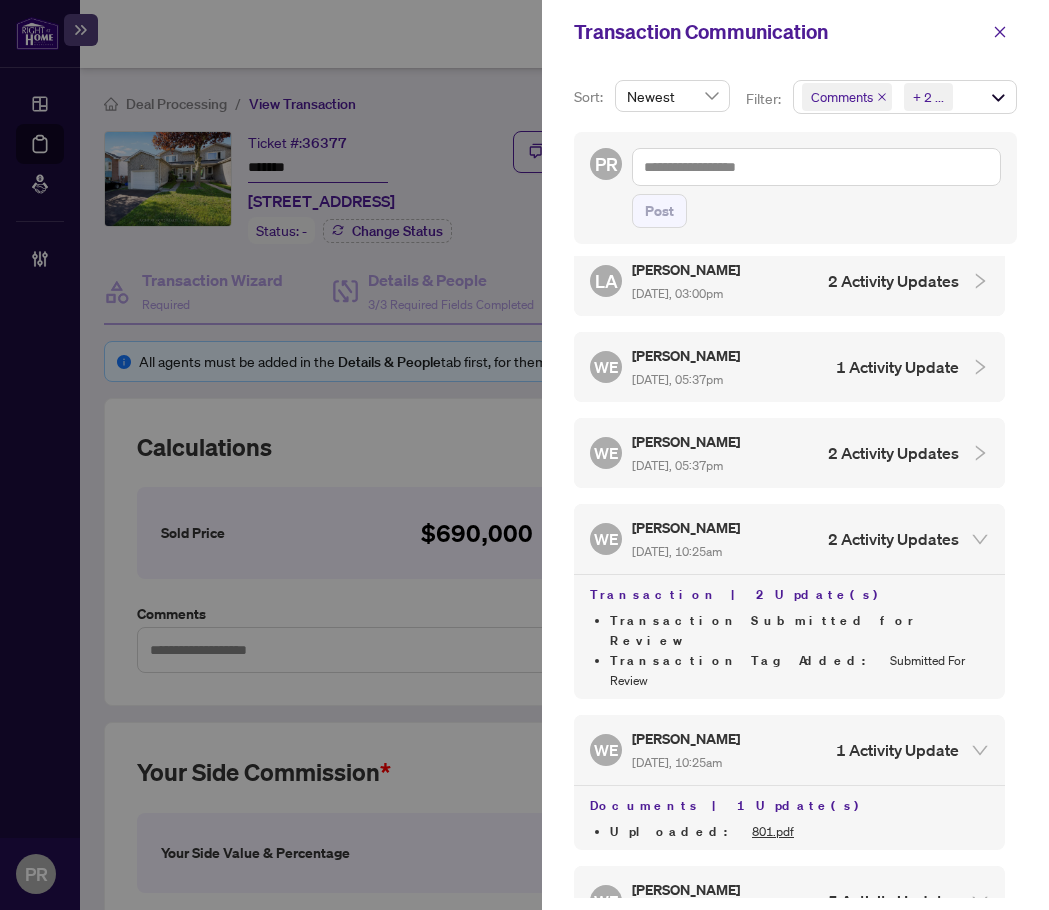 scroll, scrollTop: 300, scrollLeft: 0, axis: vertical 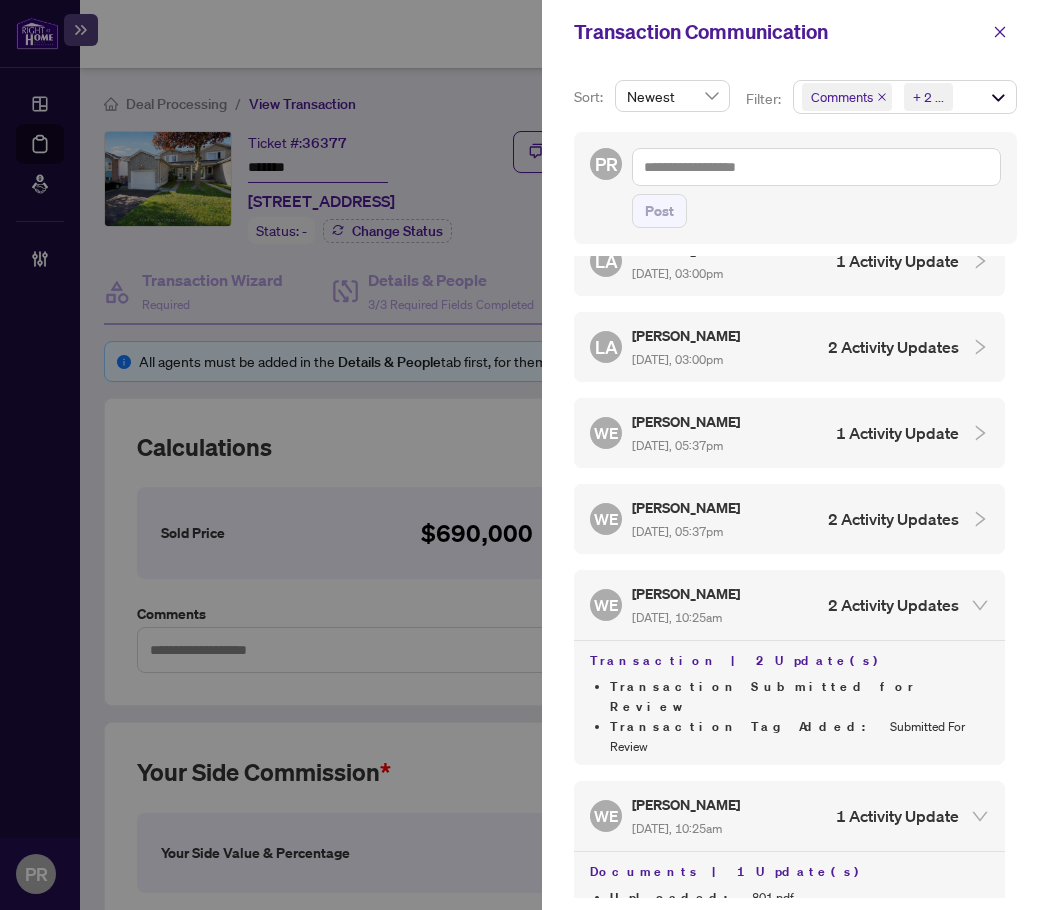 click on "WE [PERSON_NAME]   [DATE], 05:37pm 2 Activity Updates" at bounding box center (774, 519) 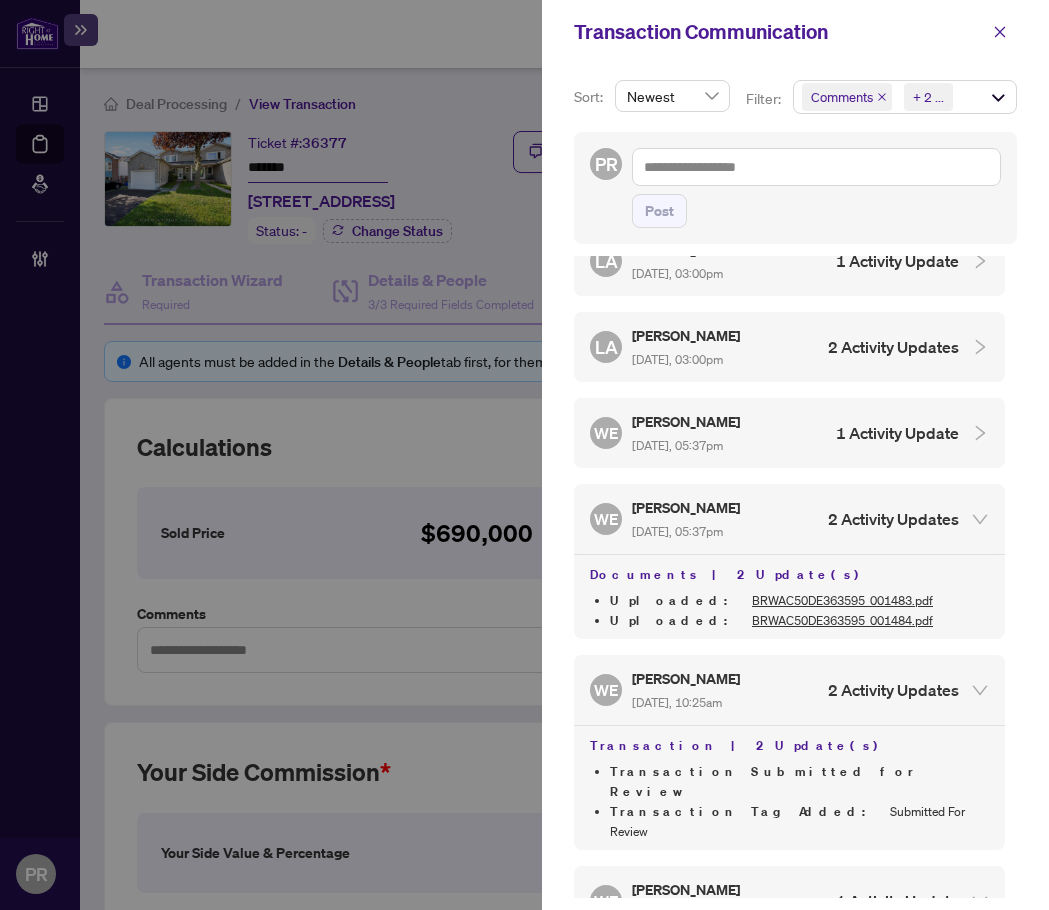 click on "WE [PERSON_NAME]   [DATE], 05:37pm 1 Activity Update" at bounding box center [789, 433] 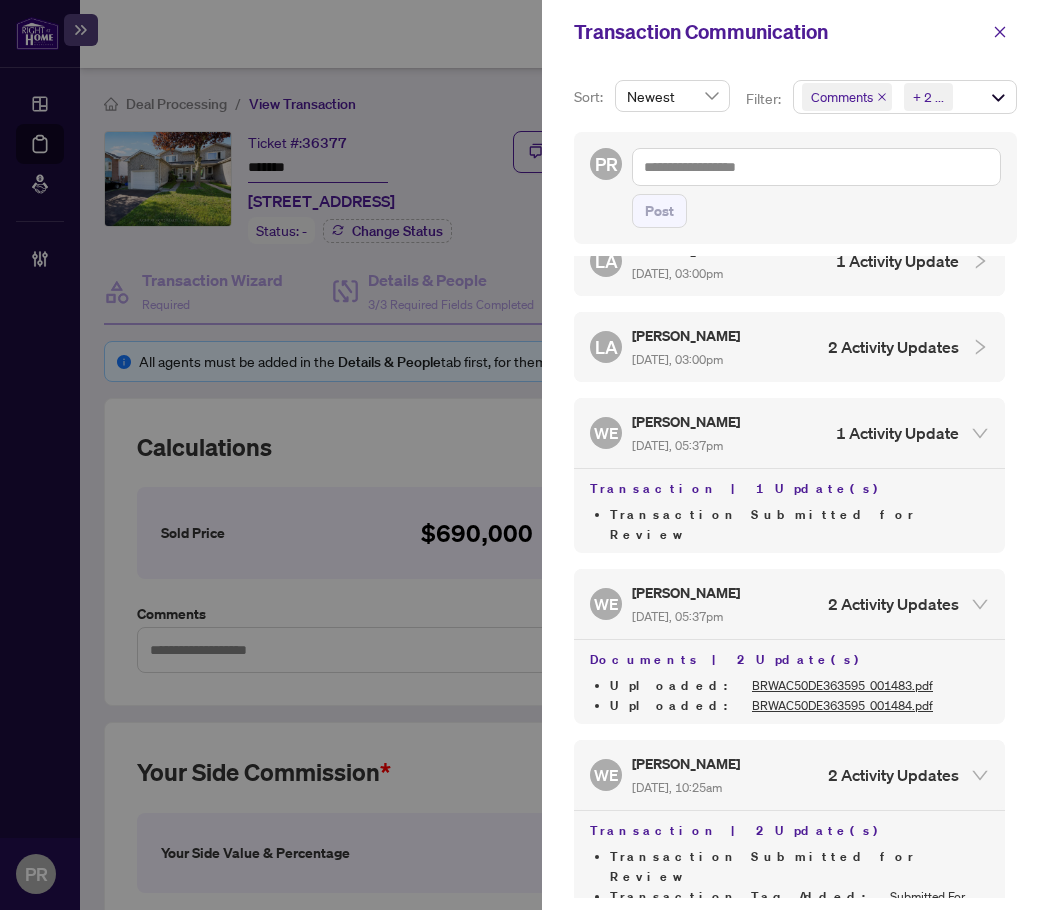 click on "[PERSON_NAME] Almuhanna   [DATE], 03:07pm 2 Activity Updates   [PERSON_NAME] Almuhanna   [DATE], 03:06pm 1 Activity Update   [PERSON_NAME] Almuhanna   [DATE], 03:01pm 2 Activity Updates   [PERSON_NAME] Almuhanna   [DATE], 03:00pm 1 Activity Update   [PERSON_NAME] Almuhanna   [DATE], 03:00pm 2 Activity Updates   WE [PERSON_NAME]   [DATE], 05:37pm 1 Activity Update   Transaction | 1 Update(s) Transaction Submitted for Review   WE [PERSON_NAME]   [DATE], 05:37pm 2 Activity Updates   Documents | 2 Update(s) Uploaded :    BRWAC50DE363595_001483.pdf Uploaded :    BRWAC50DE363595_001484.pdf WE [PERSON_NAME]   [DATE], 10:25am 2 Activity Updates   Transaction | 2 Update(s) Transaction Submitted for Review   Transaction Tag Added :    Submitted For Review WE [PERSON_NAME]   [DATE], 10:25am 1 Activity Update   Documents | 1 Update(s) Uploaded :    801.pdf WE [PERSON_NAME]   [DATE], 10:25am 5 Activity Updates   Commission | 5 Update(s) Edited Commission (Your Side) :    [PERSON_NAME] (Agent) Commission Percentage :  :" at bounding box center (795, 577) 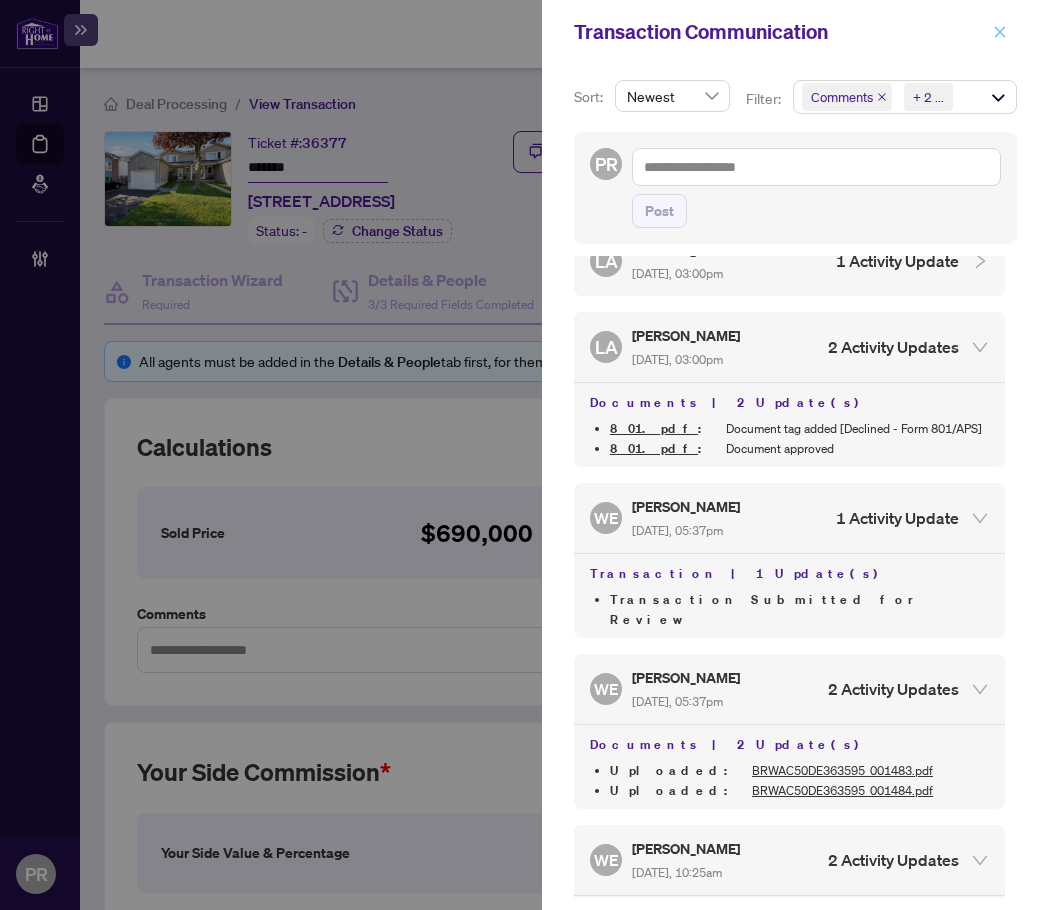 click 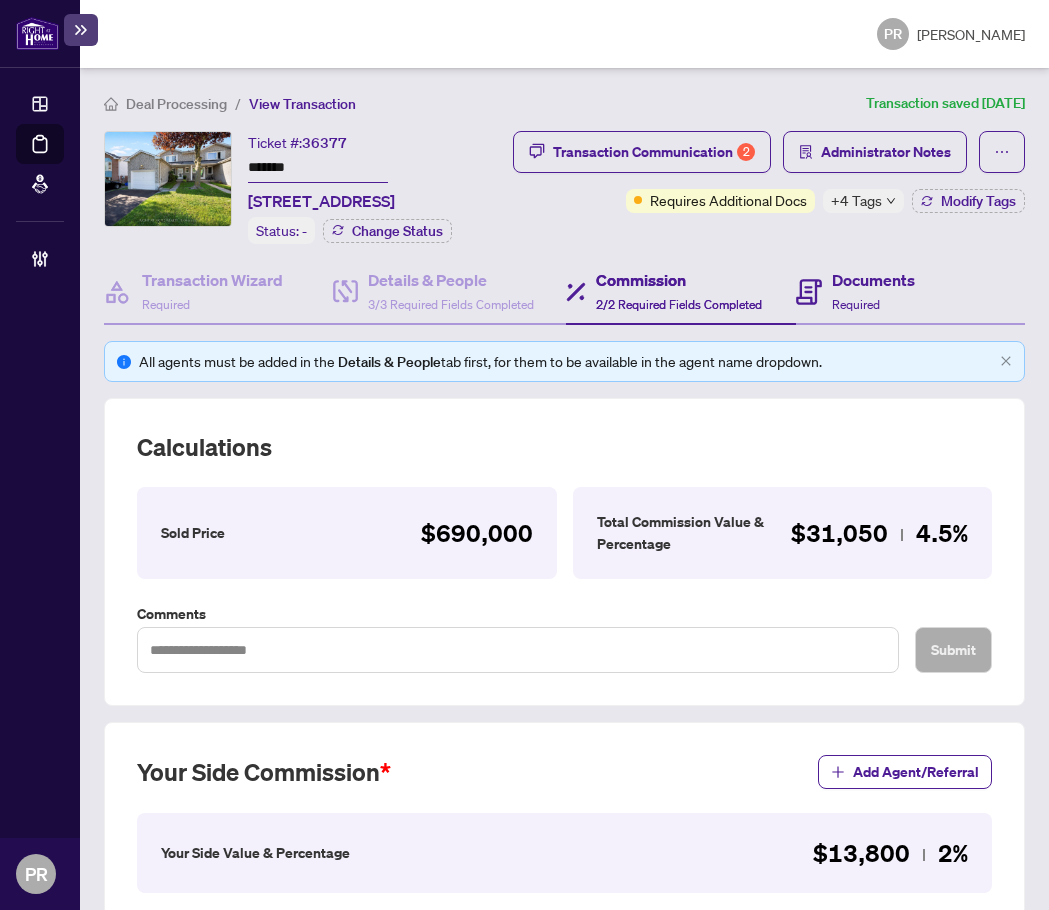 click on "Documents Required" at bounding box center [910, 292] 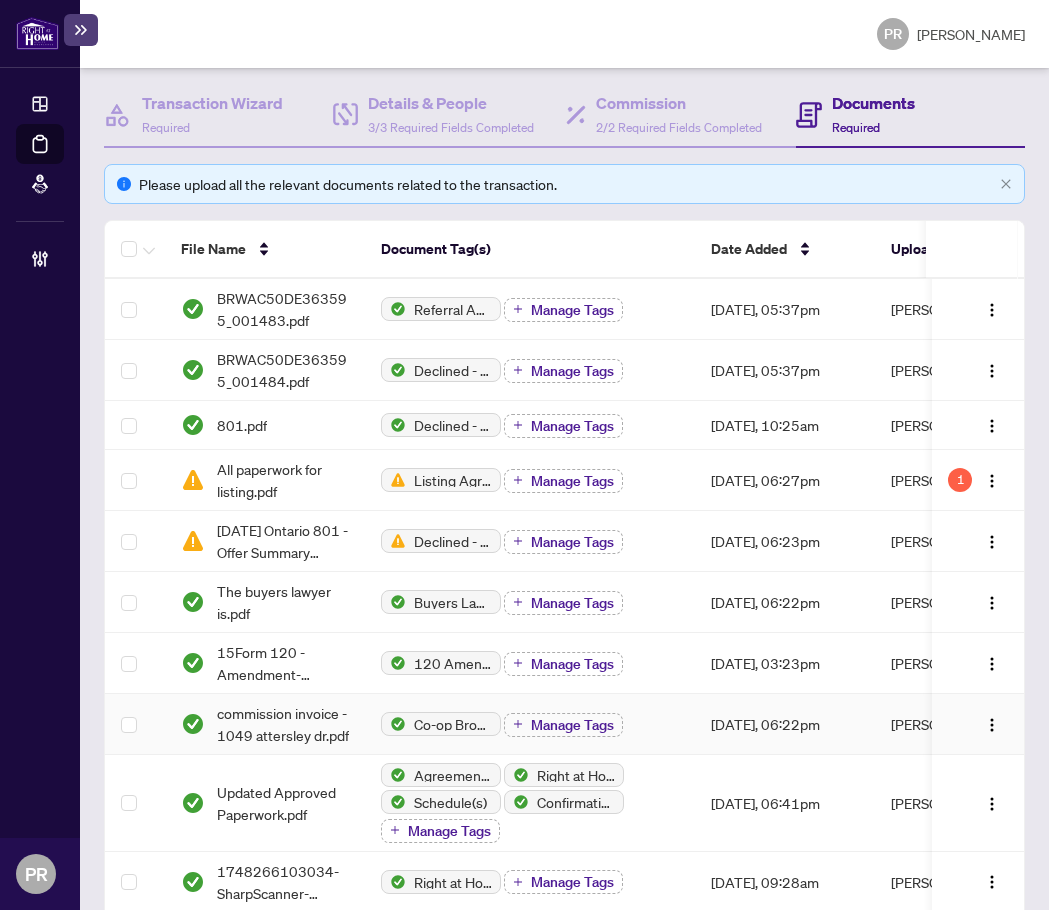 scroll, scrollTop: 0, scrollLeft: 0, axis: both 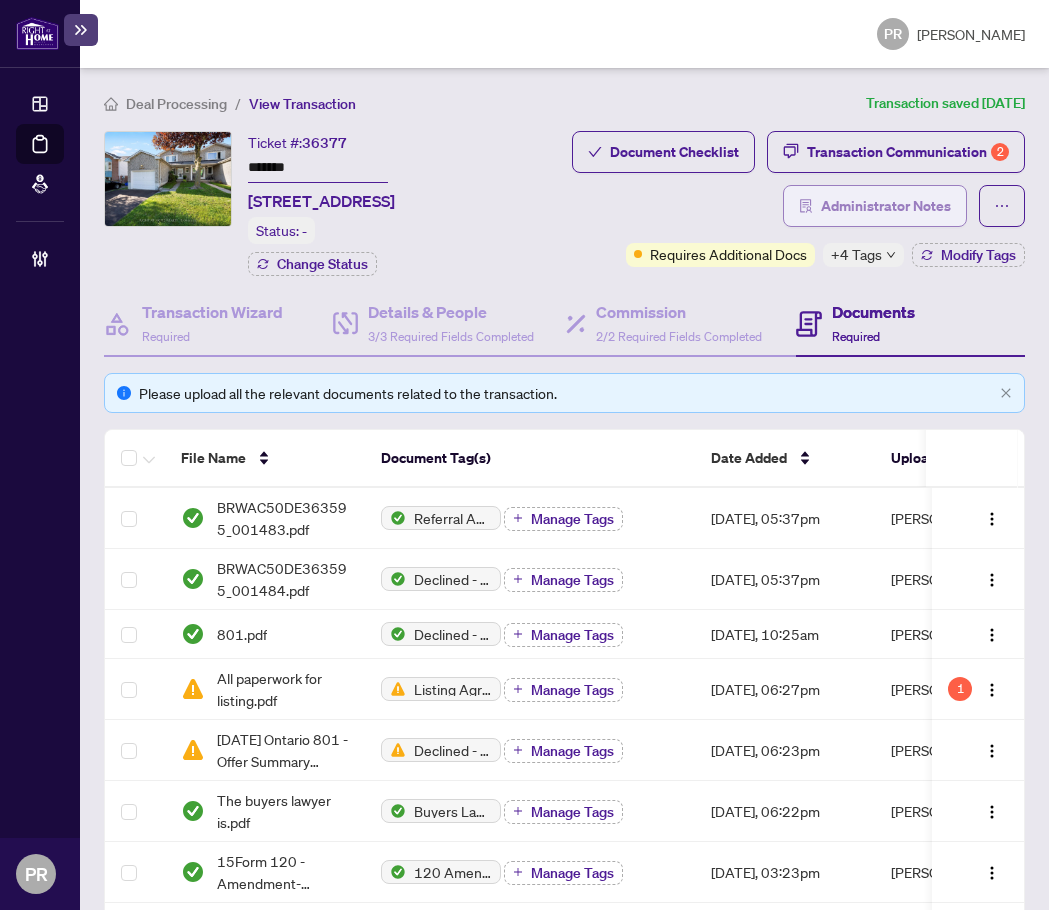 click on "Administrator Notes" at bounding box center [886, 206] 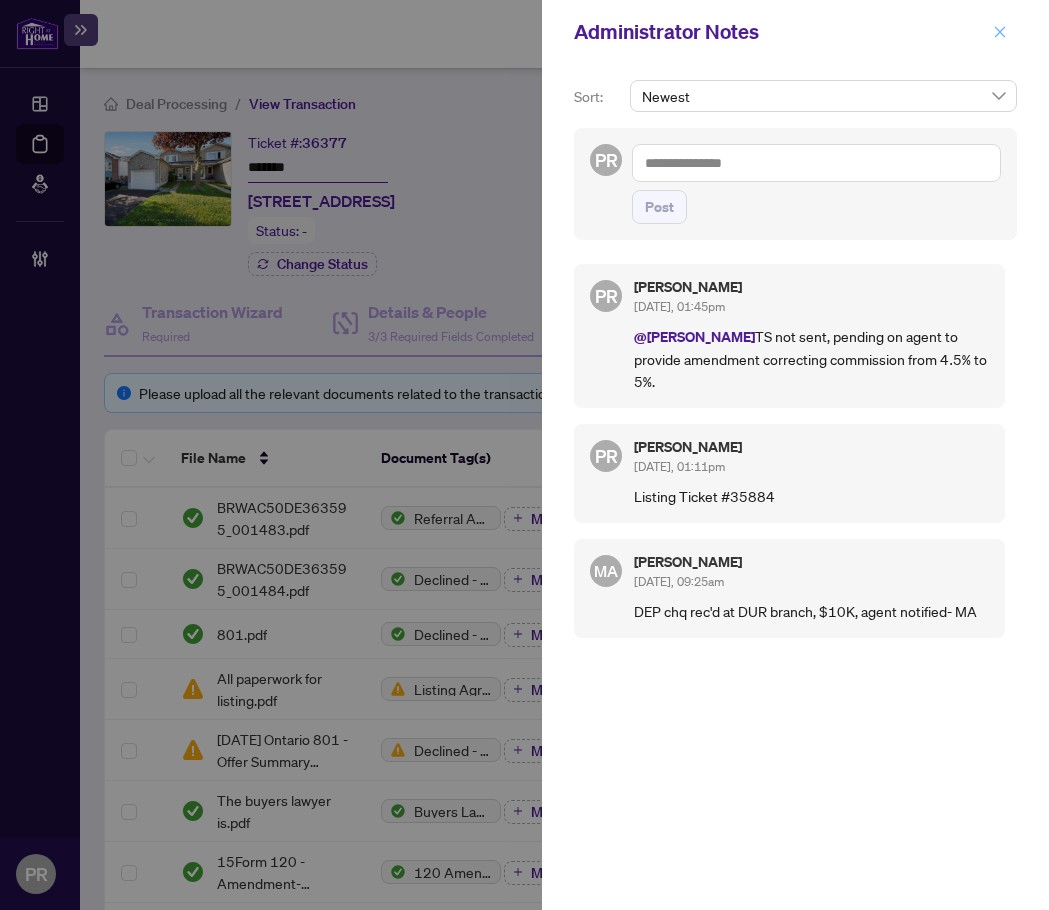 click at bounding box center [1000, 32] 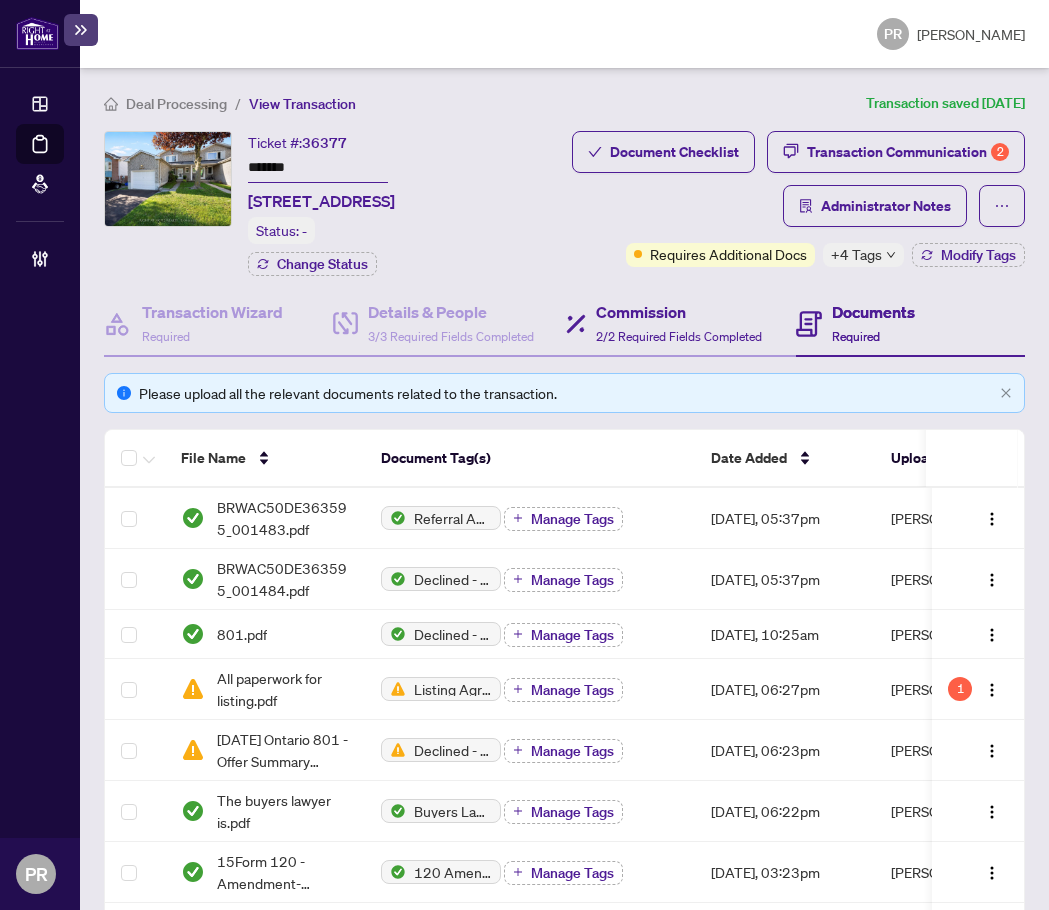 click on "Commission 2/2 Required Fields Completed" at bounding box center [680, 324] 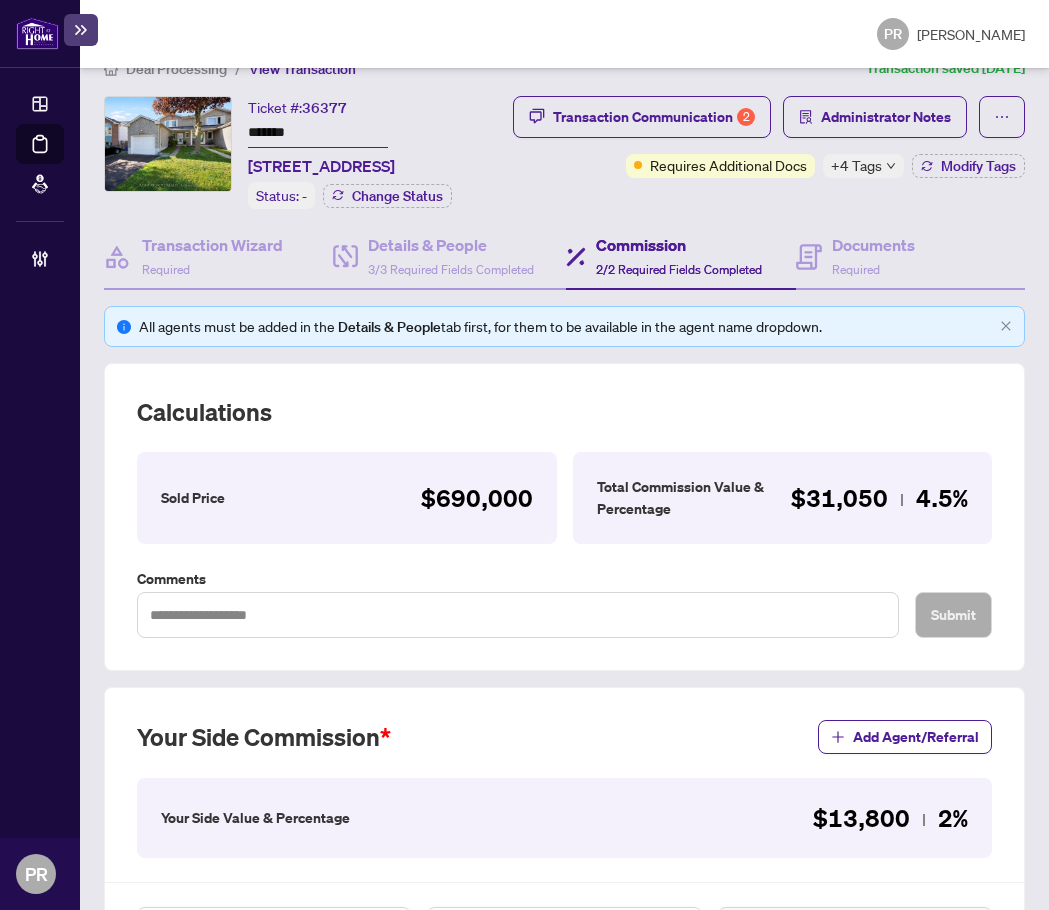 scroll, scrollTop: 0, scrollLeft: 0, axis: both 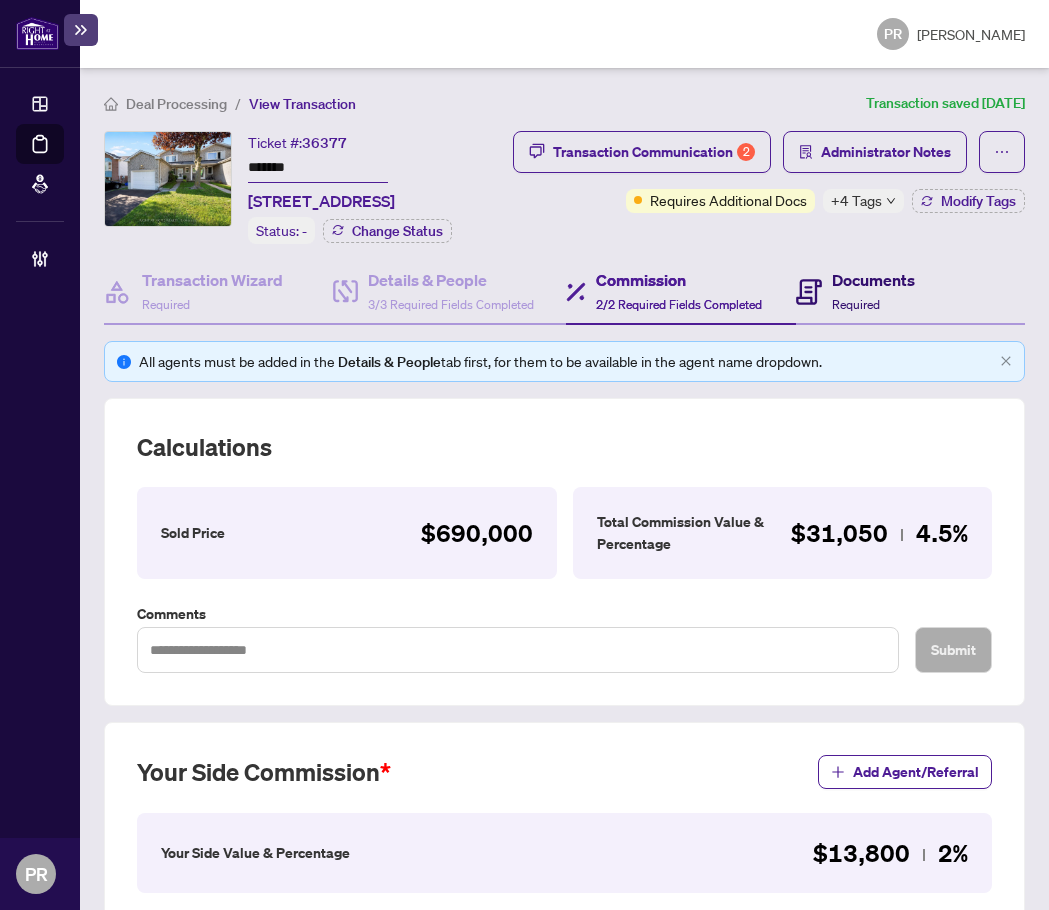 click on "Required" at bounding box center (856, 304) 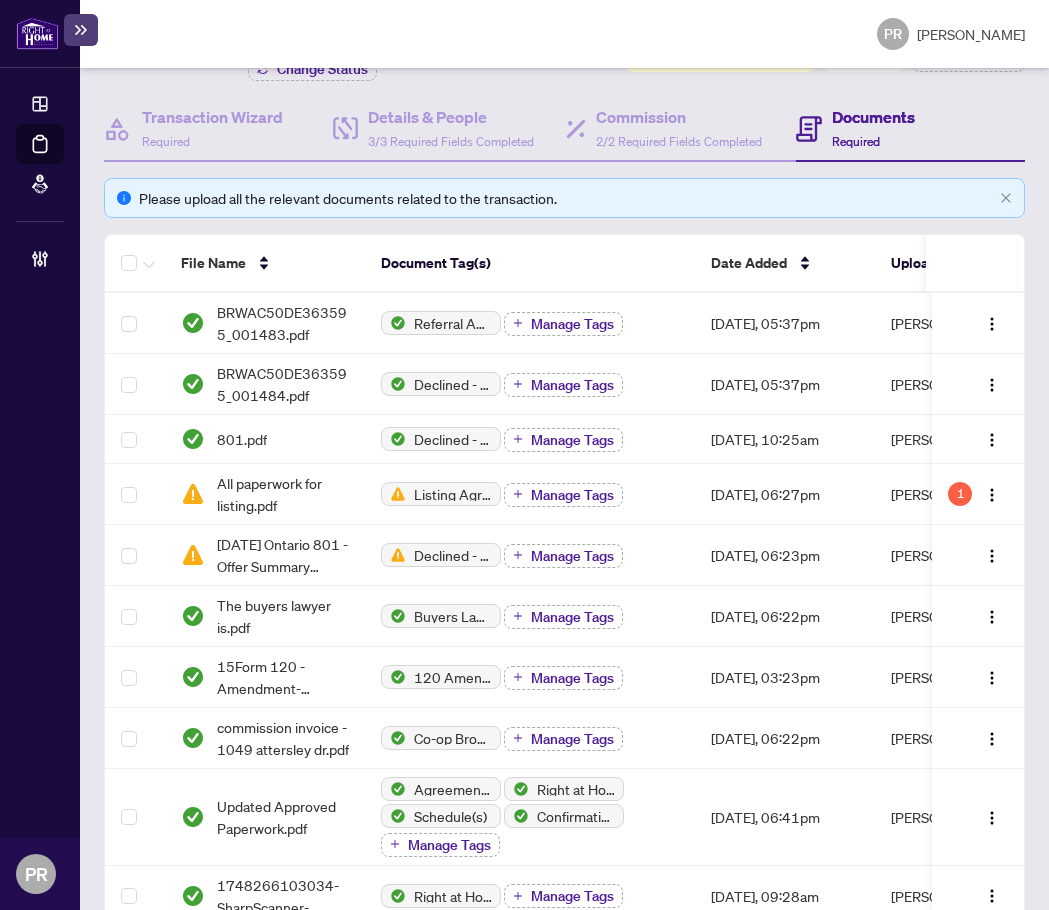 scroll, scrollTop: 200, scrollLeft: 0, axis: vertical 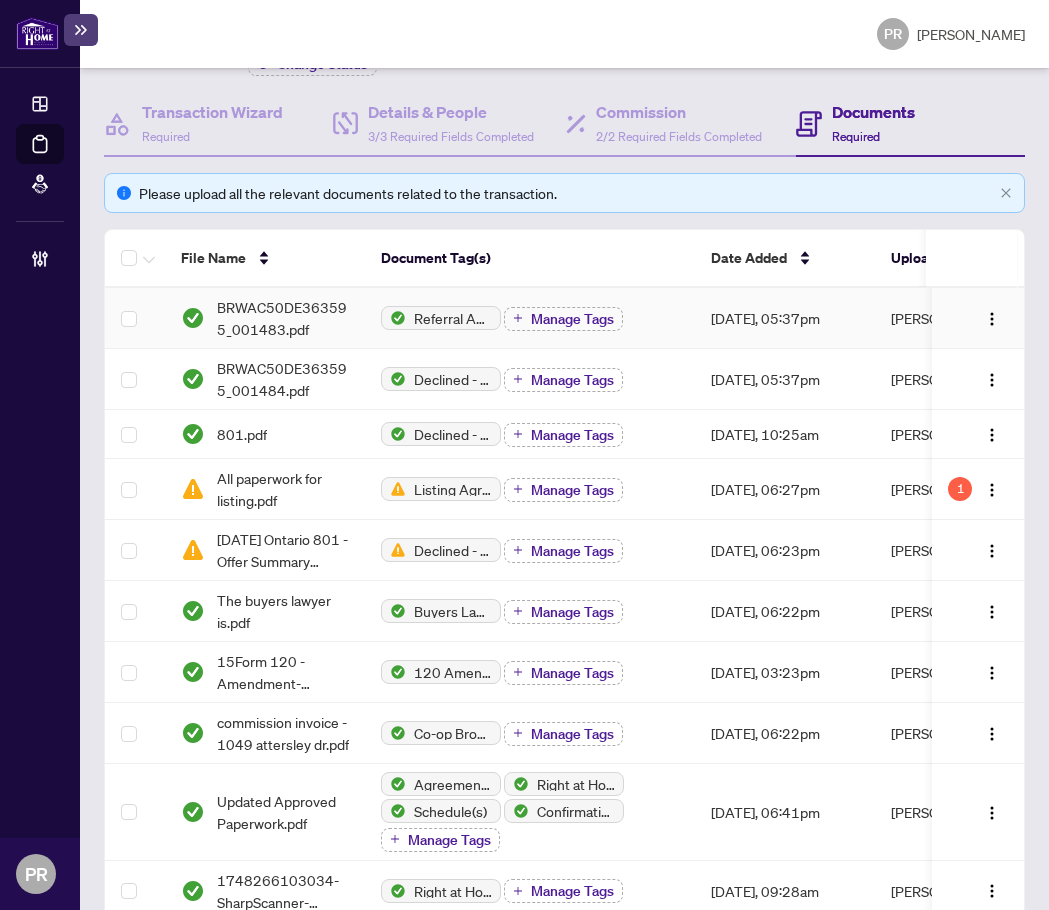 click on "BRWAC50DE363595_001483.pdf" at bounding box center (283, 318) 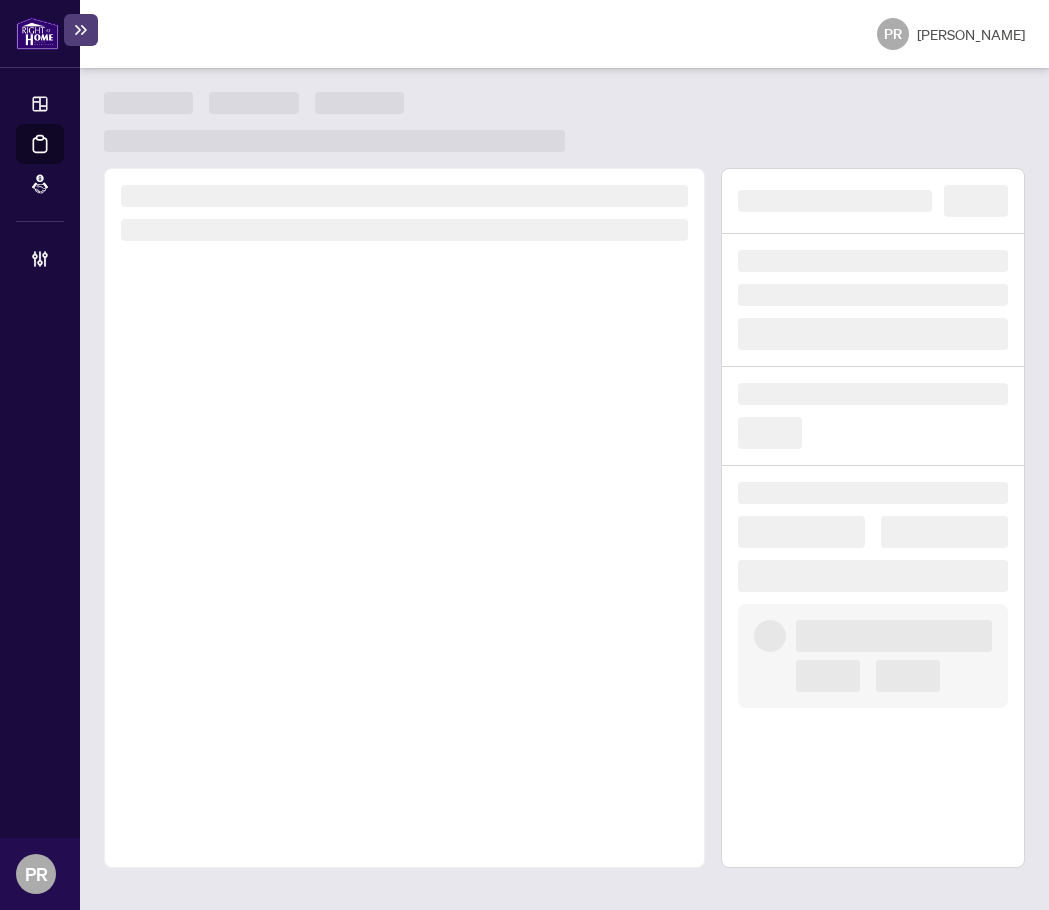 scroll, scrollTop: 0, scrollLeft: 0, axis: both 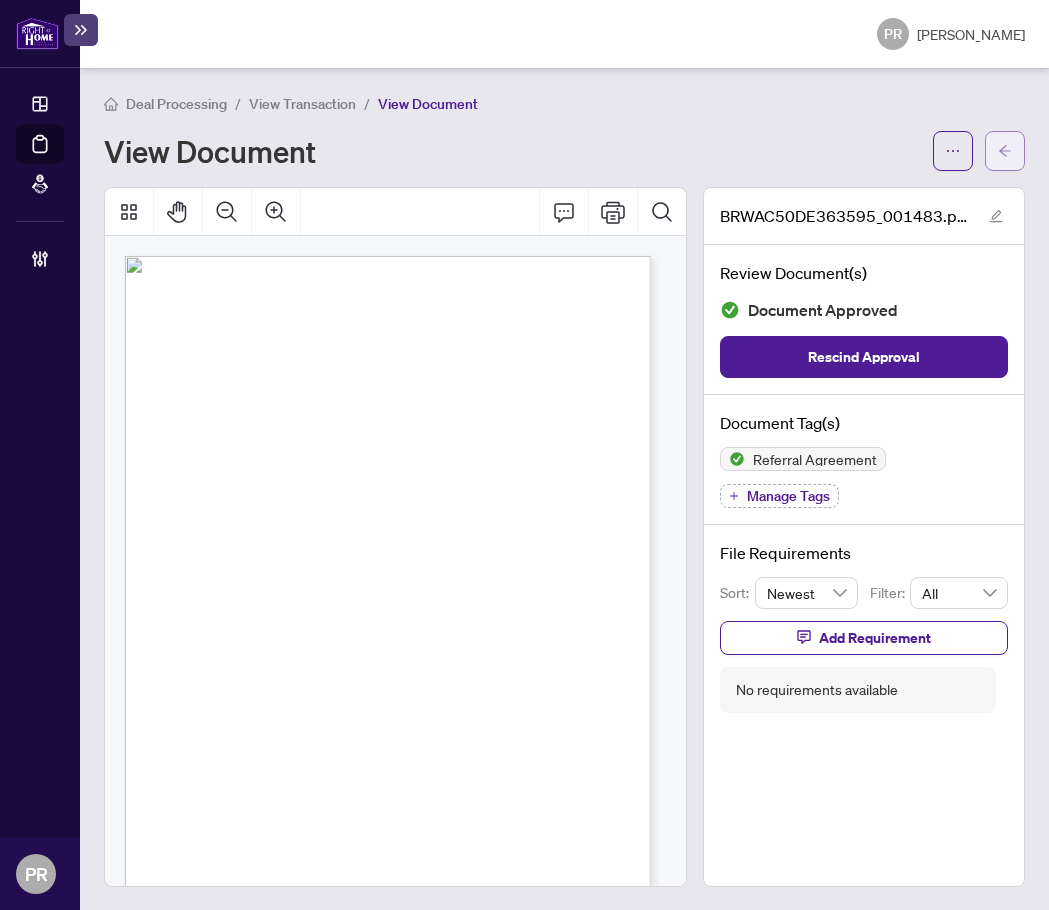 click 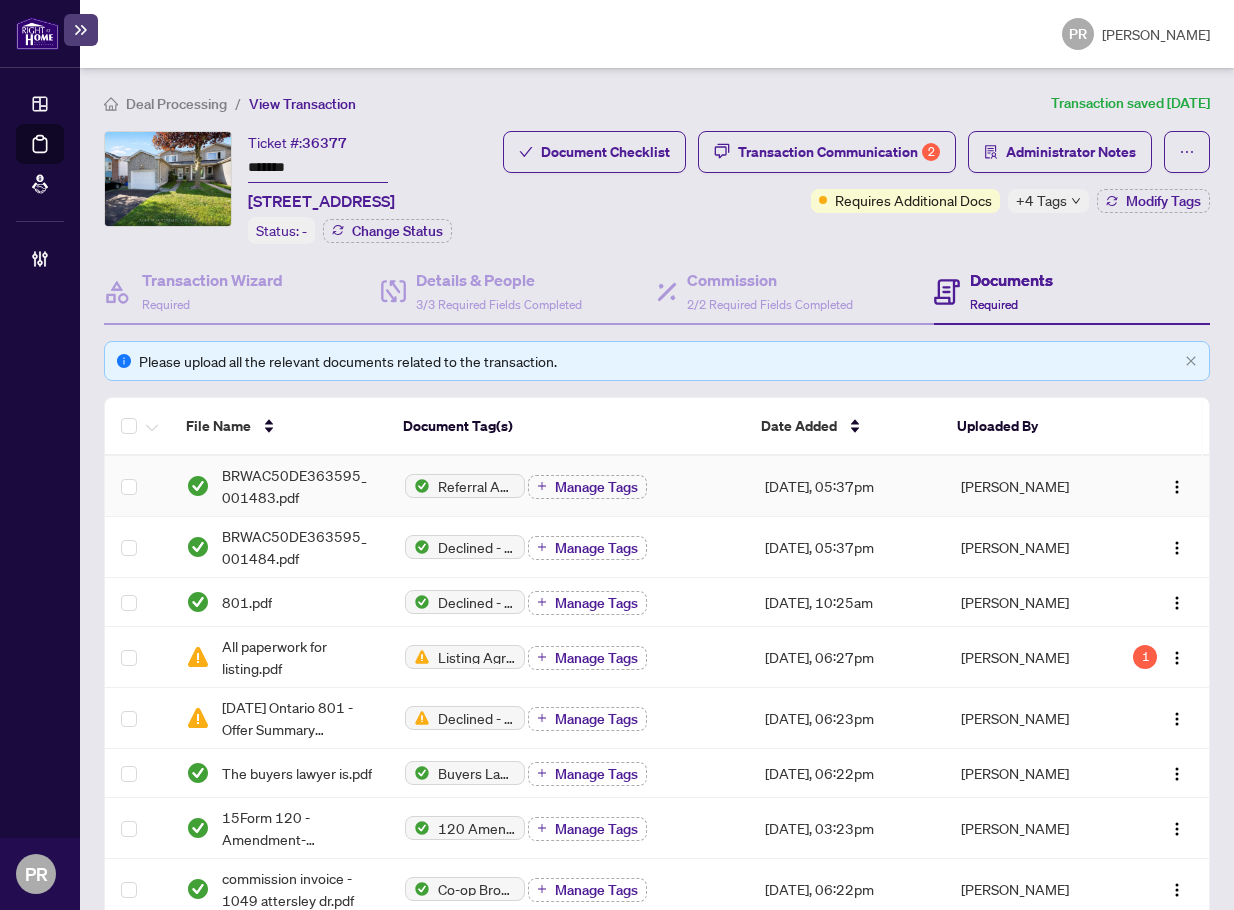 click on "[DATE], 05:37pm" at bounding box center (847, 486) 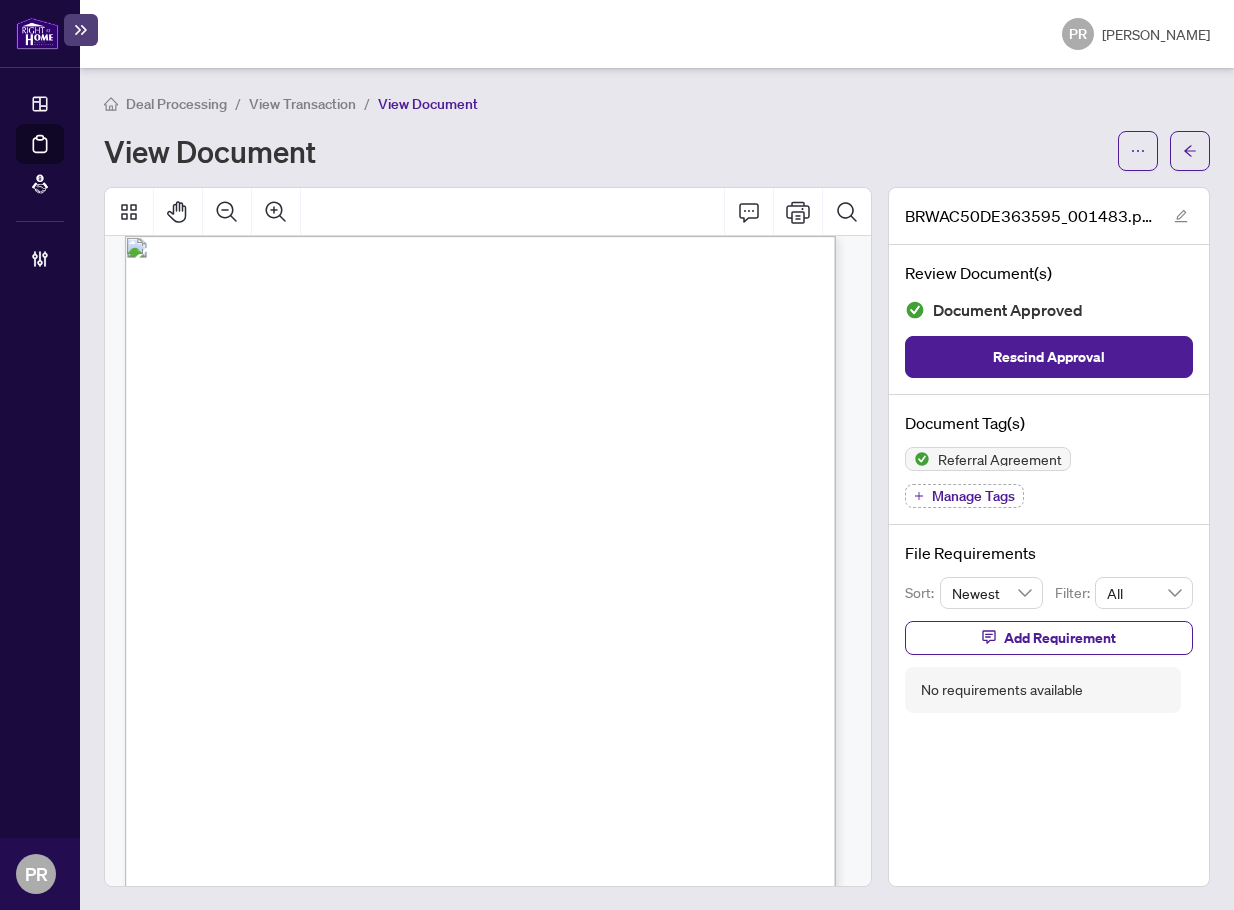 scroll, scrollTop: 15, scrollLeft: 0, axis: vertical 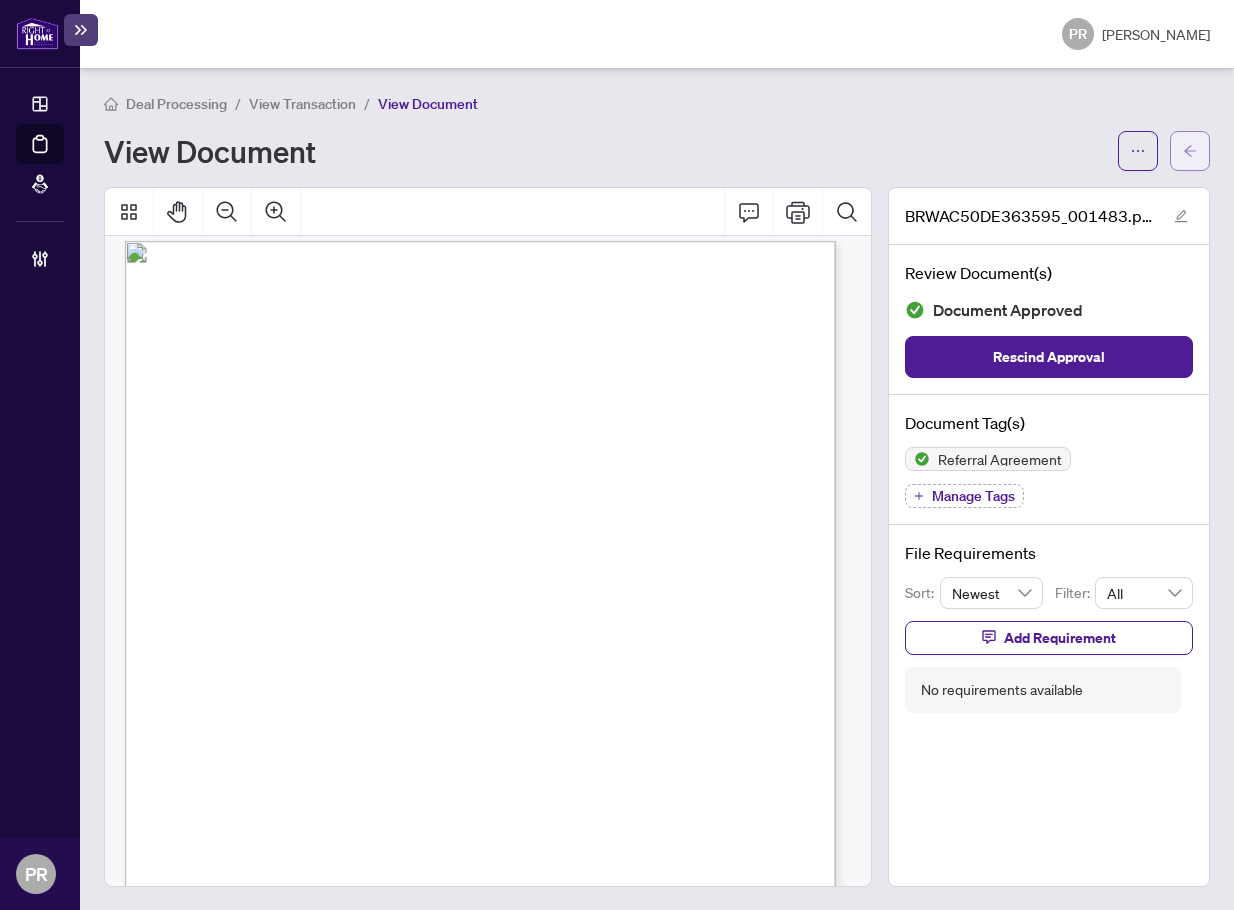 click at bounding box center [1190, 151] 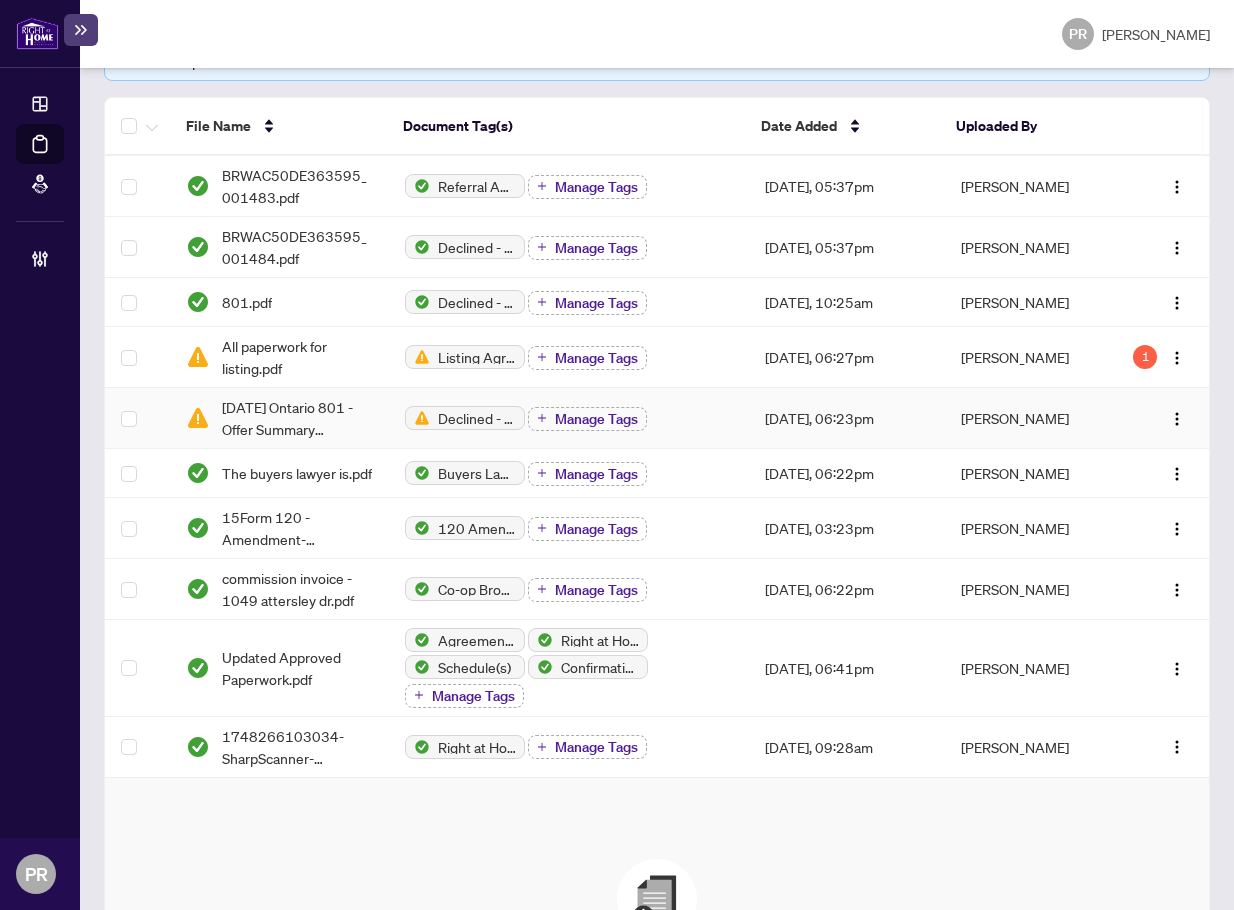 scroll, scrollTop: 0, scrollLeft: 0, axis: both 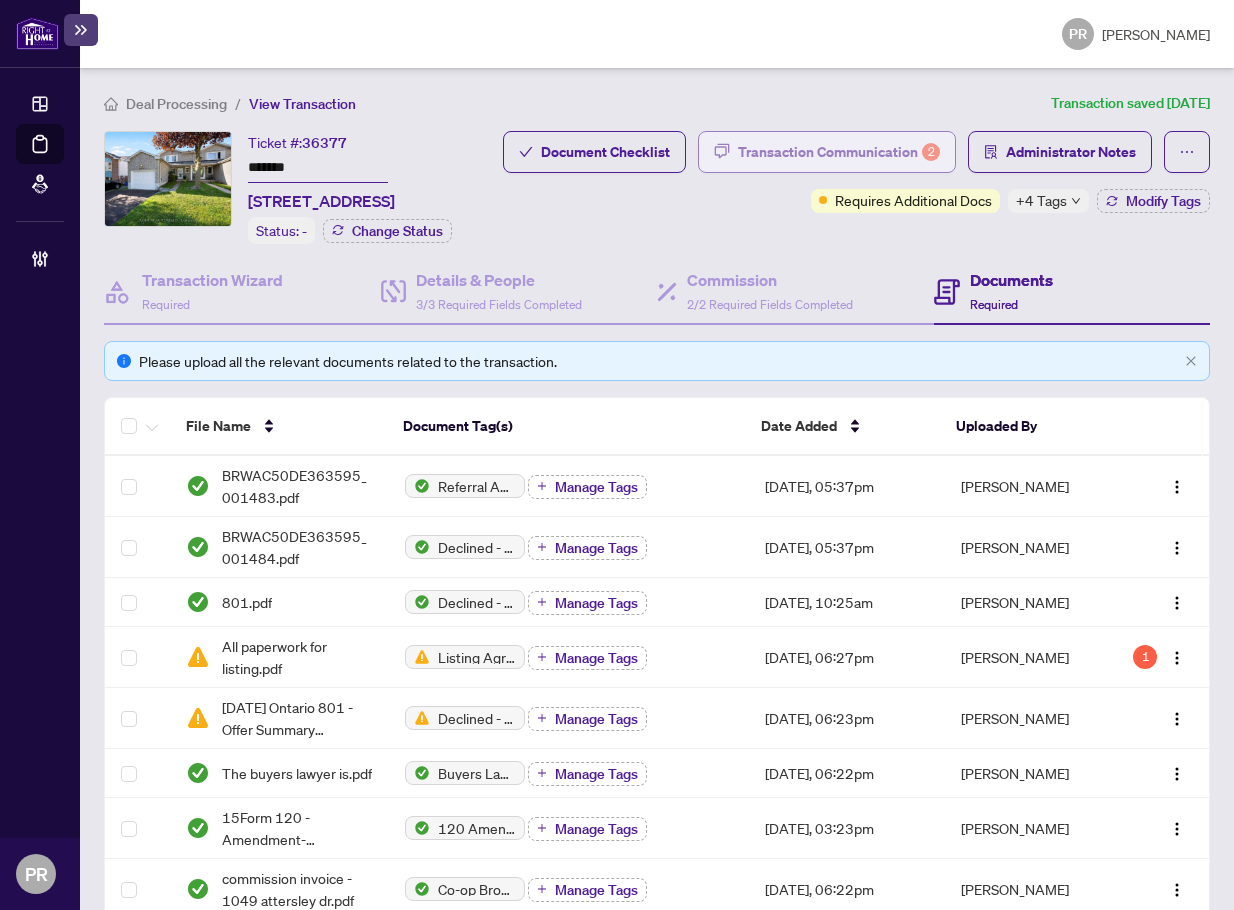 click on "Transaction Communication 2" at bounding box center [839, 152] 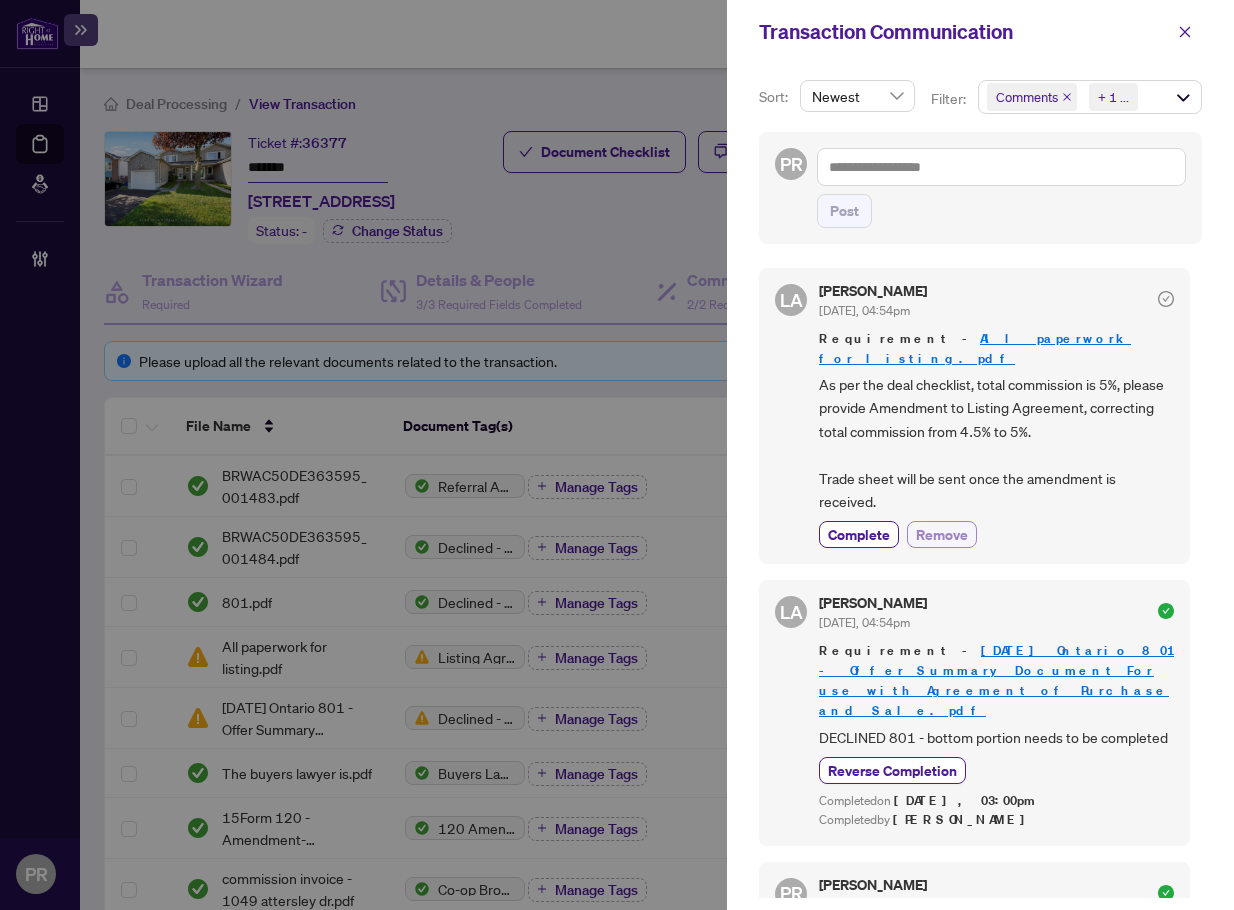 click on "Remove" at bounding box center [942, 534] 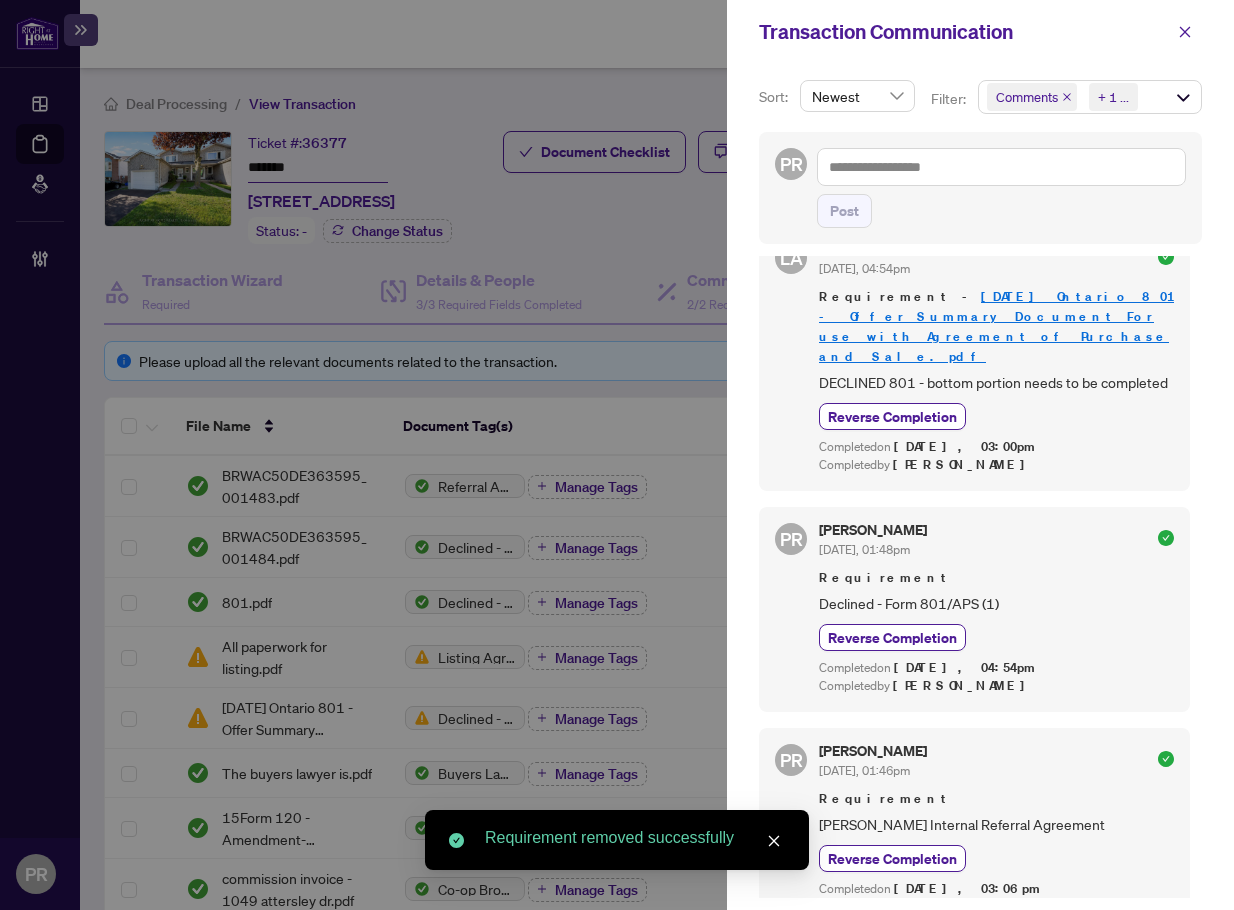 scroll, scrollTop: 700, scrollLeft: 0, axis: vertical 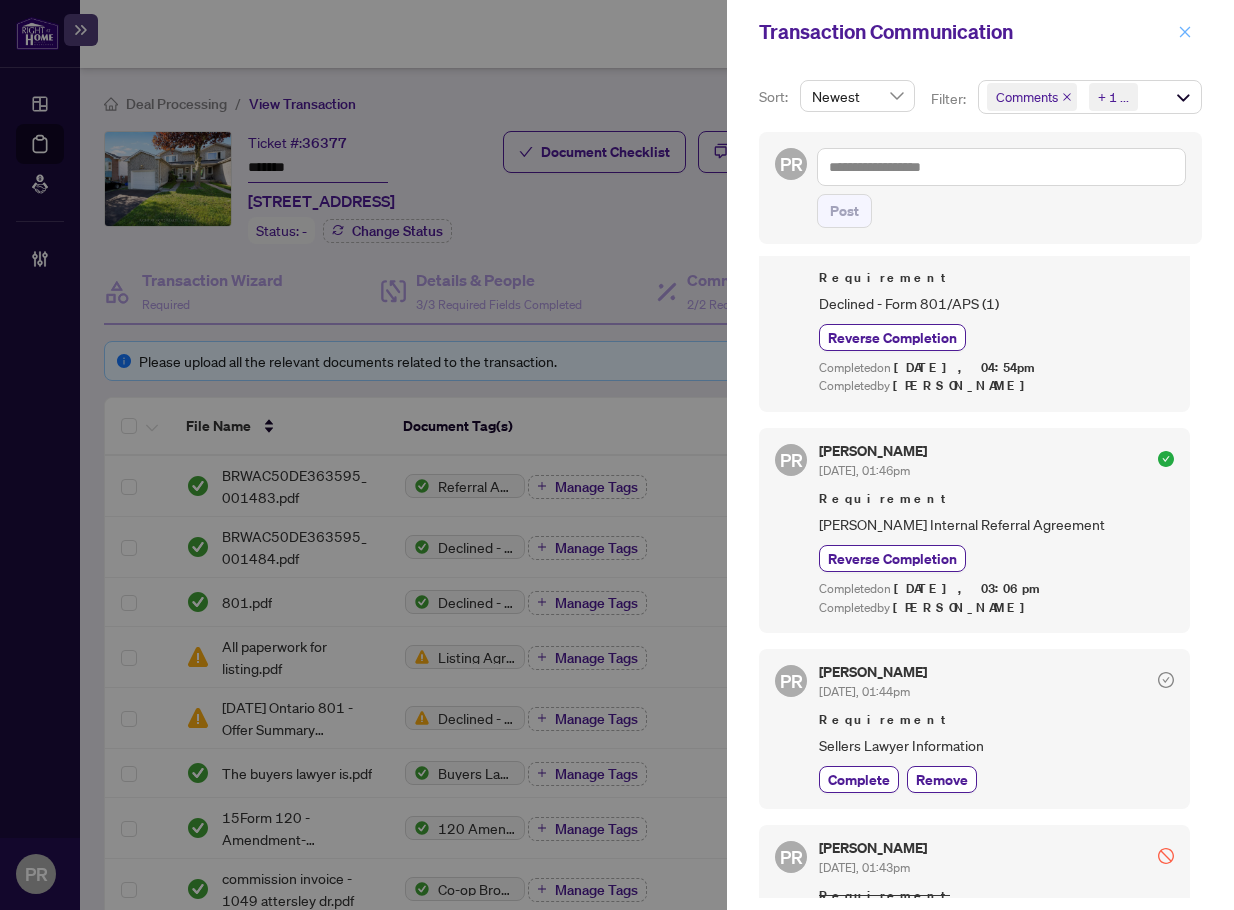click at bounding box center (1185, 32) 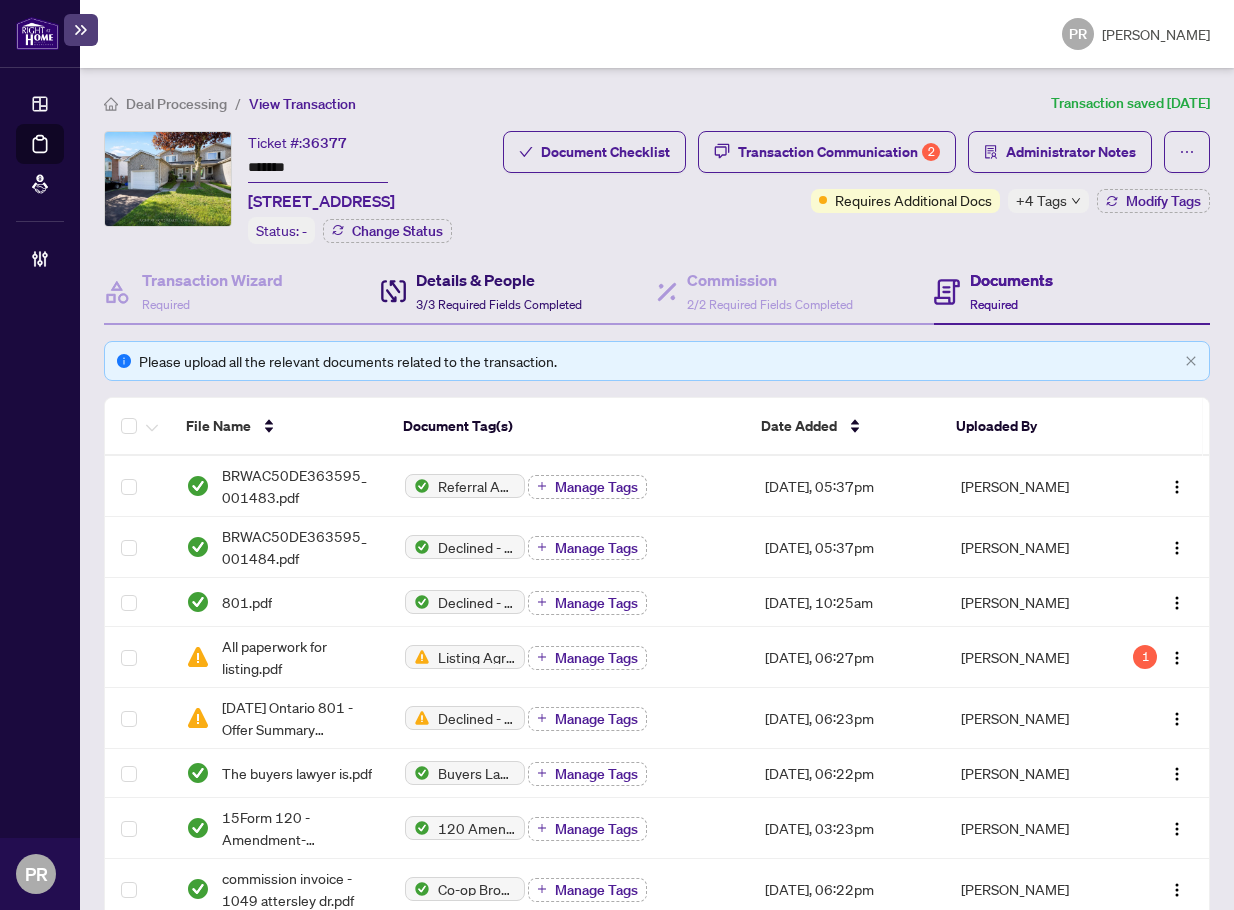 click on "3/3 Required Fields Completed" at bounding box center (499, 304) 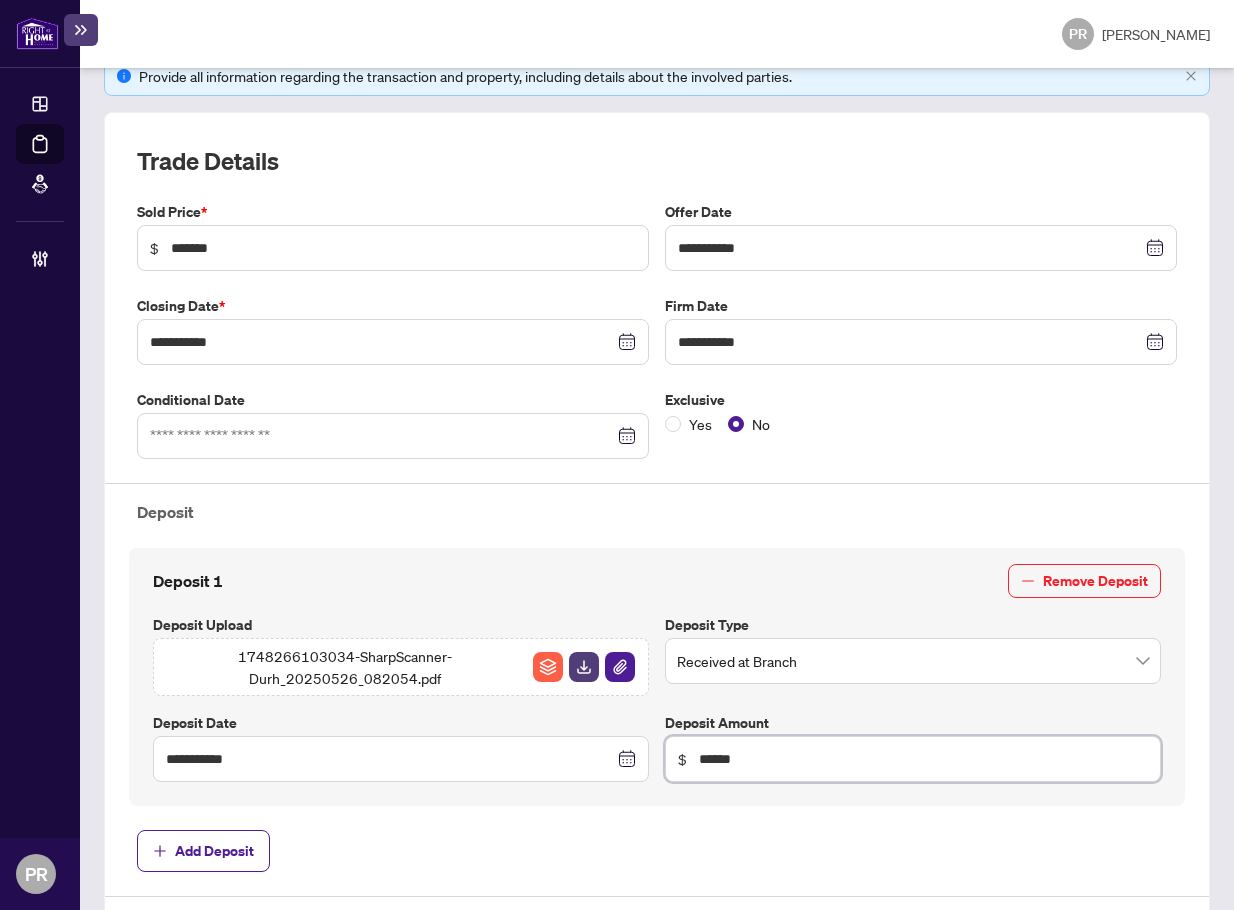 scroll, scrollTop: 0, scrollLeft: 0, axis: both 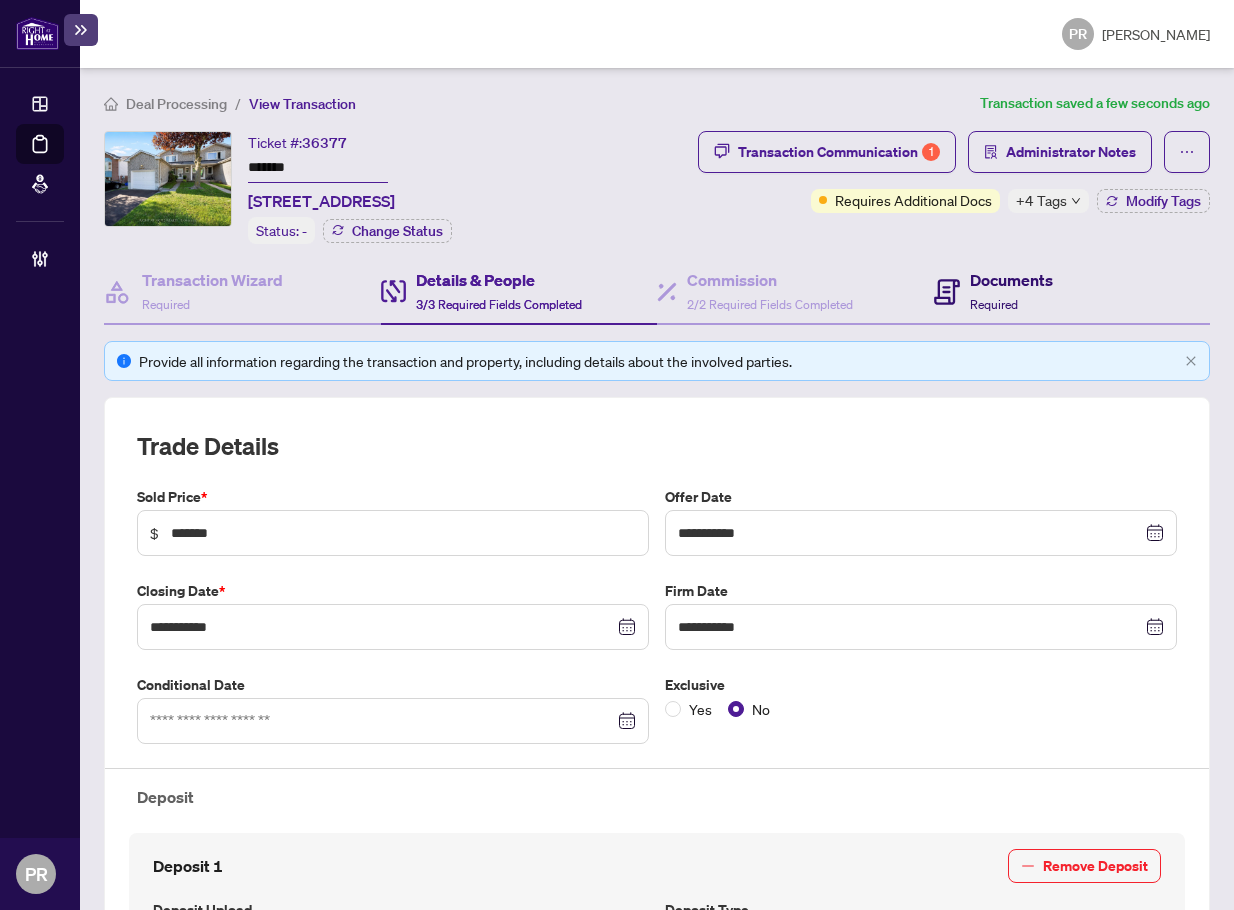 click on "Required" at bounding box center [994, 304] 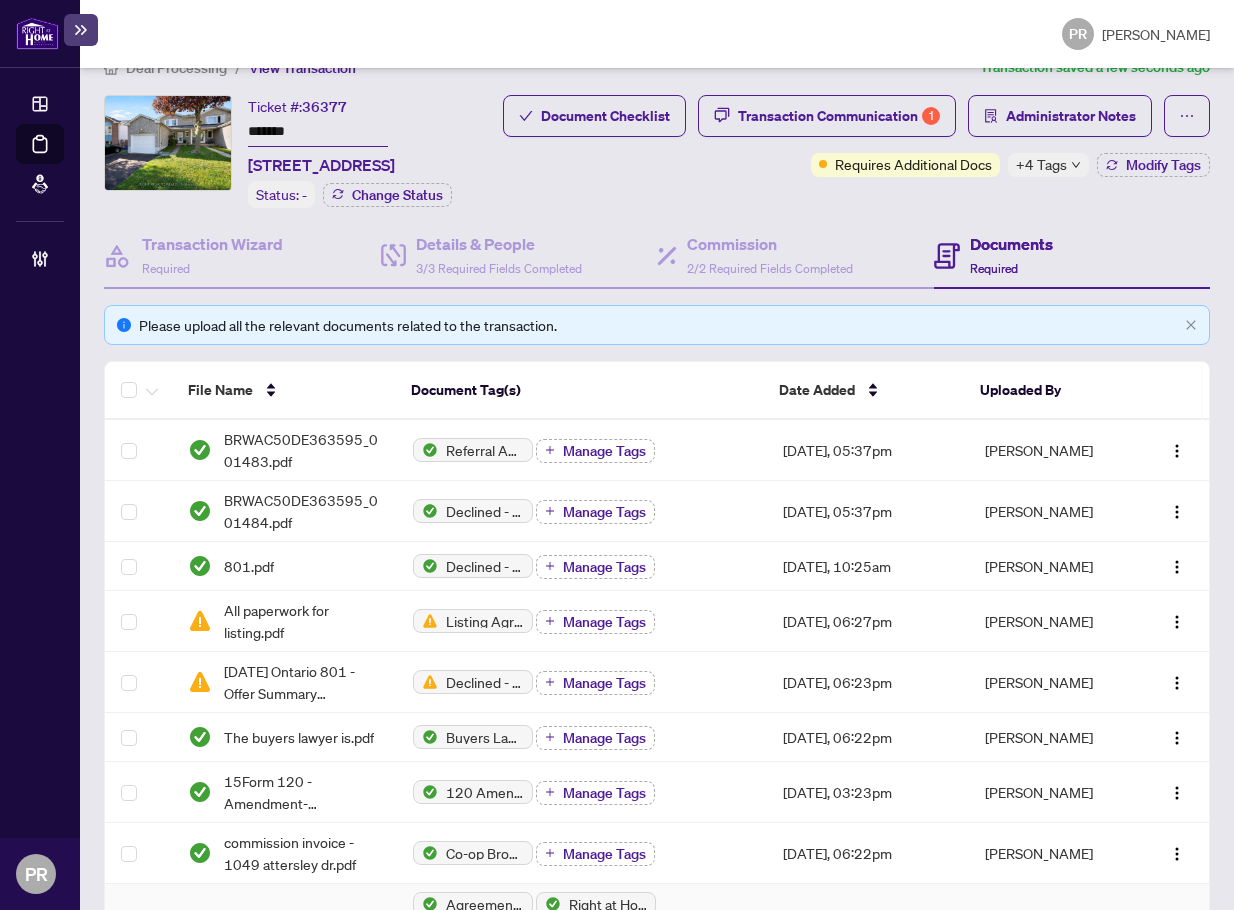 scroll, scrollTop: 0, scrollLeft: 0, axis: both 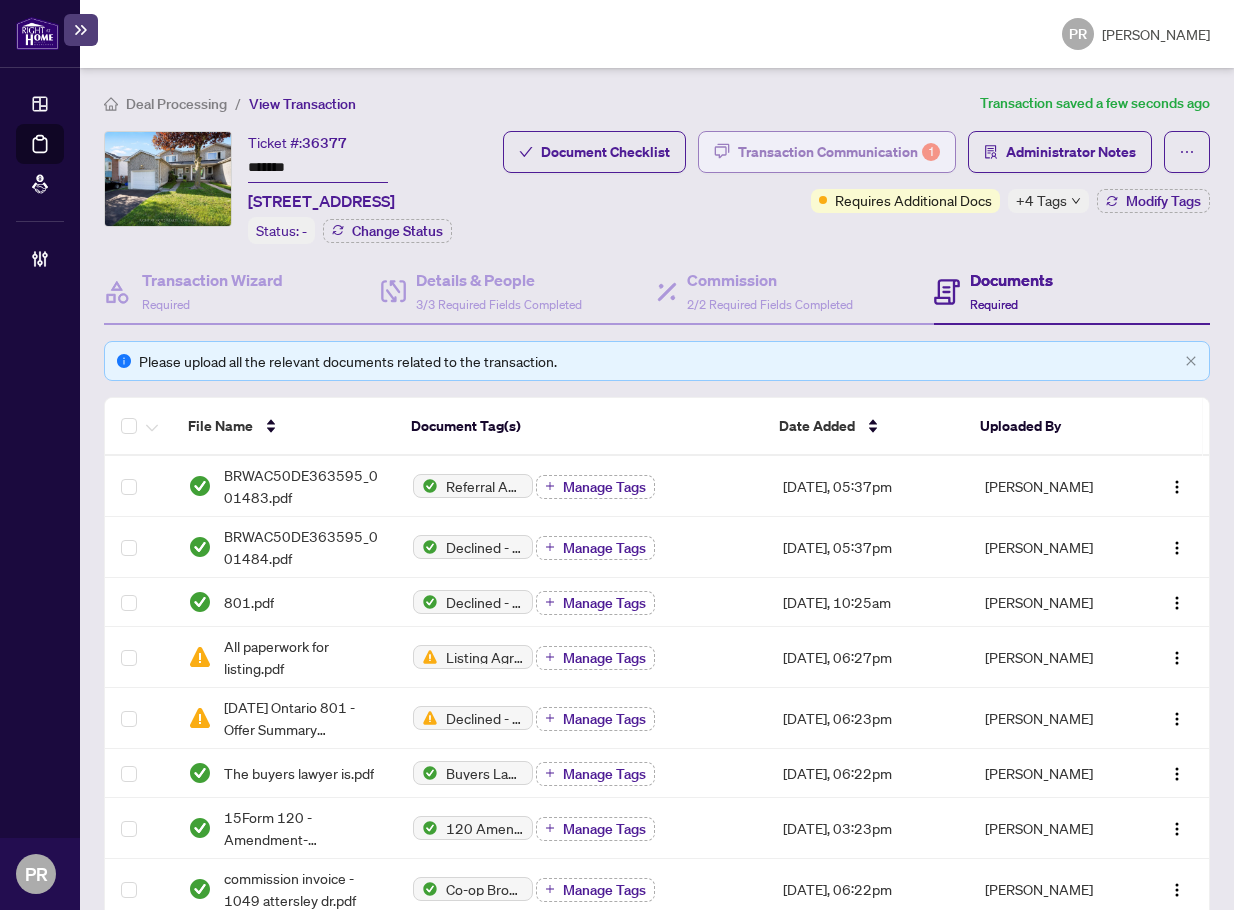 click on "Transaction Communication 1" at bounding box center [839, 152] 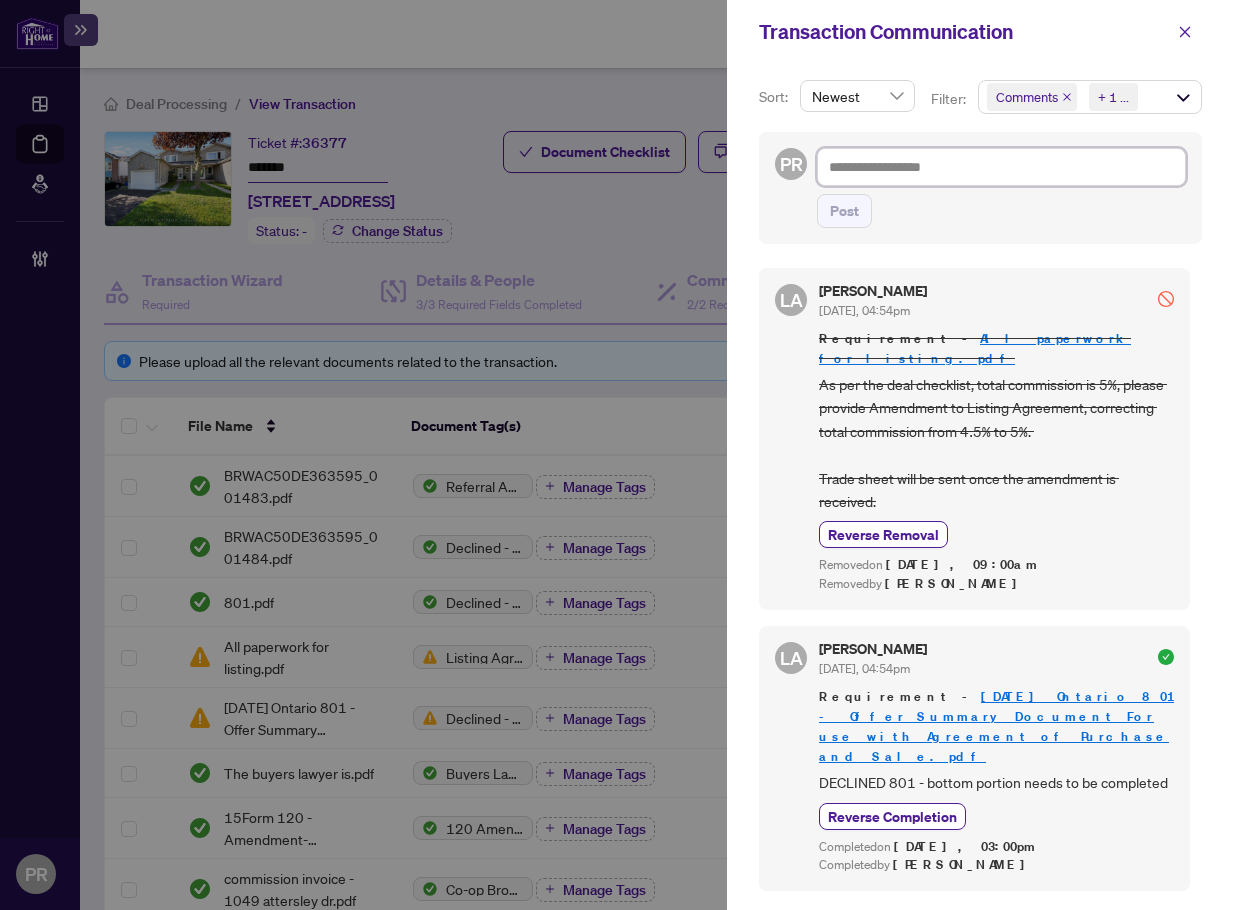 click at bounding box center [1001, 167] 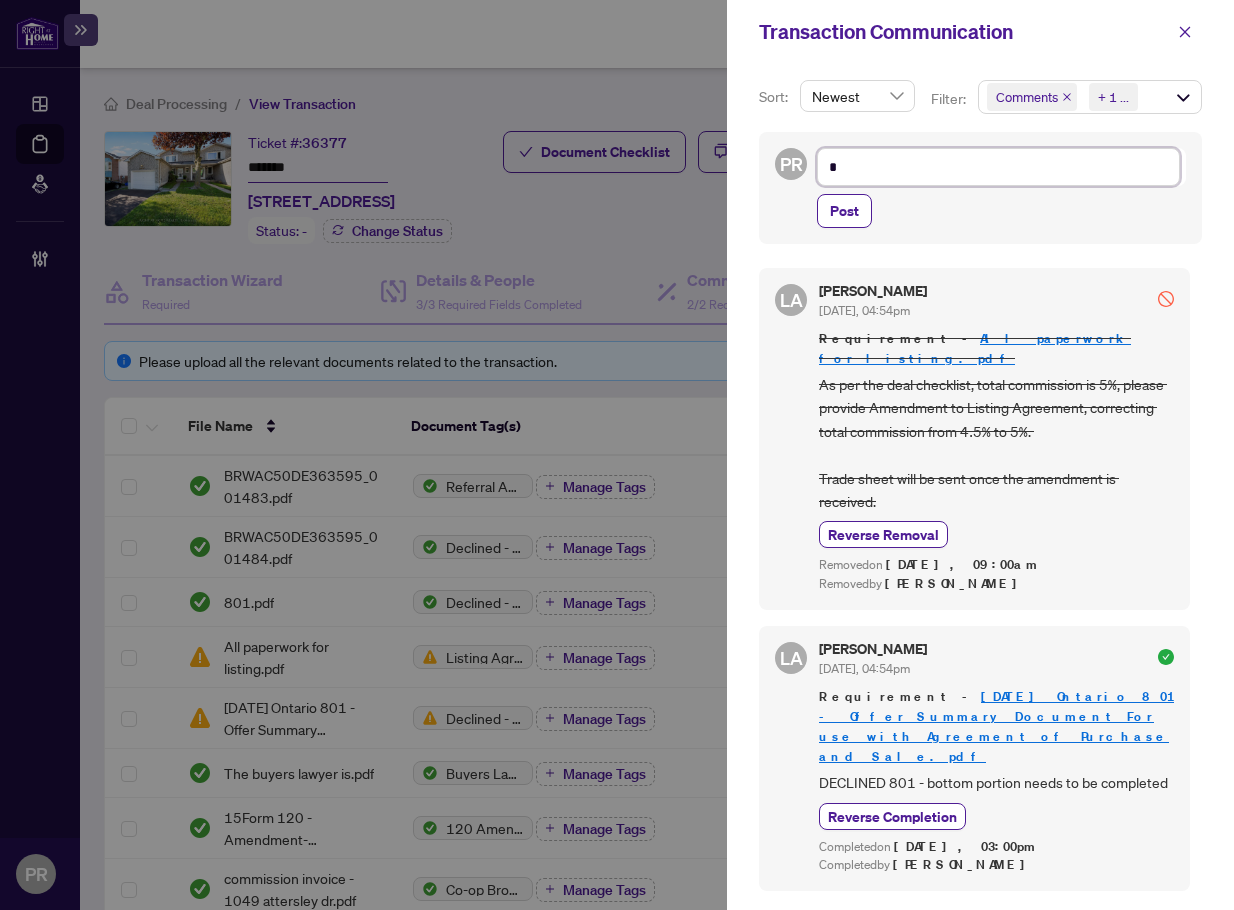 type on "**" 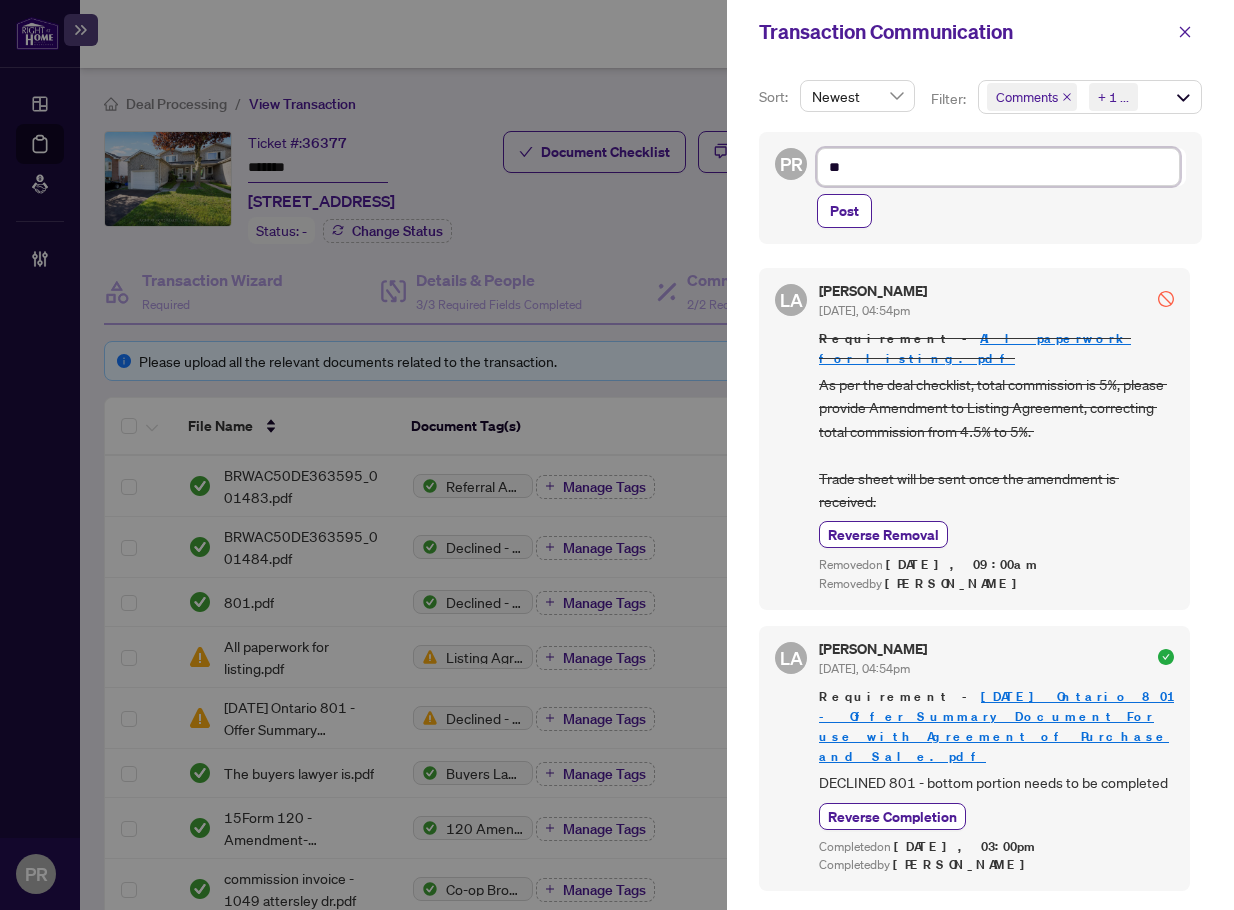 type on "***" 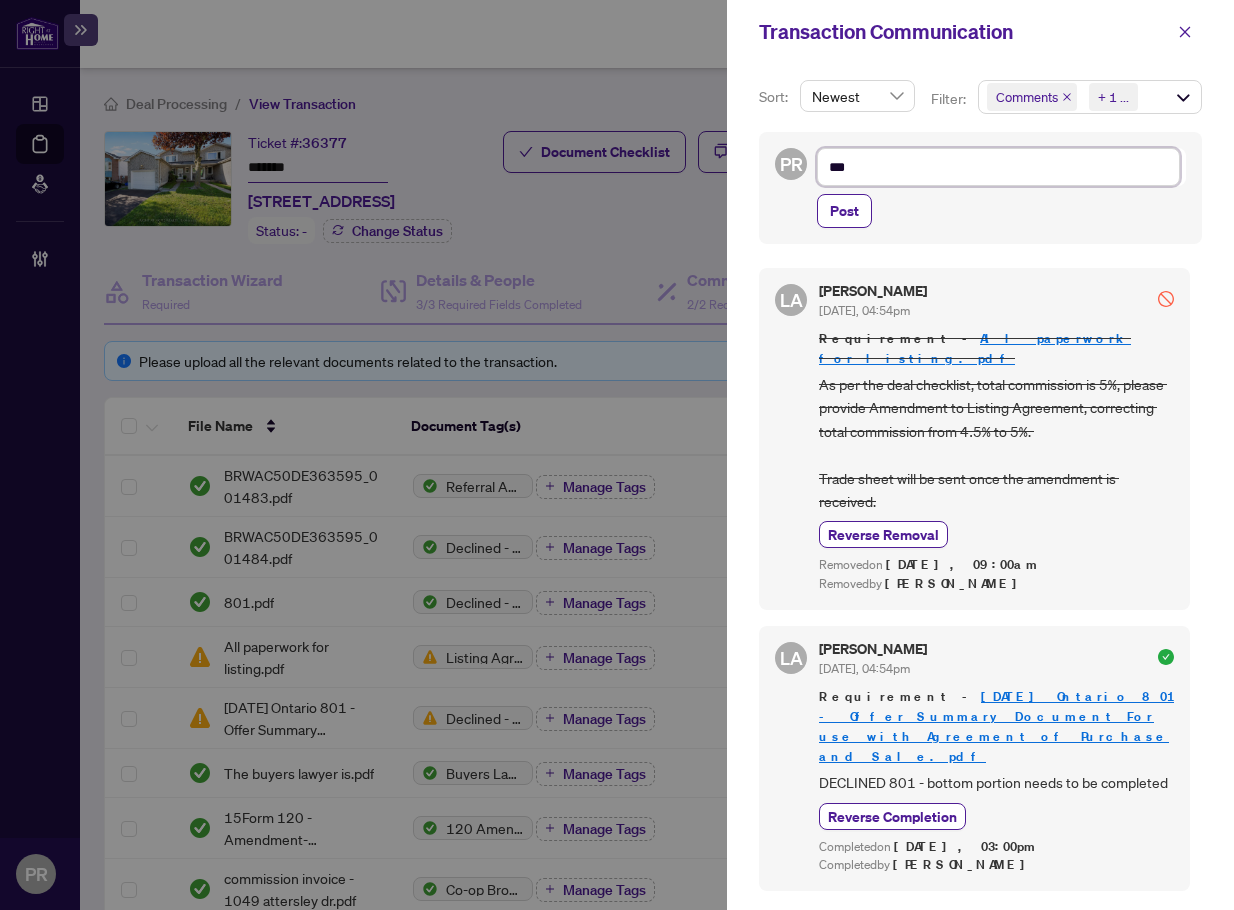 type on "****" 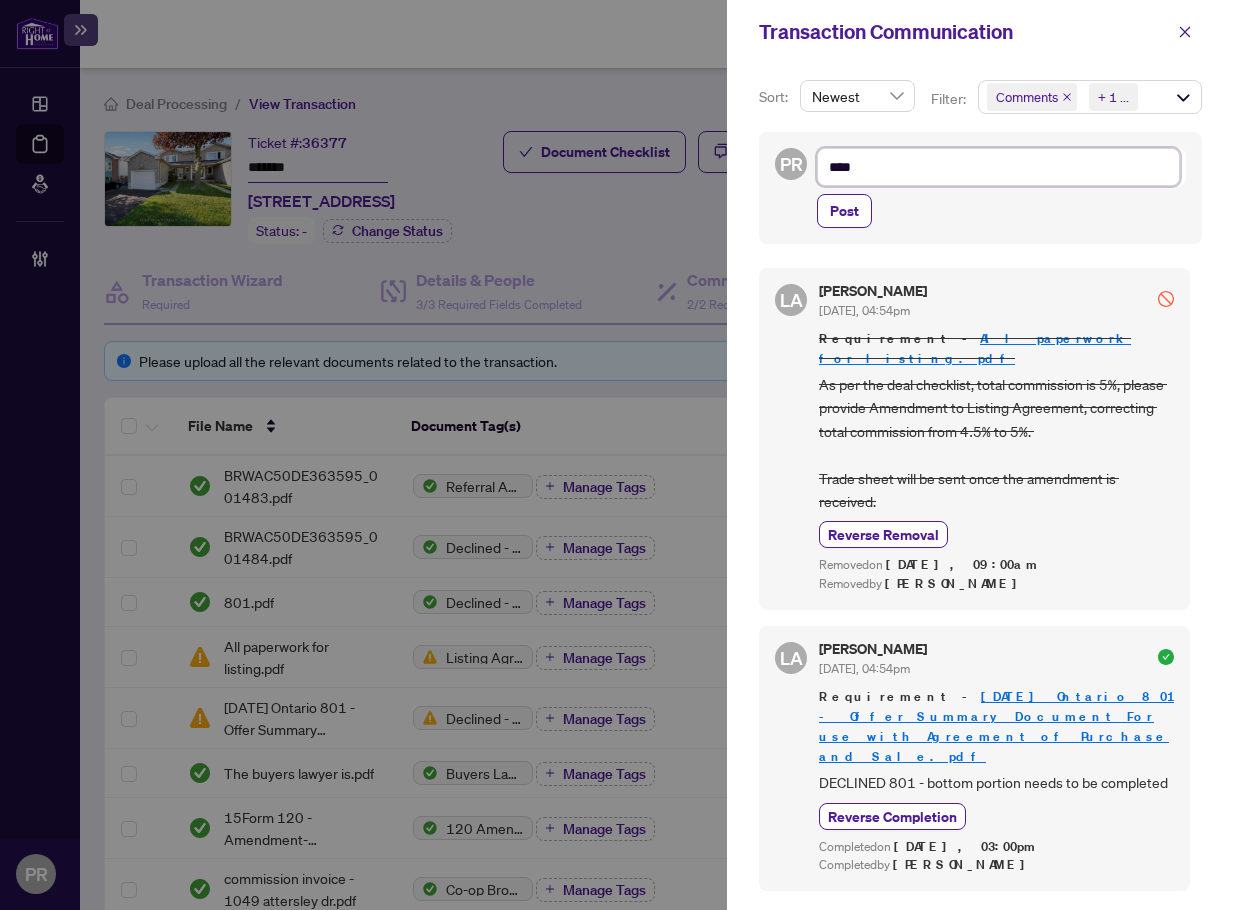 type on "*****" 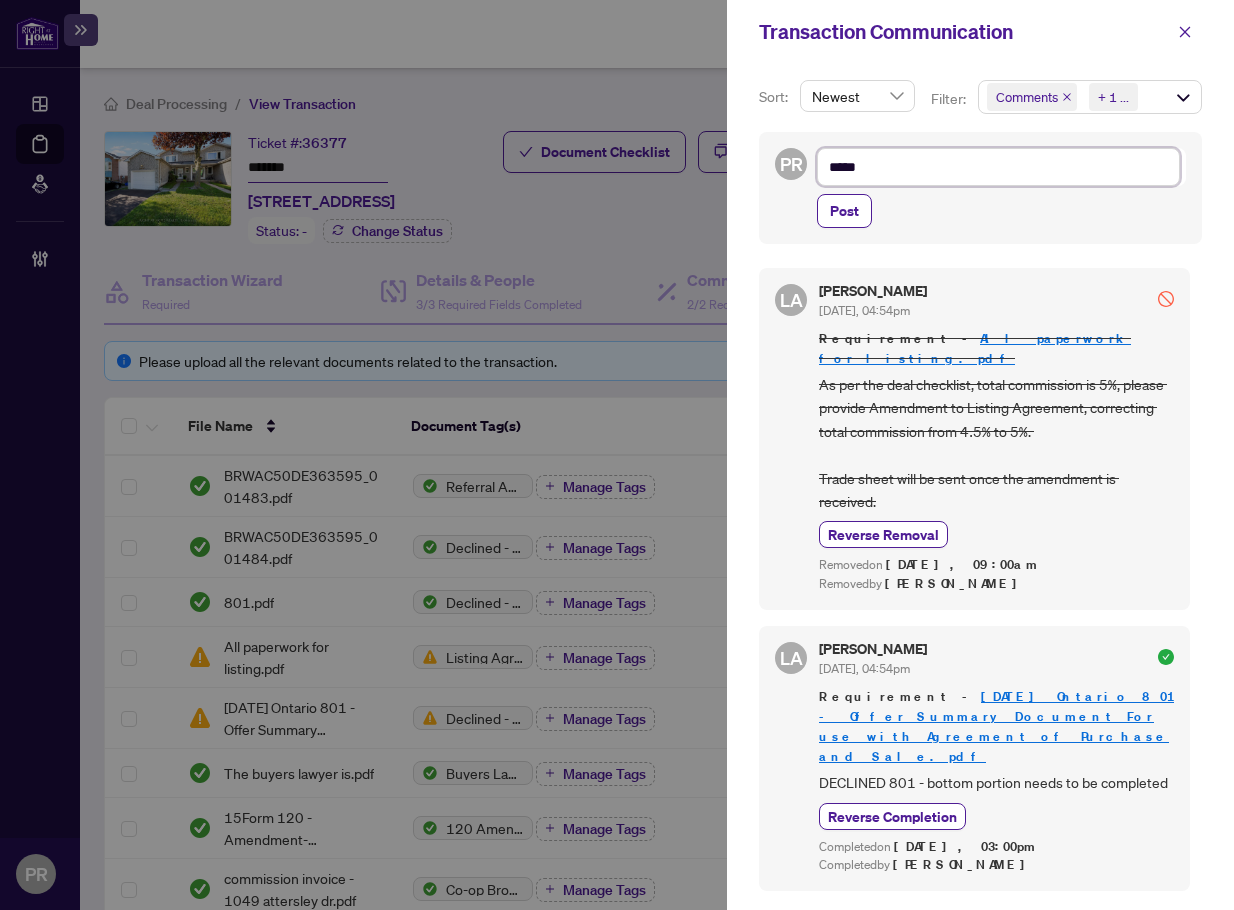 type on "******" 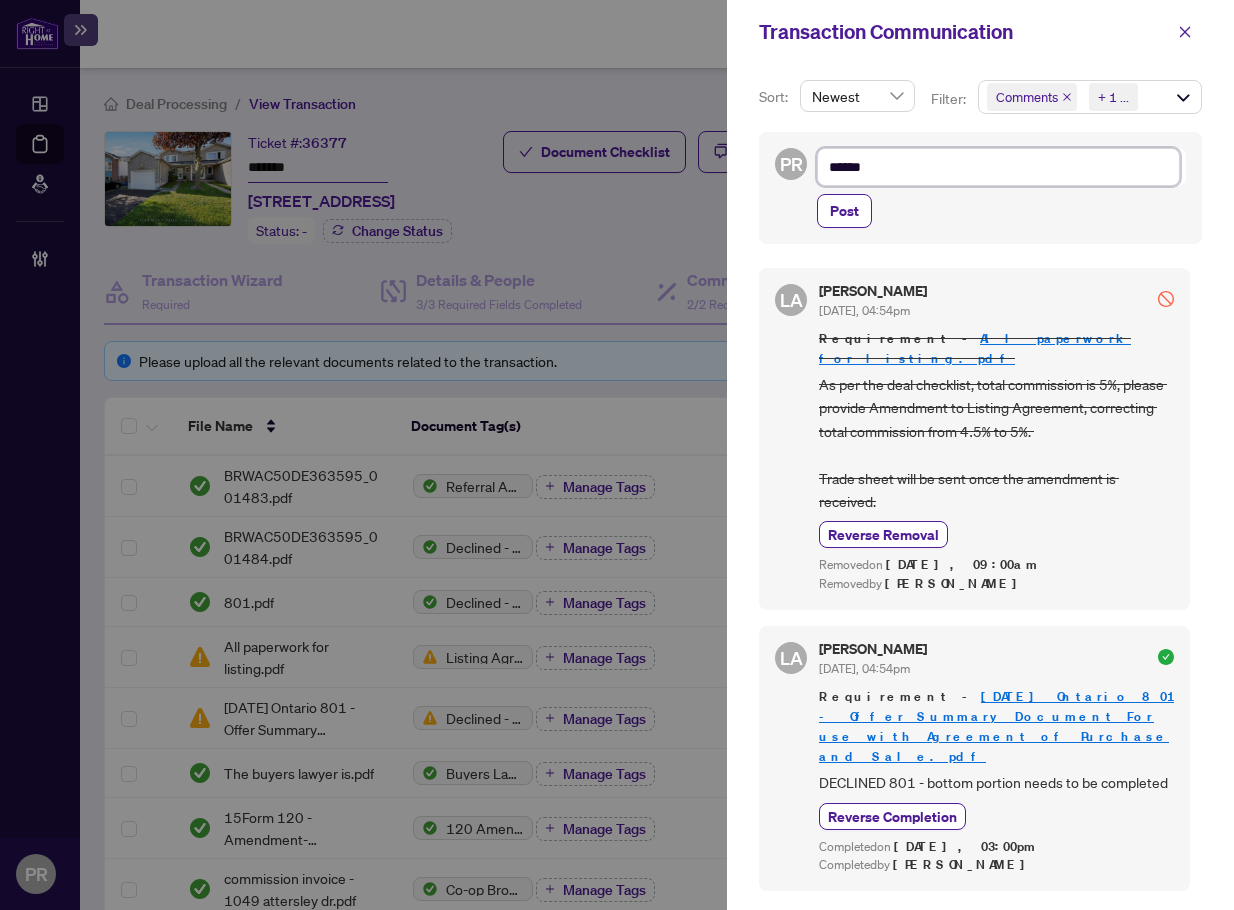 type on "*******" 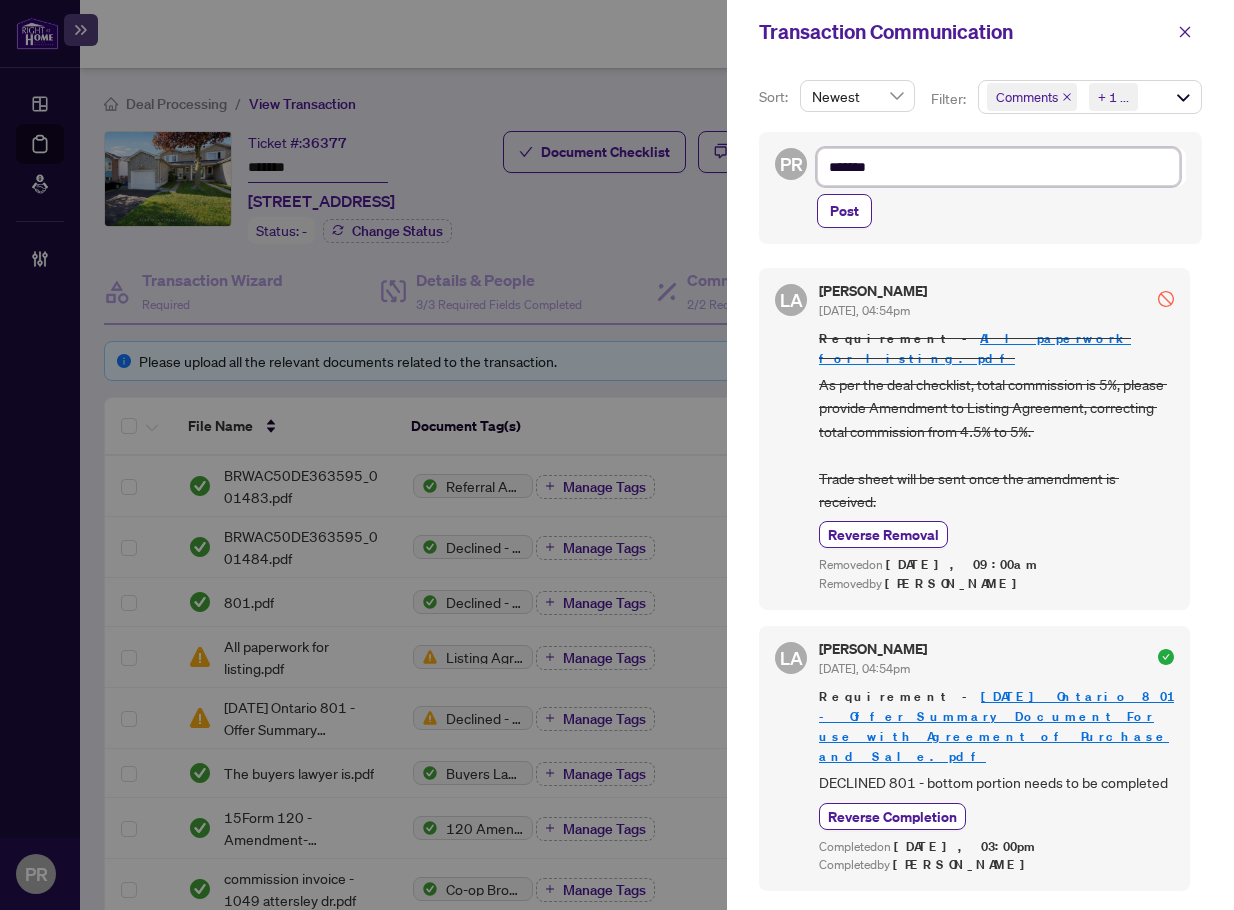 type on "********" 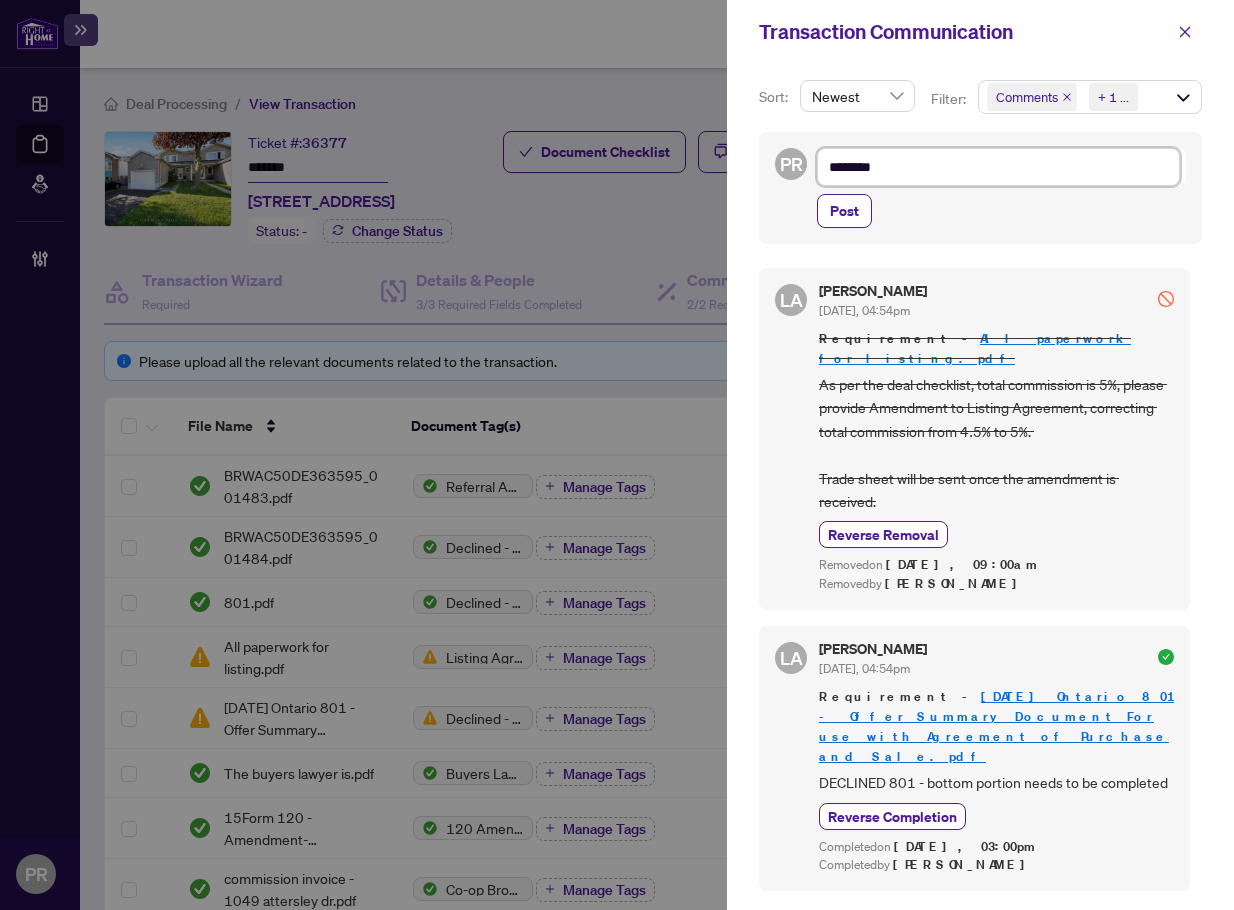 type on "********" 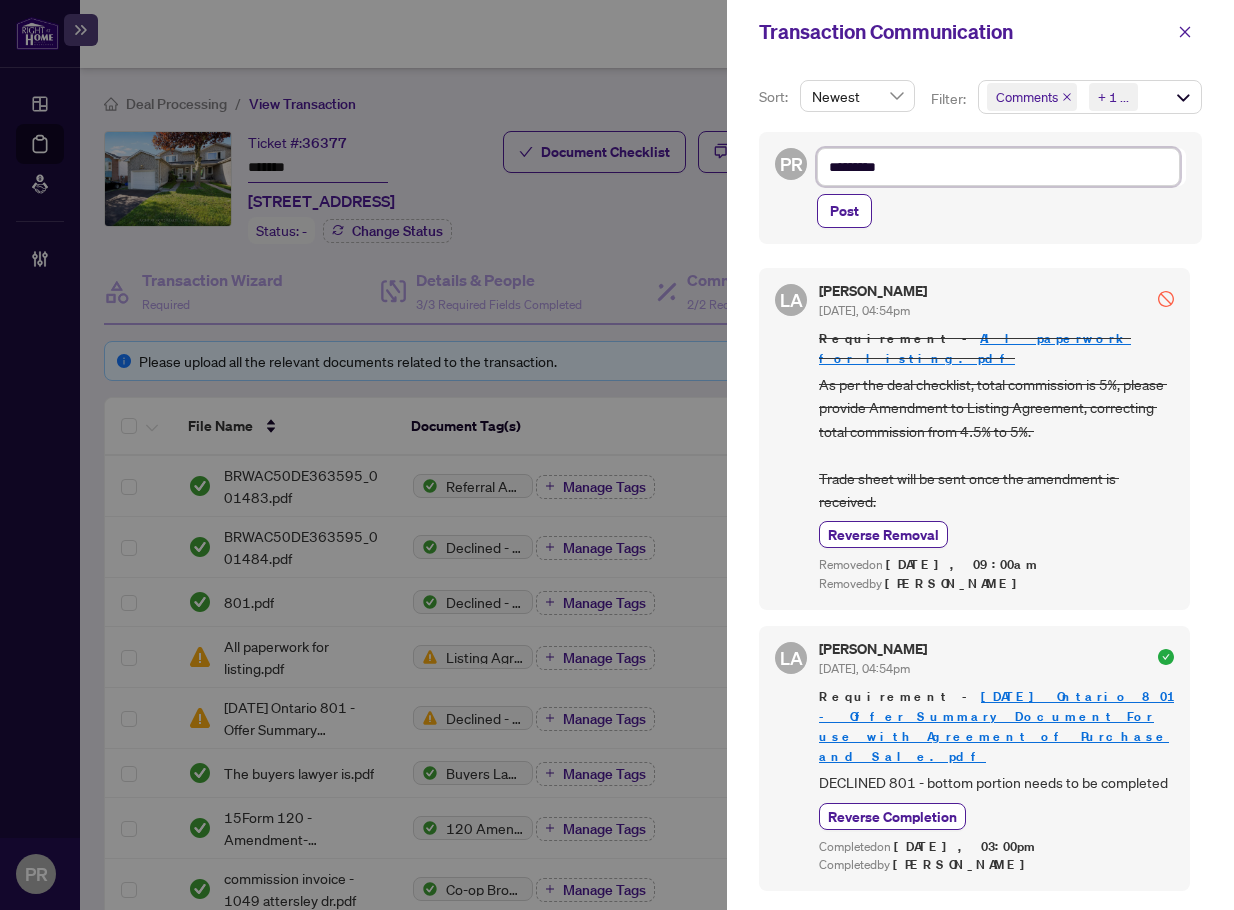 type on "**********" 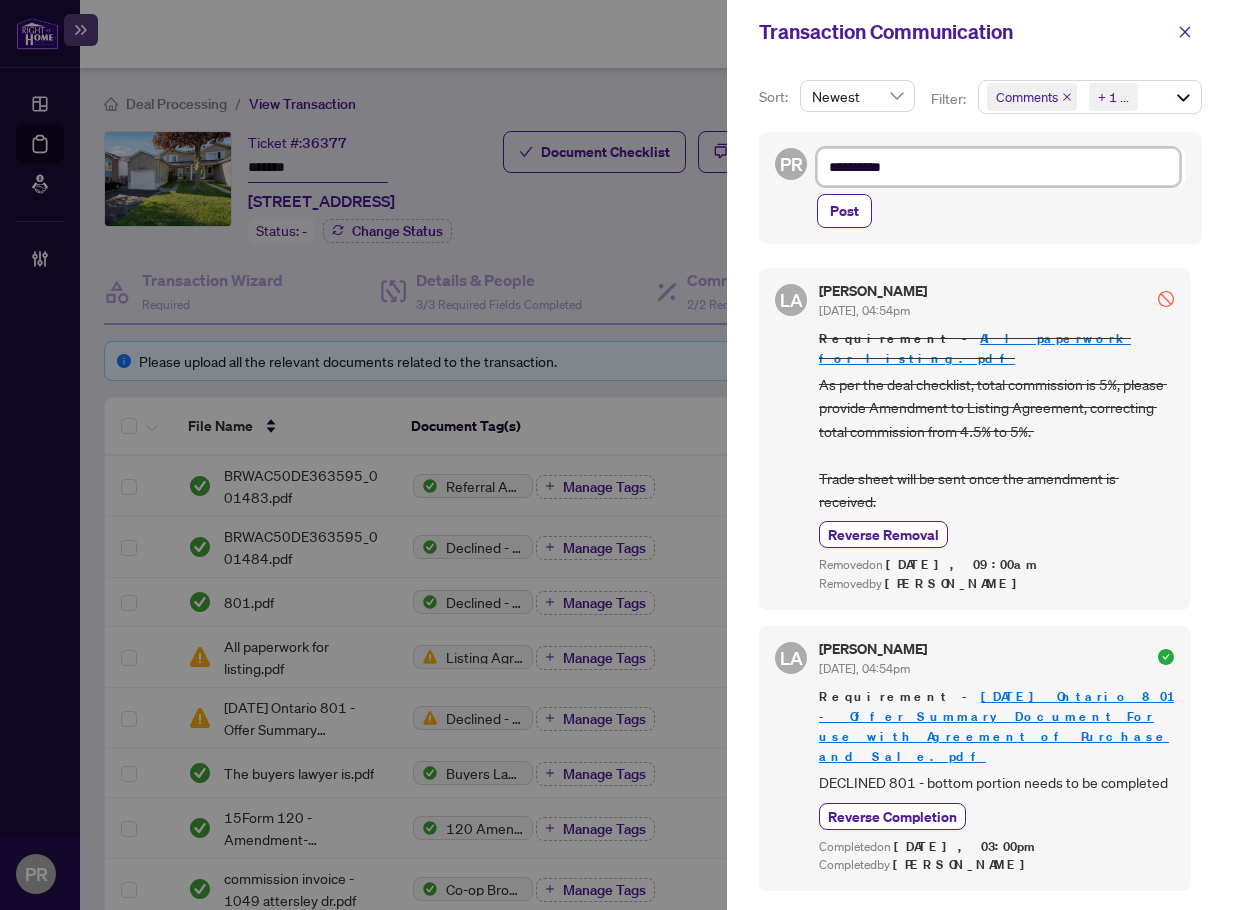 type on "**********" 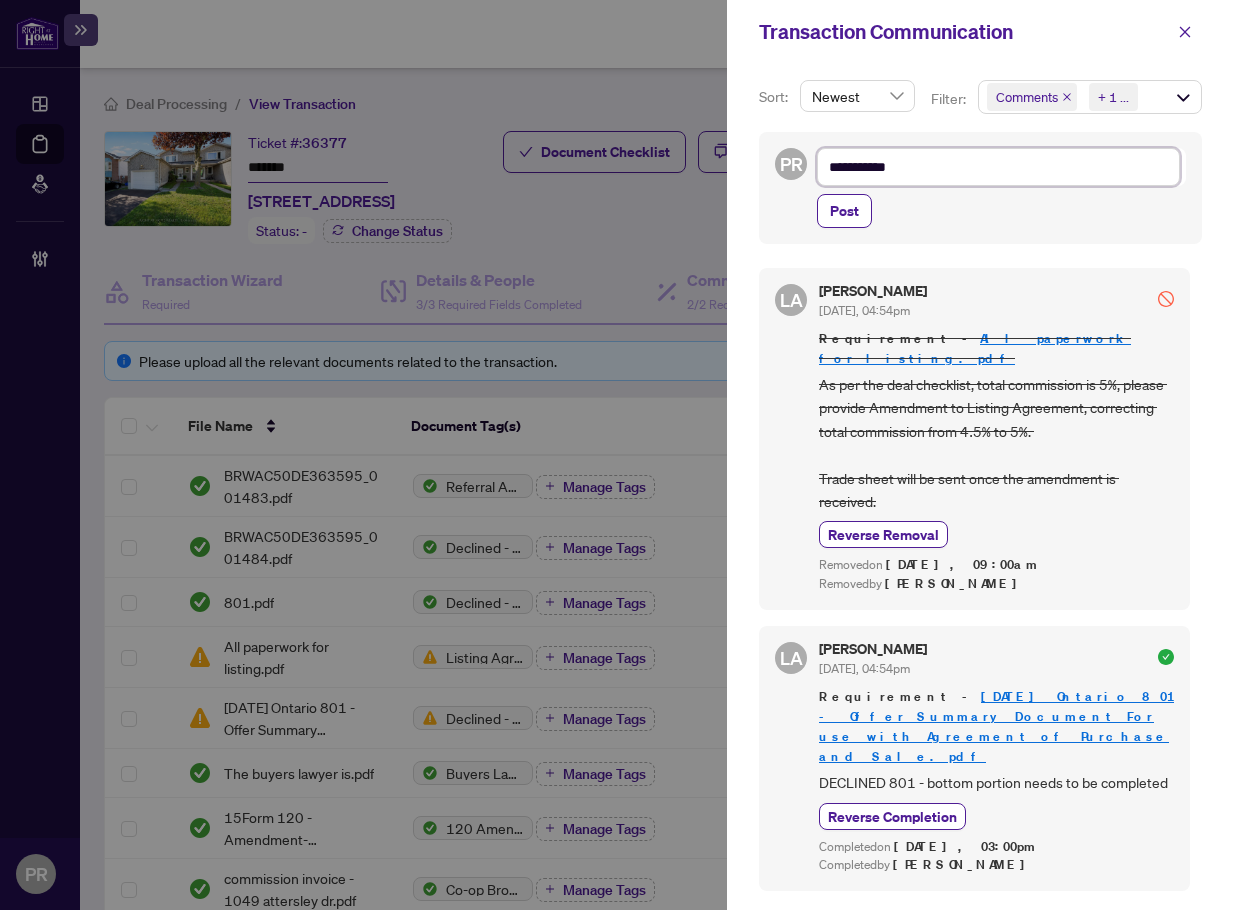 type on "**********" 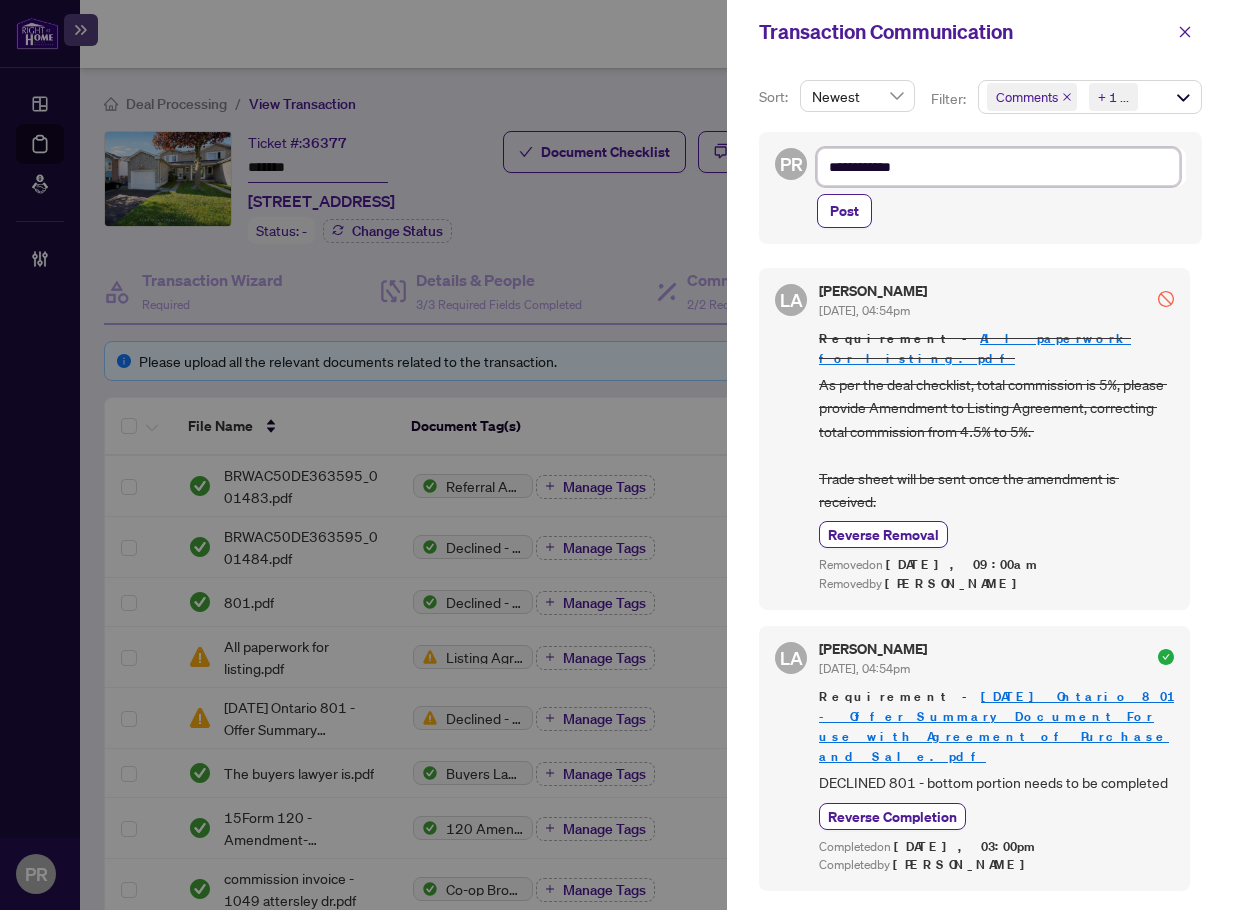 type on "**********" 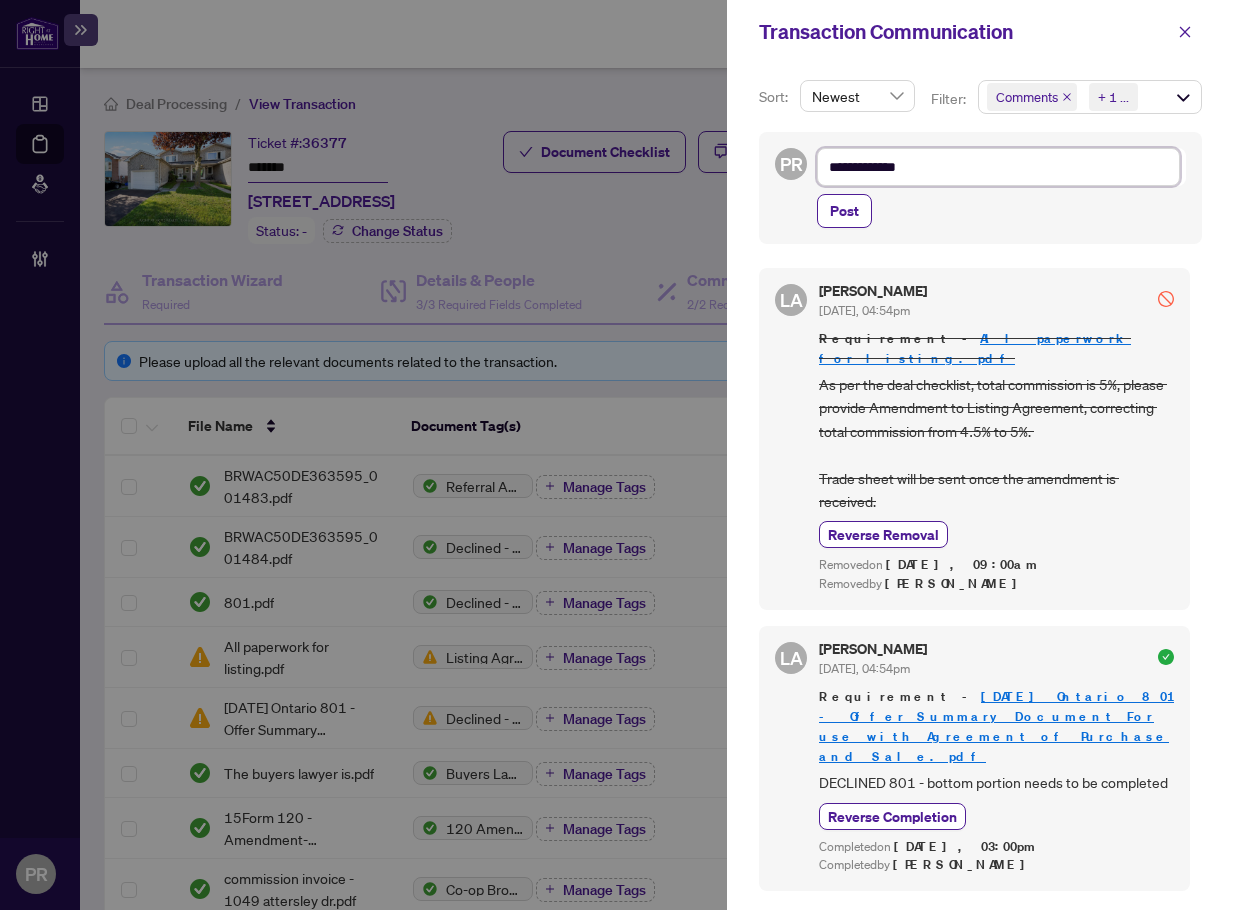 type on "**********" 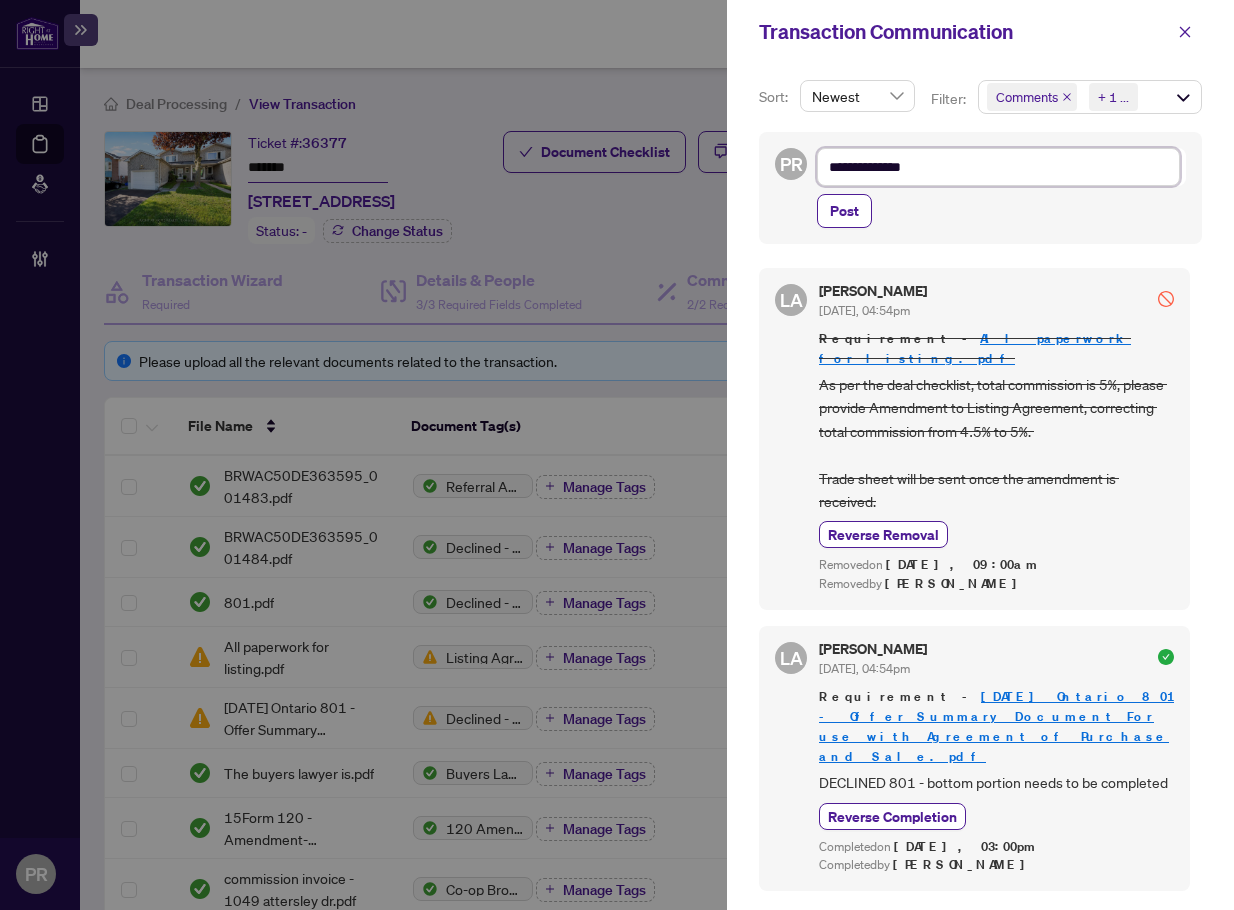 type on "**********" 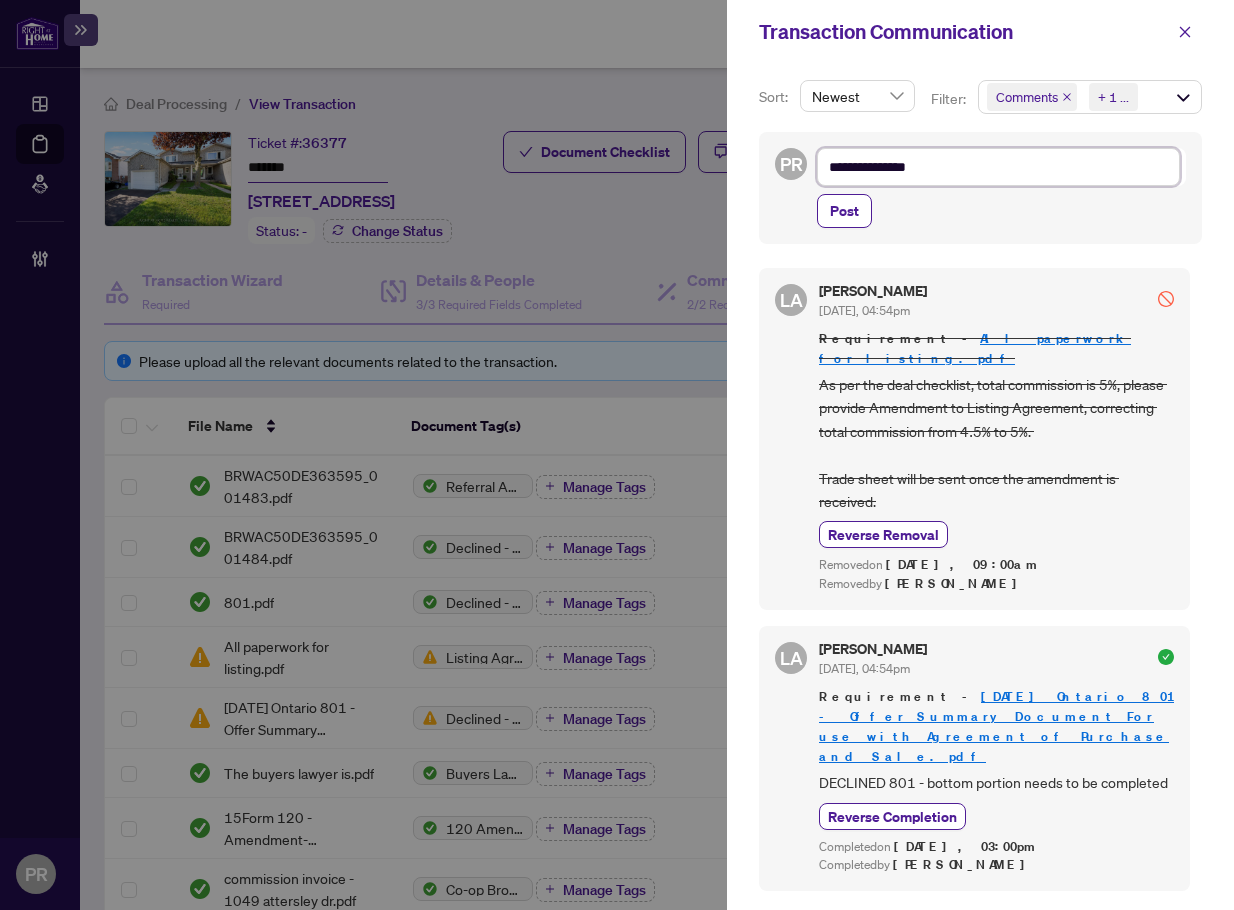 type on "**********" 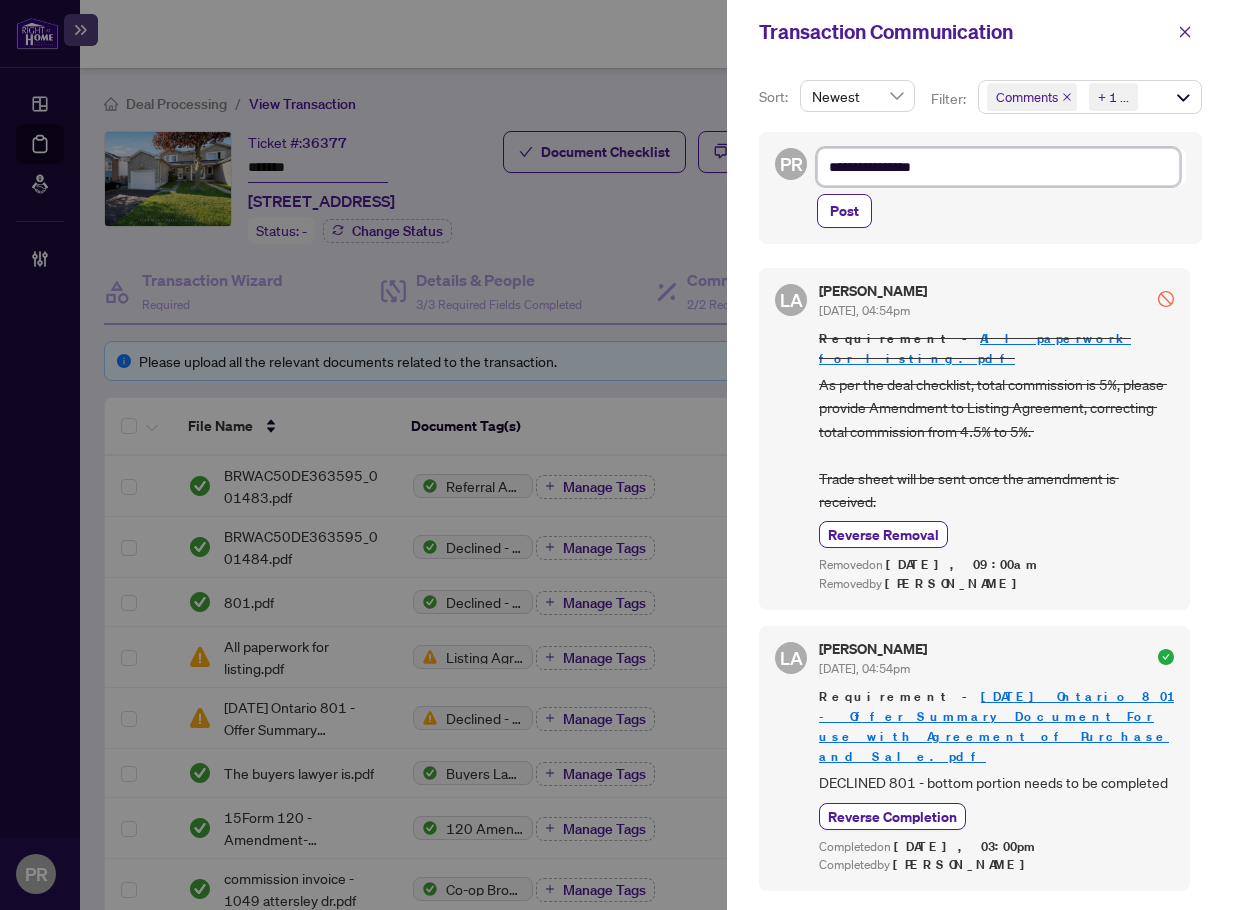 type on "**********" 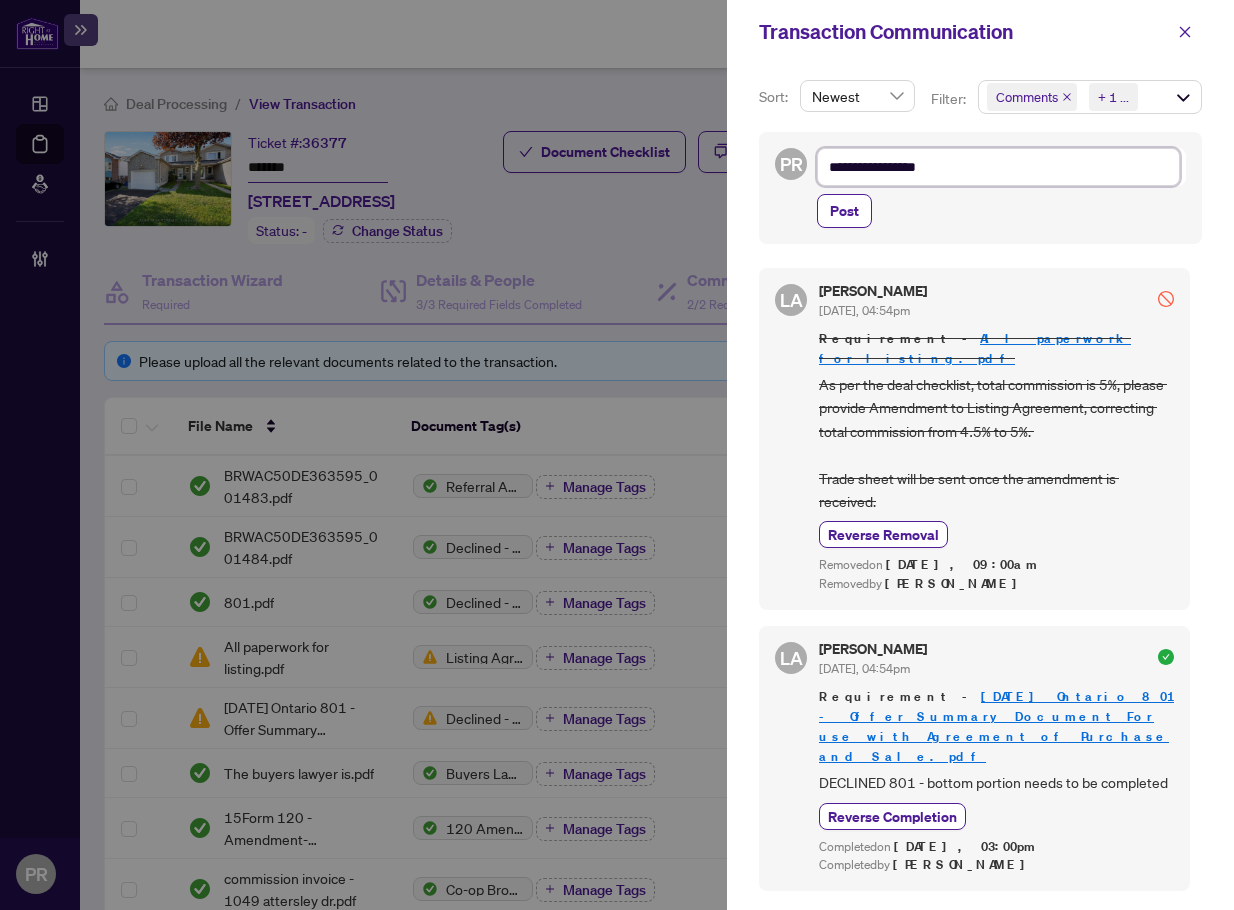 type on "**********" 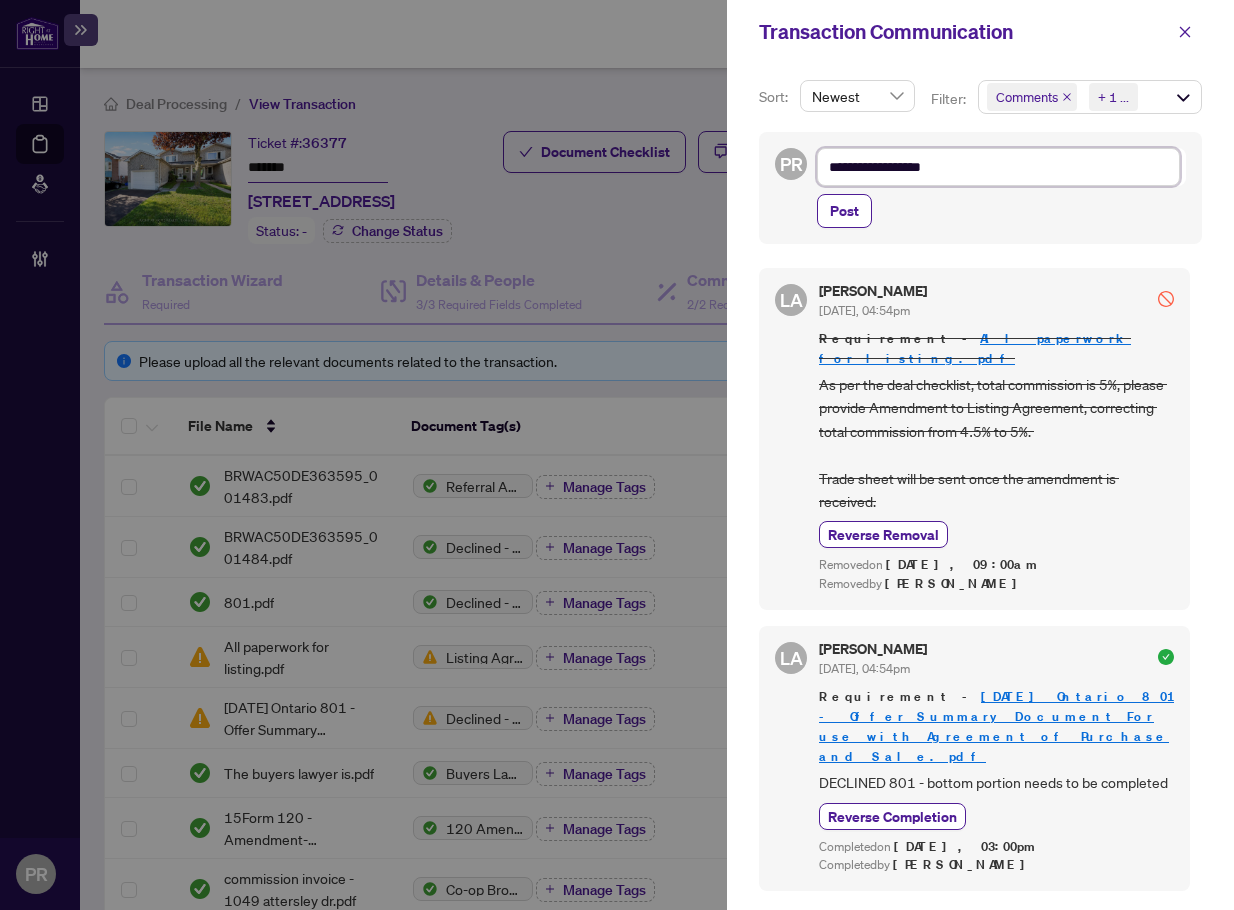 type on "**********" 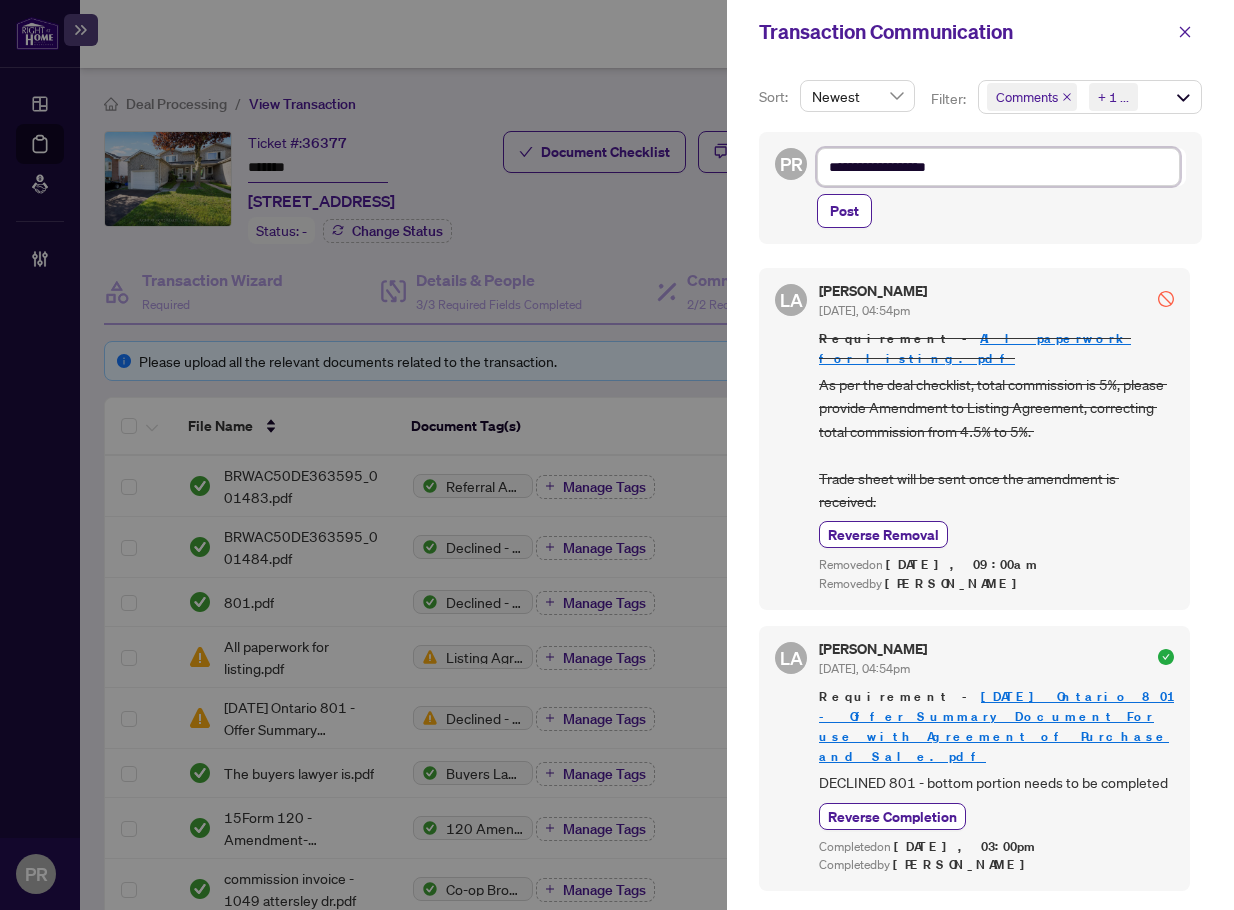 type on "**********" 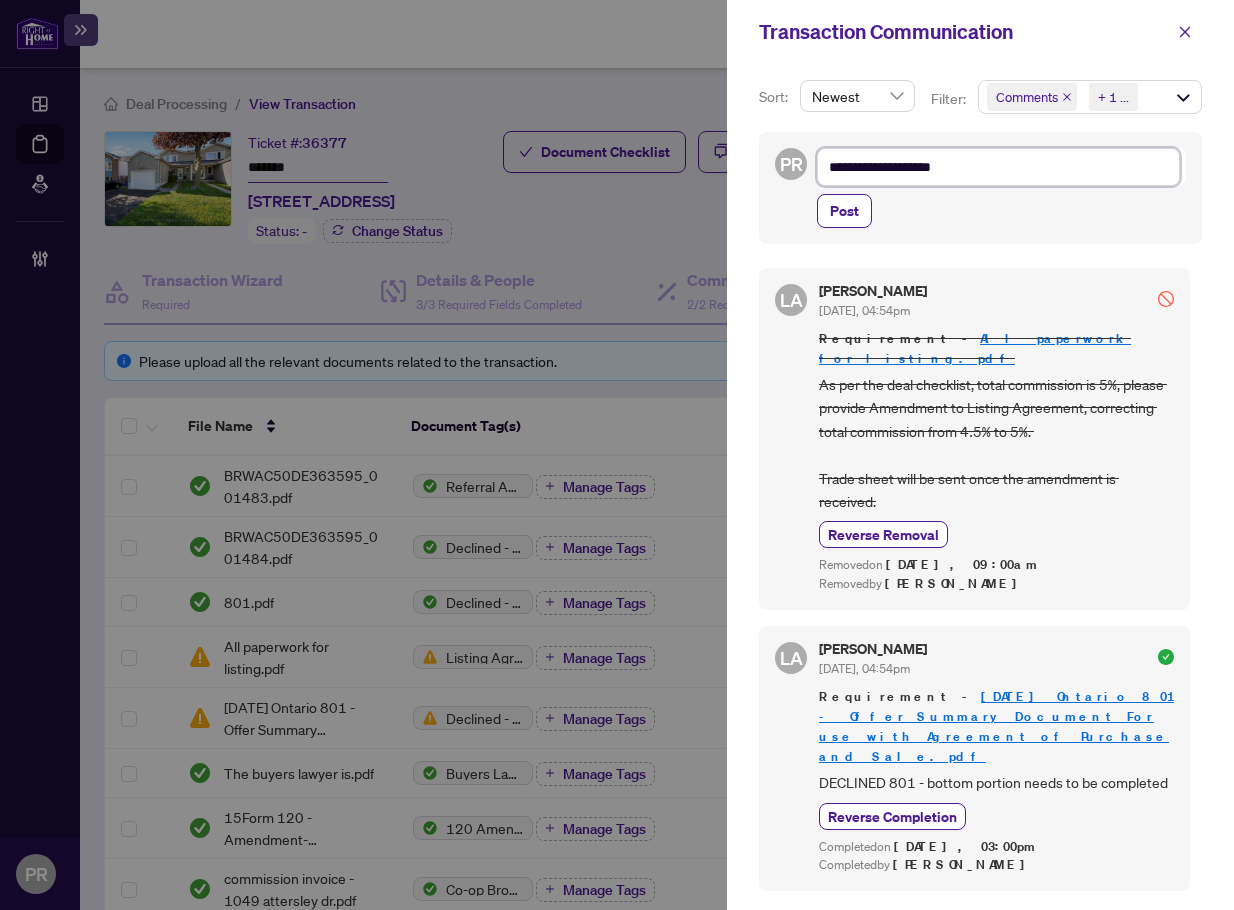 type on "**********" 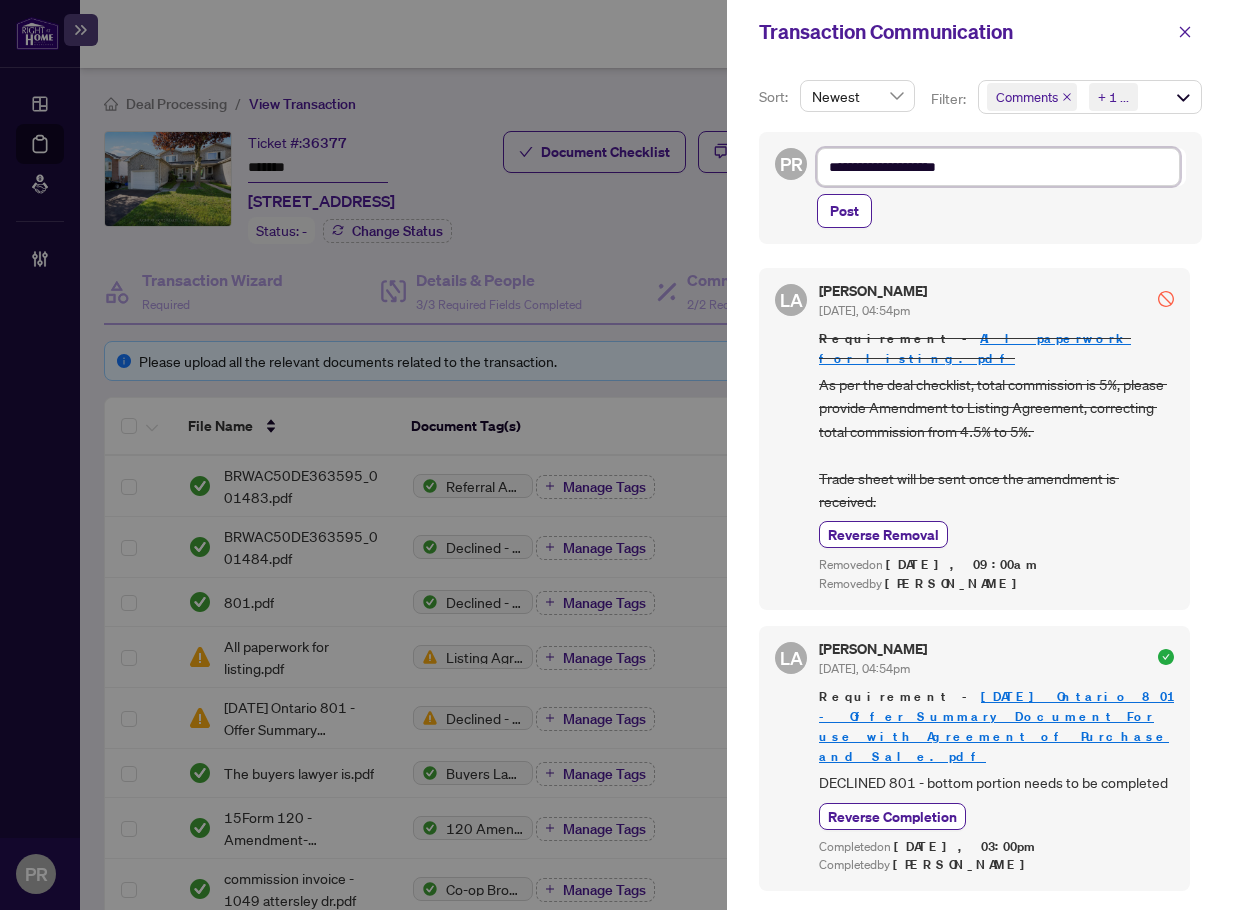 type on "**********" 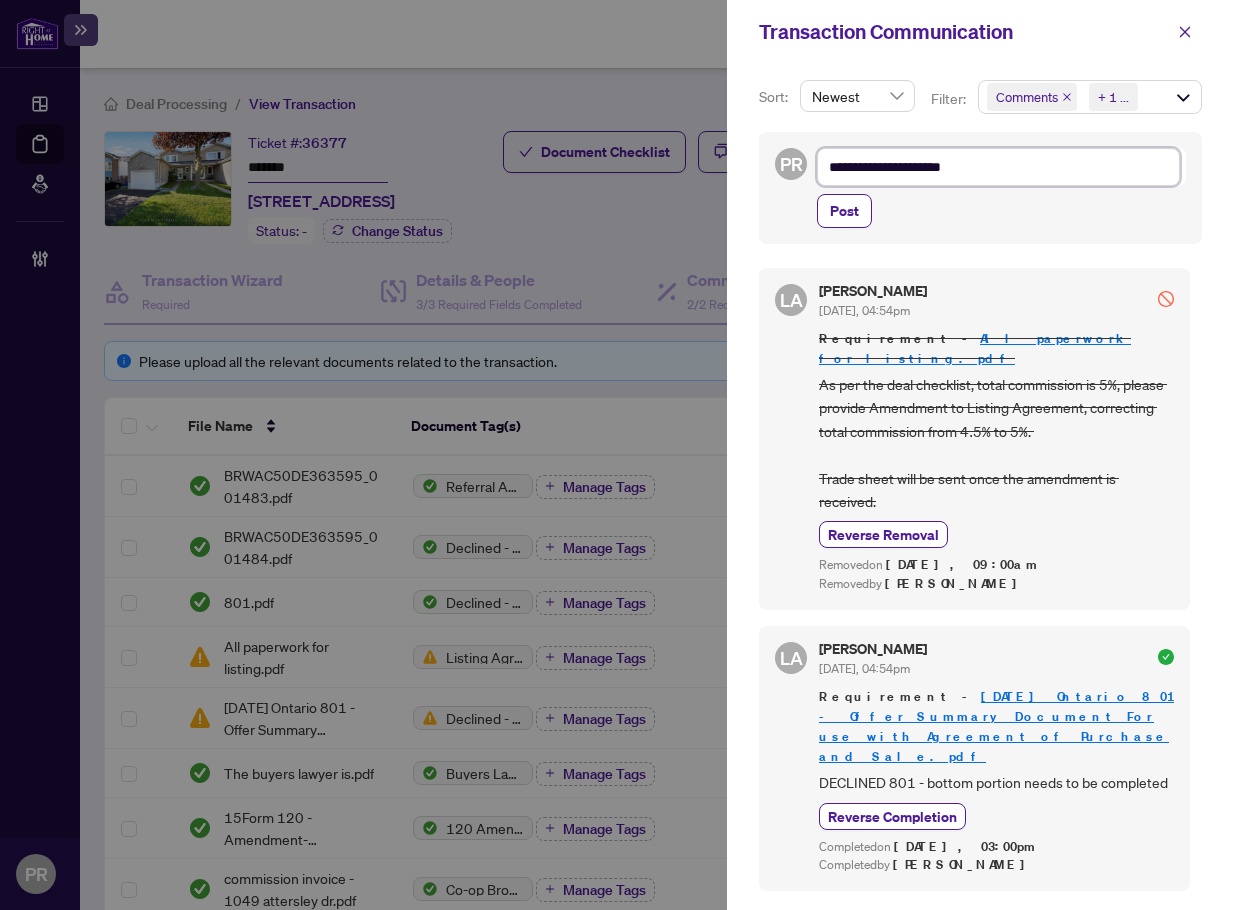 type on "**********" 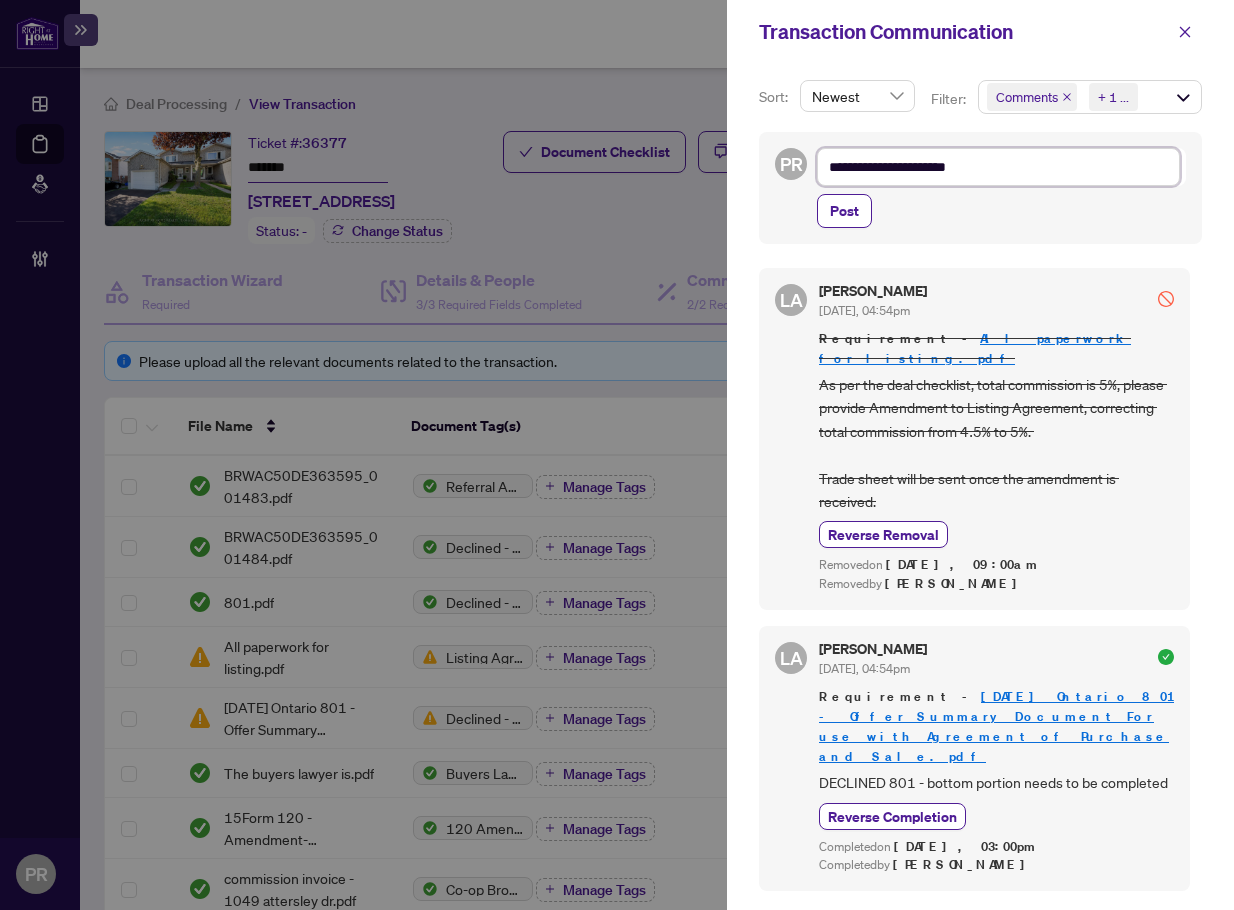 type on "**********" 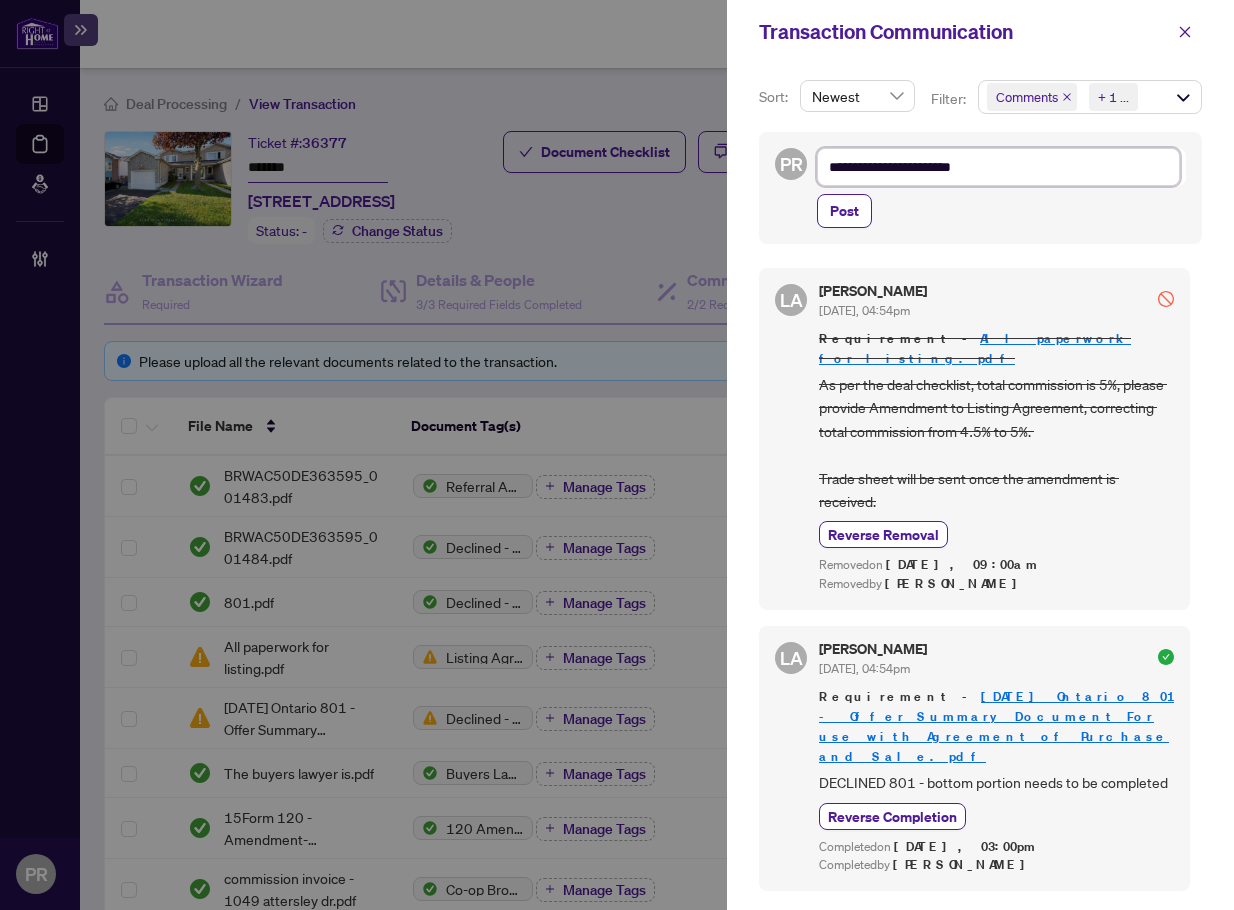 type on "**********" 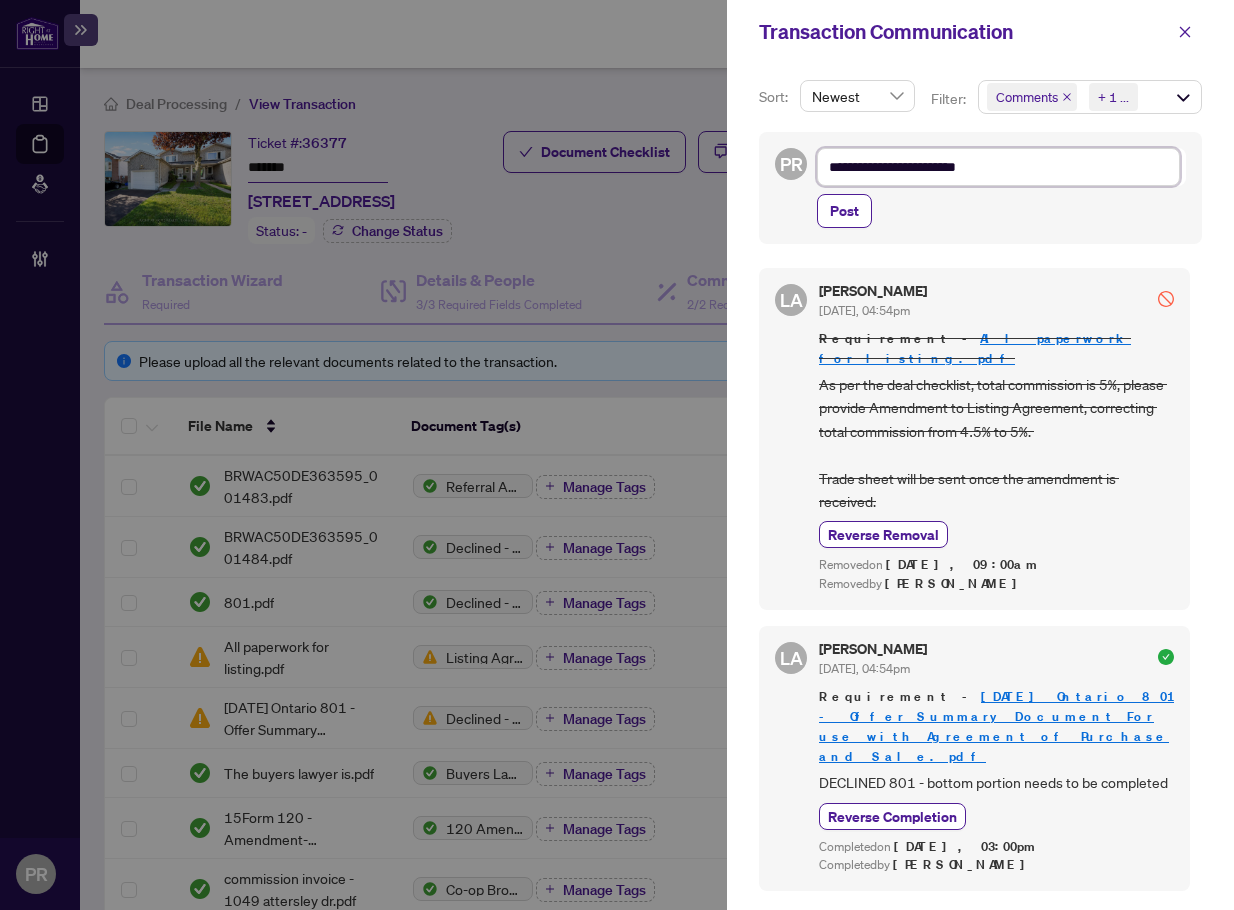 type on "**********" 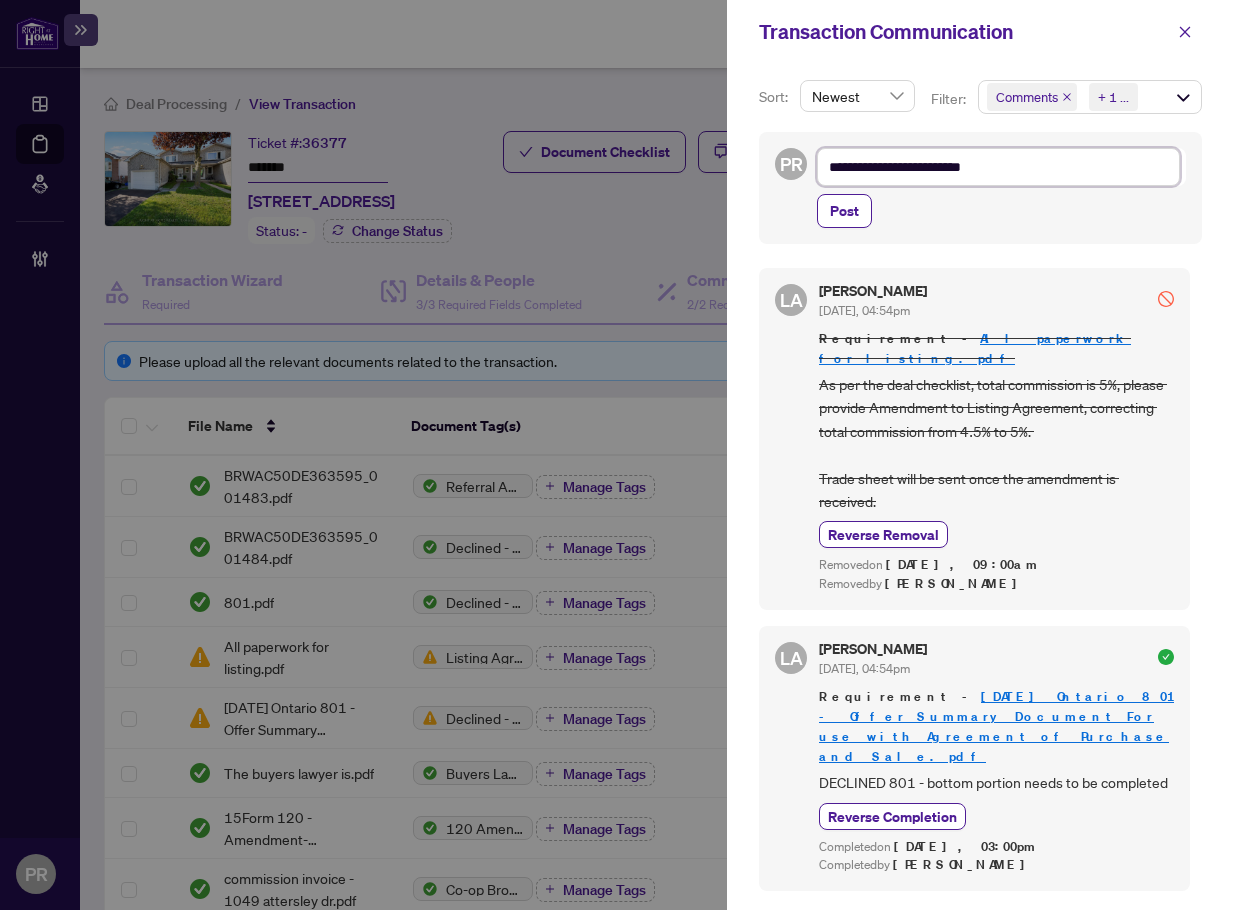 type on "**********" 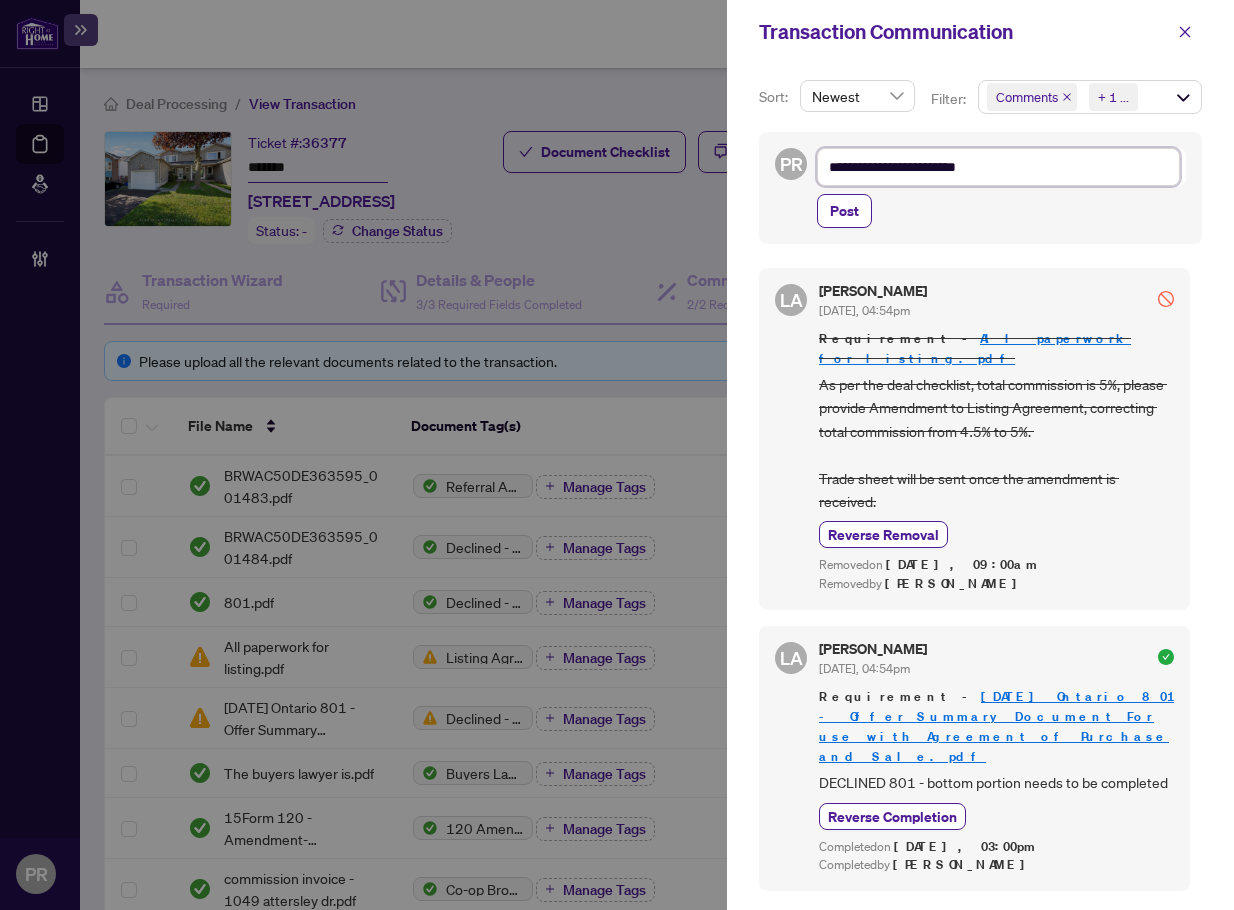 type on "**********" 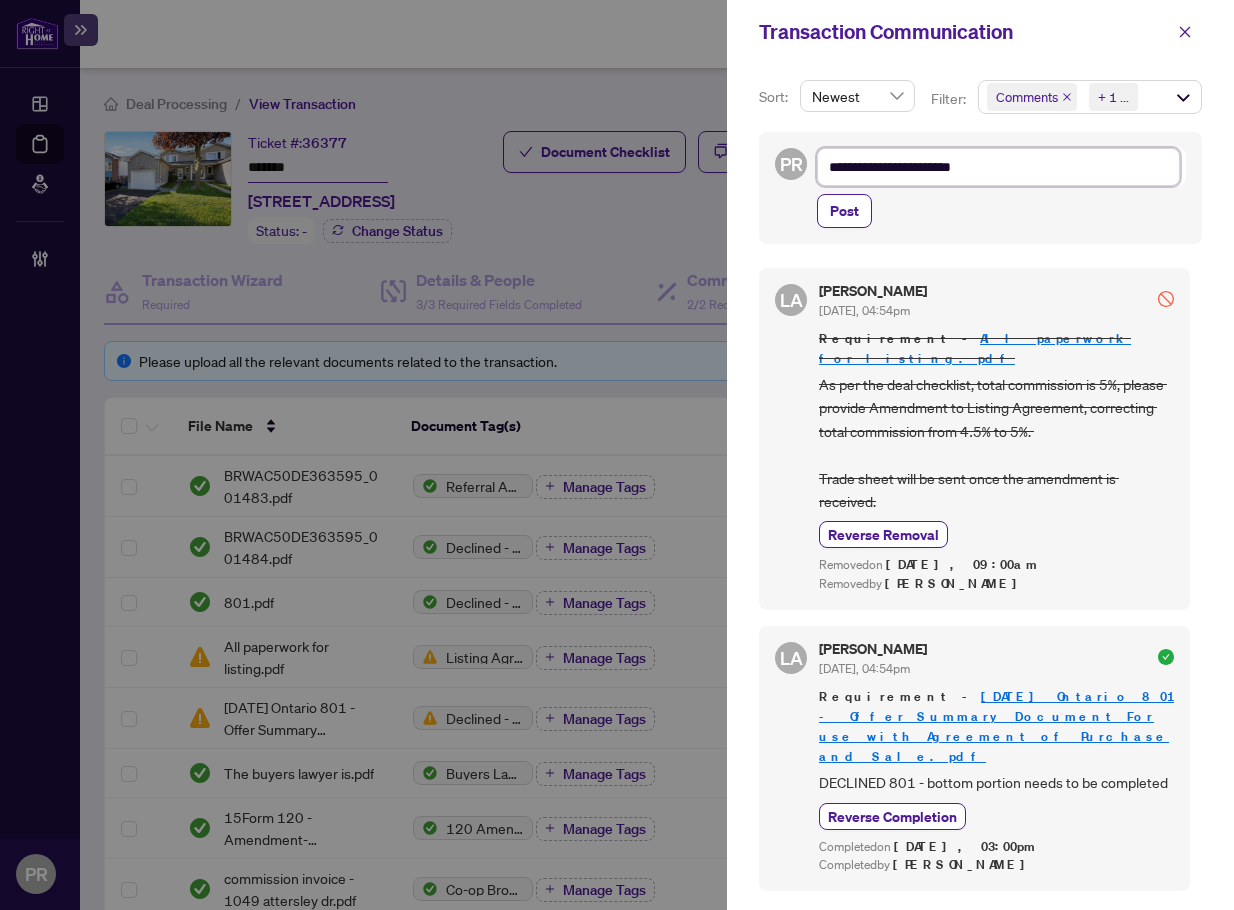 type on "**********" 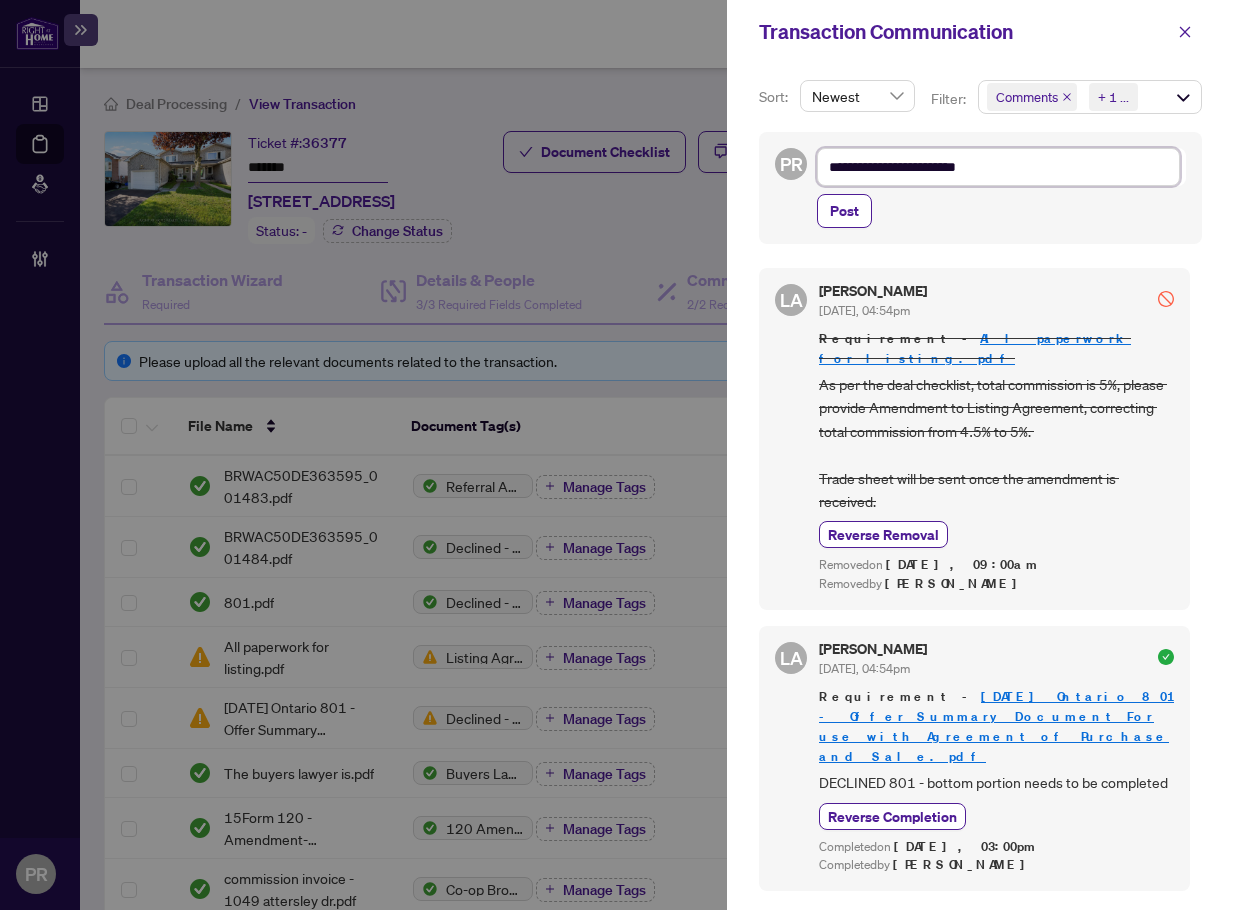 type on "**********" 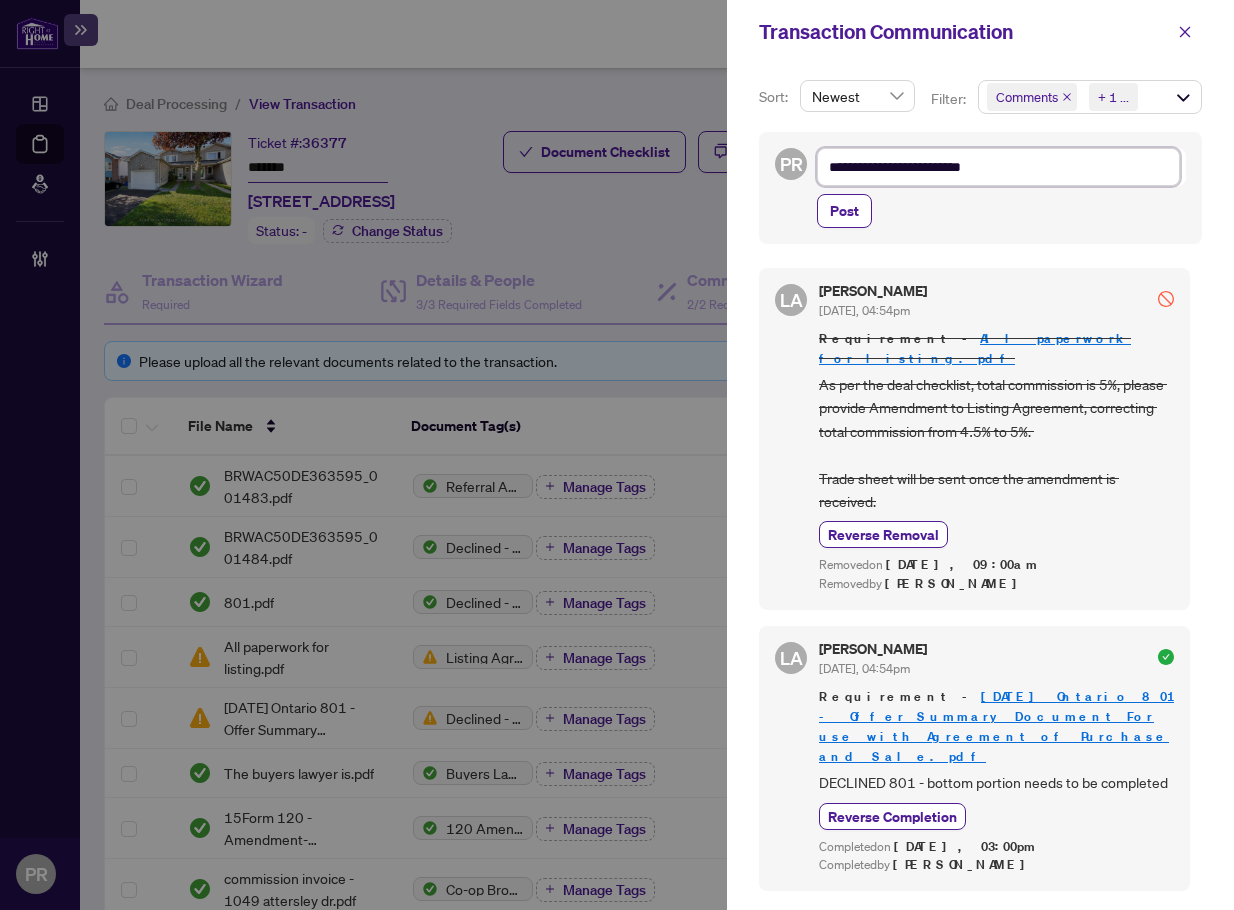 type on "**********" 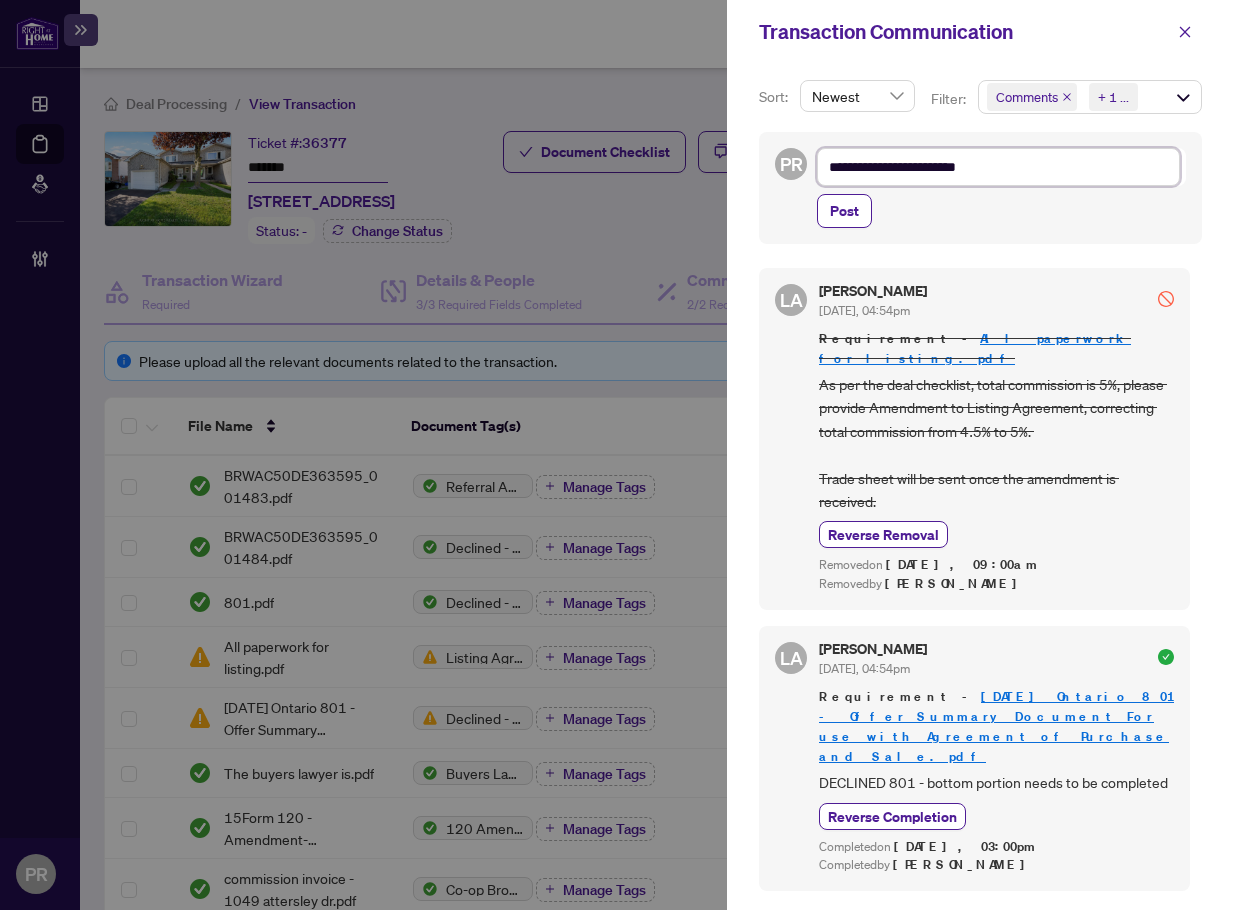 type on "**********" 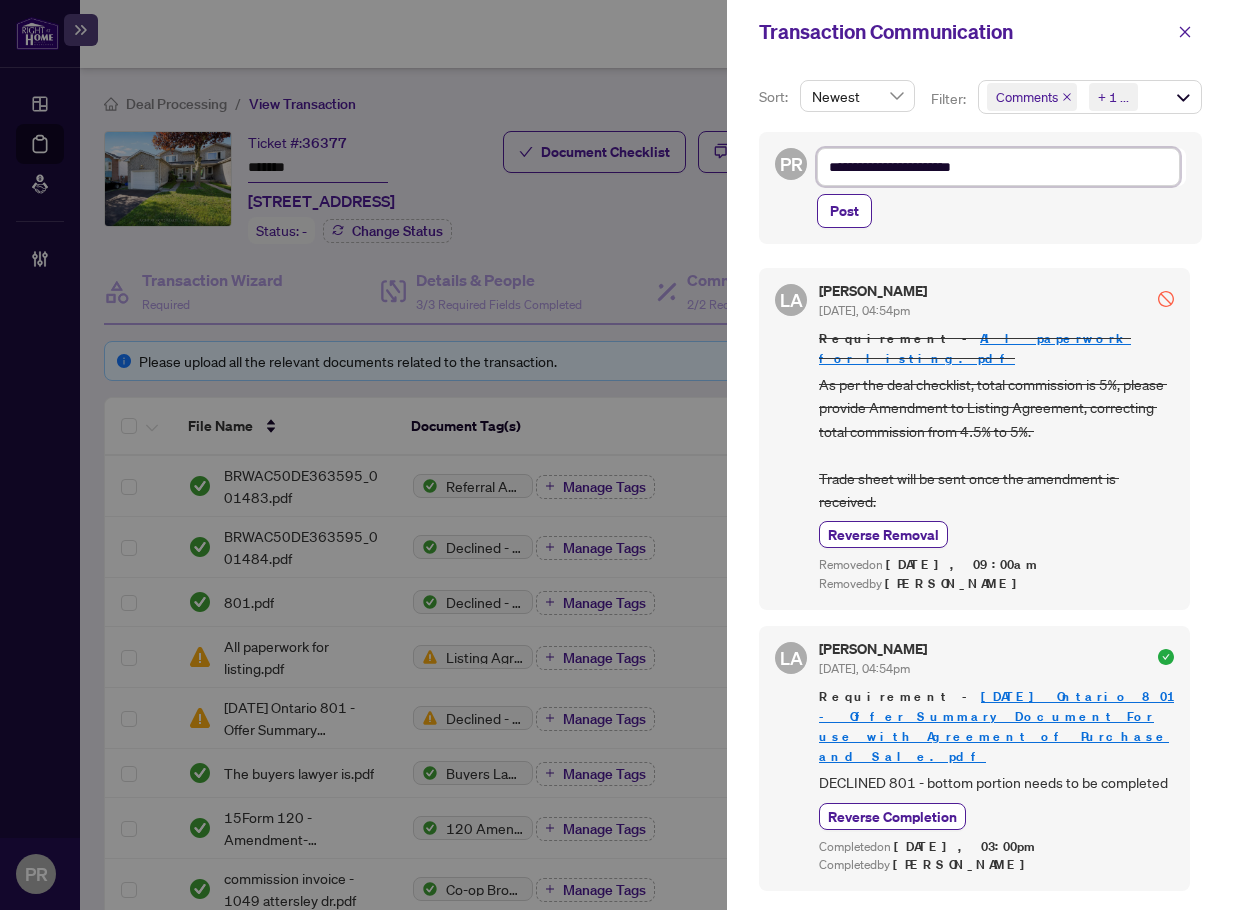 type on "**********" 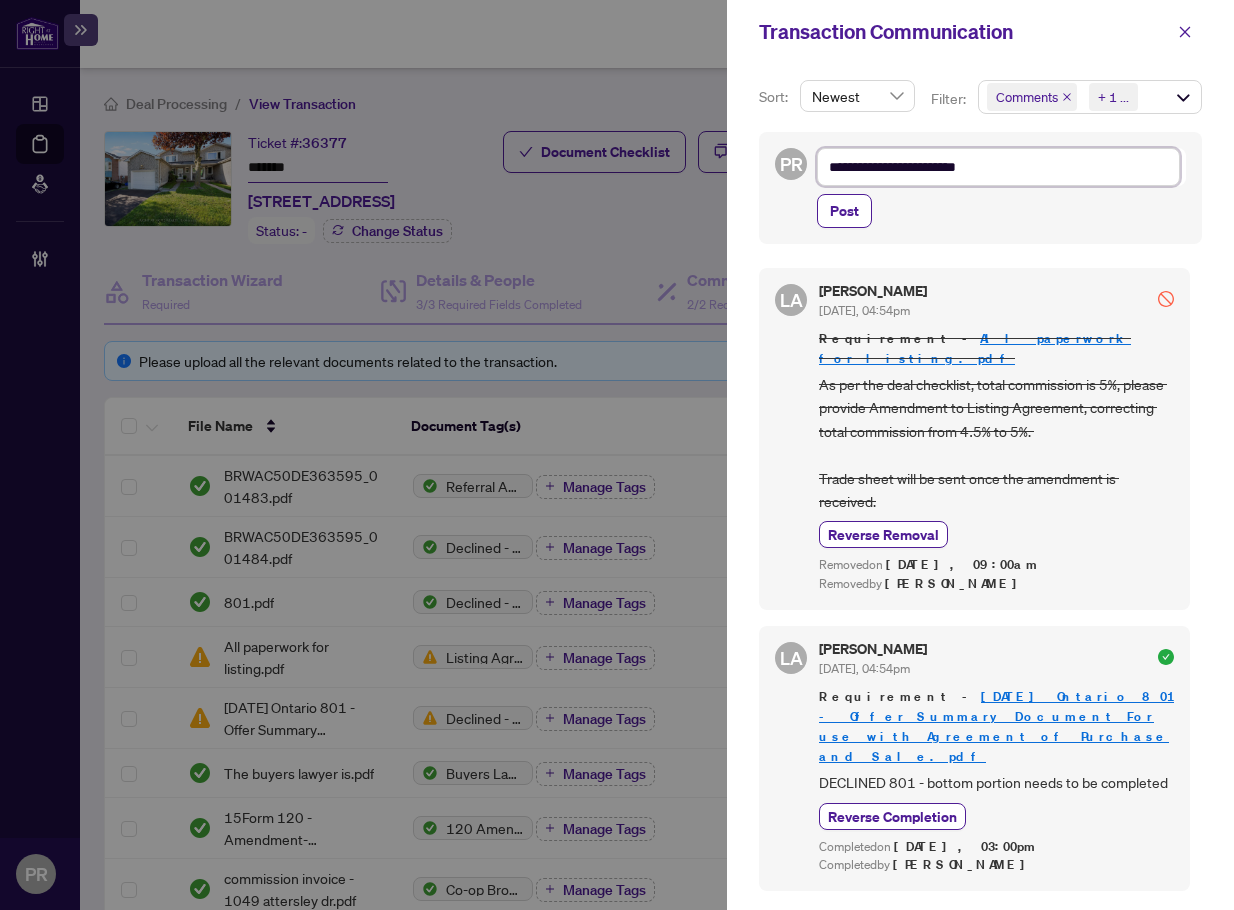 type on "**********" 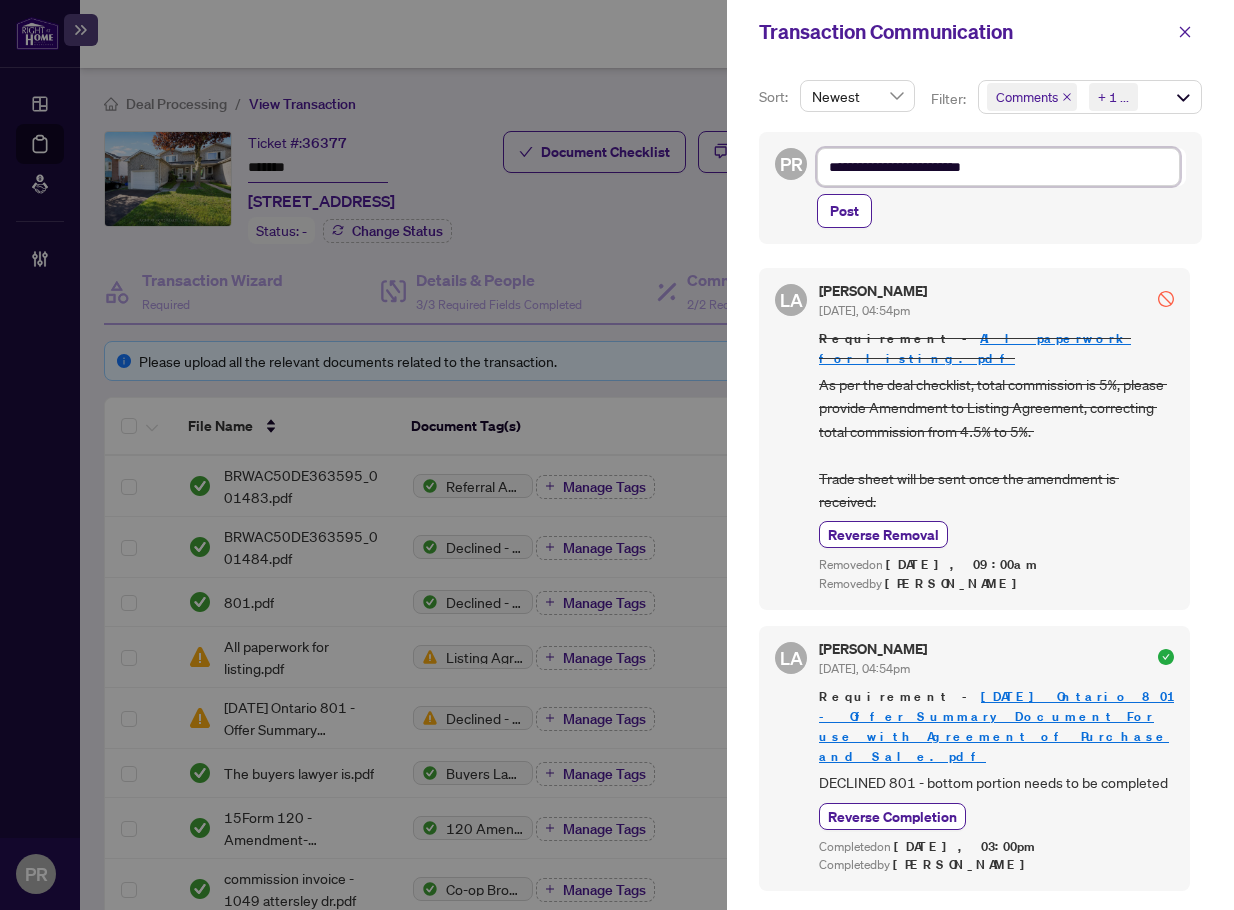 type on "**********" 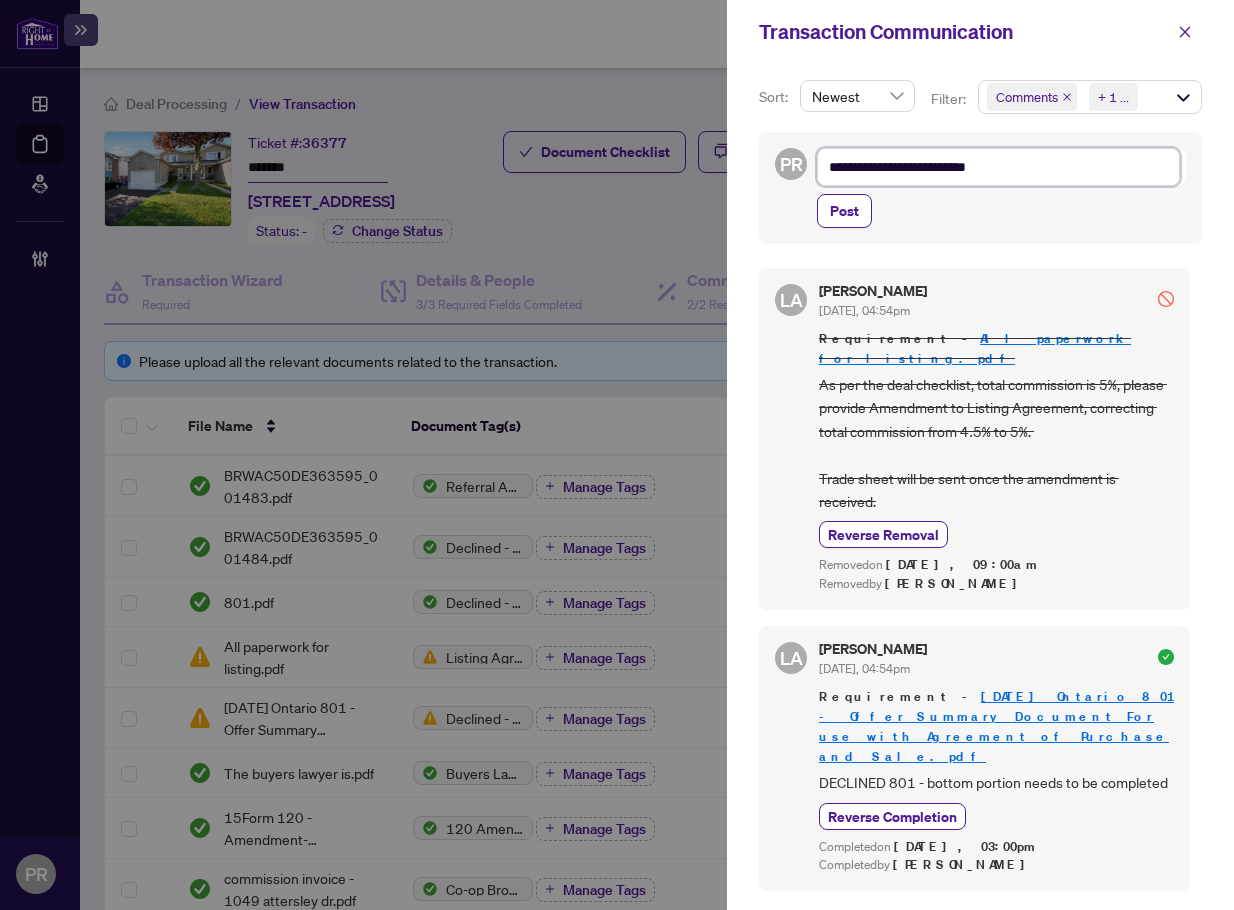 type on "**********" 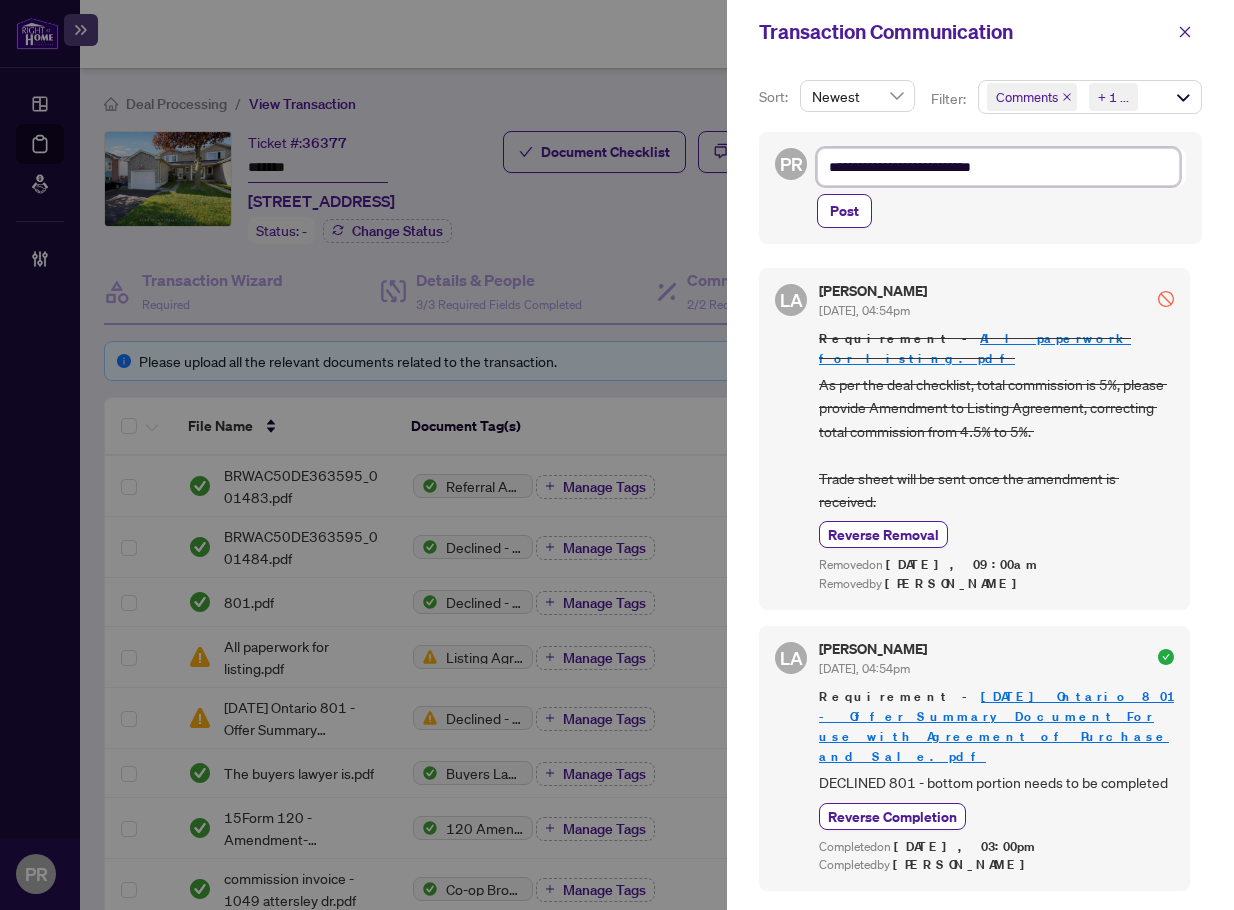 click on "**********" at bounding box center [998, 167] 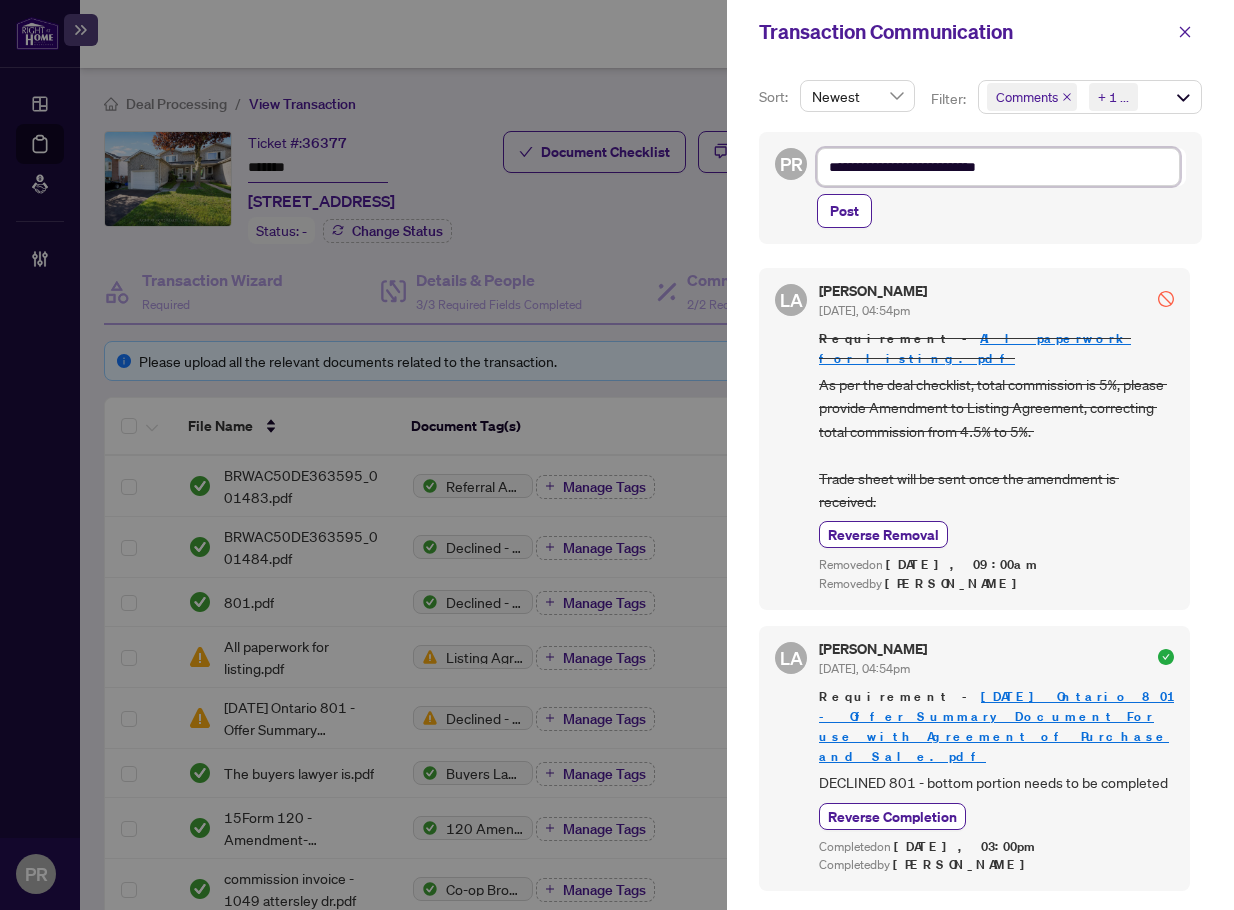 type on "**********" 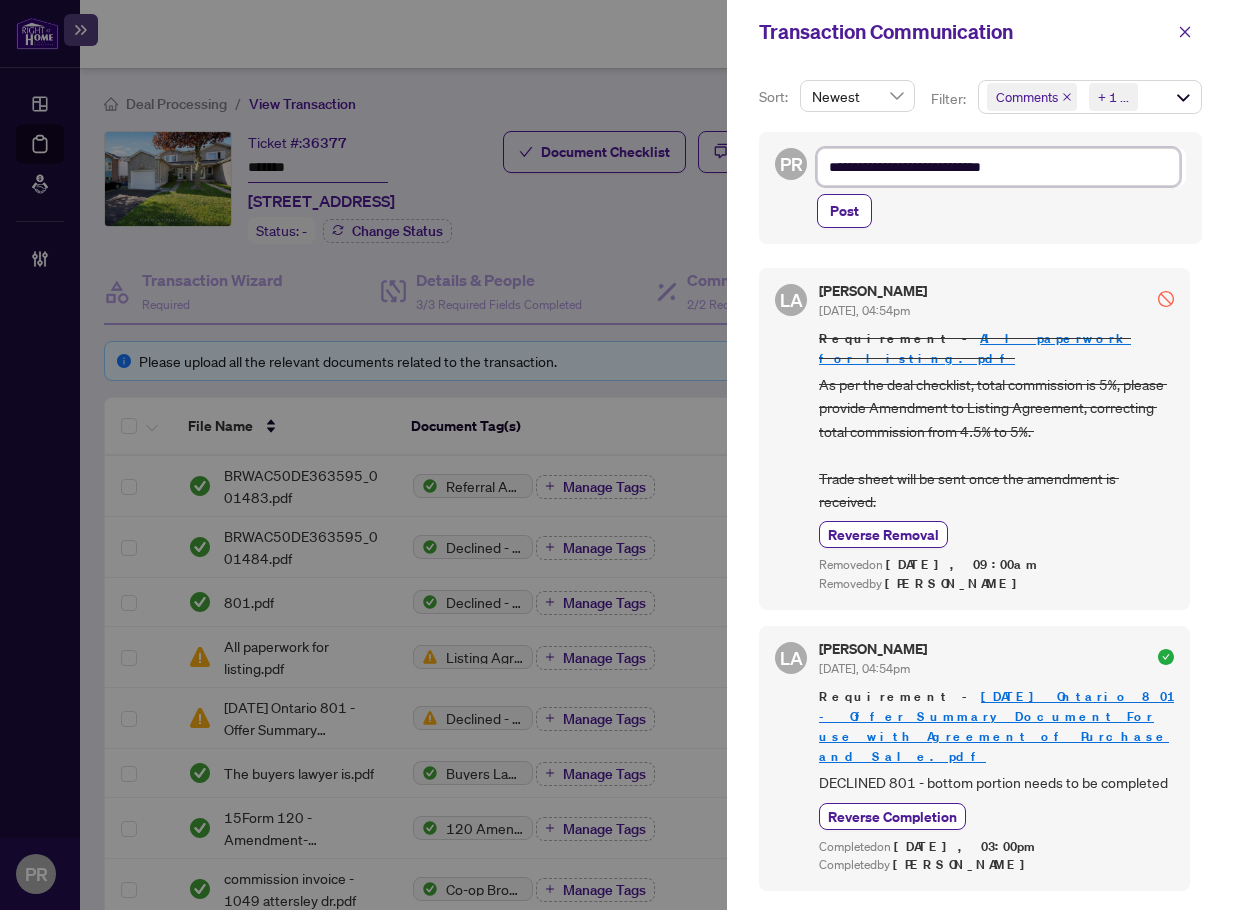 type on "**********" 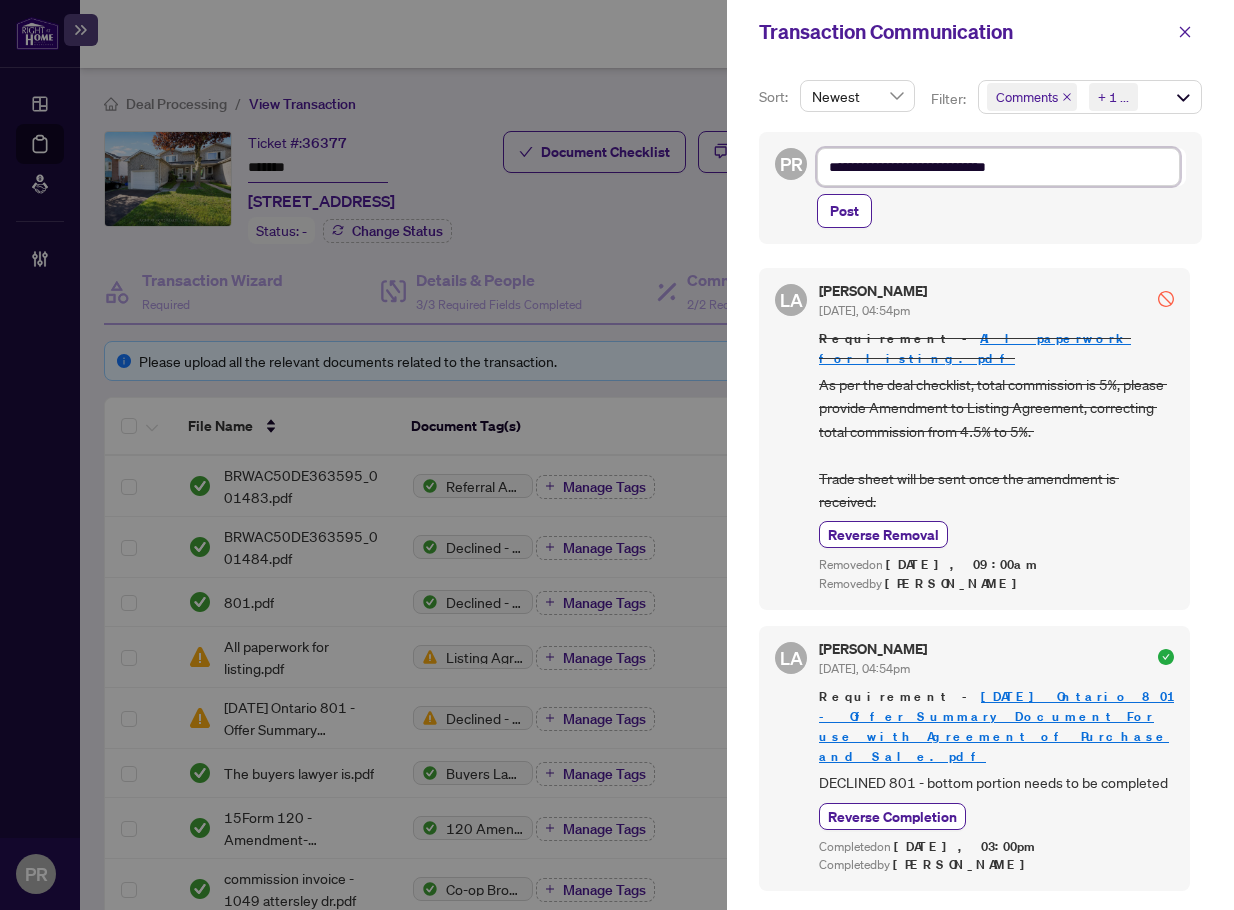 type on "**********" 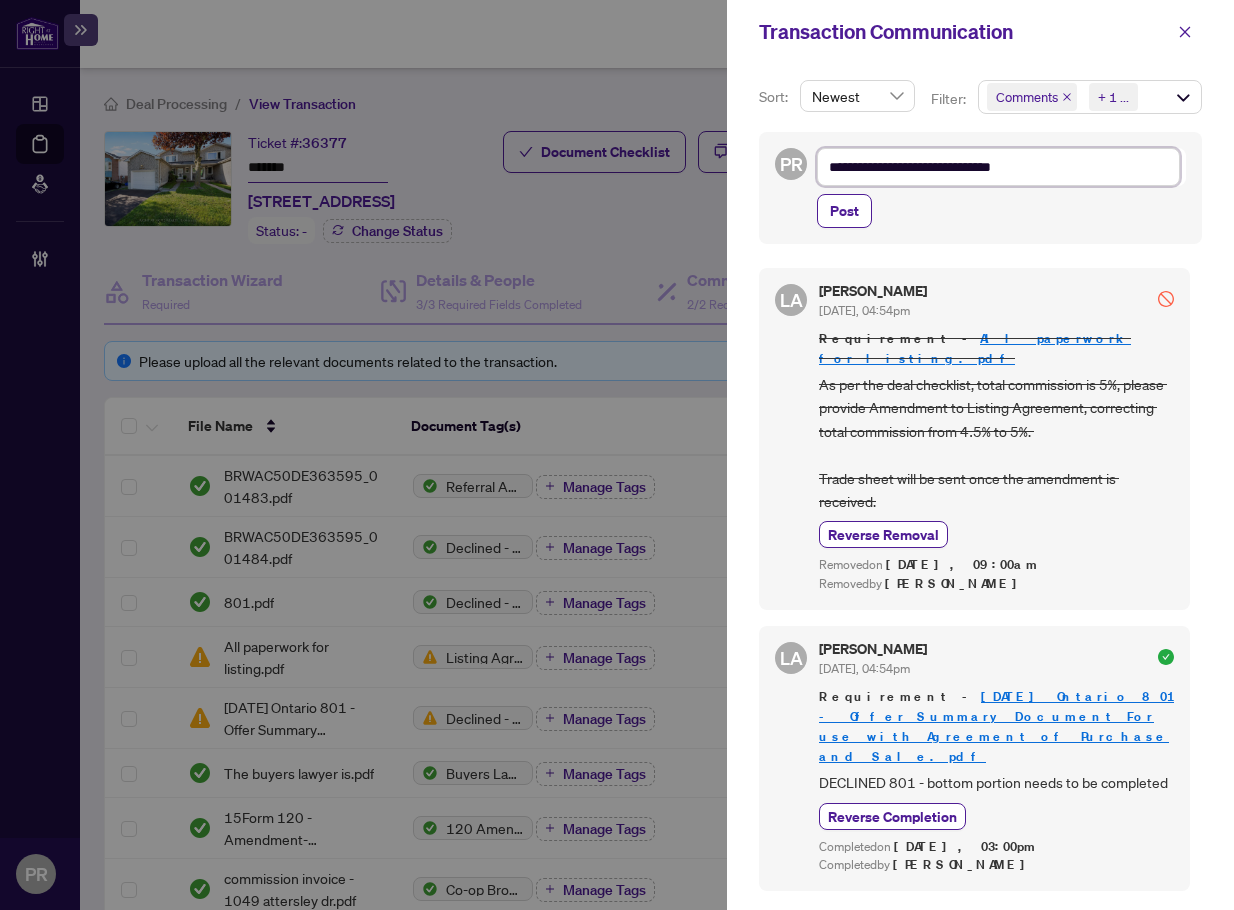 type on "**********" 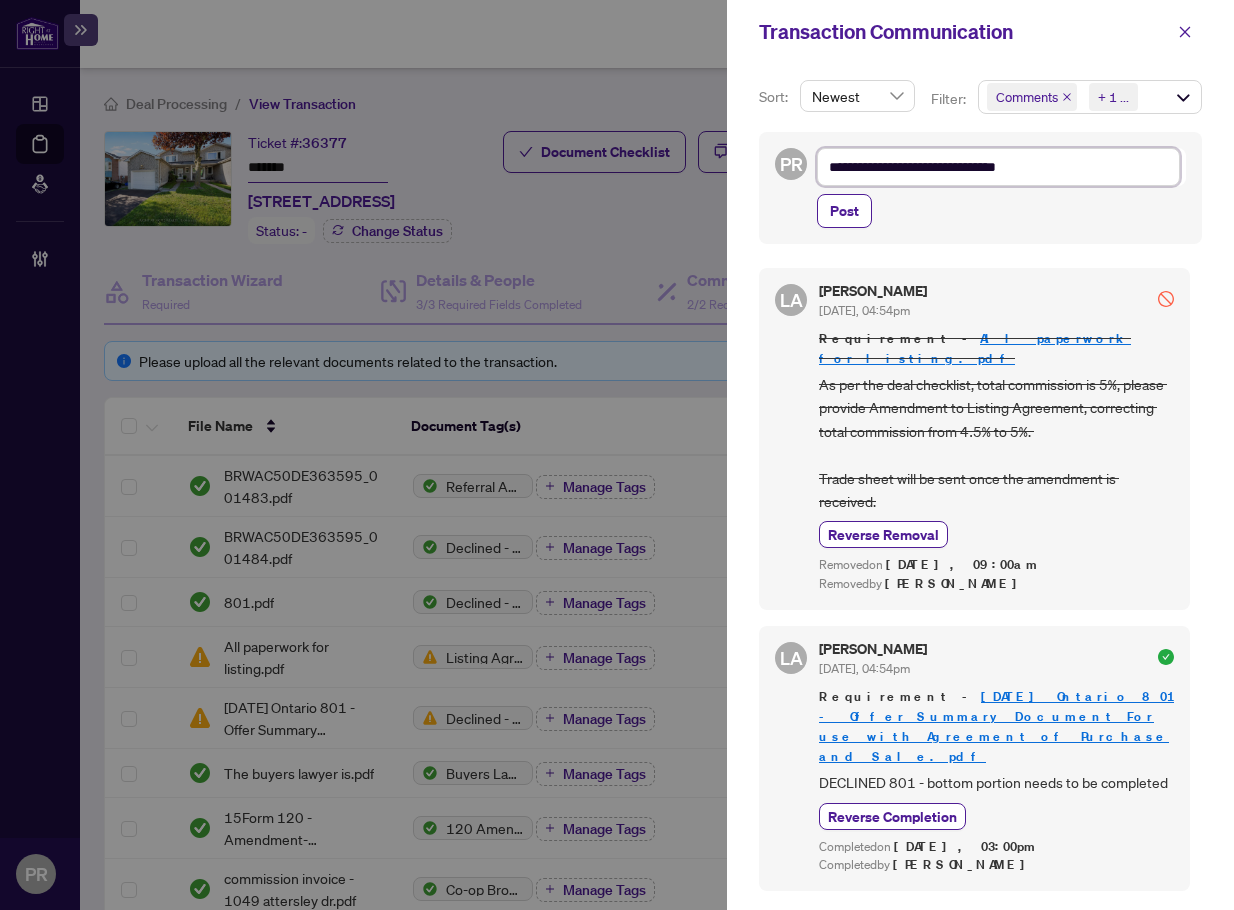 type on "**********" 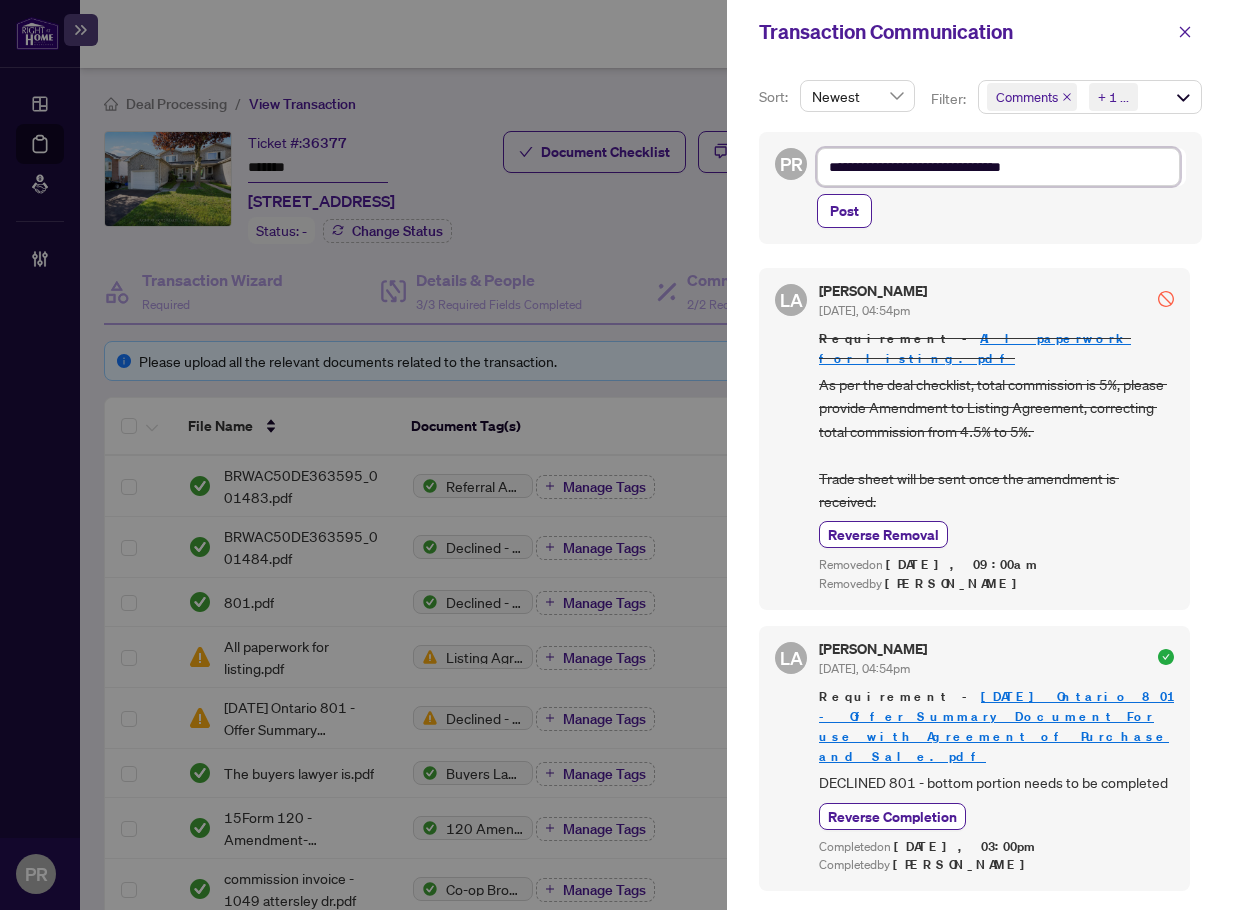 type on "**********" 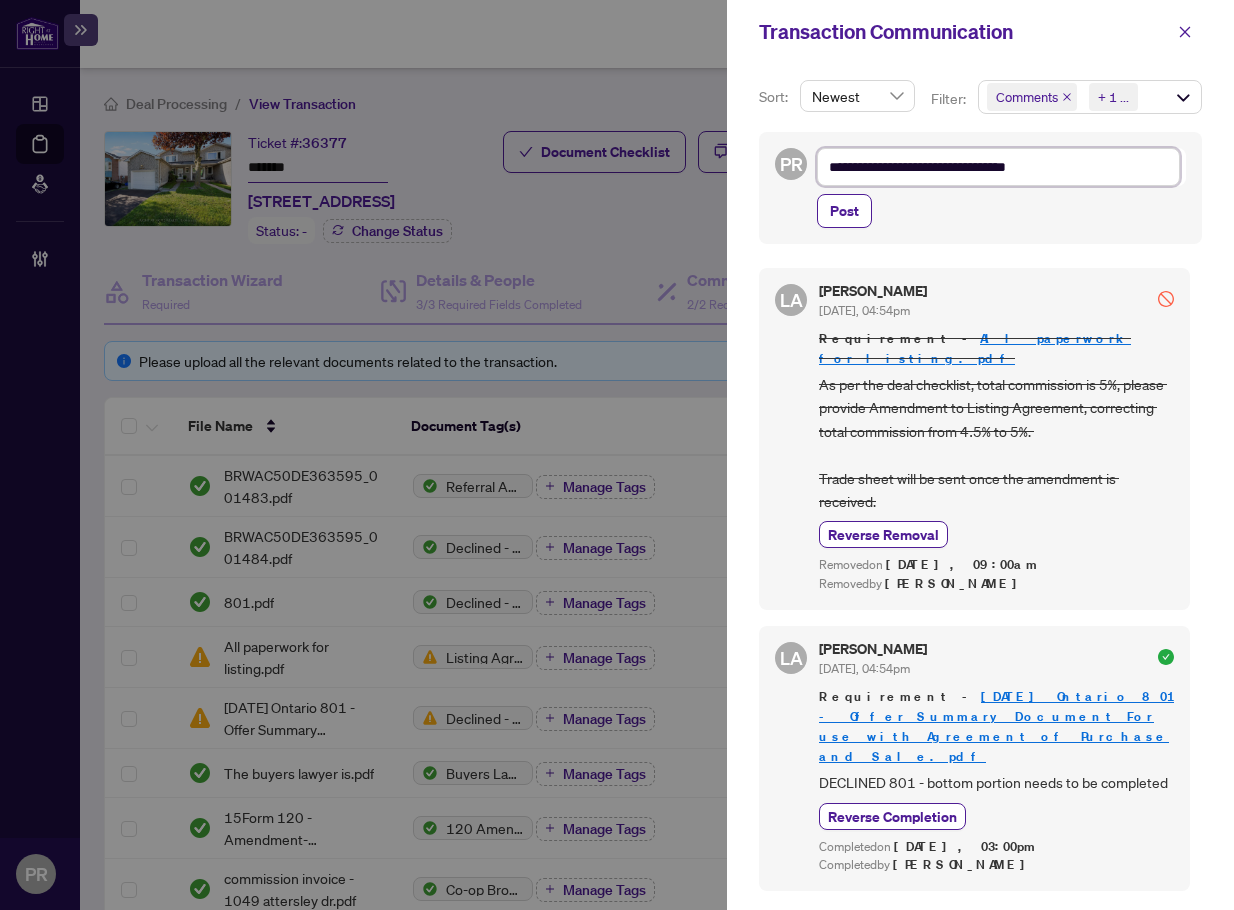 type on "**********" 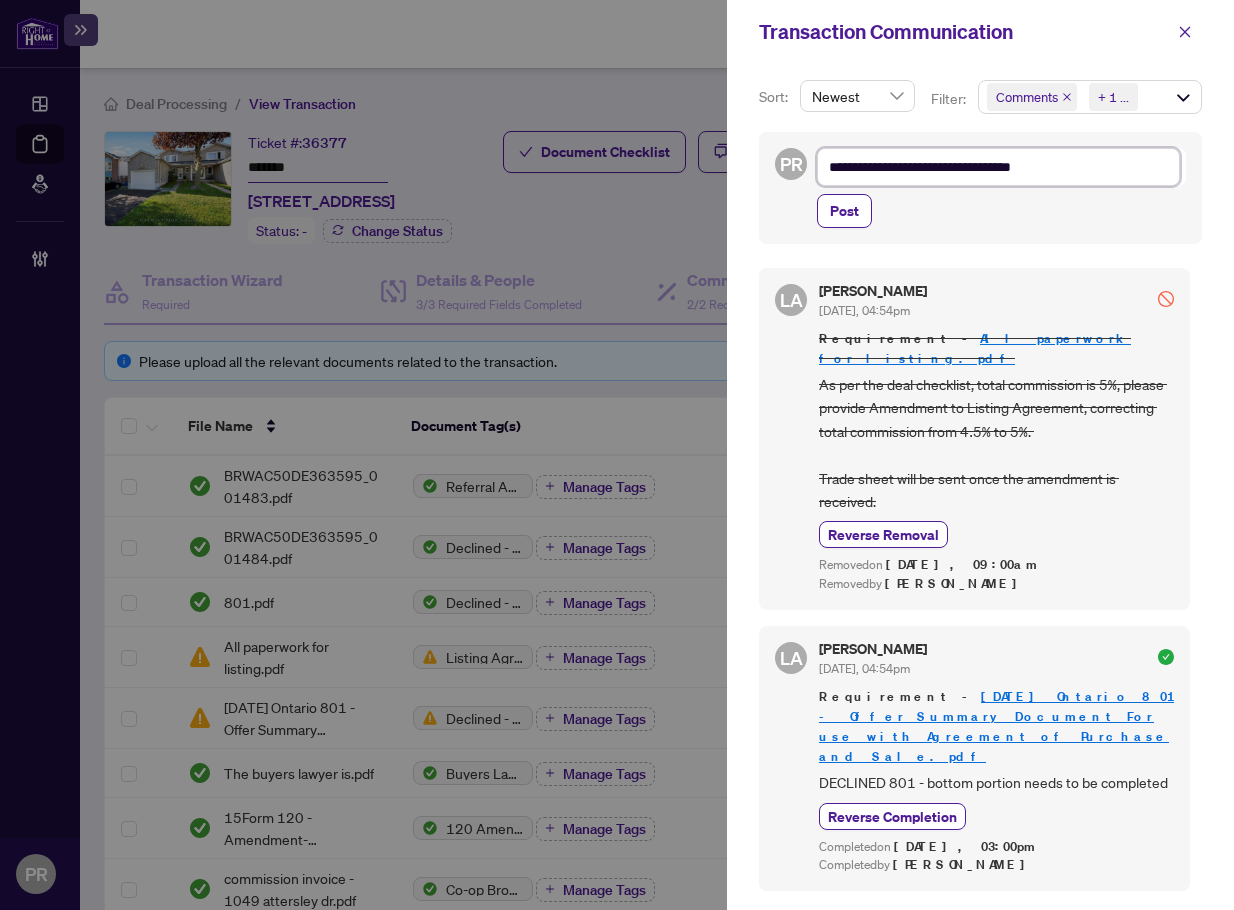 type on "**********" 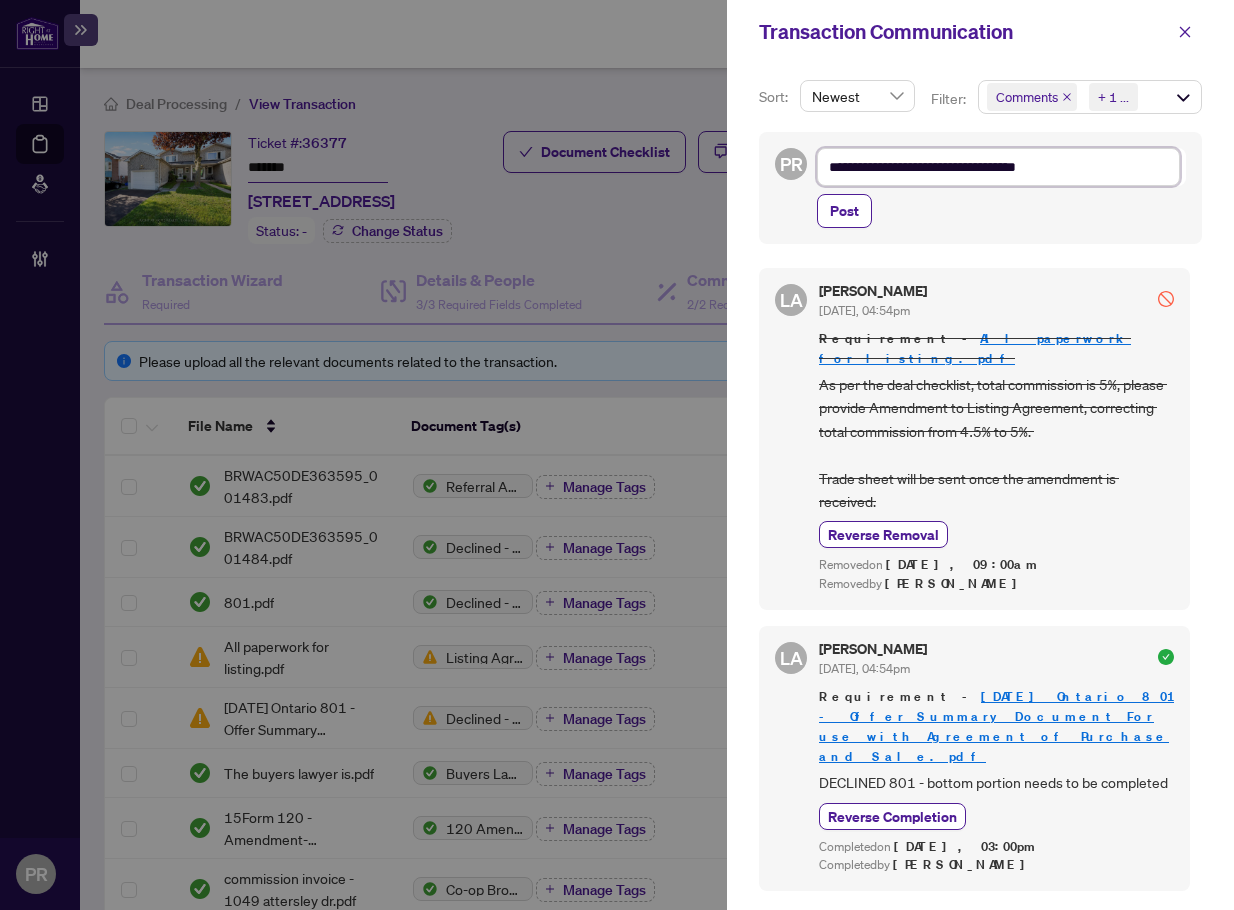 type on "**********" 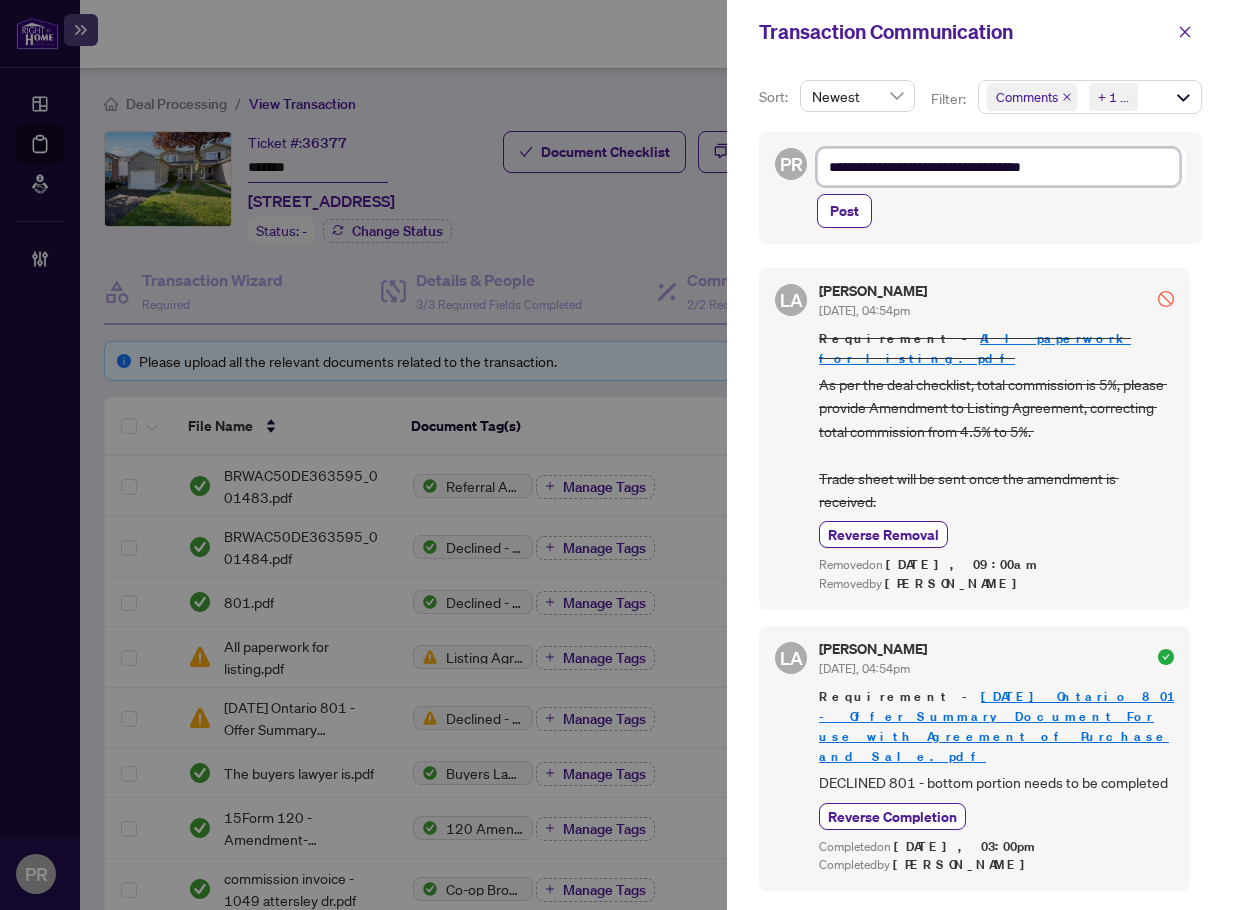 type on "**********" 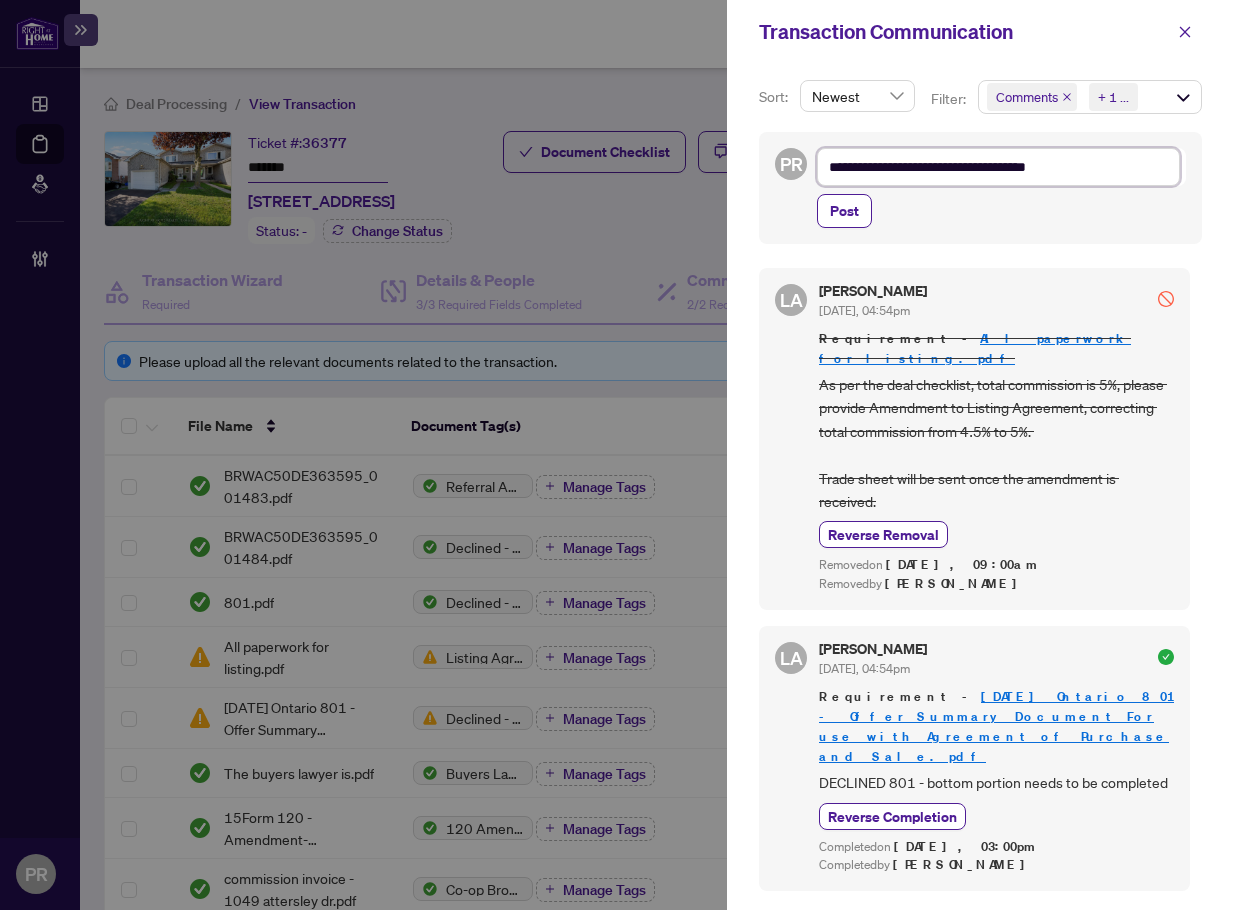 type on "**********" 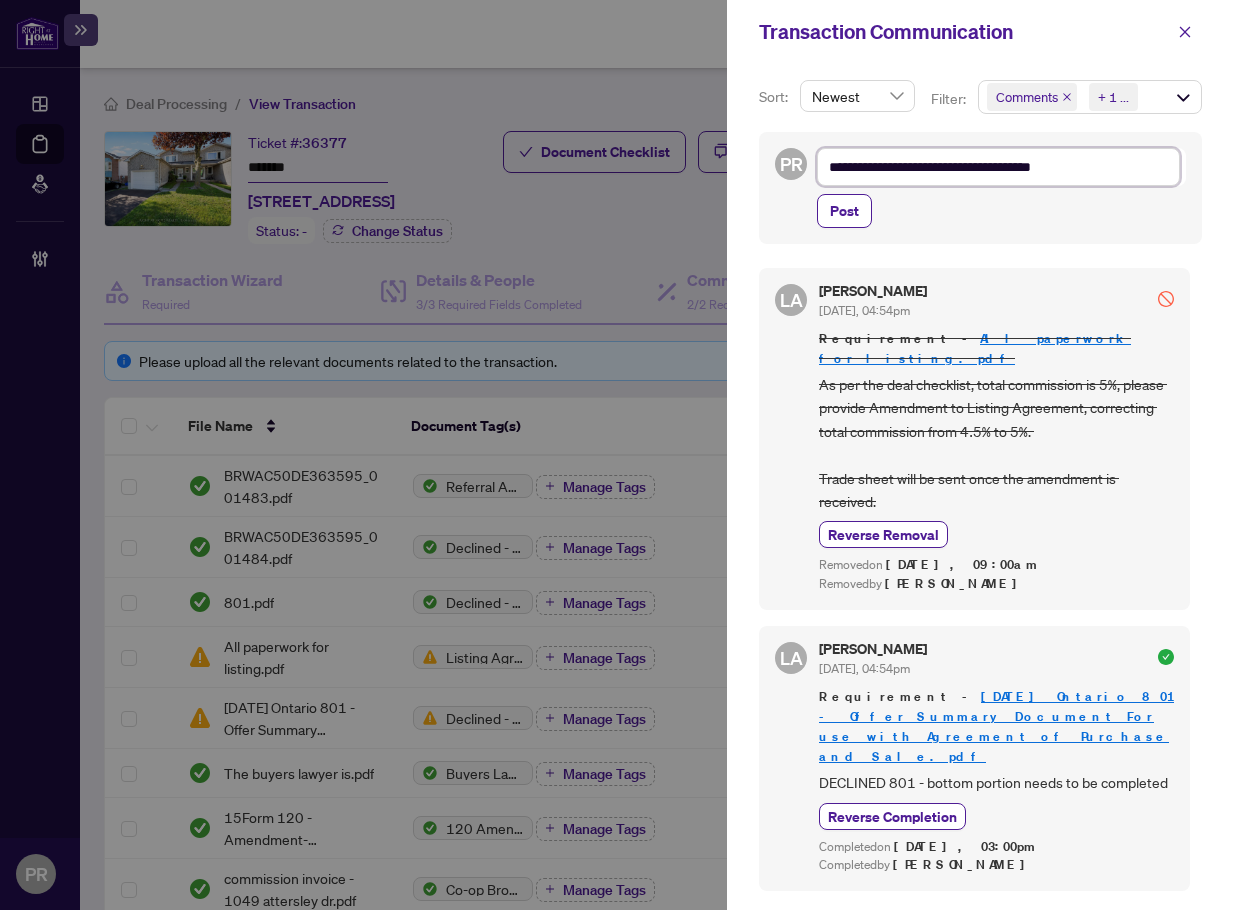 type on "**********" 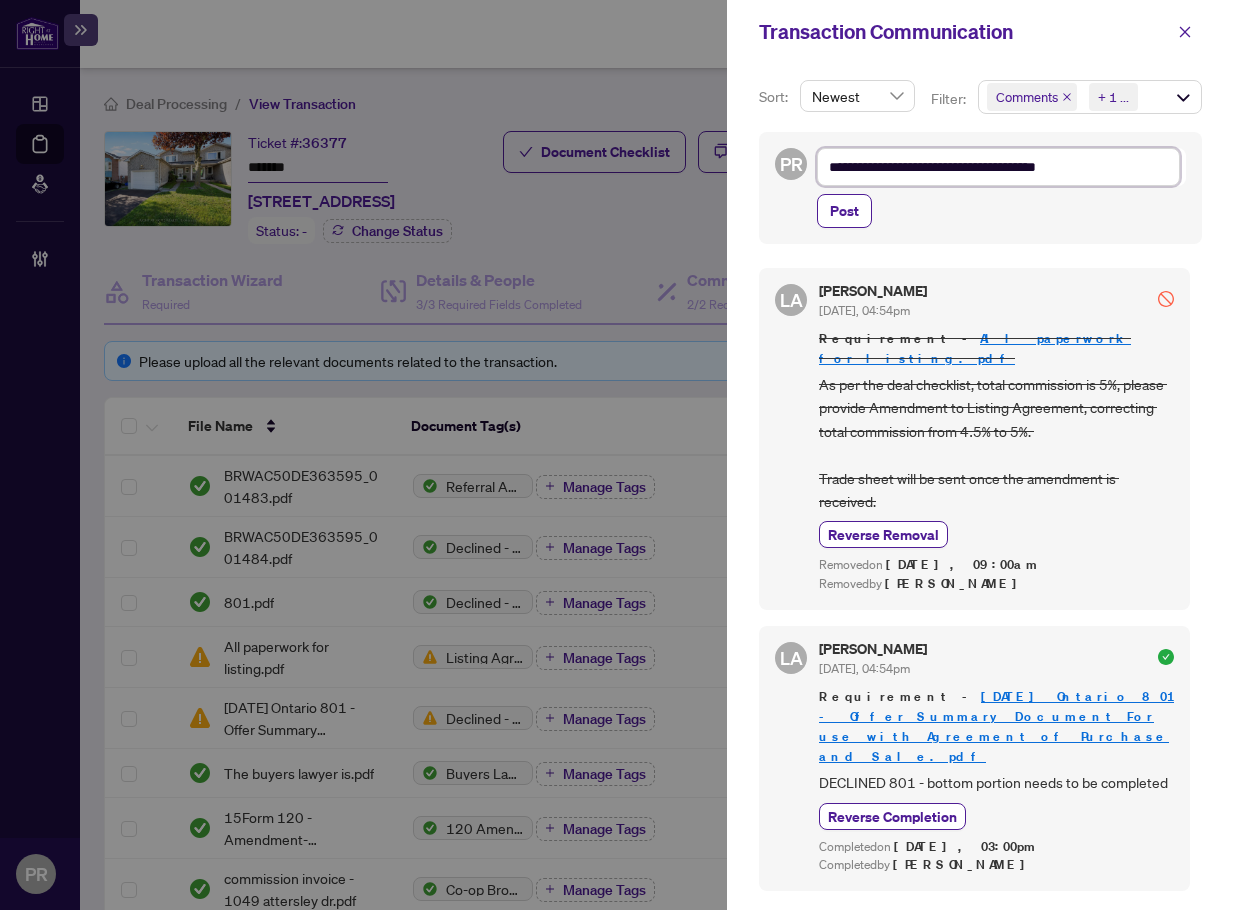 type on "**********" 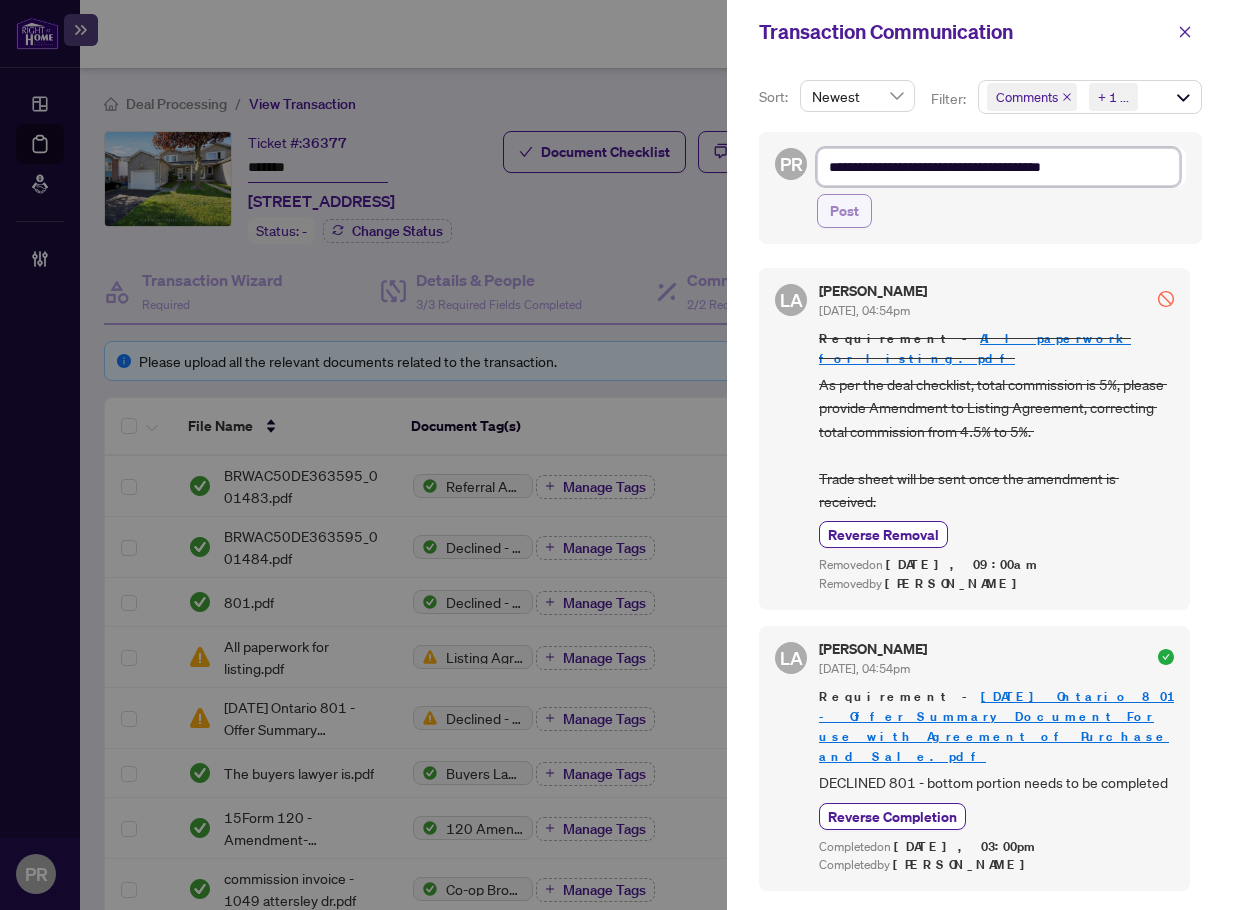 type on "**********" 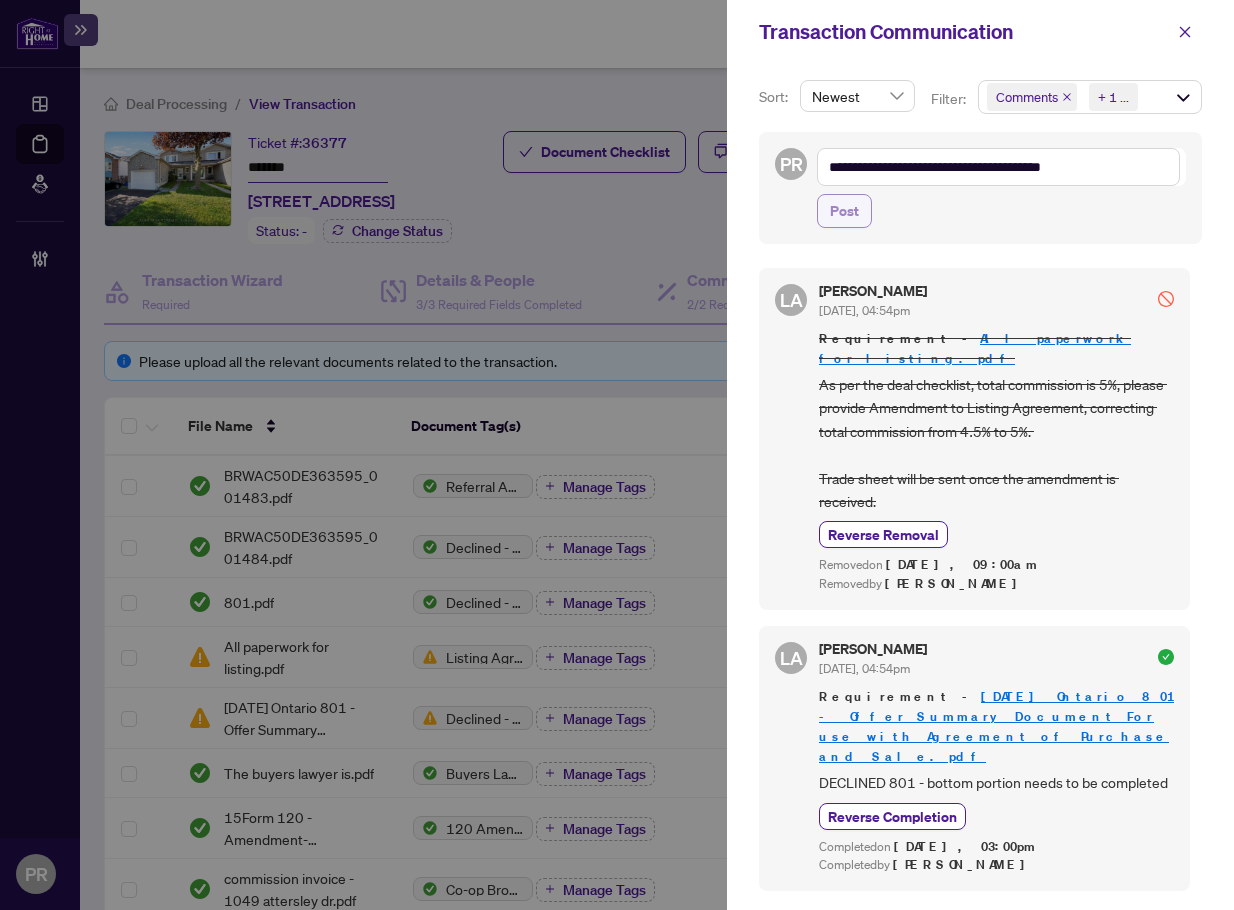 click on "Post" at bounding box center [844, 211] 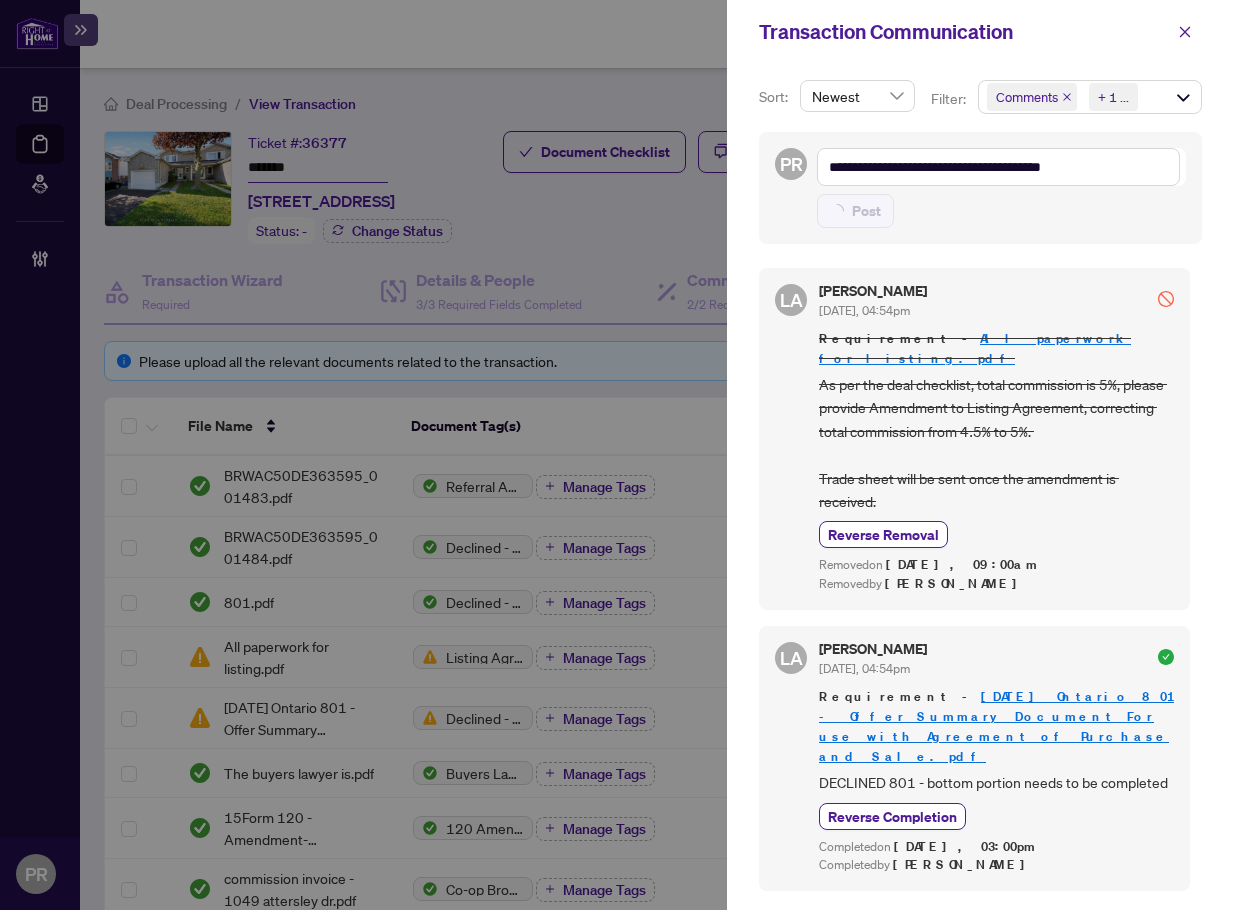 type on "**********" 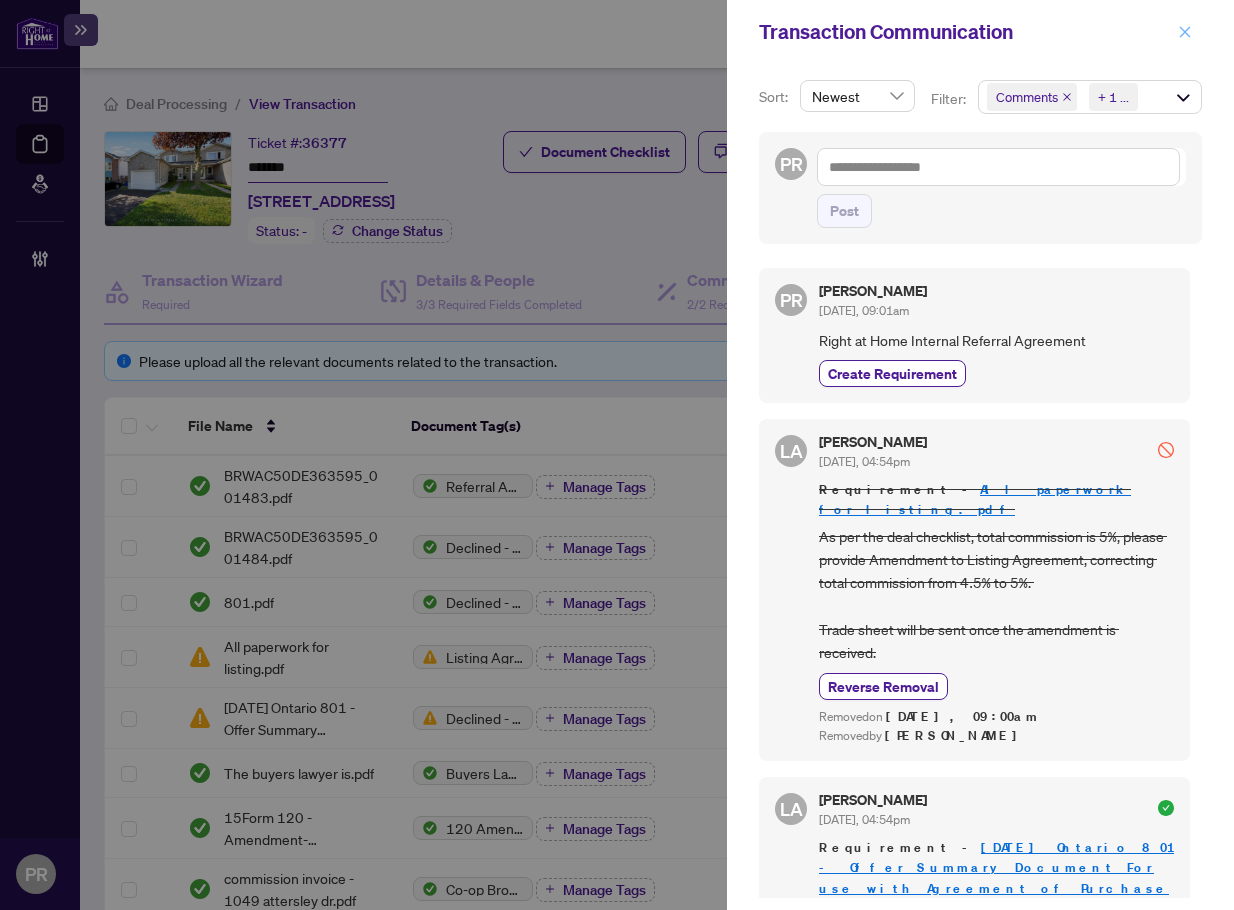 click at bounding box center [1185, 32] 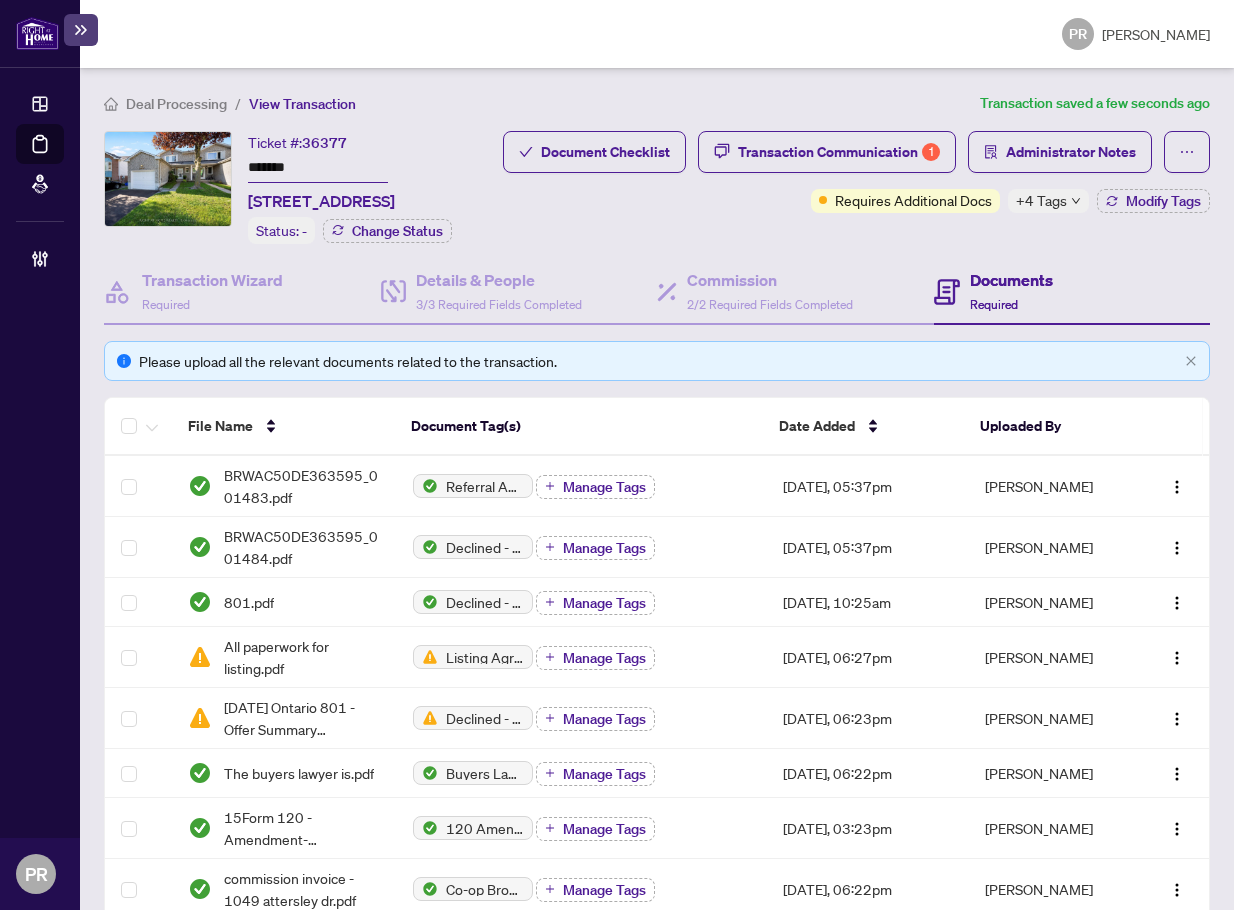 click on "Documents" at bounding box center [1011, 280] 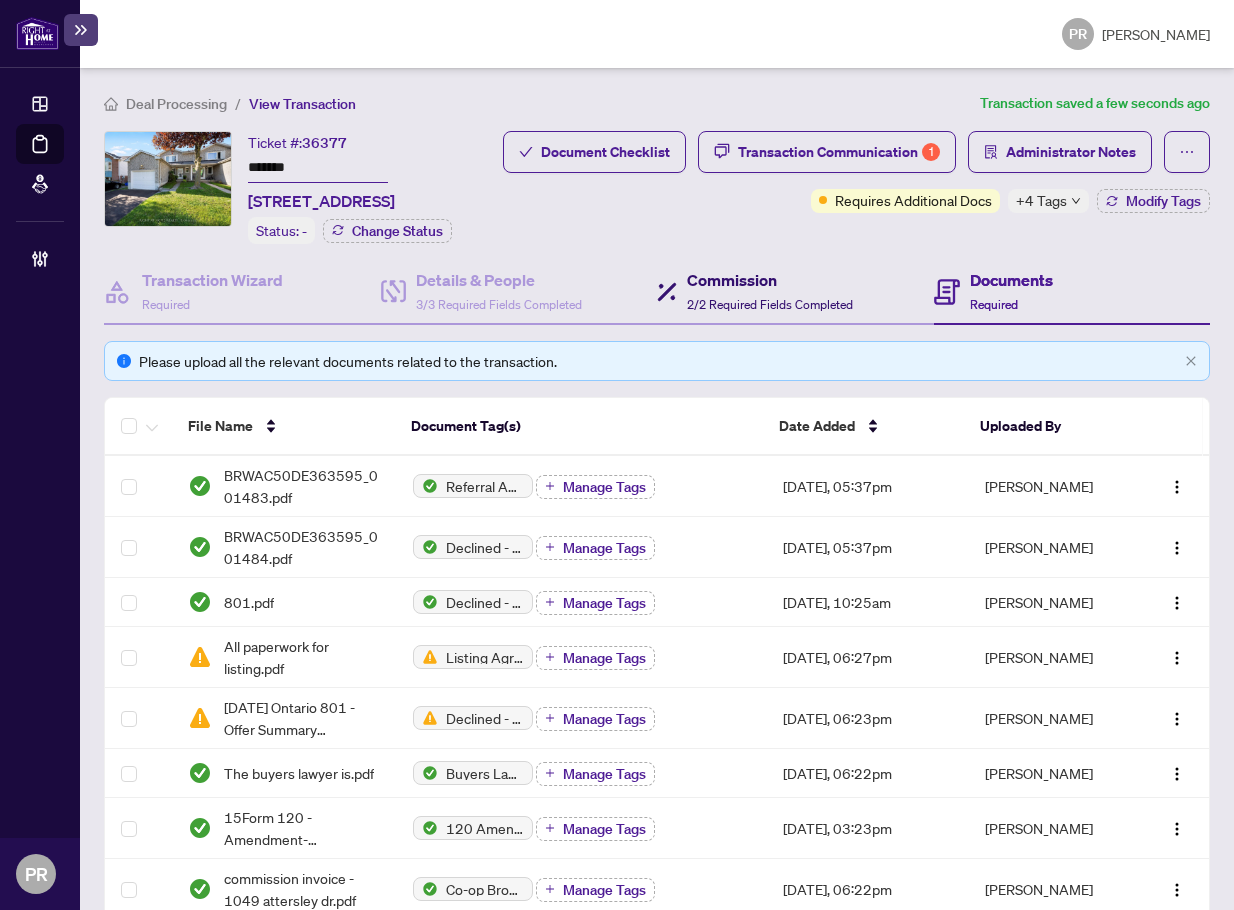 click on "Commission 2/2 Required Fields Completed" at bounding box center (770, 291) 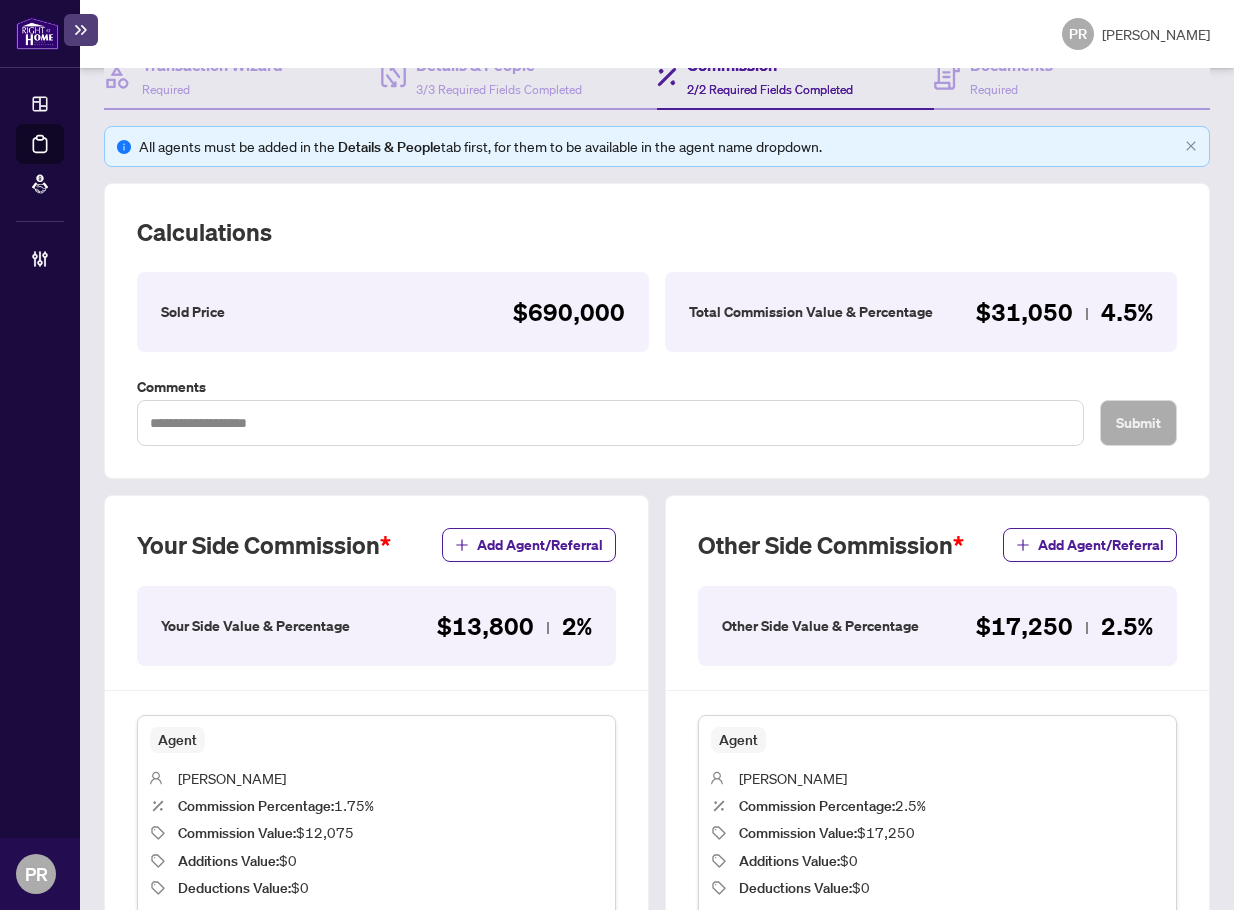 scroll, scrollTop: 0, scrollLeft: 0, axis: both 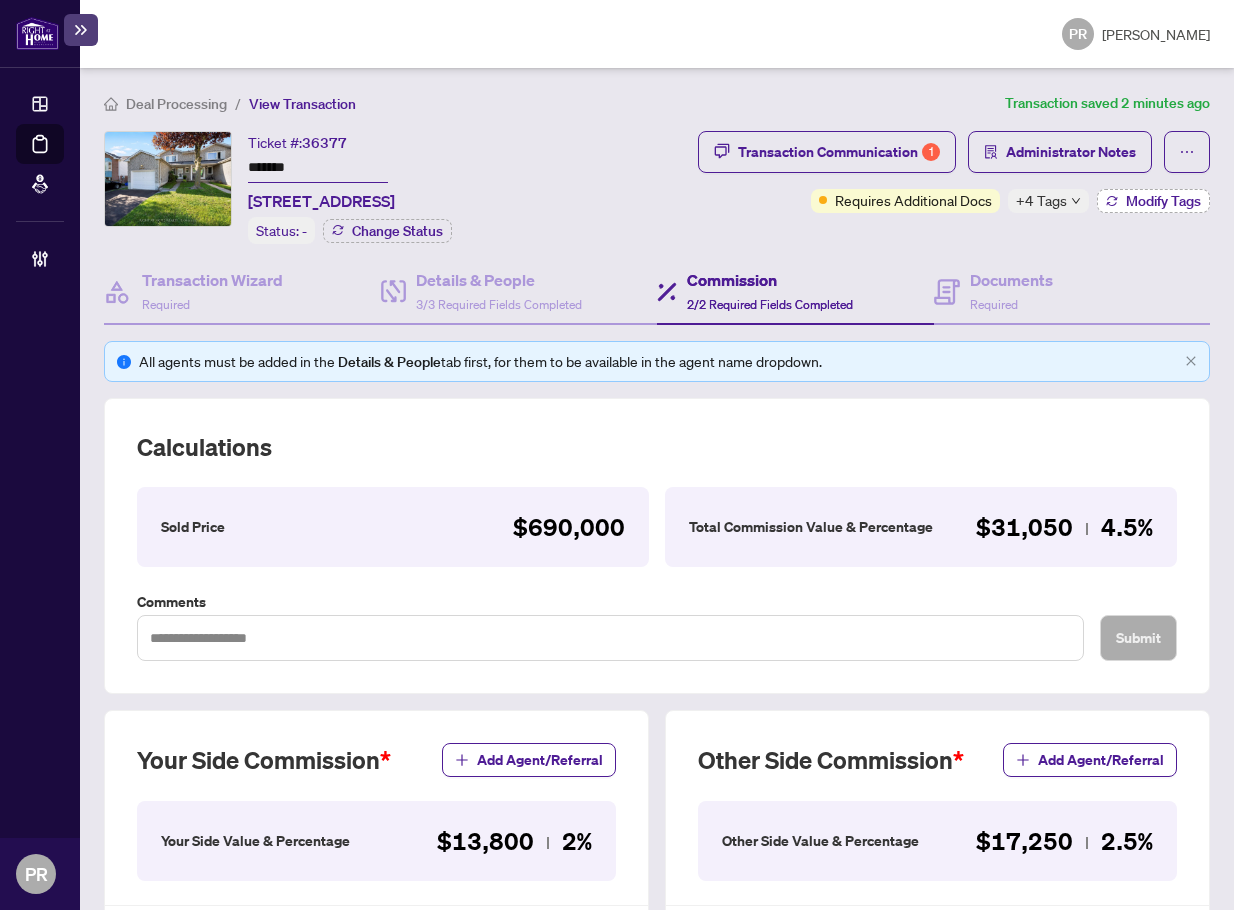 click on "Modify Tags" at bounding box center (1163, 201) 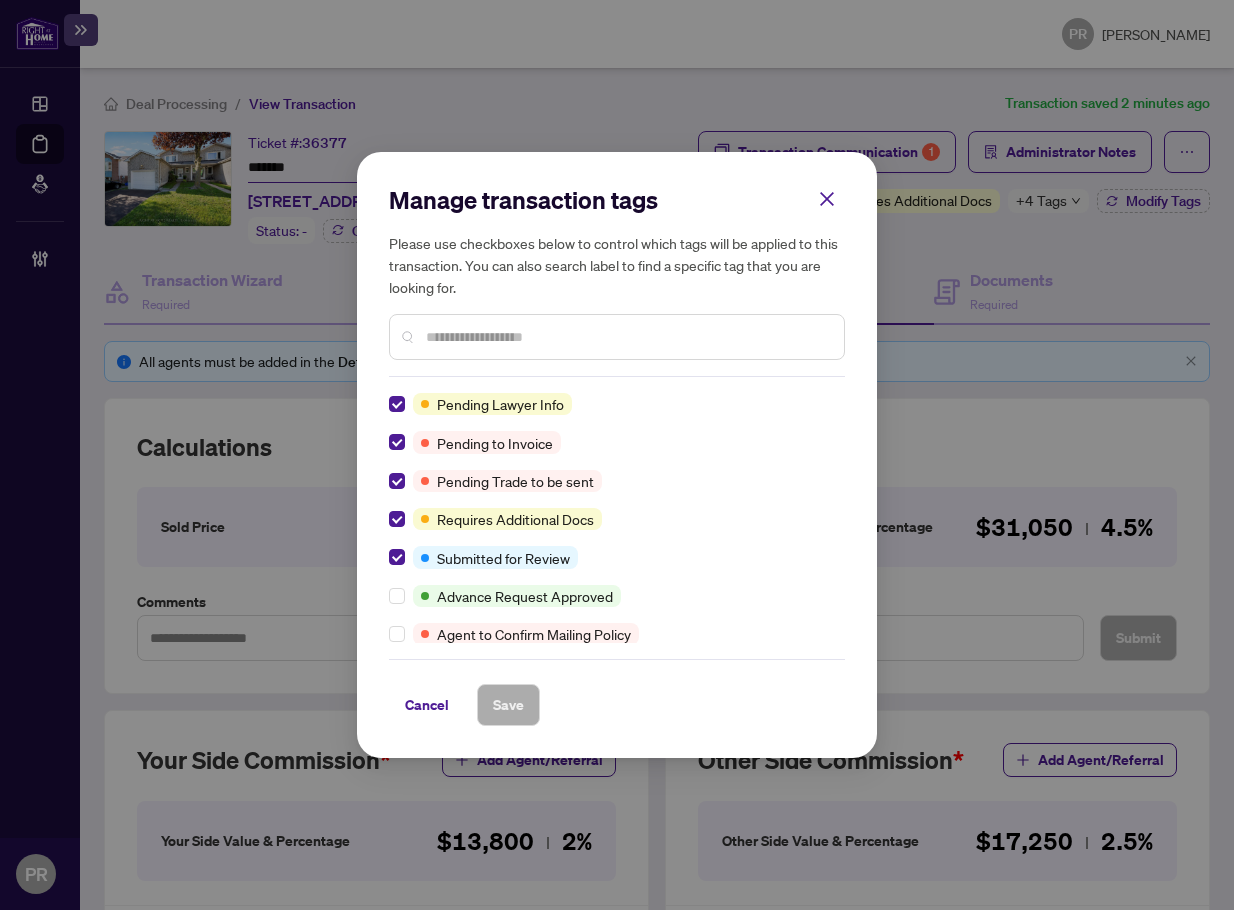 scroll, scrollTop: 0, scrollLeft: 0, axis: both 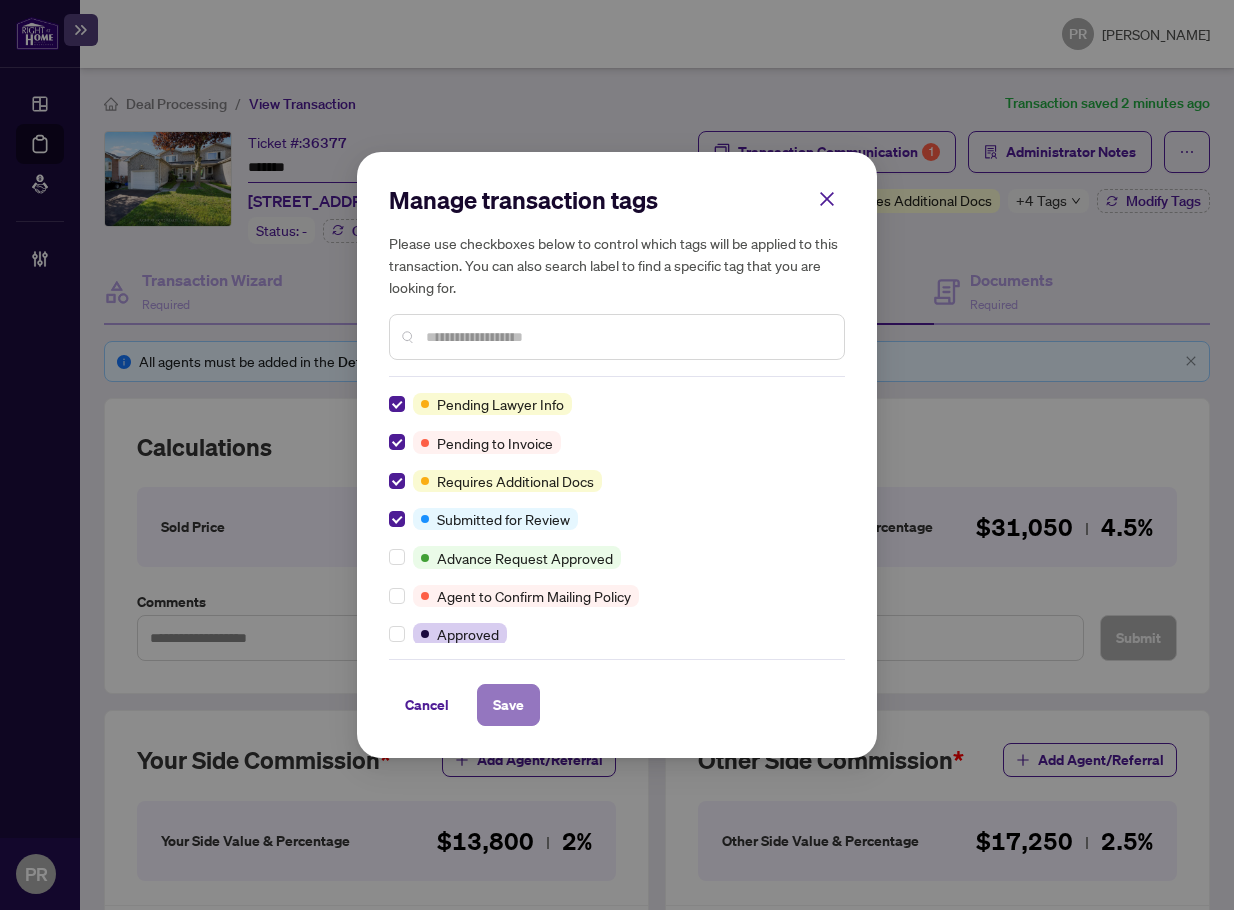click on "Save" at bounding box center [508, 705] 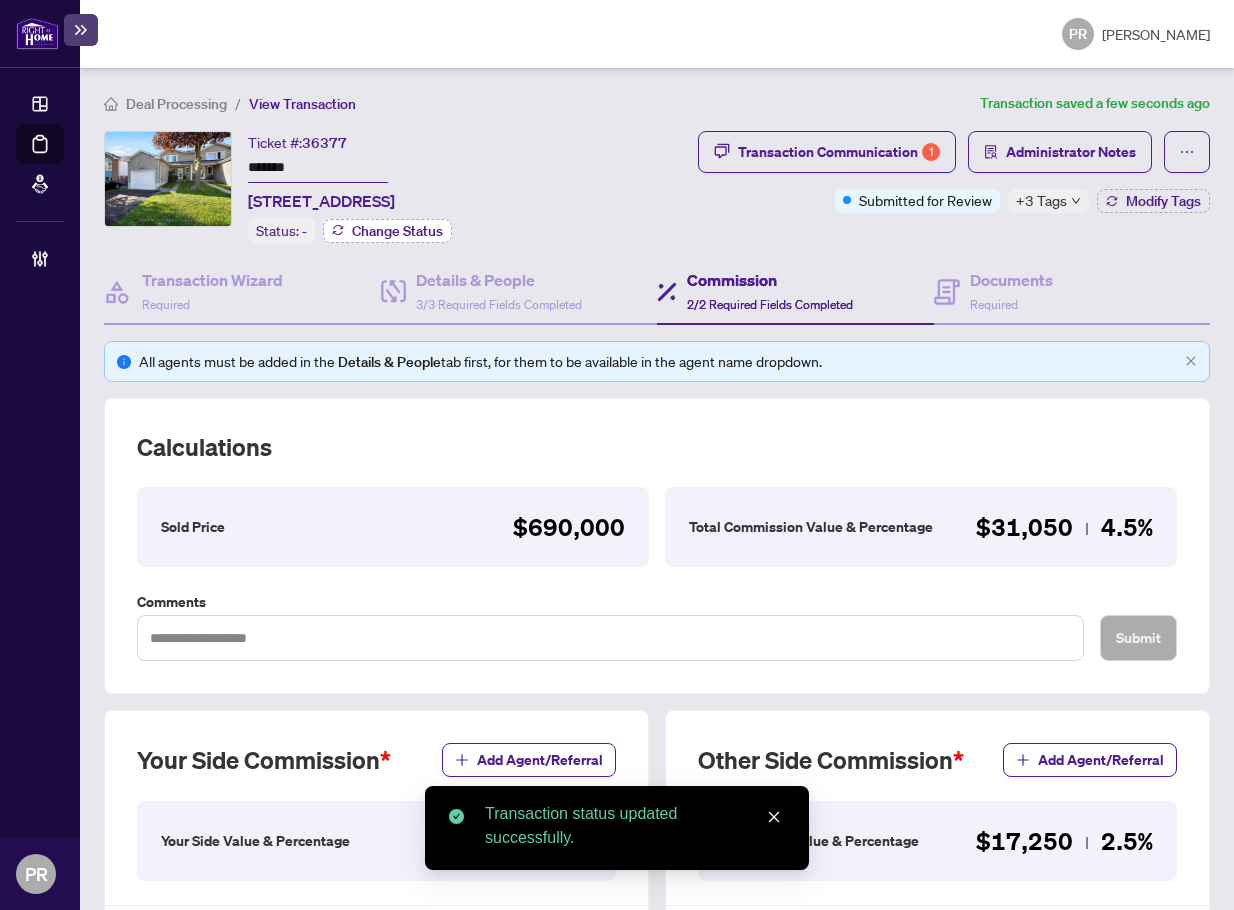 click on "Change Status" at bounding box center (397, 231) 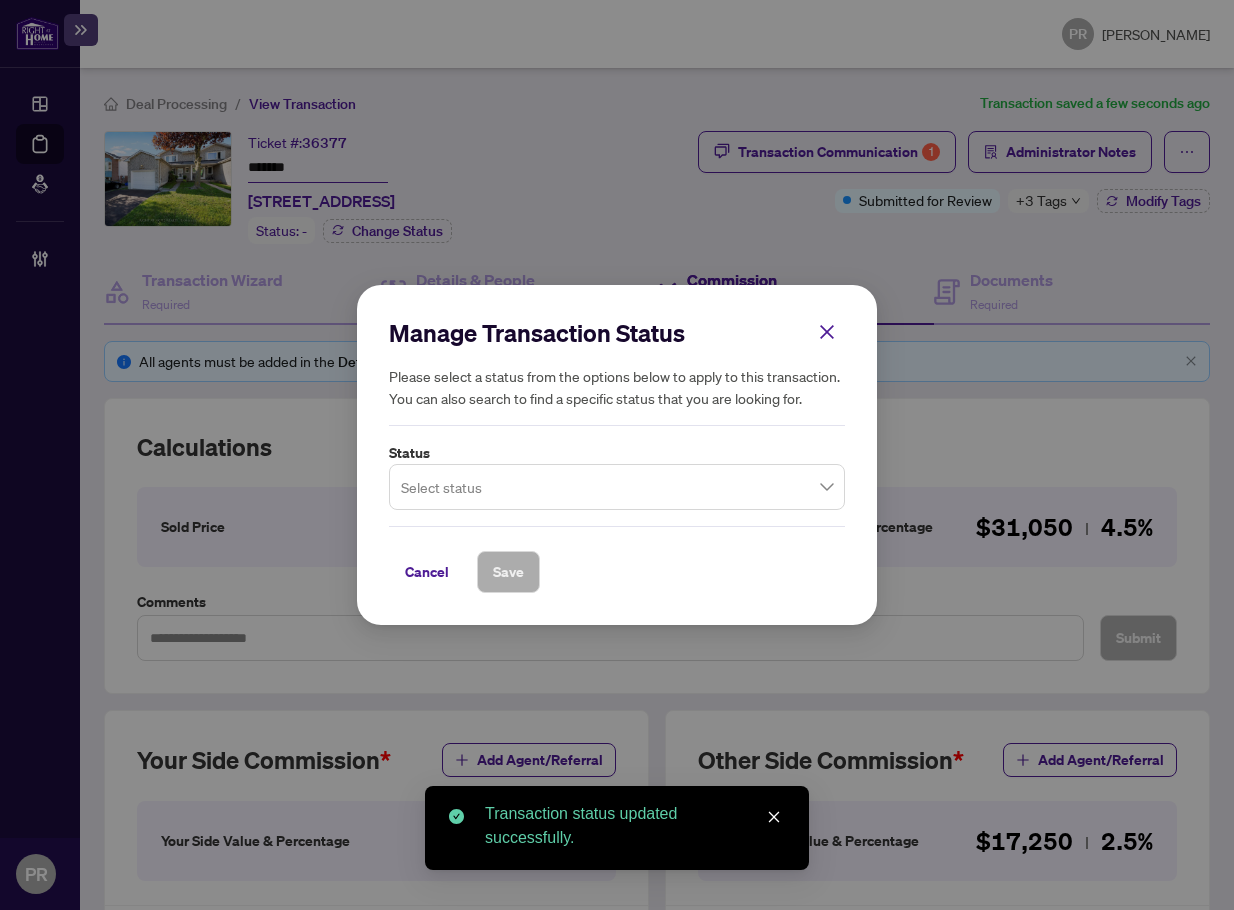 click at bounding box center [617, 487] 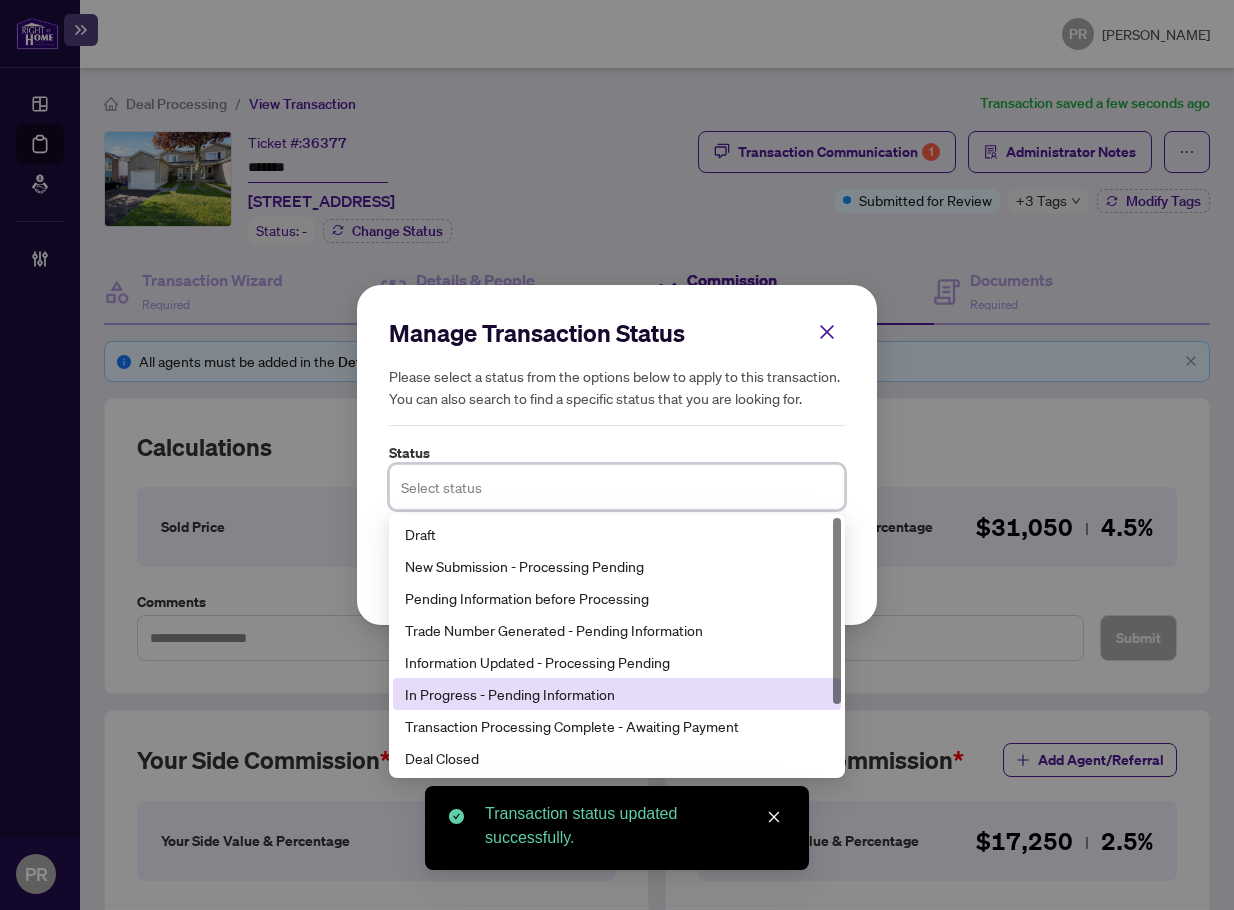 click on "In Progress - Pending Information" at bounding box center (617, 694) 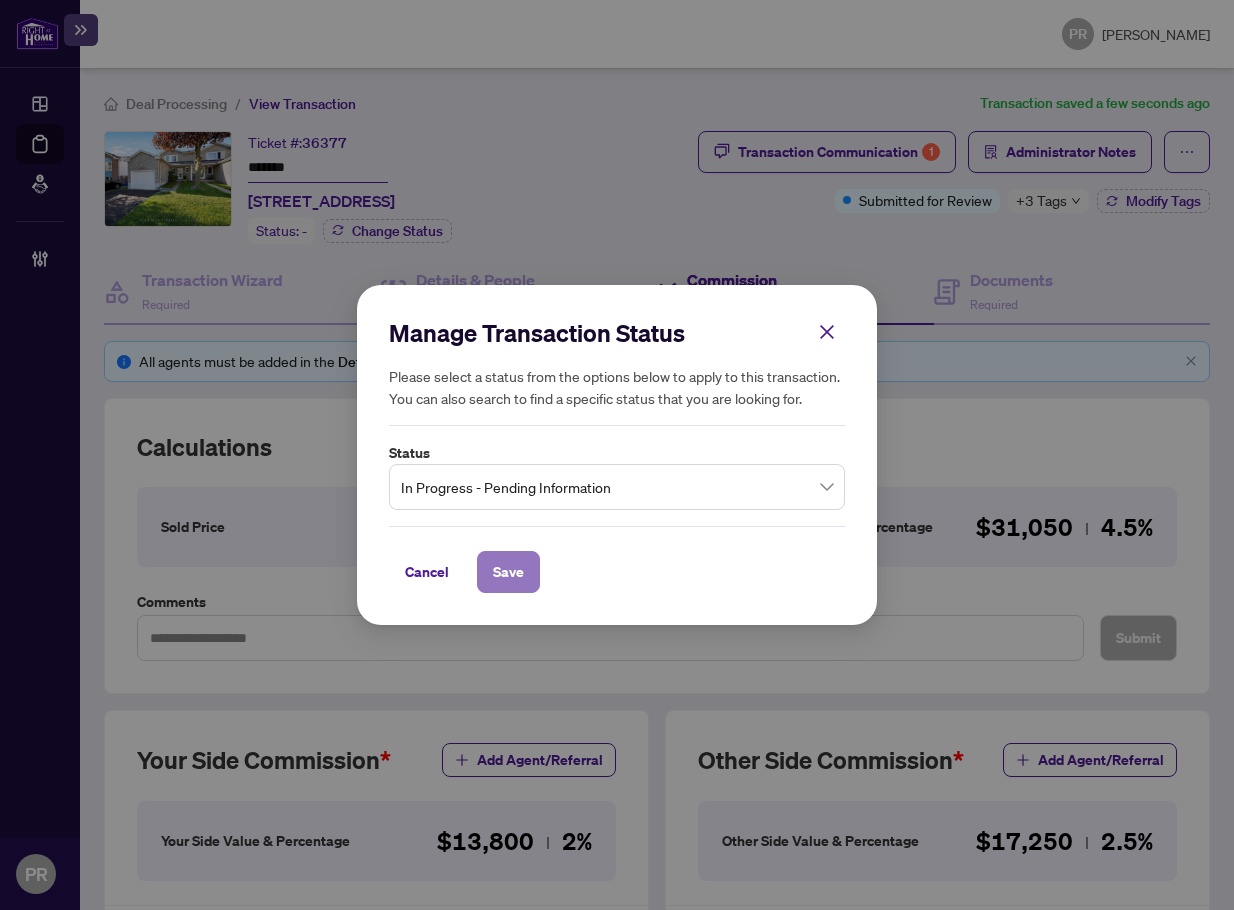 click on "Save" at bounding box center (508, 572) 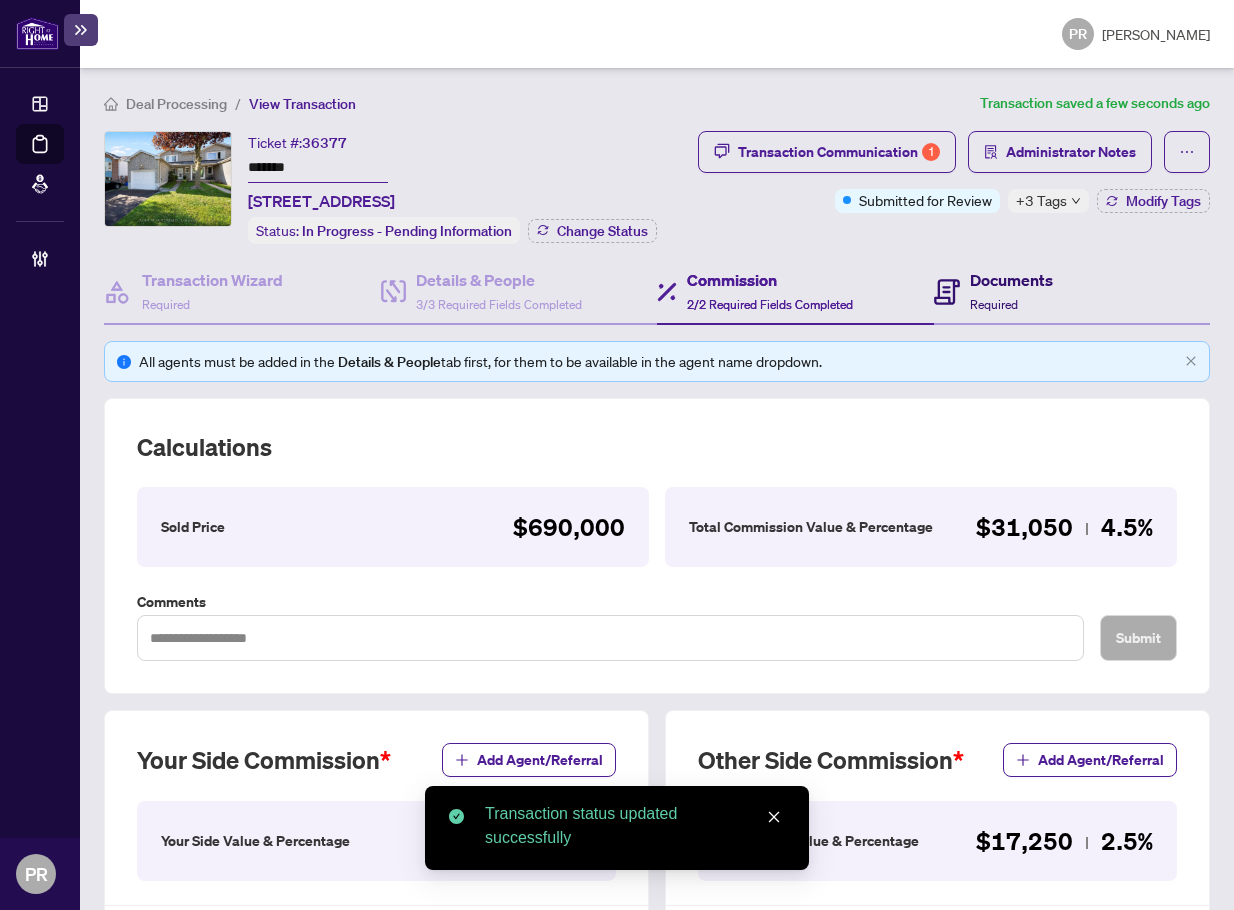 click on "Documents" at bounding box center (1011, 280) 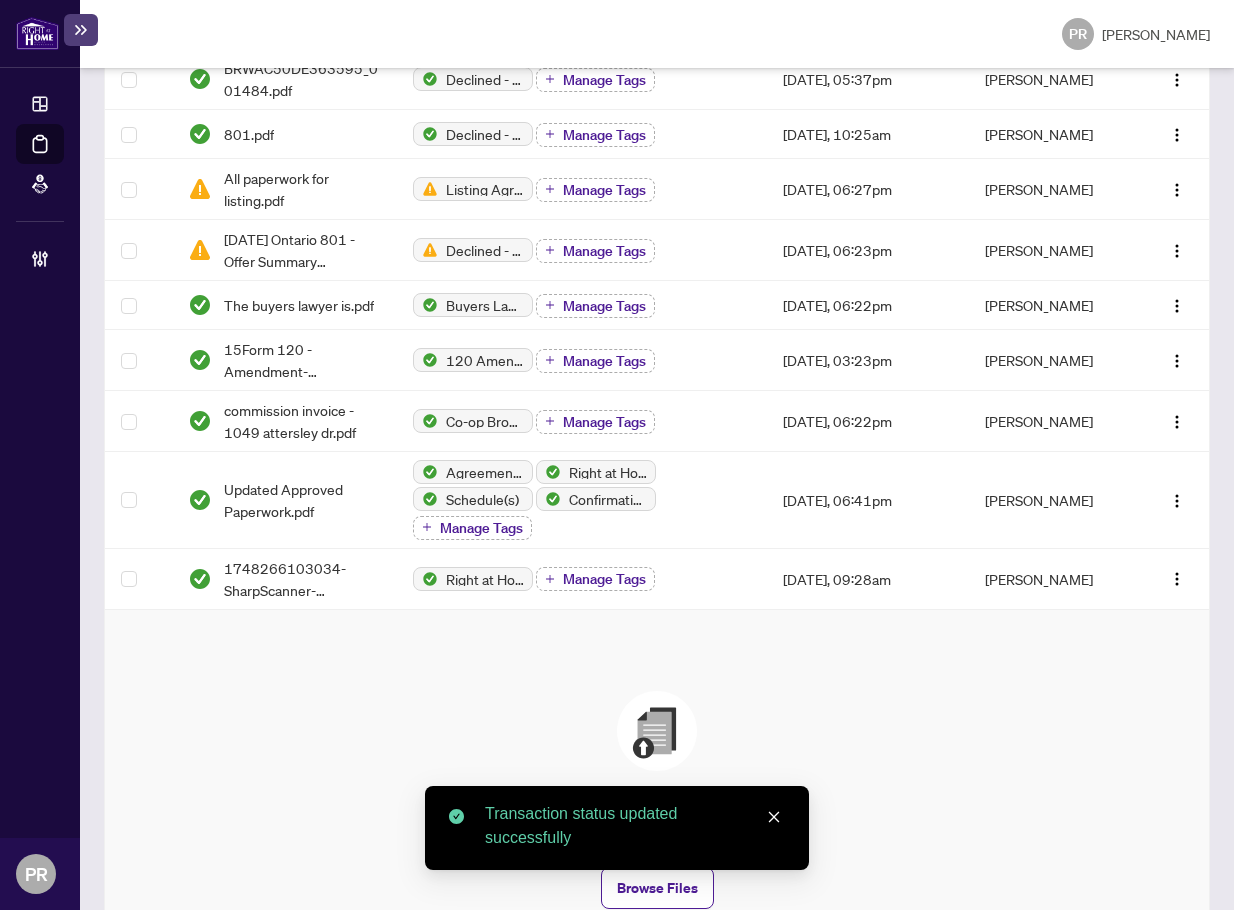 scroll, scrollTop: 667, scrollLeft: 0, axis: vertical 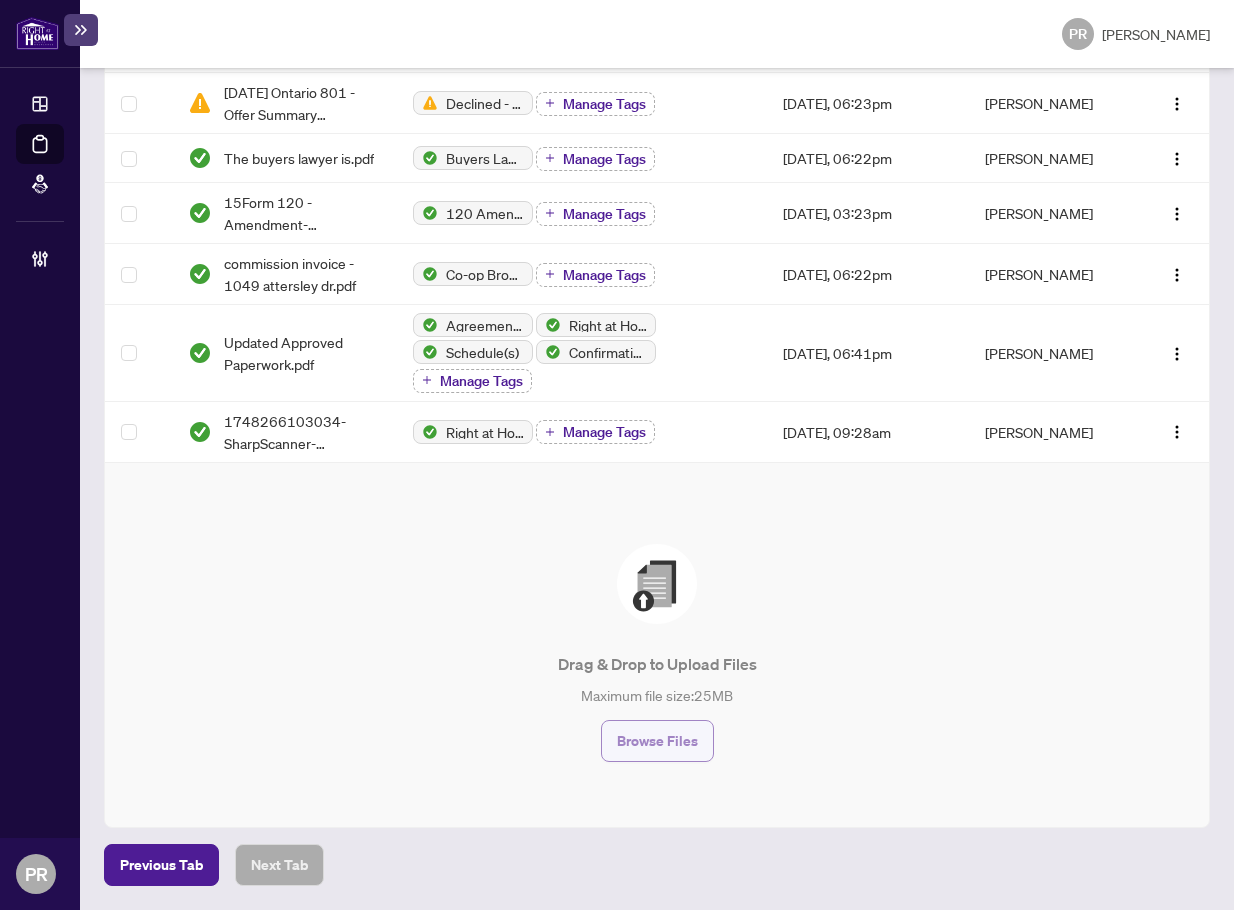 click on "Browse Files" at bounding box center (657, 741) 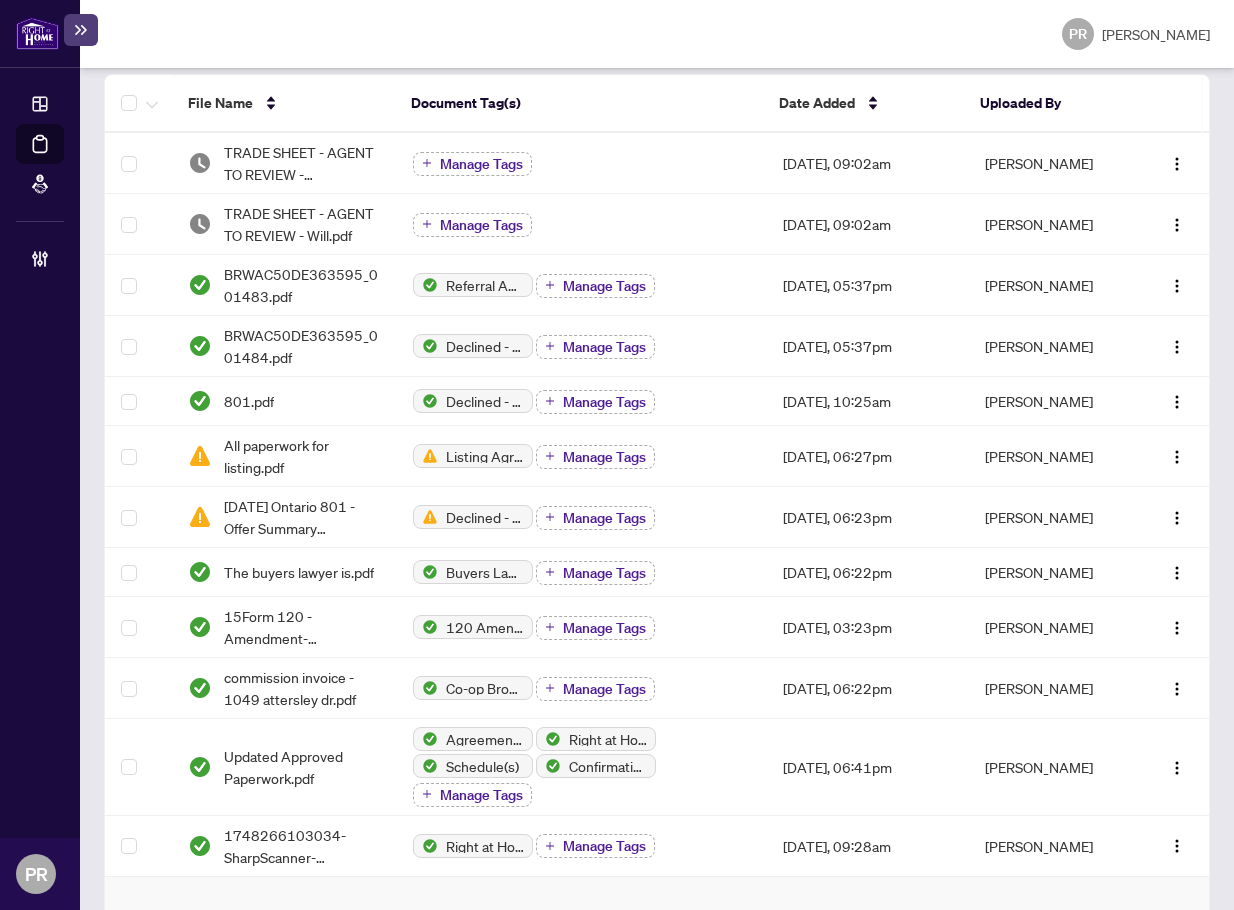 scroll, scrollTop: 67, scrollLeft: 0, axis: vertical 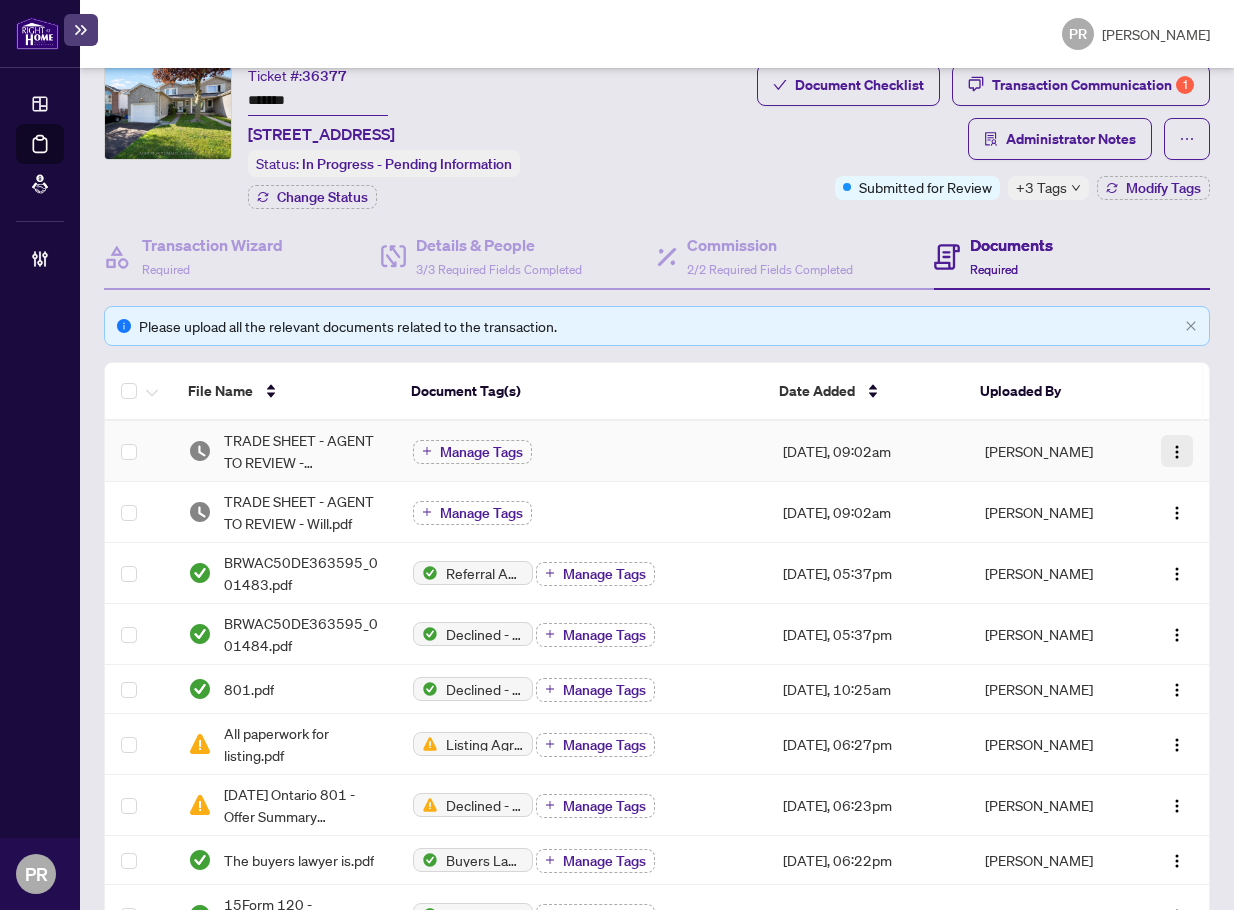 click at bounding box center (1177, 451) 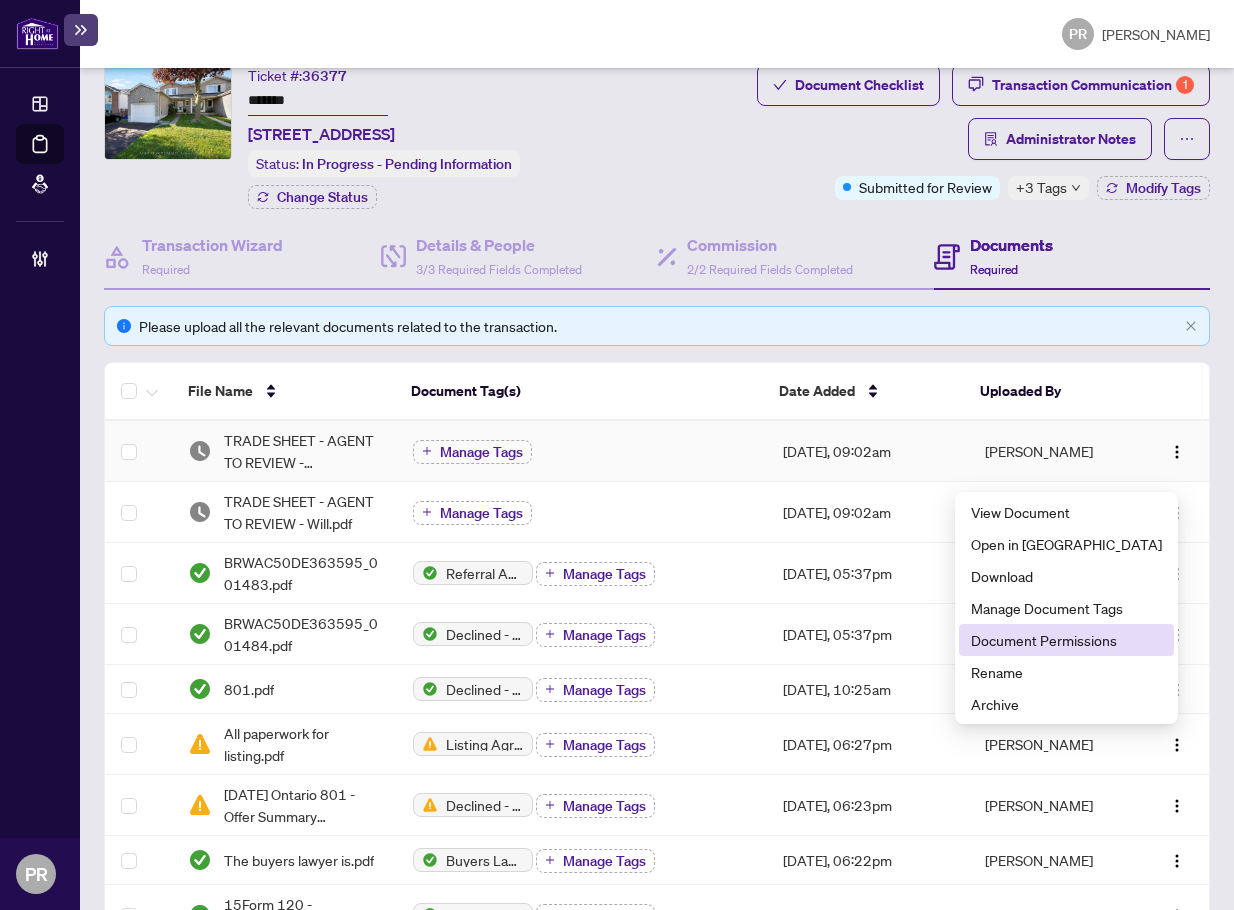 click on "Document Permissions" at bounding box center [1066, 640] 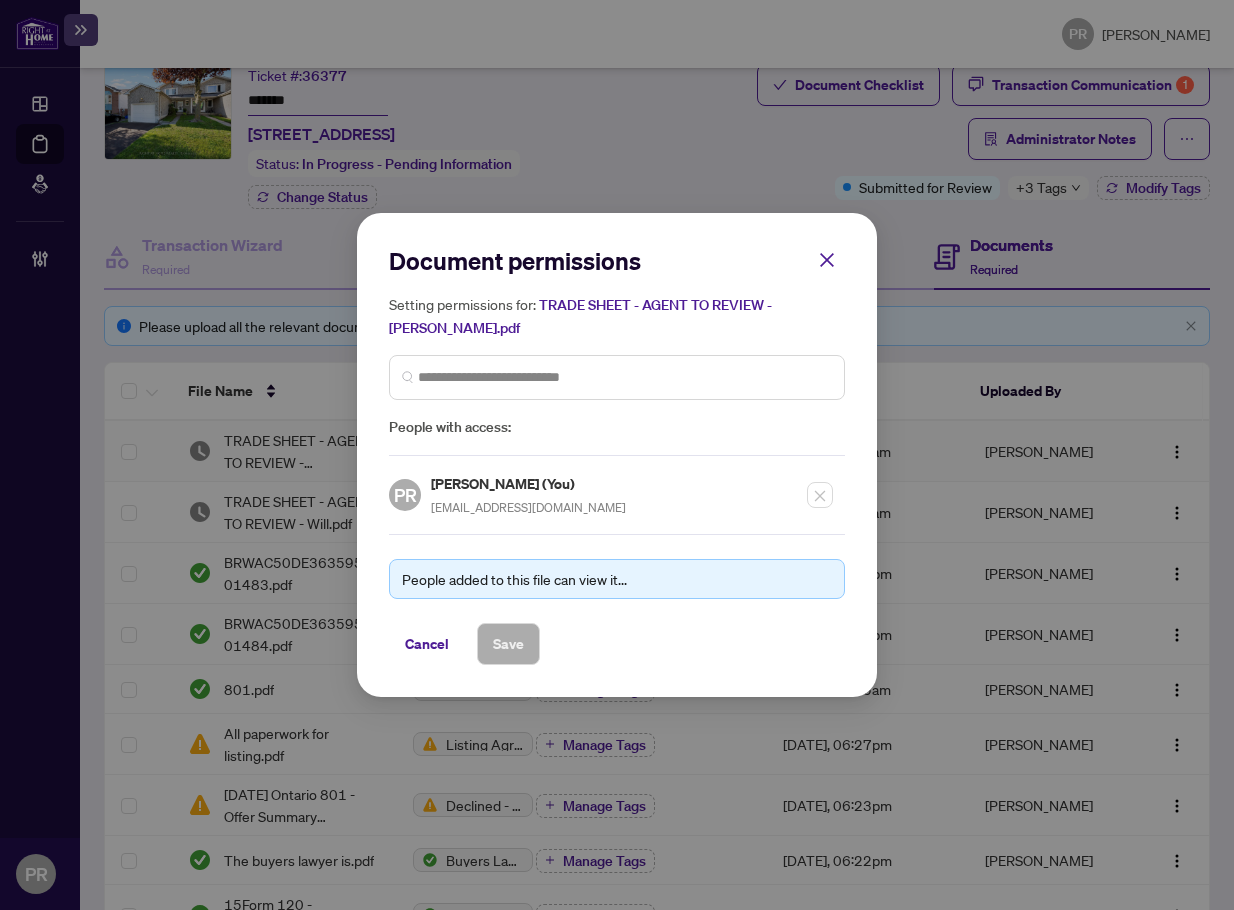 click at bounding box center (617, 377) 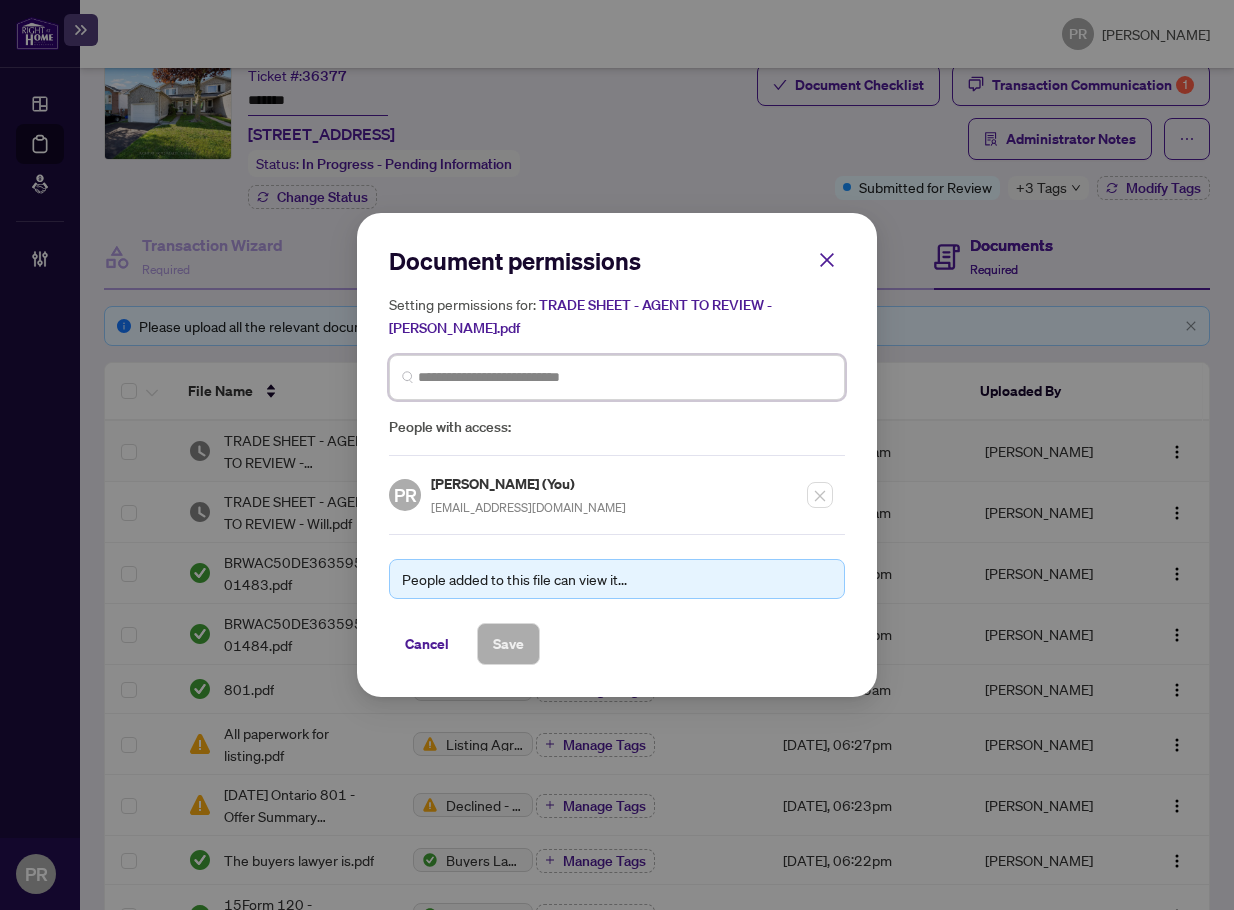 click at bounding box center (625, 377) 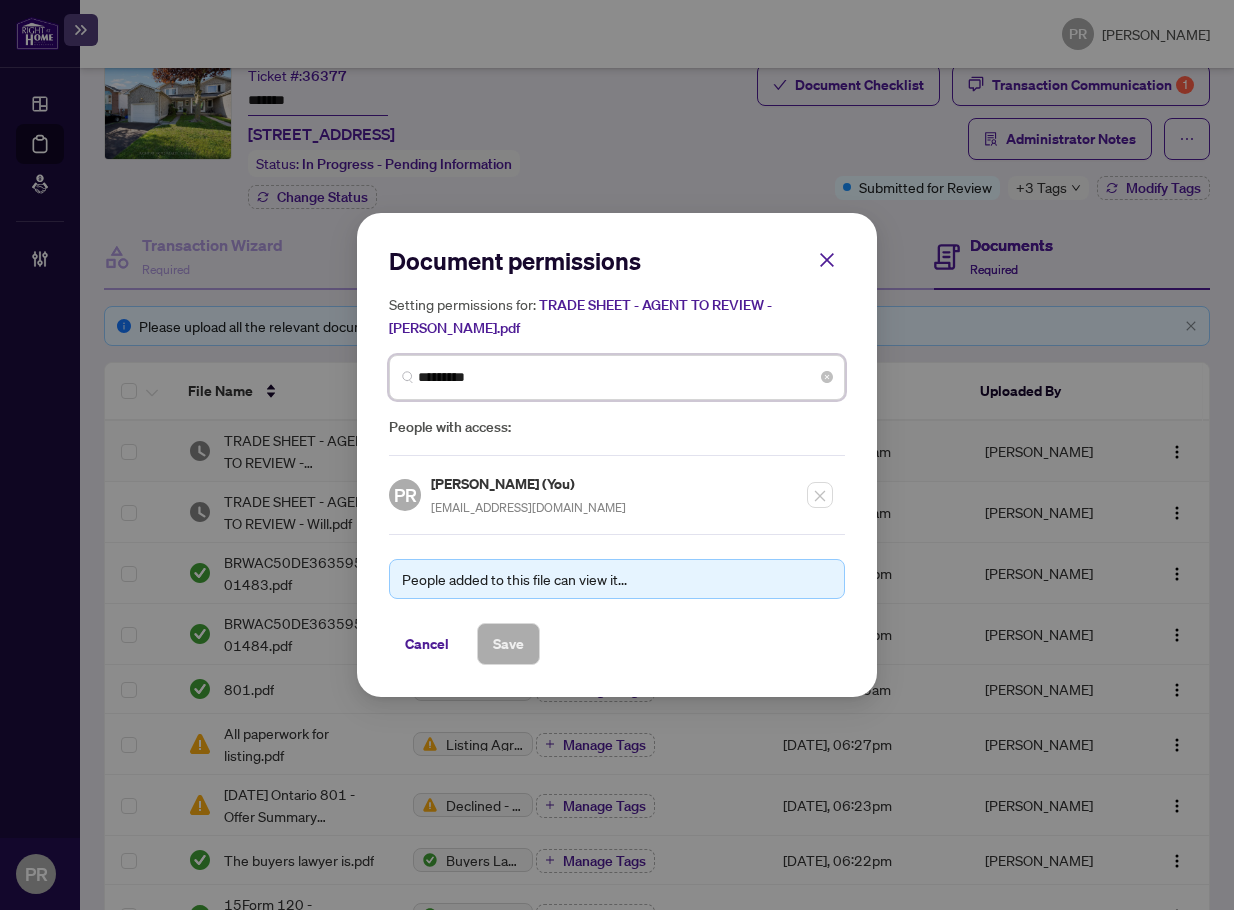 type on "**********" 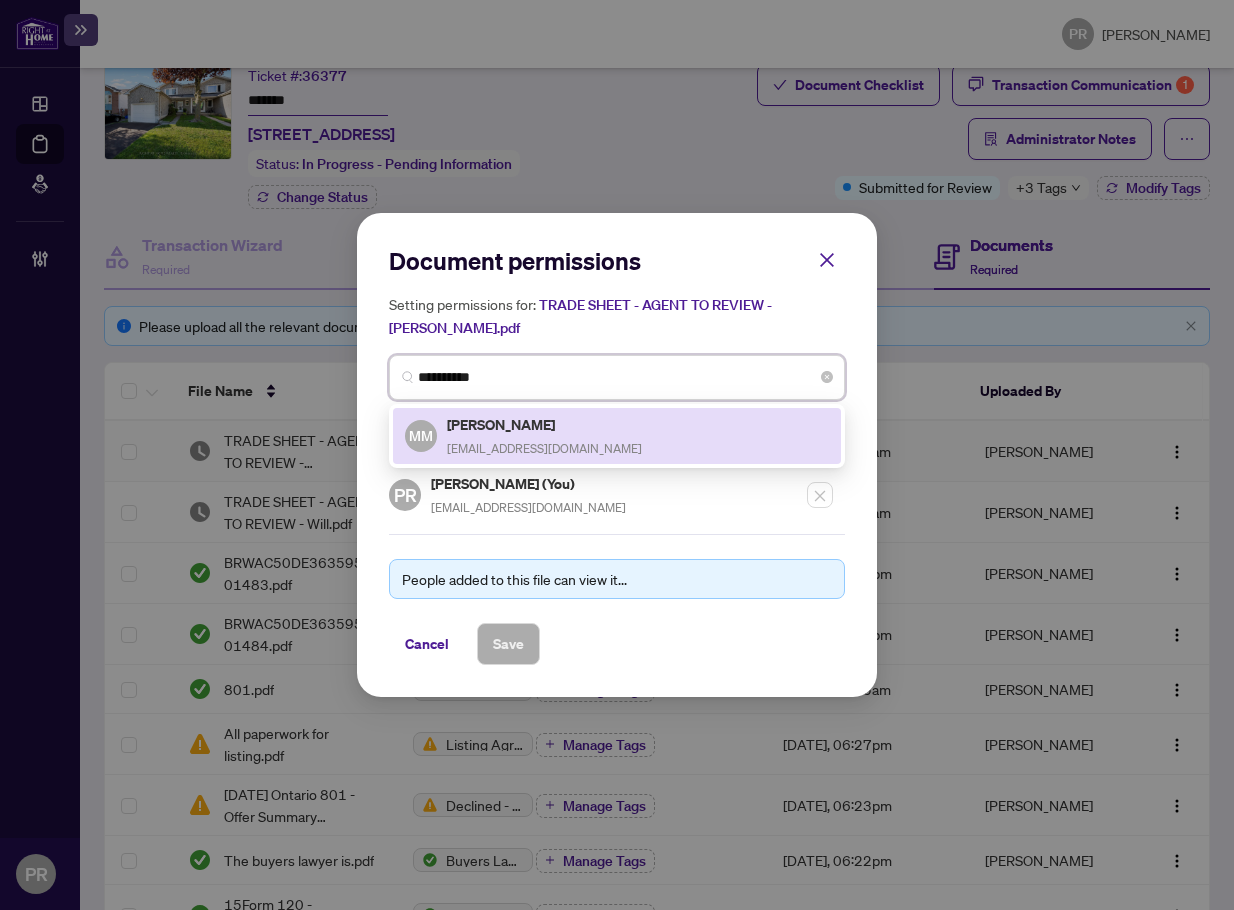 click on "[PERSON_NAME]" at bounding box center (544, 424) 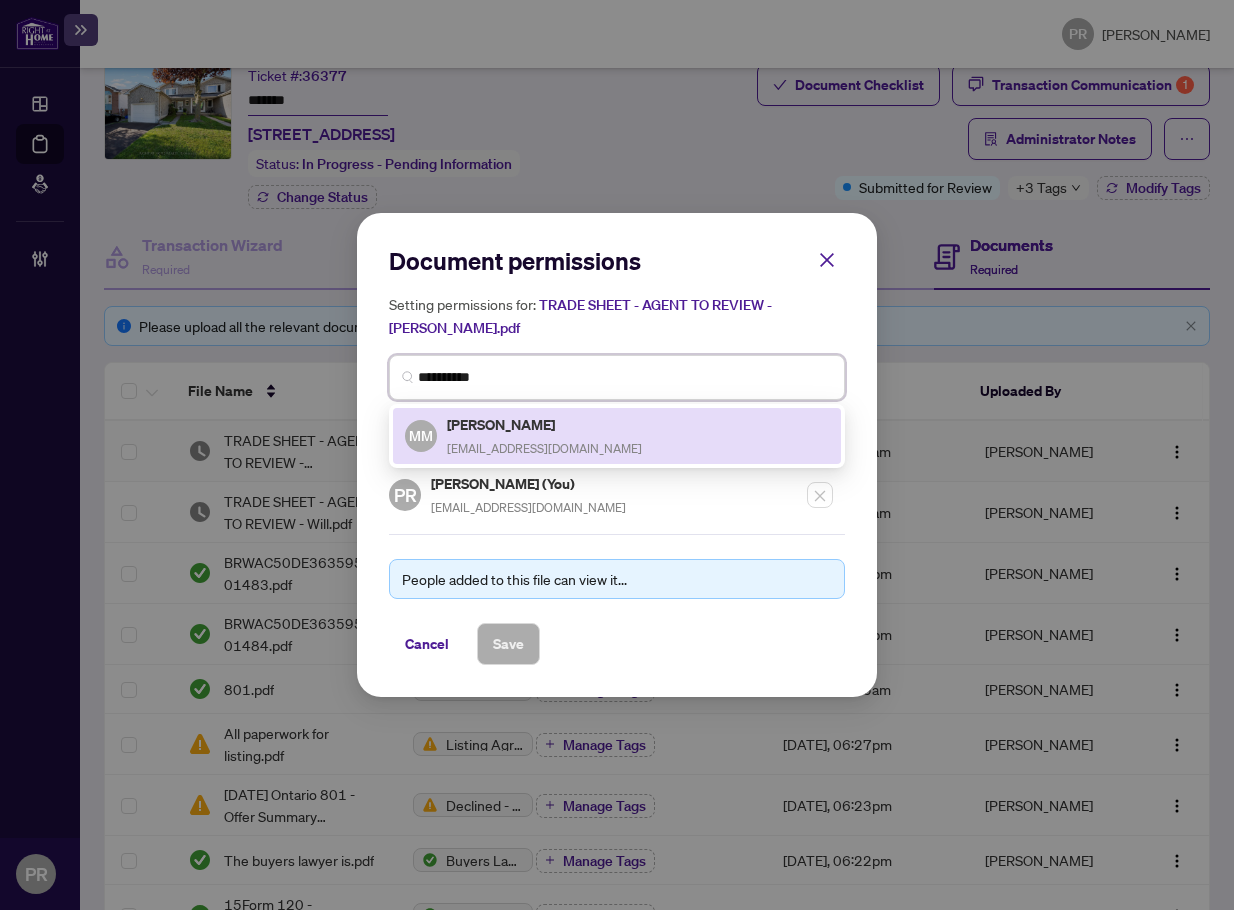 type 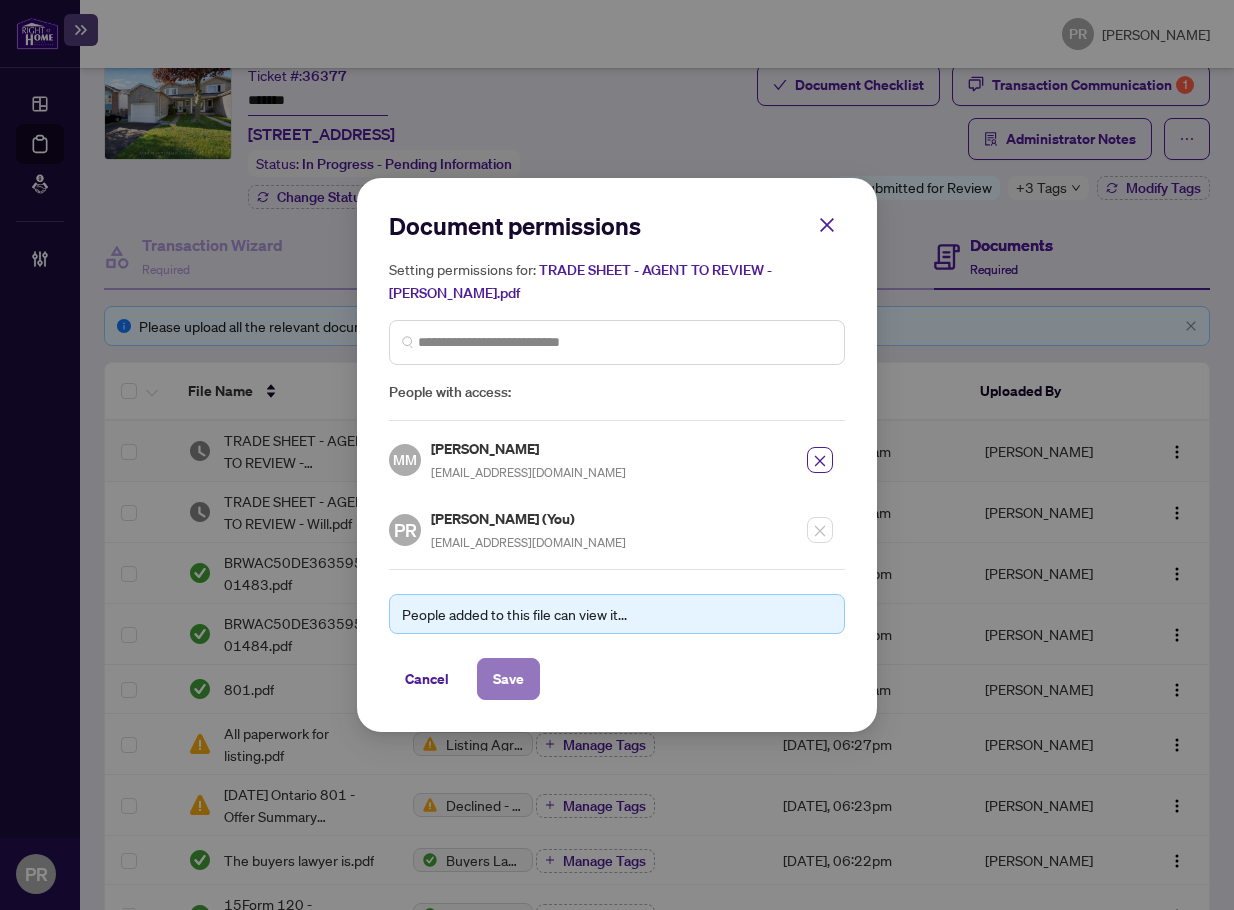 click on "Save" at bounding box center [508, 679] 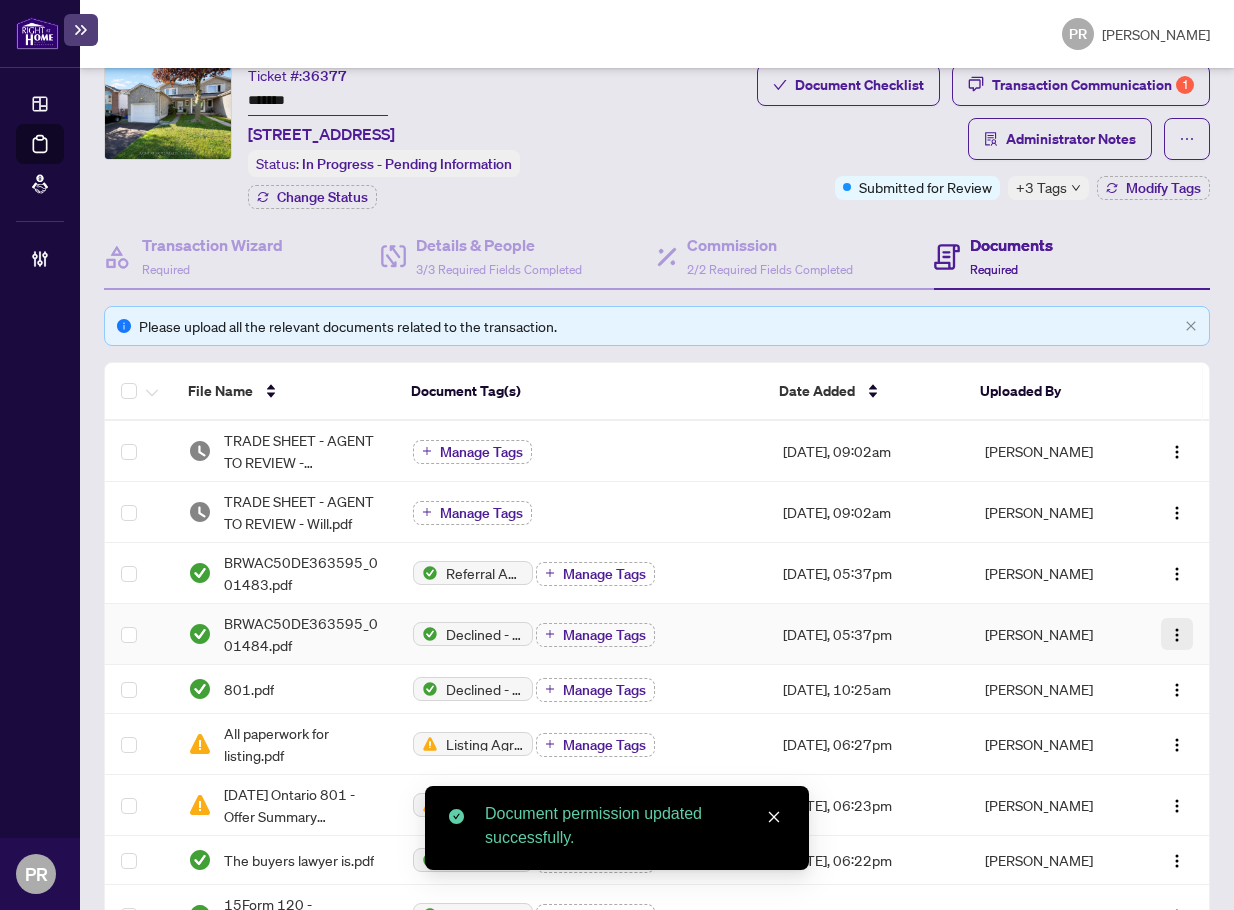 click at bounding box center [1177, 635] 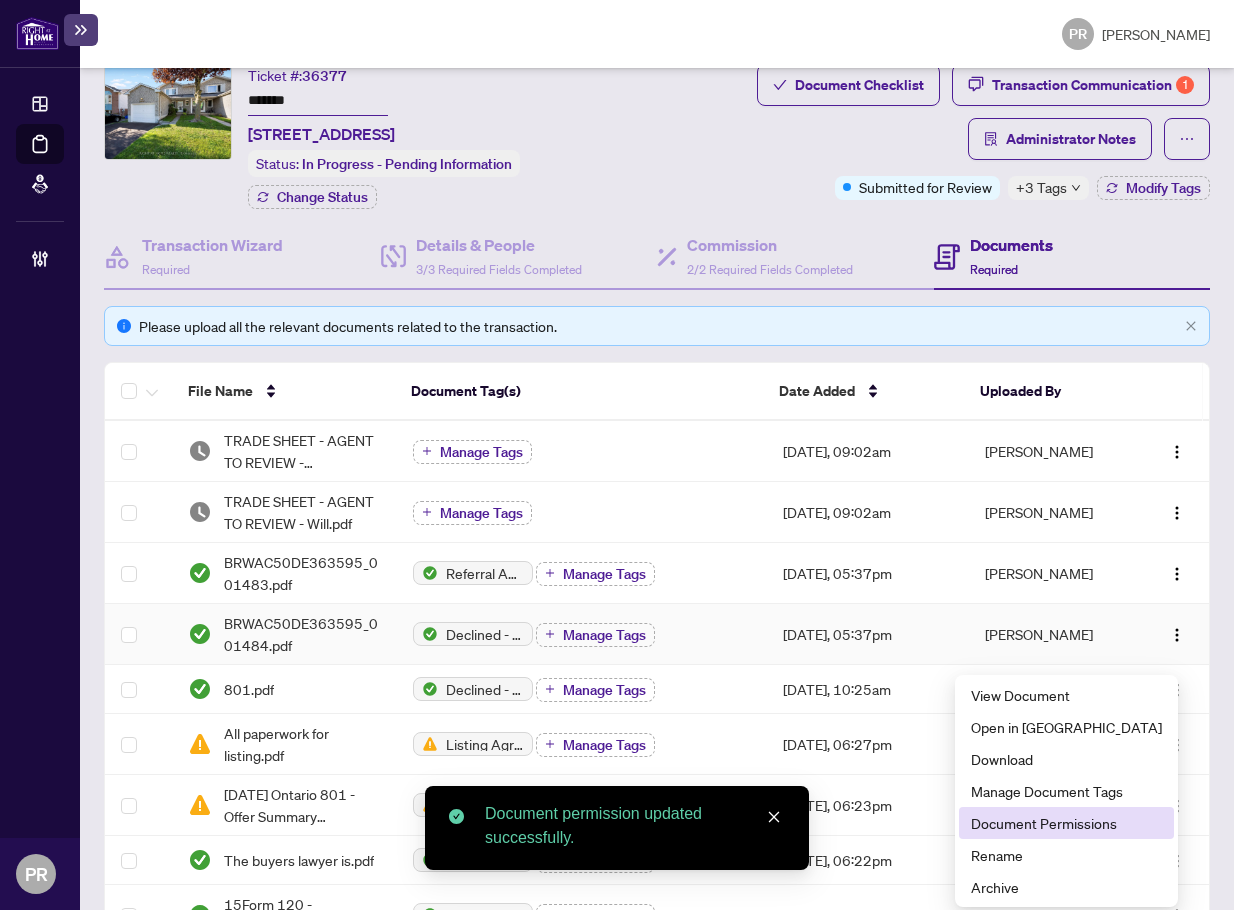 click on "Document Permissions" at bounding box center (1066, 823) 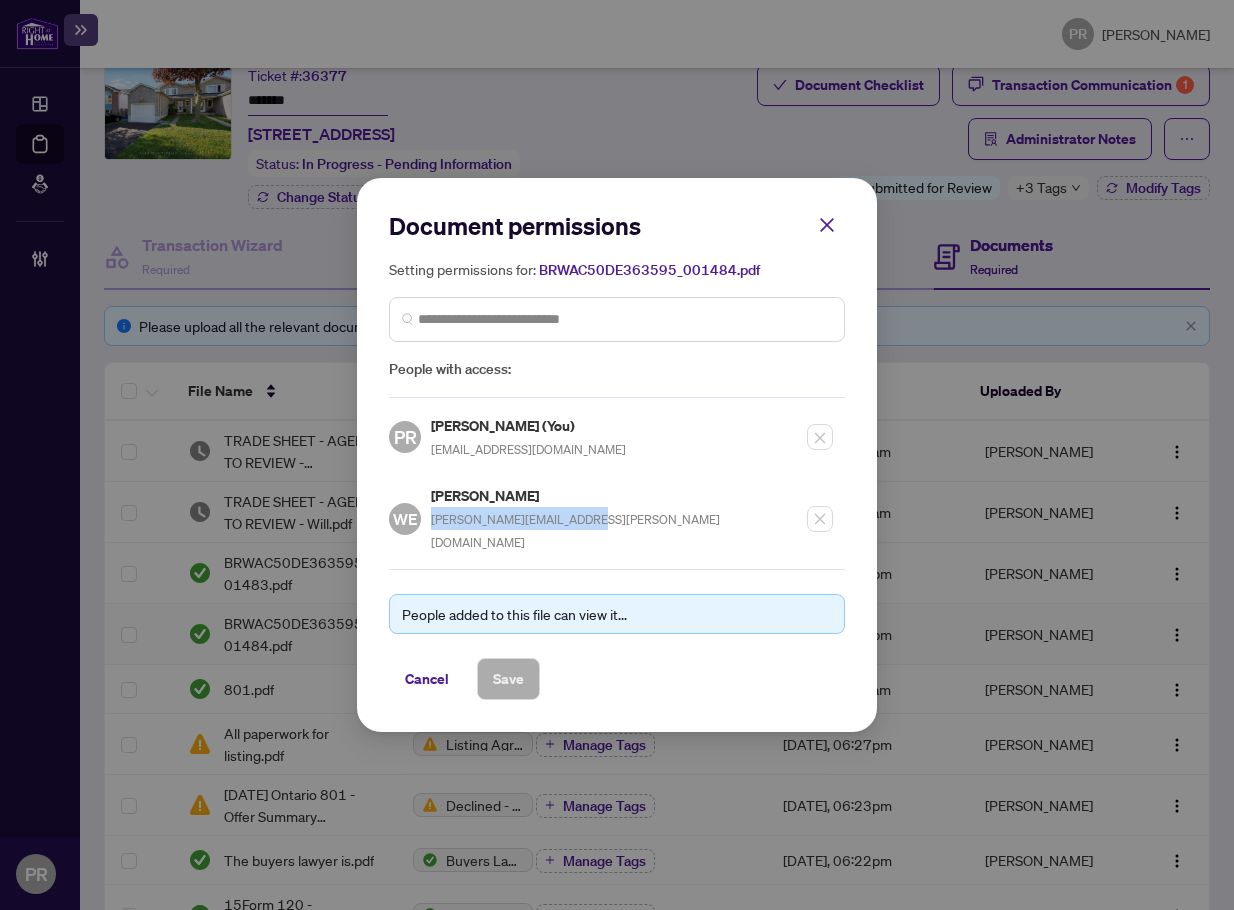 drag, startPoint x: 572, startPoint y: 535, endPoint x: 428, endPoint y: 540, distance: 144.08678 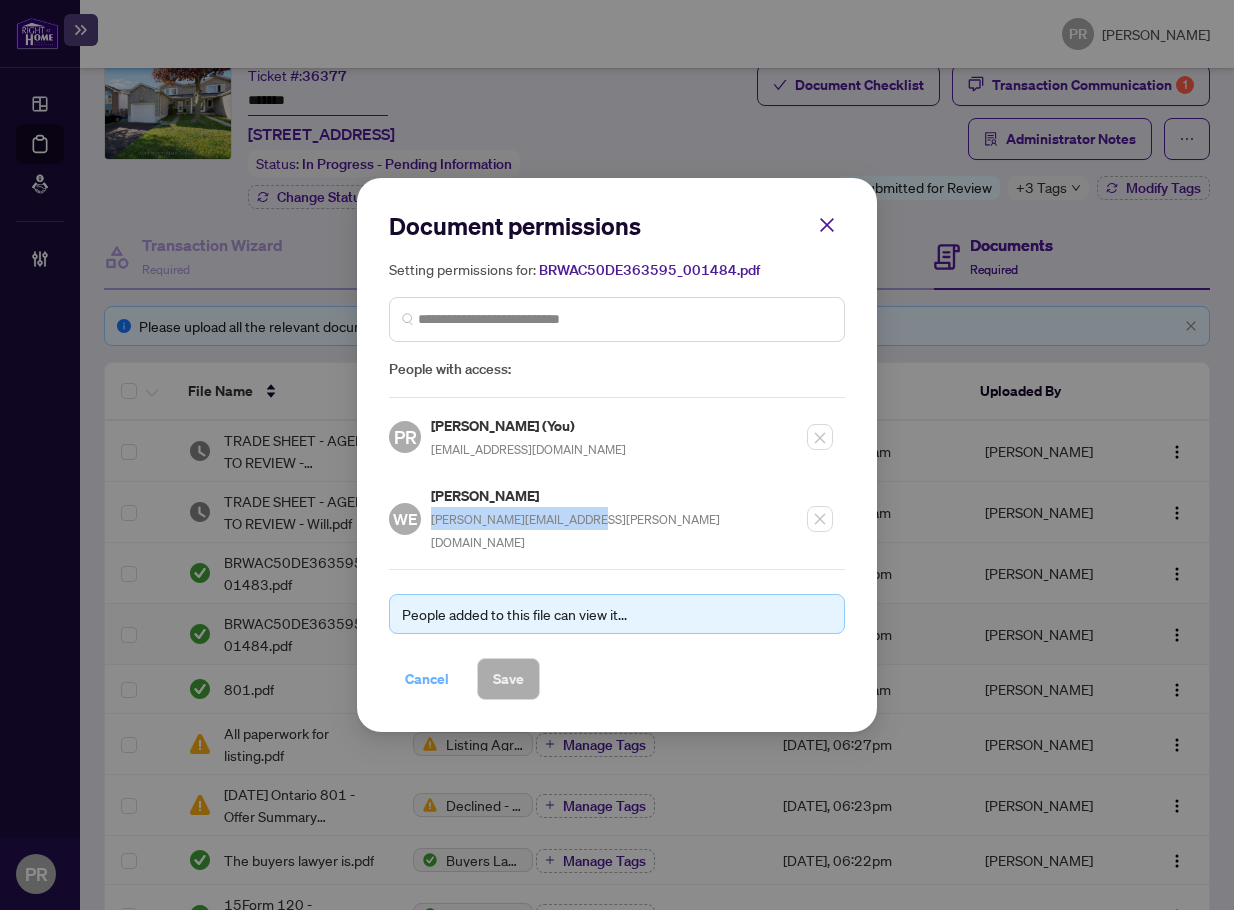 copy on "[PERSON_NAME][EMAIL_ADDRESS][PERSON_NAME][DOMAIN_NAME]" 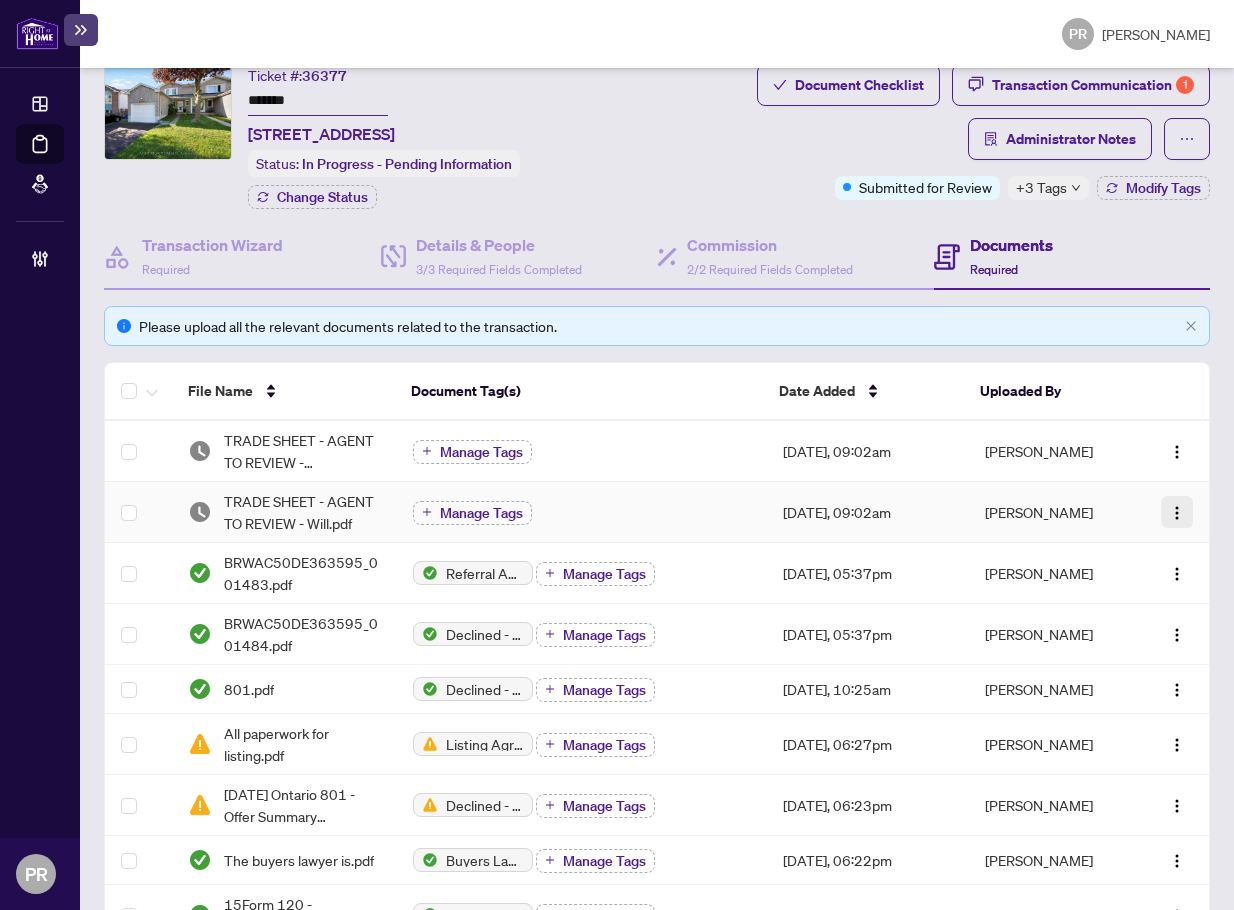 click at bounding box center [1177, 513] 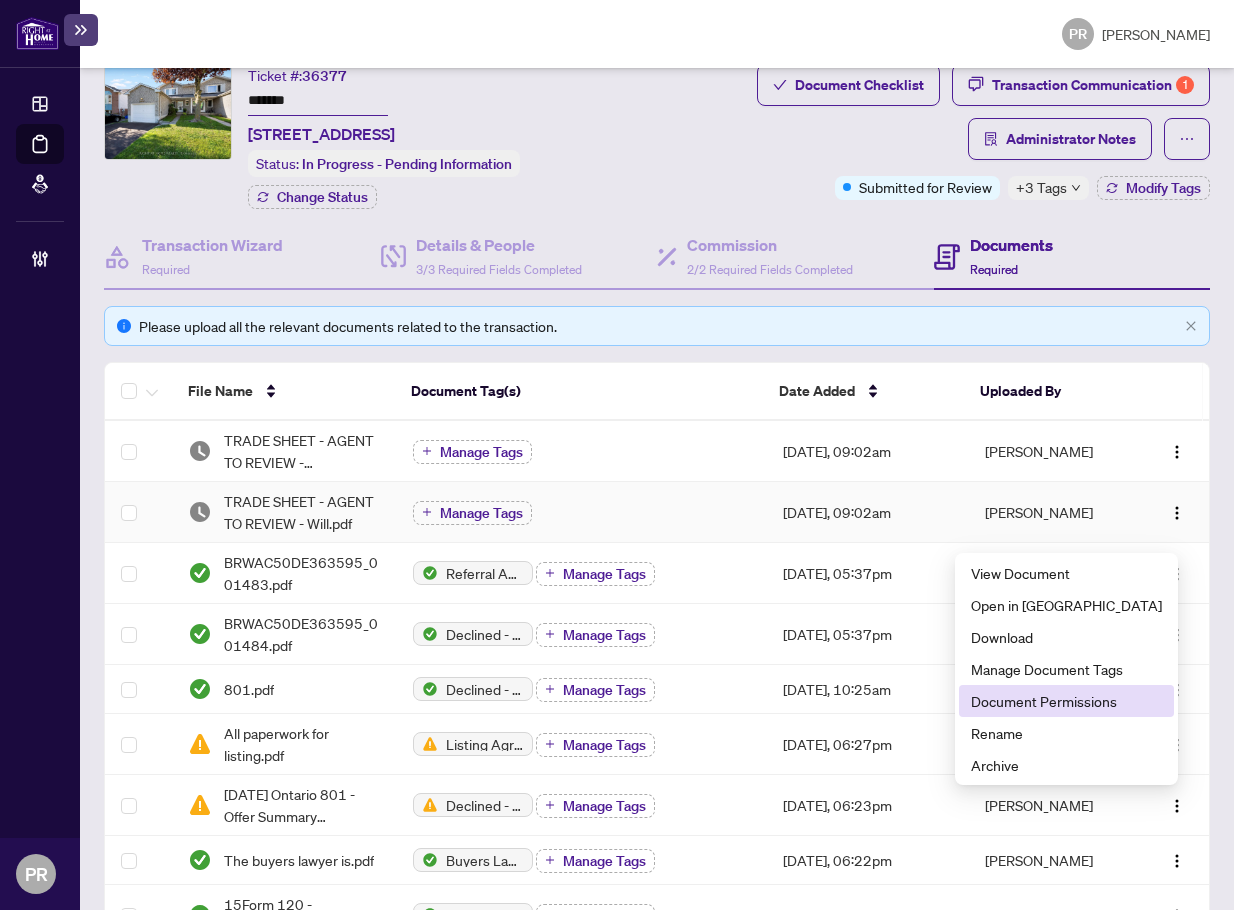 click on "Document Permissions" at bounding box center (1066, 701) 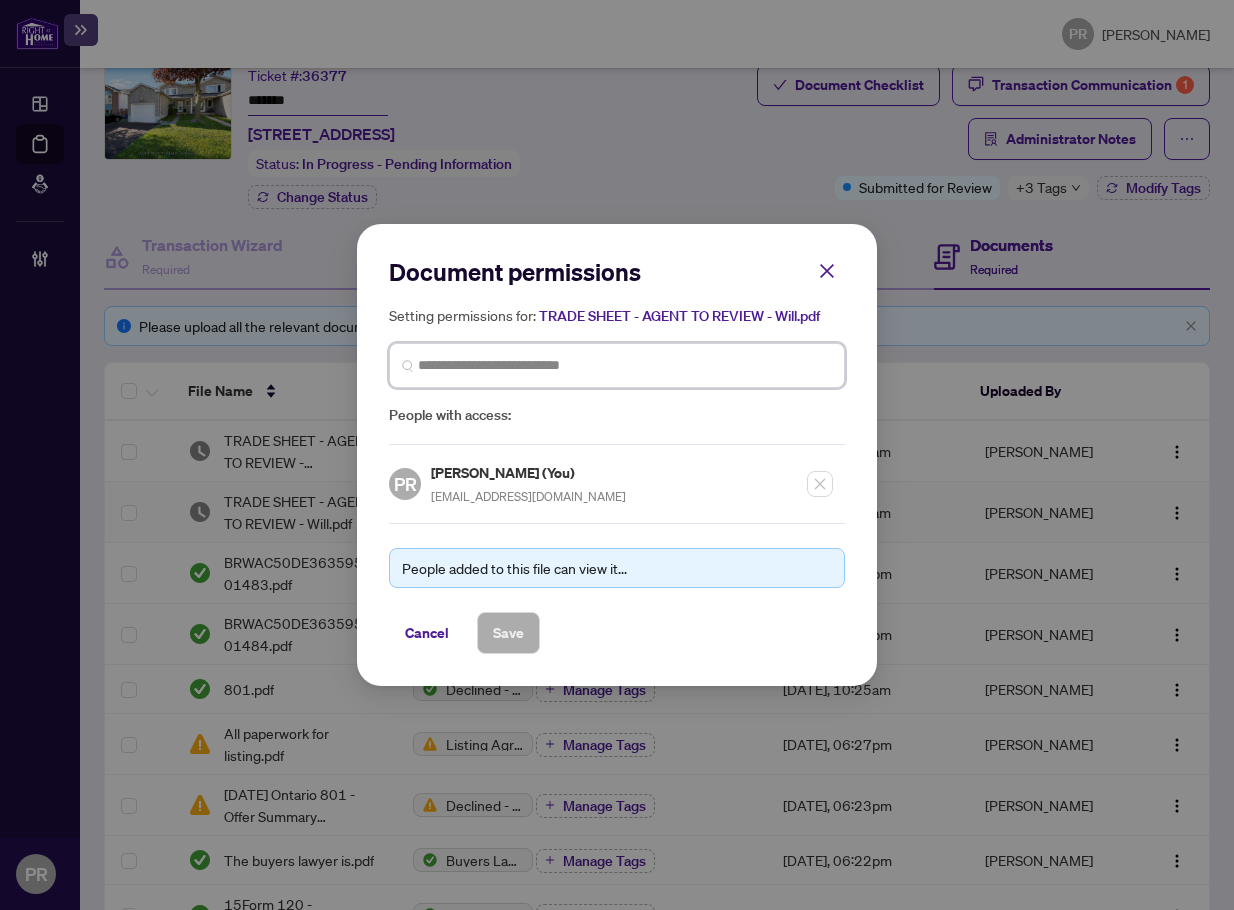 click at bounding box center [625, 365] 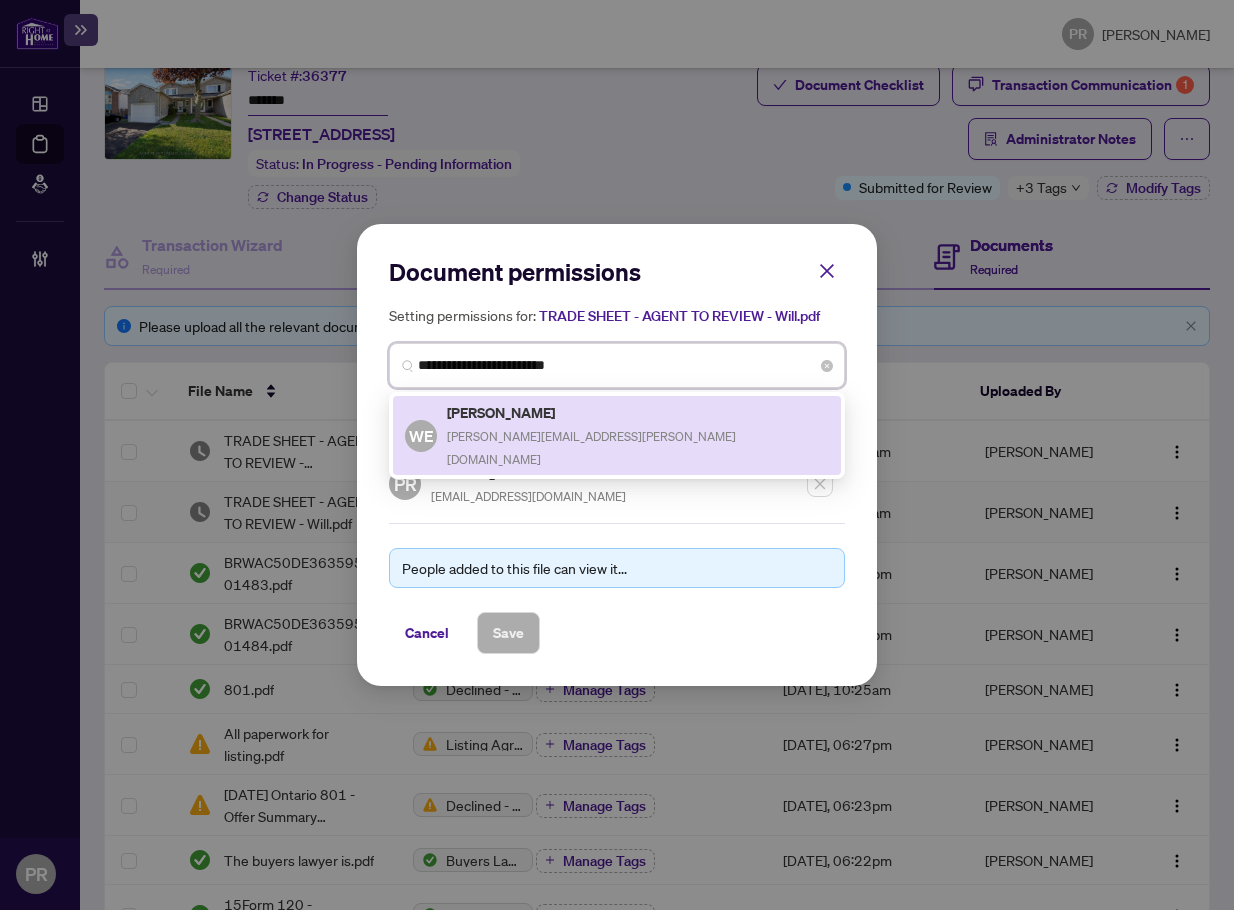 click on "[PERSON_NAME][EMAIL_ADDRESS][PERSON_NAME][DOMAIN_NAME]" at bounding box center [591, 448] 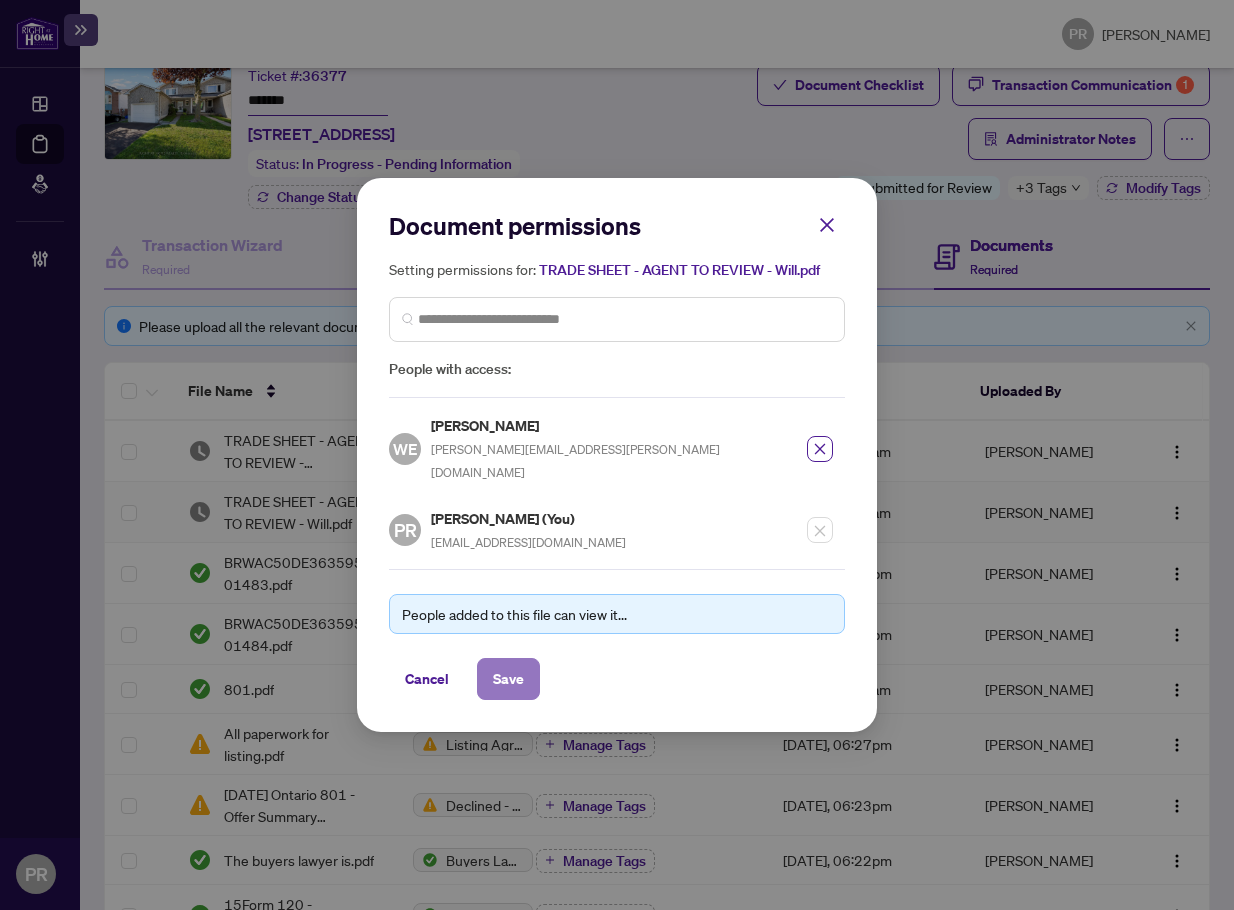 click on "Save" at bounding box center (508, 679) 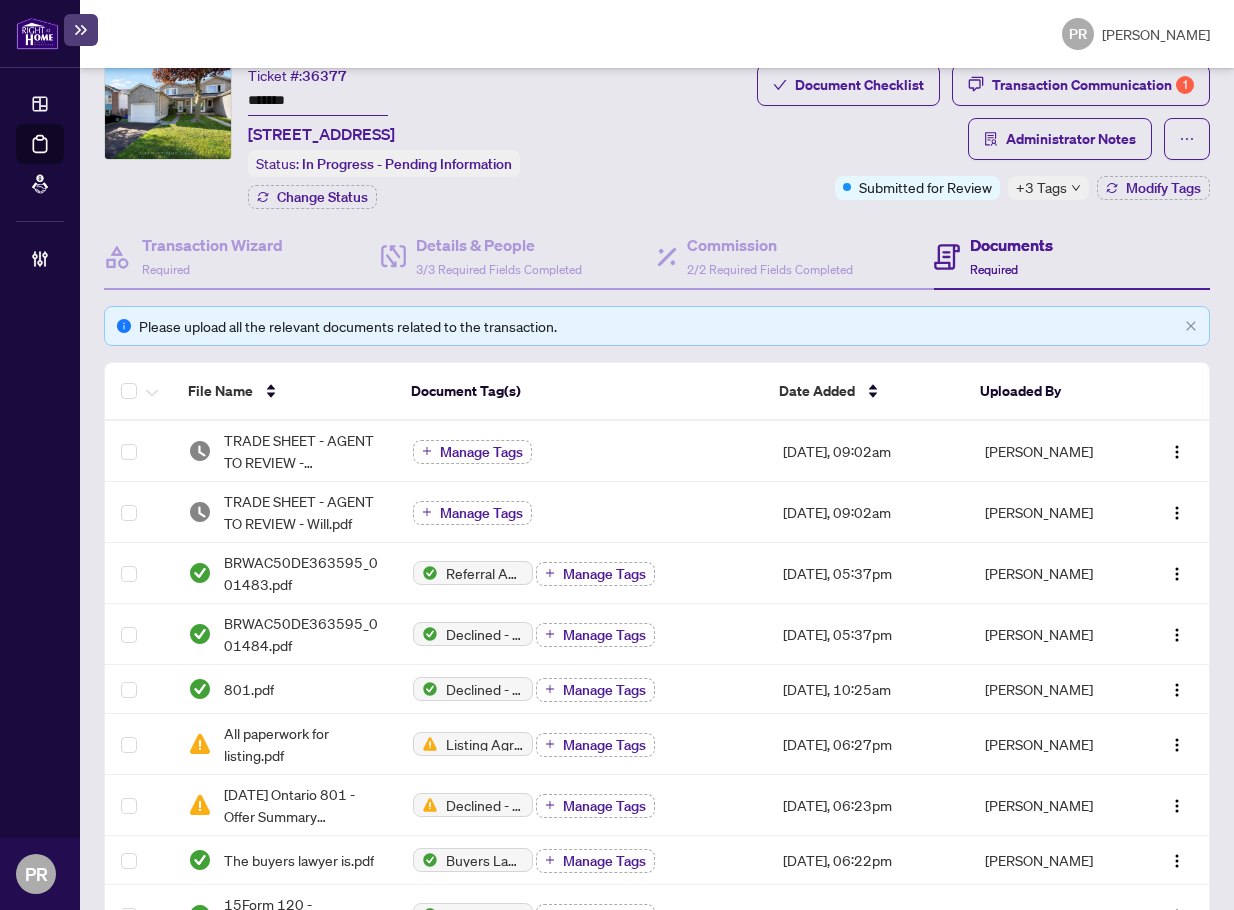 click on "Modify Tags" at bounding box center (1153, 188) 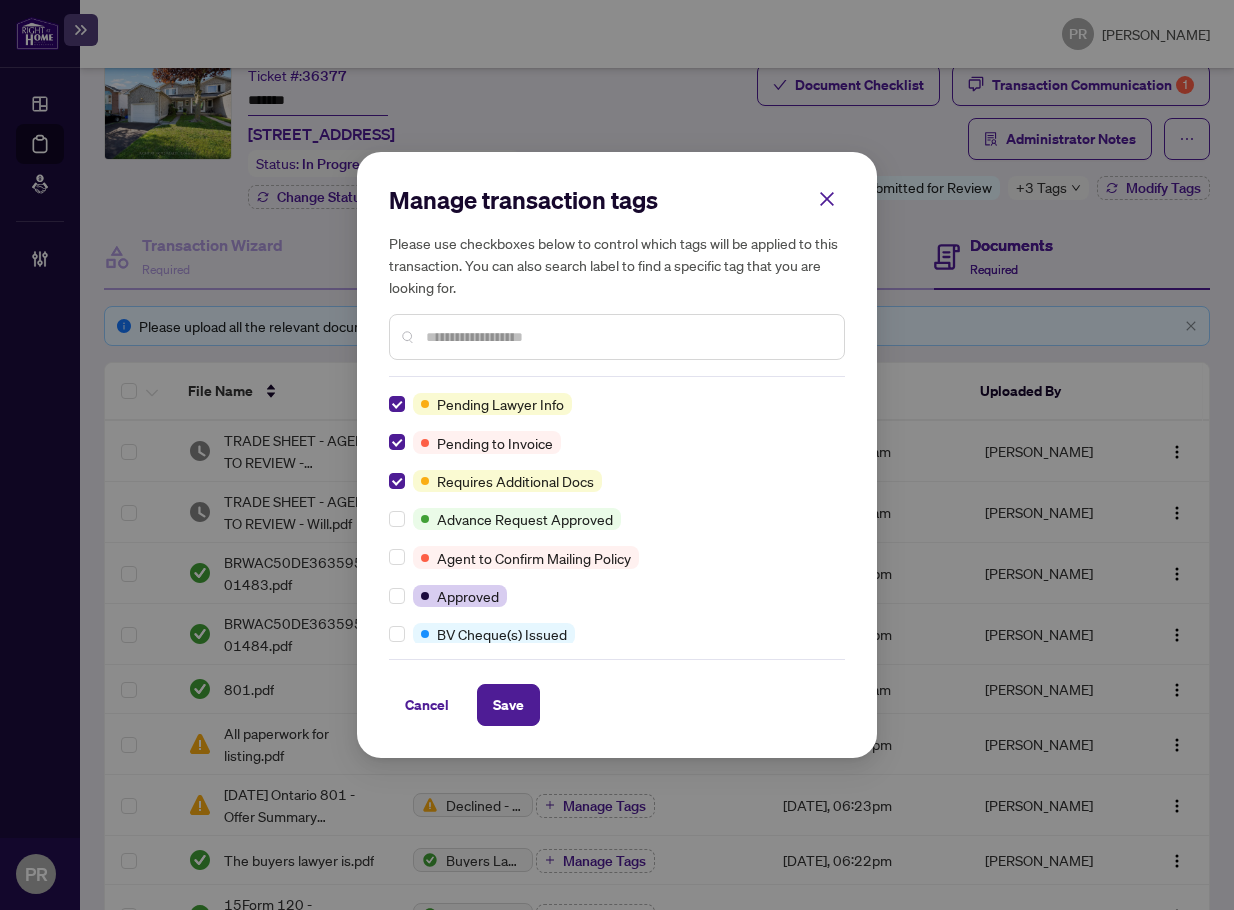 scroll, scrollTop: 0, scrollLeft: 0, axis: both 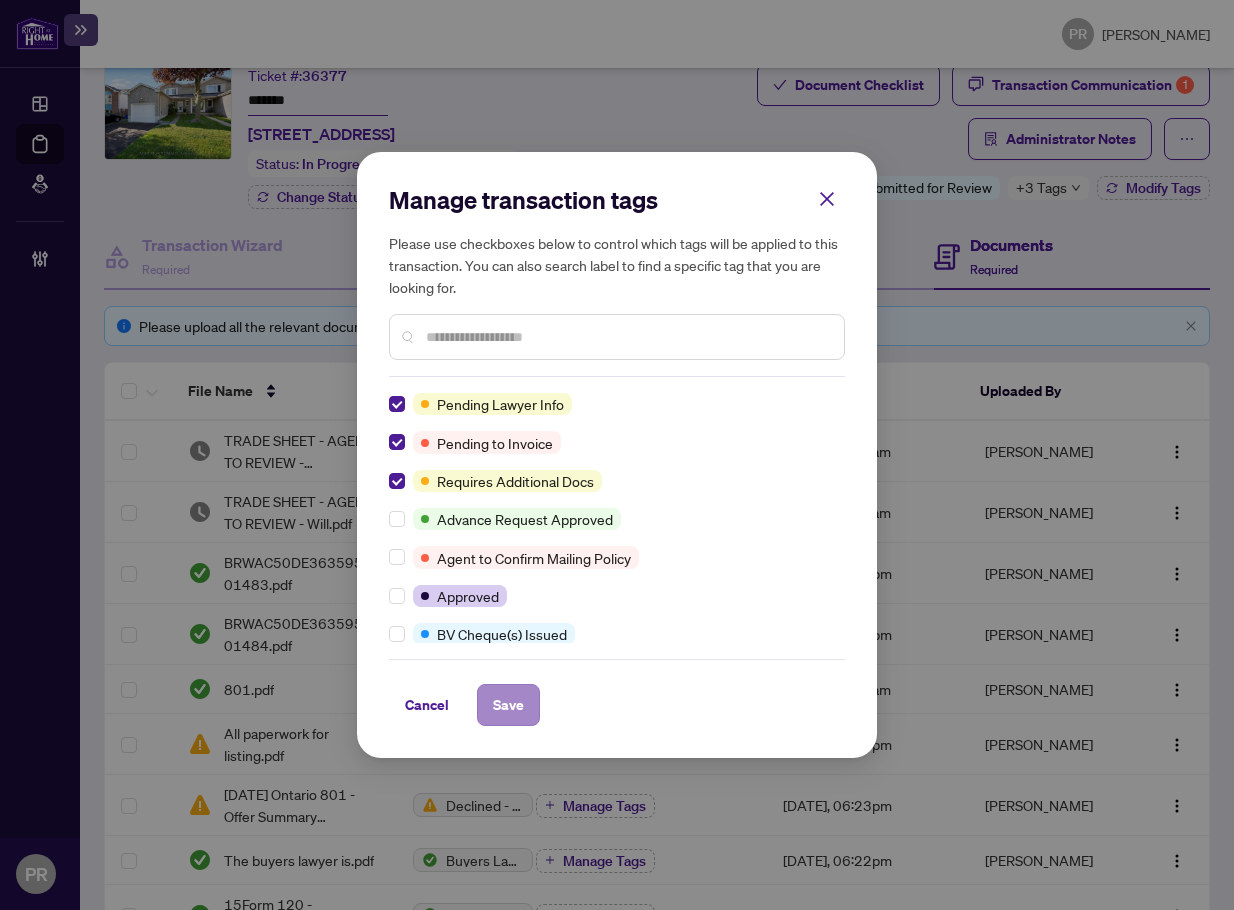 click on "Cancel Save" at bounding box center (617, 692) 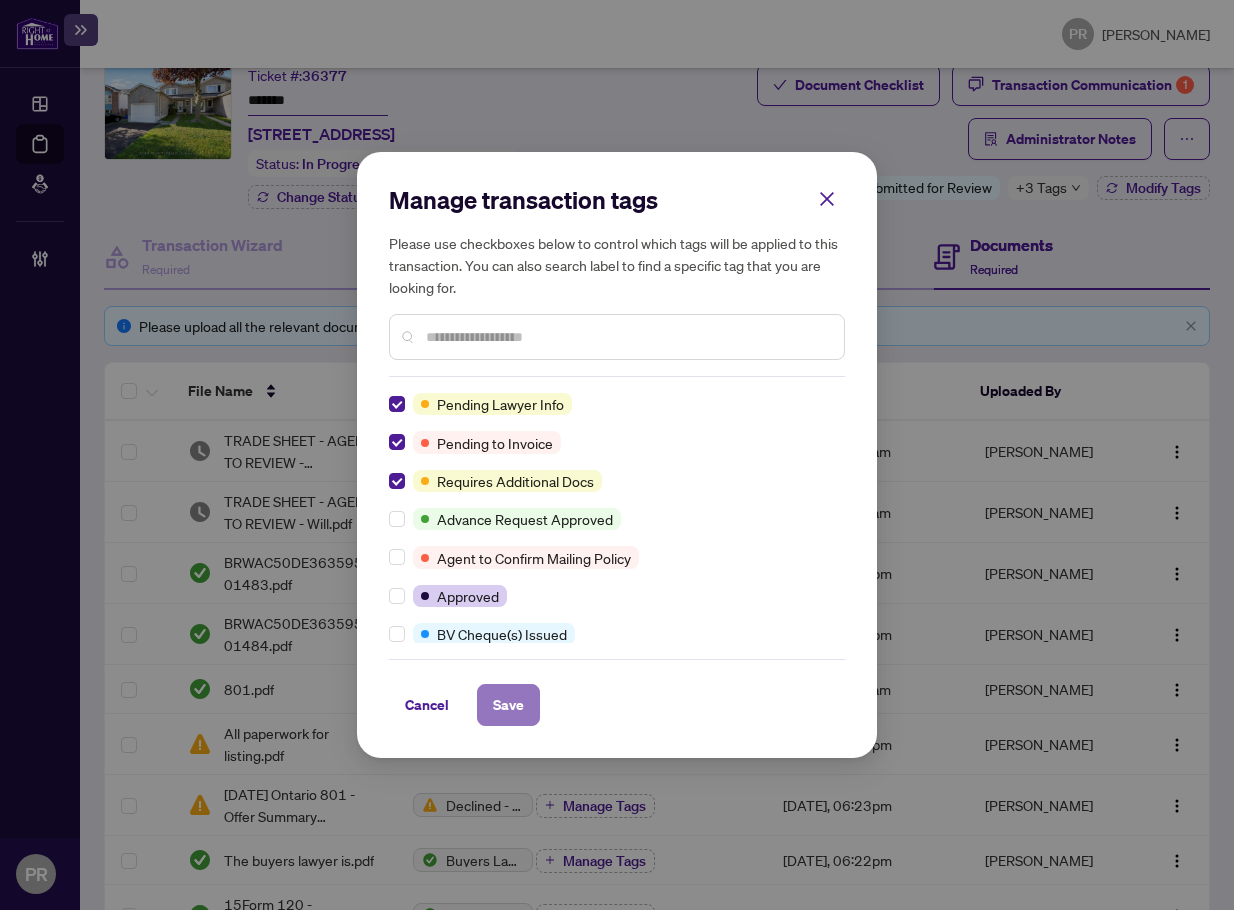 click on "Save" at bounding box center (508, 705) 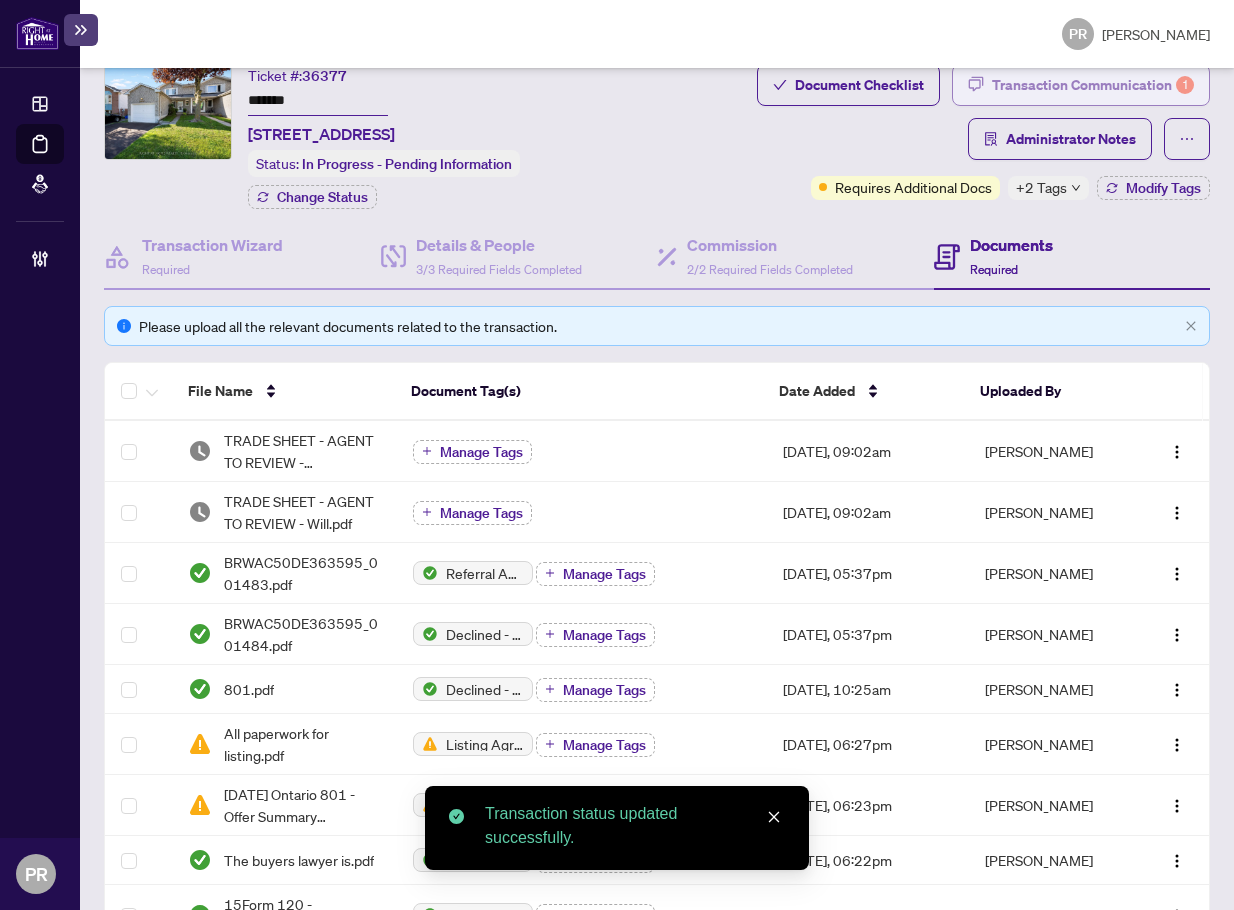 click on "Transaction Communication 1" at bounding box center (1093, 85) 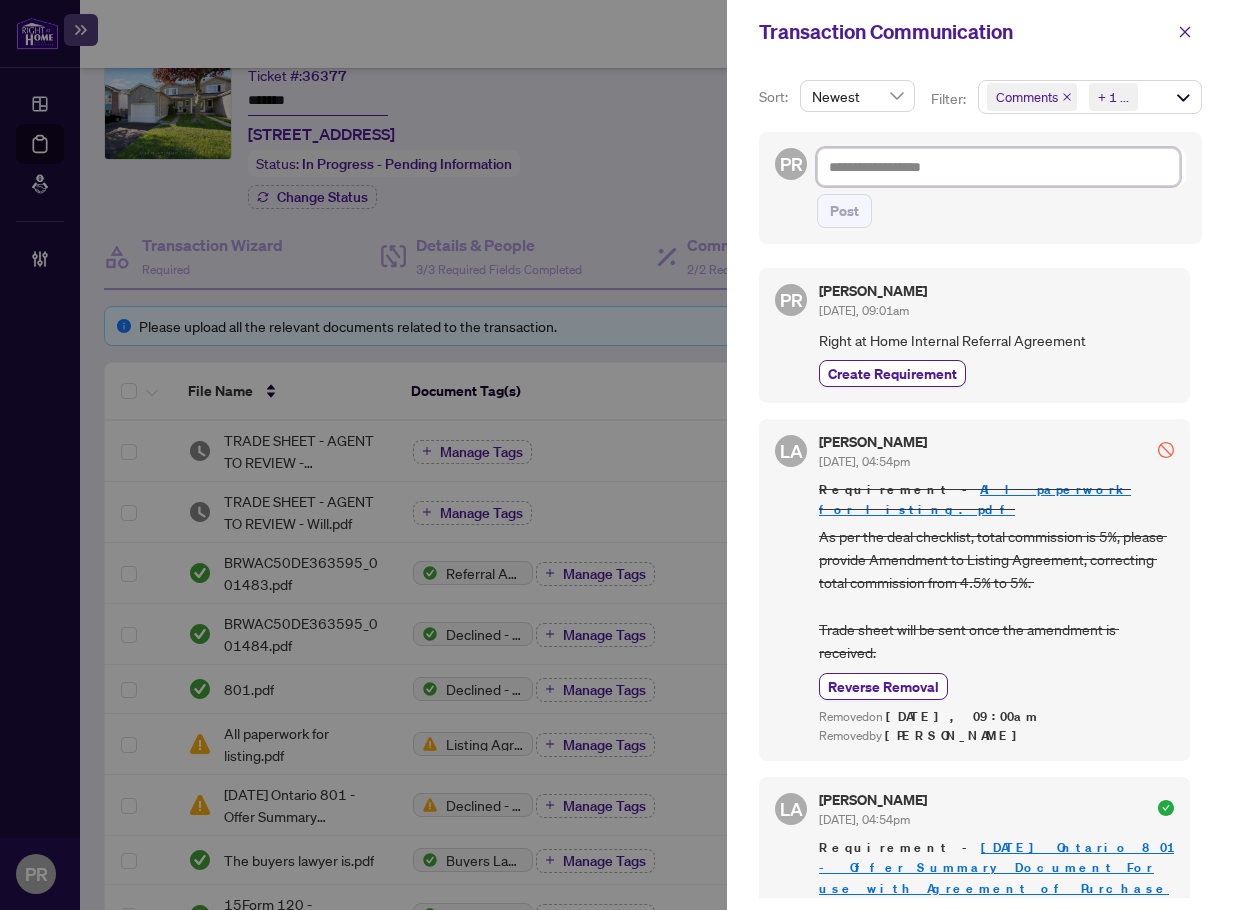 click at bounding box center (998, 167) 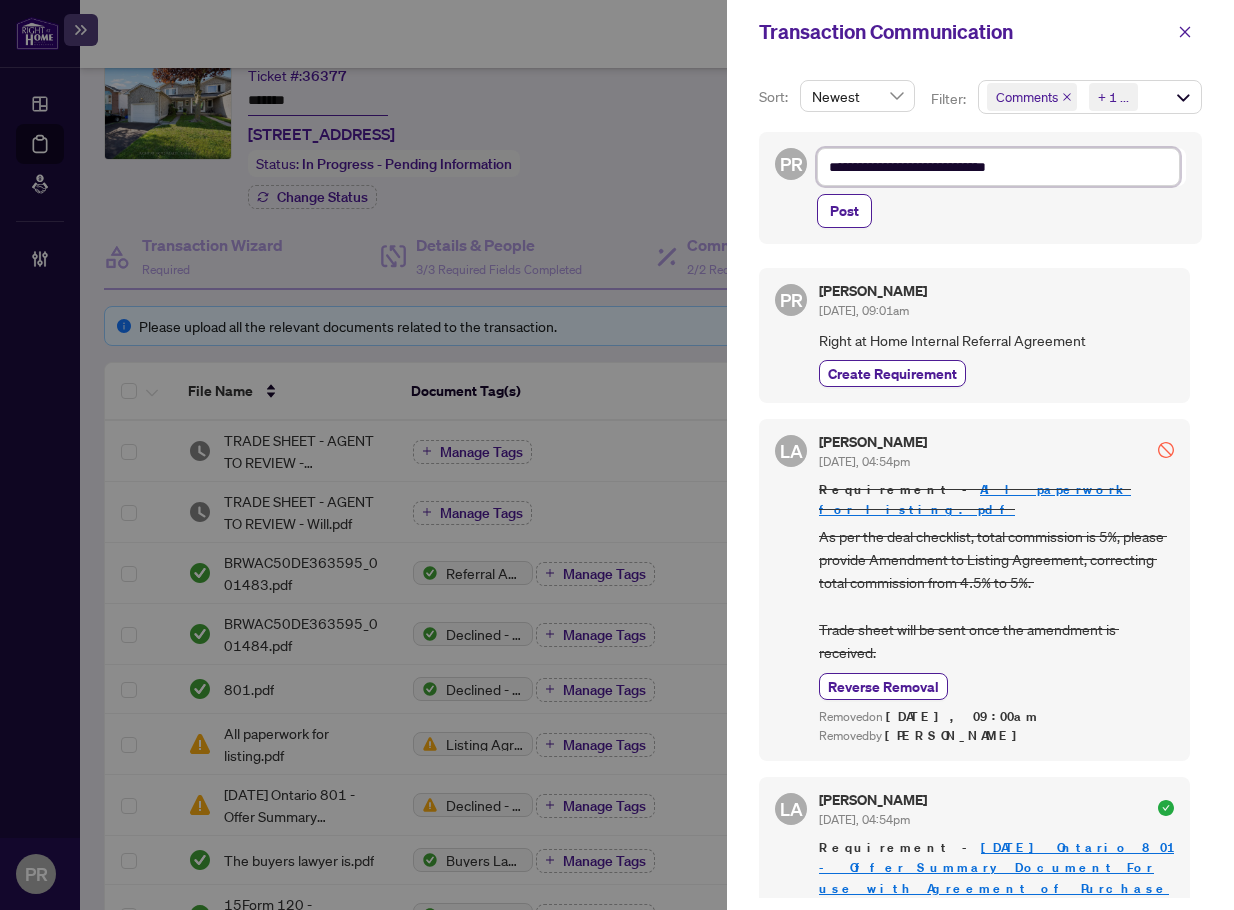 type on "**********" 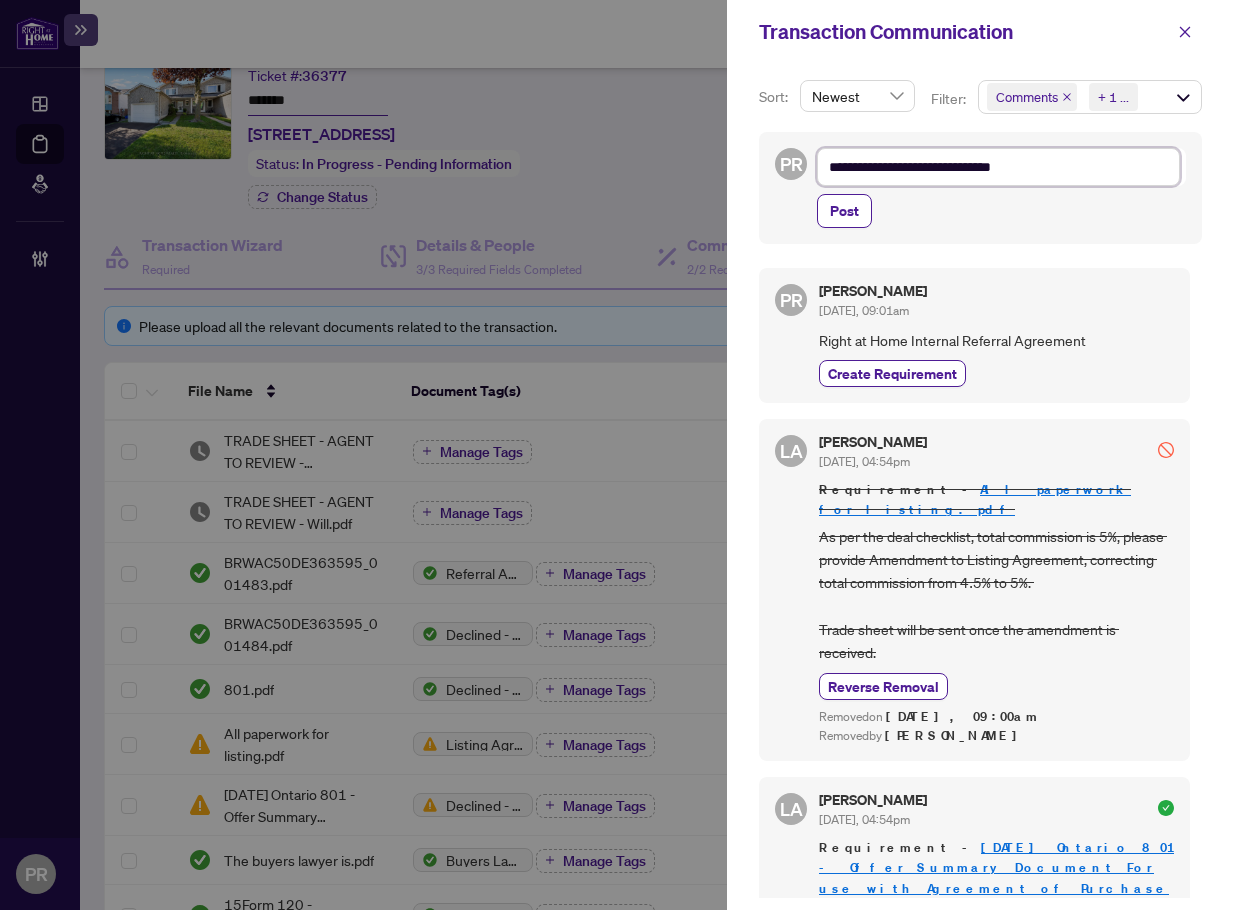 type on "**********" 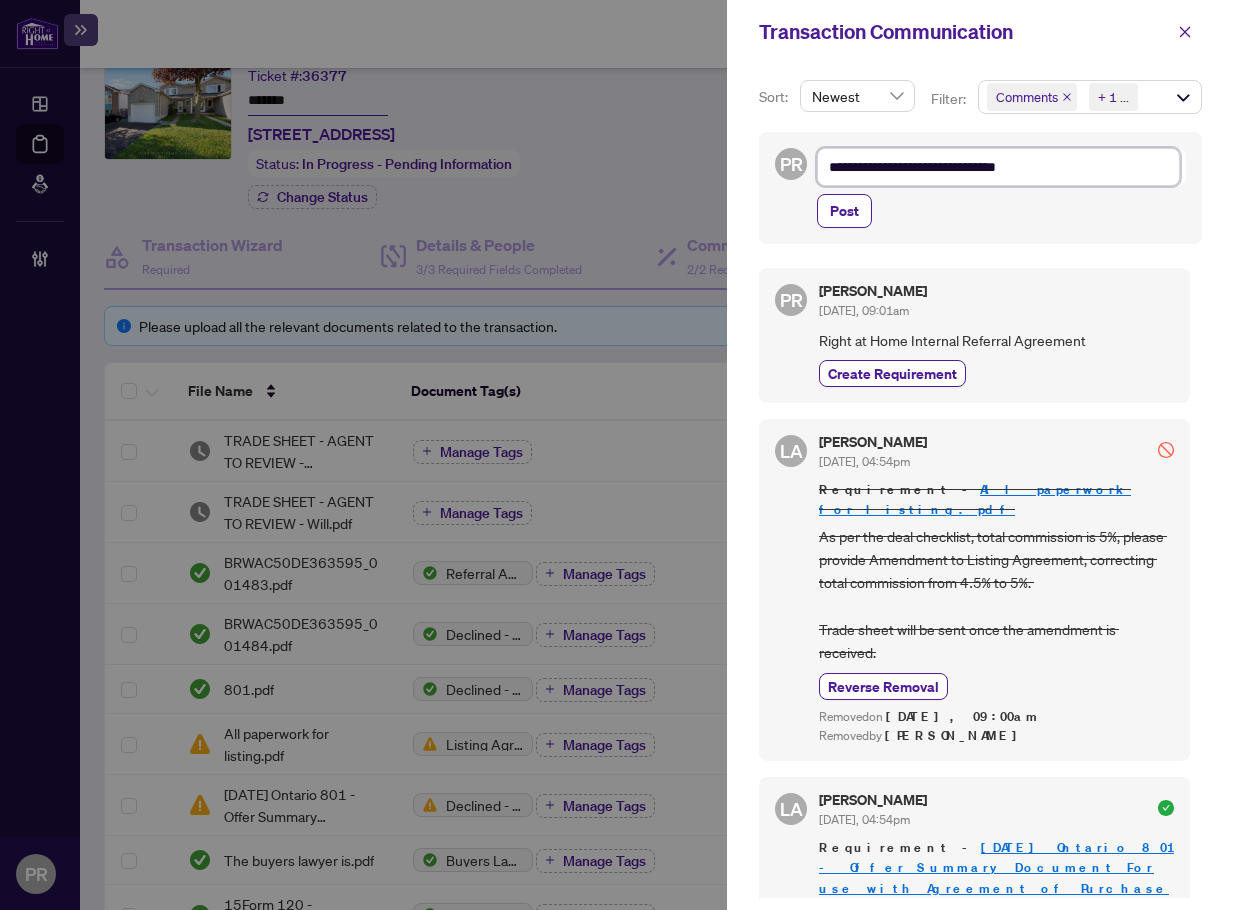 type on "**********" 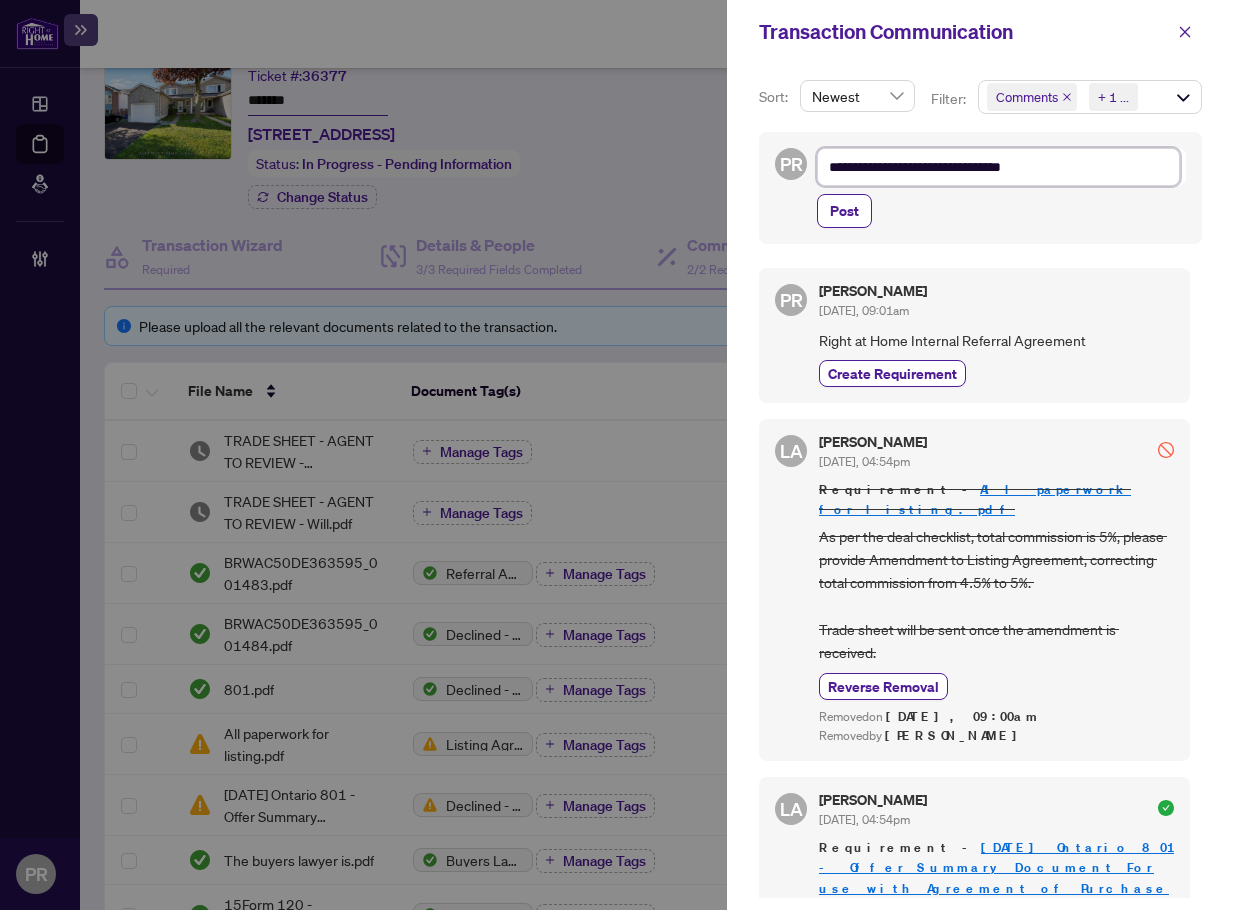 type on "**********" 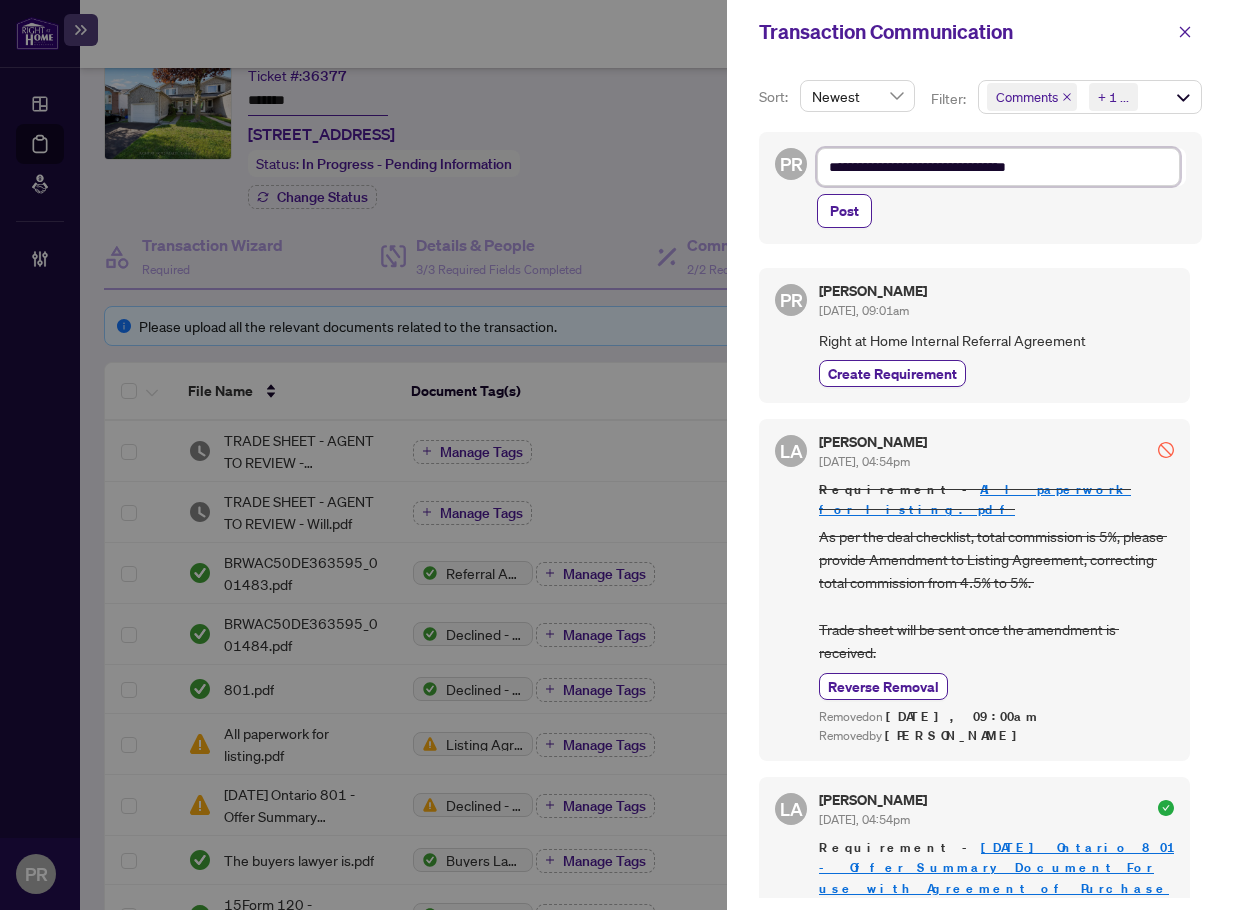 type on "**********" 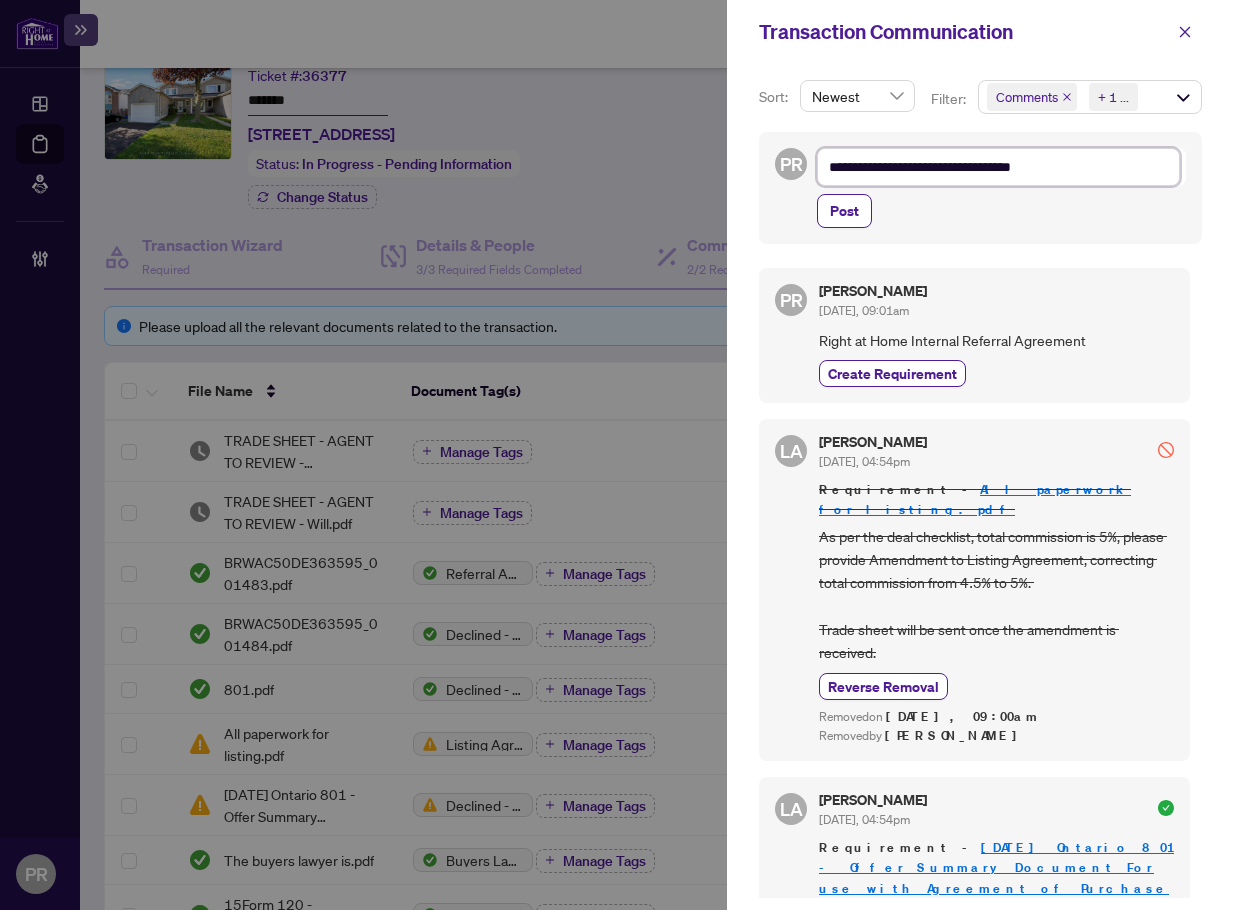 type on "**********" 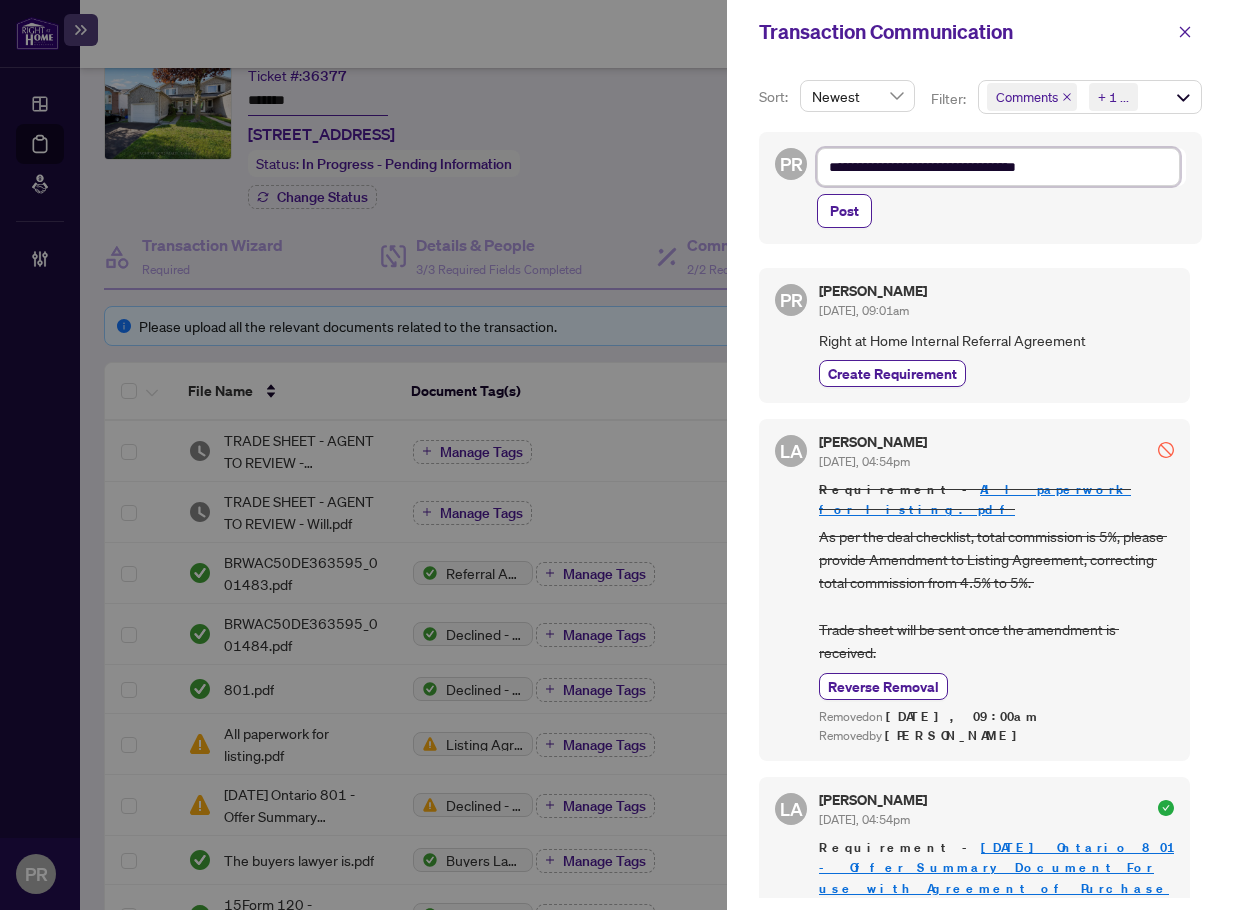 type on "**********" 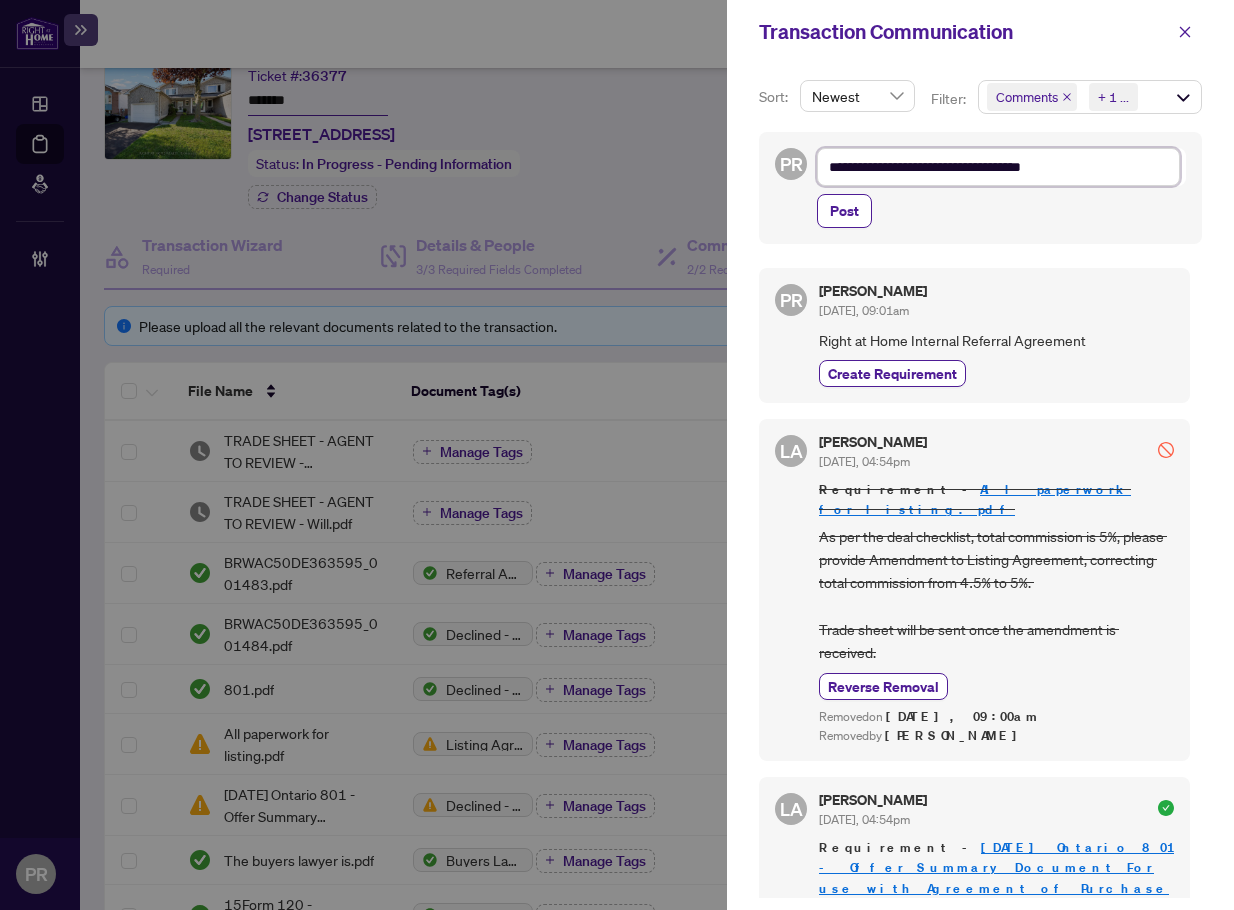 type on "**********" 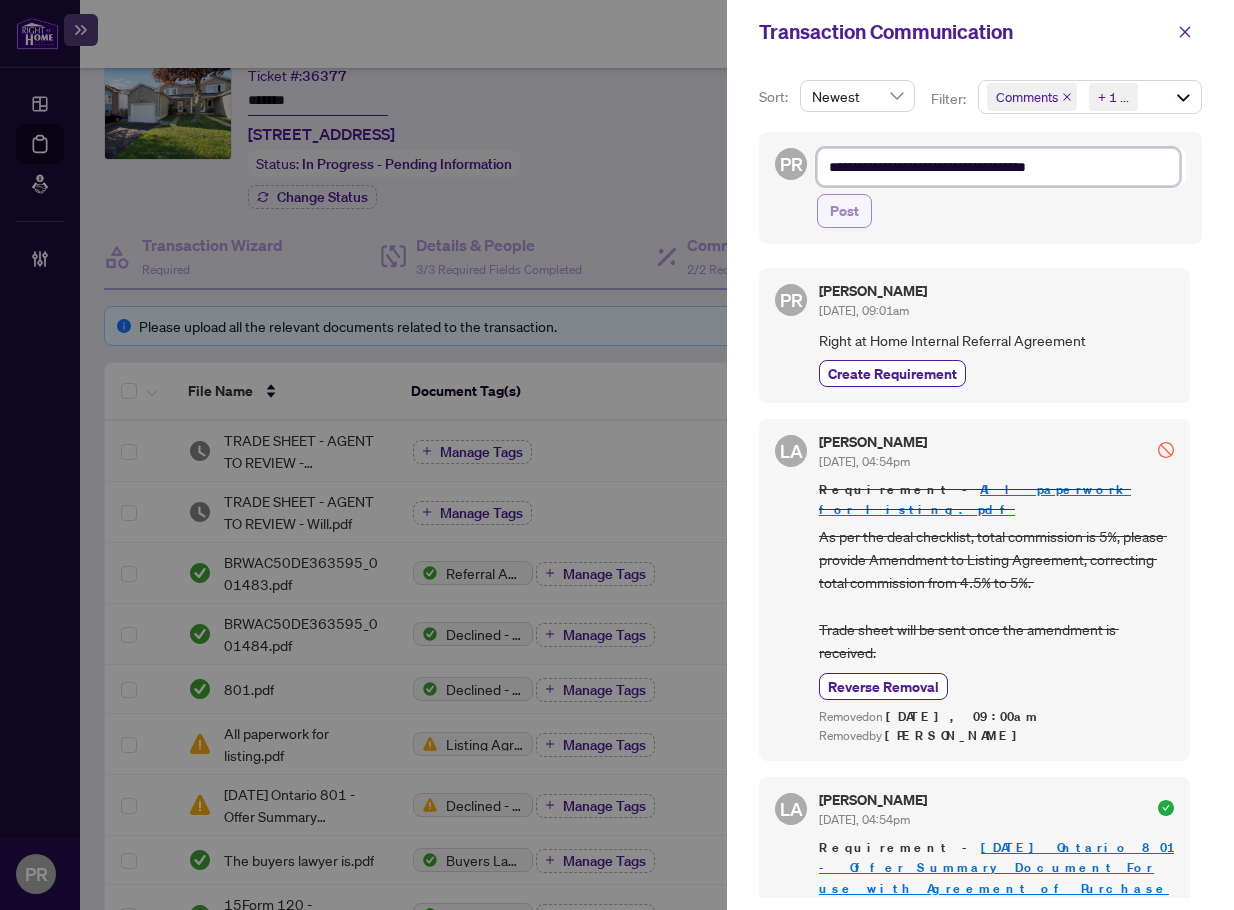 type on "**********" 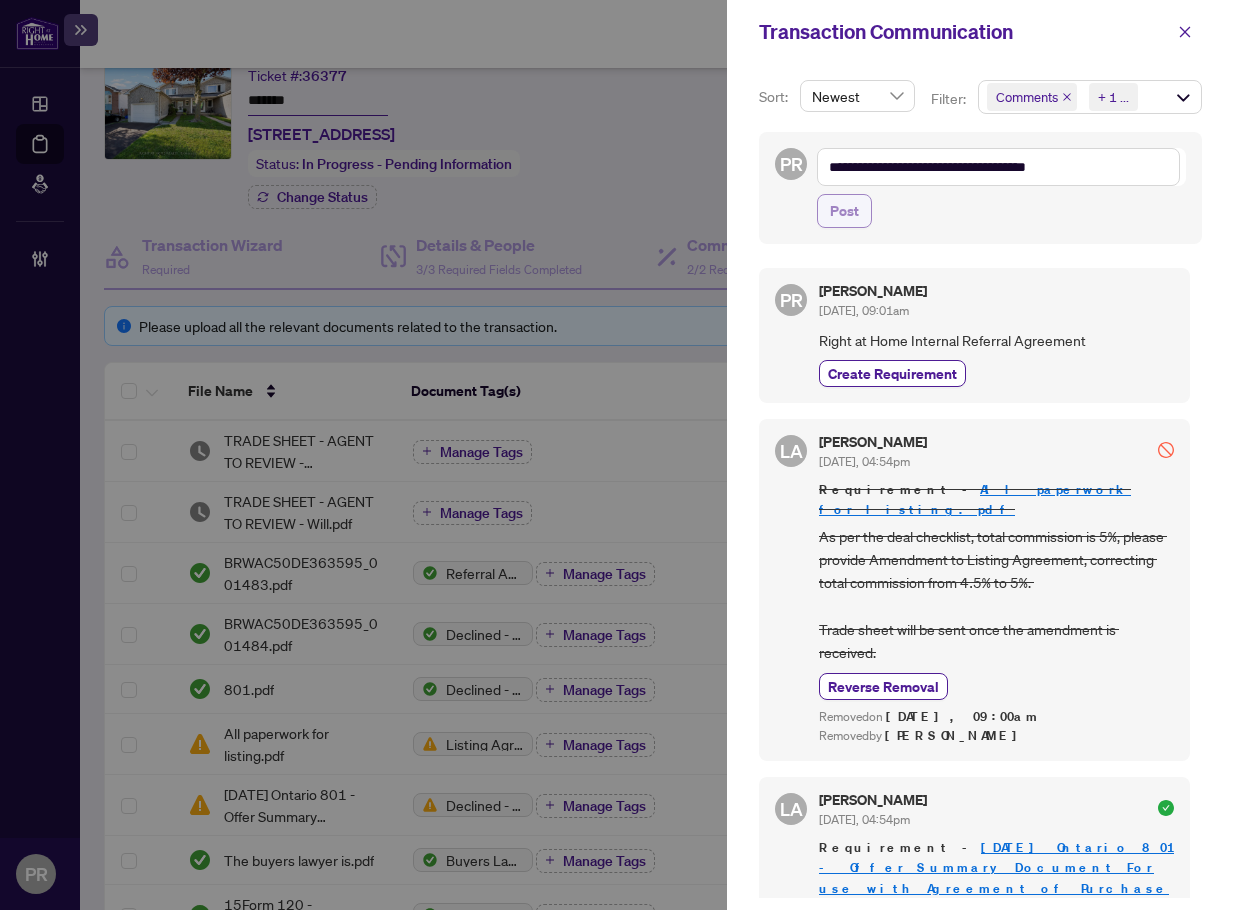 click on "Post" at bounding box center (844, 211) 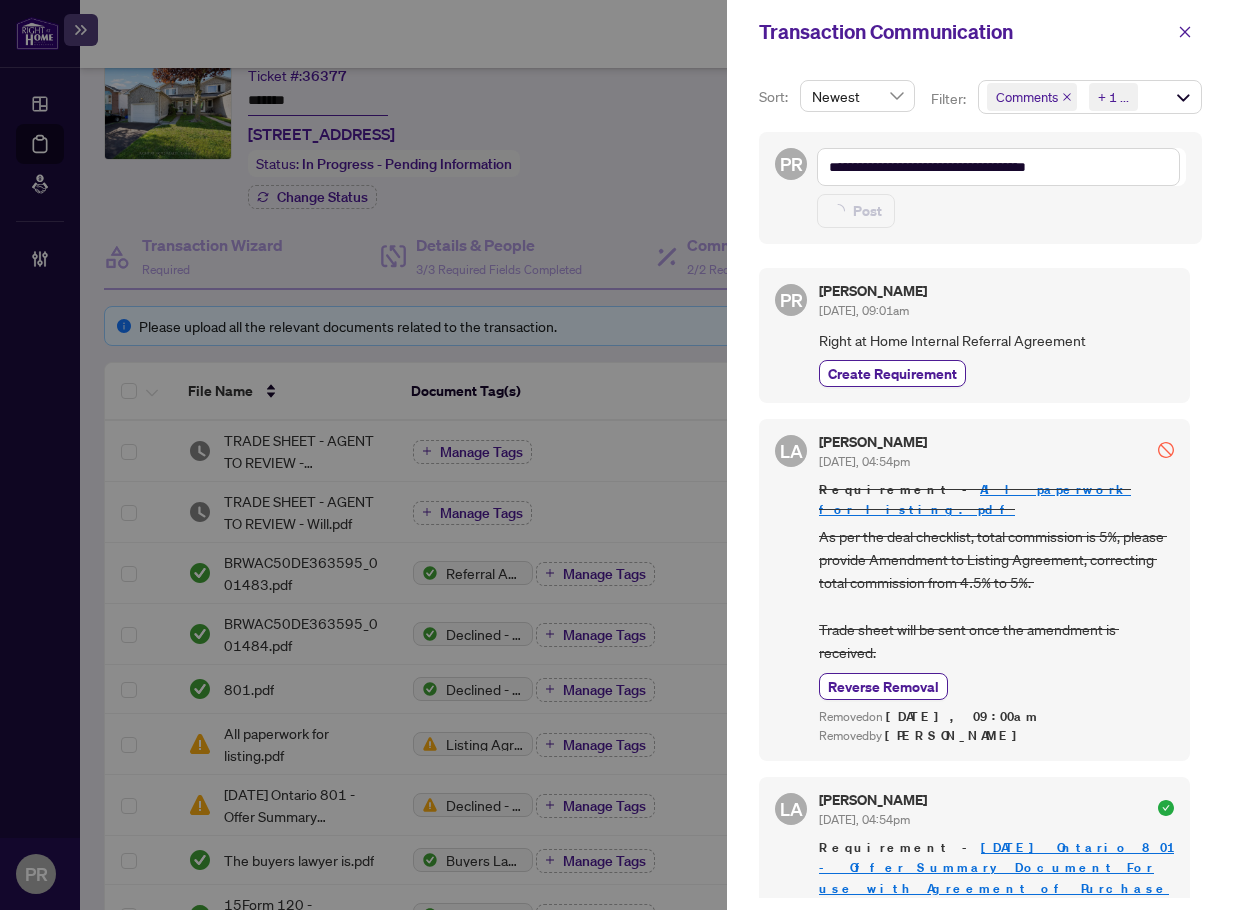 type on "**********" 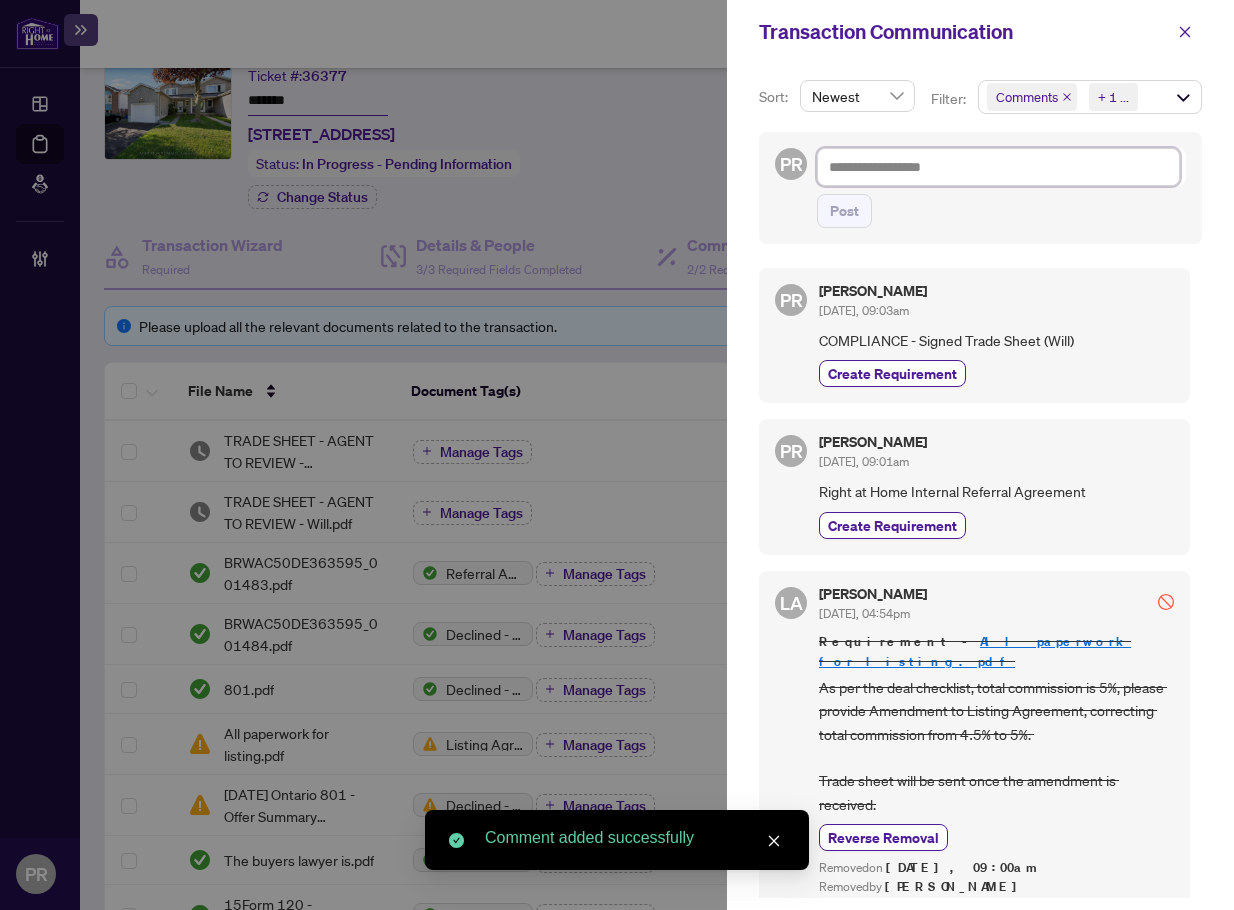 click at bounding box center (998, 167) 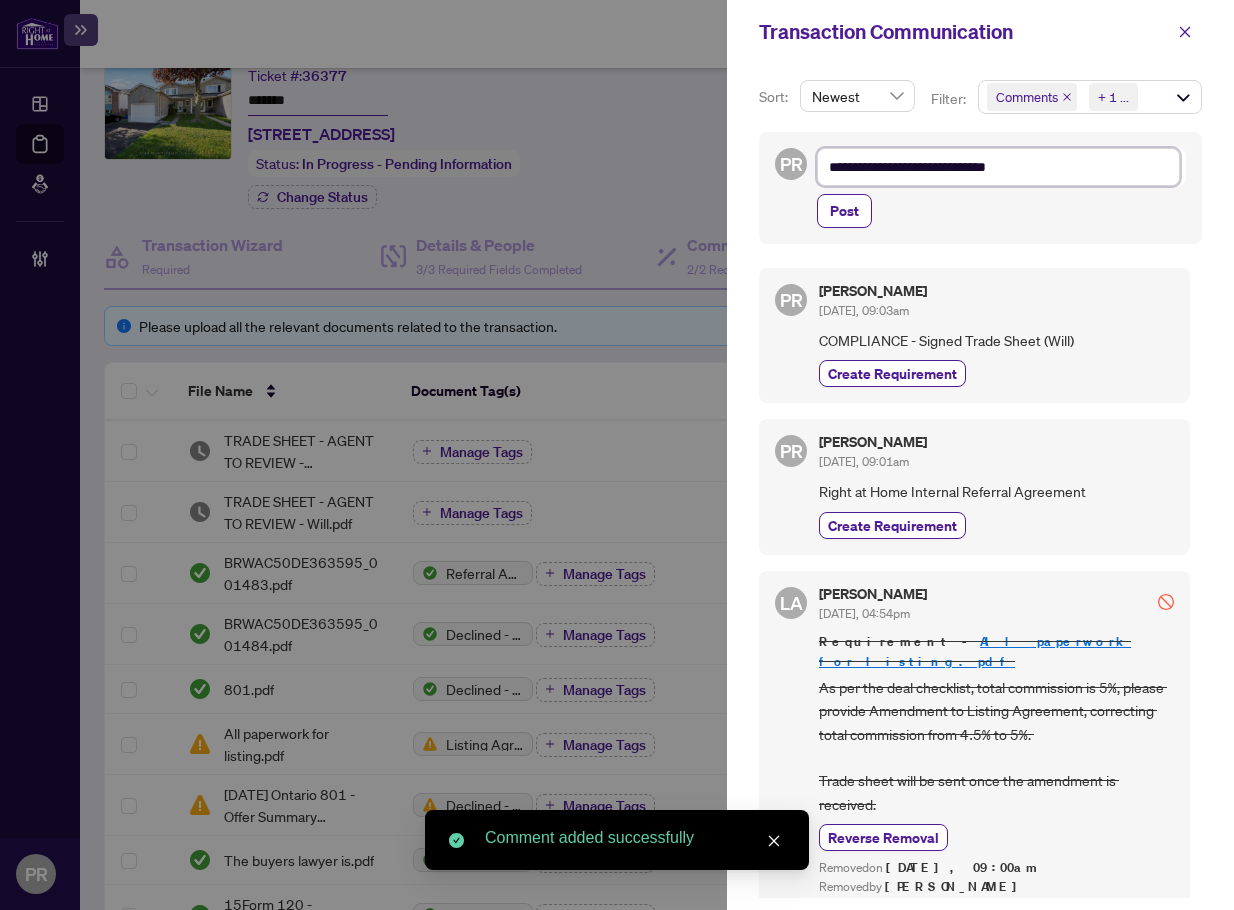 type on "**********" 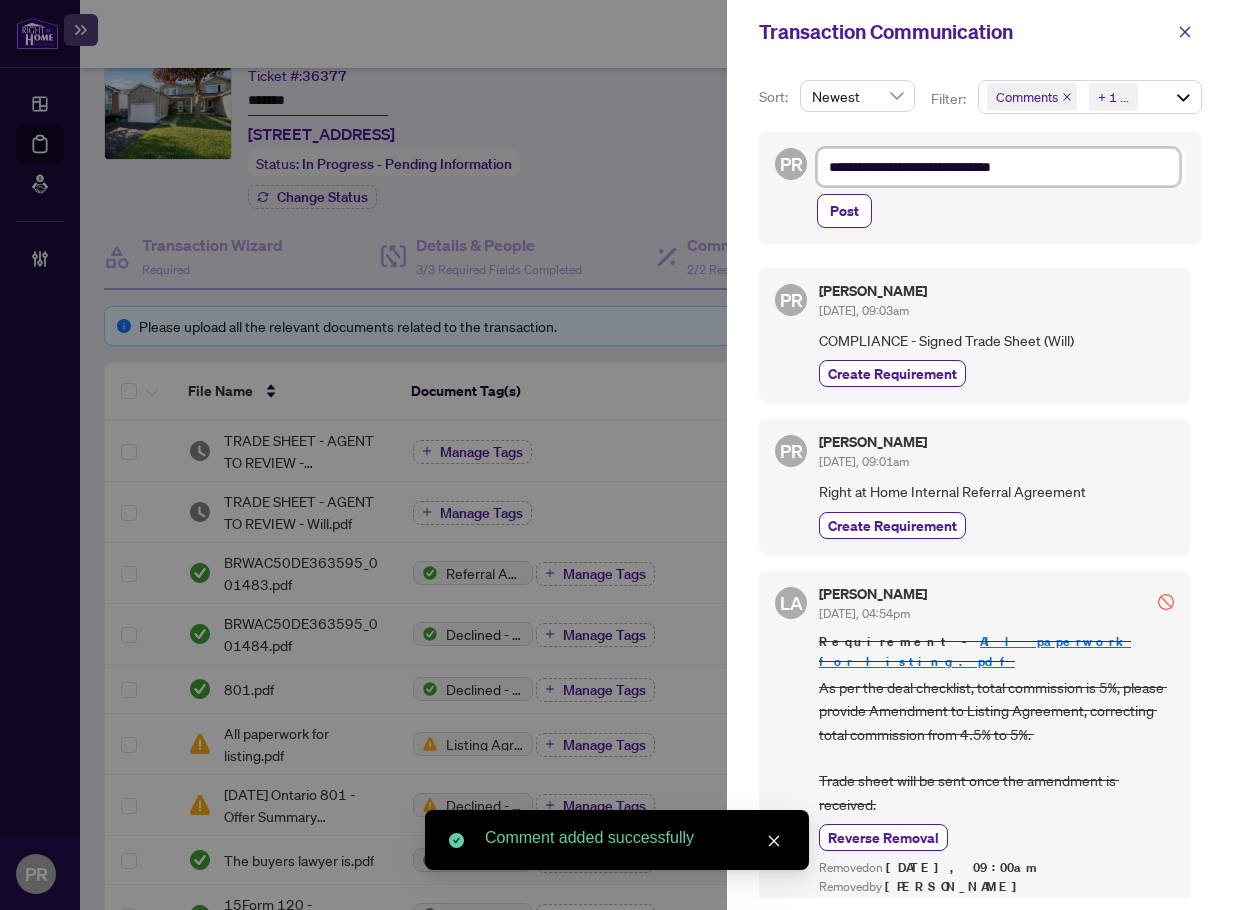 type on "**********" 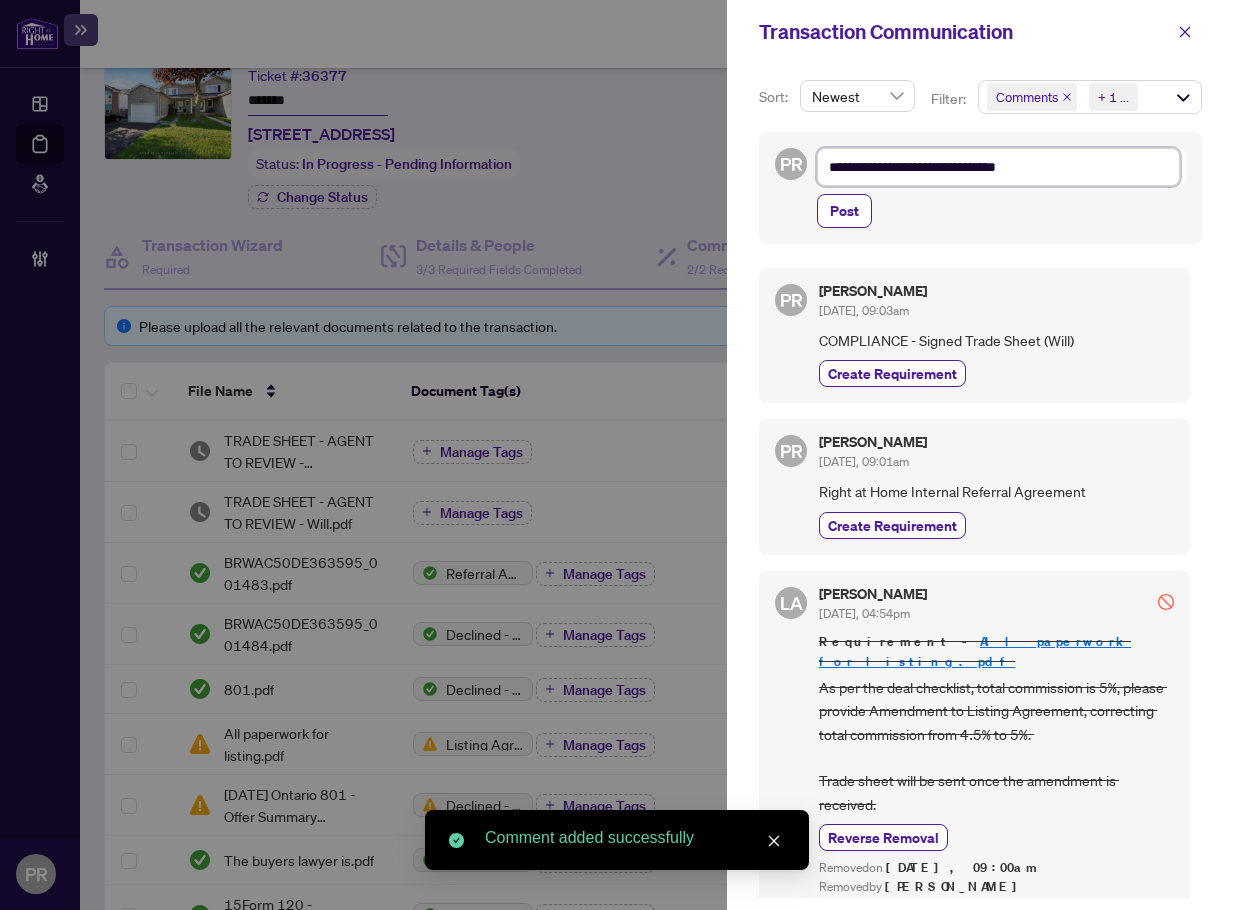 type on "**********" 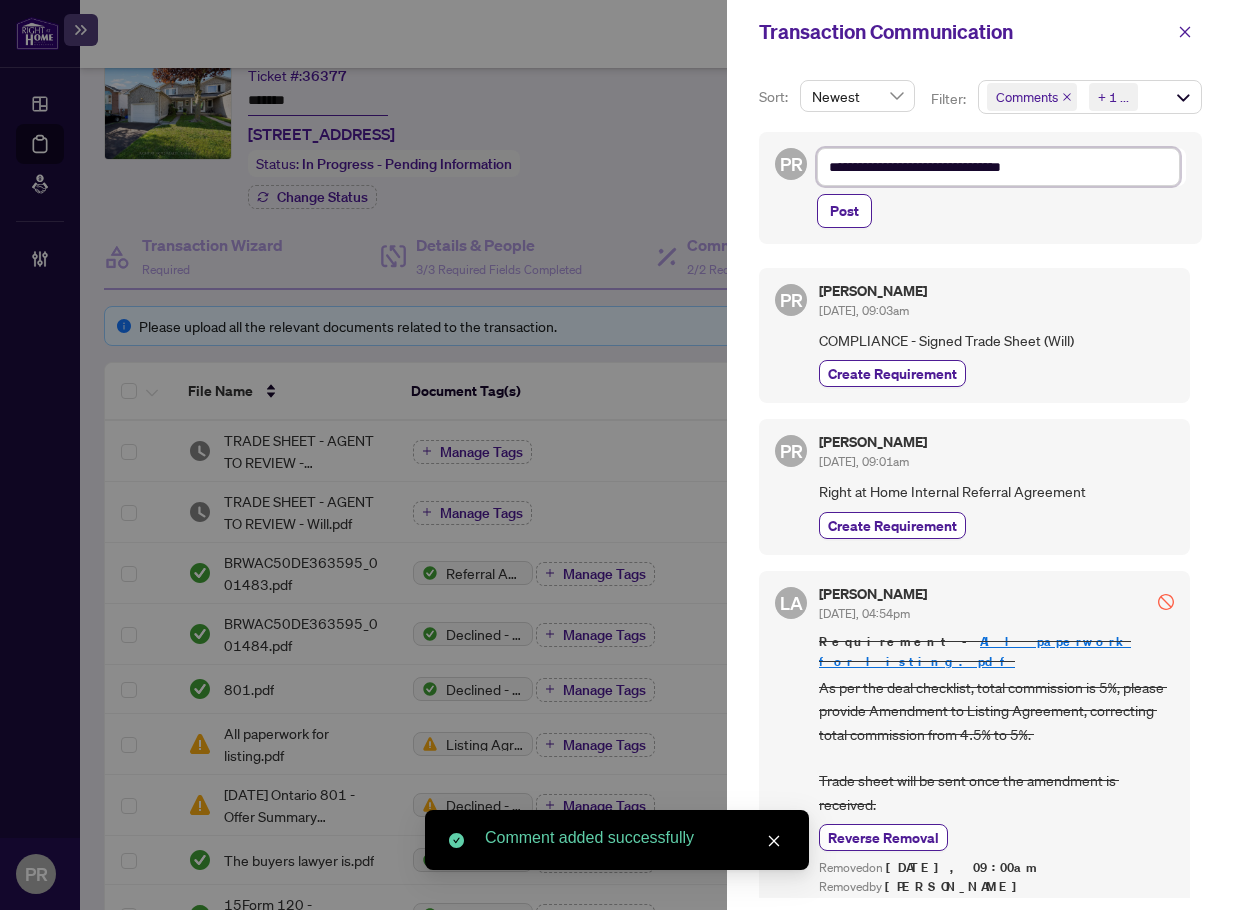 type on "**********" 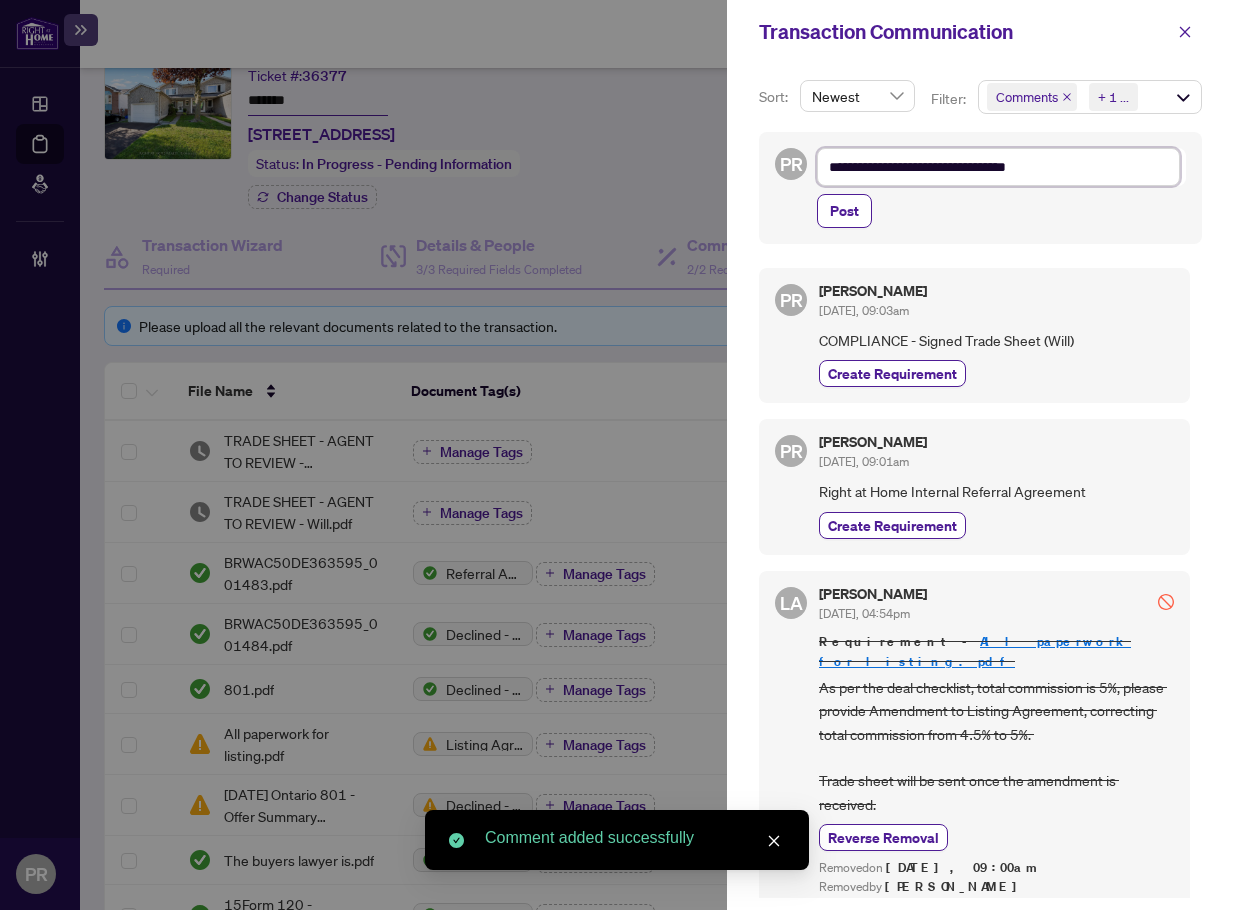 type on "**********" 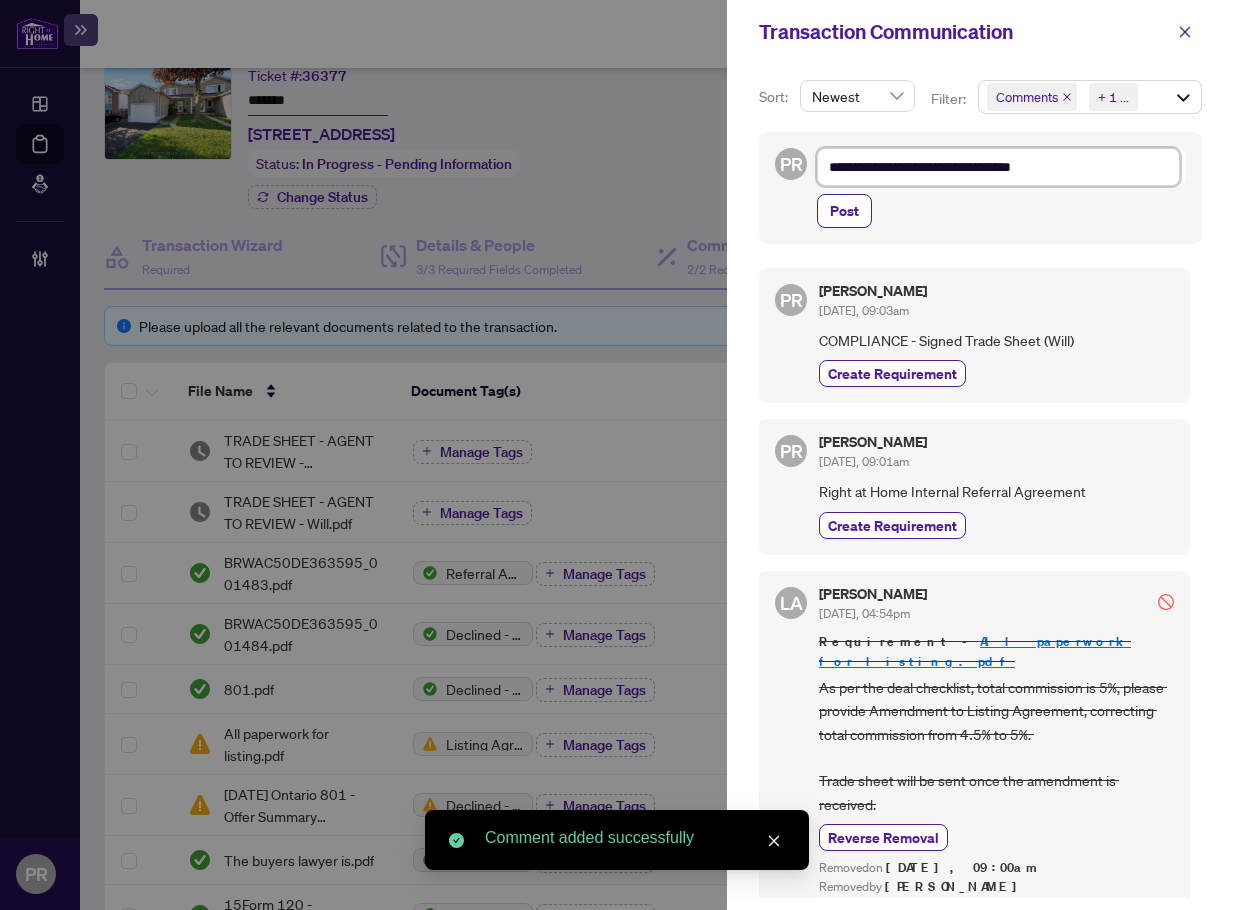 type on "**********" 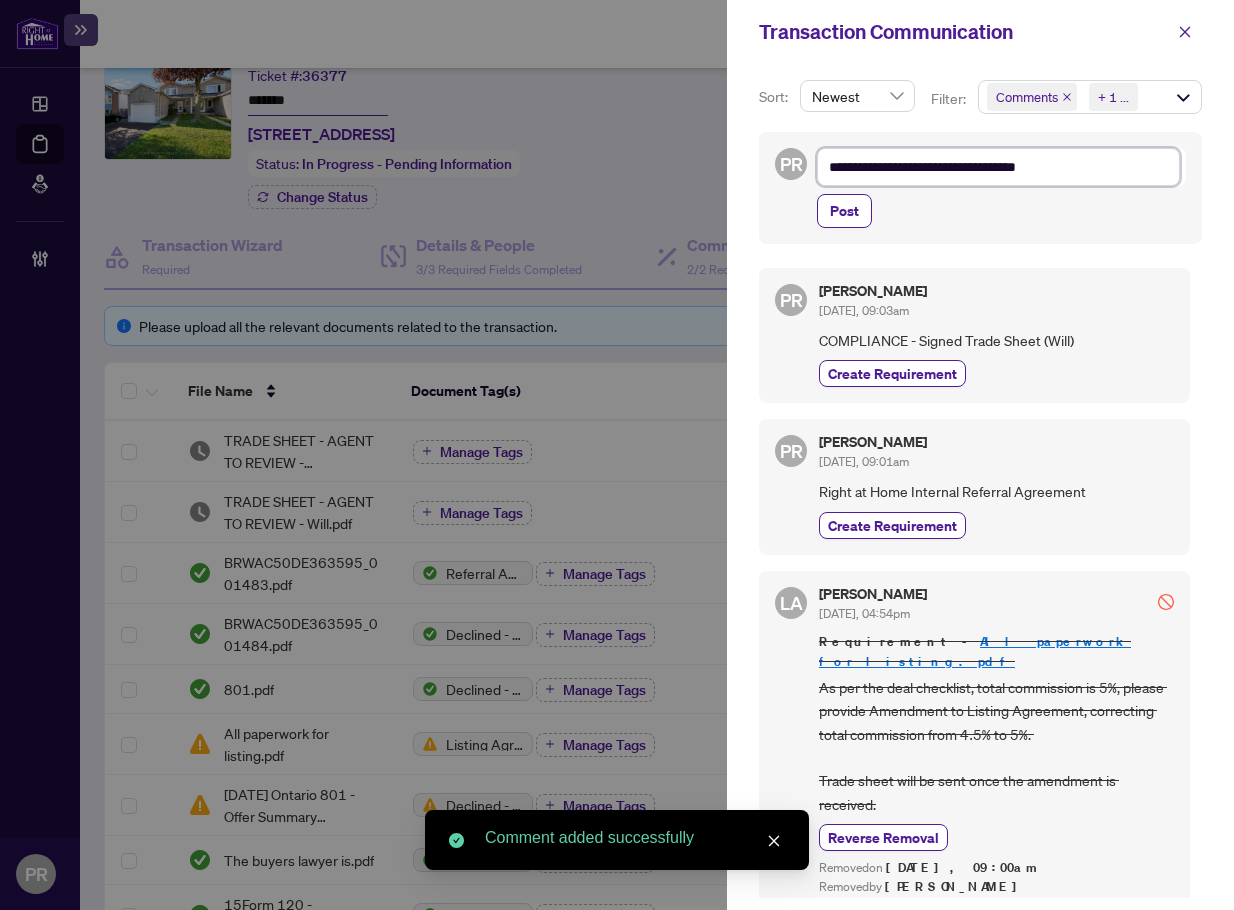 type on "**********" 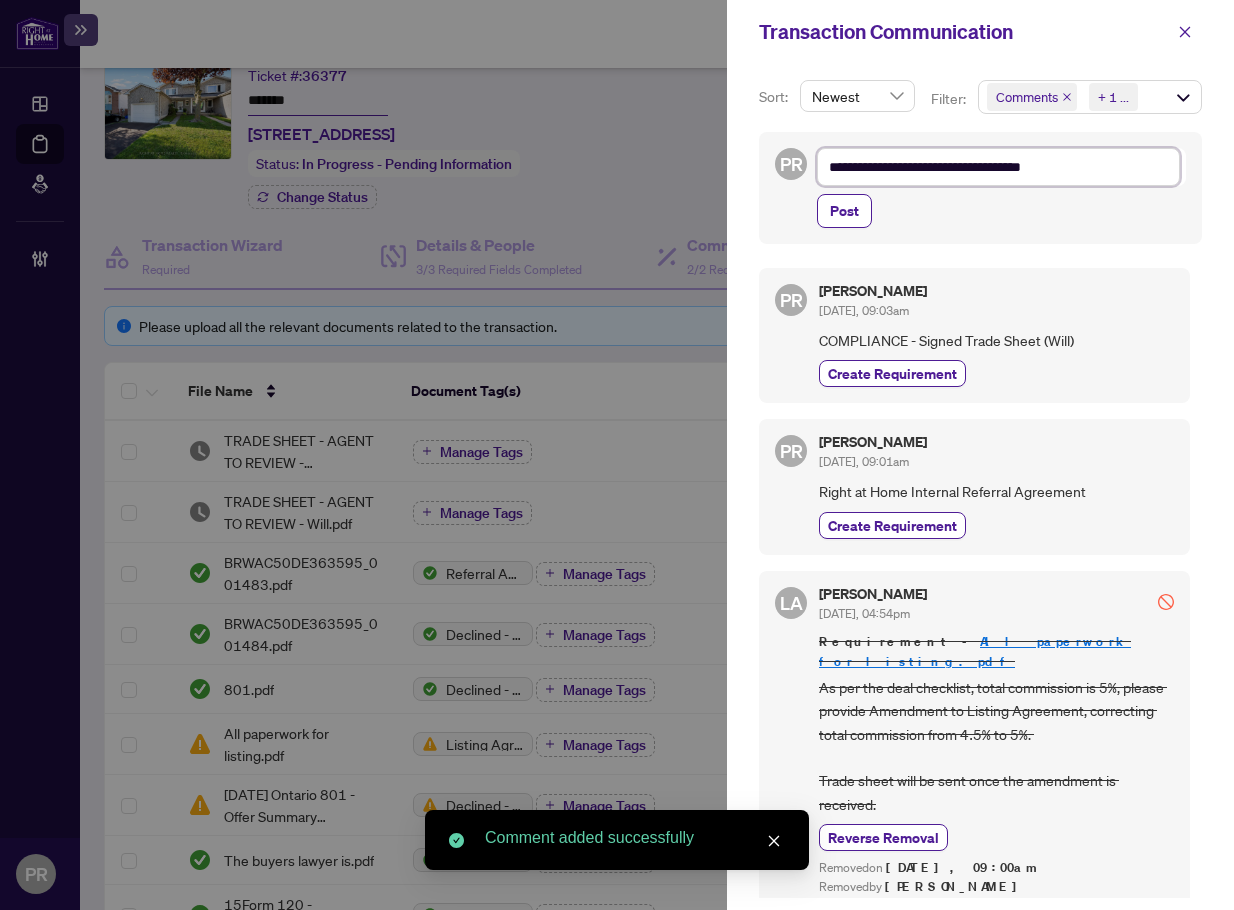 type on "**********" 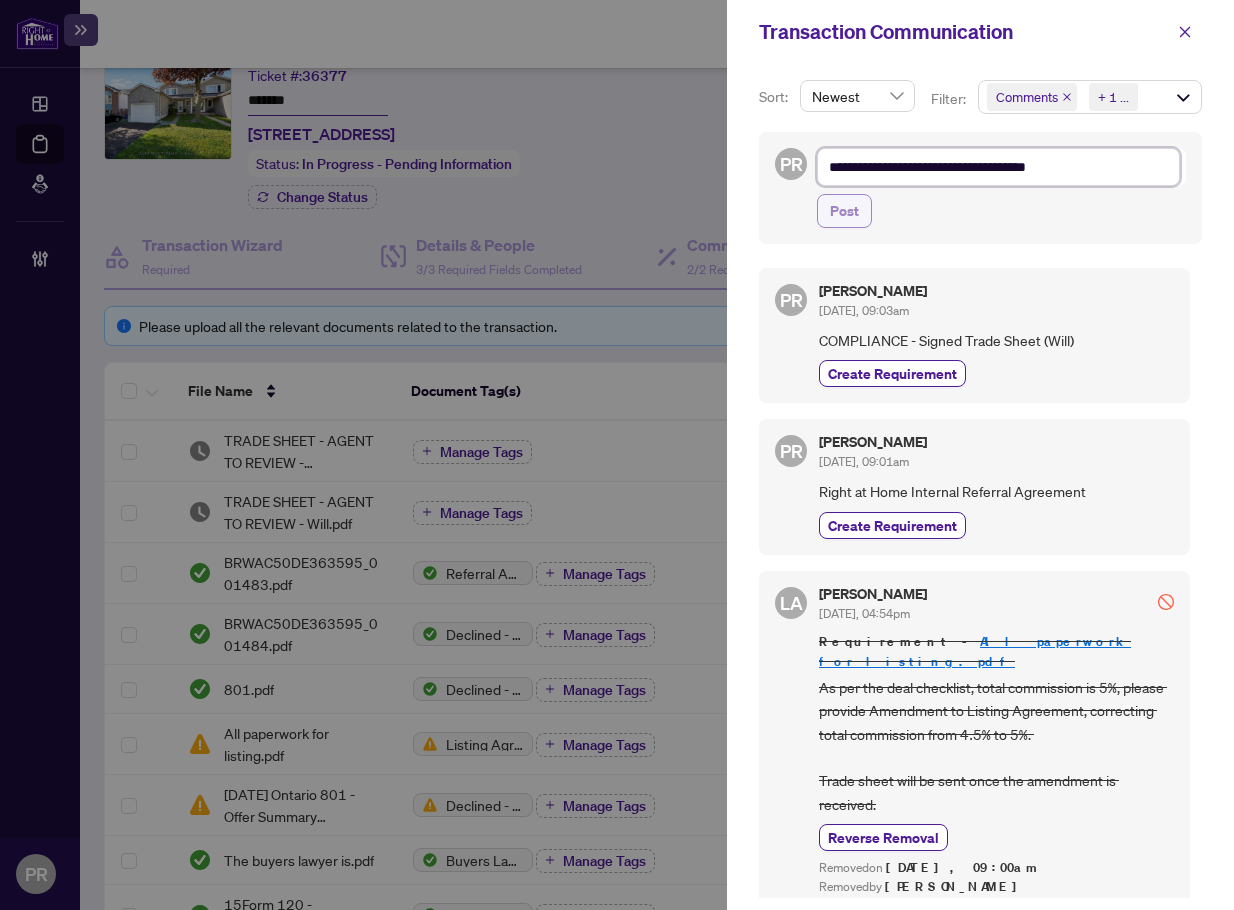 type on "**********" 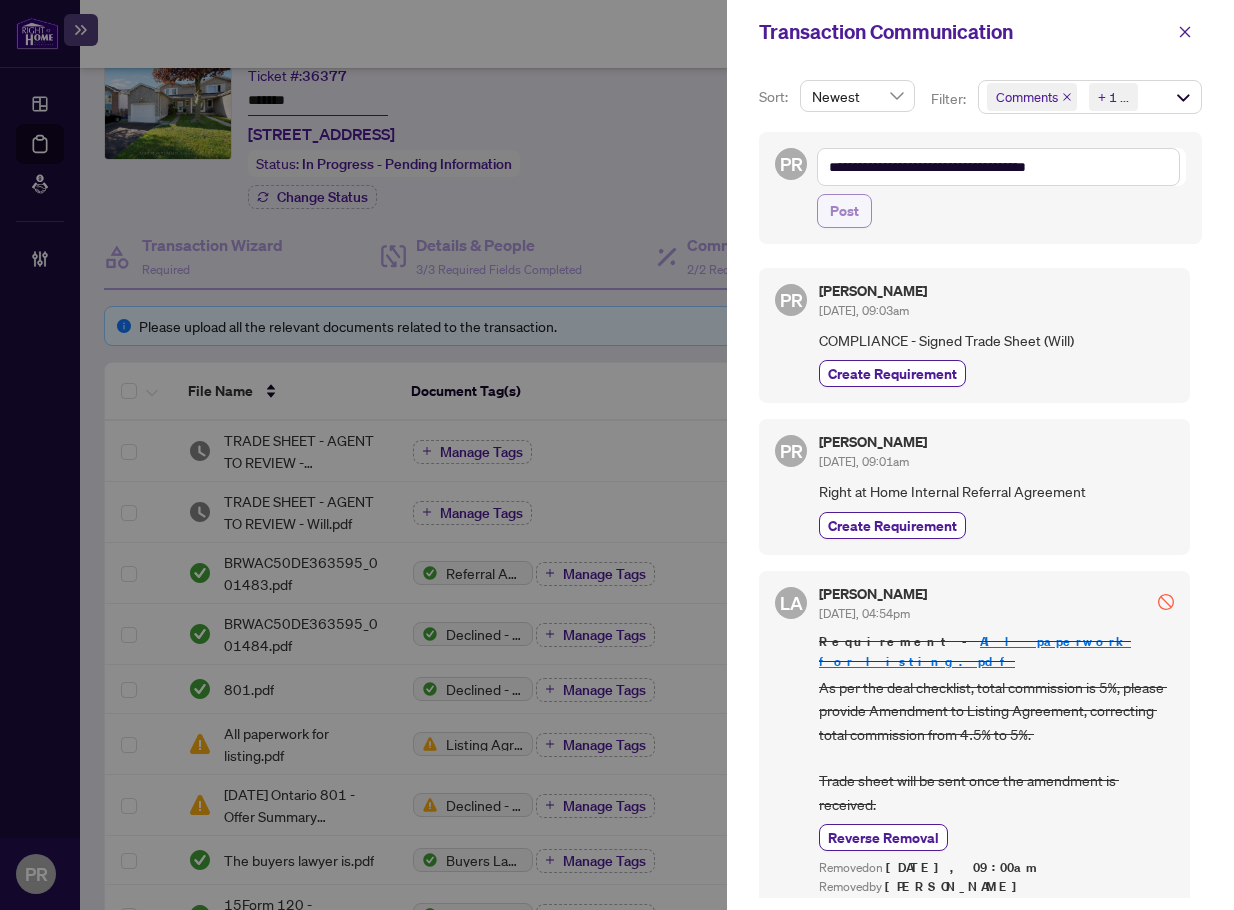 click on "Post" at bounding box center [844, 211] 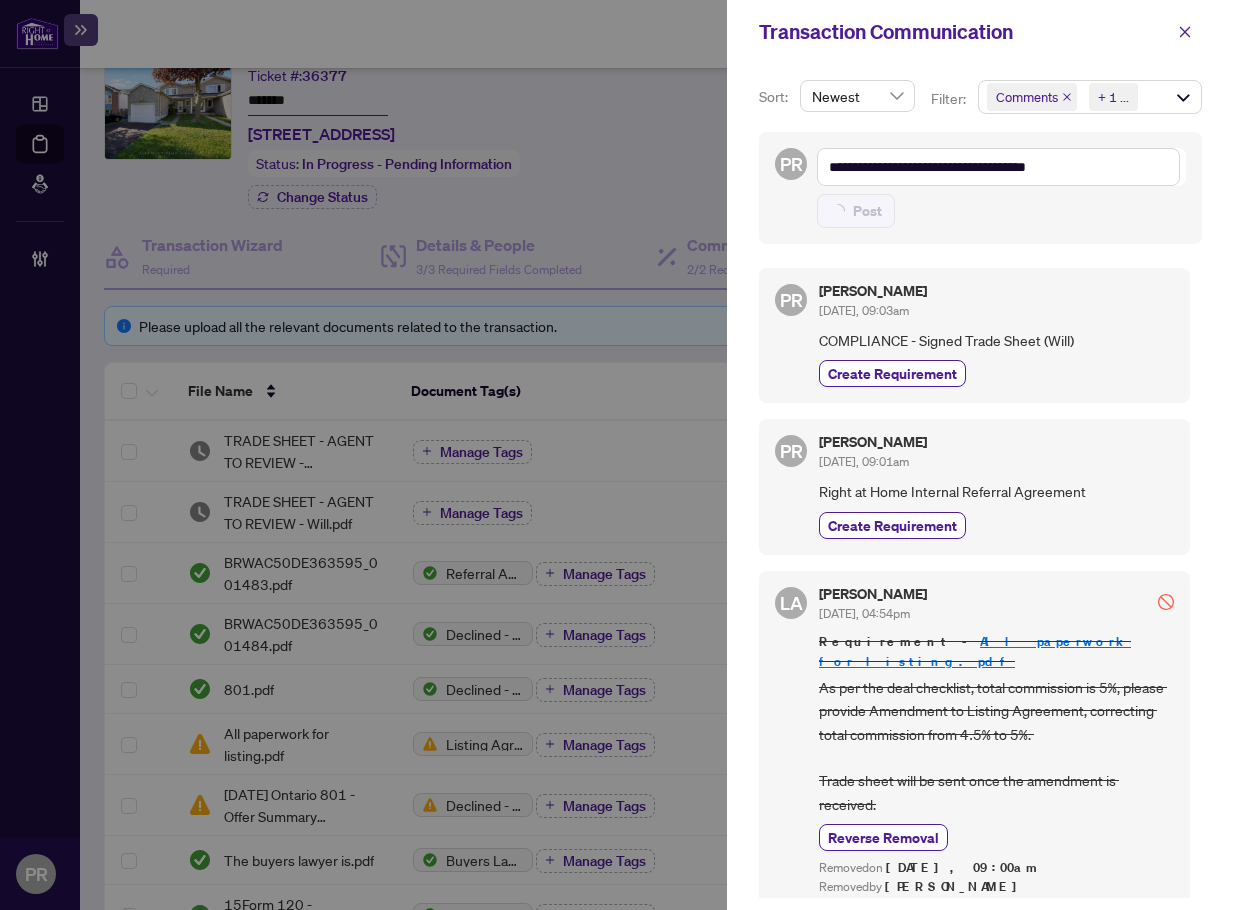 type on "**********" 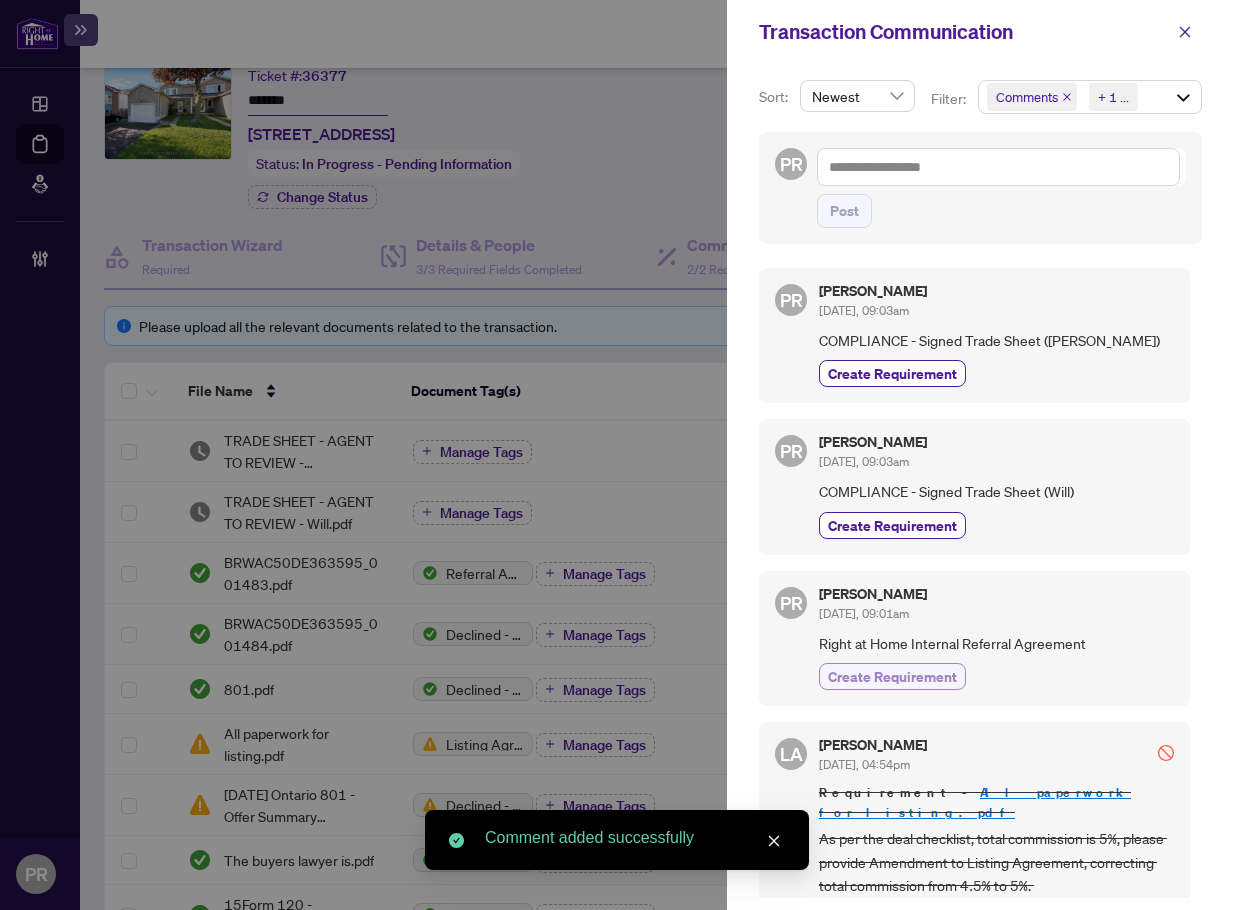 click on "Create Requirement" at bounding box center (892, 676) 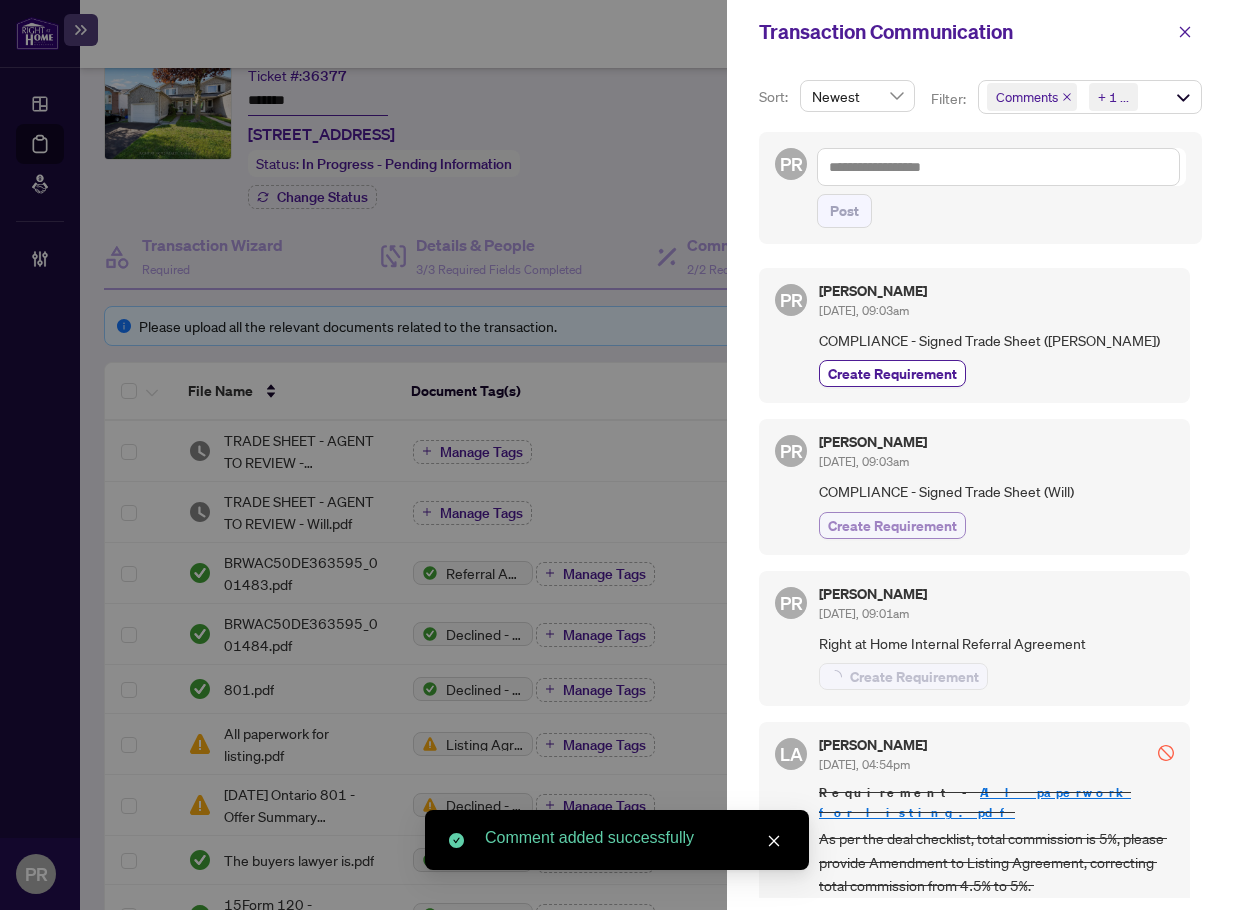 click on "Create Requirement" at bounding box center [892, 525] 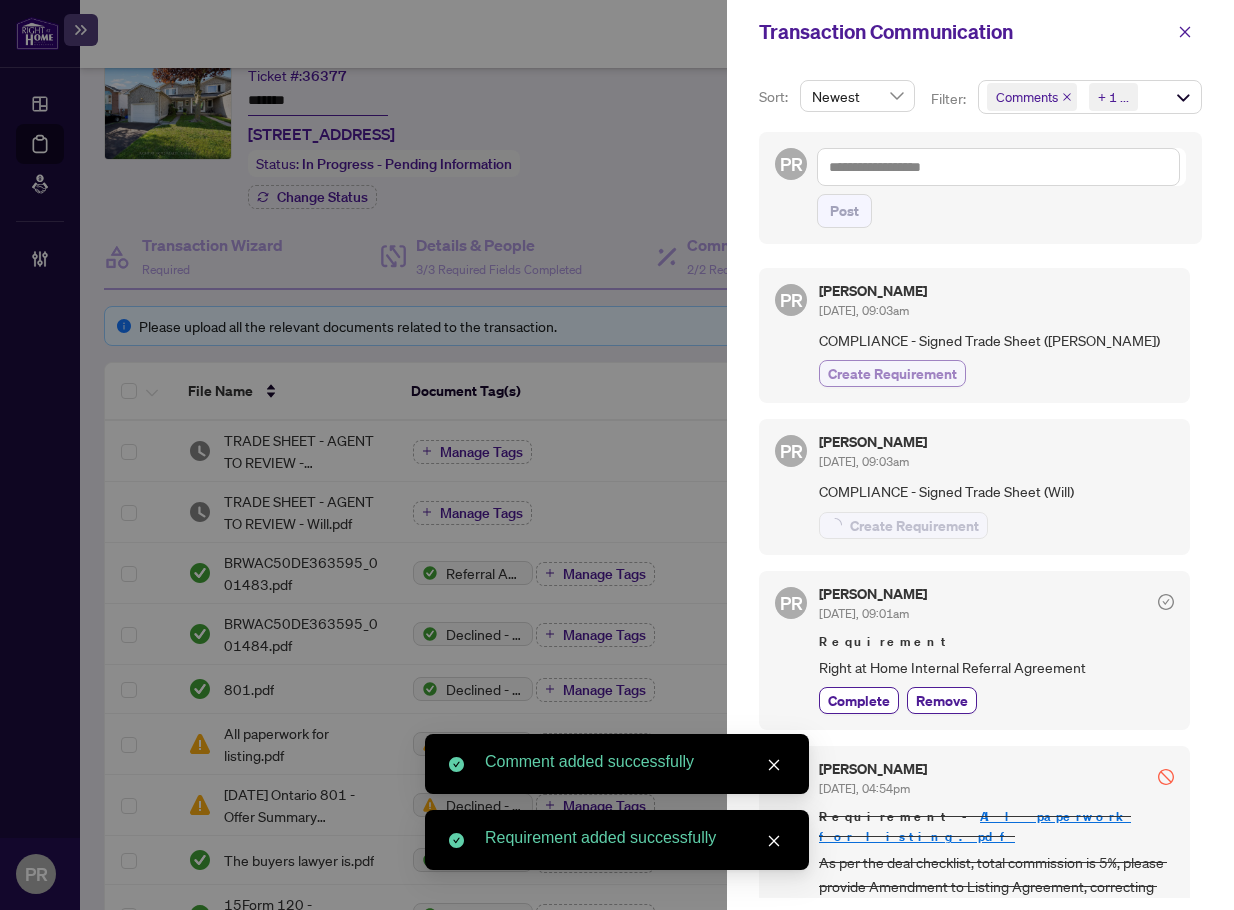 click on "Create Requirement" at bounding box center (892, 373) 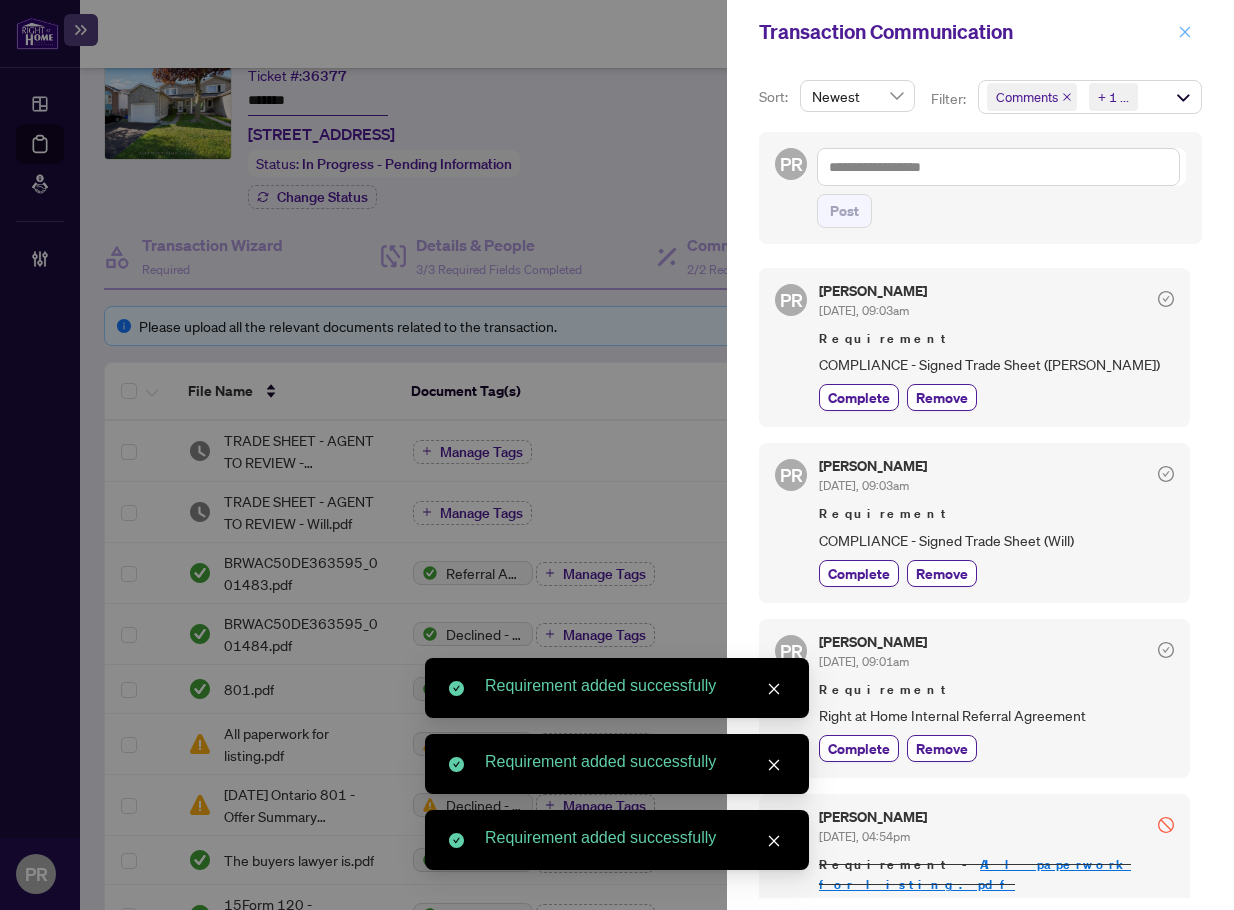 click at bounding box center (1185, 32) 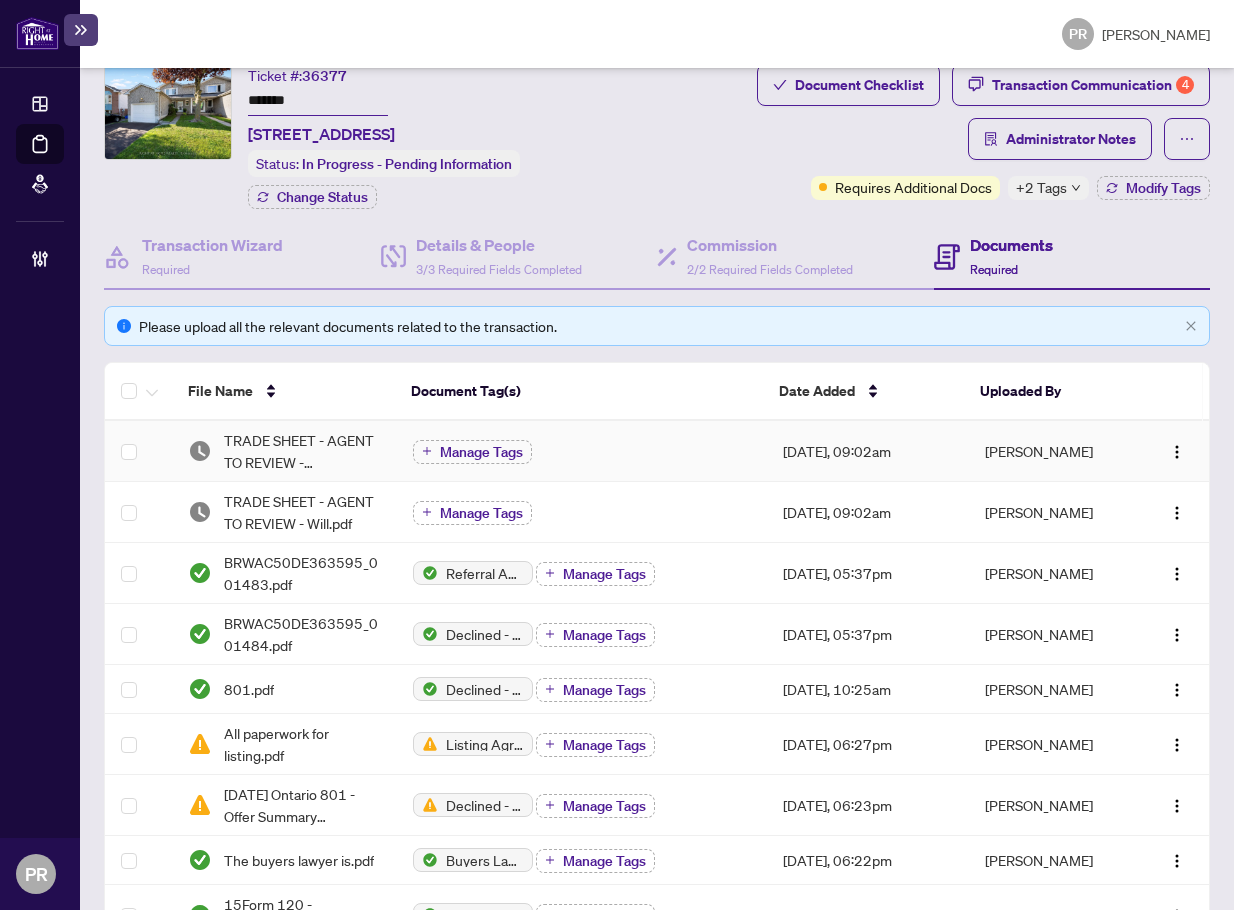 scroll, scrollTop: 0, scrollLeft: 0, axis: both 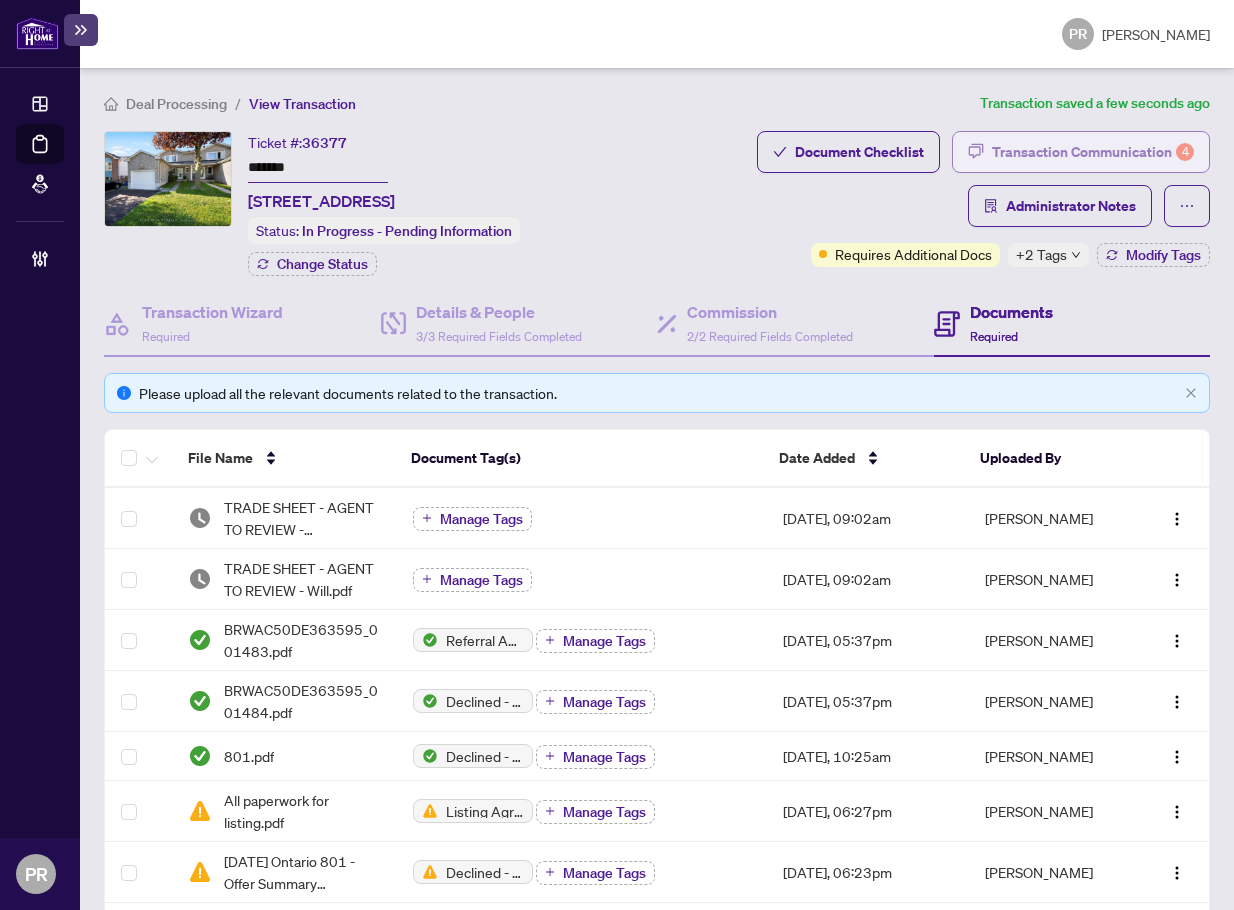 click on "Transaction Communication 4" at bounding box center (1093, 152) 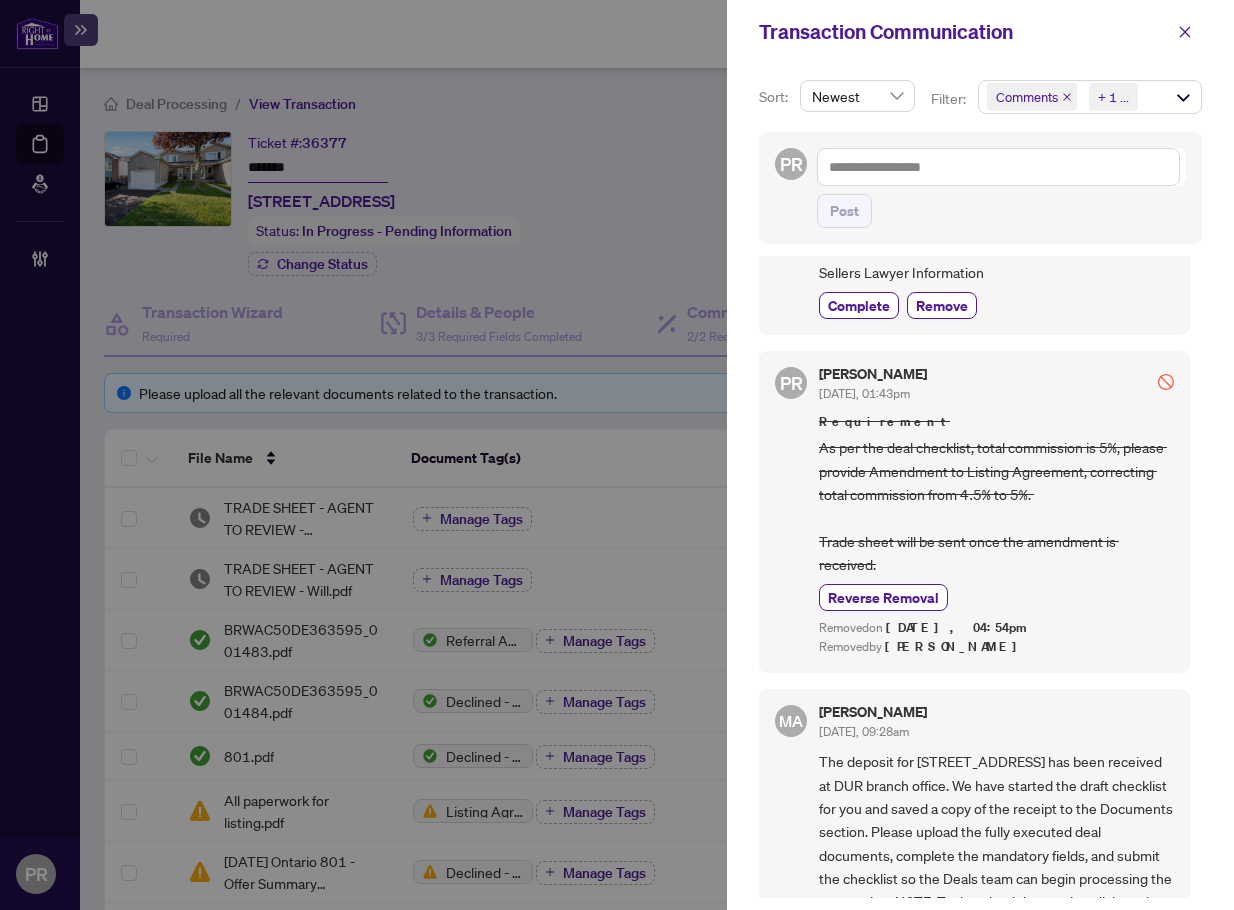 scroll, scrollTop: 1824, scrollLeft: 0, axis: vertical 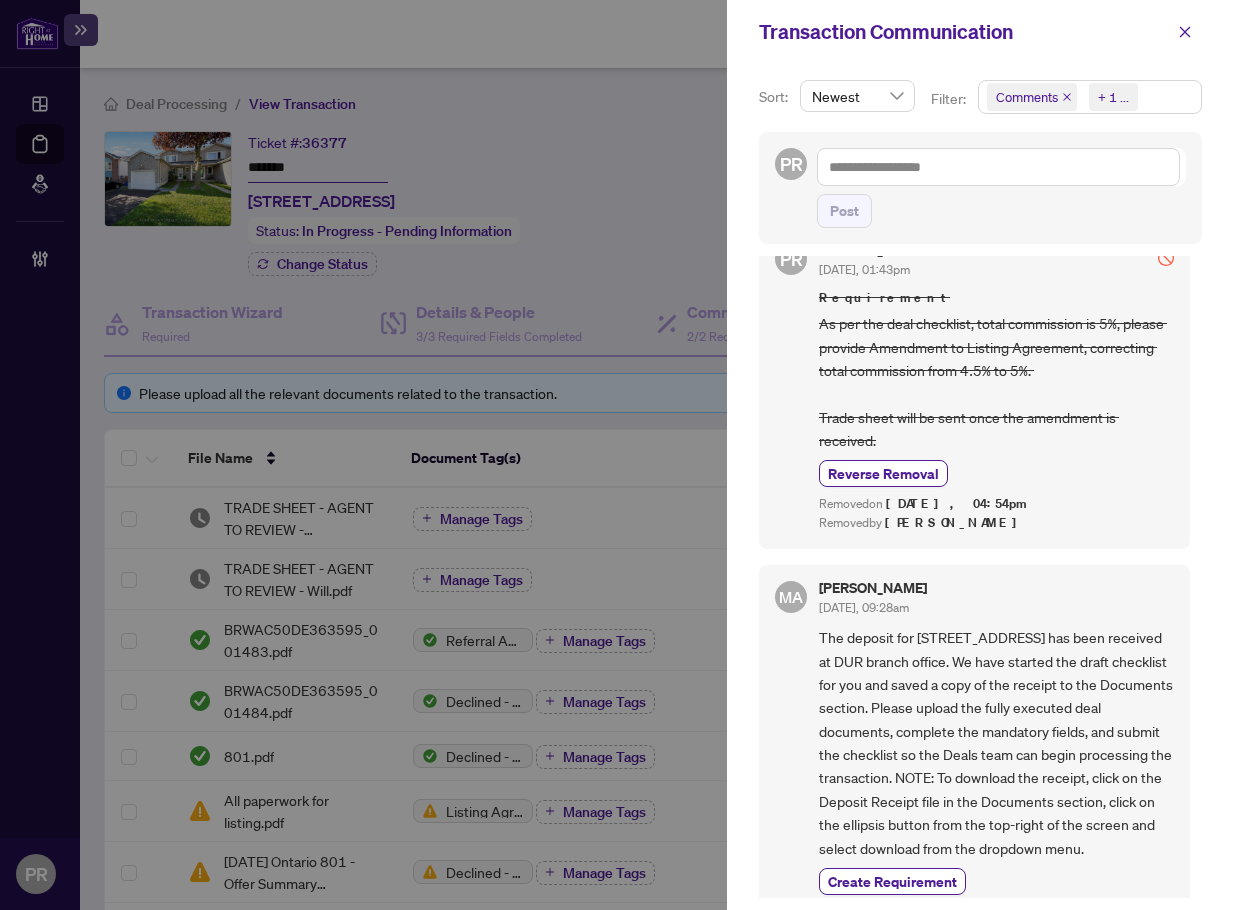 click on "Comments Requirements + 1 ..." at bounding box center [1090, 97] 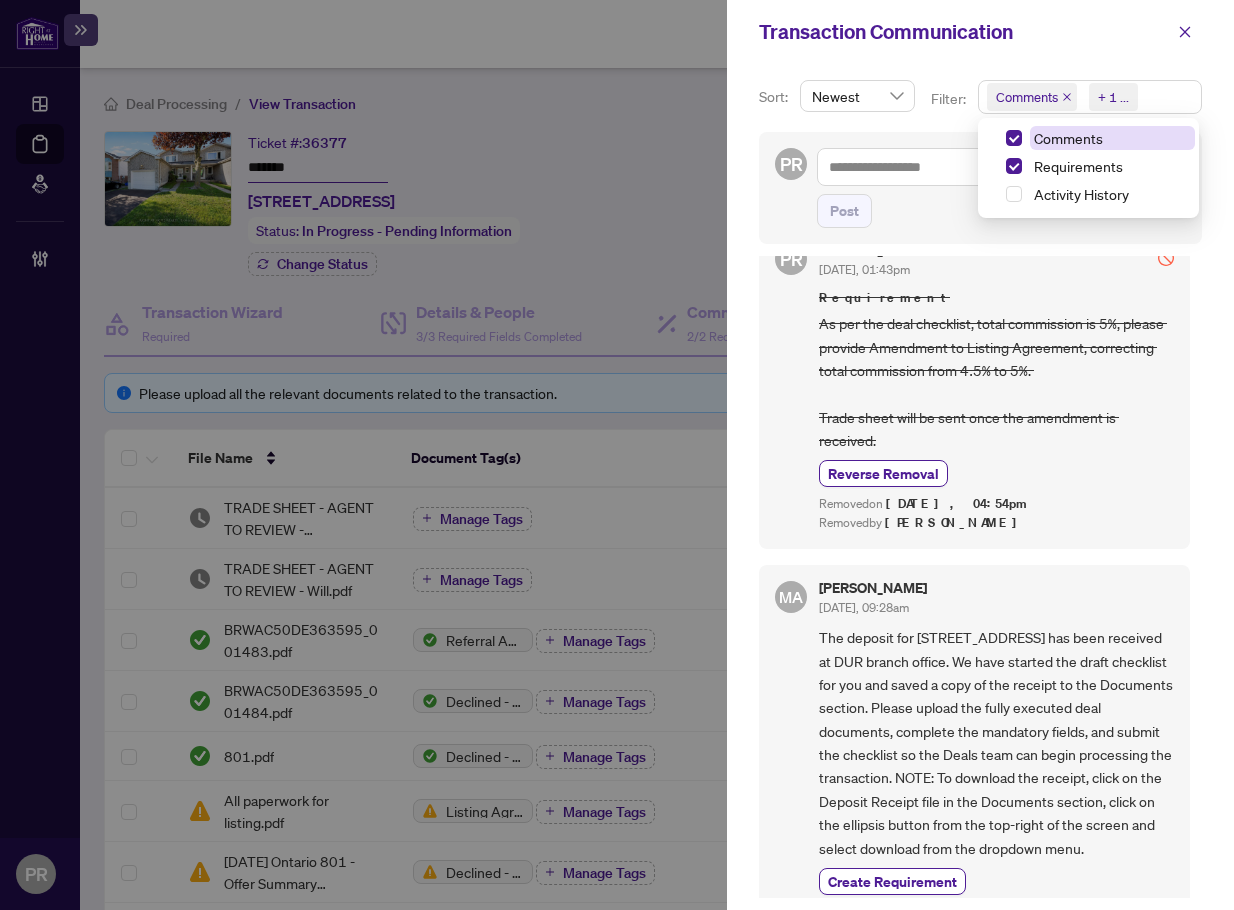 click on "Comments" at bounding box center [1068, 138] 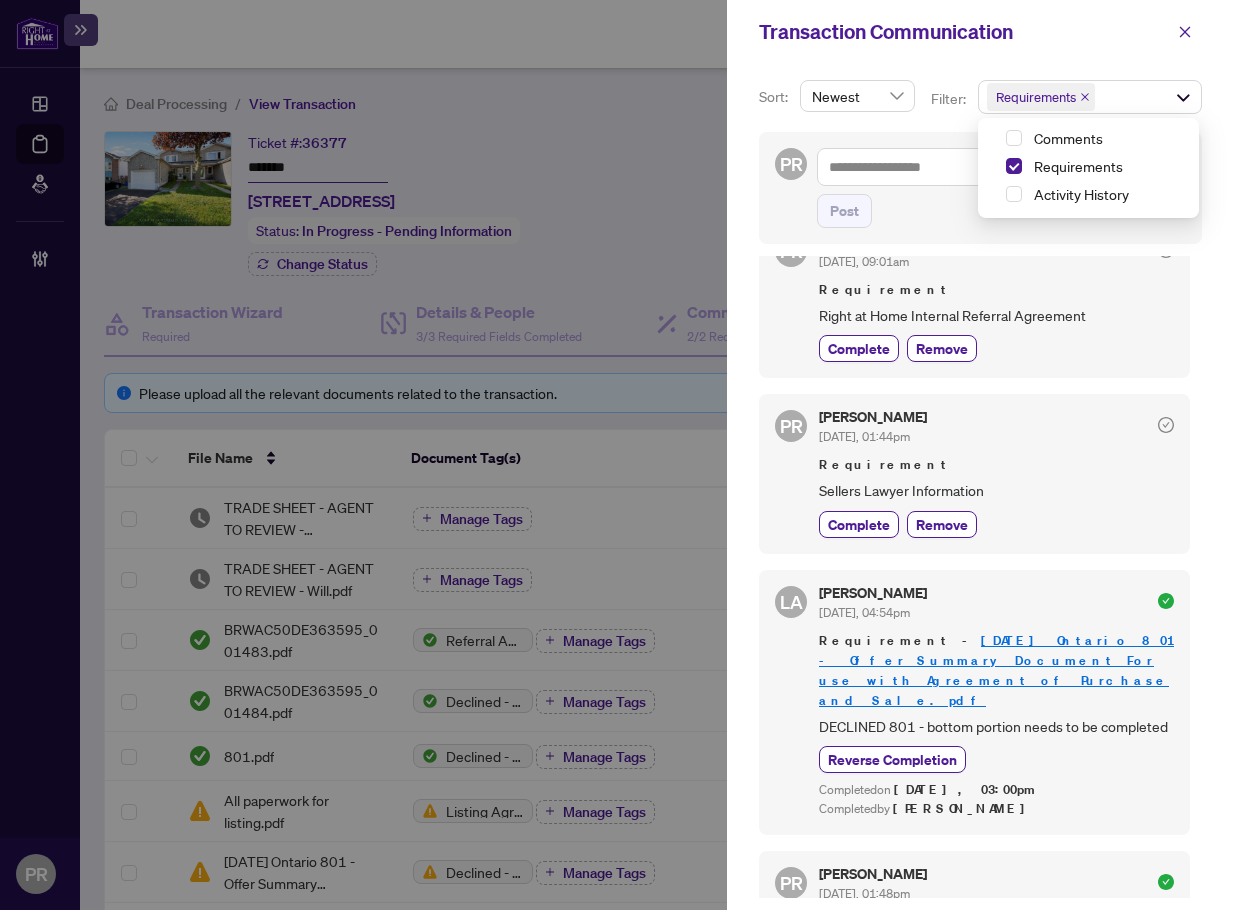 scroll, scrollTop: 0, scrollLeft: 0, axis: both 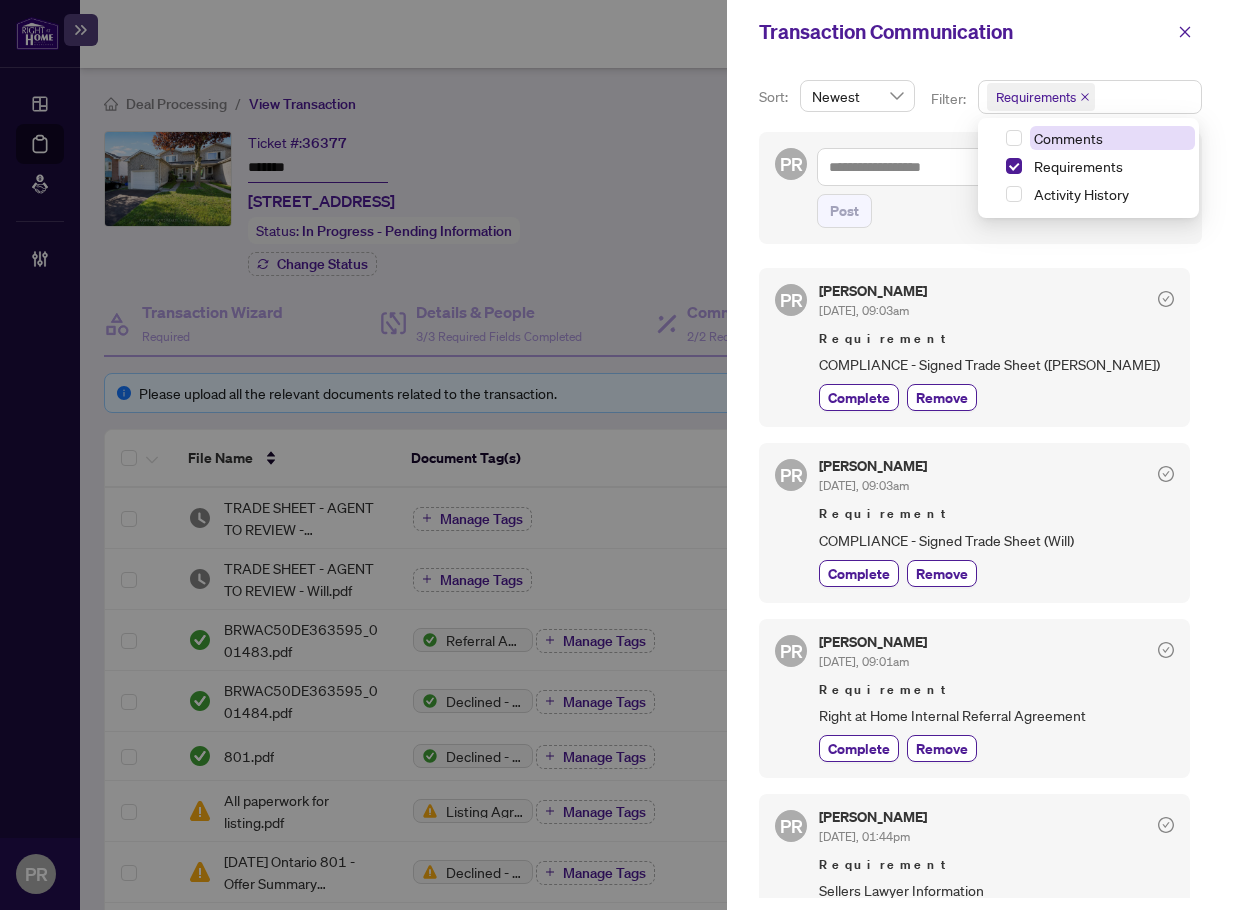 click on "Comments" at bounding box center [1068, 138] 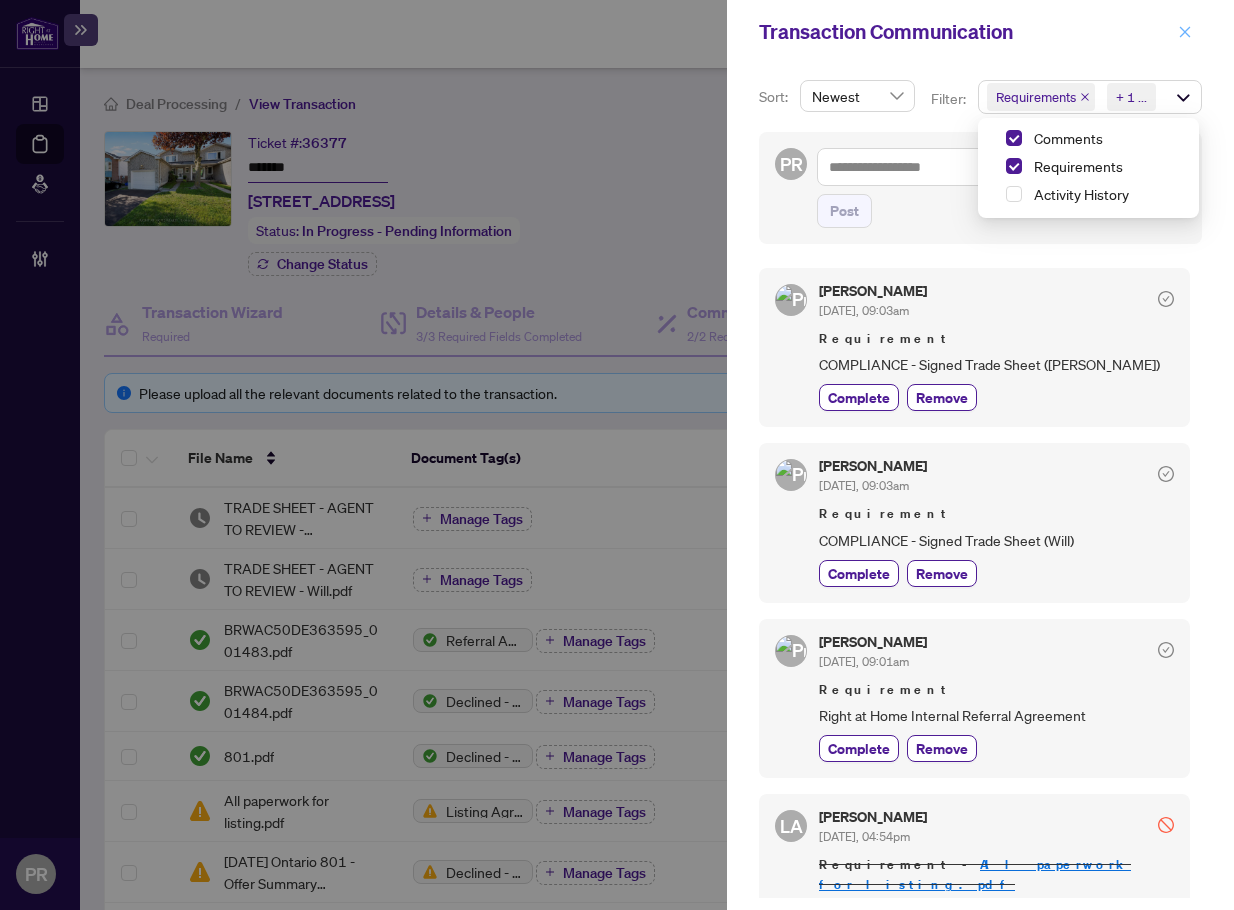click at bounding box center [1185, 32] 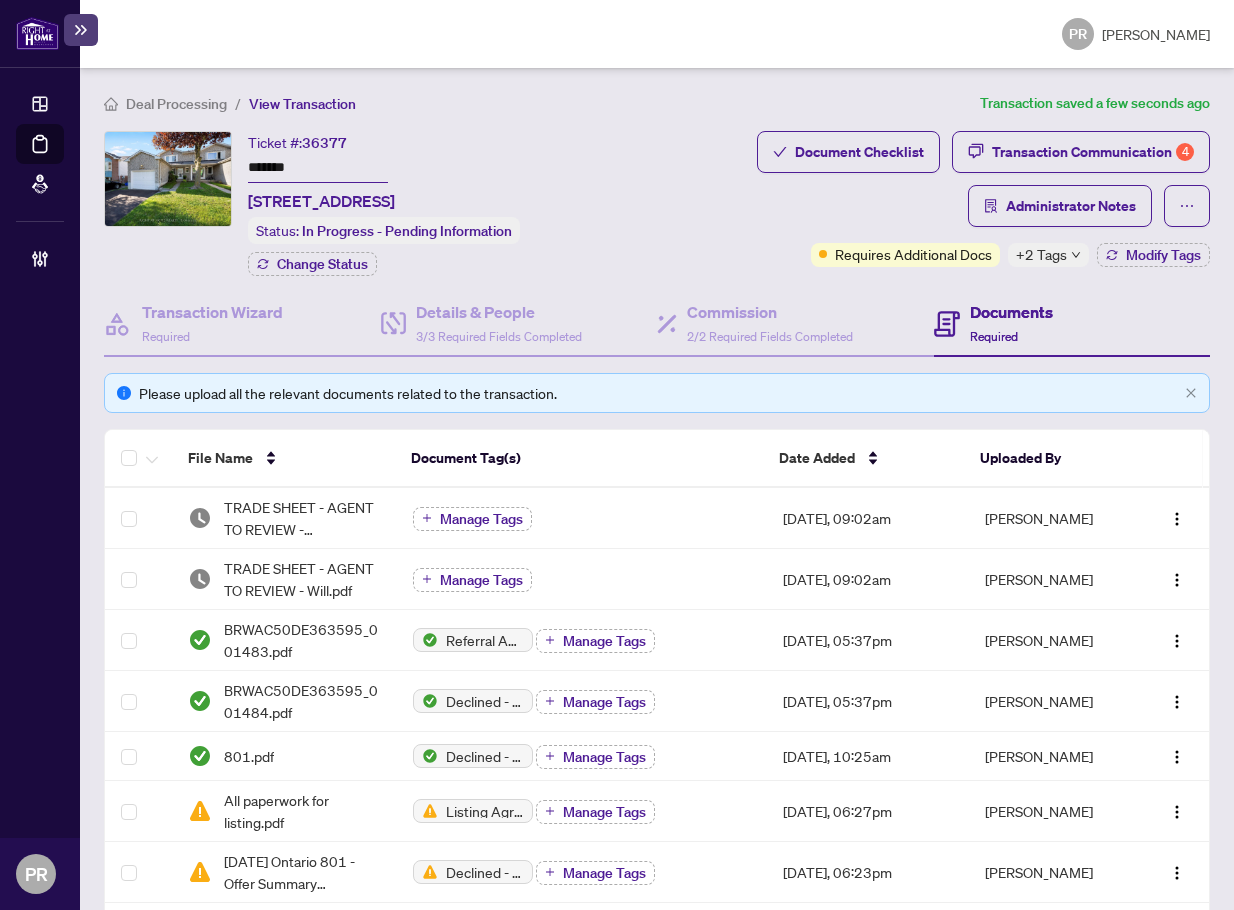 click on "Documents" at bounding box center (1011, 312) 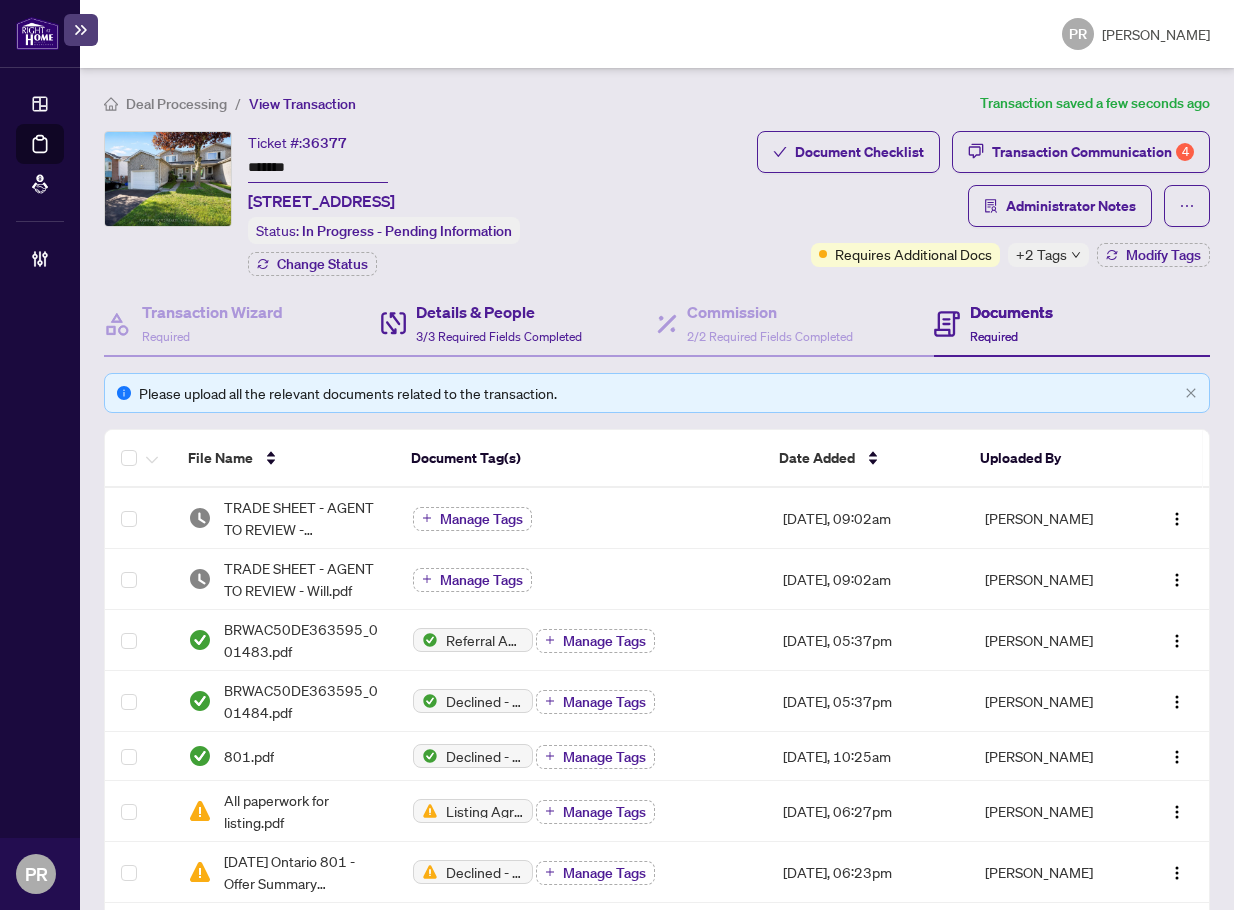 click on "Details & People 3/3 Required Fields Completed" at bounding box center (519, 324) 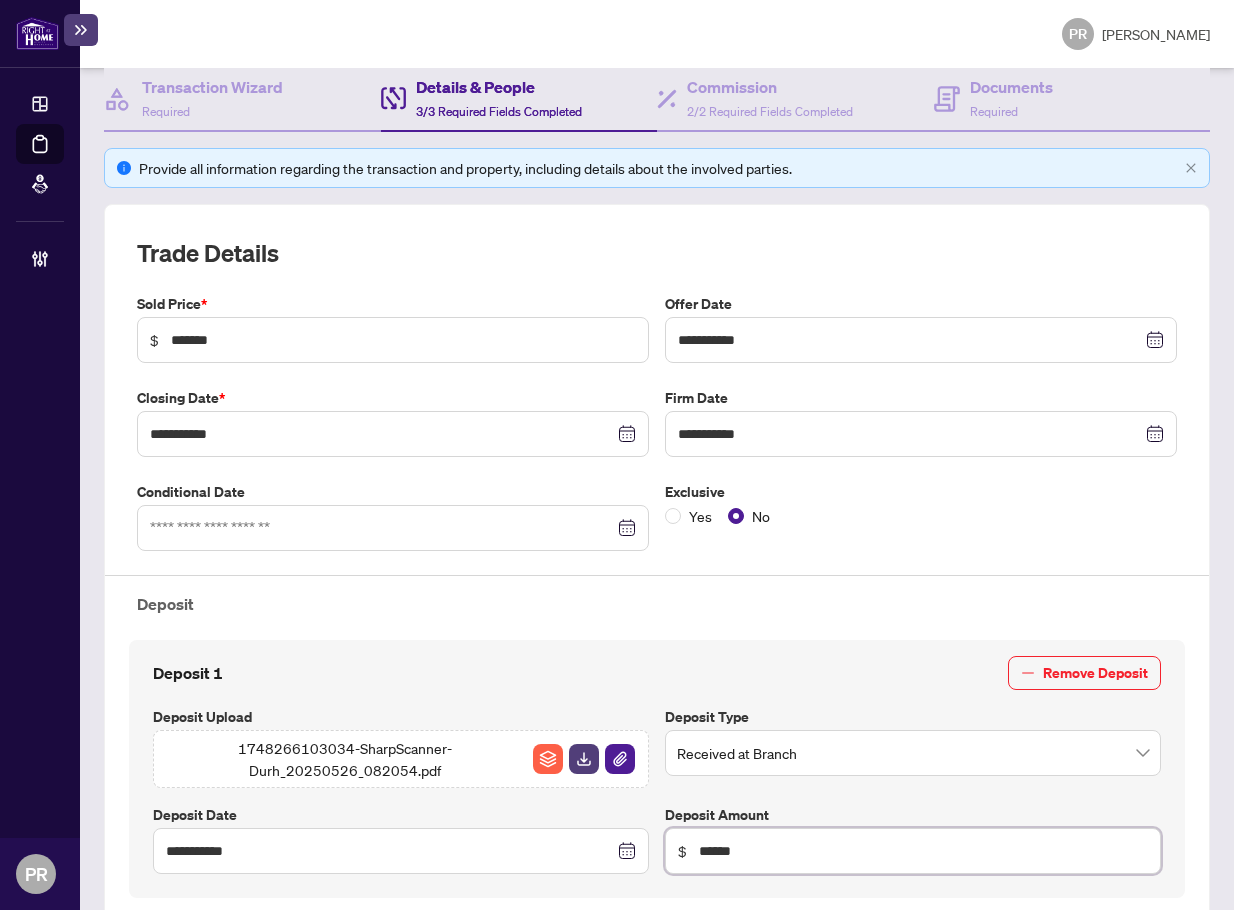scroll, scrollTop: 0, scrollLeft: 0, axis: both 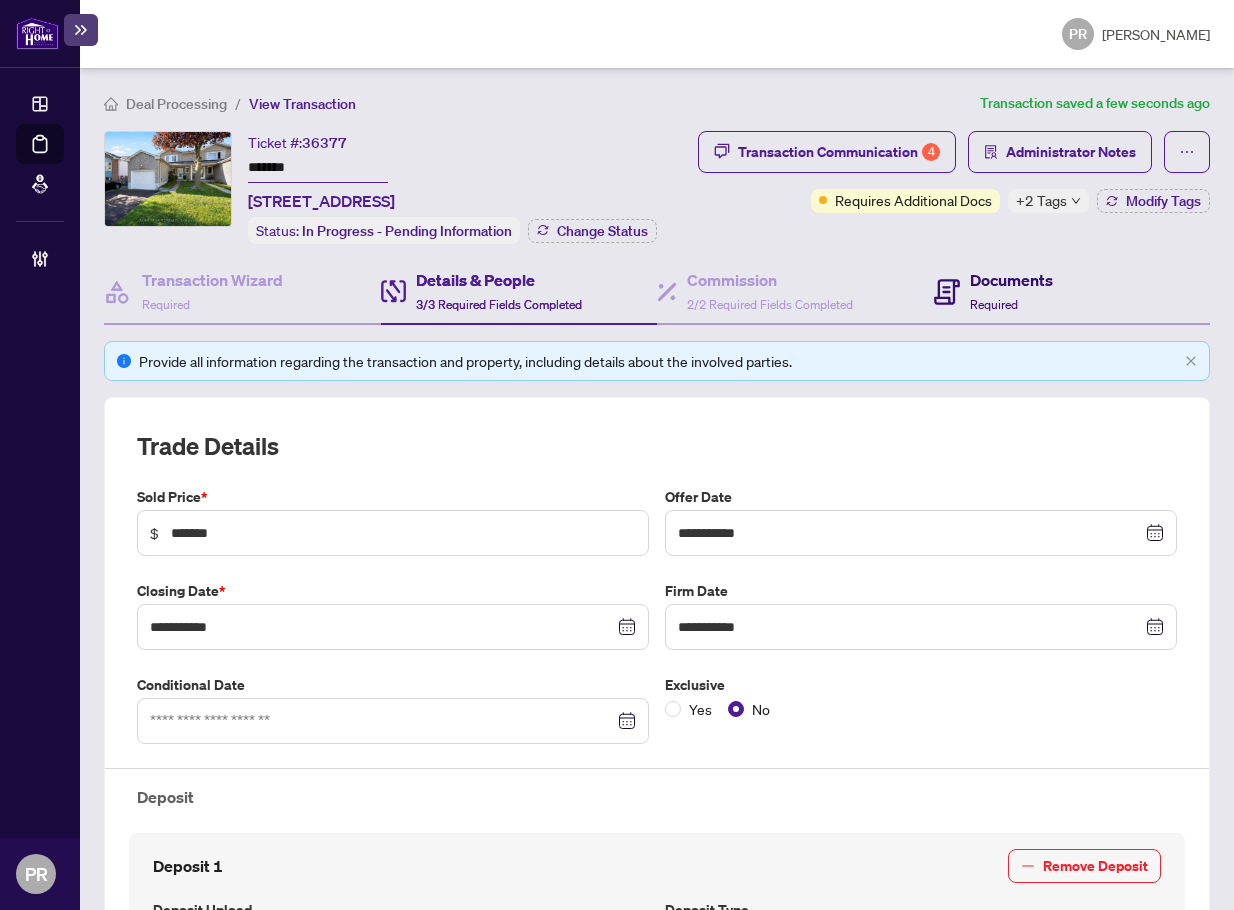 click on "Documents" at bounding box center [1011, 280] 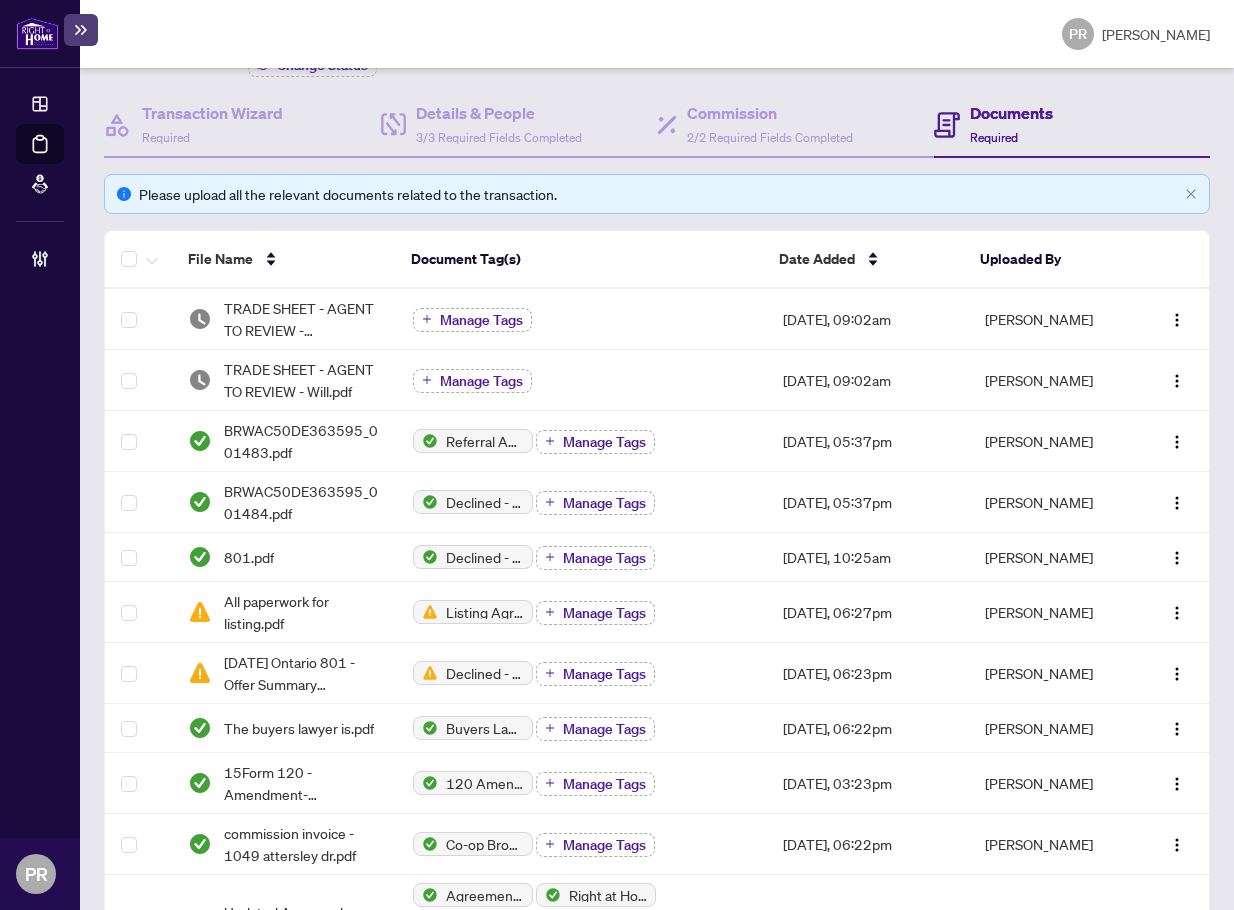 scroll, scrollTop: 200, scrollLeft: 0, axis: vertical 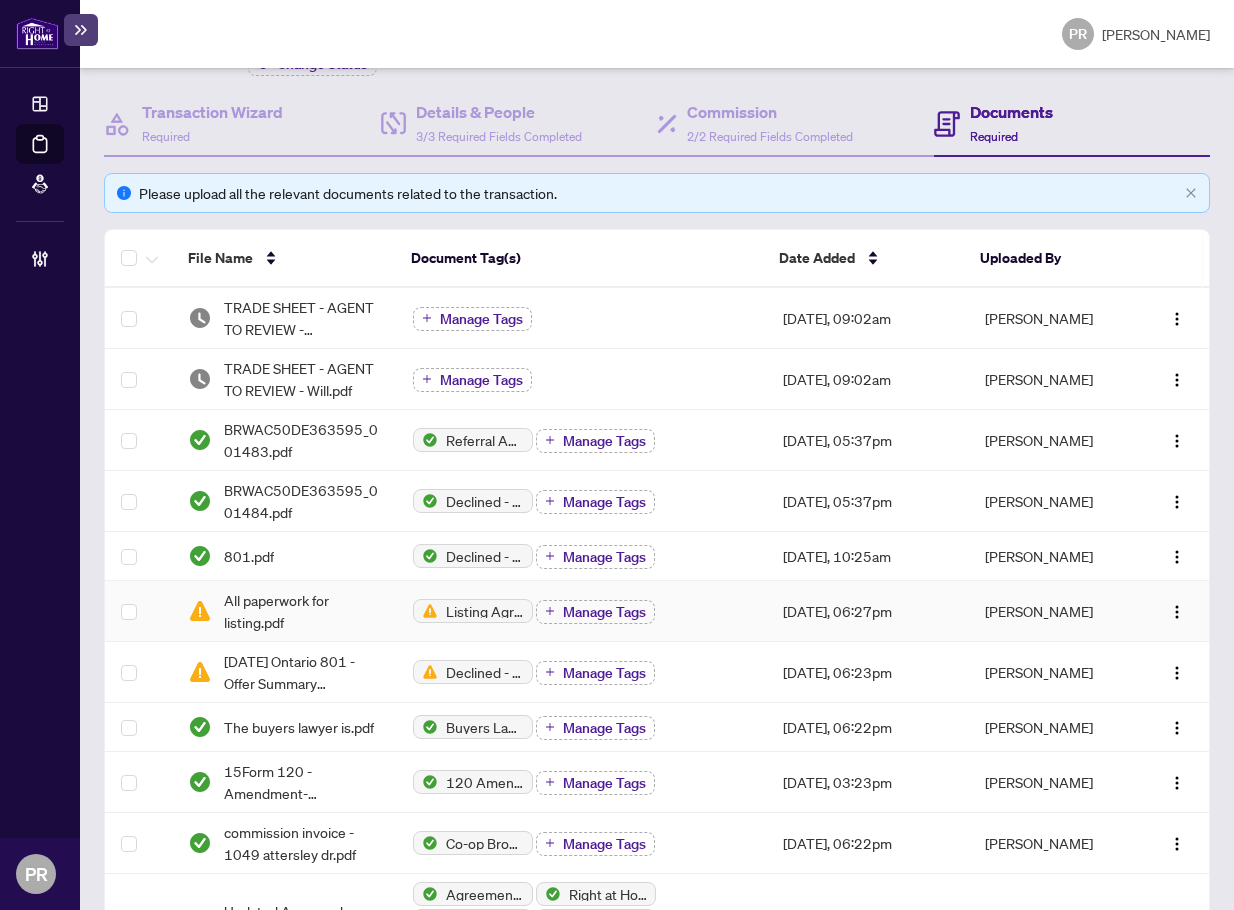 click on "Listing Agreement Manage Tags" at bounding box center [582, 611] 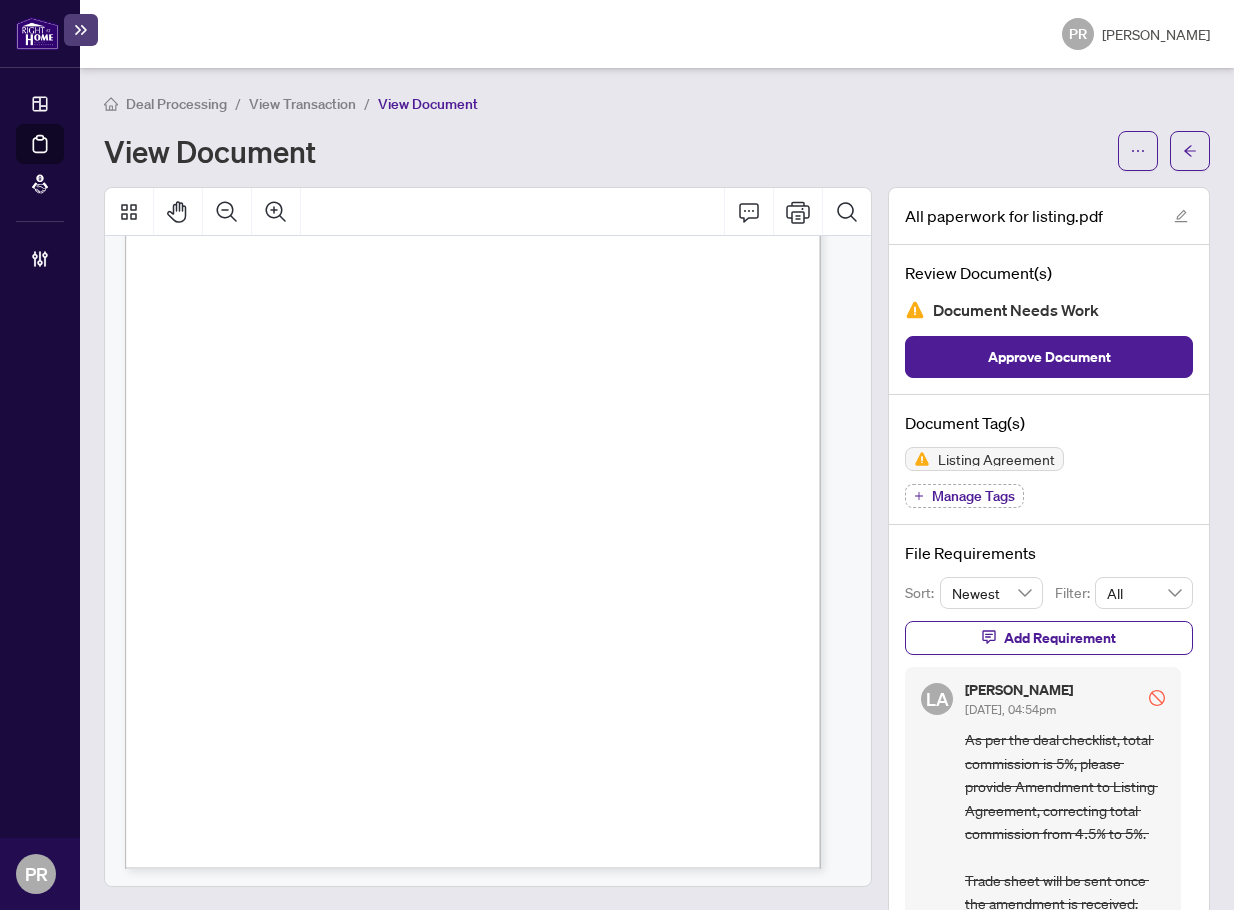 scroll, scrollTop: 300, scrollLeft: 0, axis: vertical 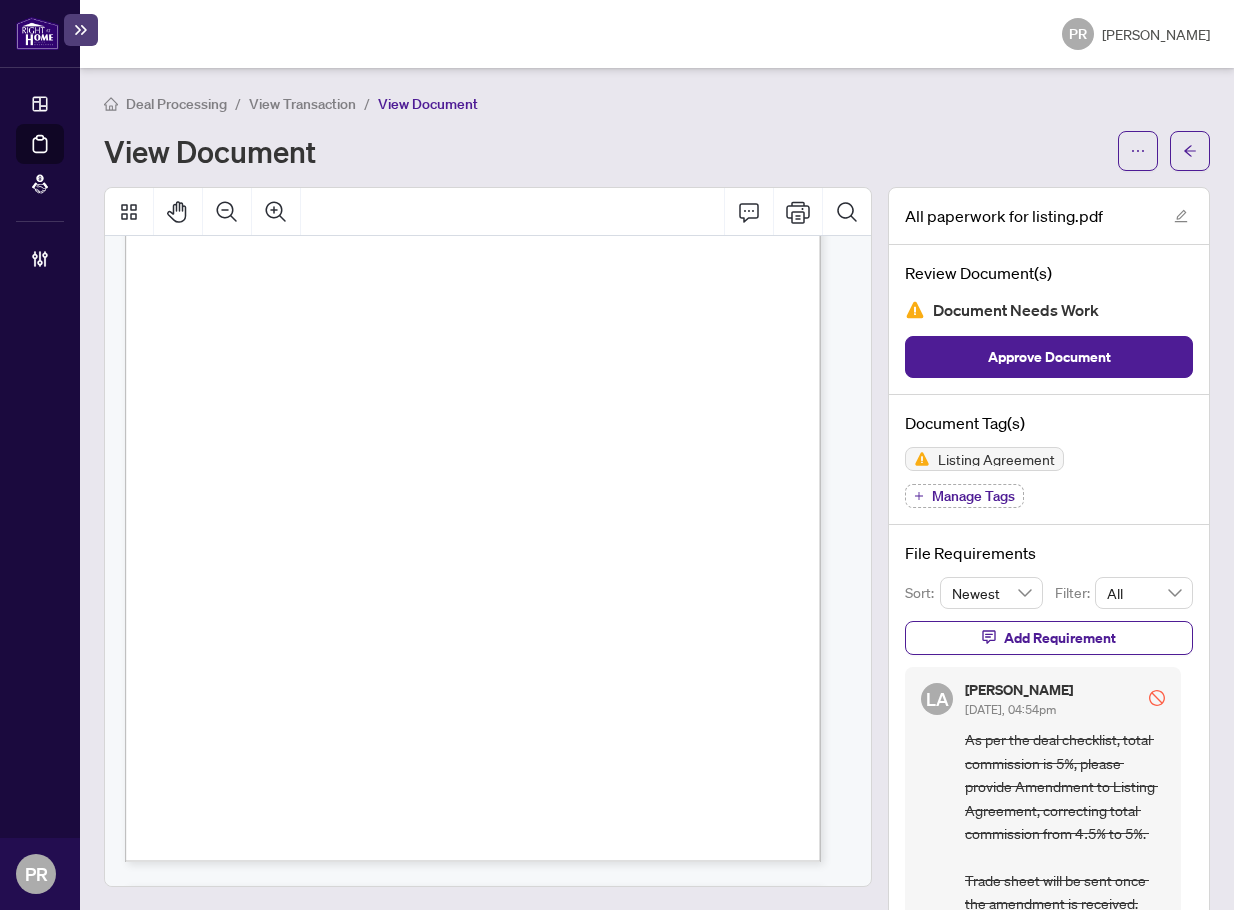 click on "Manage Tags" at bounding box center [973, 496] 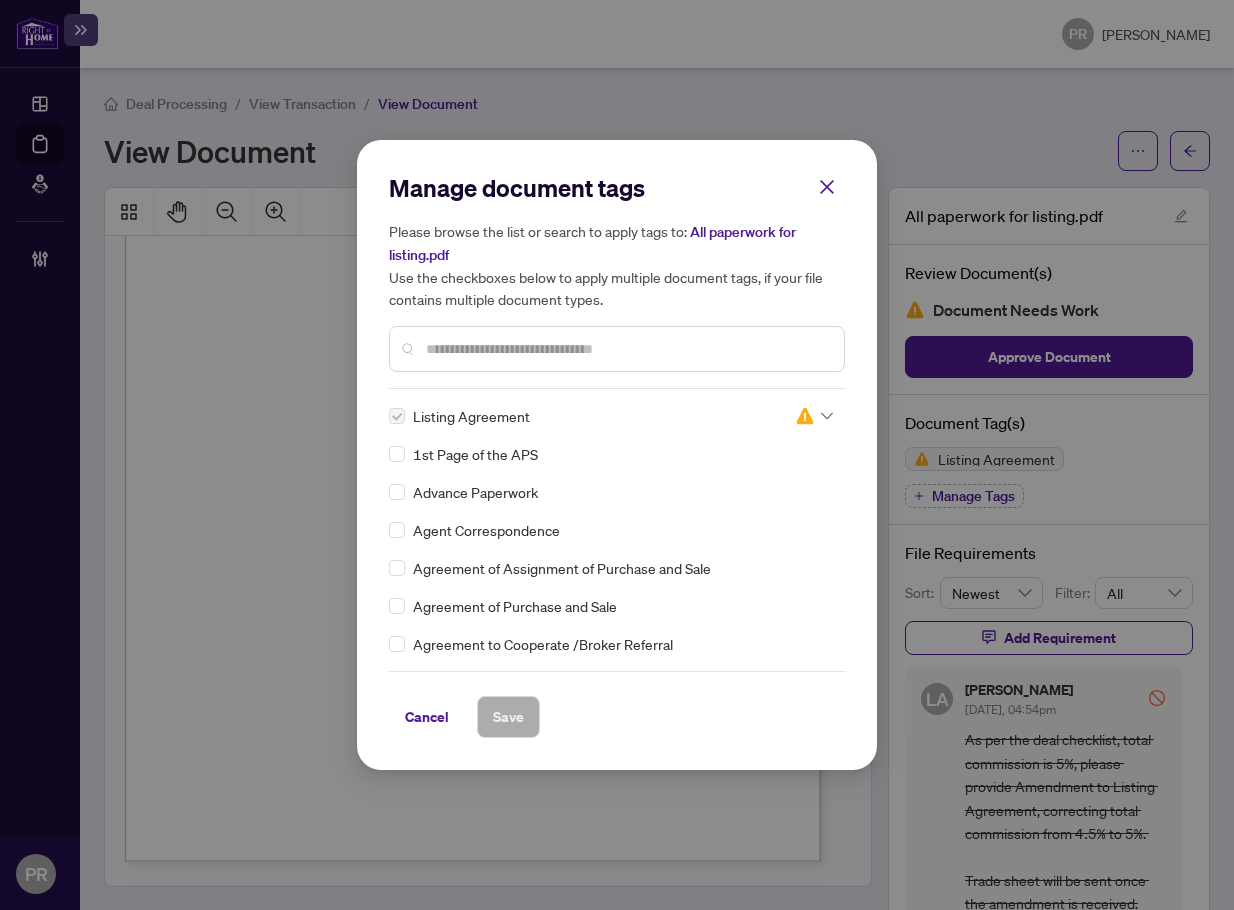 click at bounding box center (814, 416) 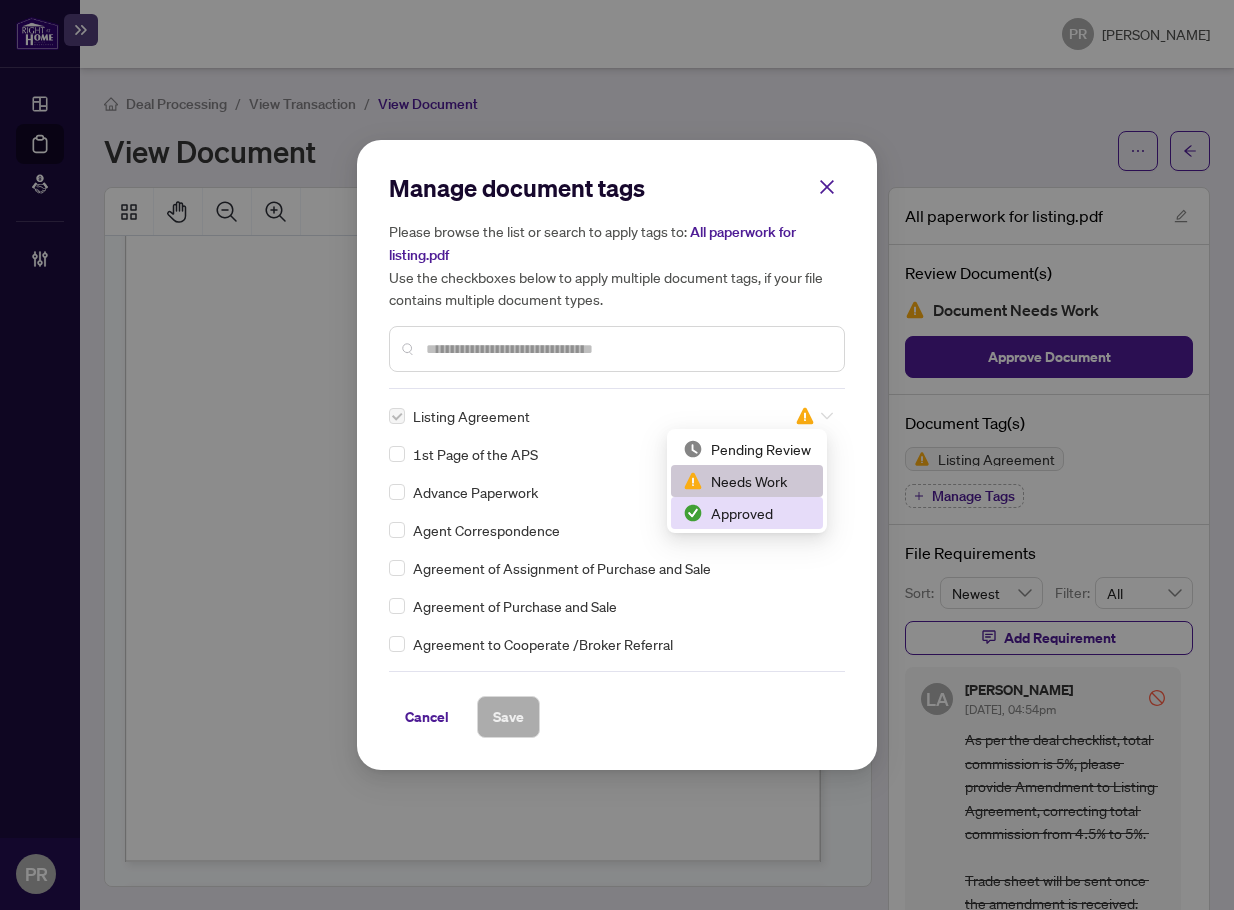click on "Approved" at bounding box center (747, 513) 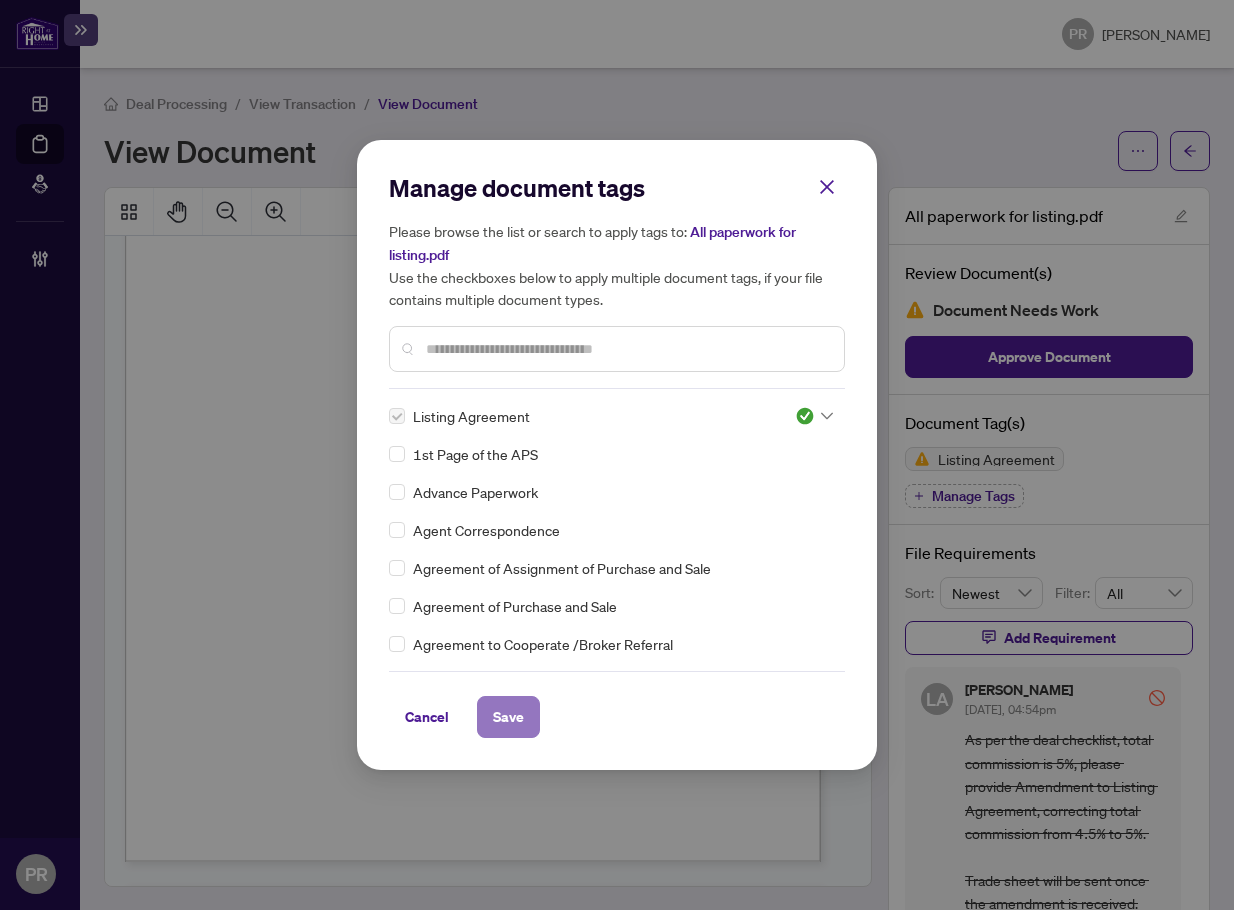 click on "Save" at bounding box center (508, 717) 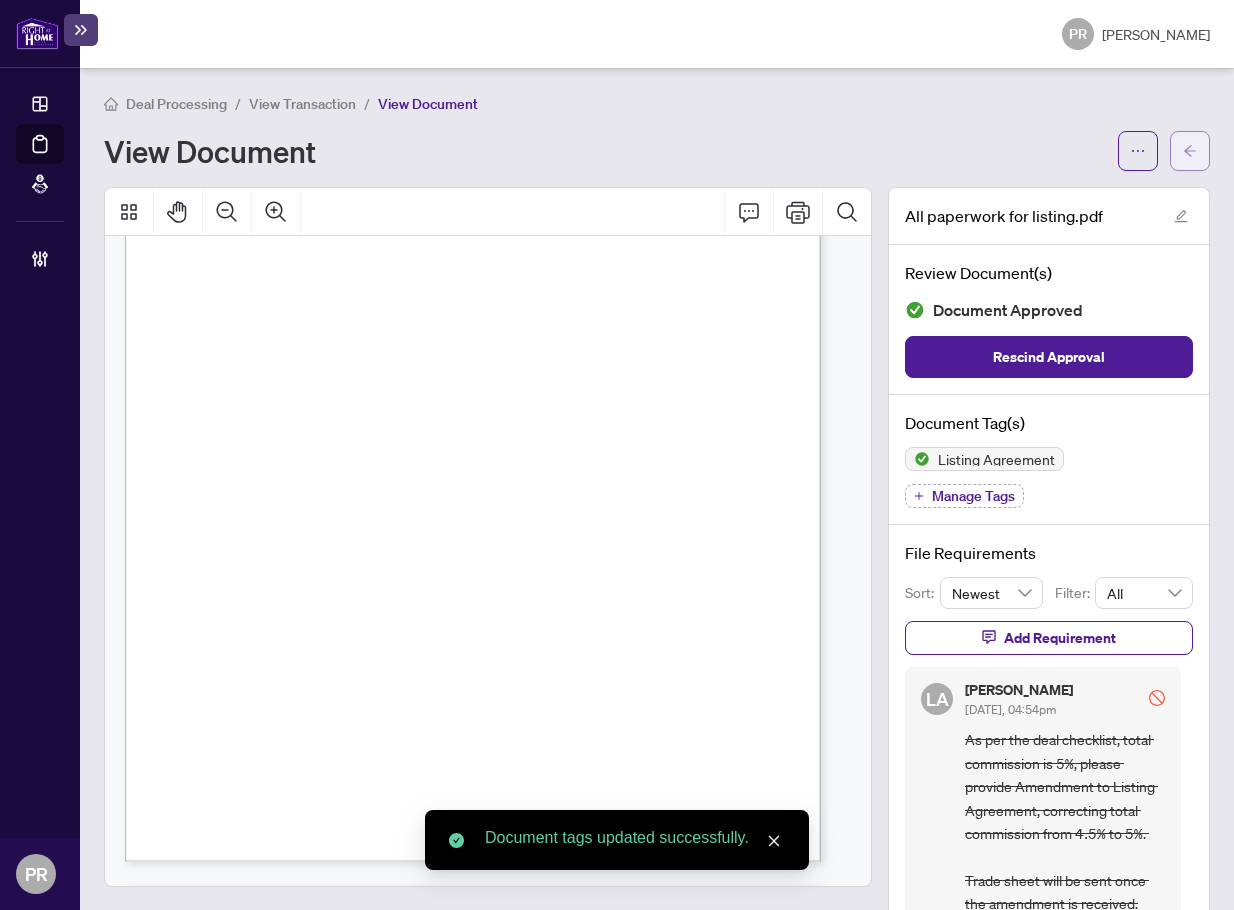 click 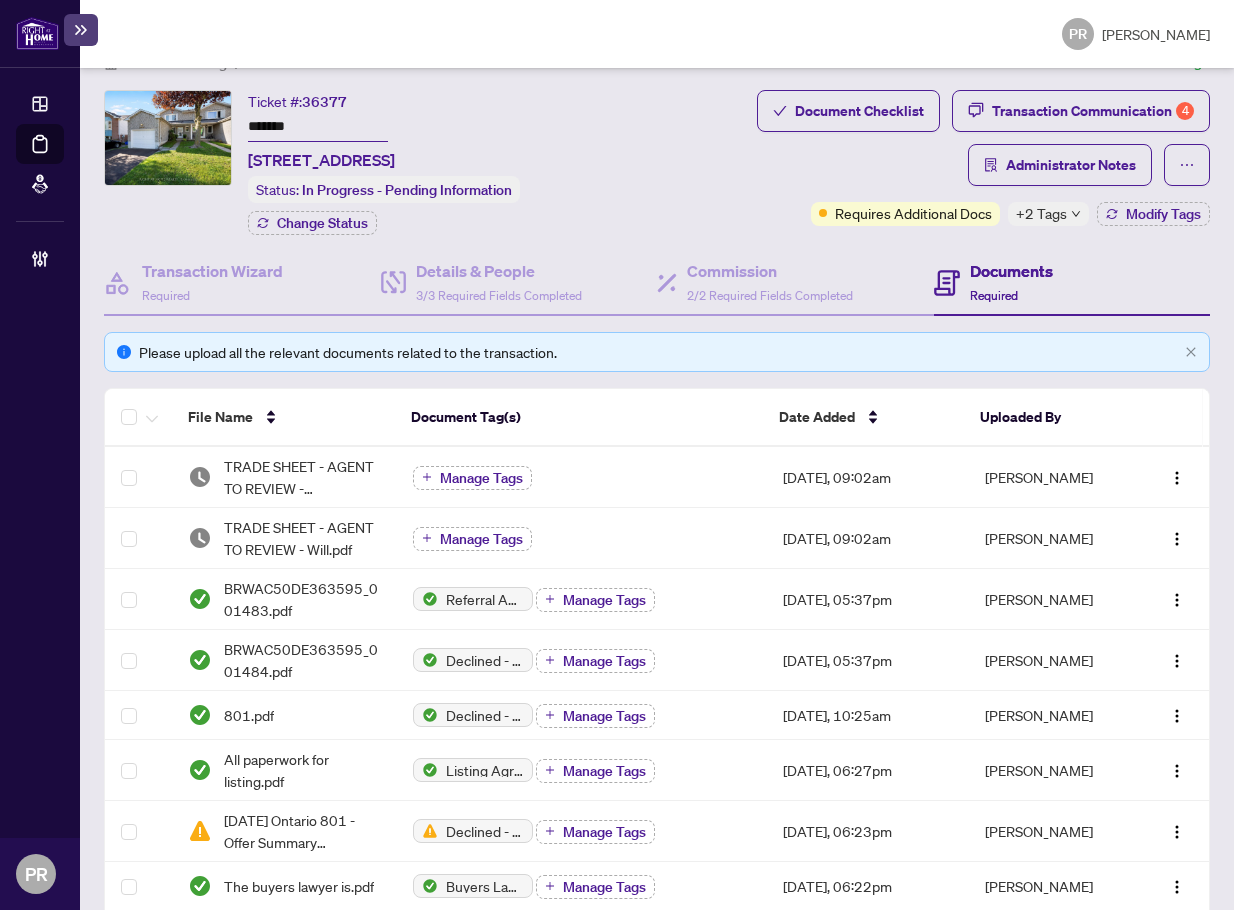 scroll, scrollTop: 0, scrollLeft: 0, axis: both 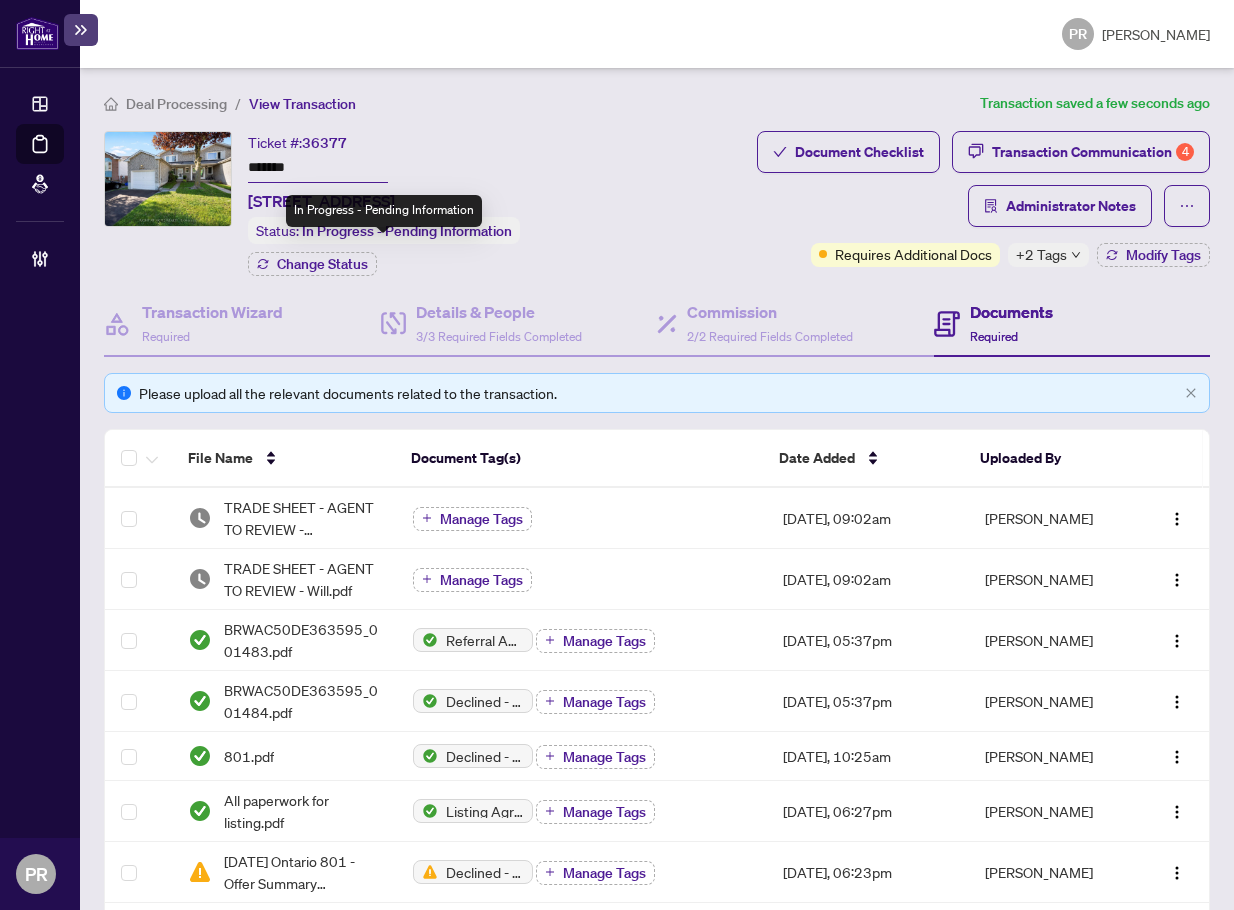 click on "In Progress - Pending Information" at bounding box center [384, 211] 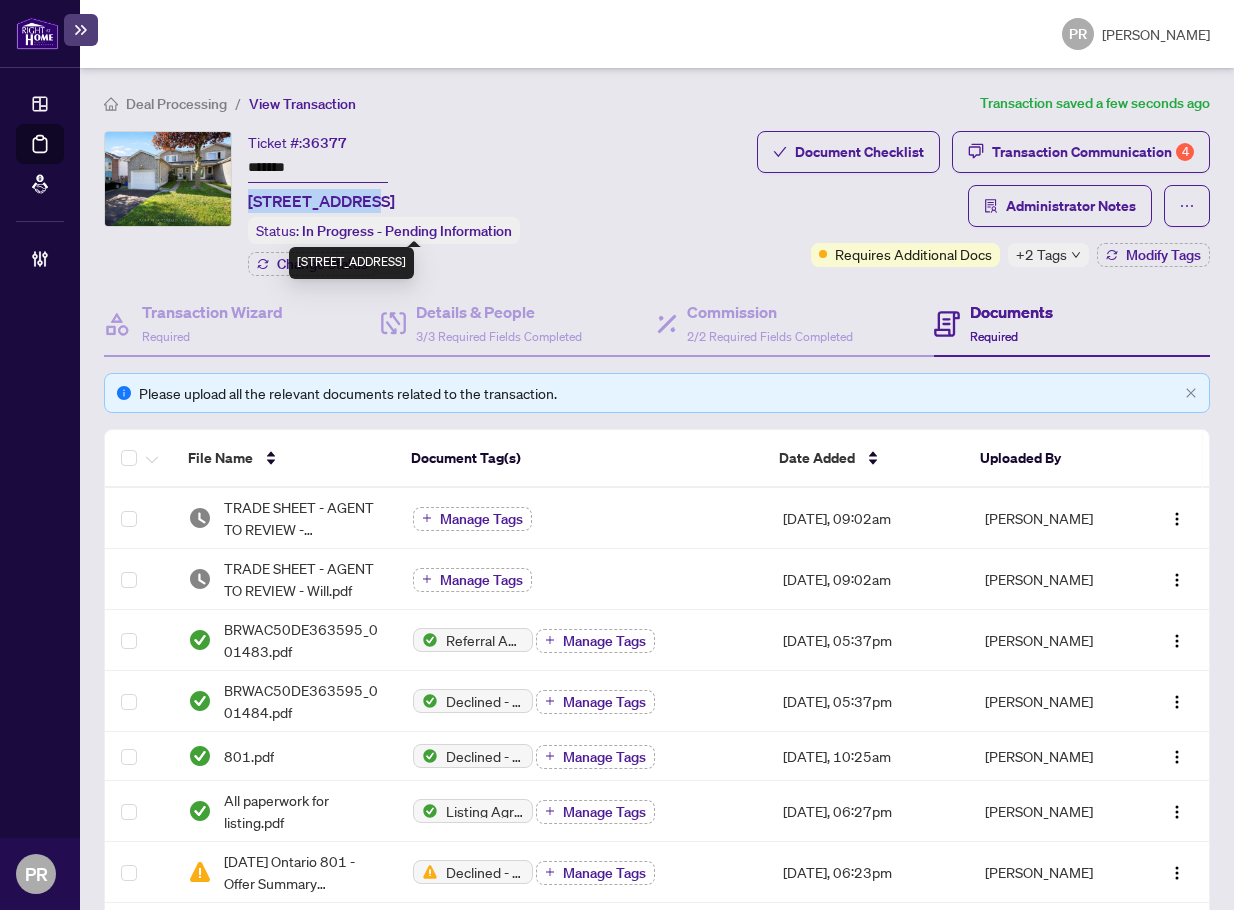 drag, startPoint x: 354, startPoint y: 196, endPoint x: 252, endPoint y: 192, distance: 102.0784 